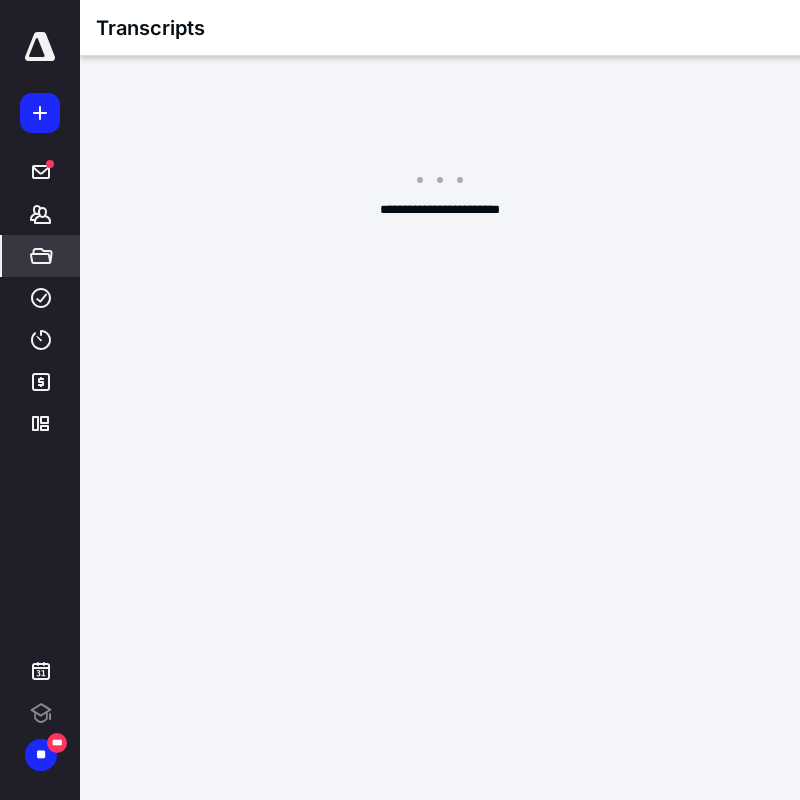 scroll, scrollTop: 0, scrollLeft: 0, axis: both 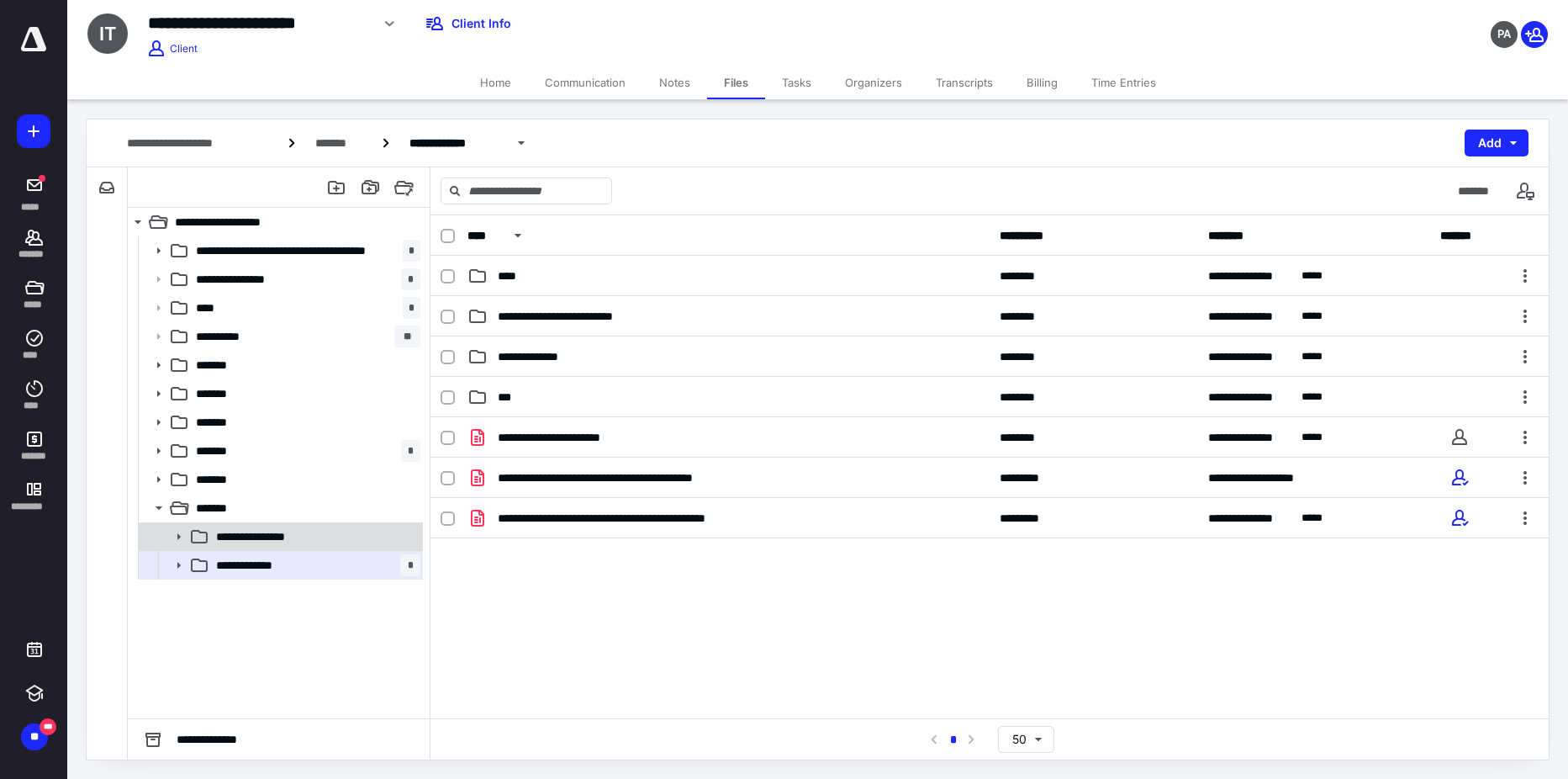 click on "**********" at bounding box center [264, 537] 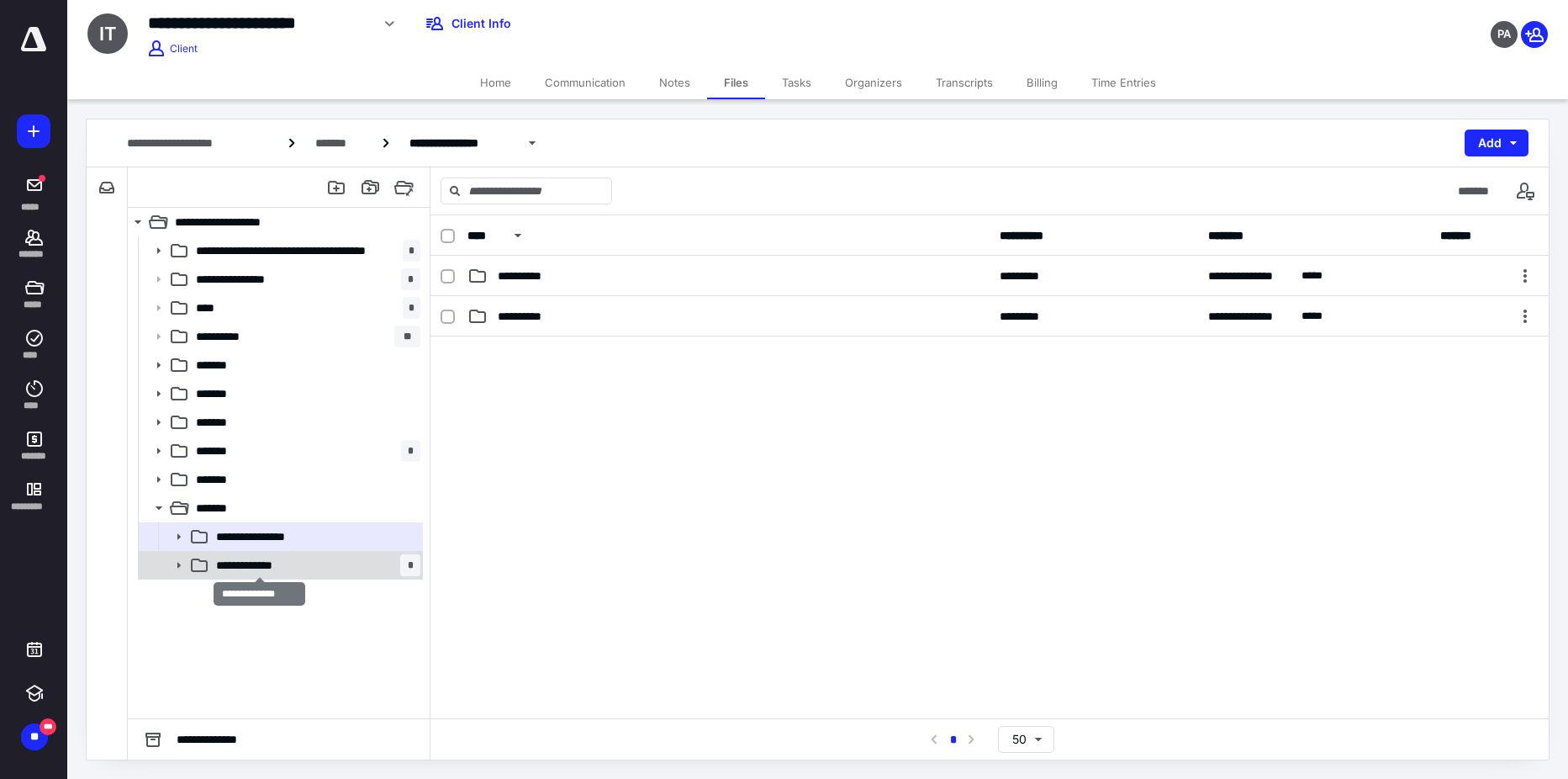 click on "**********" at bounding box center [259, 565] 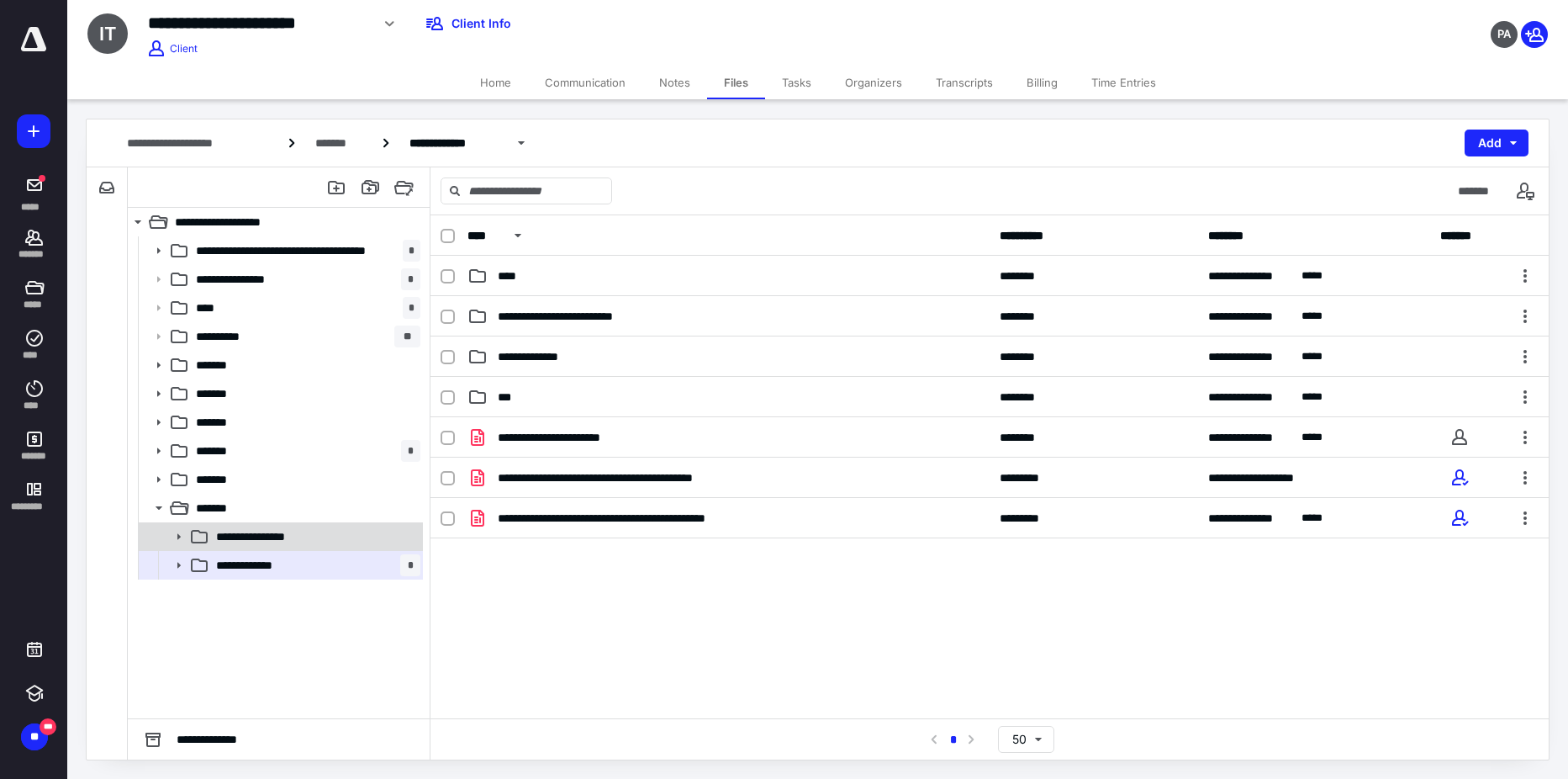 click on "**********" at bounding box center [279, 537] 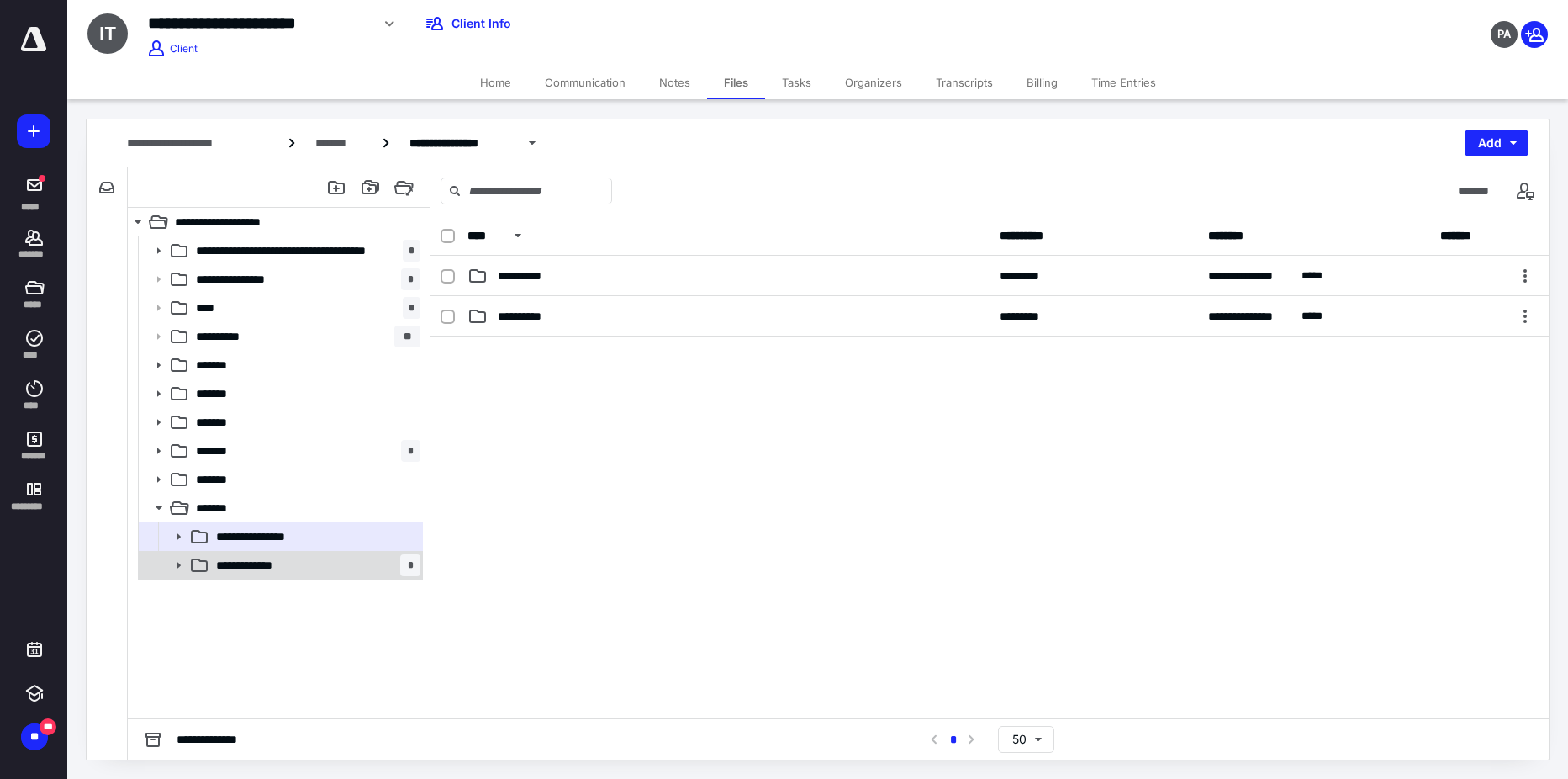 click on "**********" at bounding box center [314, 565] 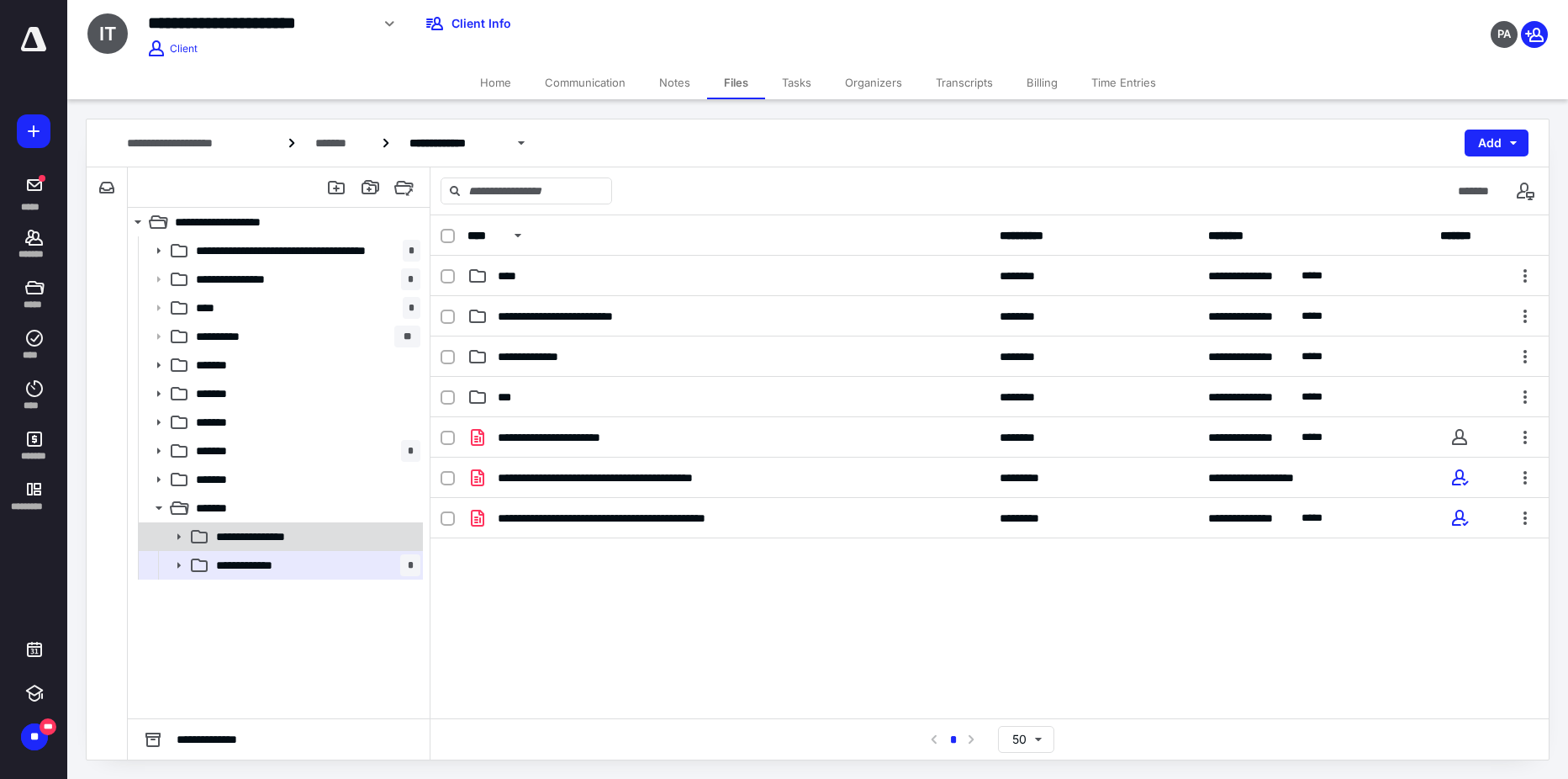 click on "**********" at bounding box center (314, 537) 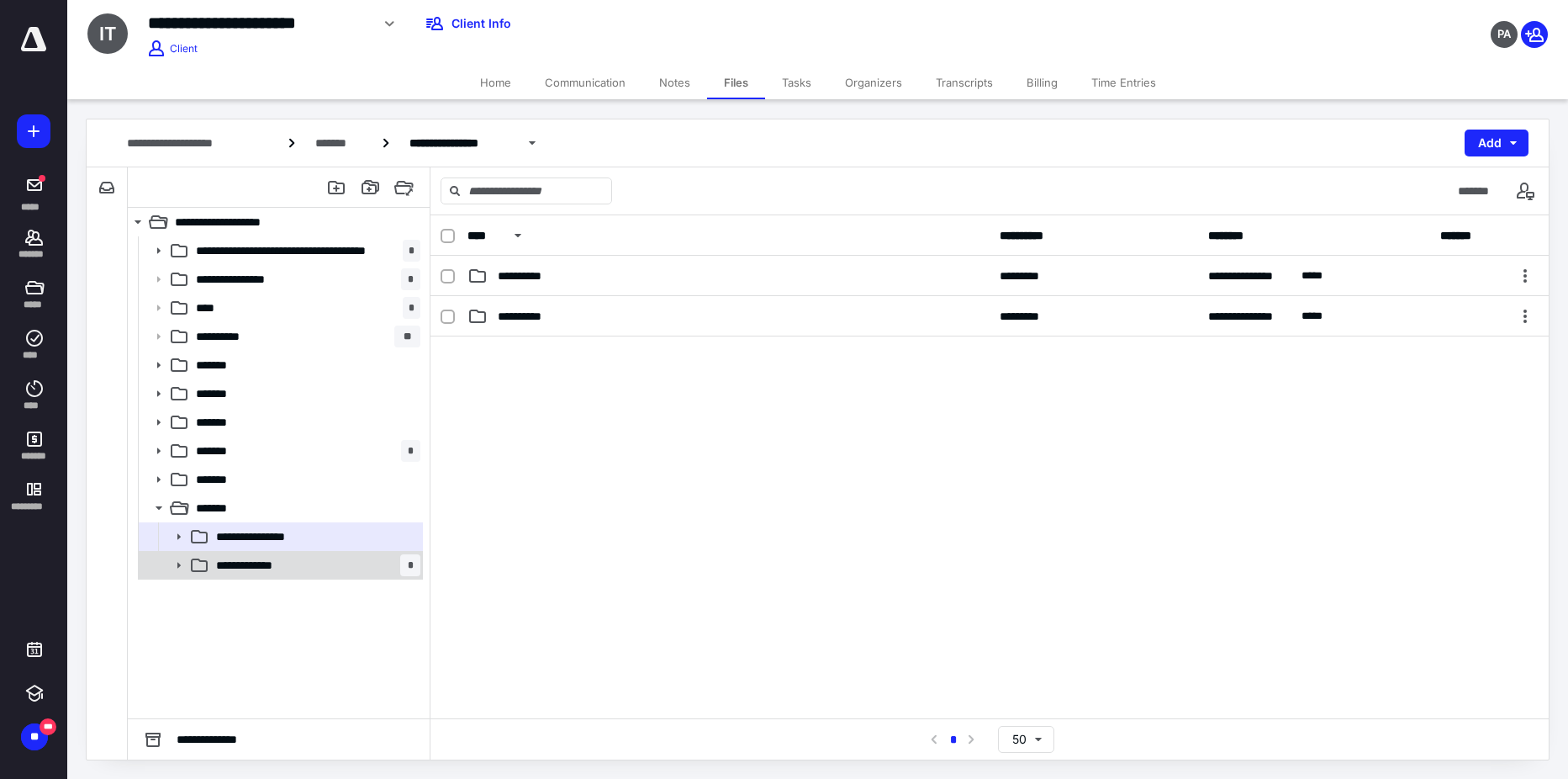 click on "**********" at bounding box center [279, 565] 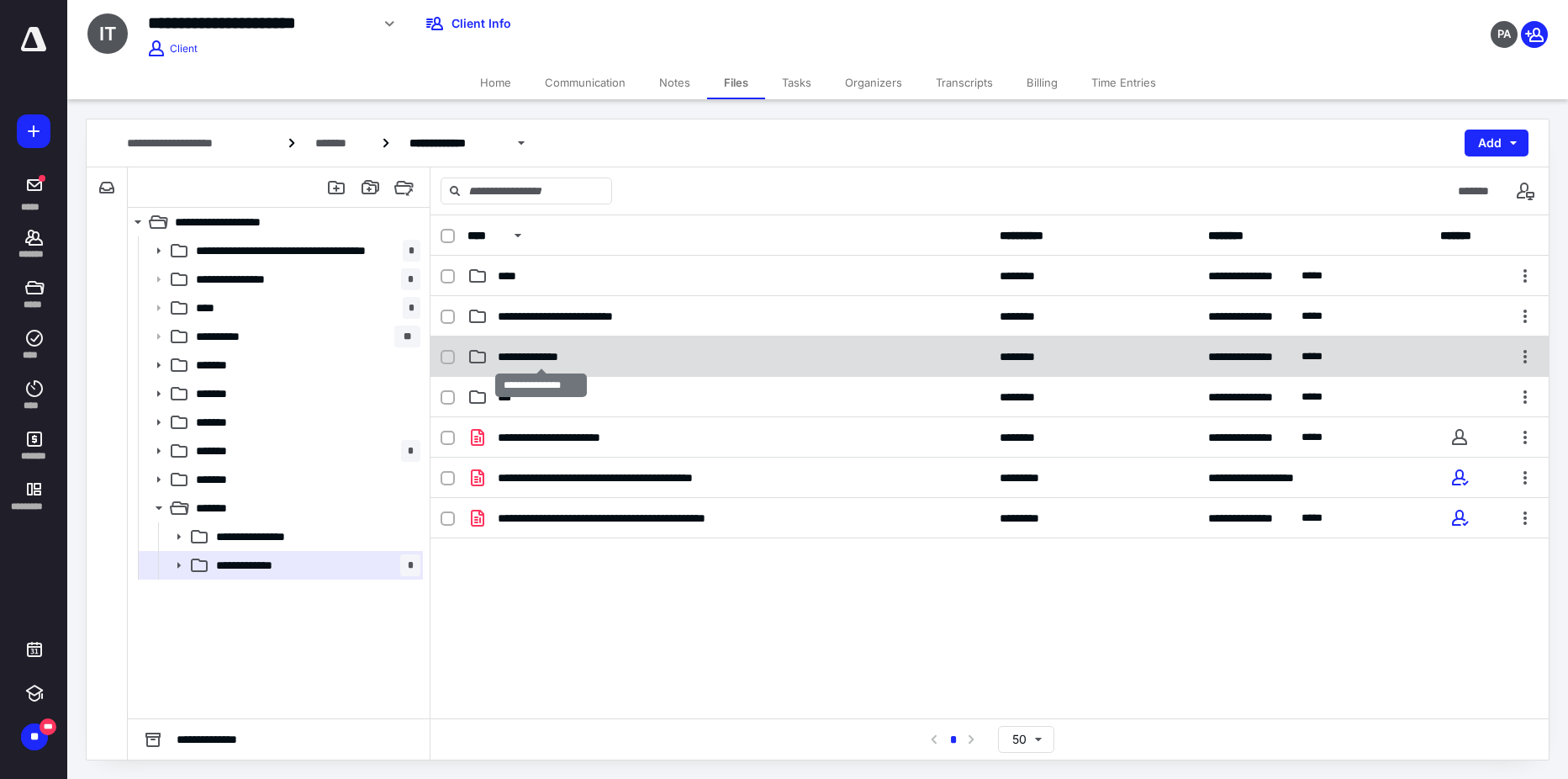 click on "**********" at bounding box center [541, 357] 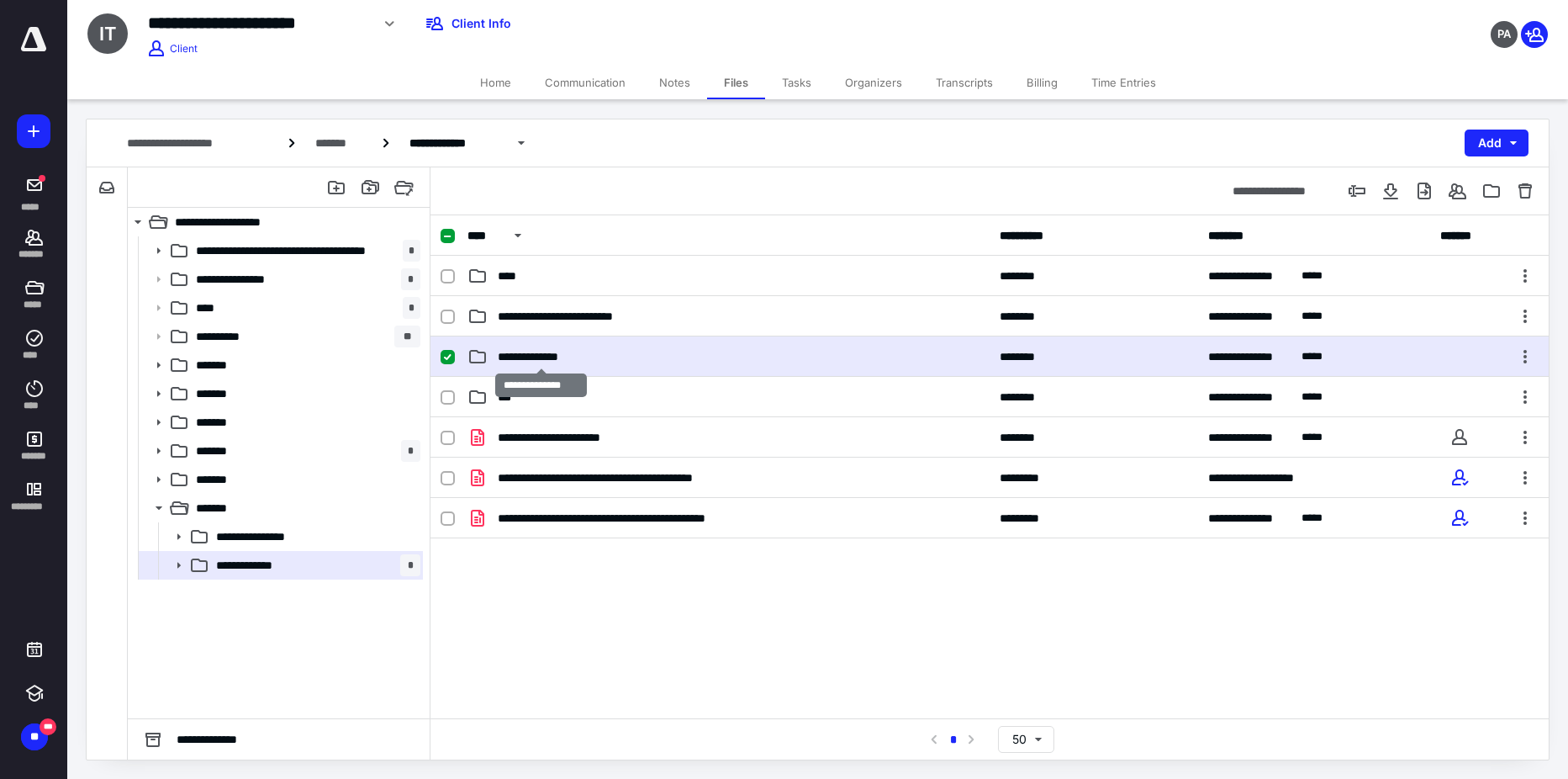 click on "**********" at bounding box center (541, 357) 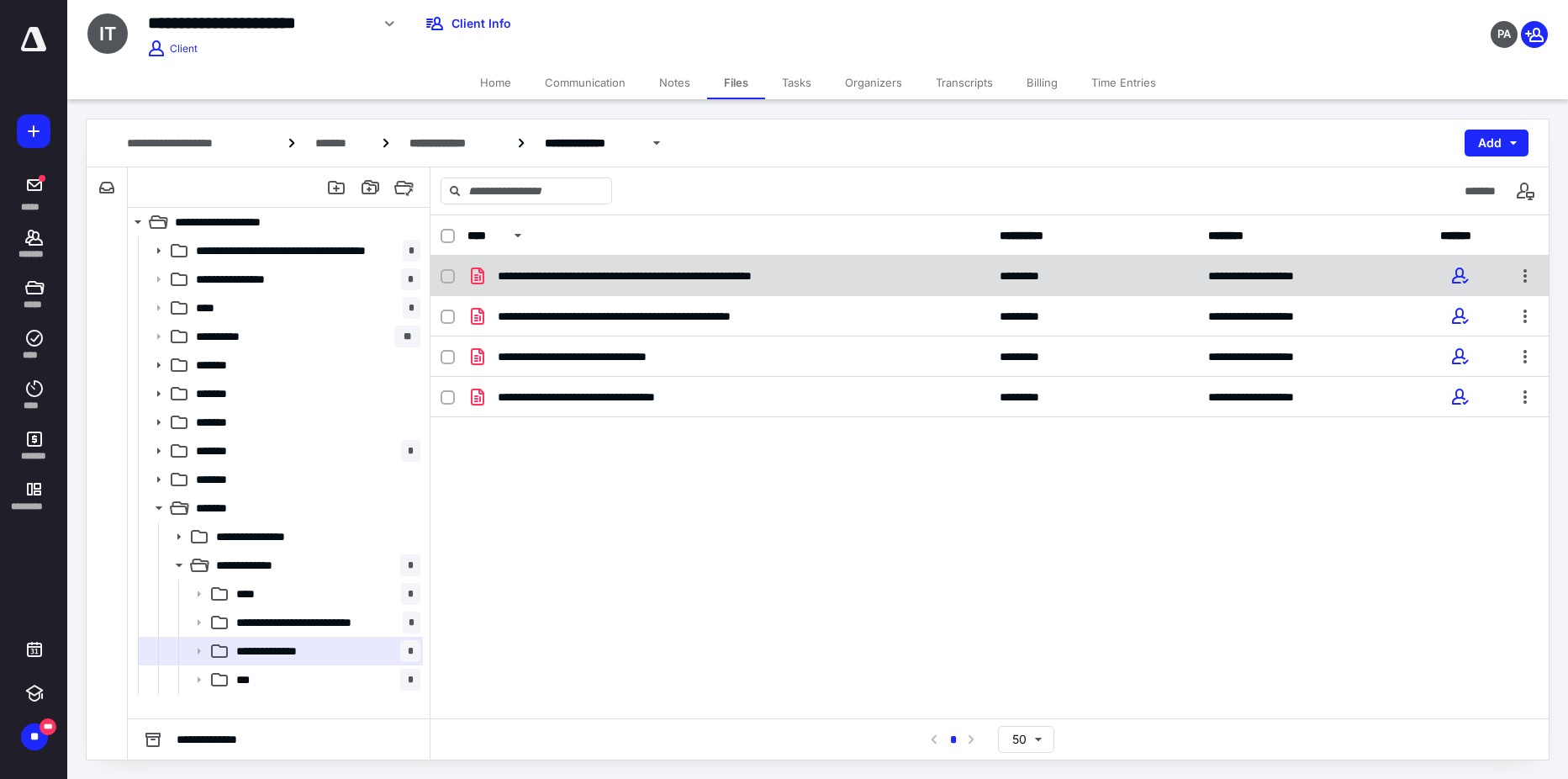 click on "**********" at bounding box center [990, 276] 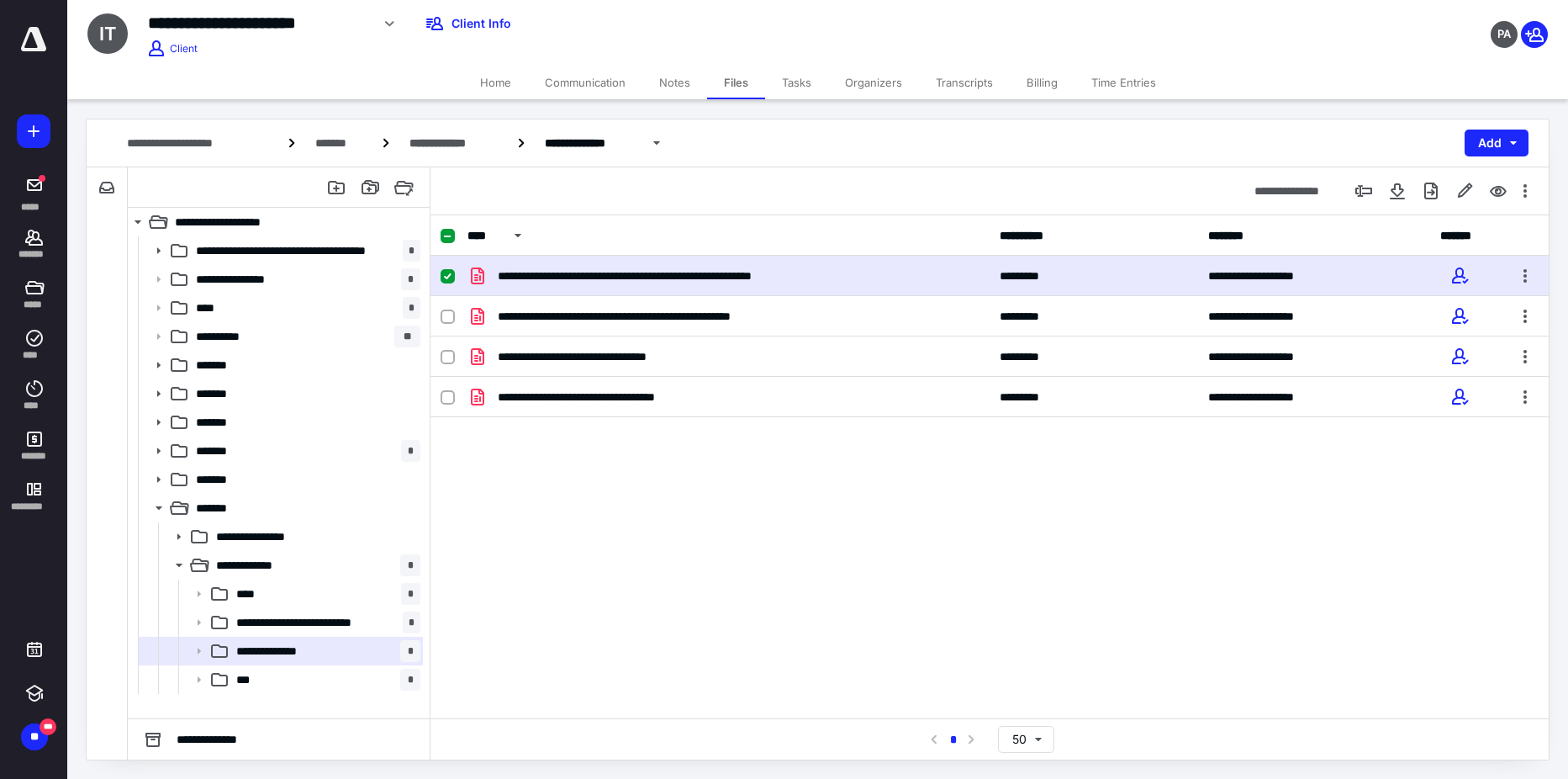 click on "**********" at bounding box center [990, 276] 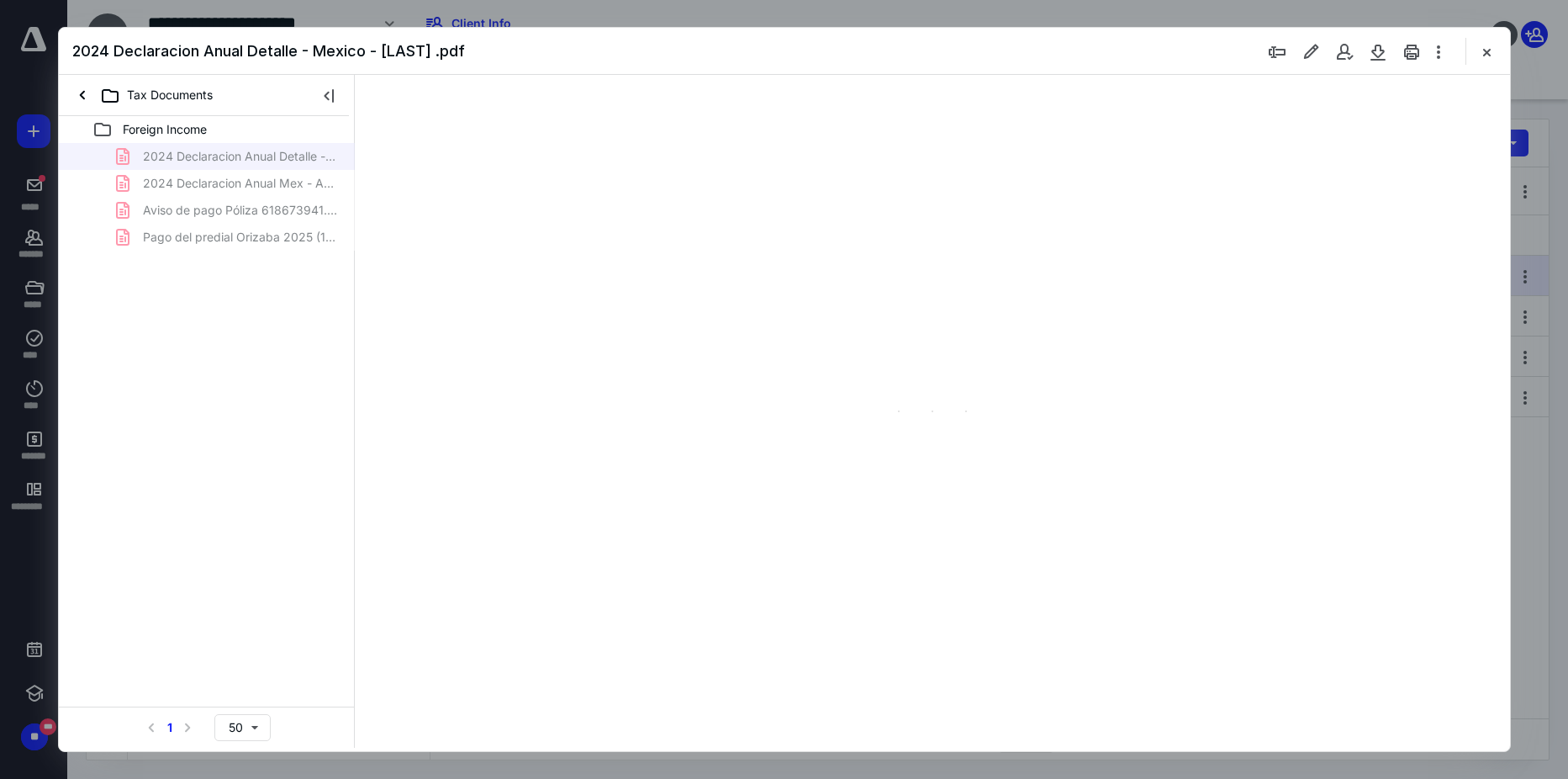 scroll, scrollTop: 0, scrollLeft: 0, axis: both 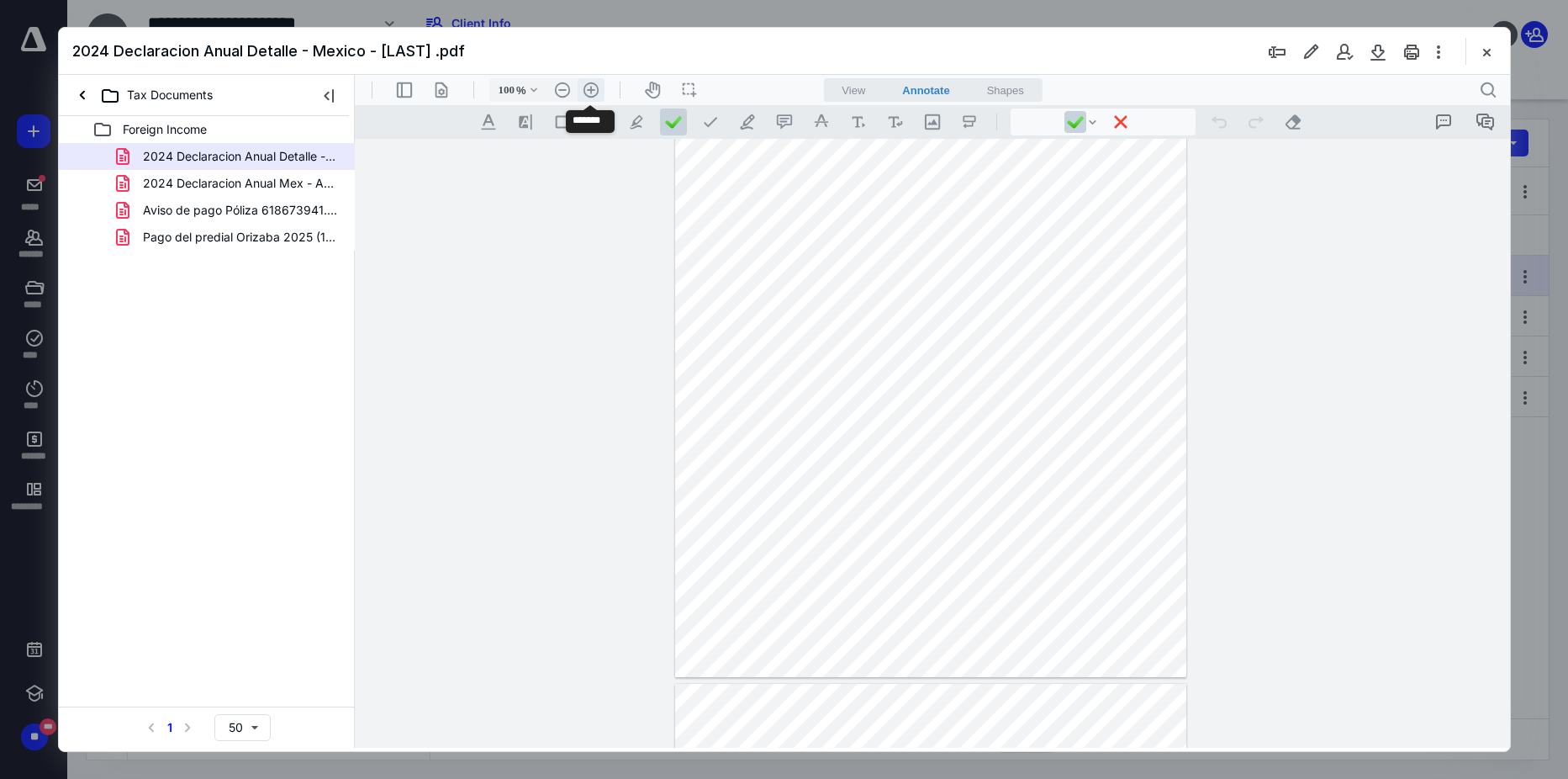 click on ".cls-1{fill:#abb0c4;} icon - header - zoom - in - line" at bounding box center (590, 90) 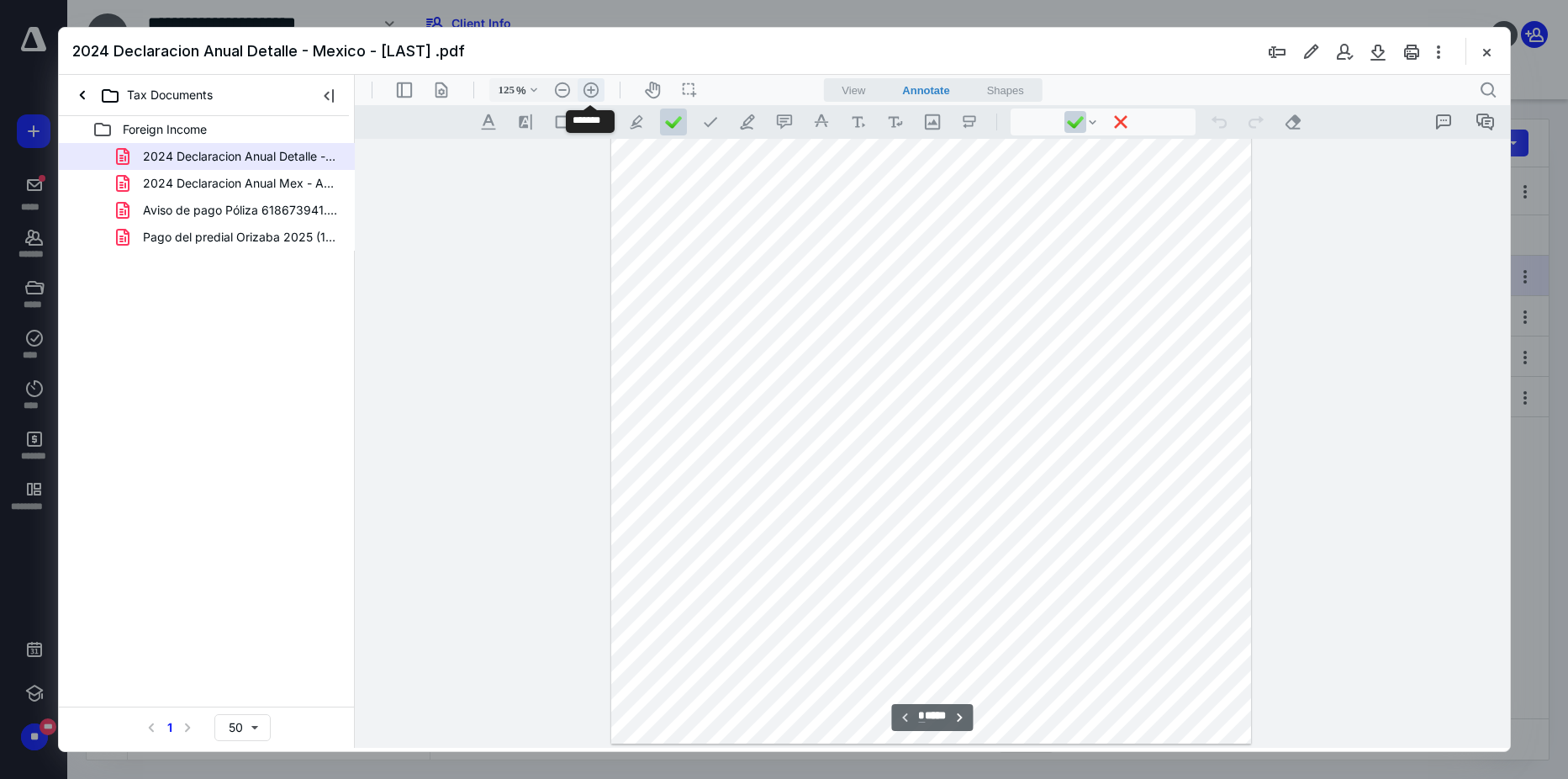 click on ".cls-1{fill:#abb0c4;} icon - header - zoom - in - line" at bounding box center (590, 90) 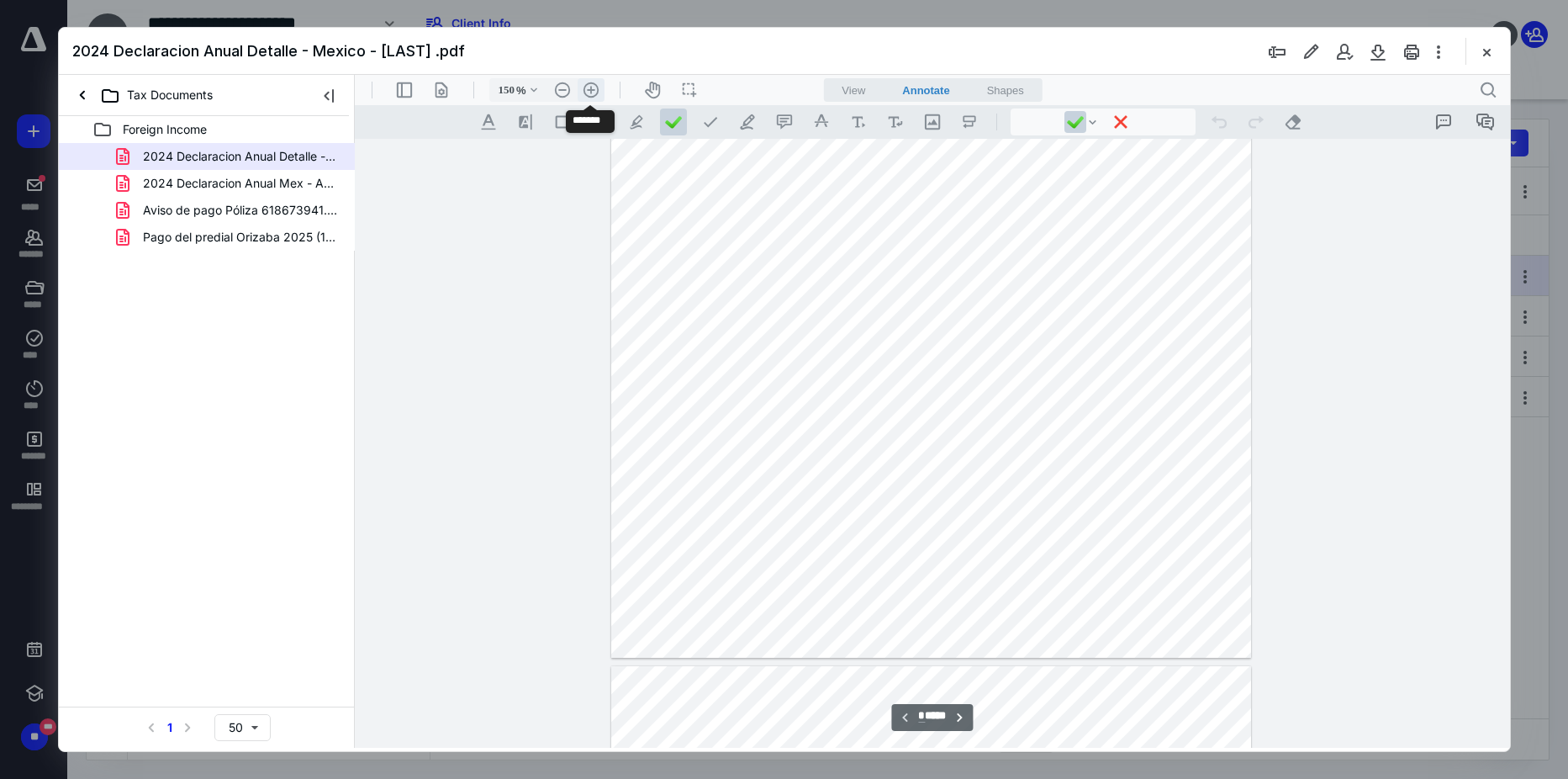 click on ".cls-1{fill:#abb0c4;} icon - header - zoom - in - line" at bounding box center [590, 90] 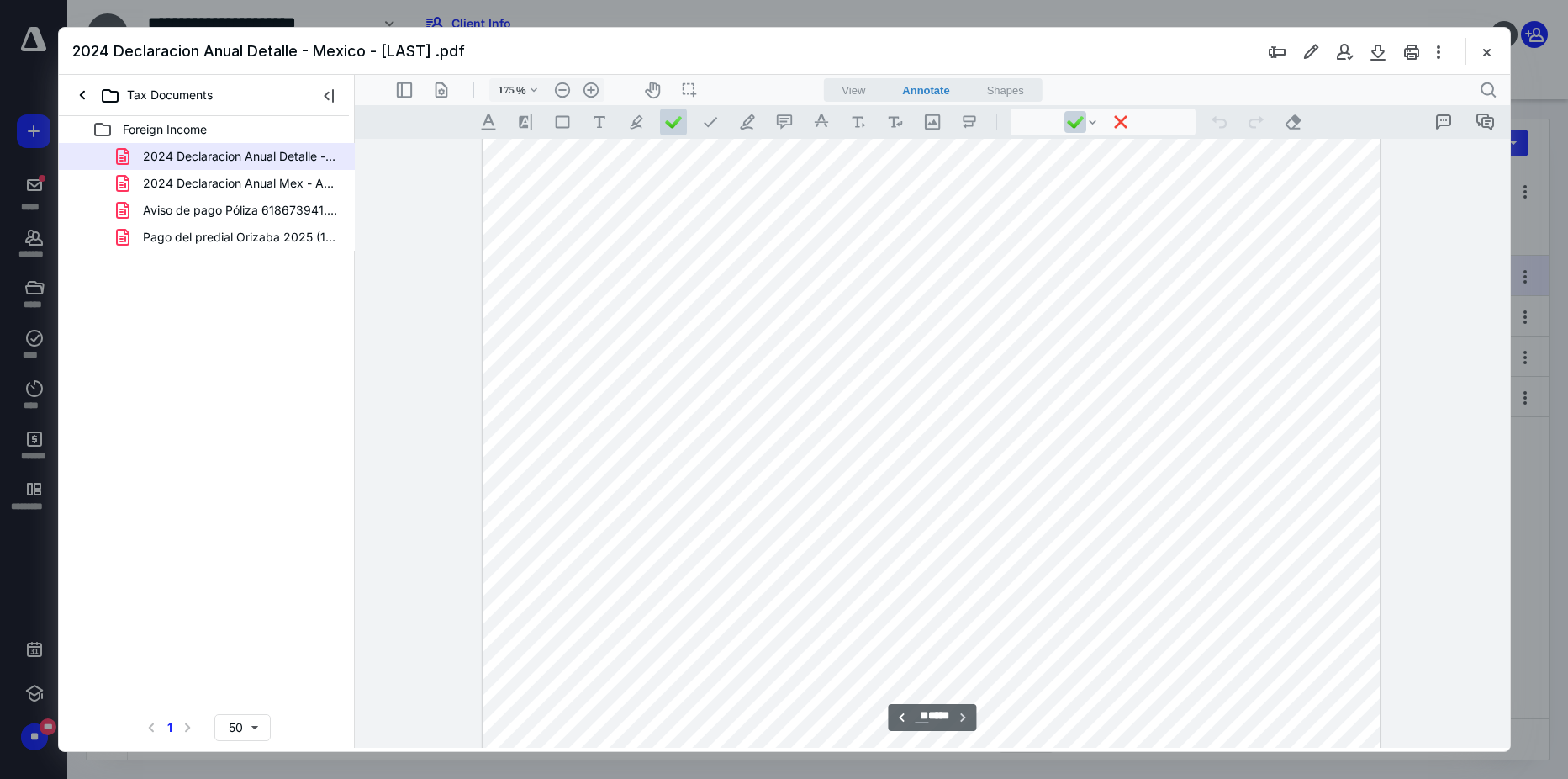 scroll, scrollTop: 10075, scrollLeft: 0, axis: vertical 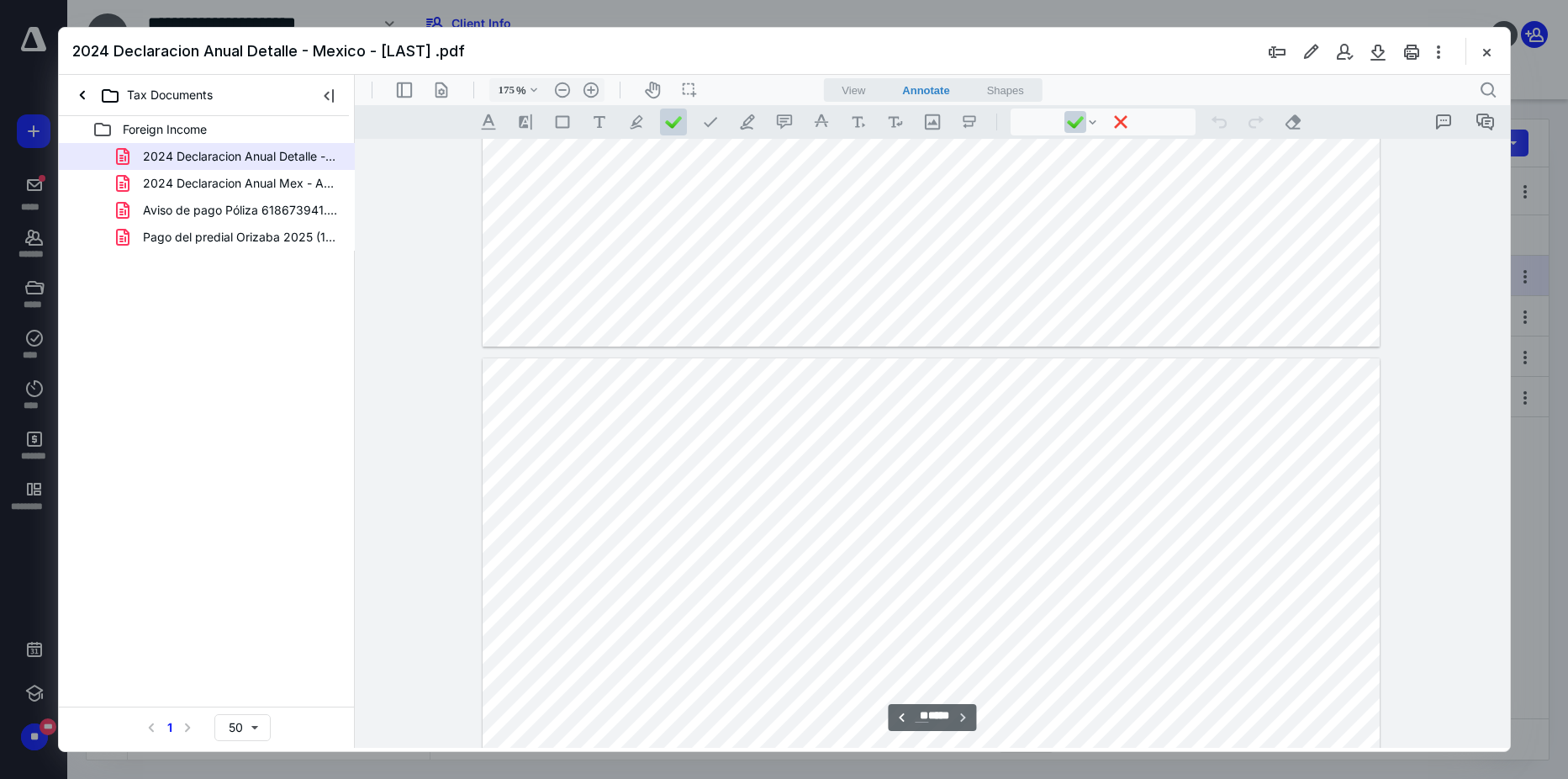 type on "*" 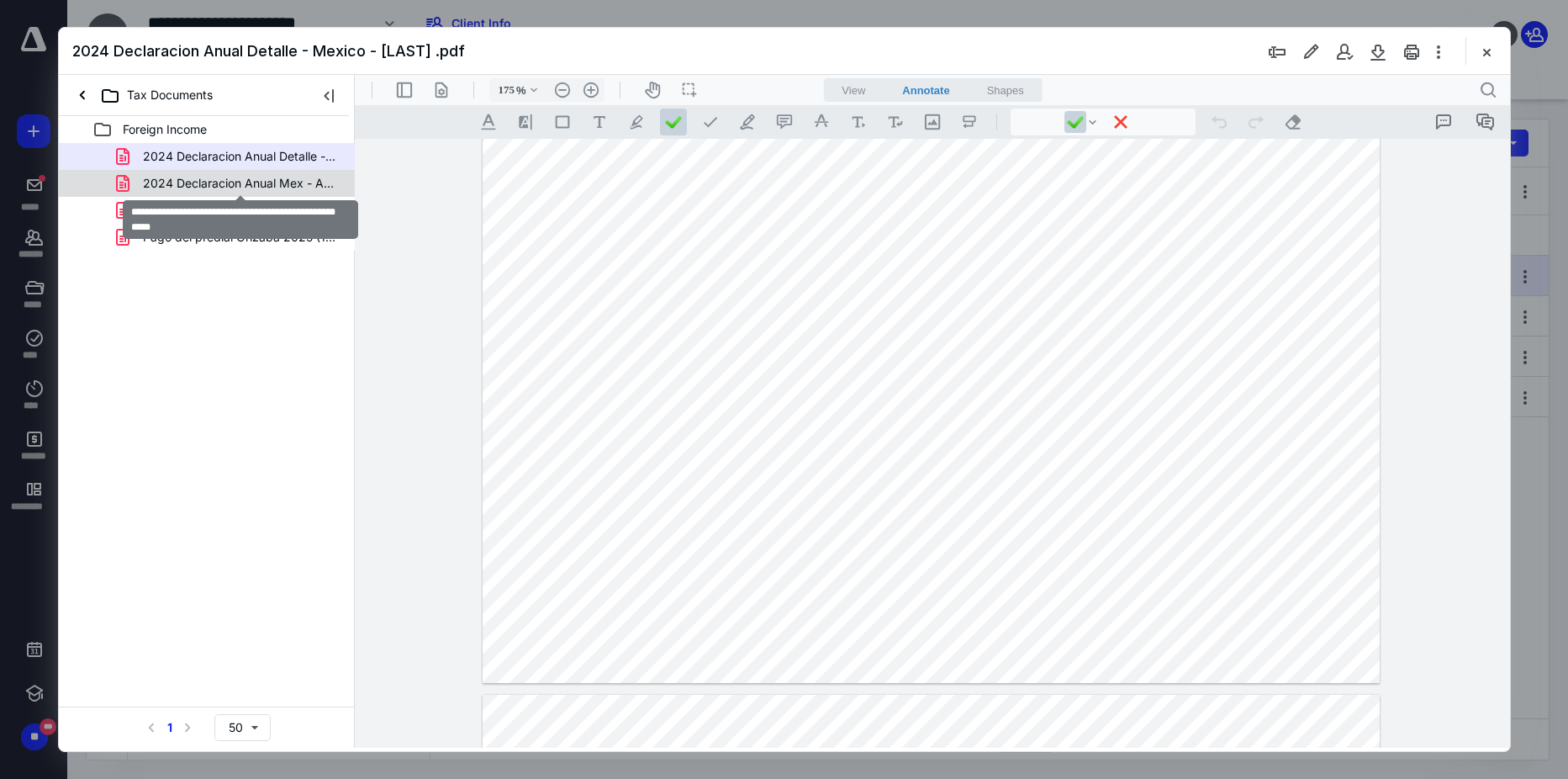 click on "2024 Declaracion Anual Mex - Acuse - [NAME].pdf" at bounding box center (240, 183) 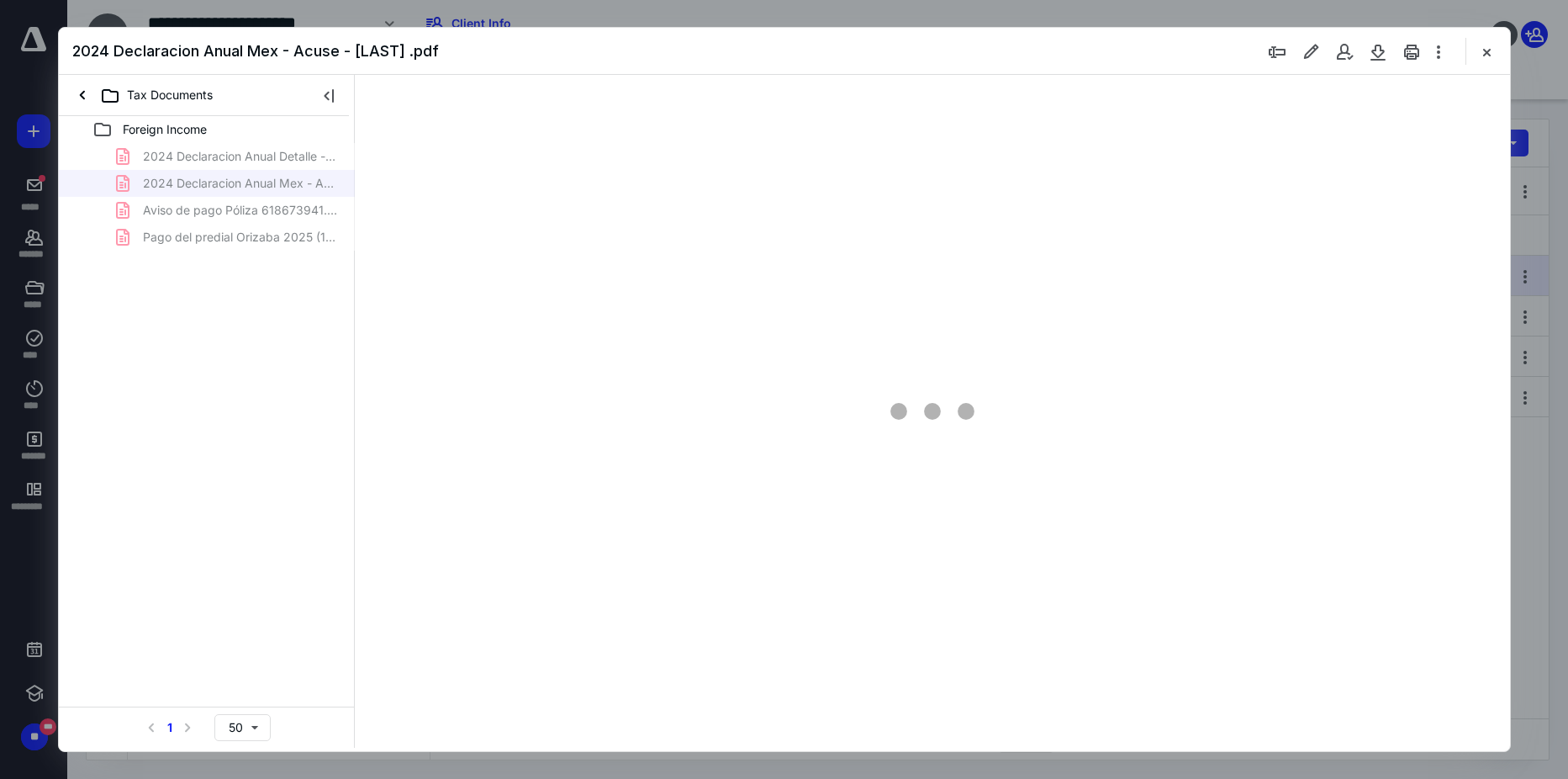 scroll, scrollTop: 0, scrollLeft: 0, axis: both 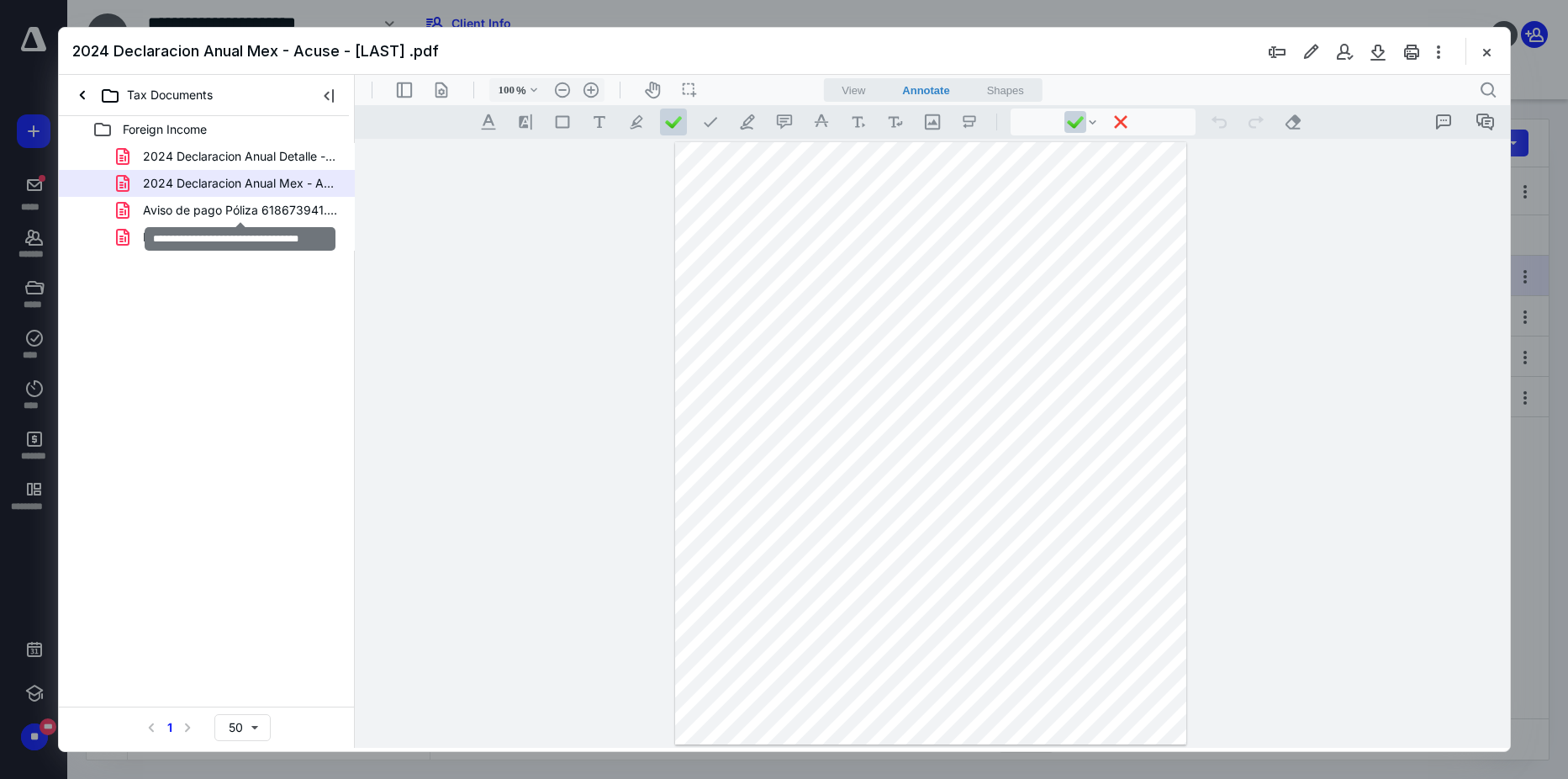 click on "Aviso de pago Póliza 618673941.pdf" at bounding box center [240, 210] 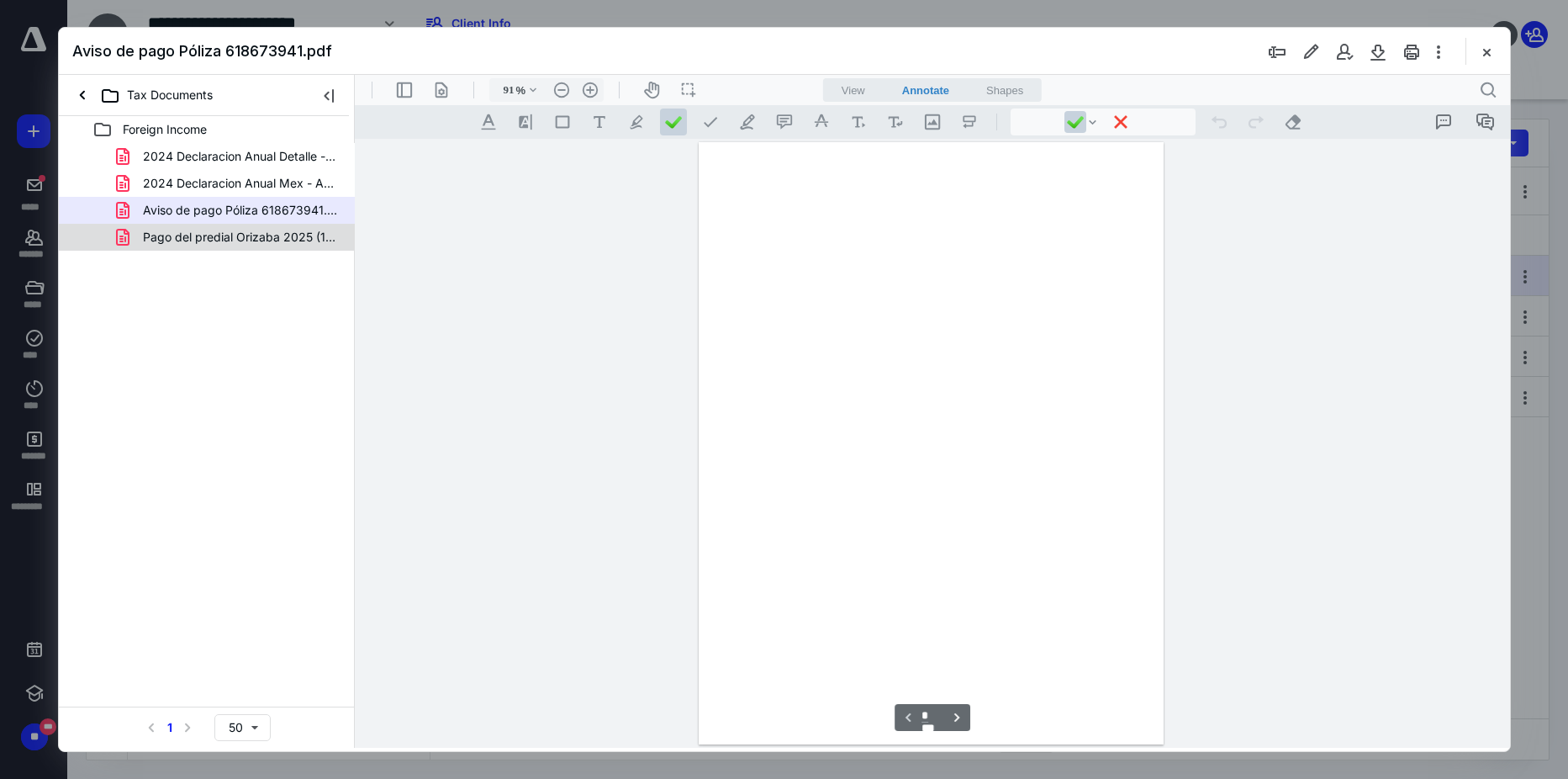 scroll, scrollTop: 67, scrollLeft: 0, axis: vertical 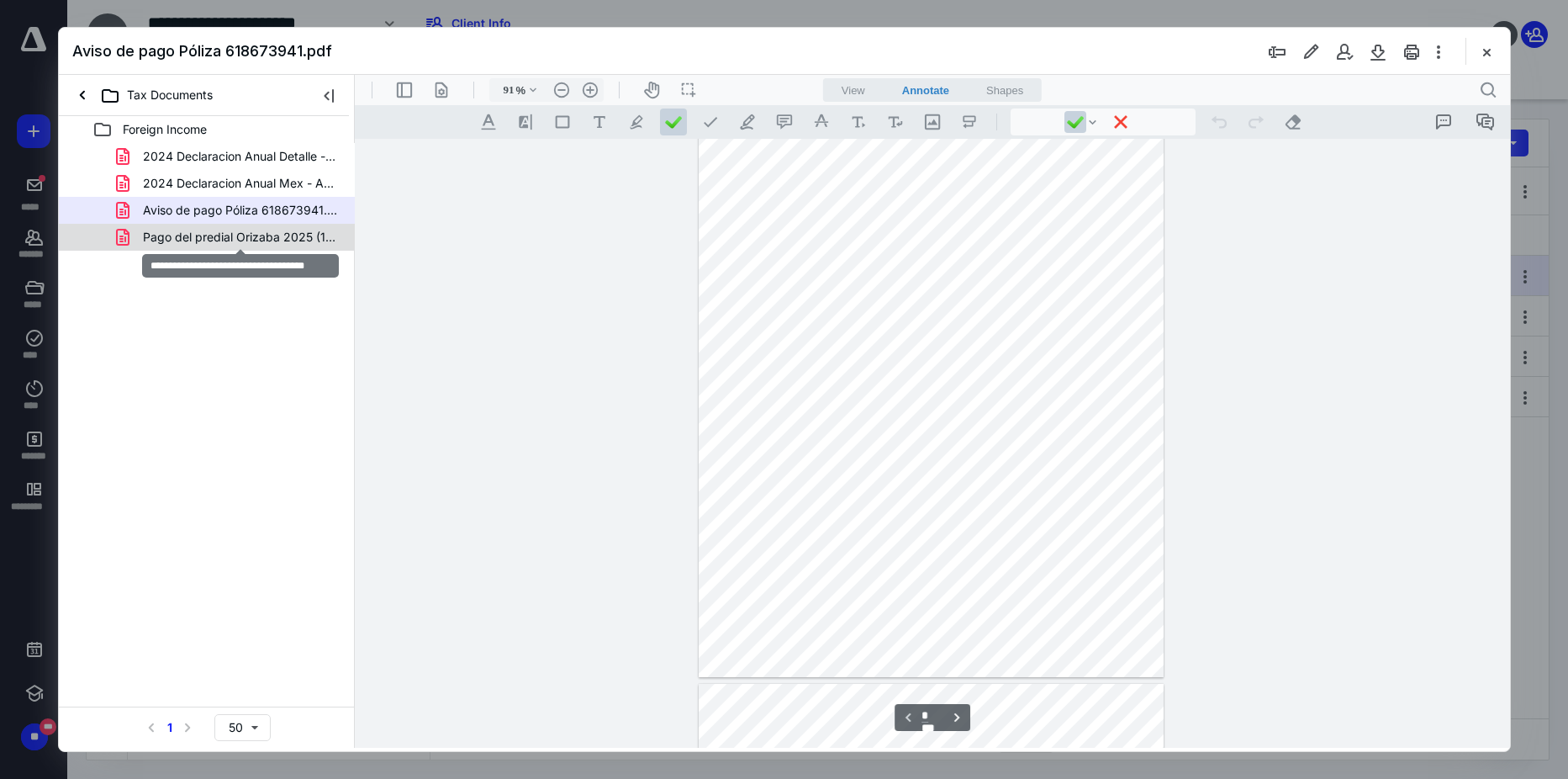 click on "Pago del predial Orizaba 2025 (1).pdf" at bounding box center [240, 237] 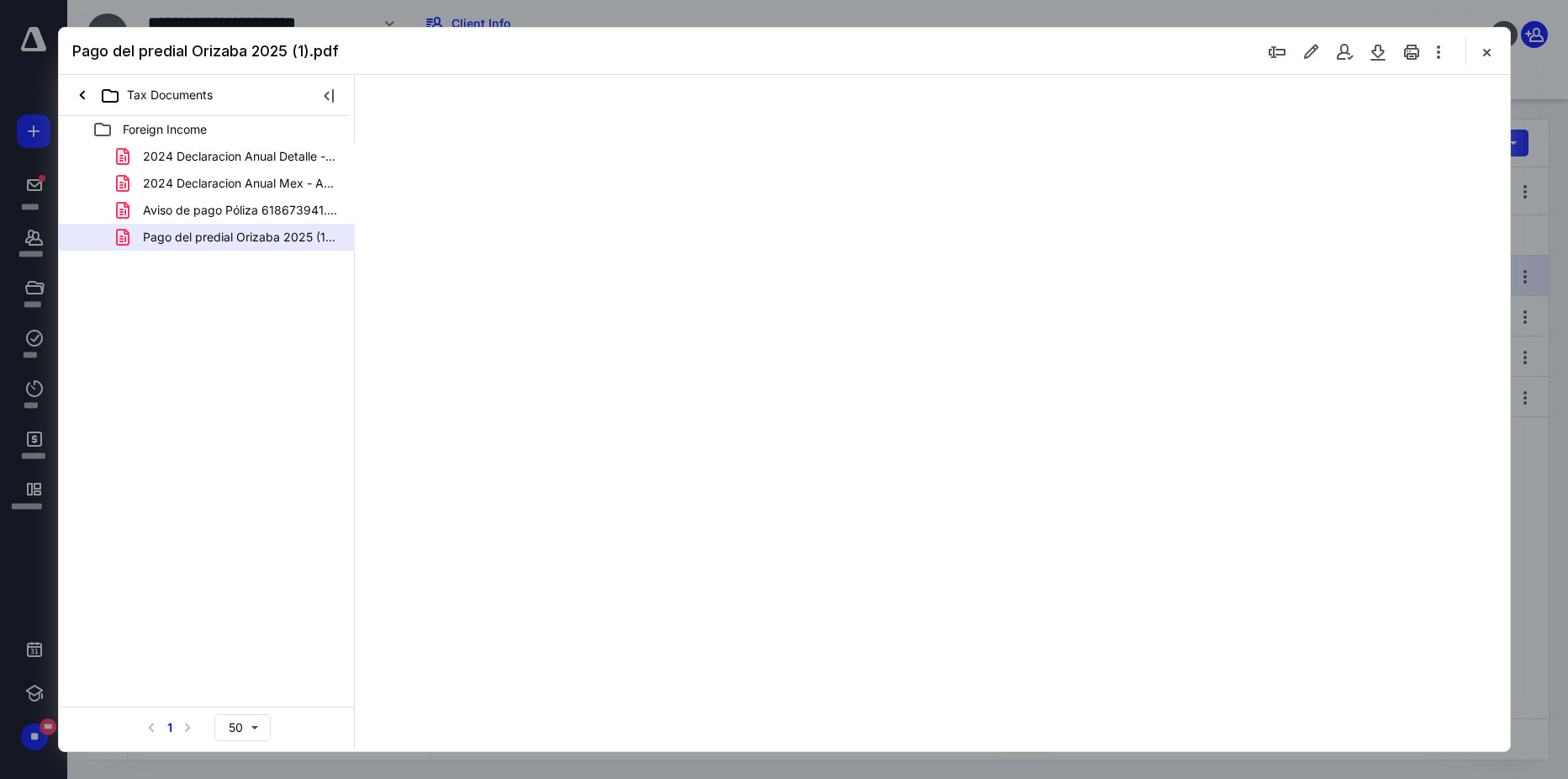 type on "86" 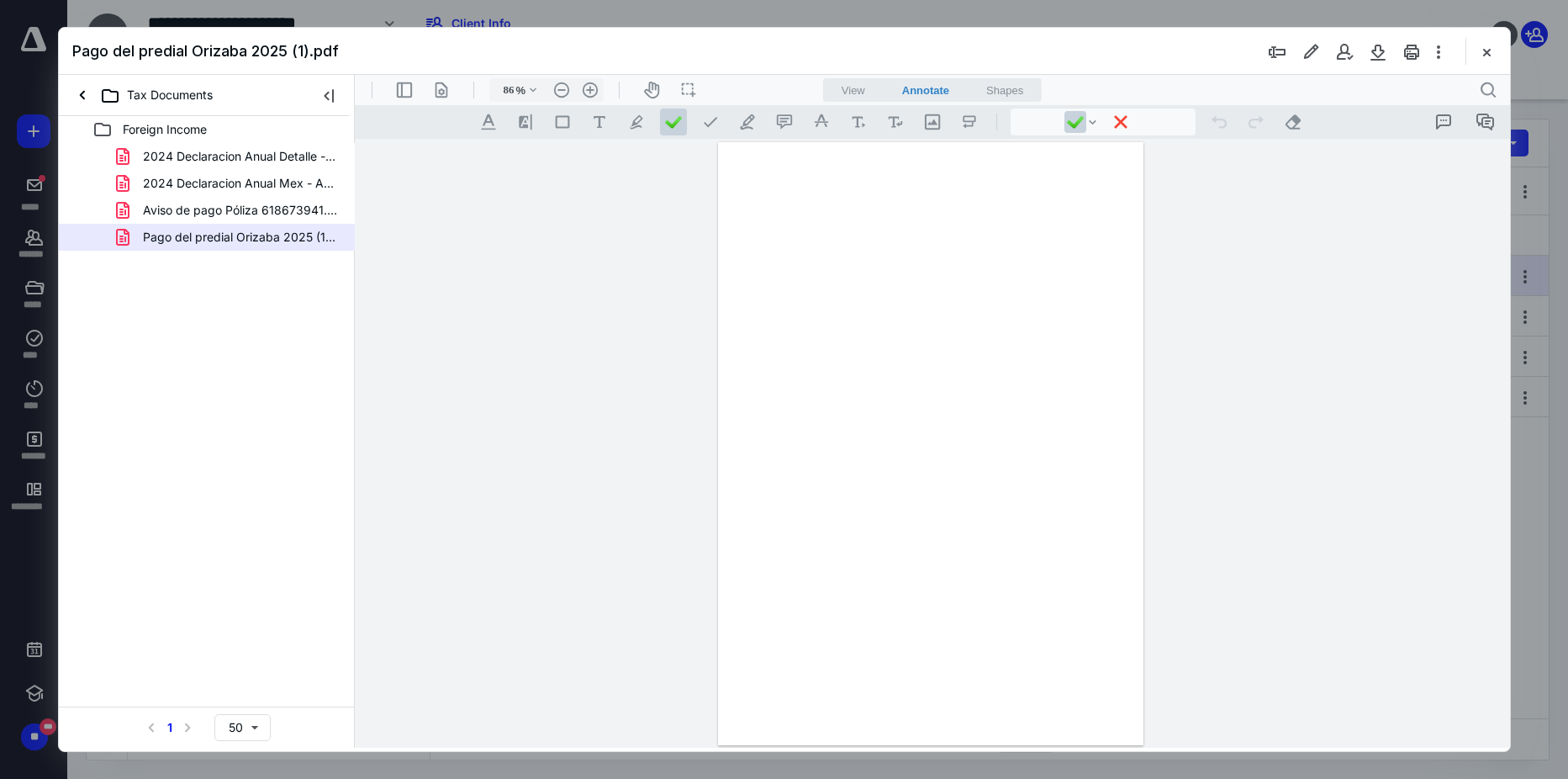 scroll, scrollTop: 0, scrollLeft: 0, axis: both 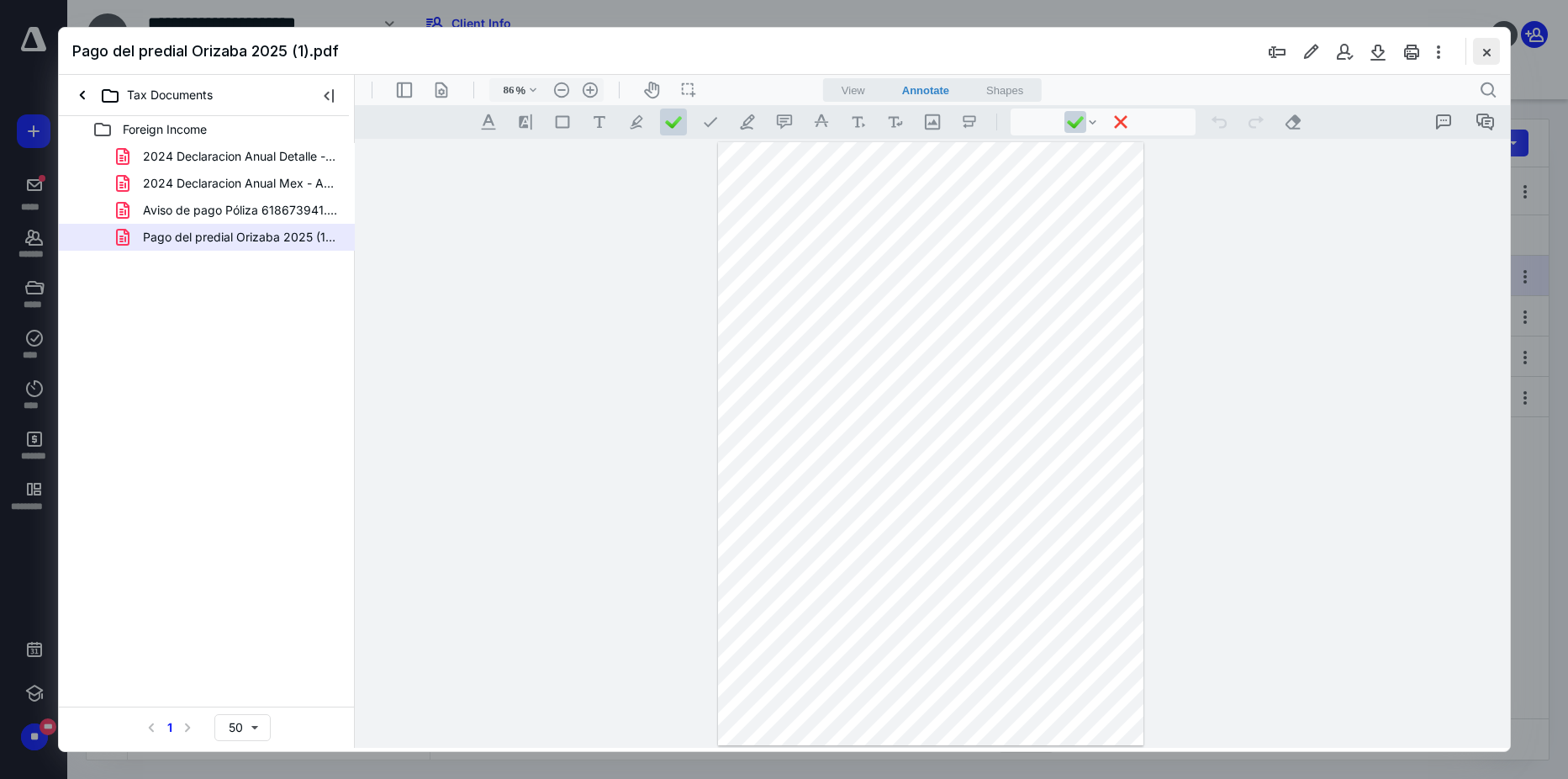 click at bounding box center [1486, 51] 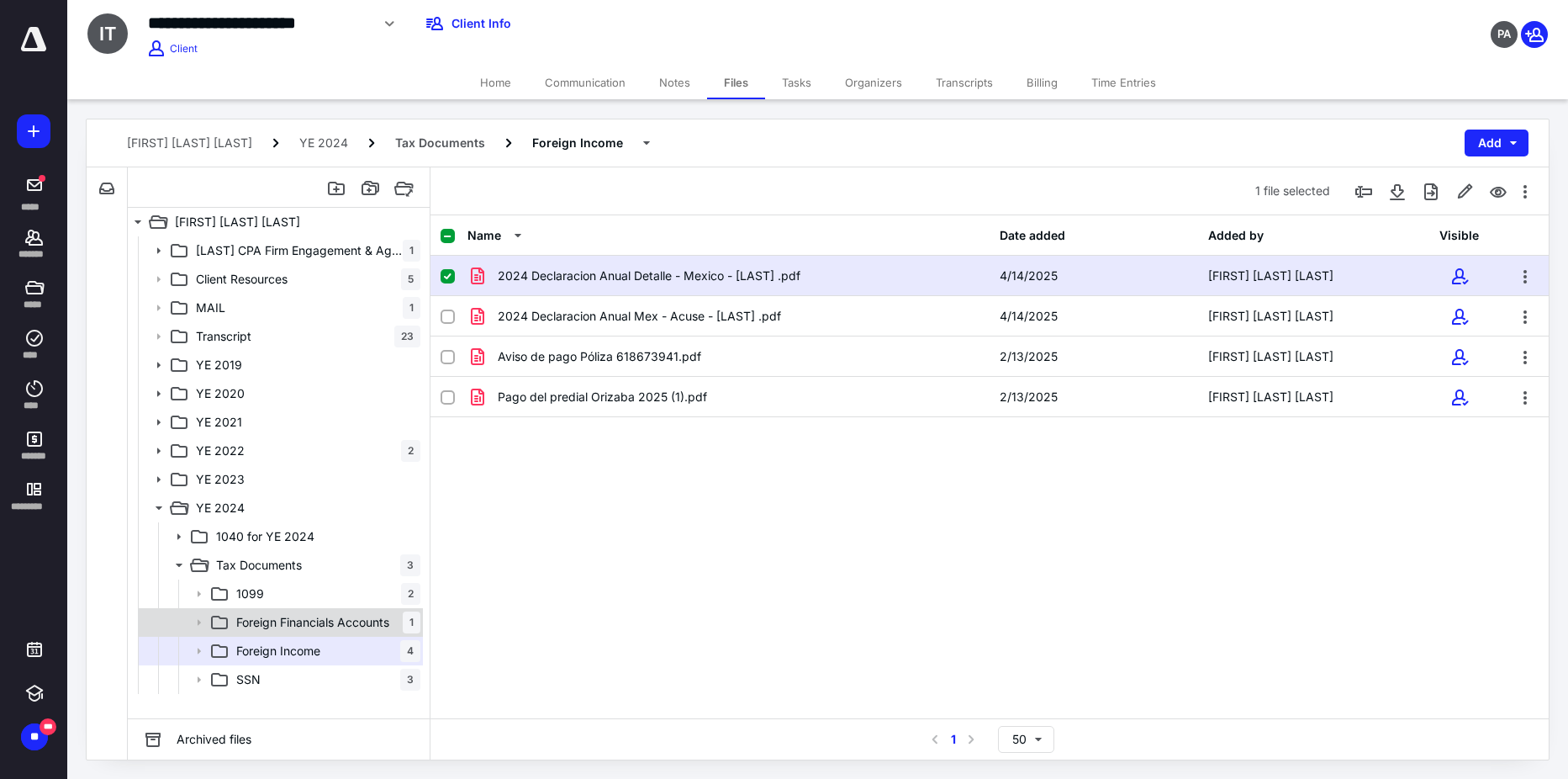 click on "Foreign Financials Accounts" at bounding box center [313, 623] 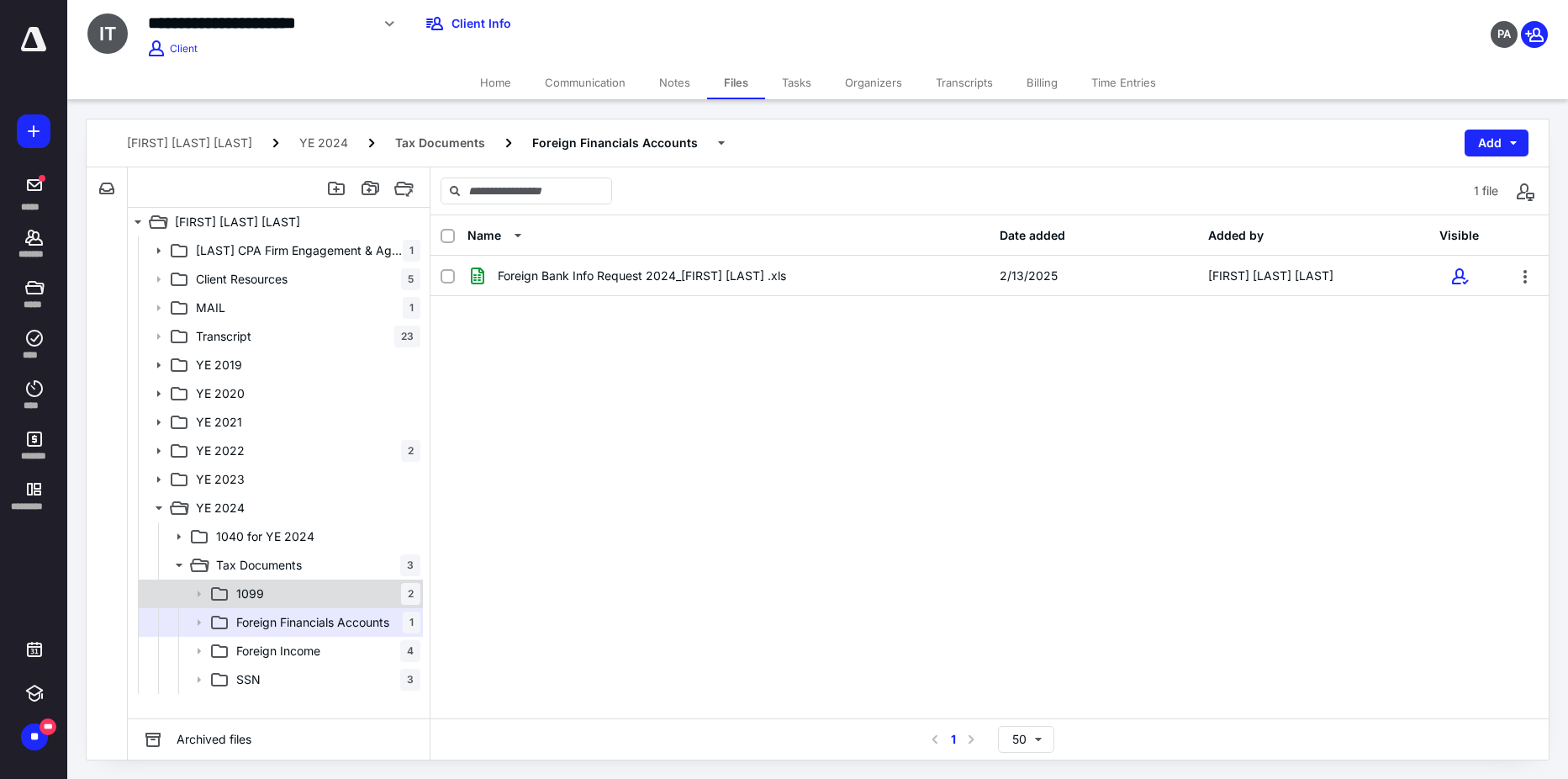 click on "1099 2" at bounding box center (325, 594) 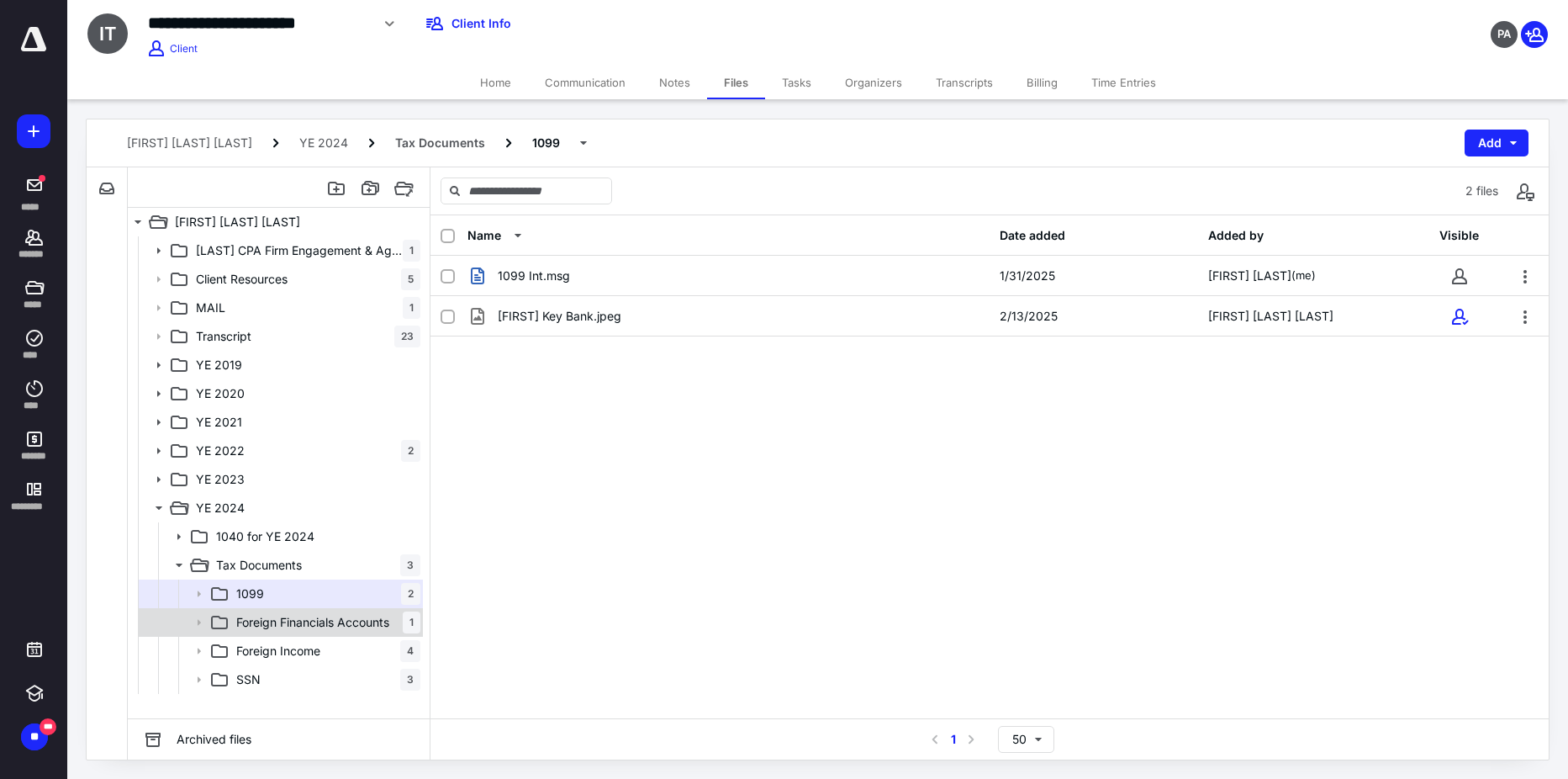 click on "Foreign Financials Accounts" at bounding box center [313, 623] 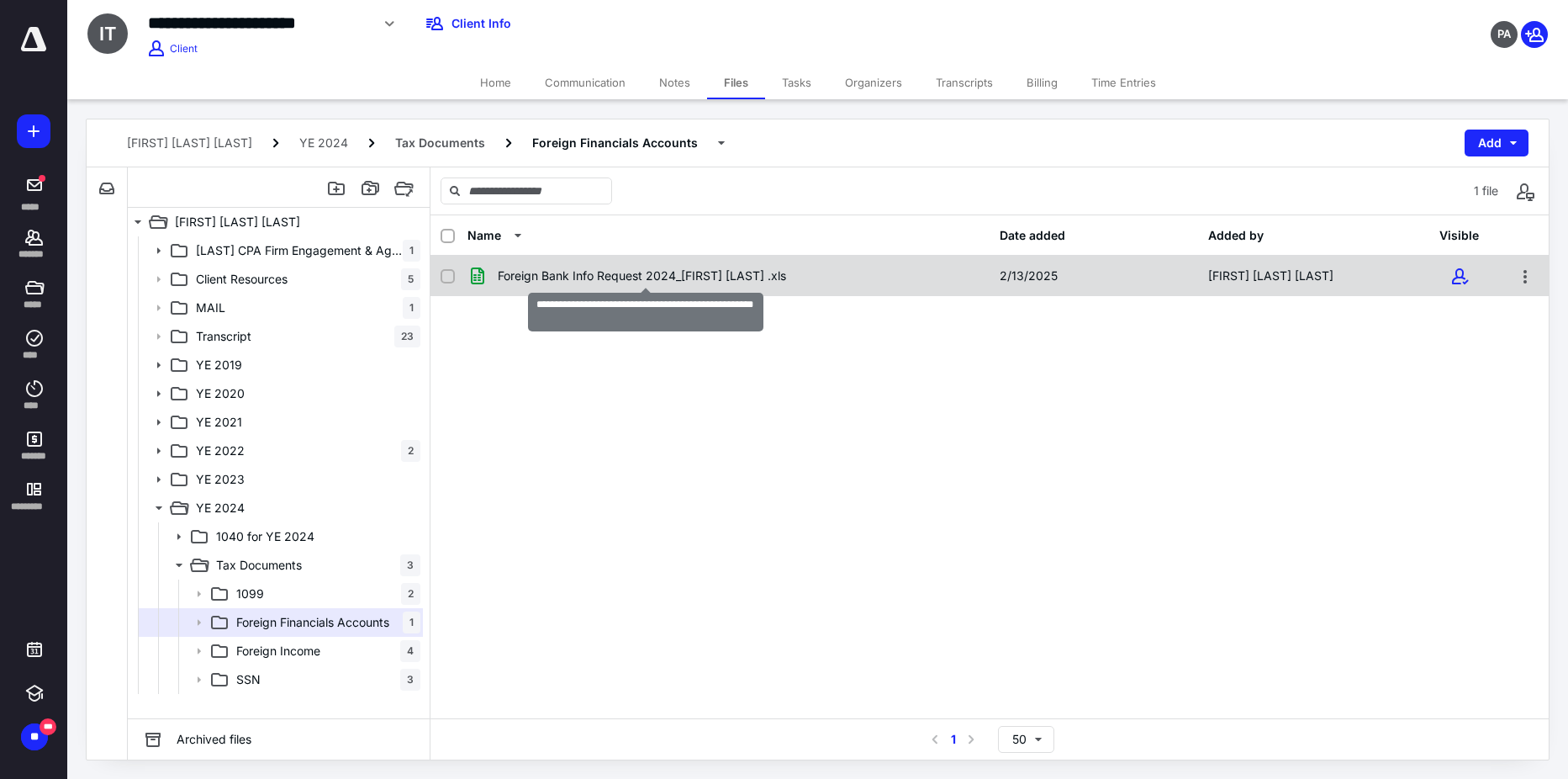 click on "Foreign Bank Info Request 2024_[NAME].xls" at bounding box center [641, 276] 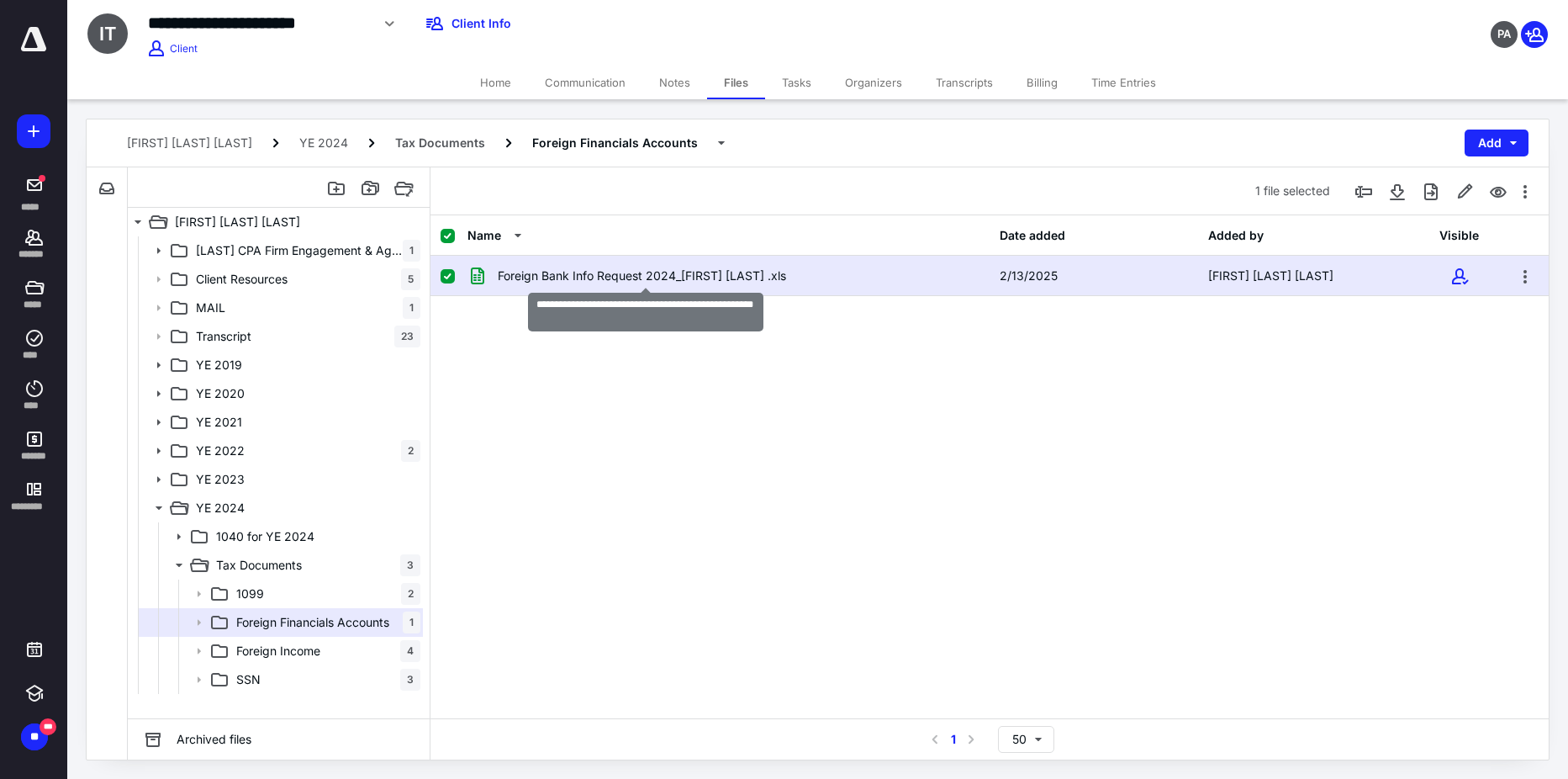 click on "Foreign Bank Info Request 2024_[NAME].xls" at bounding box center (641, 276) 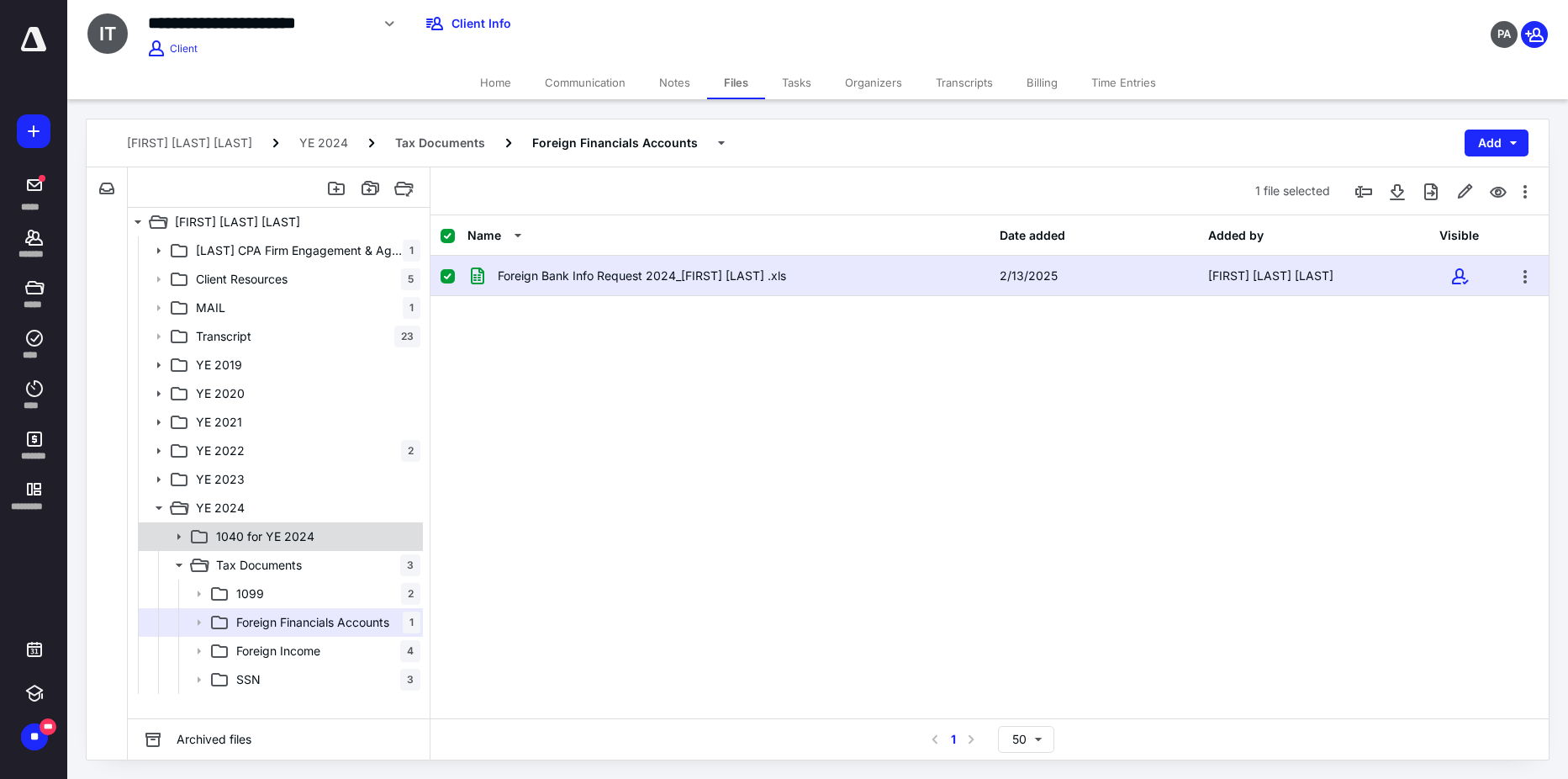 click on "1040 for YE 2024" at bounding box center (265, 537) 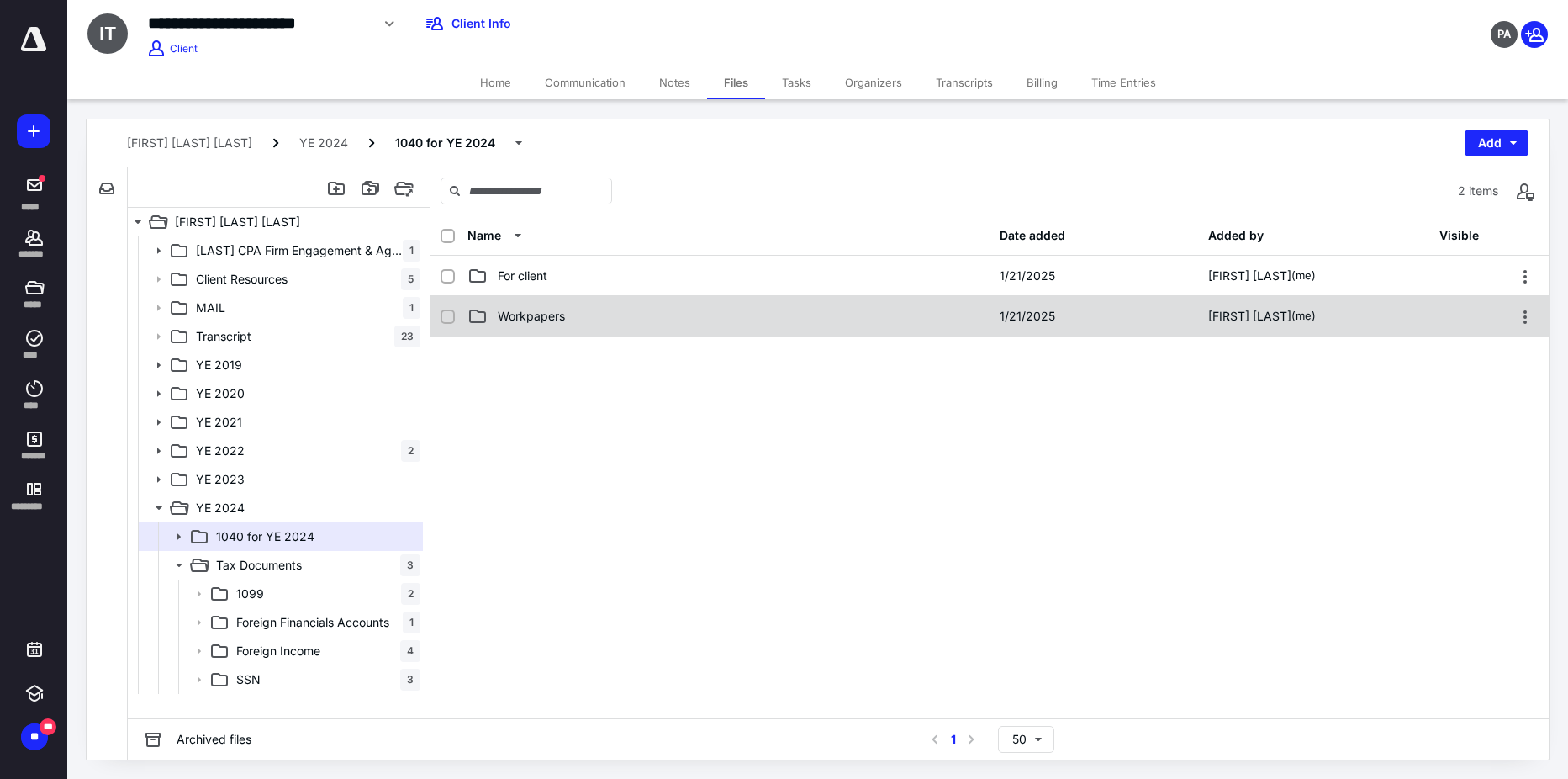 click on "Workpapers" at bounding box center [531, 316] 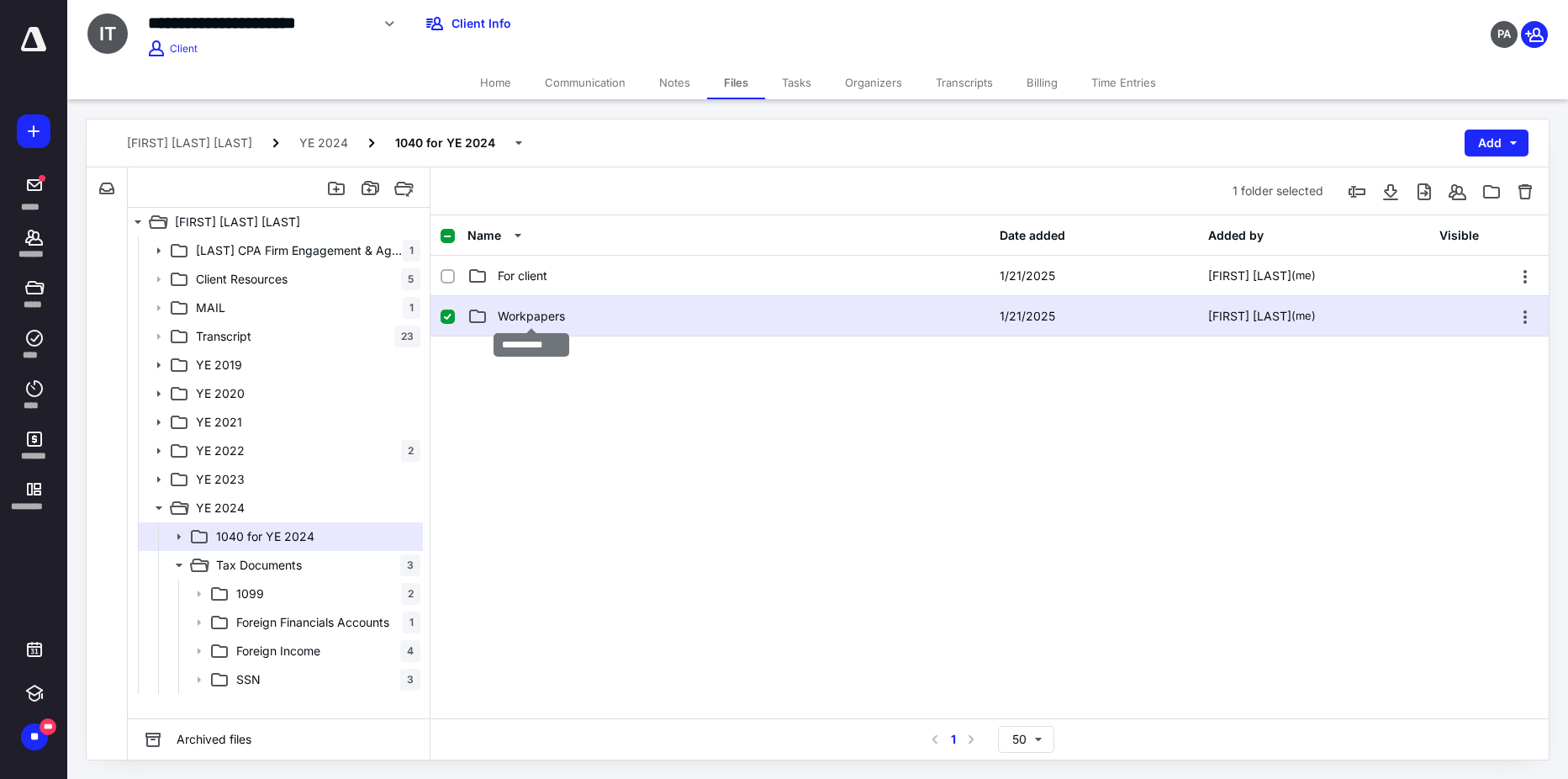 click on "Workpapers" at bounding box center (531, 316) 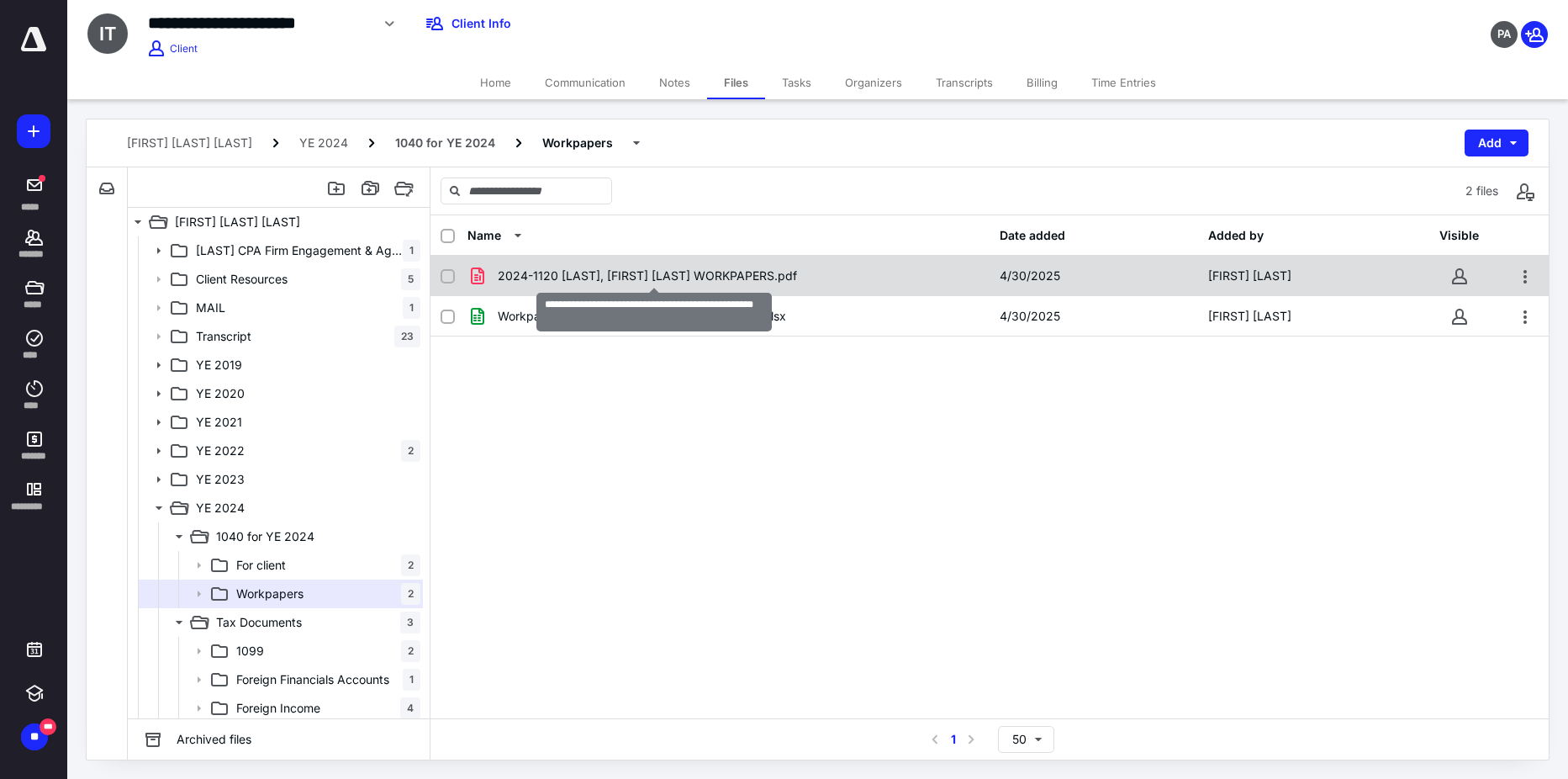 click on "2024-1120 [NAME], [NAME] WORKPAPERS.pdf" at bounding box center [647, 276] 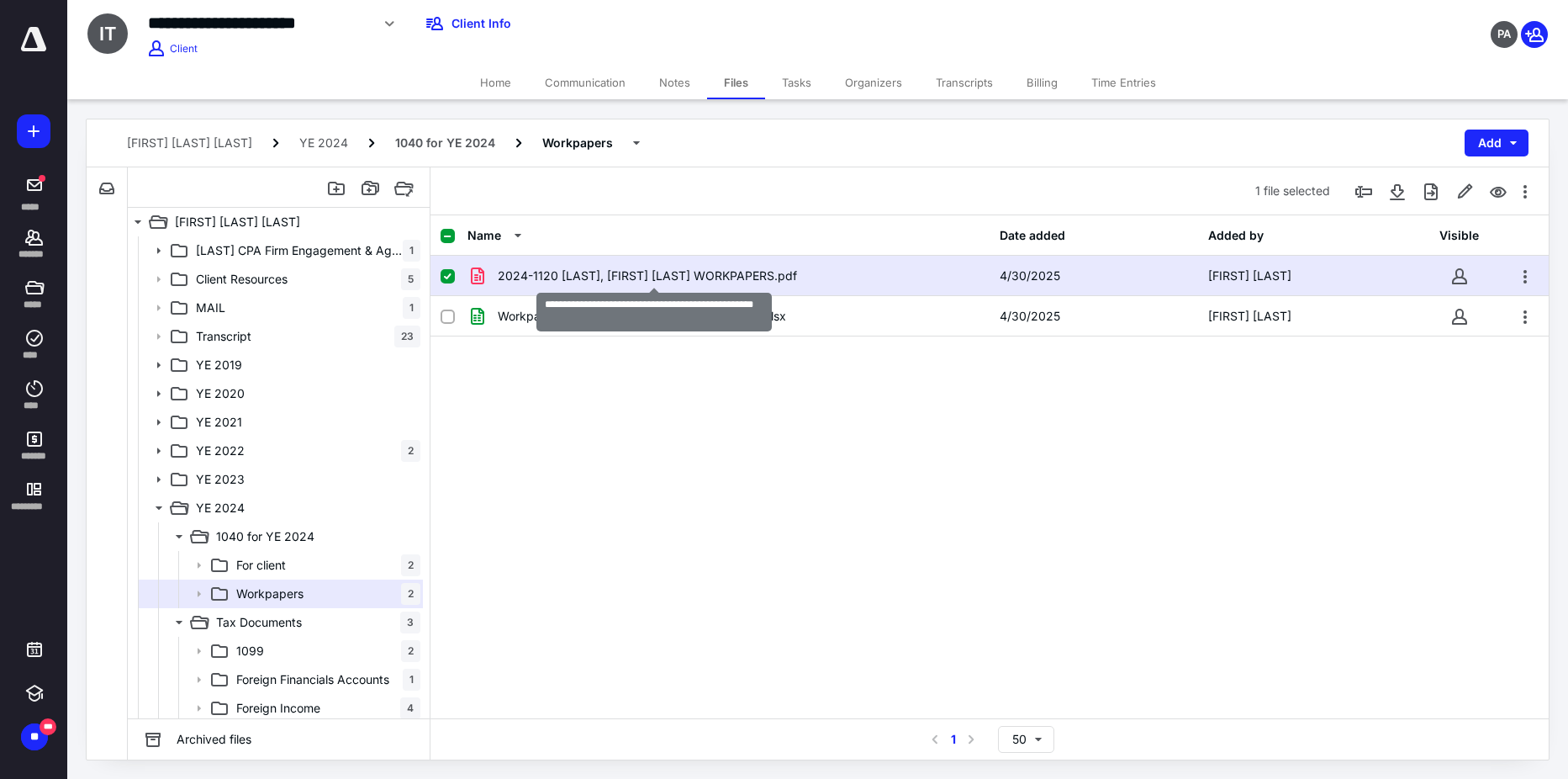 click on "2024-1120 [NAME], [NAME] WORKPAPERS.pdf" at bounding box center [647, 276] 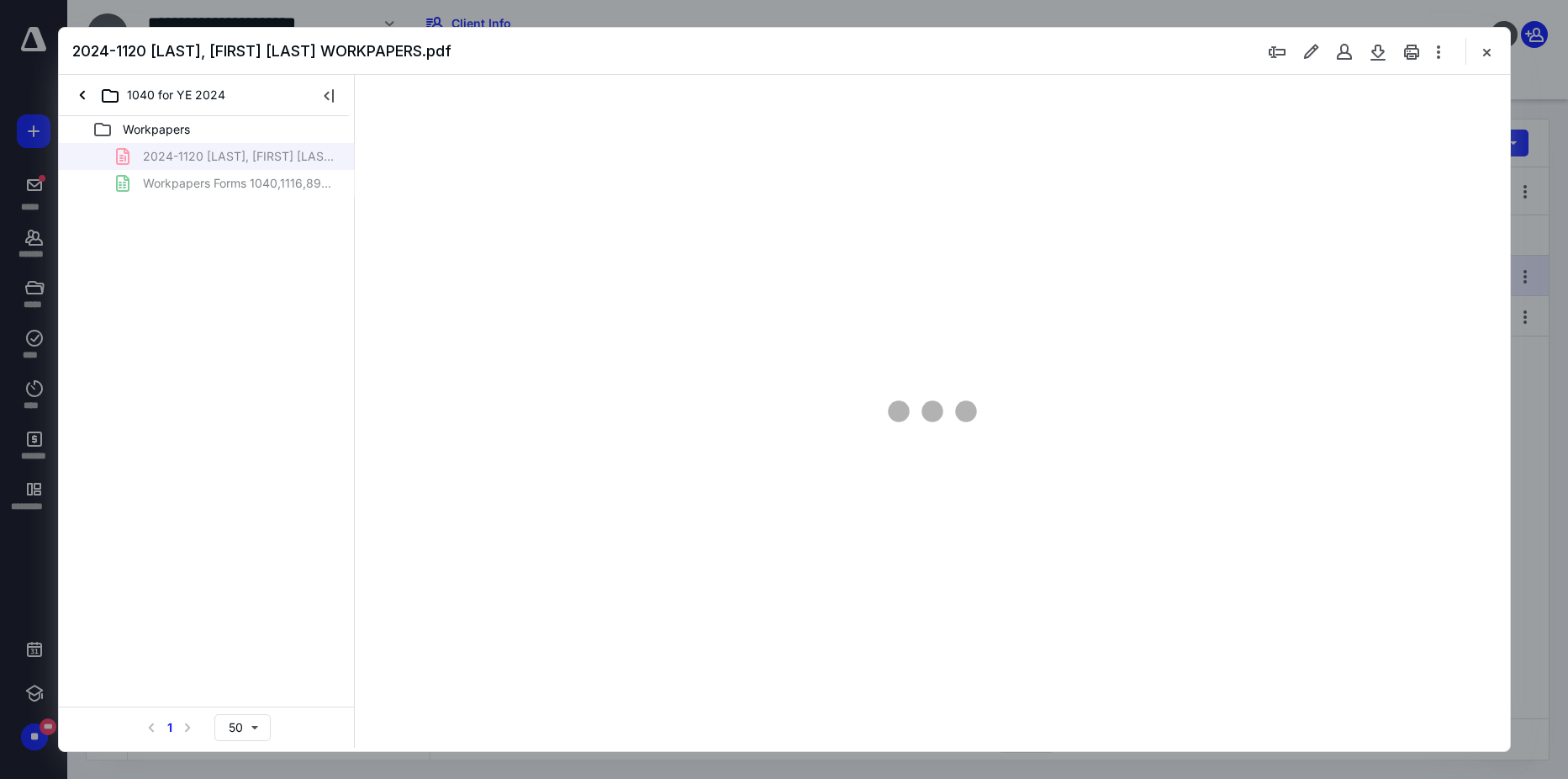 scroll, scrollTop: 0, scrollLeft: 0, axis: both 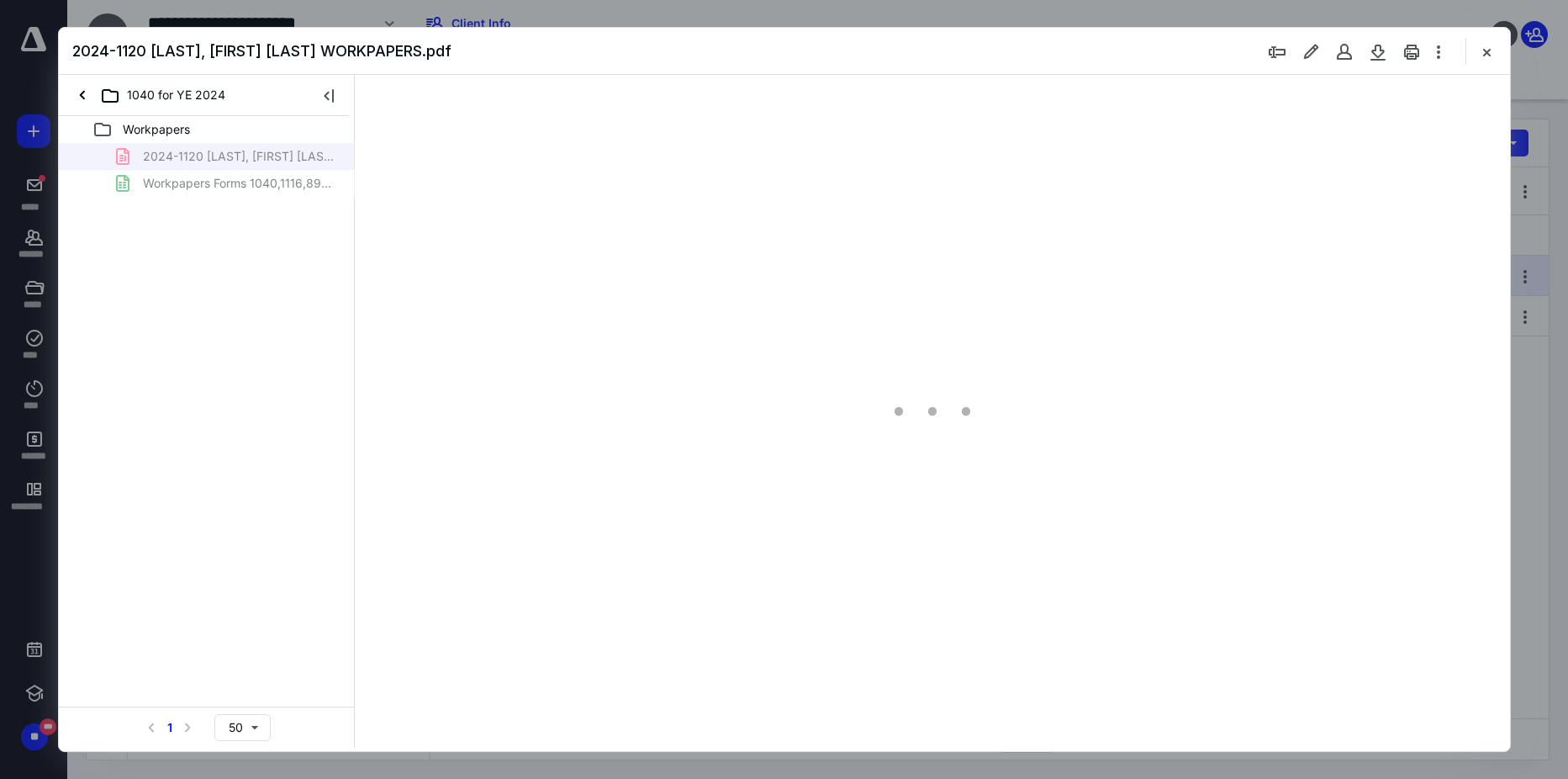 type on "91" 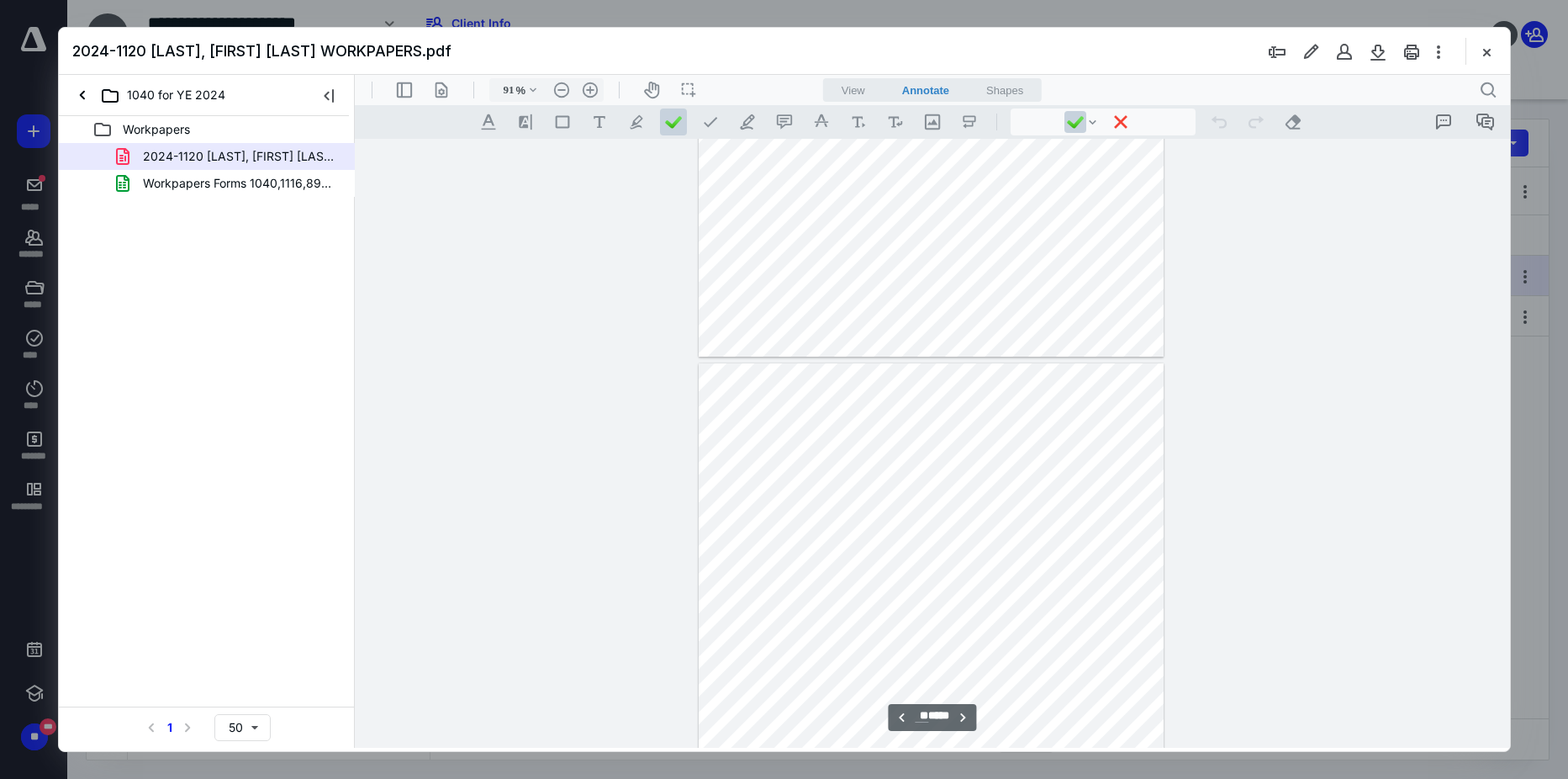 scroll, scrollTop: 14621, scrollLeft: 0, axis: vertical 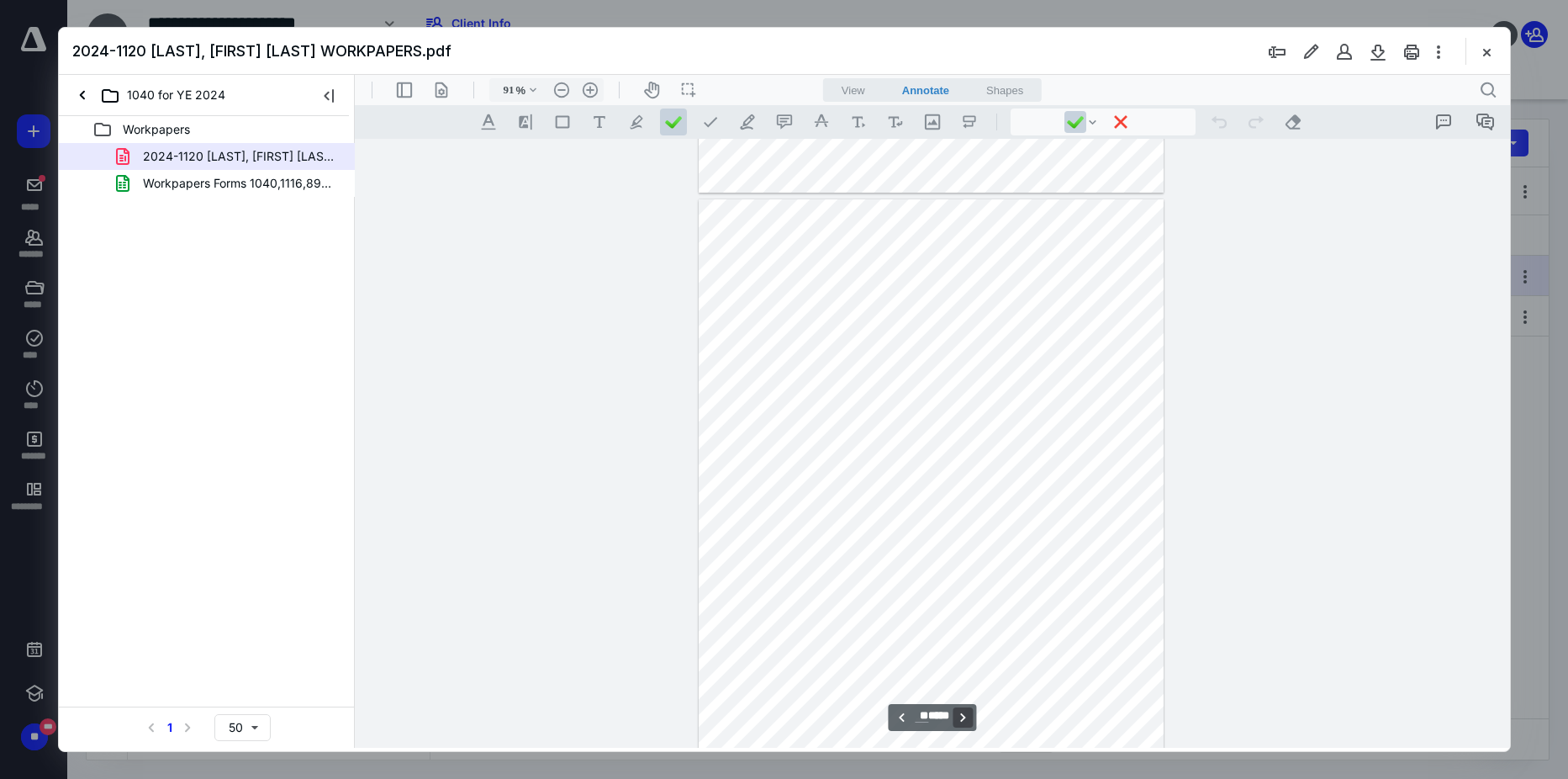 click on "**********" at bounding box center [963, 718] 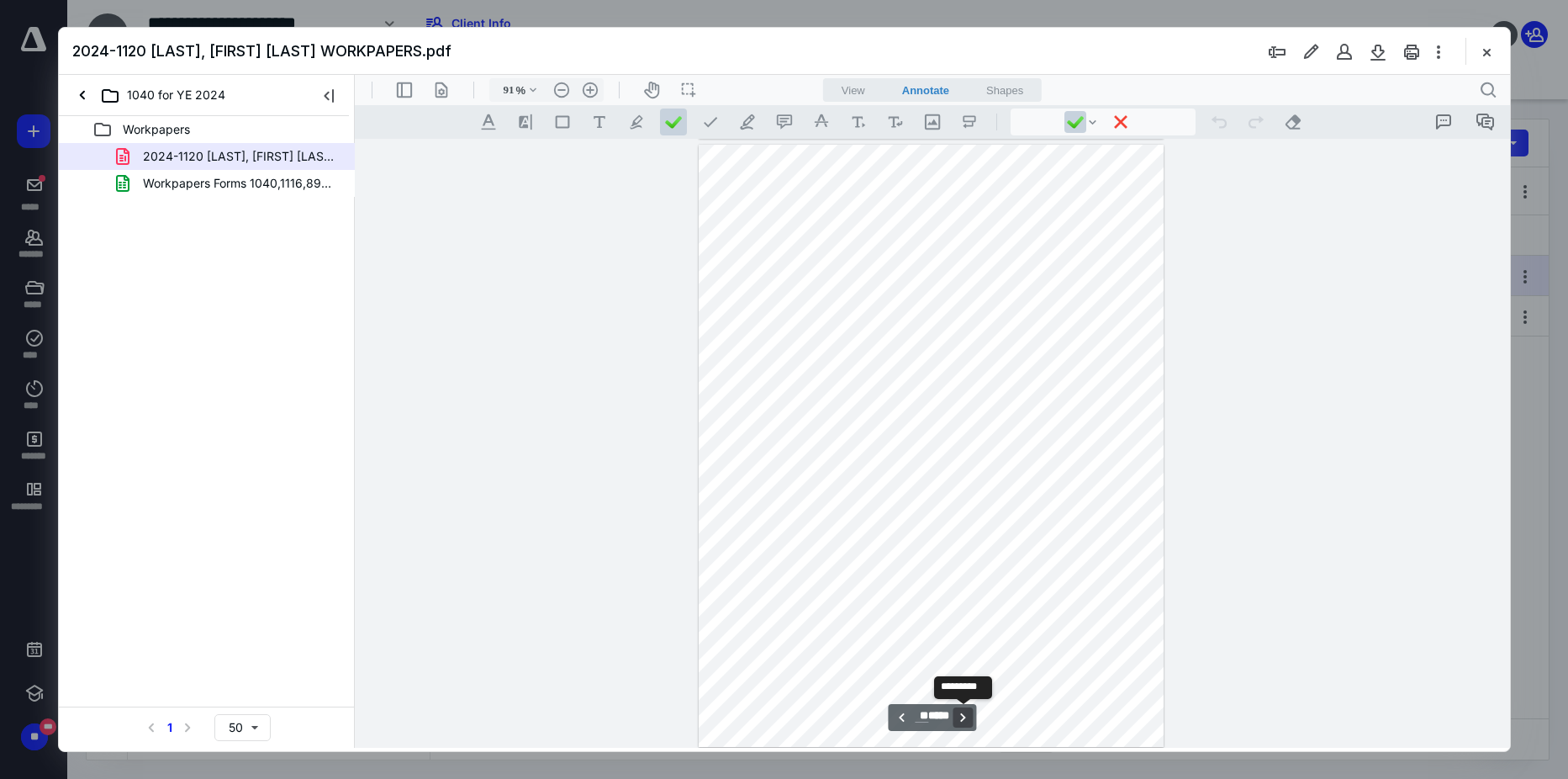 click on "**********" at bounding box center (963, 718) 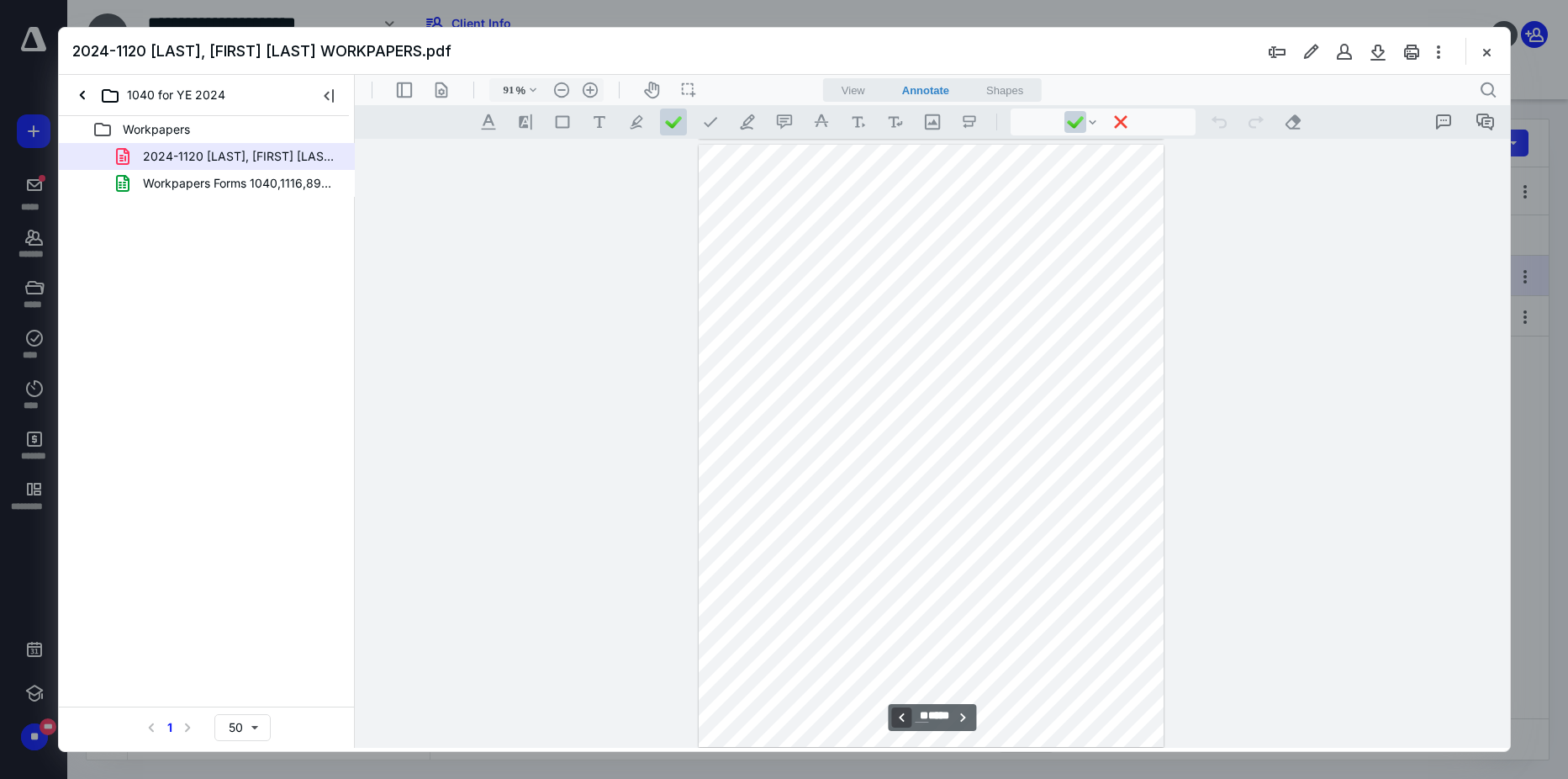 click on "**********" at bounding box center [900, 718] 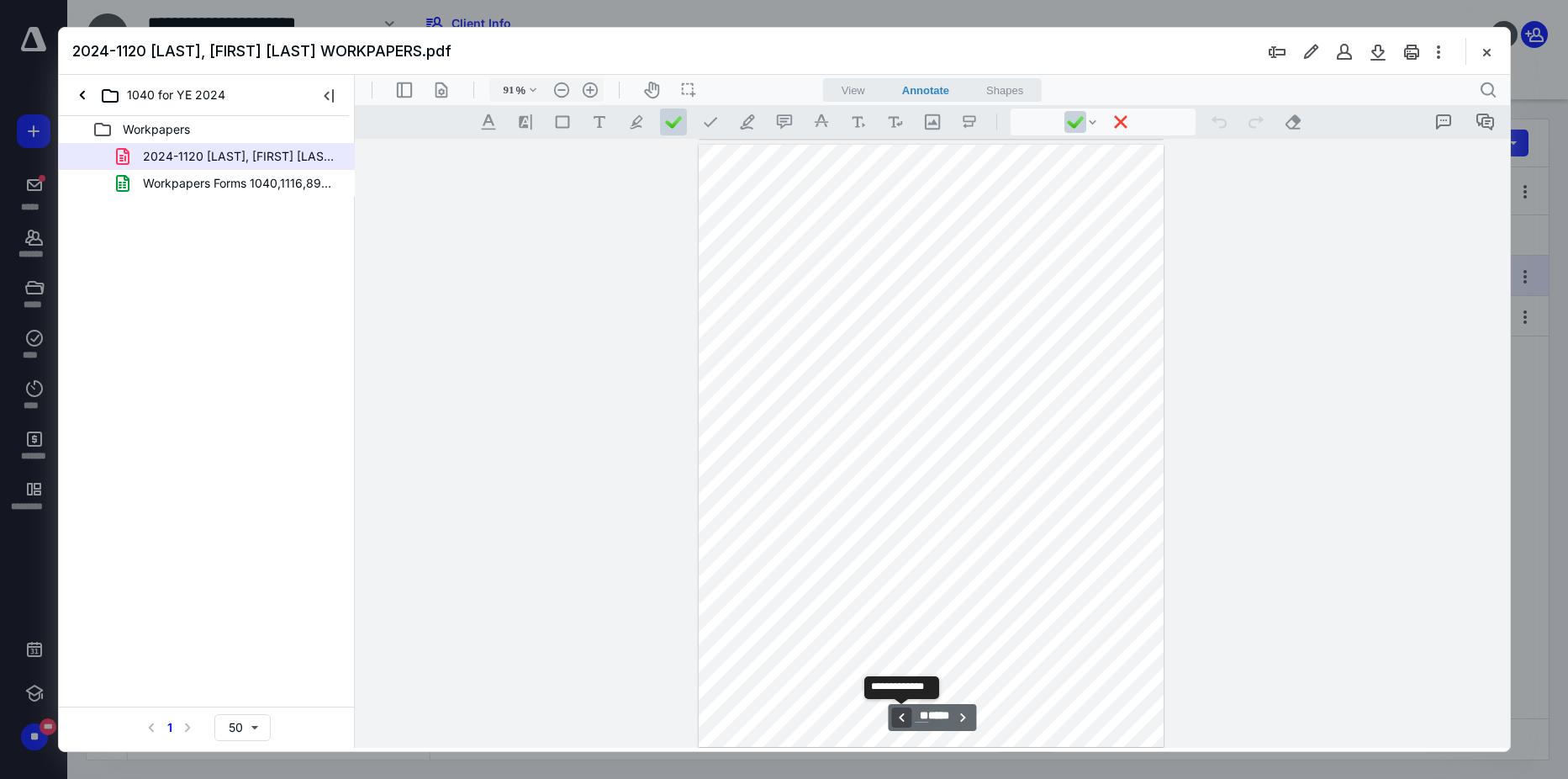 click on "**********" at bounding box center [900, 718] 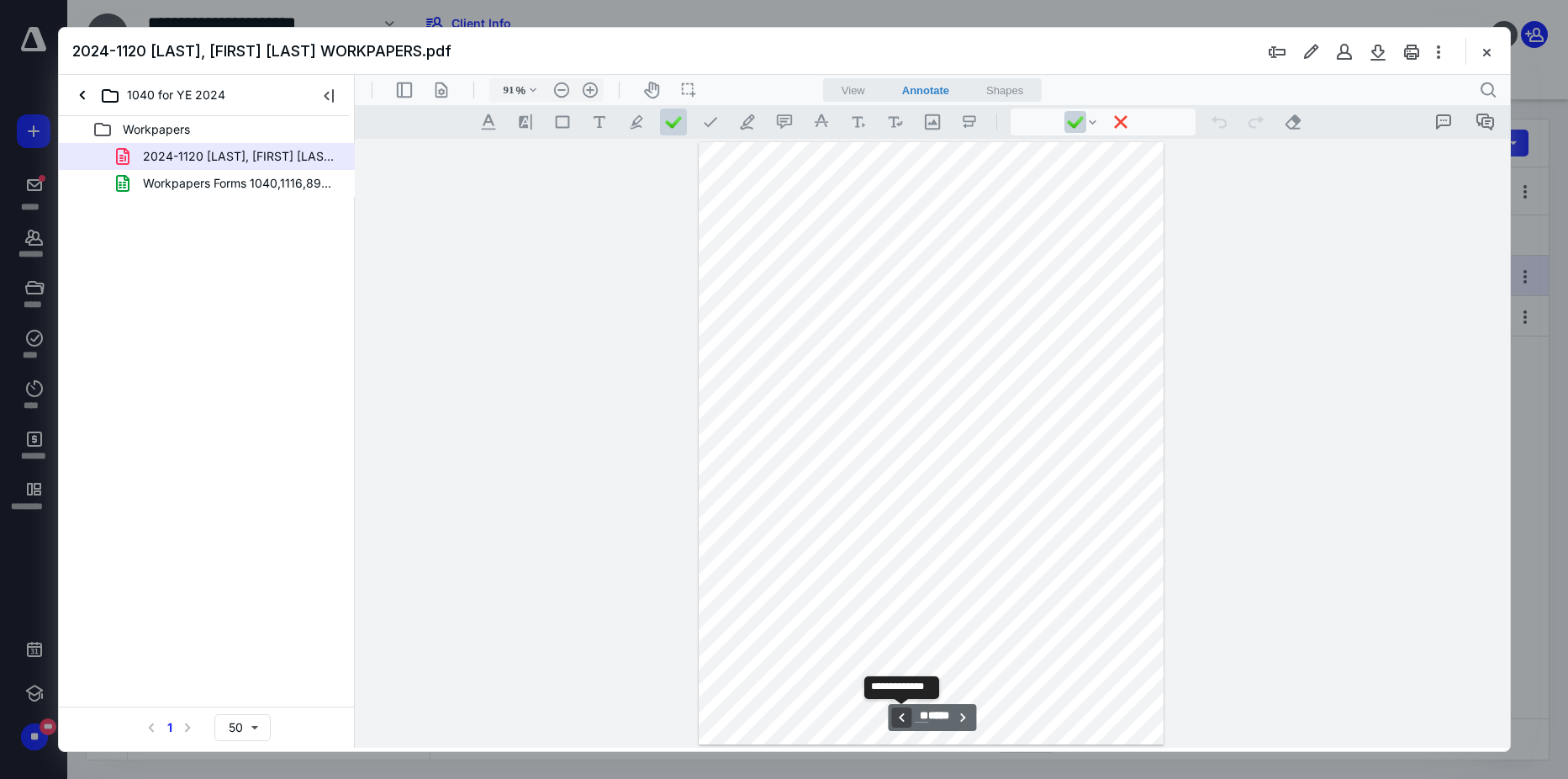 click on "**********" at bounding box center [900, 718] 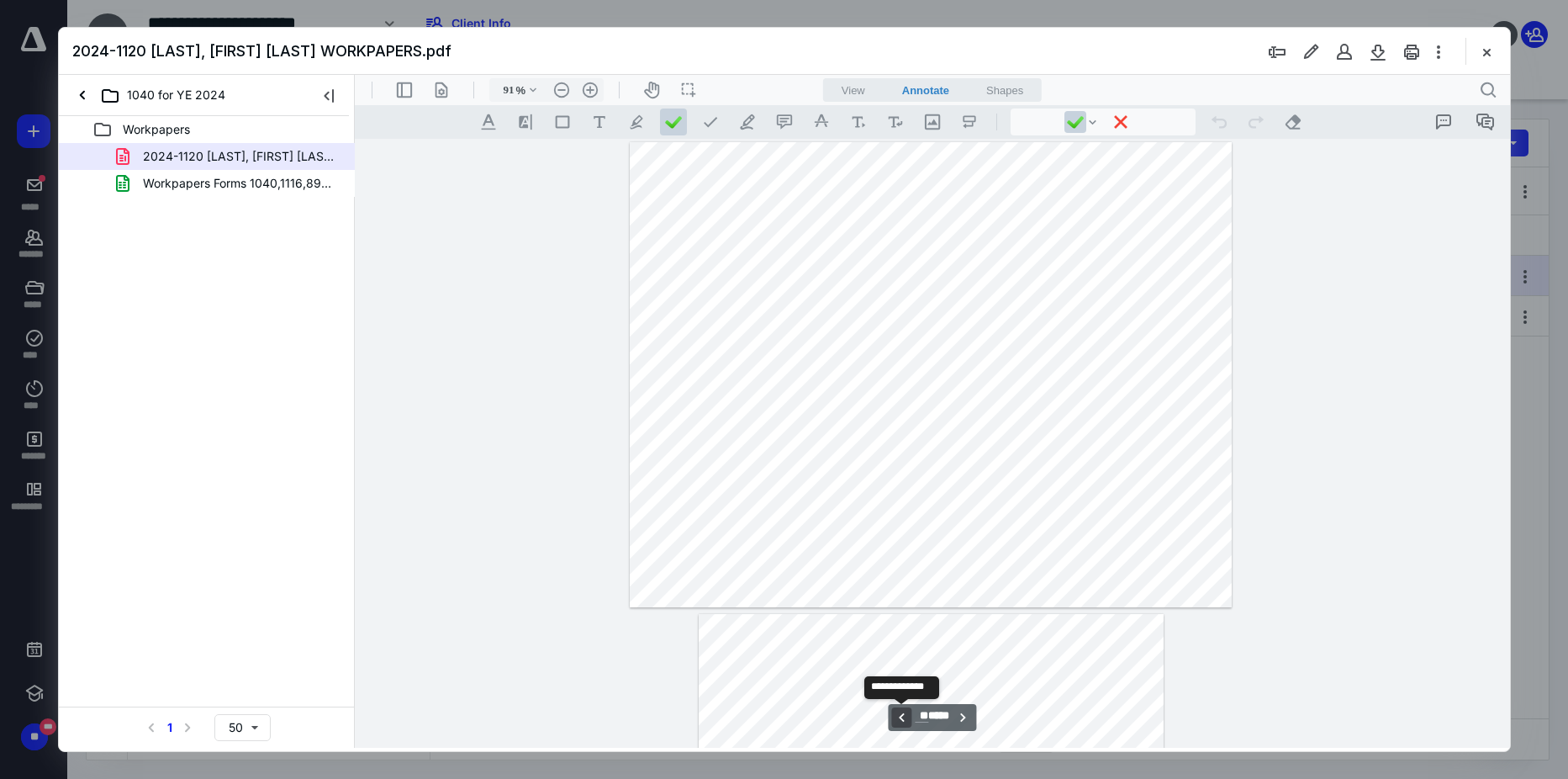 click on "**********" at bounding box center (900, 718) 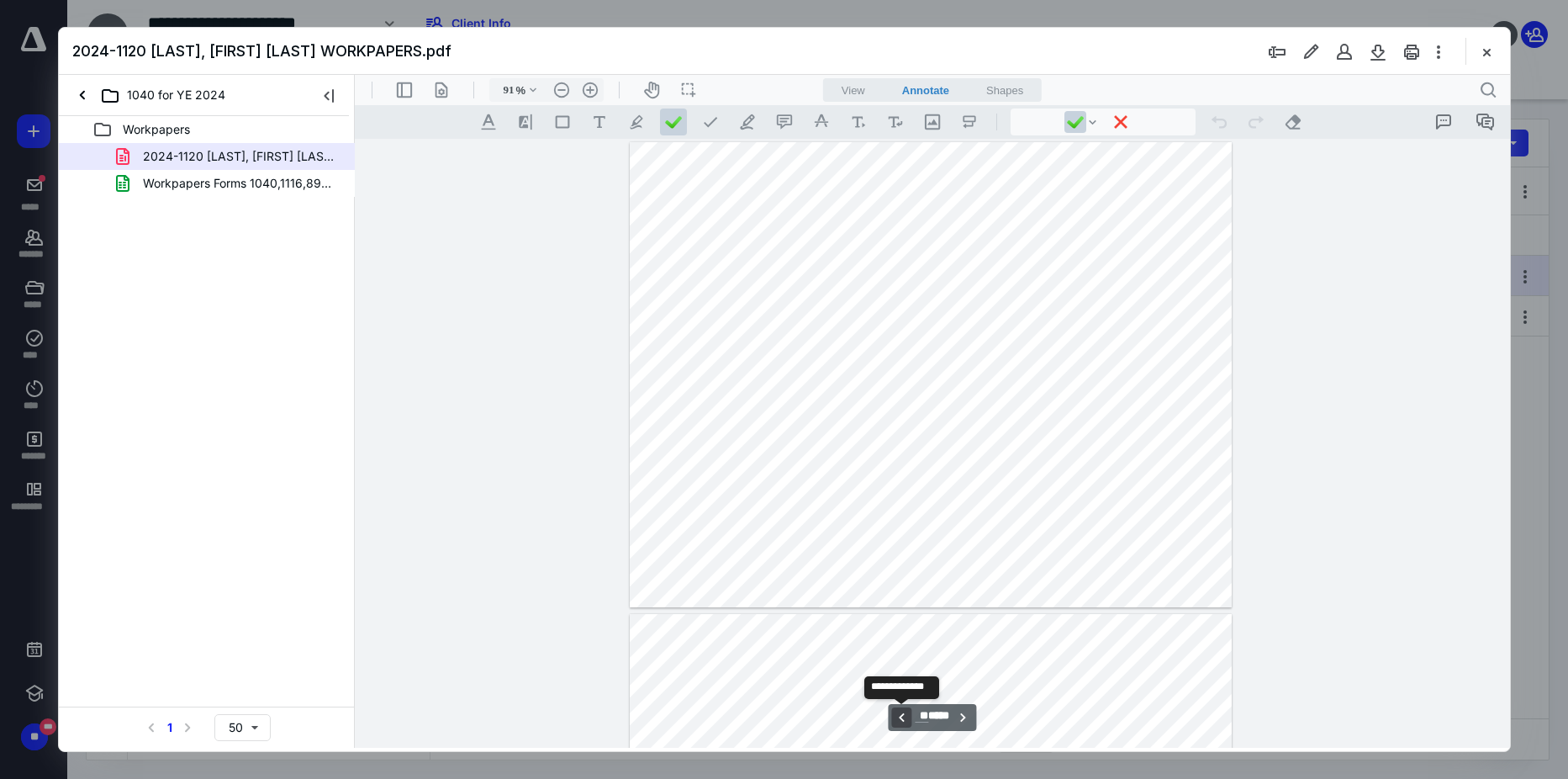 click on "**********" at bounding box center (900, 718) 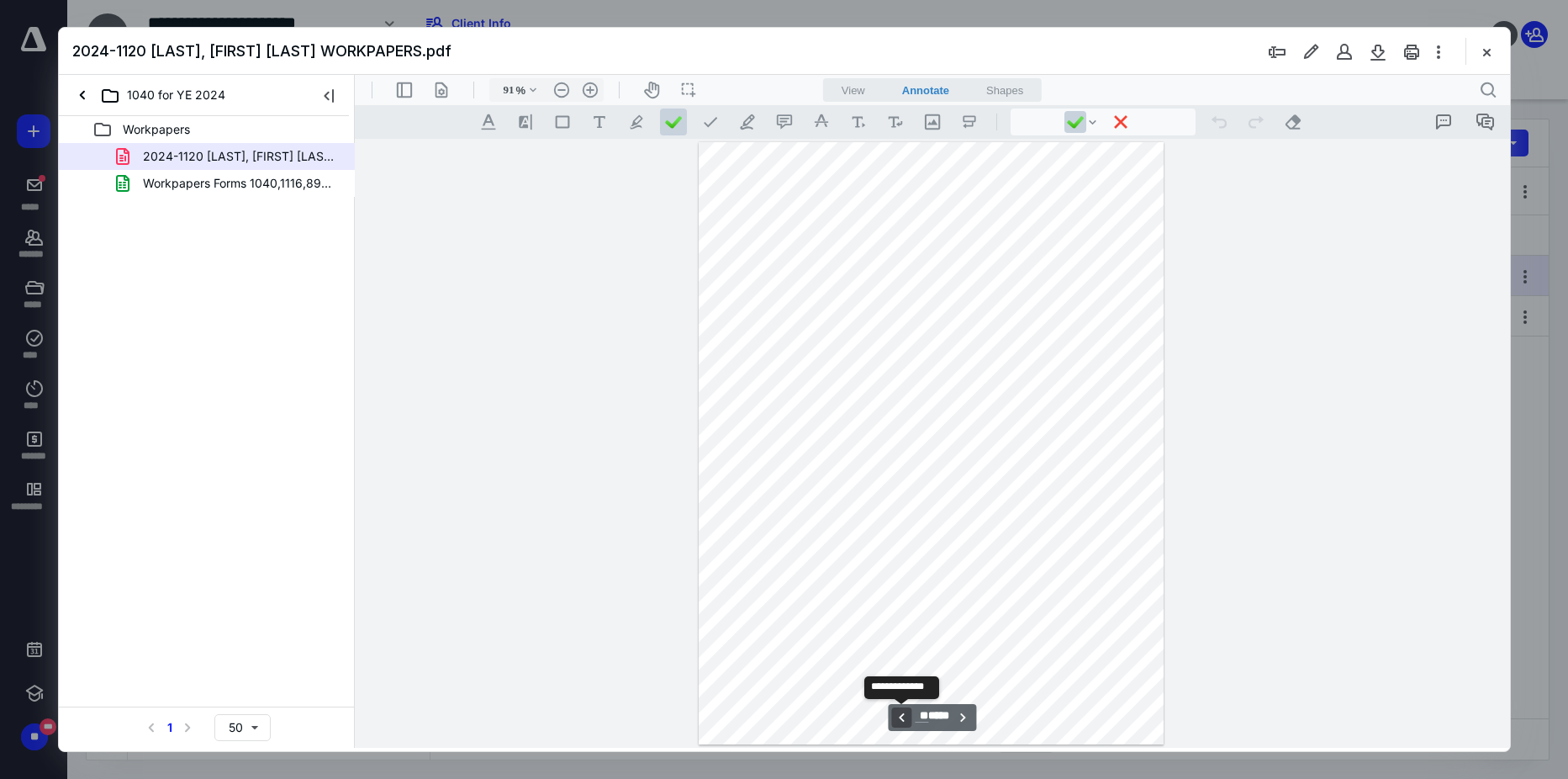 click on "**********" at bounding box center [900, 718] 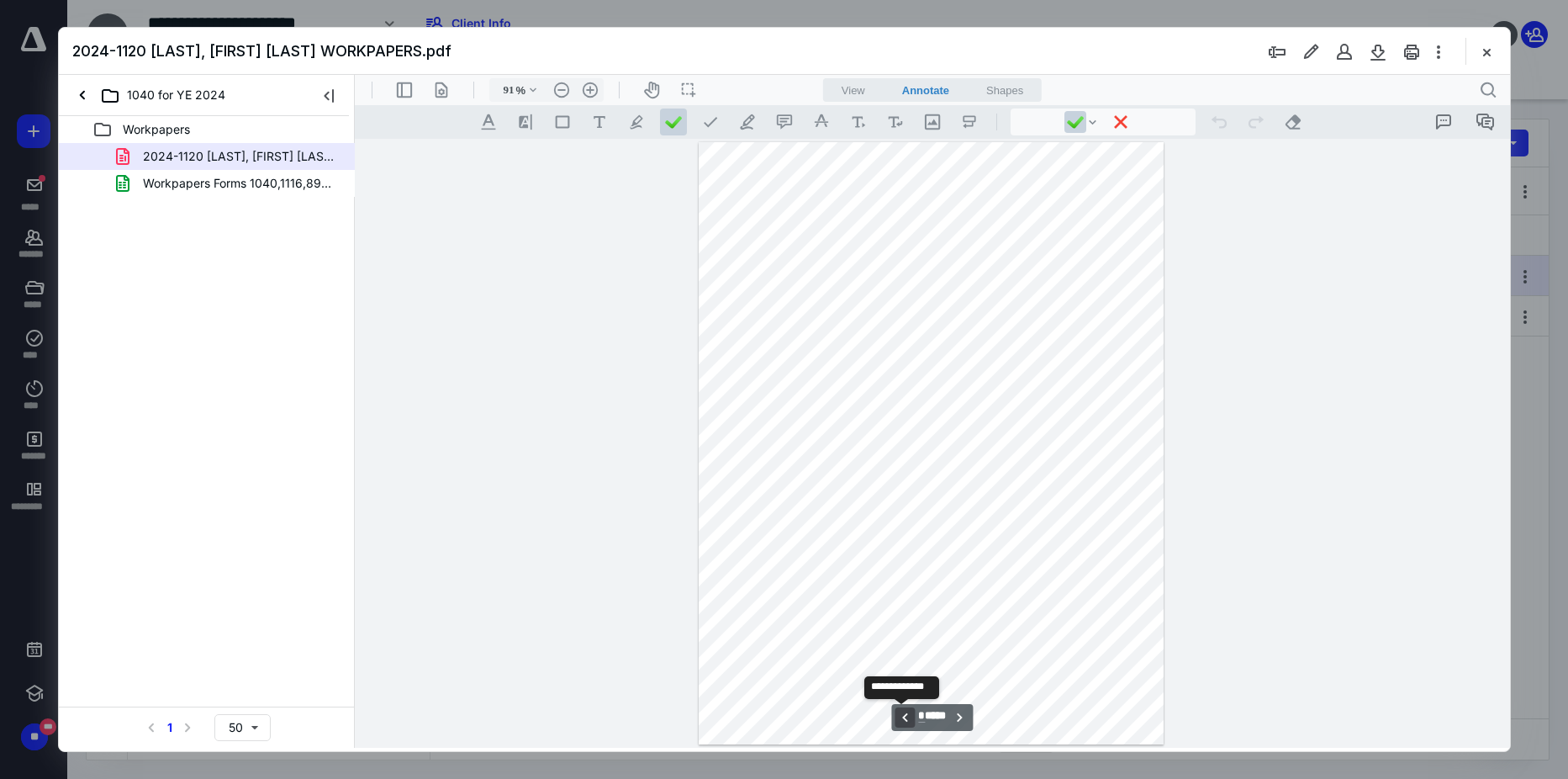 click on "**********" at bounding box center (904, 718) 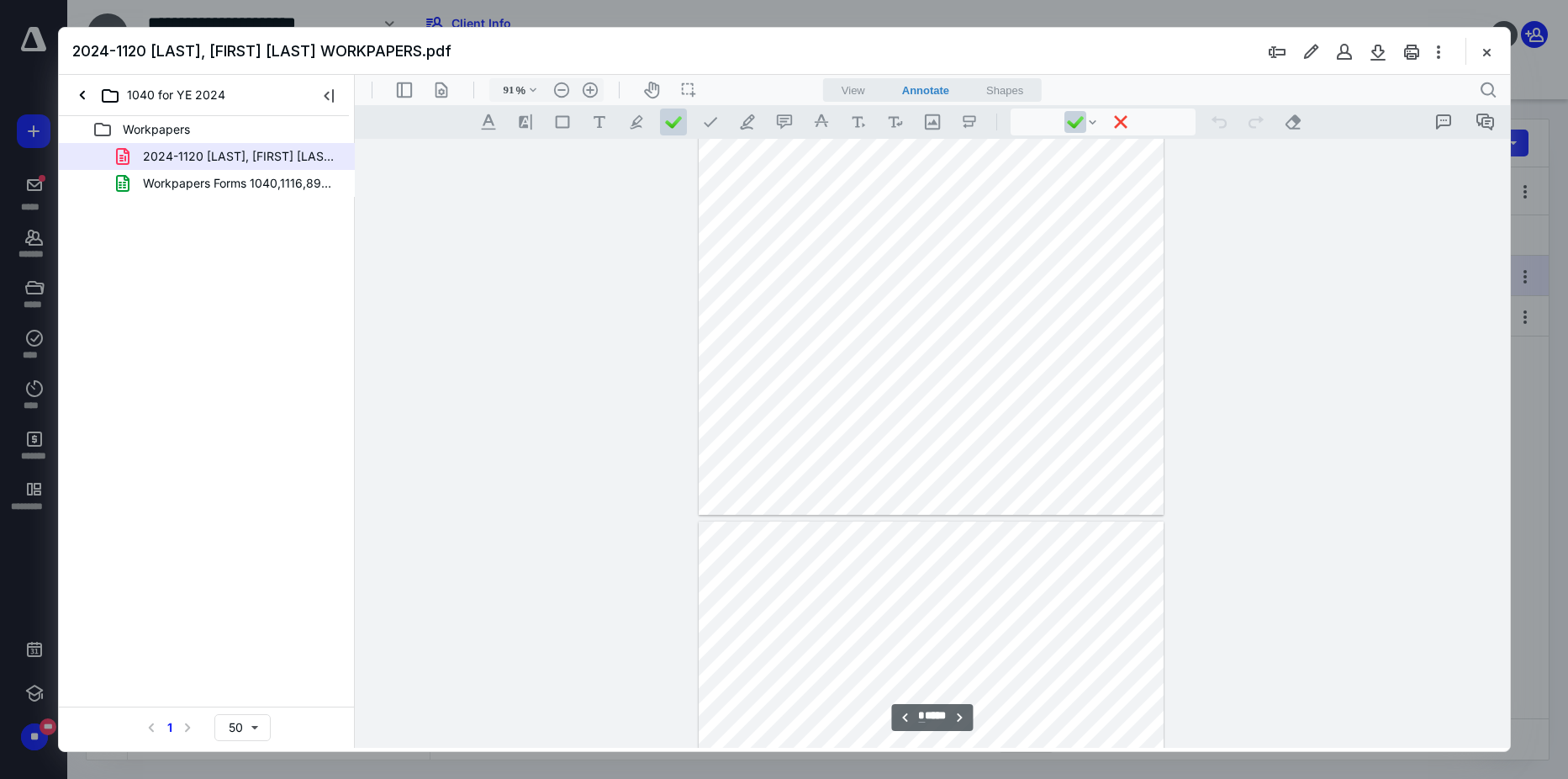 scroll, scrollTop: 4516, scrollLeft: 0, axis: vertical 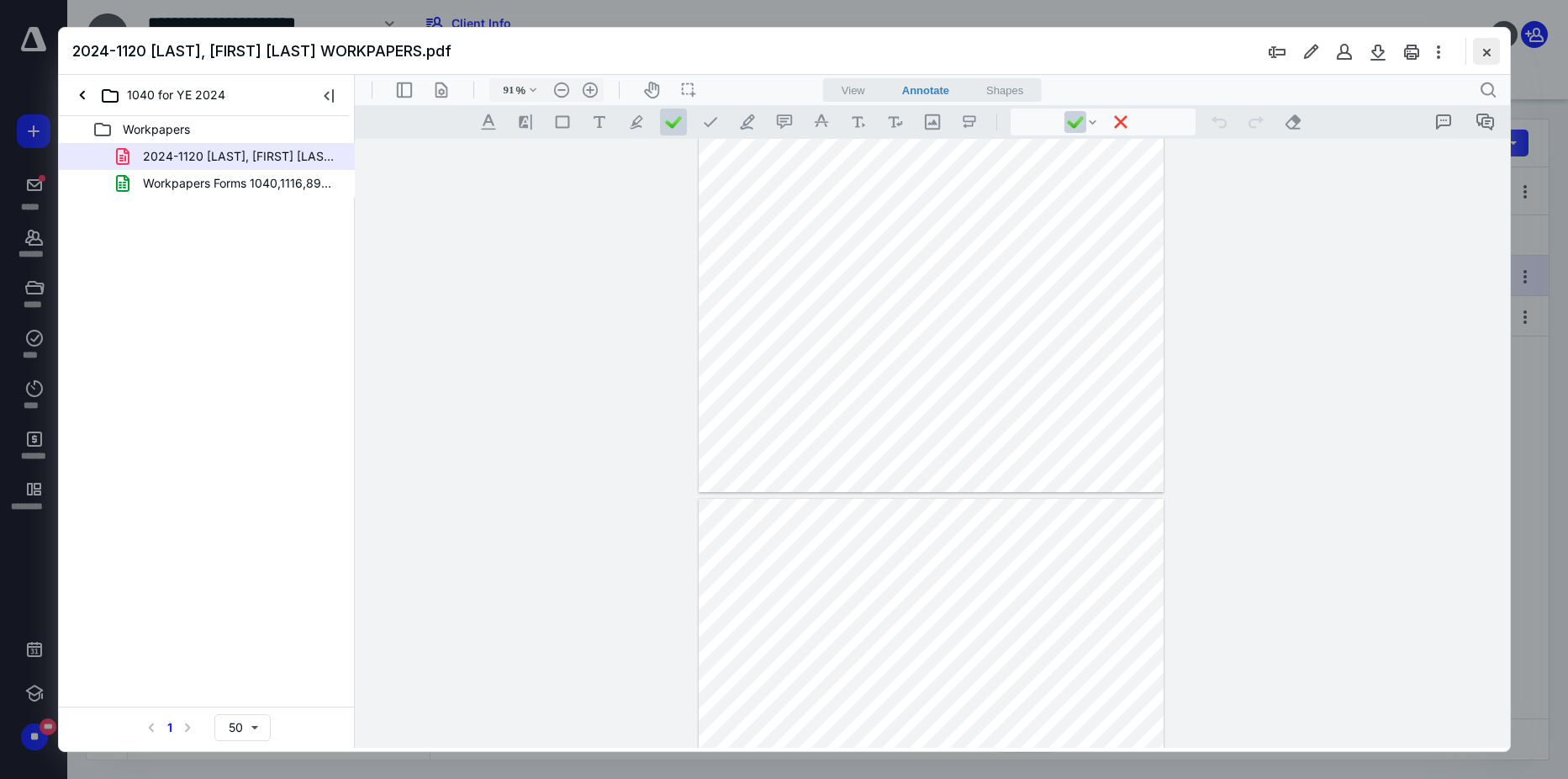 click at bounding box center (1486, 51) 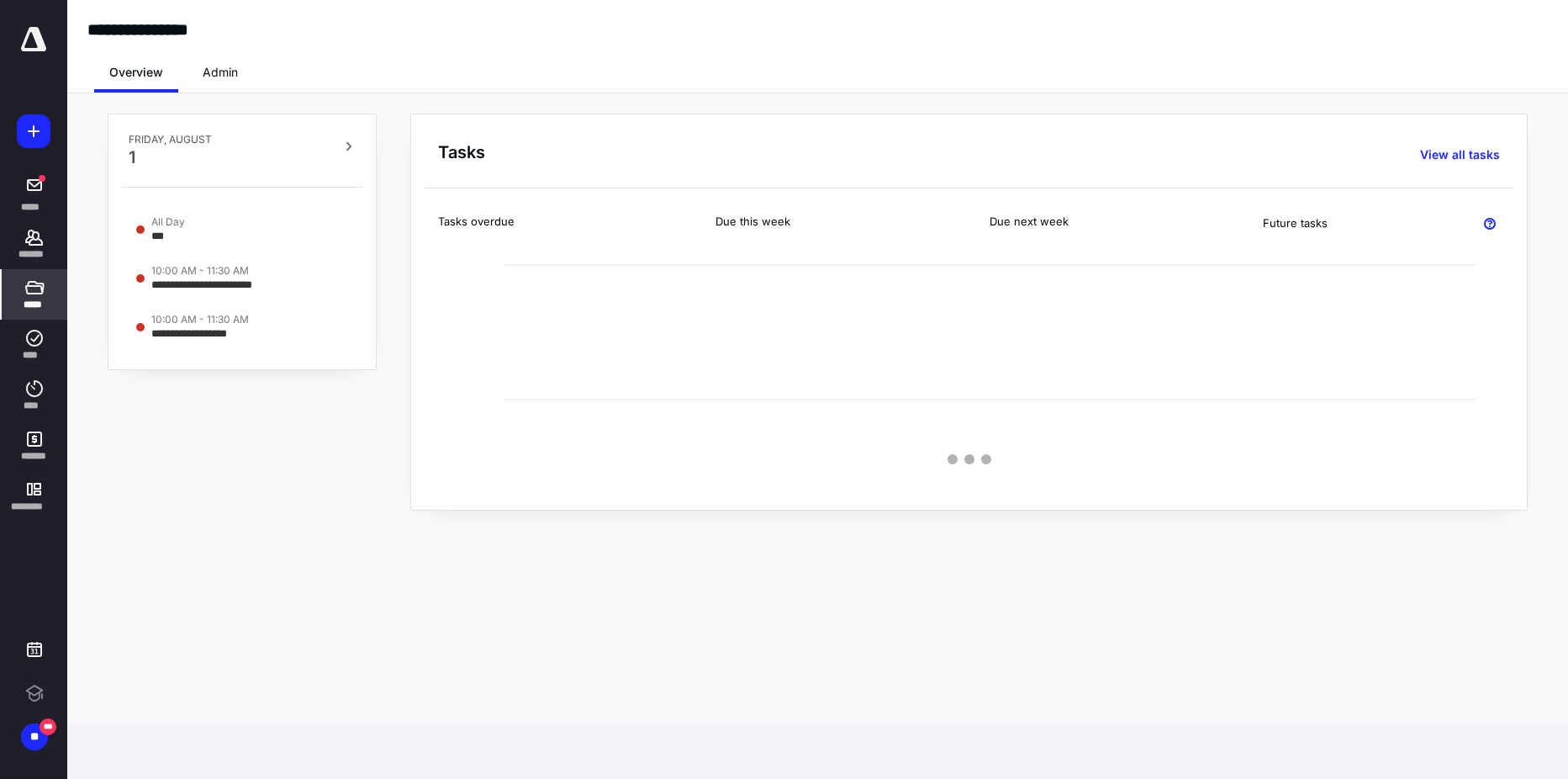 scroll, scrollTop: 0, scrollLeft: 0, axis: both 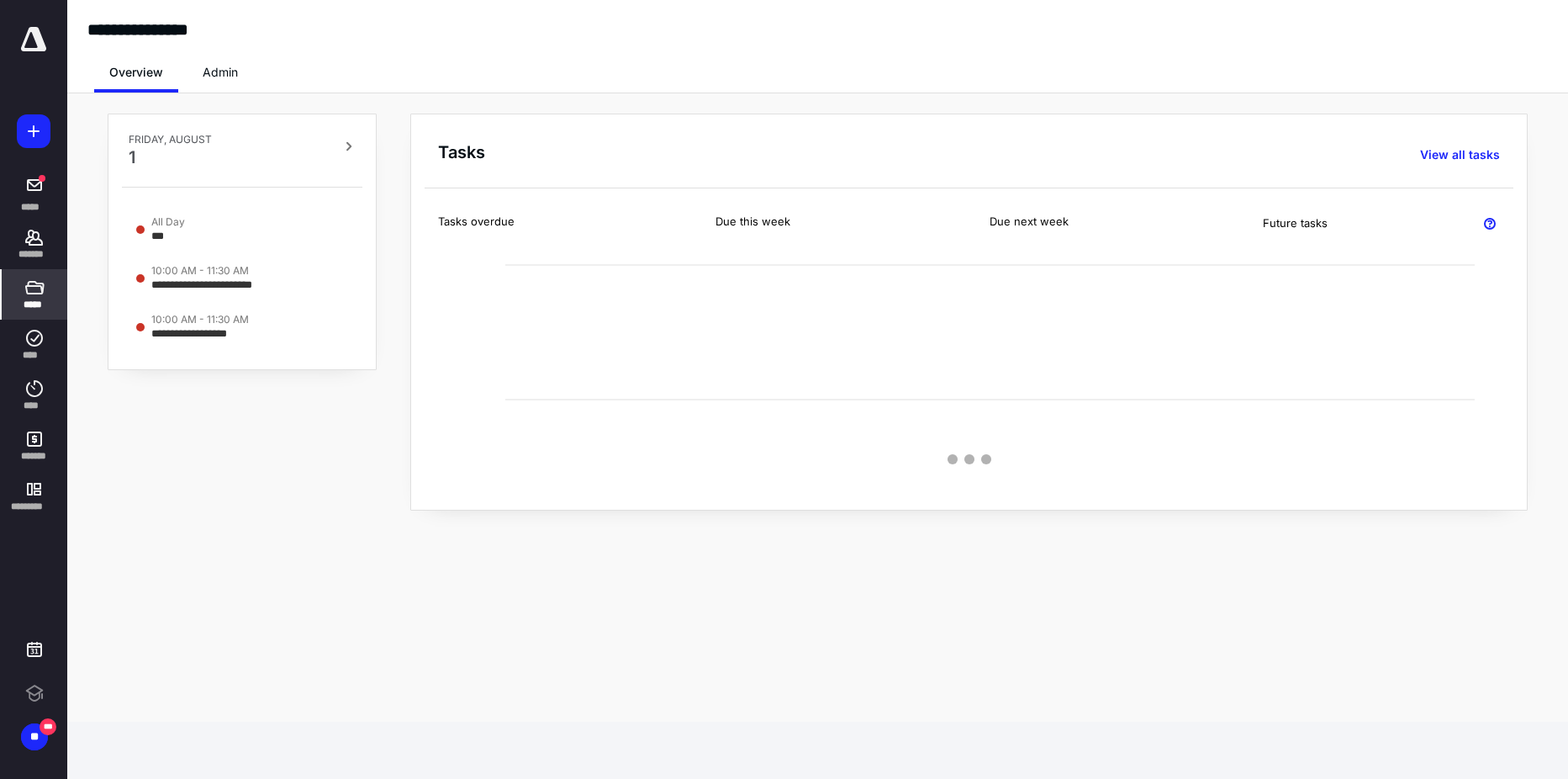 click 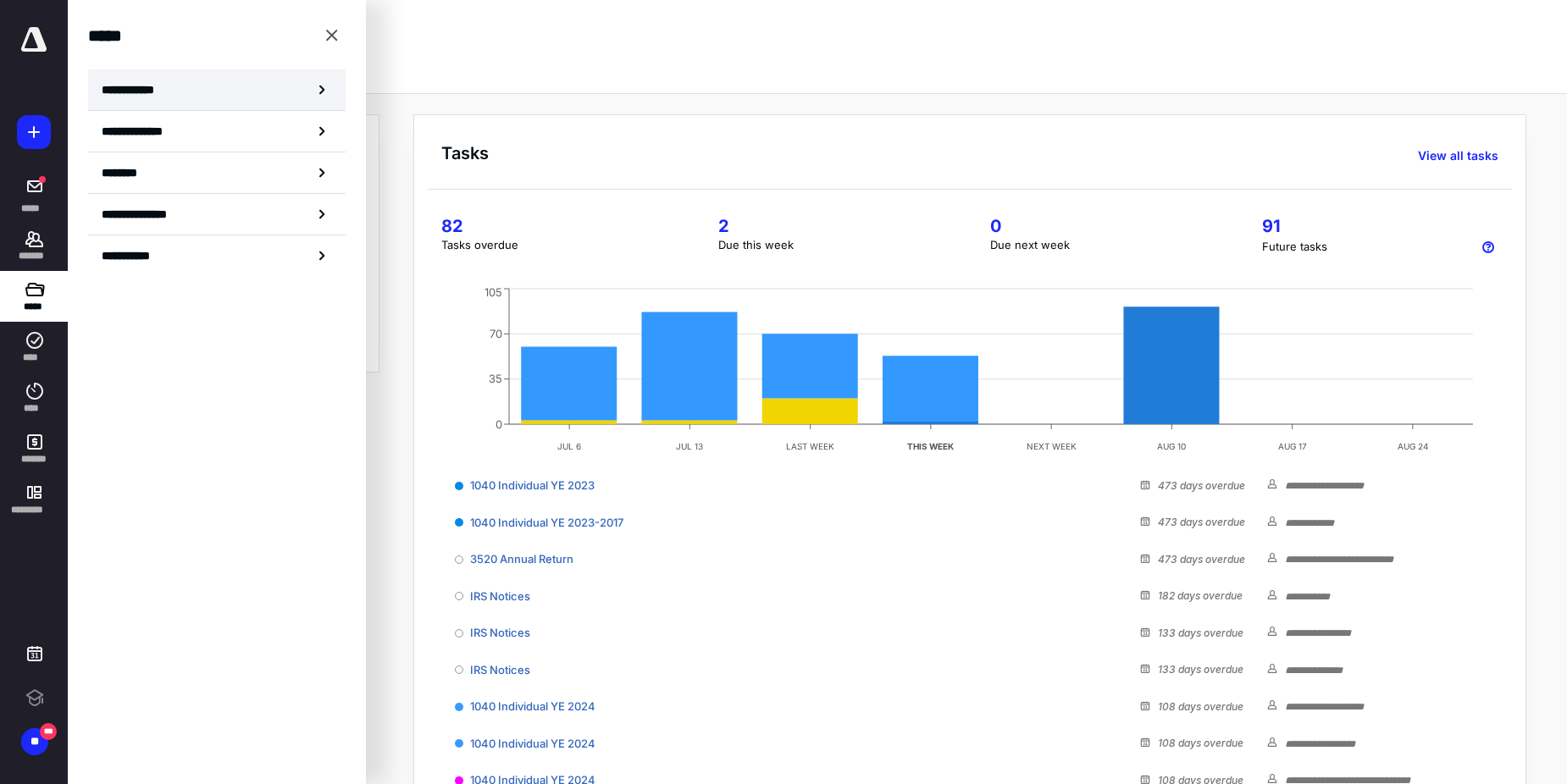 click on "**********" at bounding box center (133, 90) 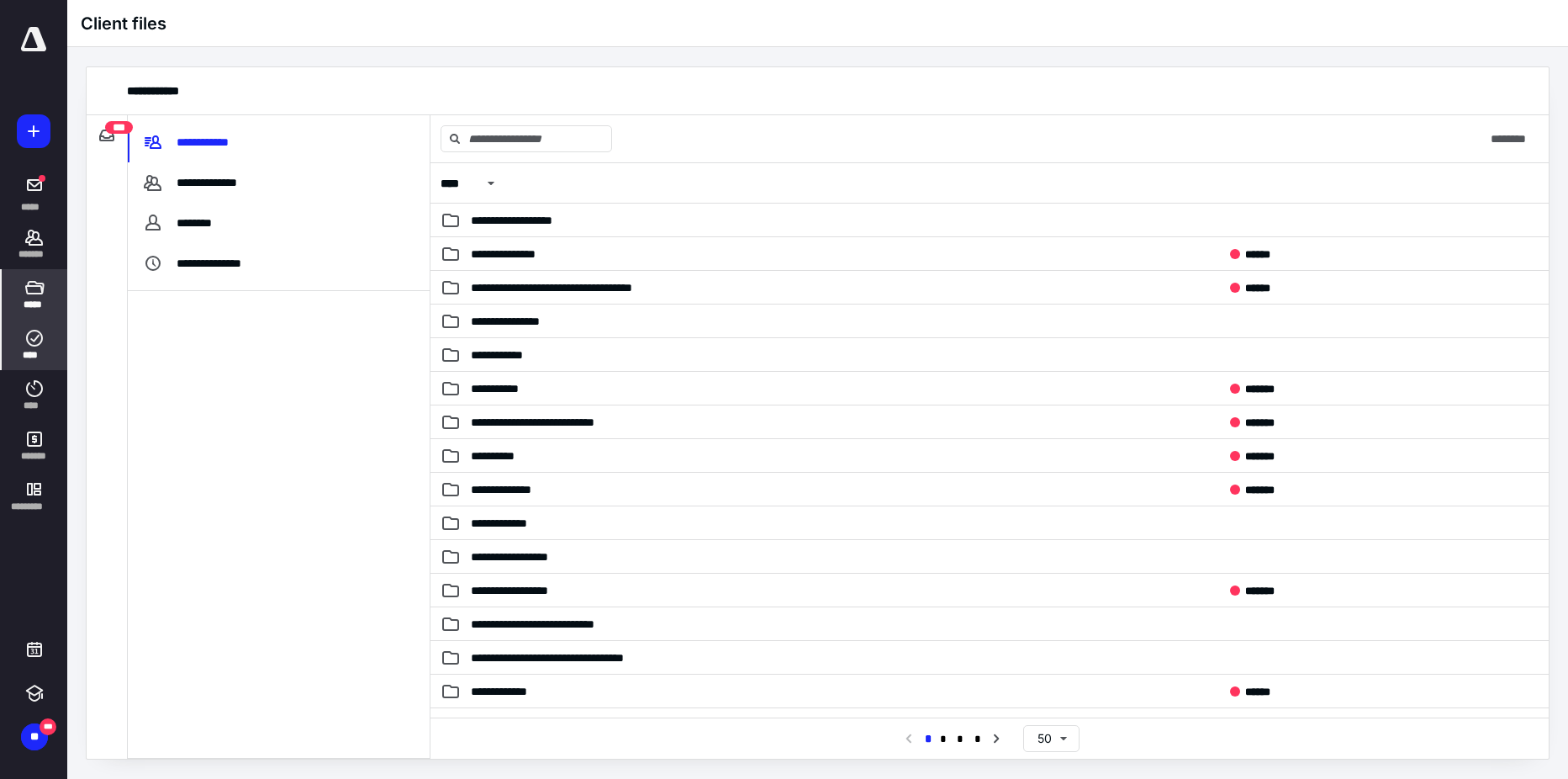 click on "****" at bounding box center (34, 355) 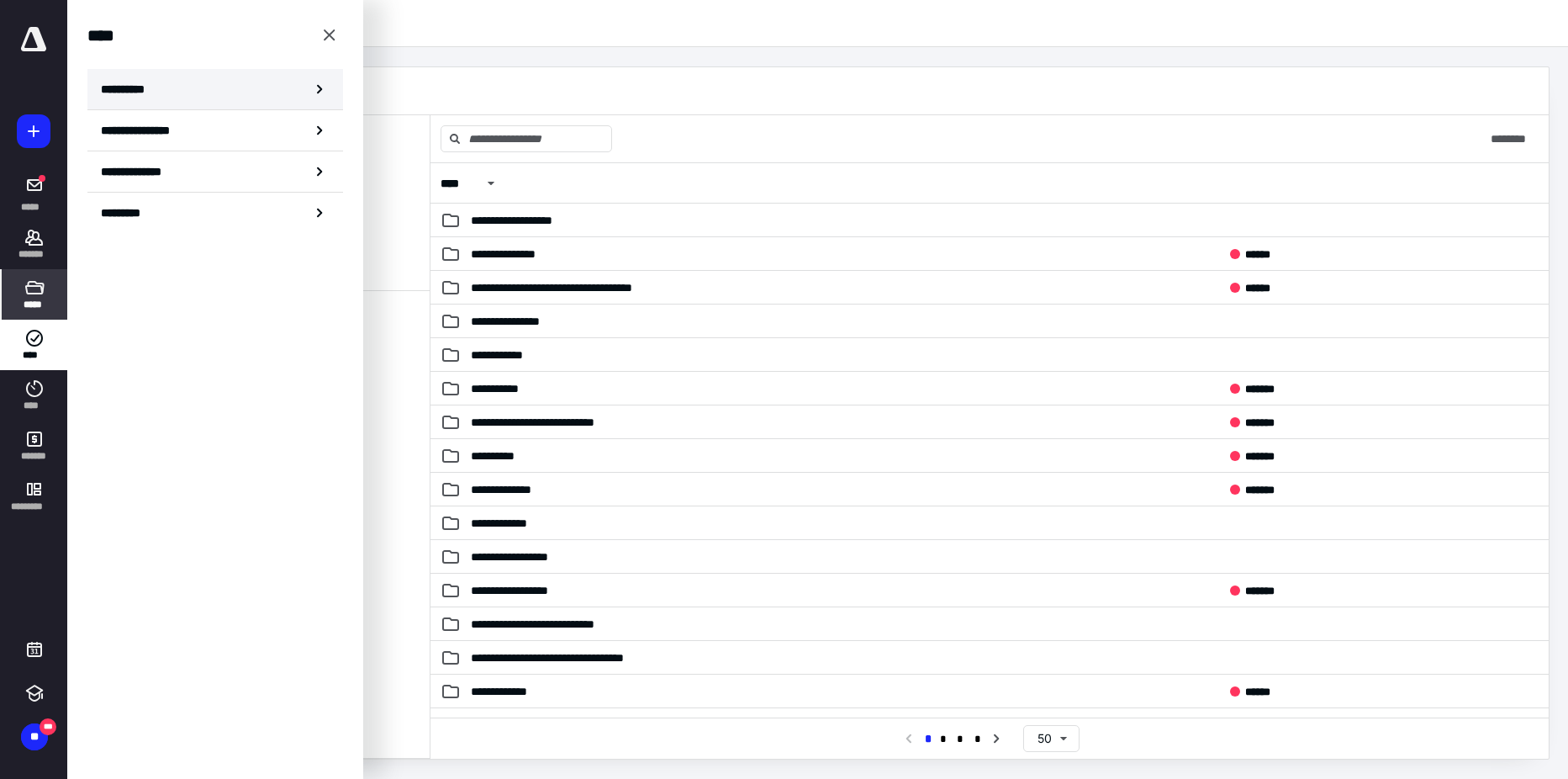 click on "**********" at bounding box center (215, 89) 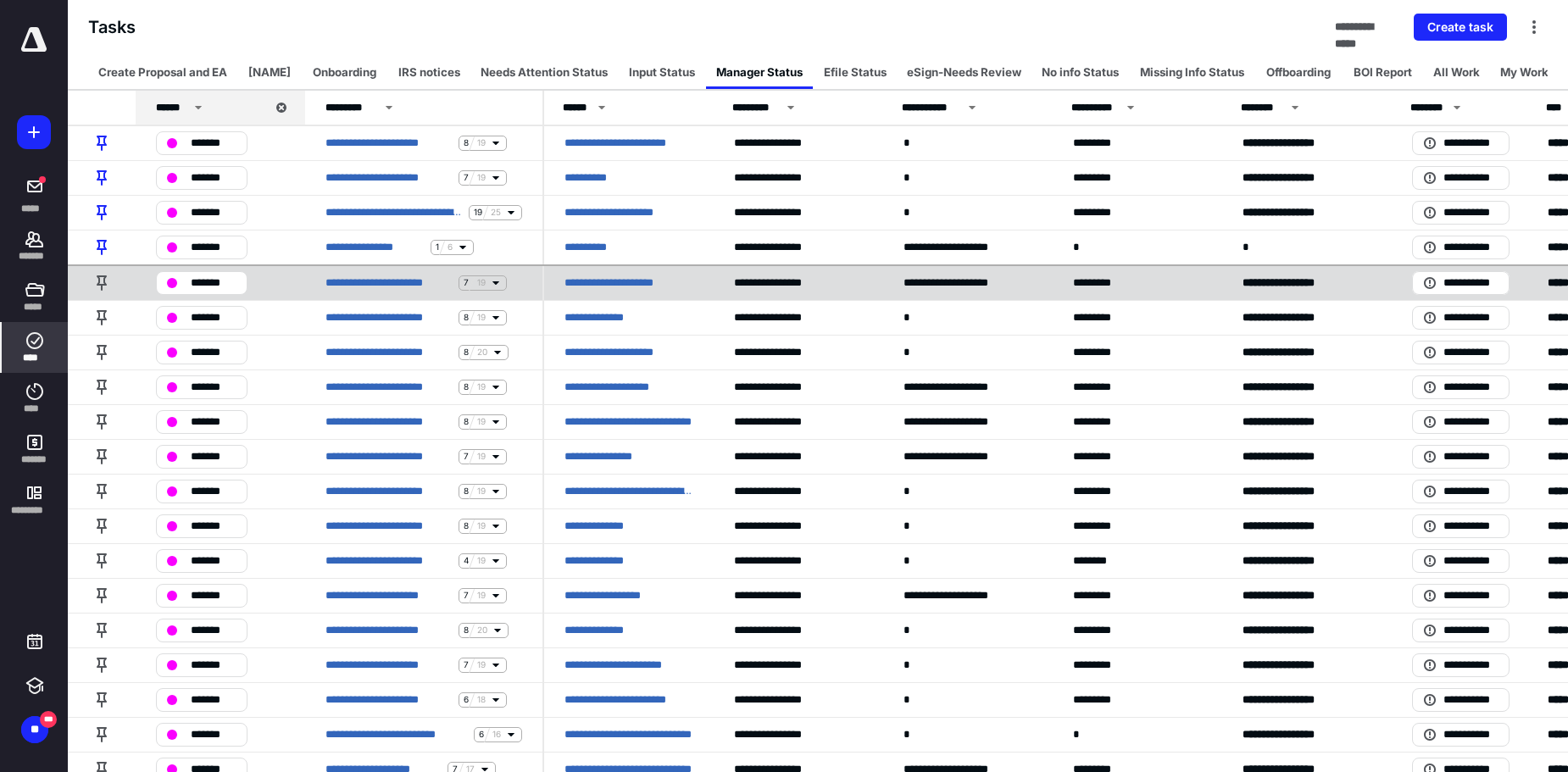click on "**********" at bounding box center (629, 283) 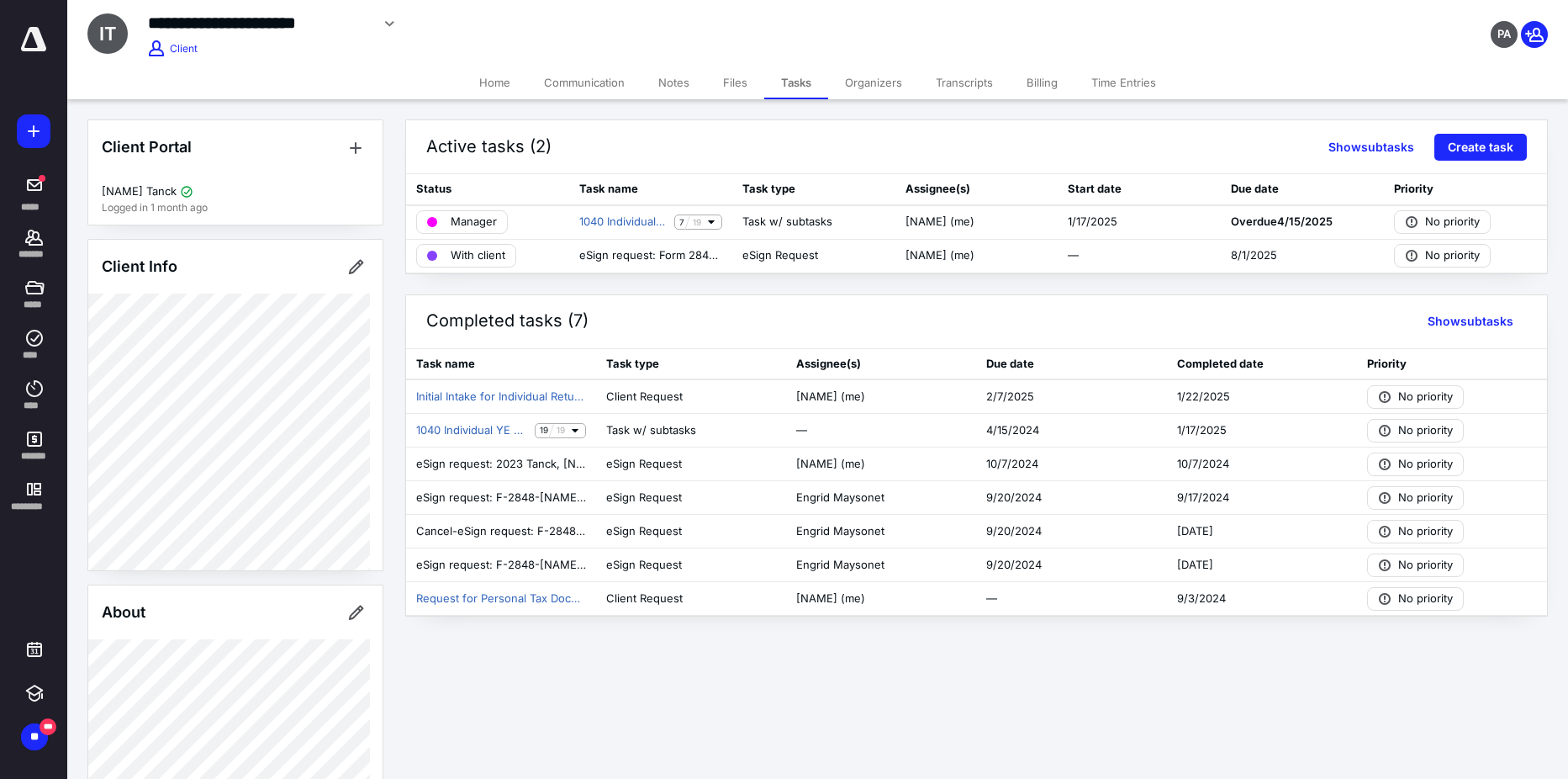 click on "Files" at bounding box center [735, 82] 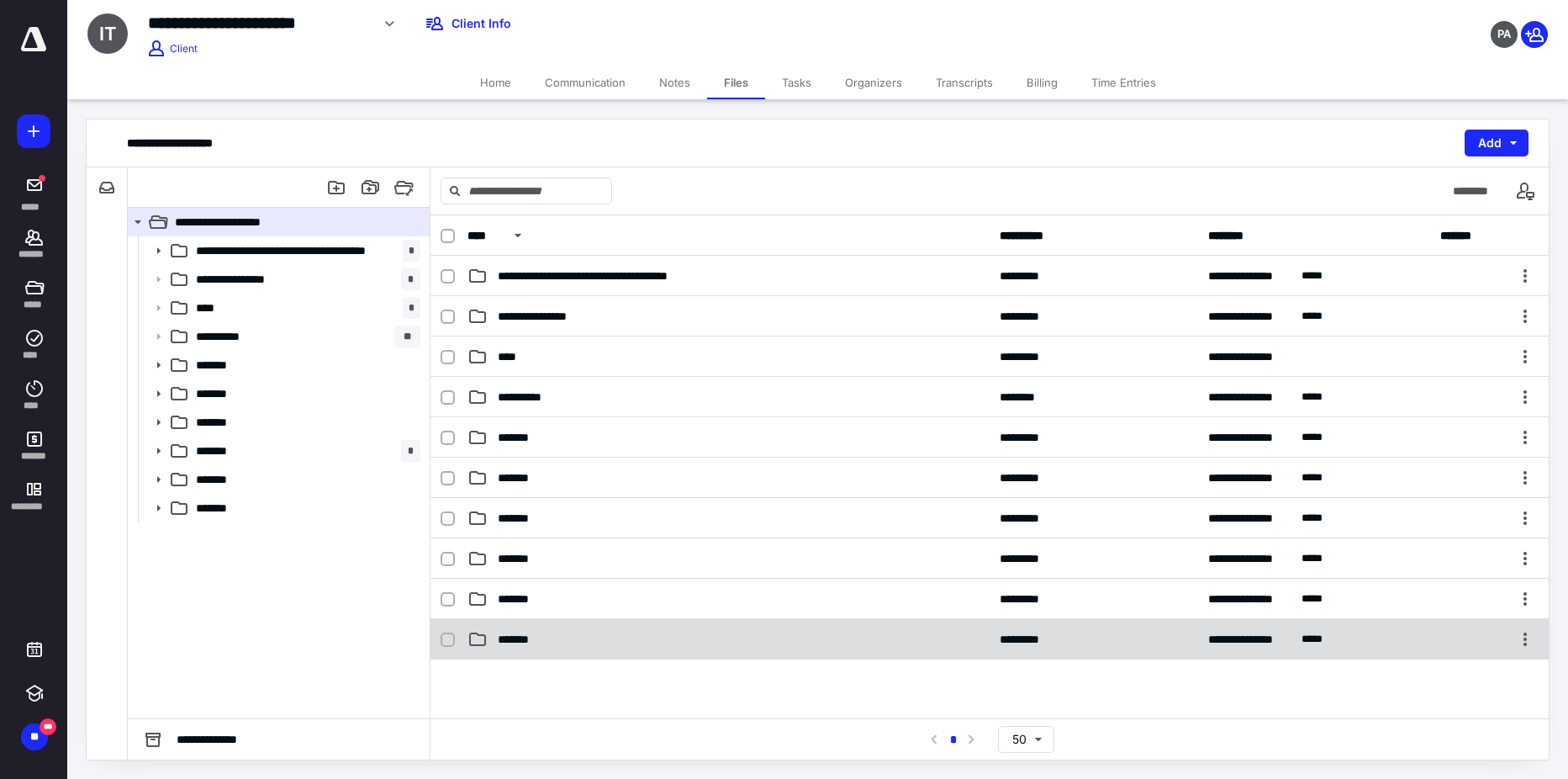click on "*******" at bounding box center (728, 639) 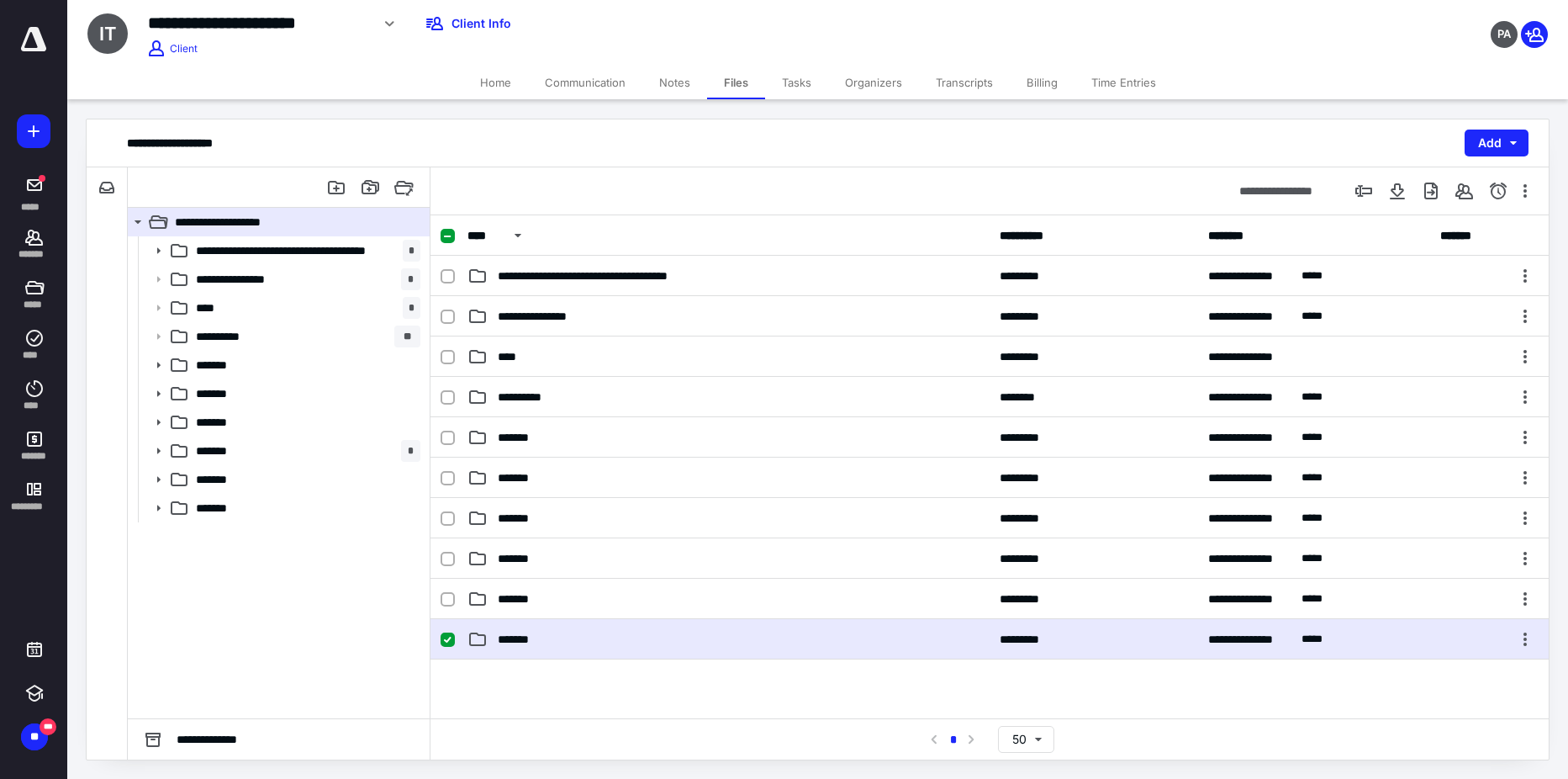 click on "*******" at bounding box center (728, 639) 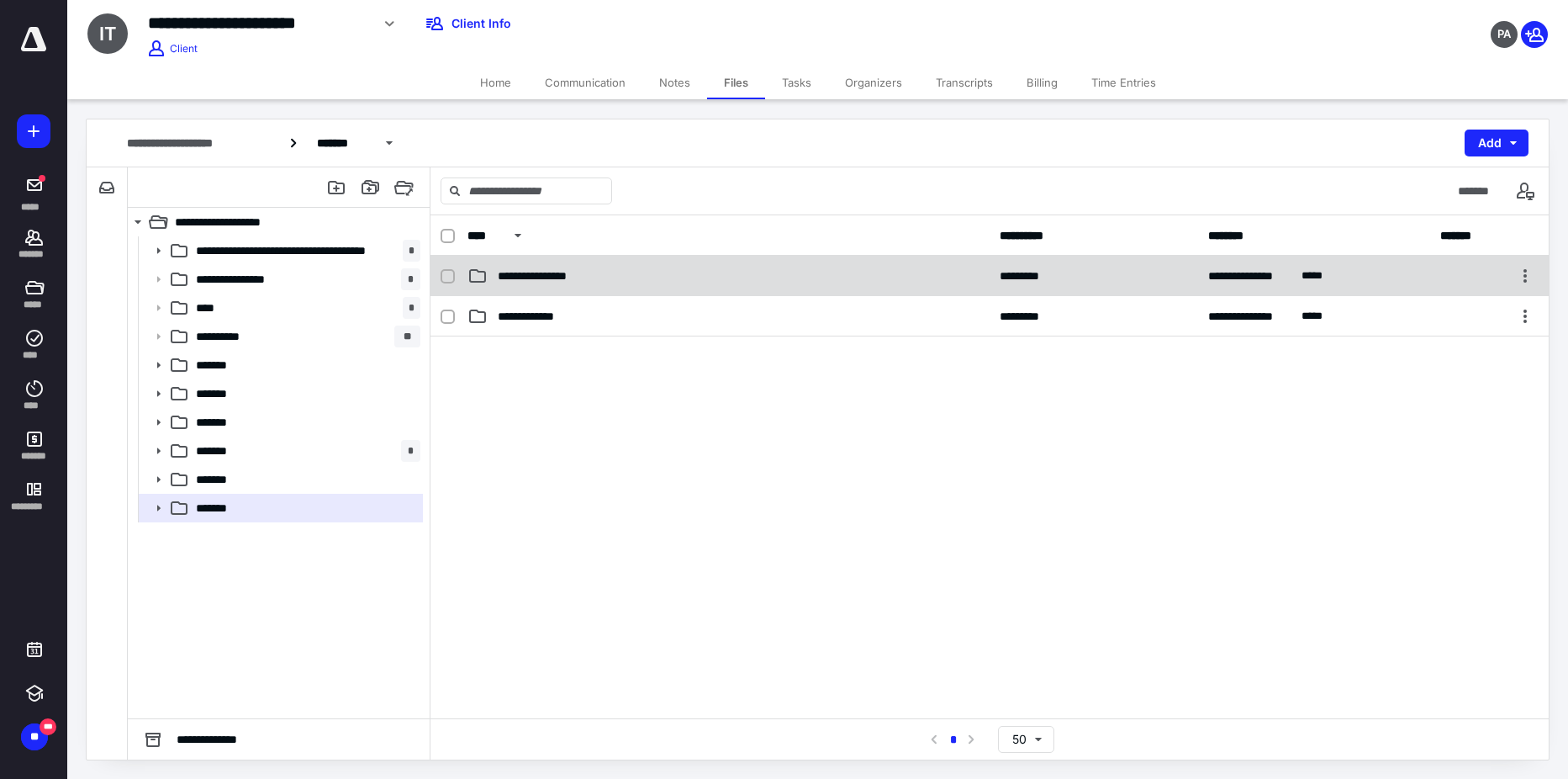 click on "**********" at bounding box center [728, 276] 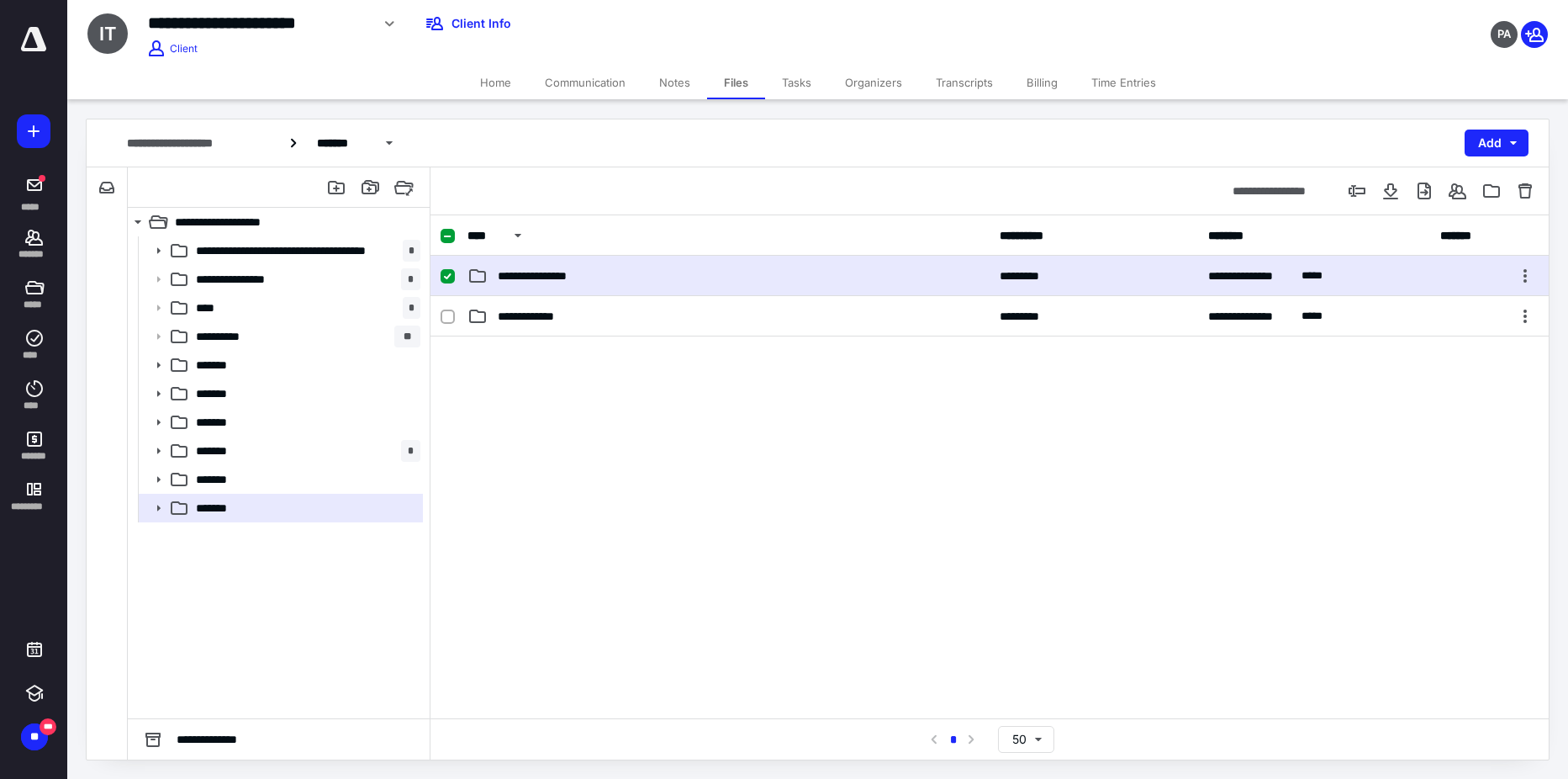 click on "**********" at bounding box center [728, 276] 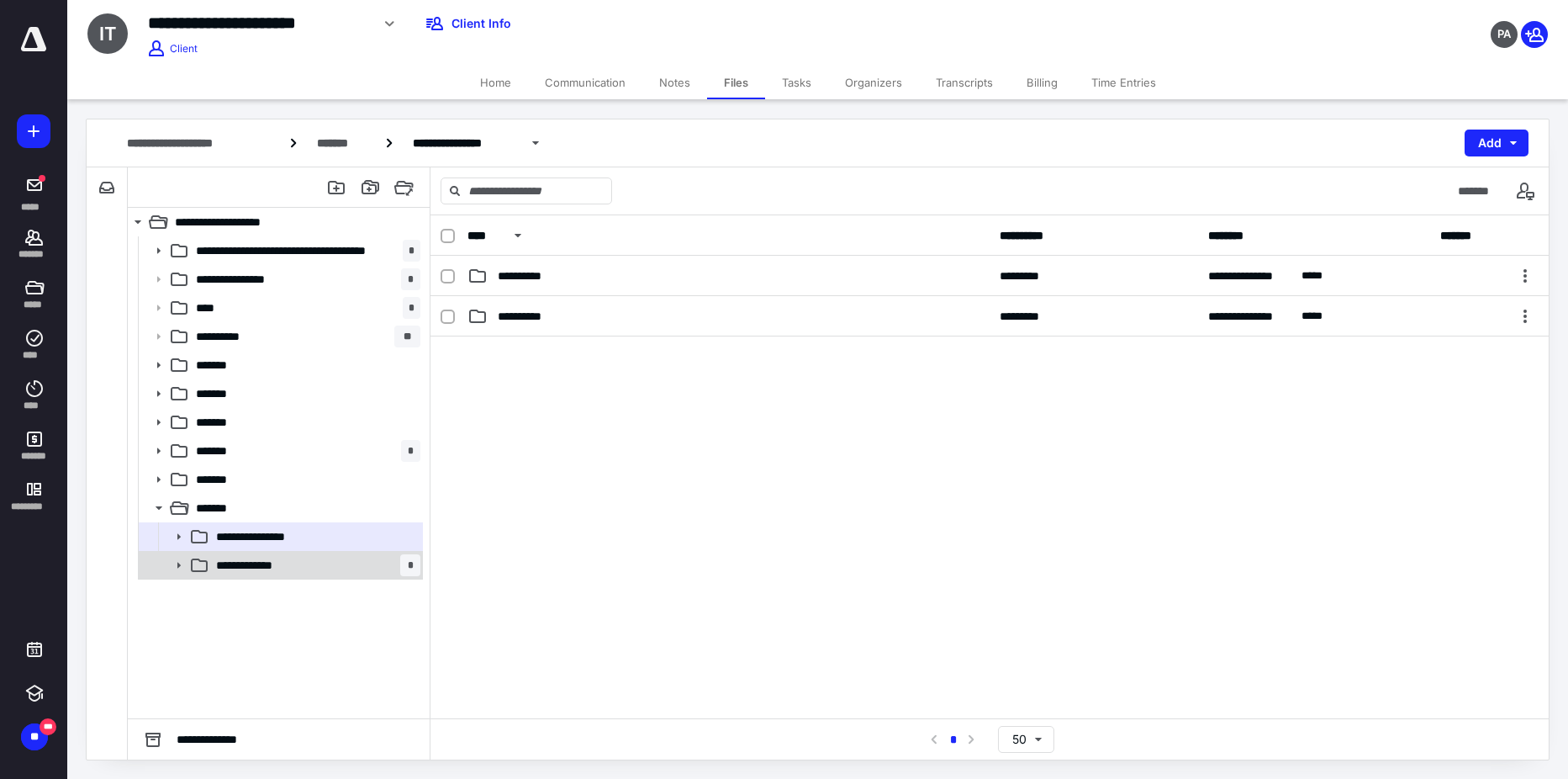 click on "**********" at bounding box center [259, 565] 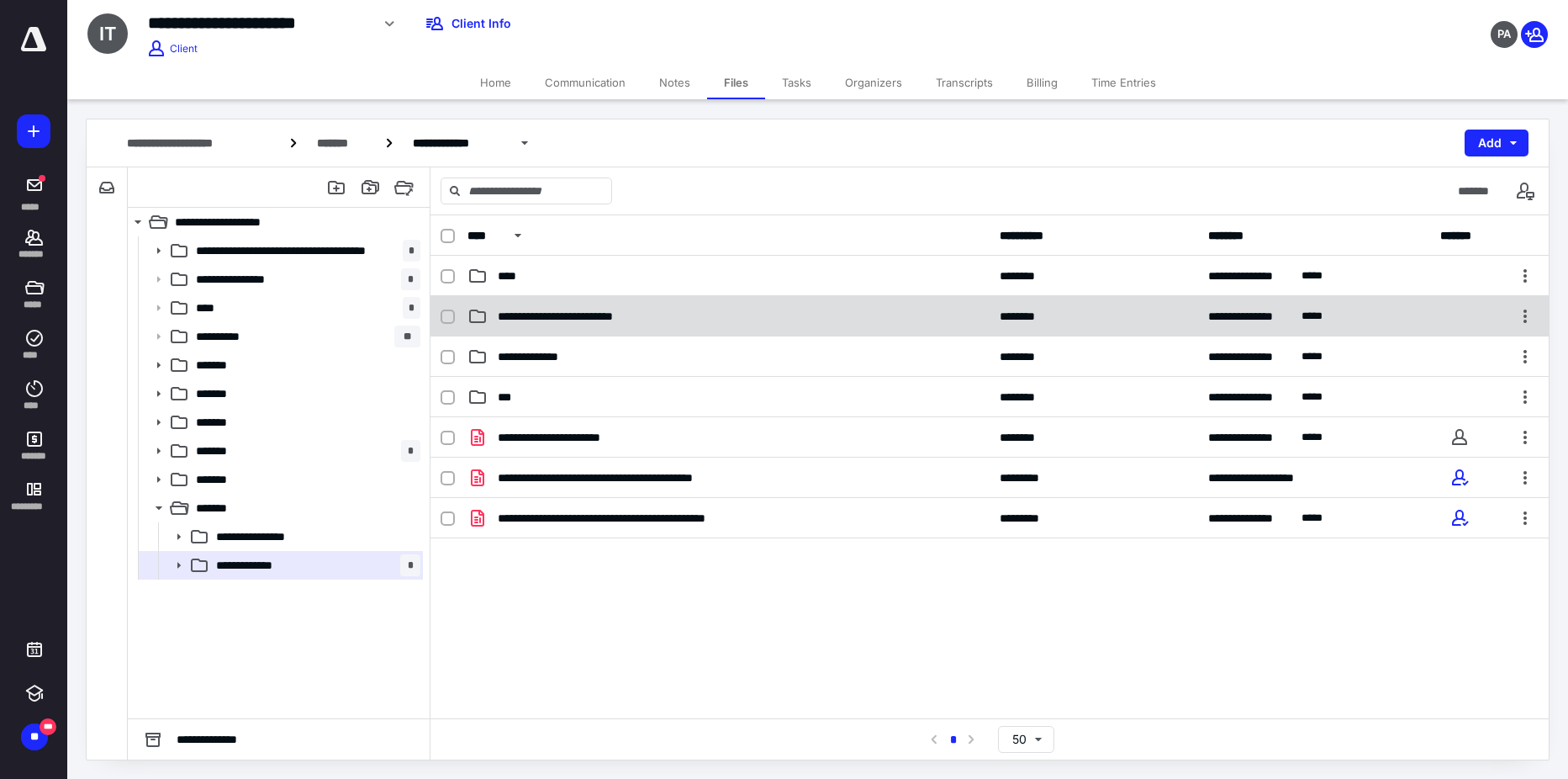 click on "**********" at bounding box center (990, 316) 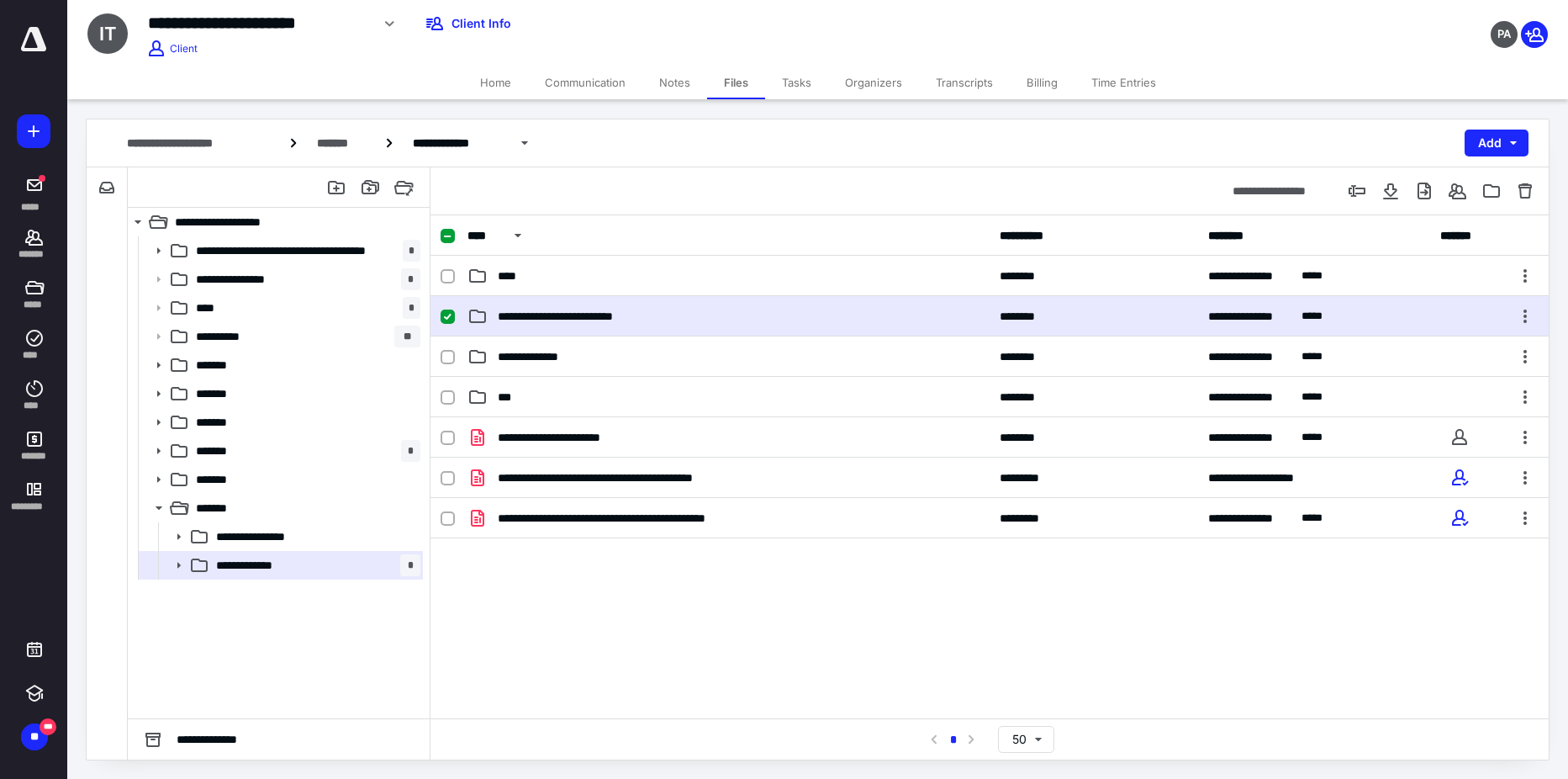 click on "**********" at bounding box center [990, 316] 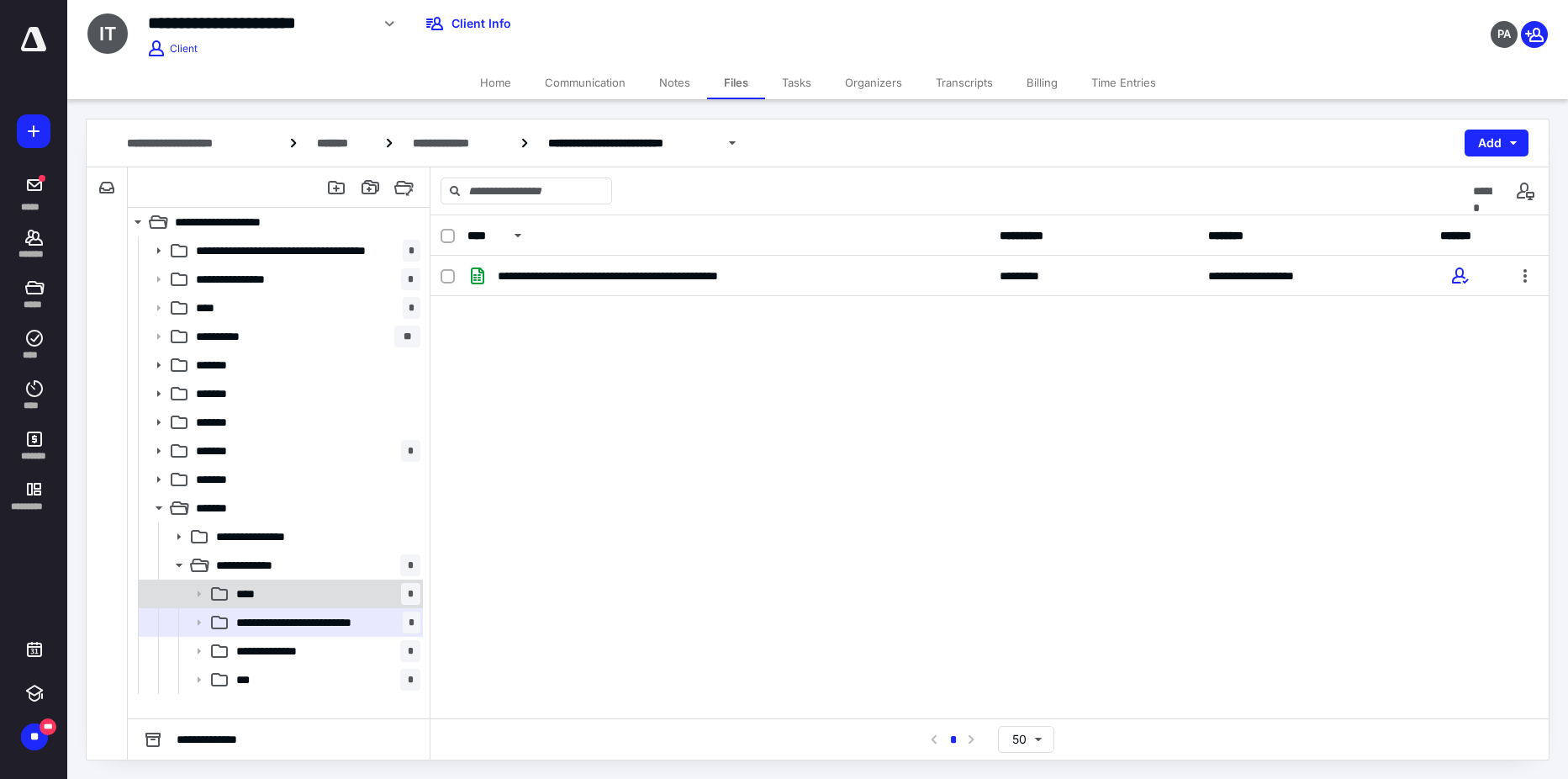 click 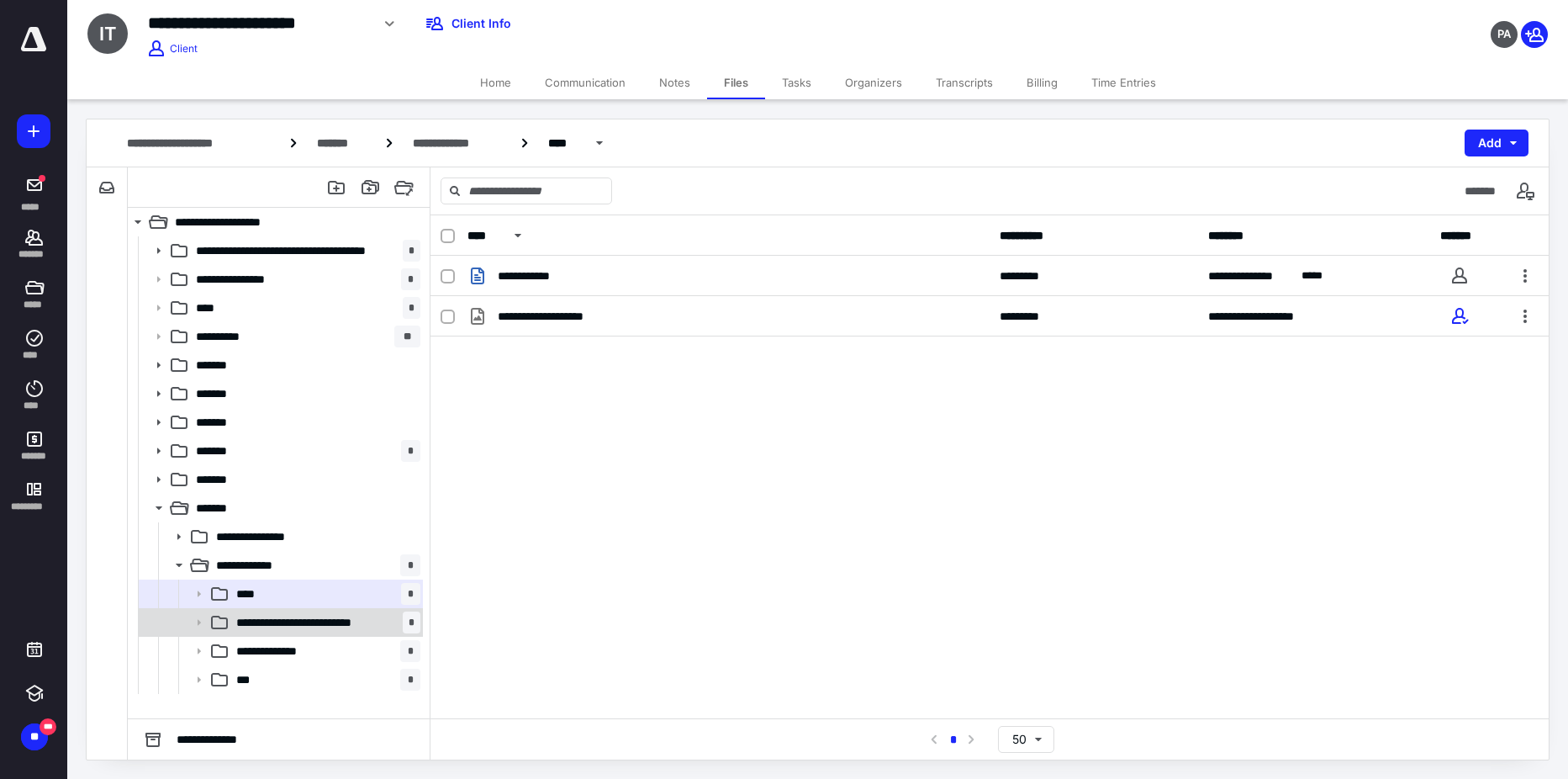 click on "**********" at bounding box center (311, 623) 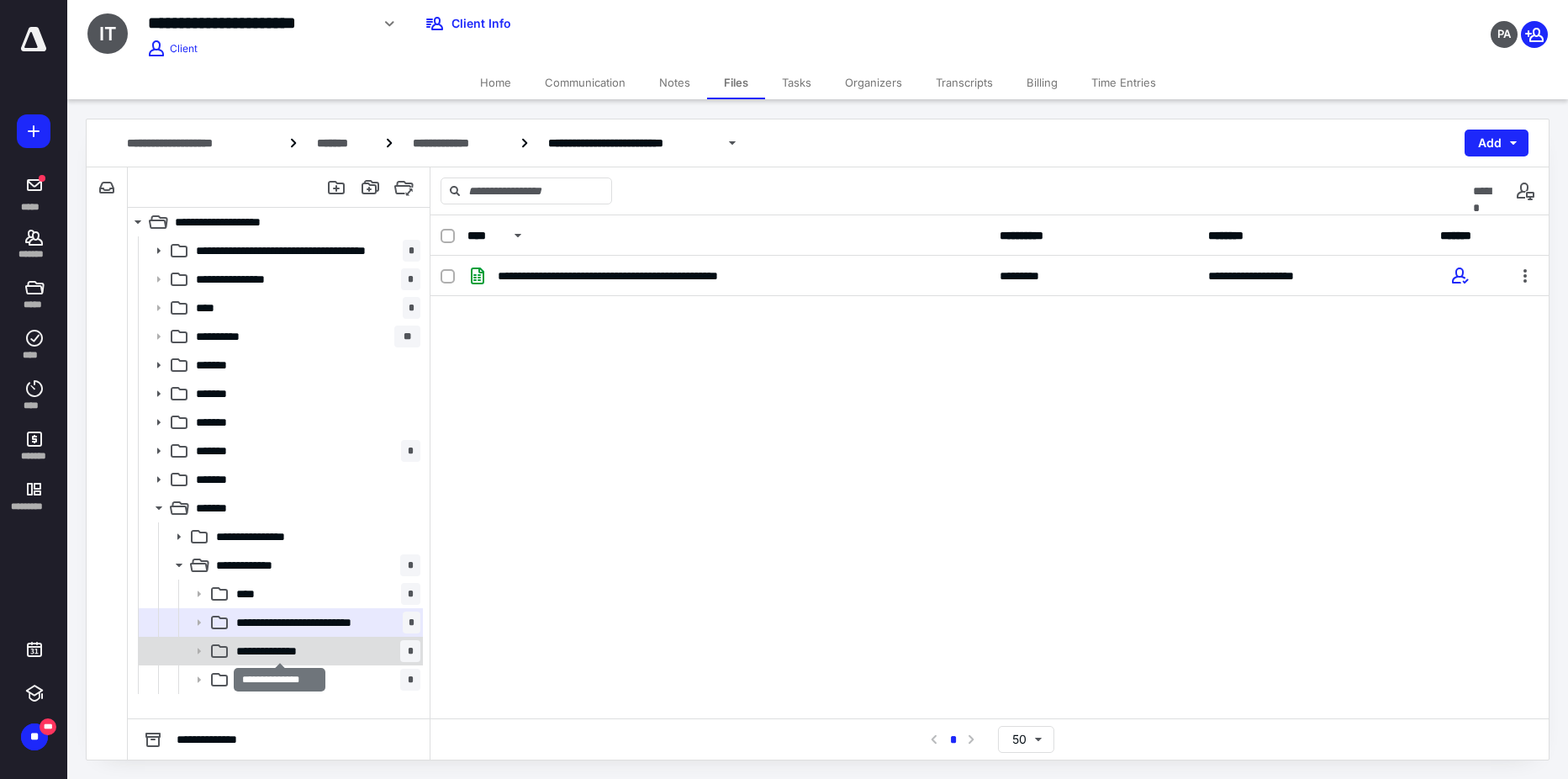 click on "**********" at bounding box center (279, 651) 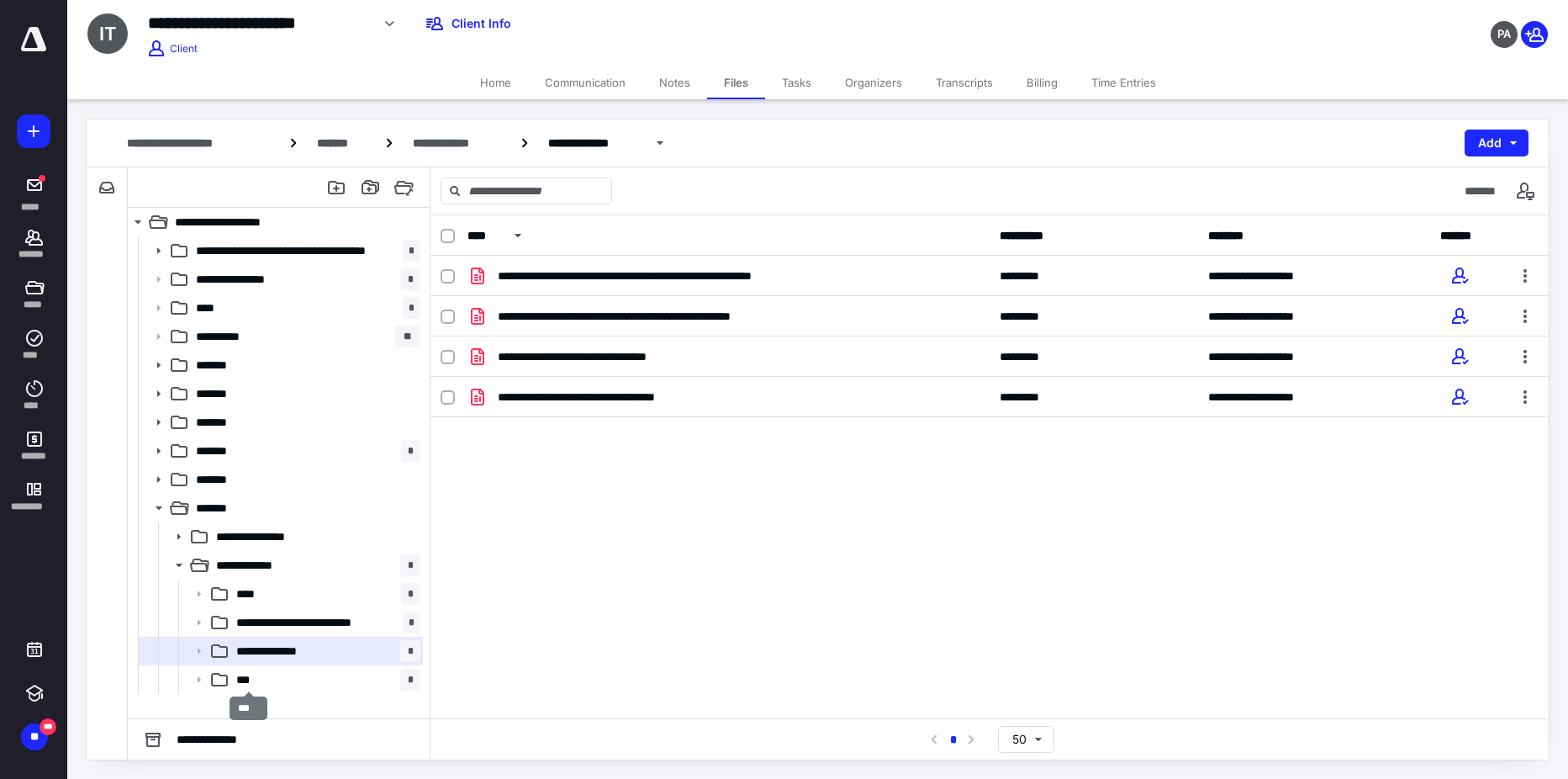click on "***" at bounding box center (248, 680) 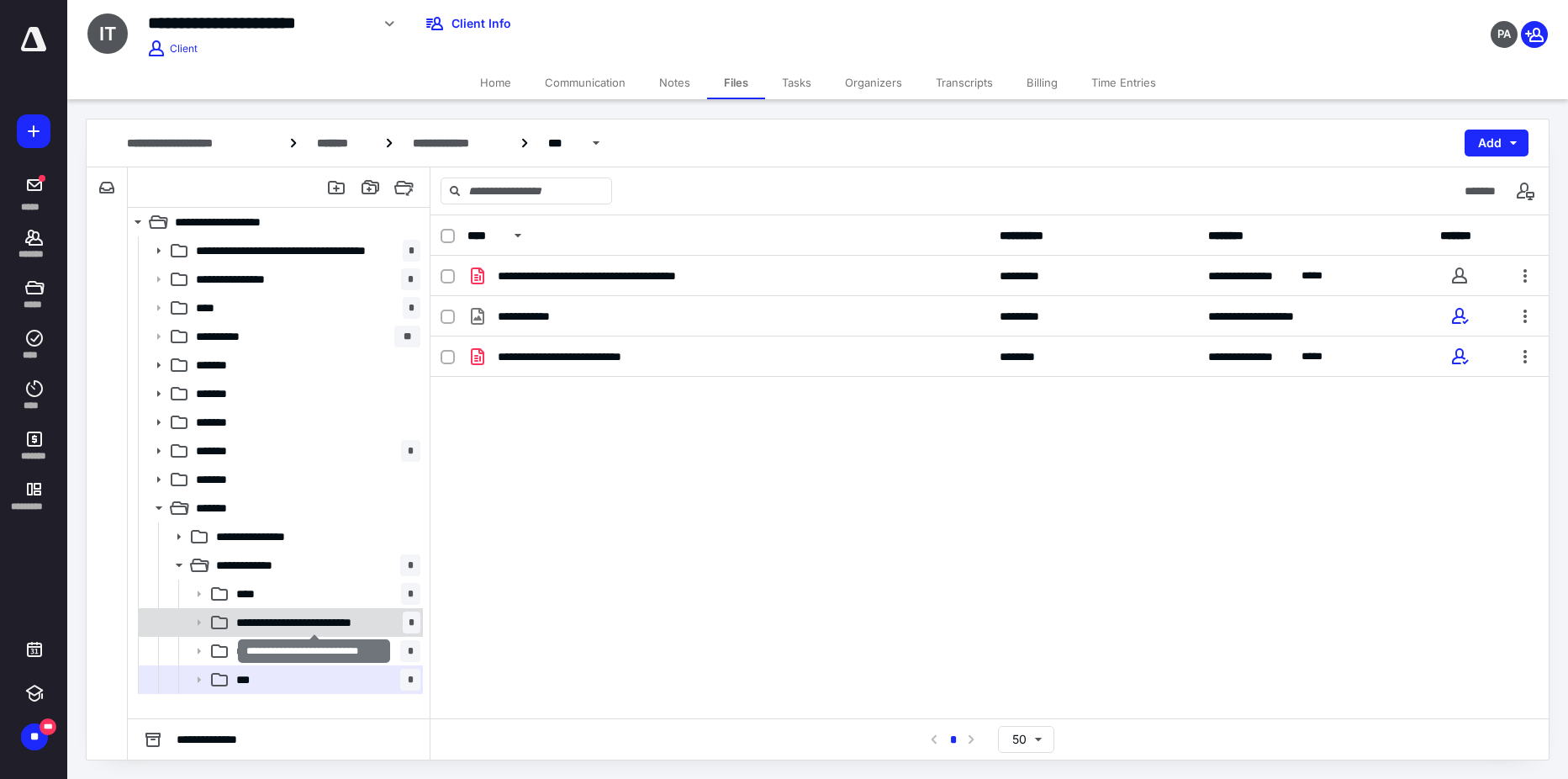 click on "**********" at bounding box center [314, 623] 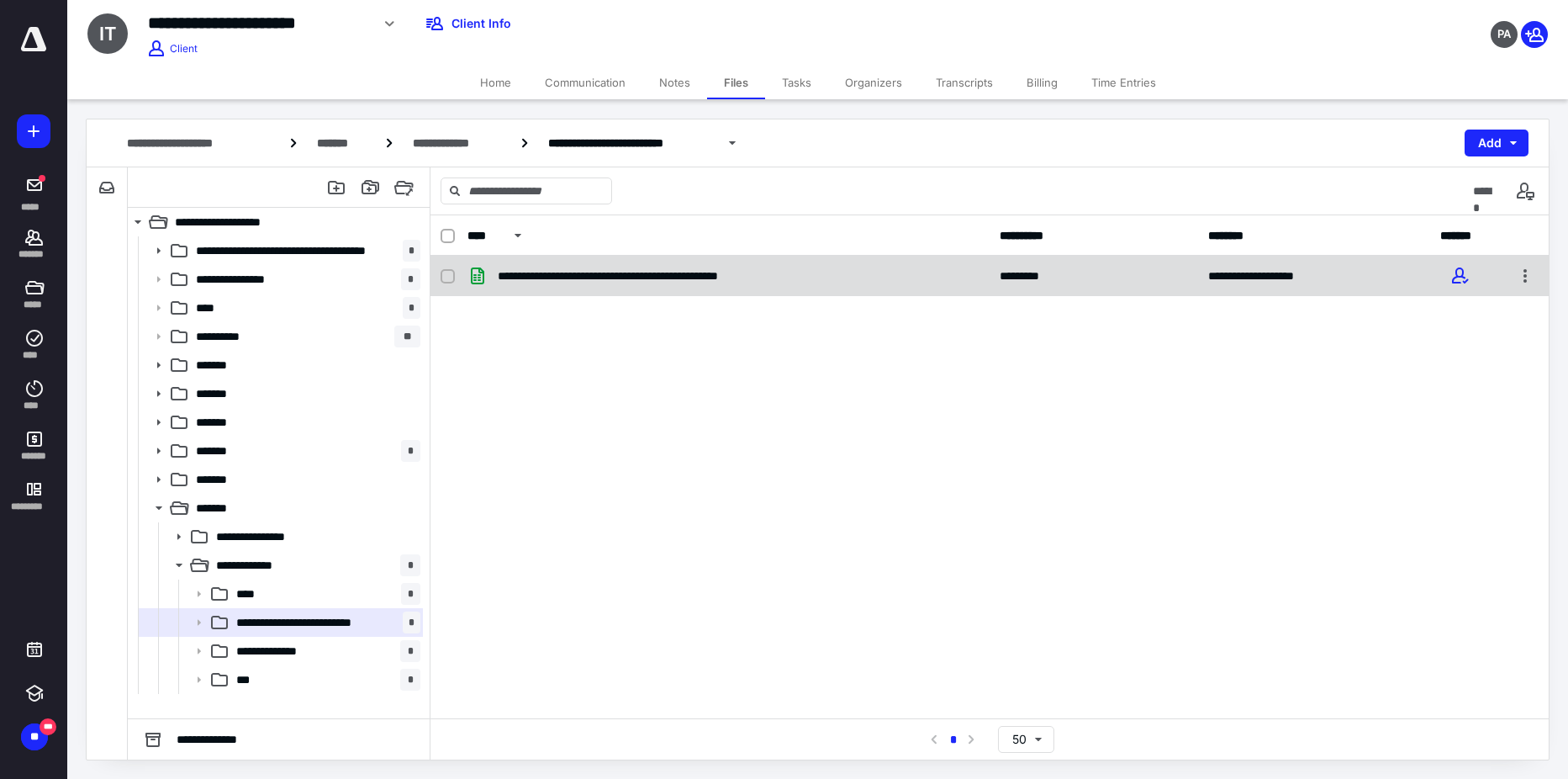 click on "**********" at bounding box center [990, 276] 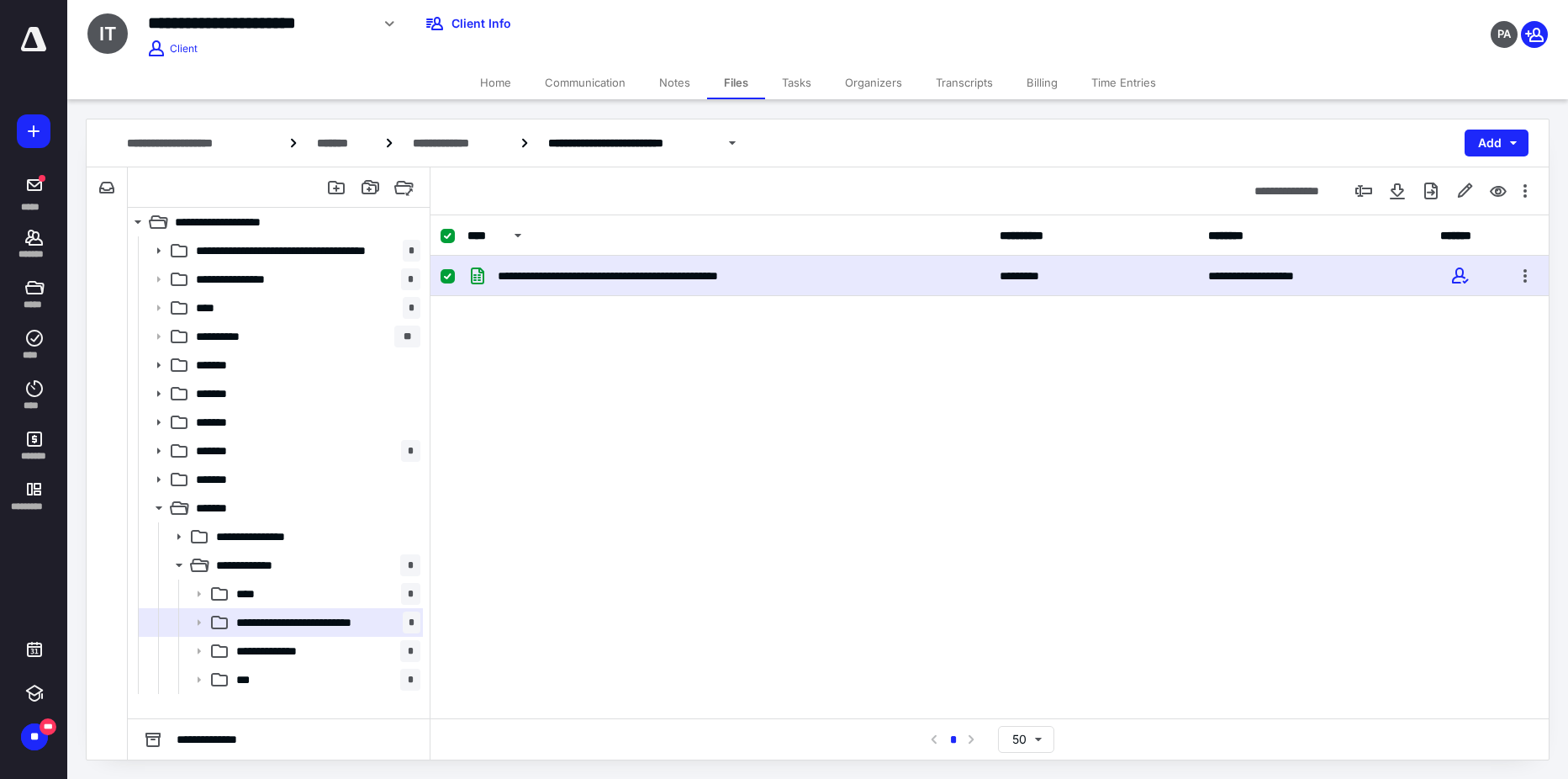 click on "**********" at bounding box center (990, 276) 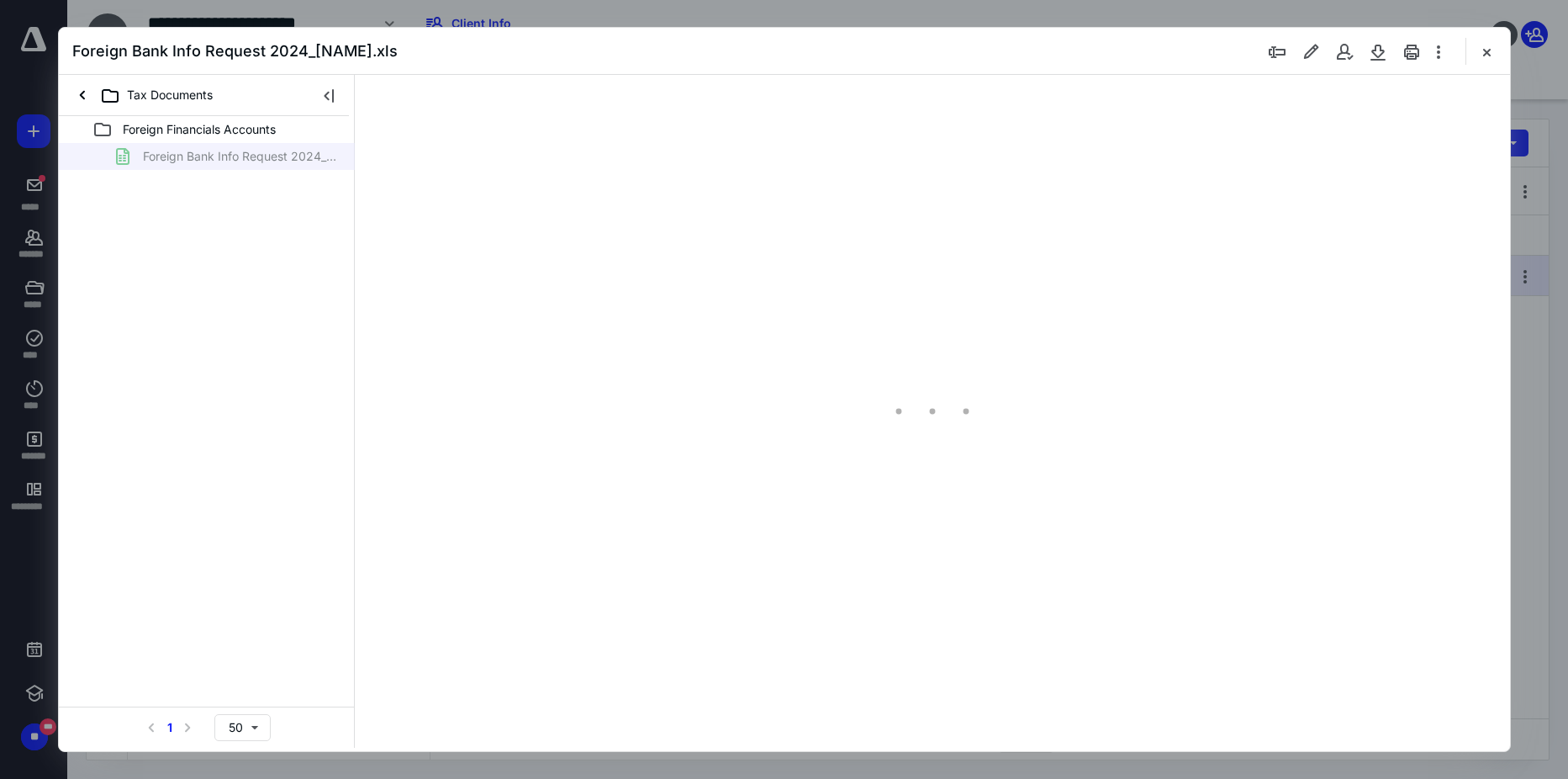 scroll, scrollTop: 0, scrollLeft: 0, axis: both 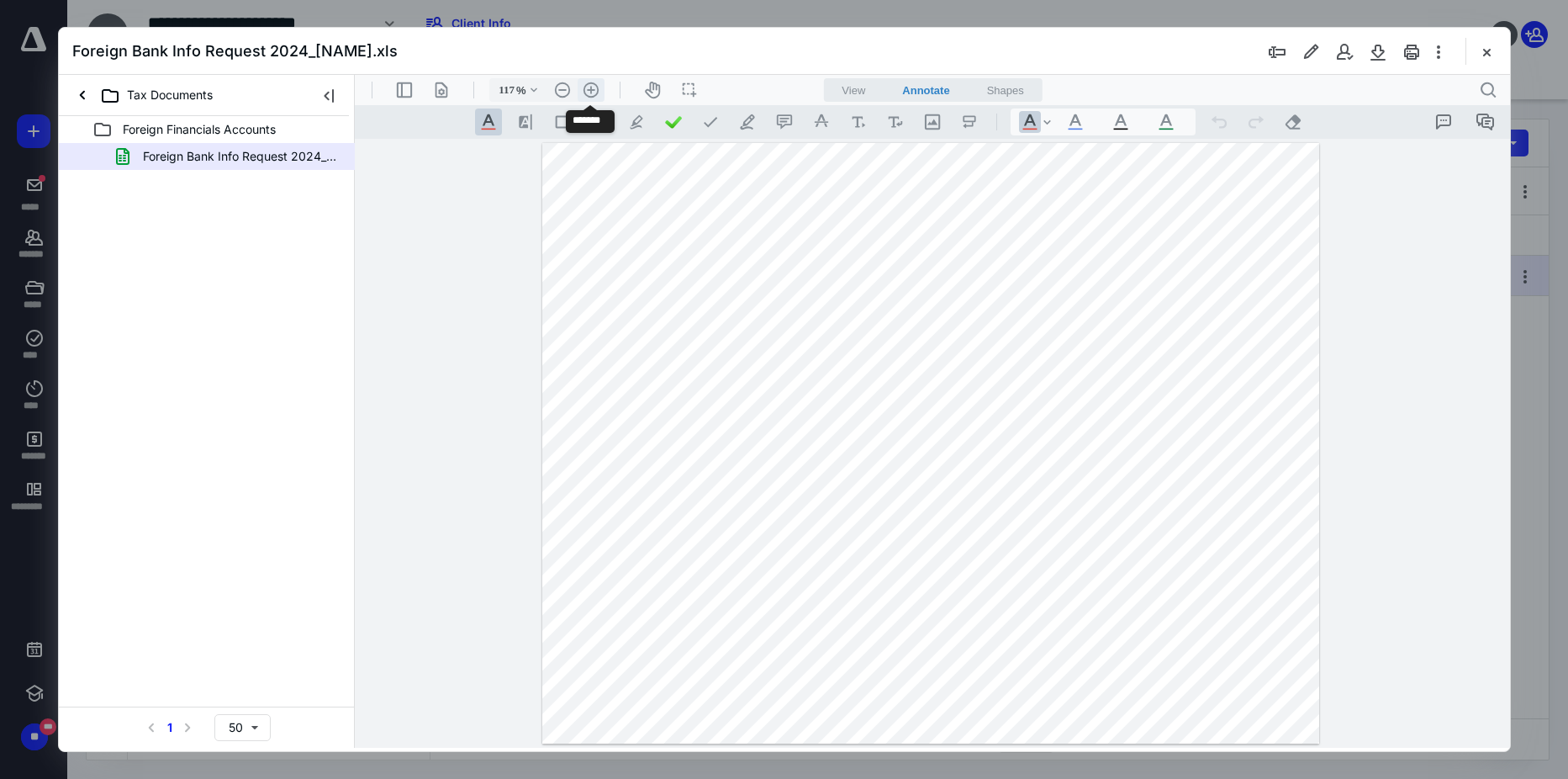 click on ".cls-1{fill:#abb0c4;} icon - header - zoom - in - line" at bounding box center (590, 90) 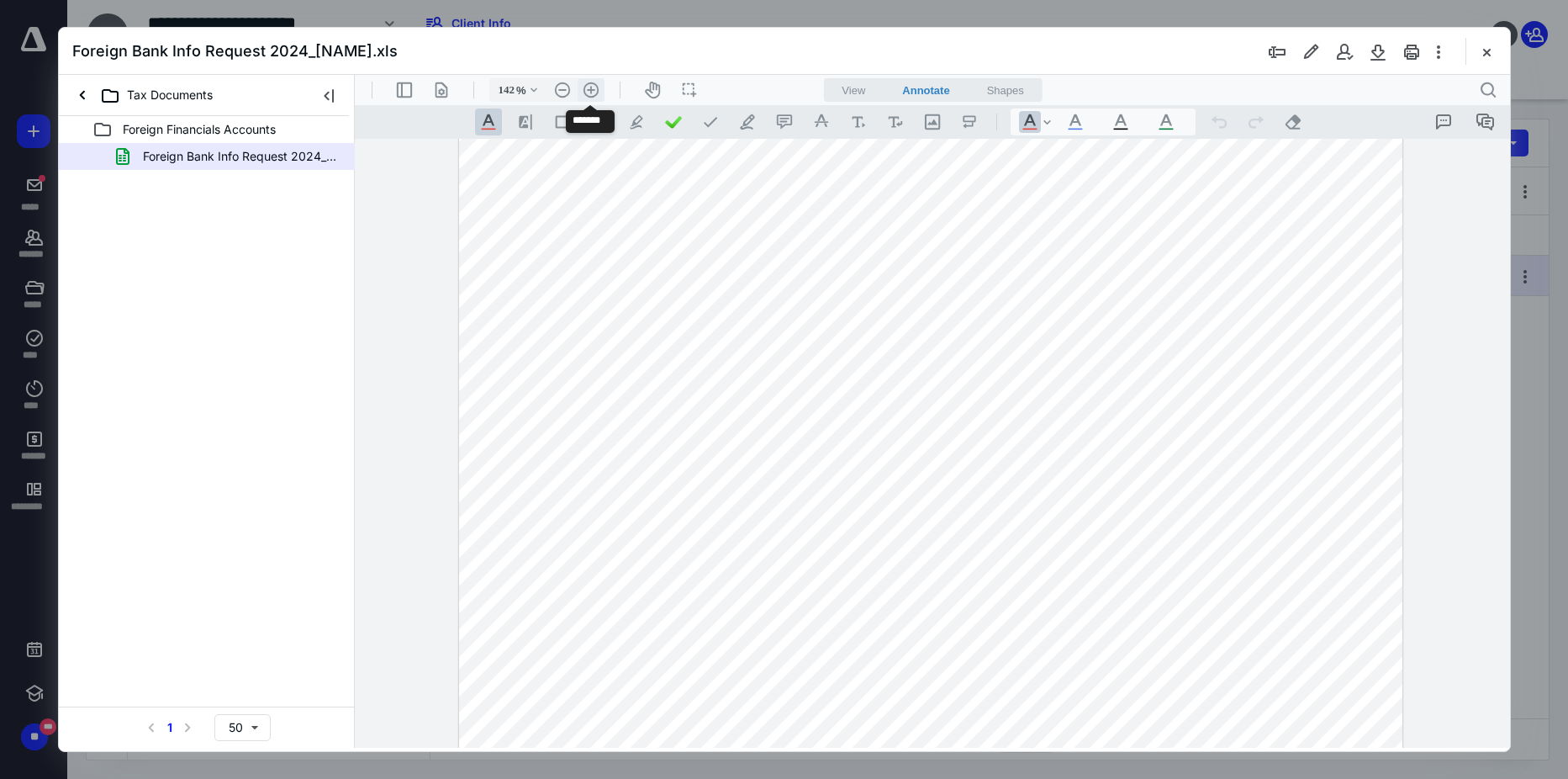 click on ".cls-1{fill:#abb0c4;} icon - header - zoom - in - line" at bounding box center (590, 90) 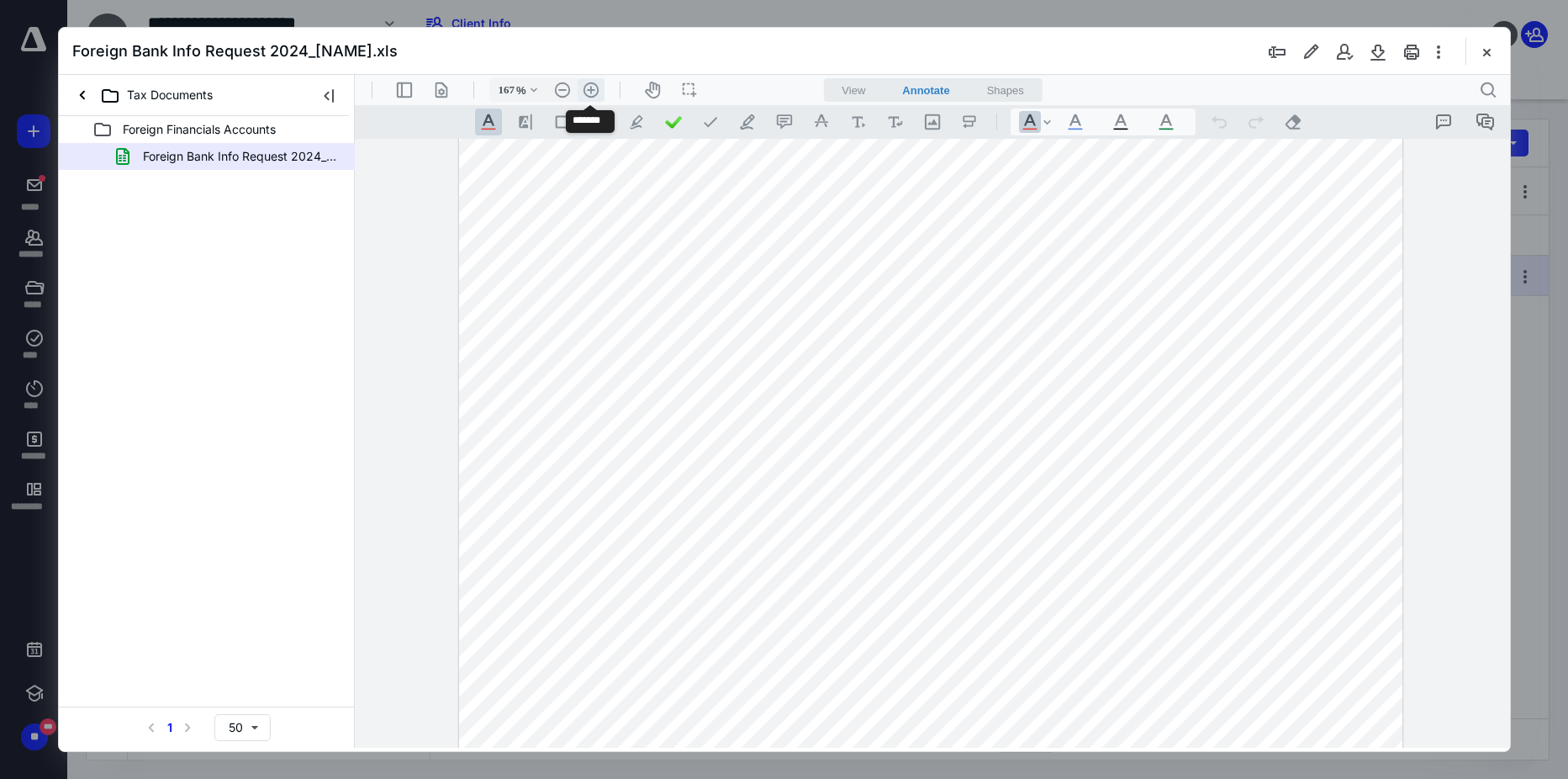 scroll, scrollTop: 116, scrollLeft: 0, axis: vertical 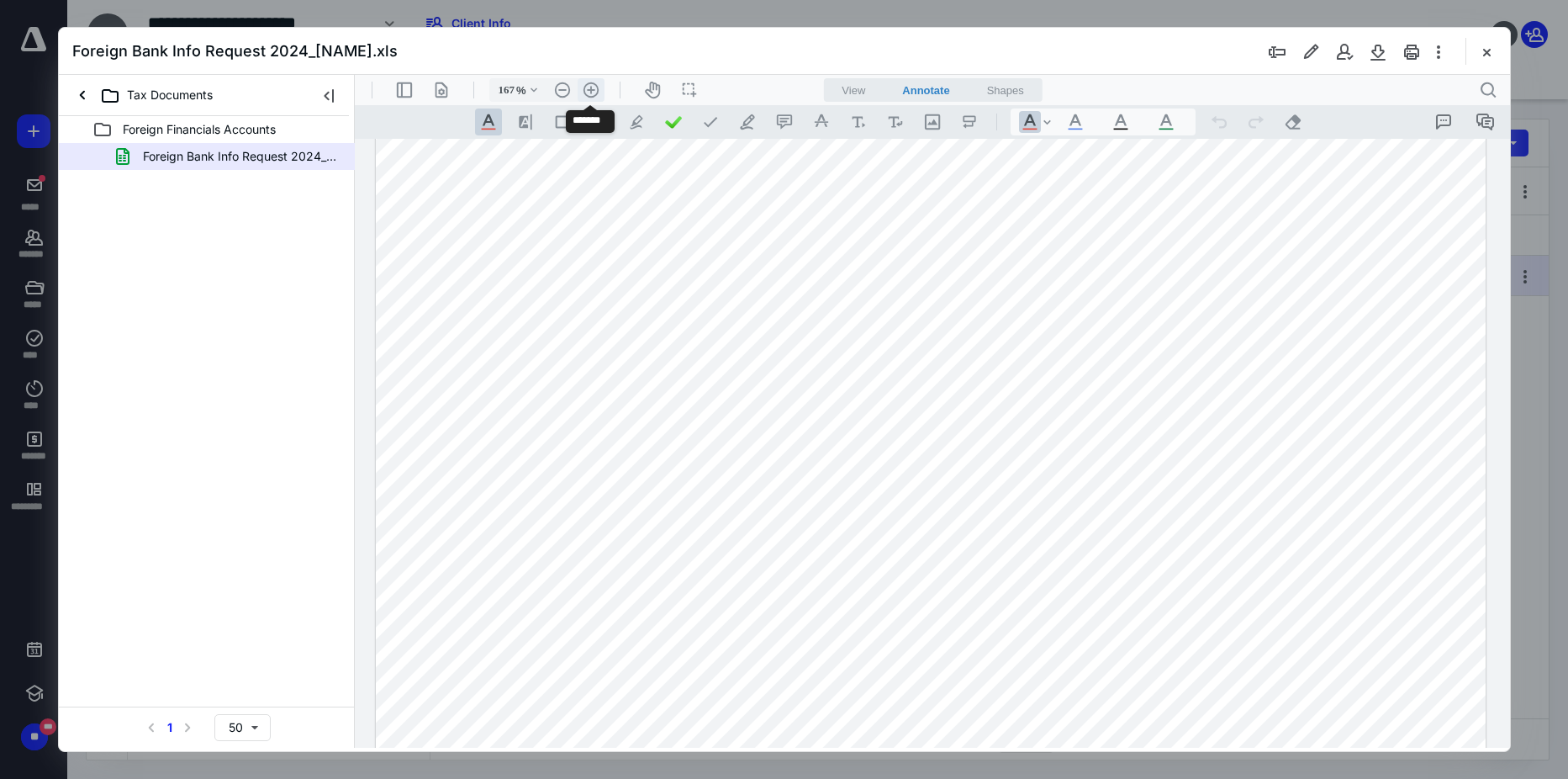 click on ".cls-1{fill:#abb0c4;} icon - header - zoom - in - line" at bounding box center [590, 90] 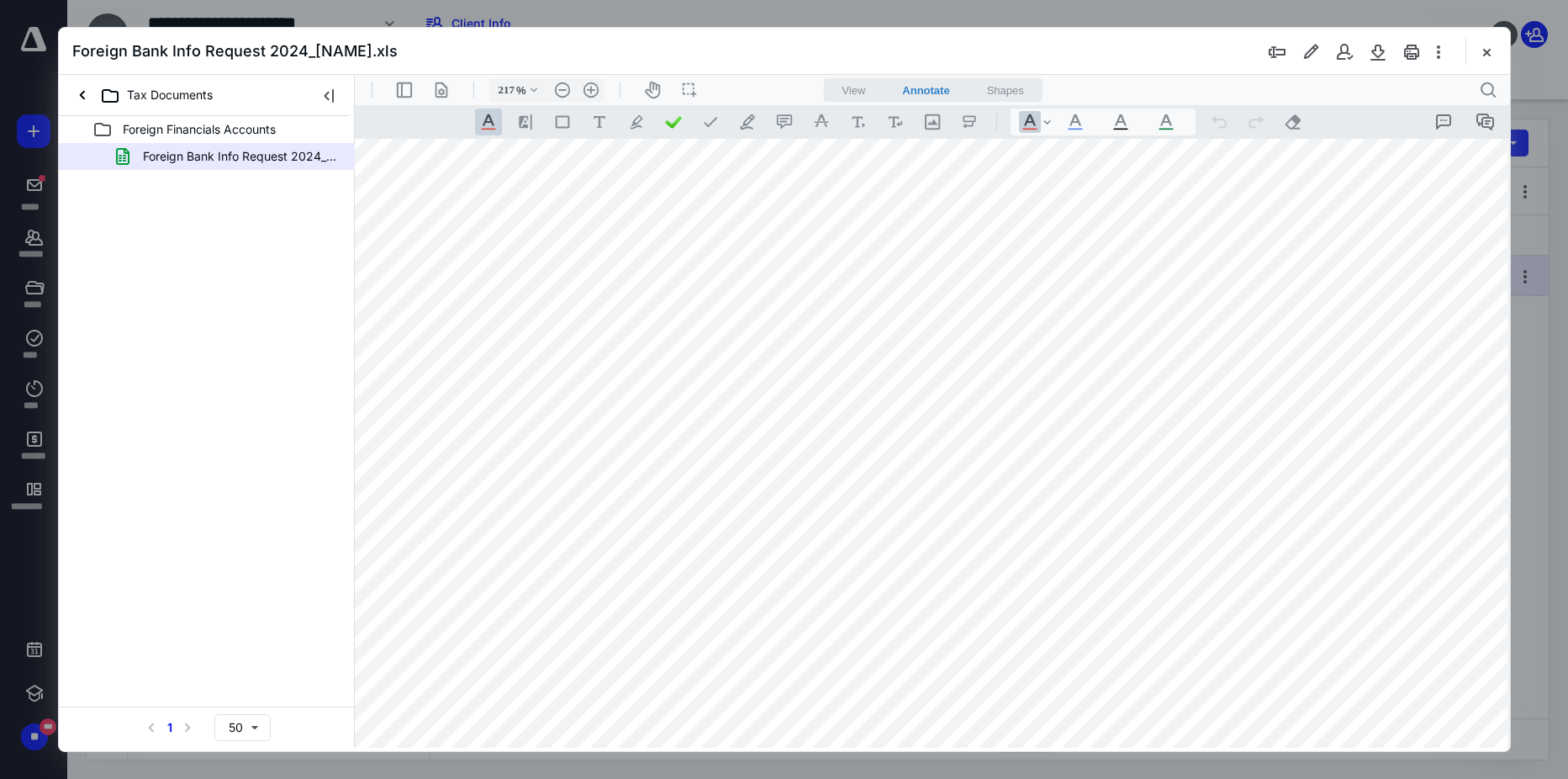 scroll, scrollTop: 65, scrollLeft: 11, axis: both 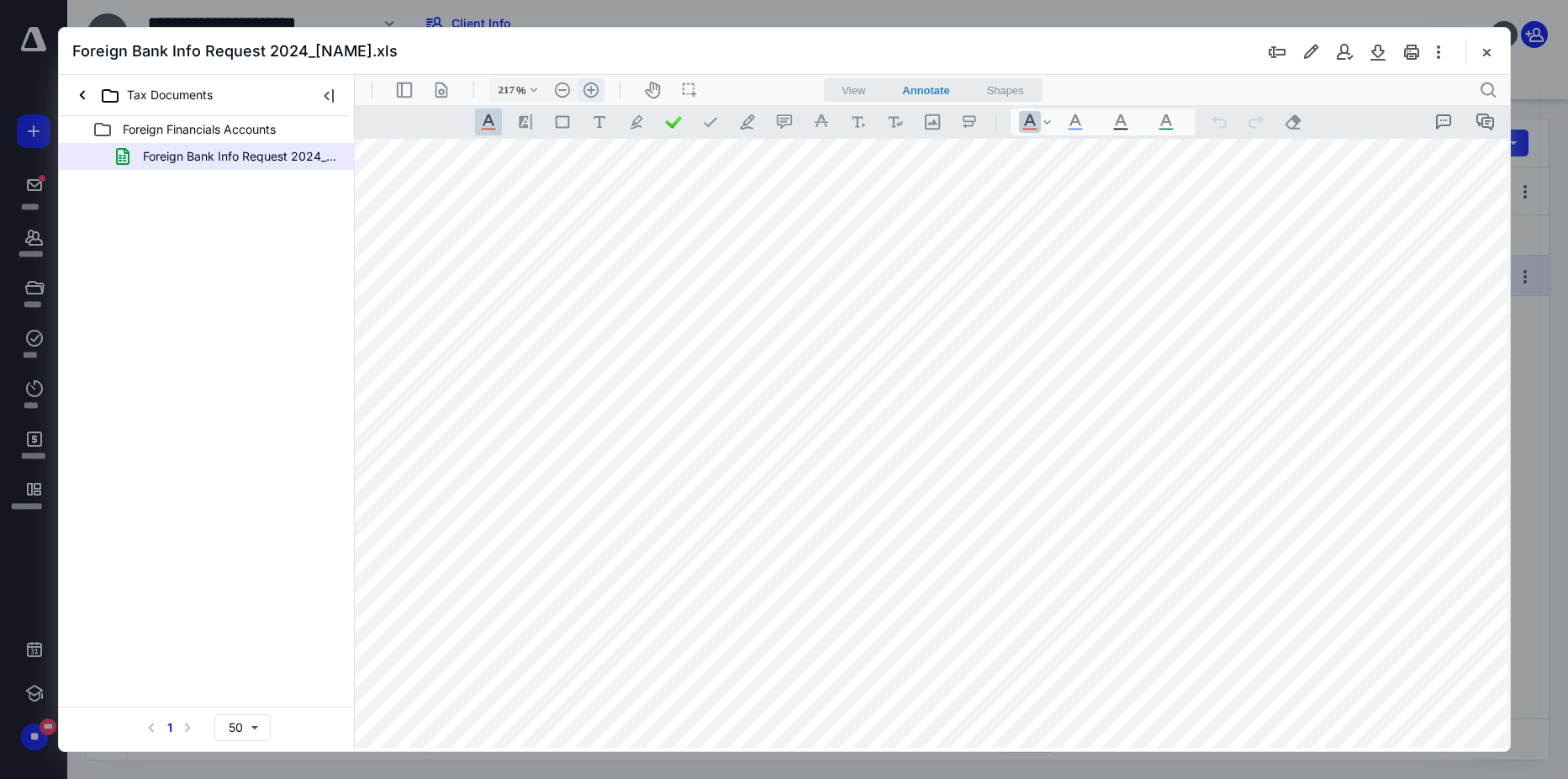 click on ".cls-1{fill:#abb0c4;} icon - header - zoom - in - line" at bounding box center (590, 90) 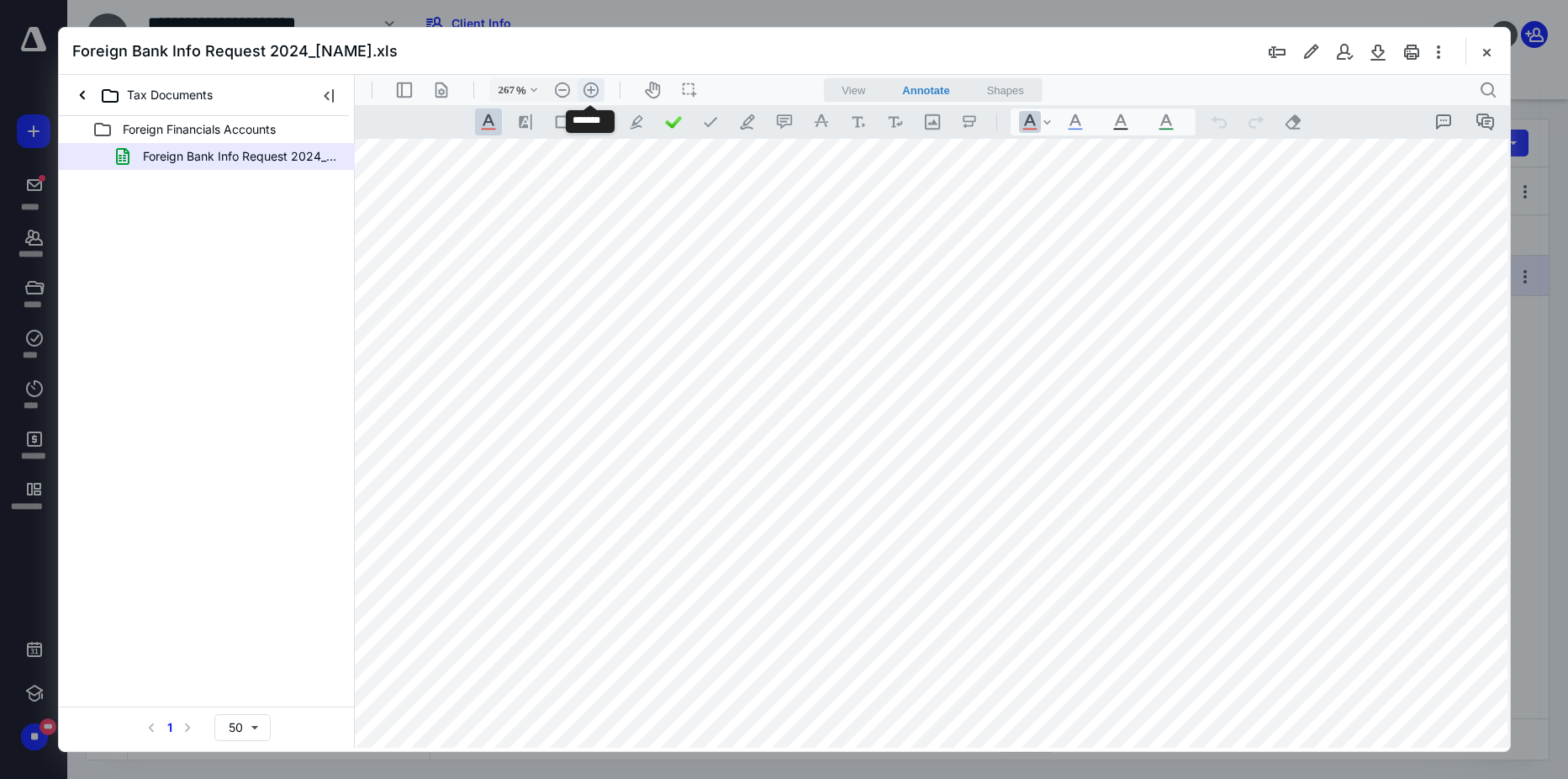 scroll, scrollTop: 142, scrollLeft: 146, axis: both 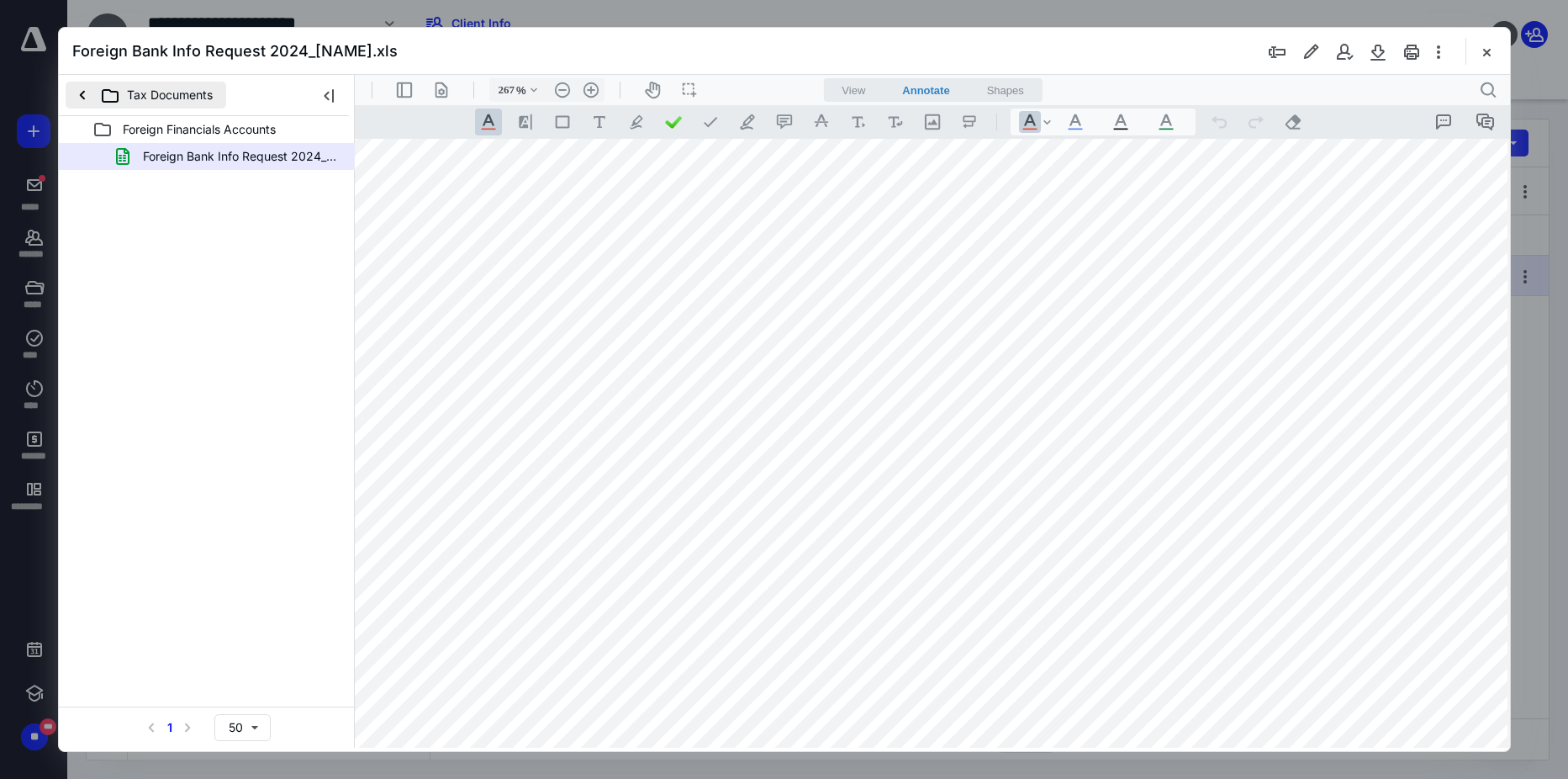 click on "Tax Documents" at bounding box center (145, 95) 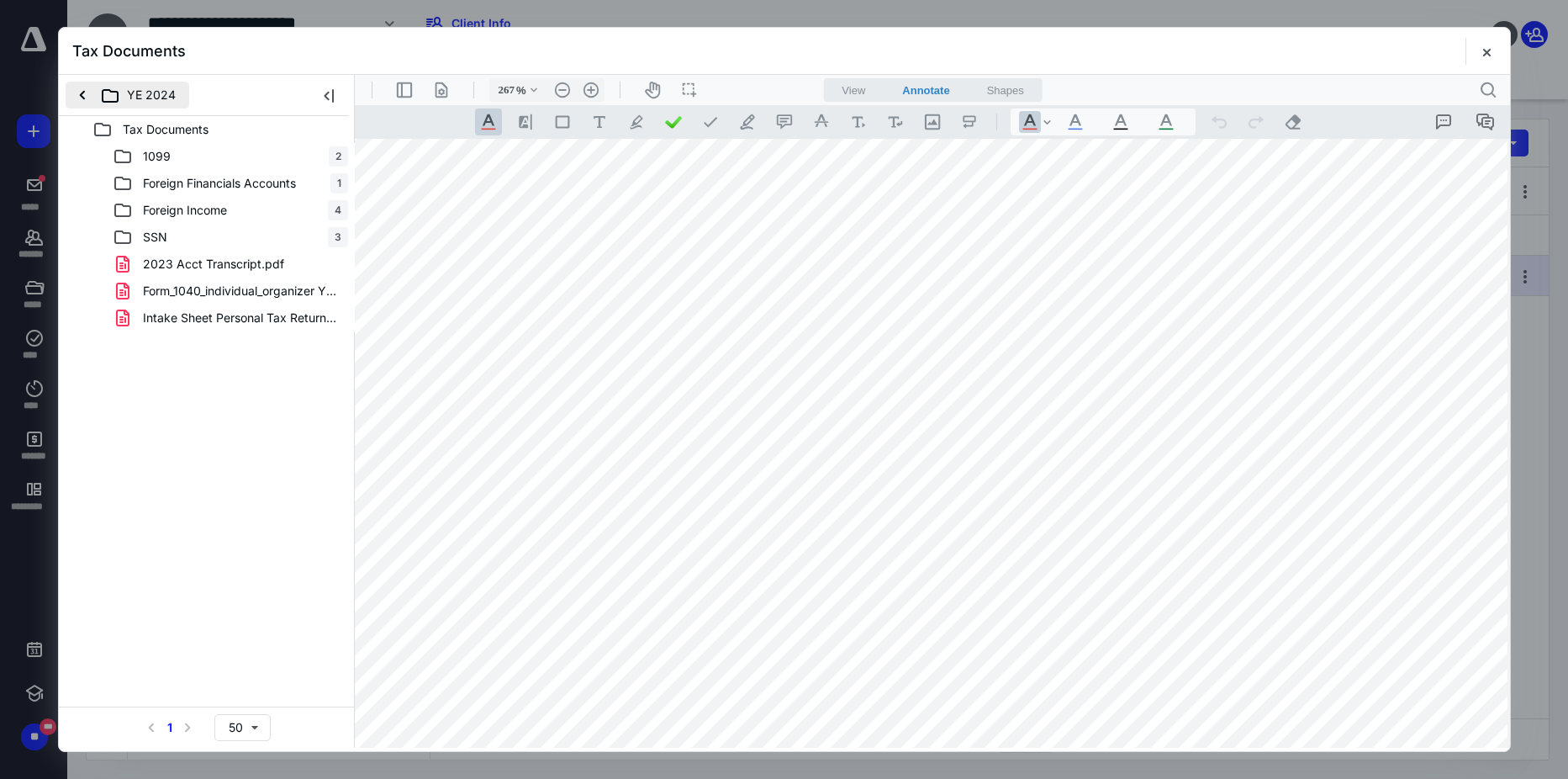 click on "YE 2024" at bounding box center (127, 95) 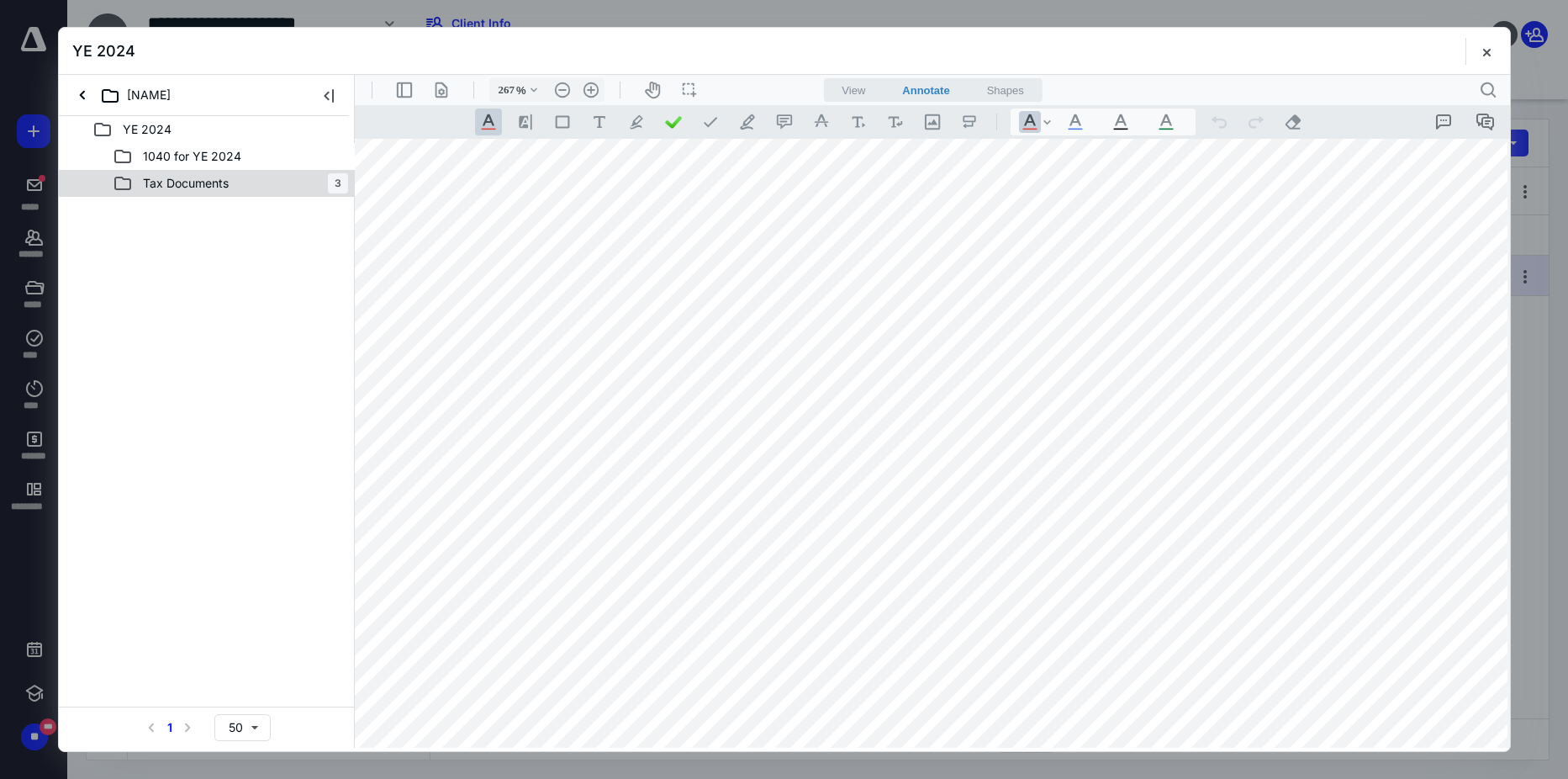 click on "Tax Documents" at bounding box center (186, 183) 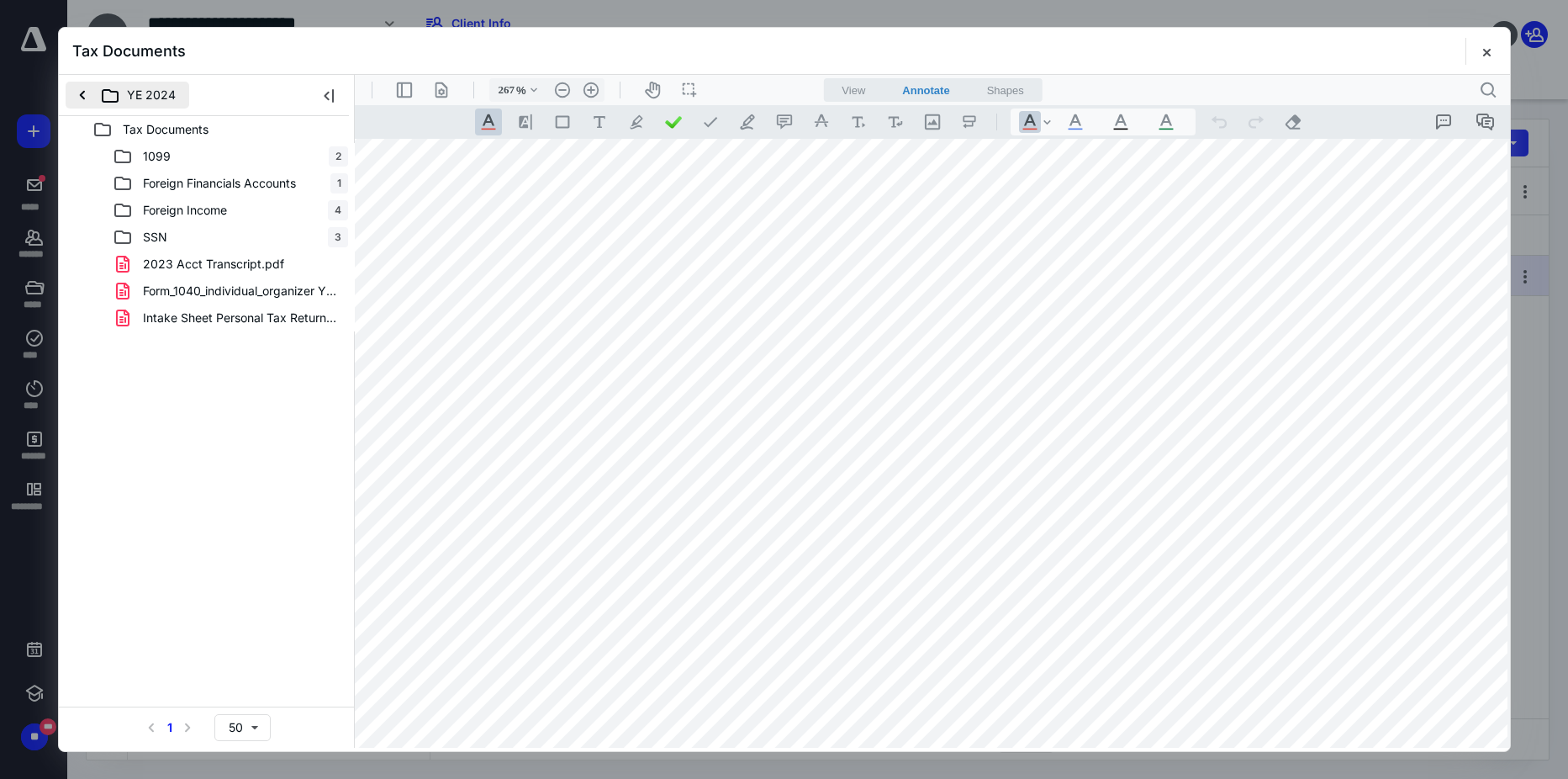 click on "YE 2024" at bounding box center (127, 95) 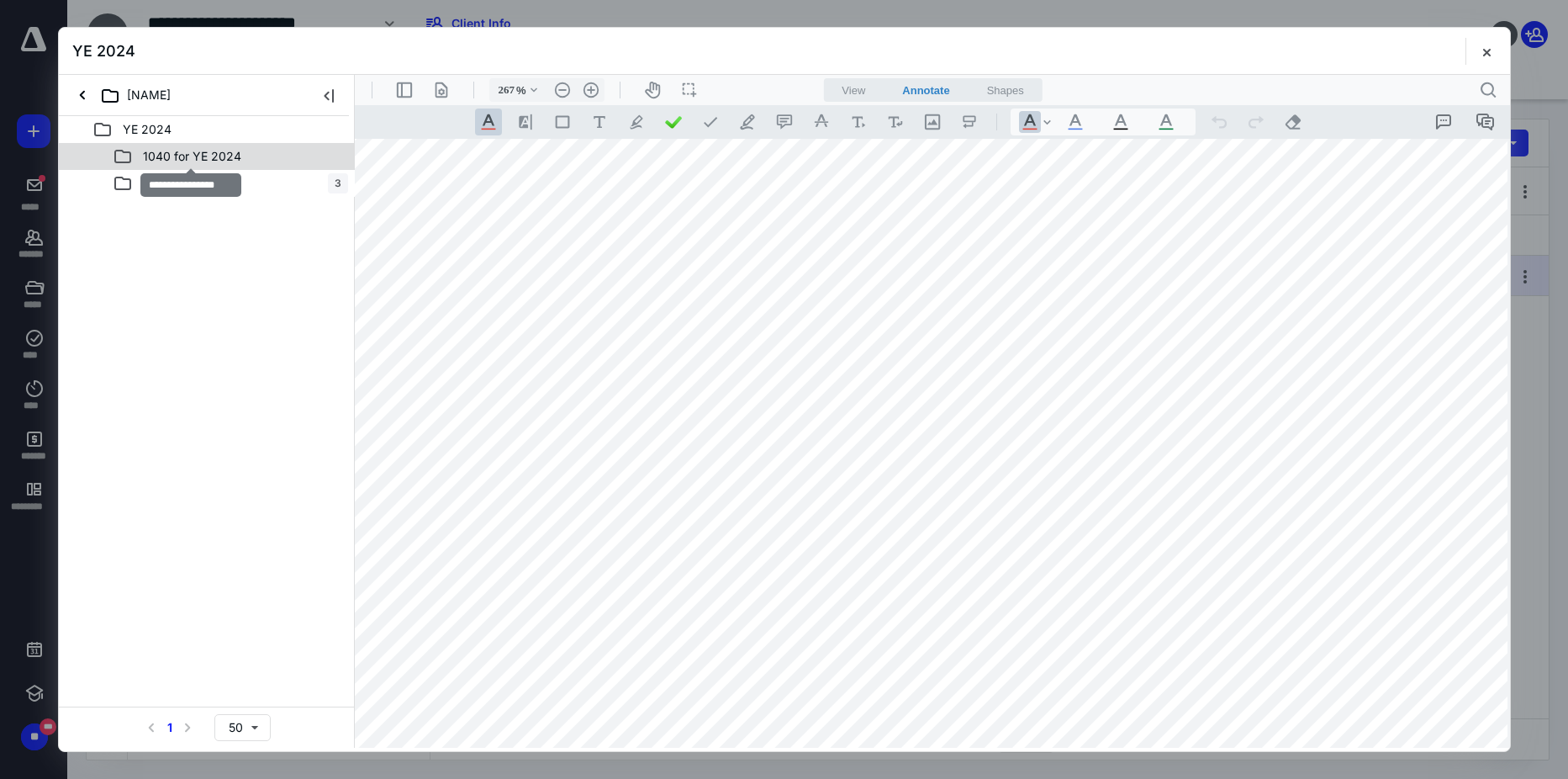 click on "1040 for YE 2024" at bounding box center (192, 156) 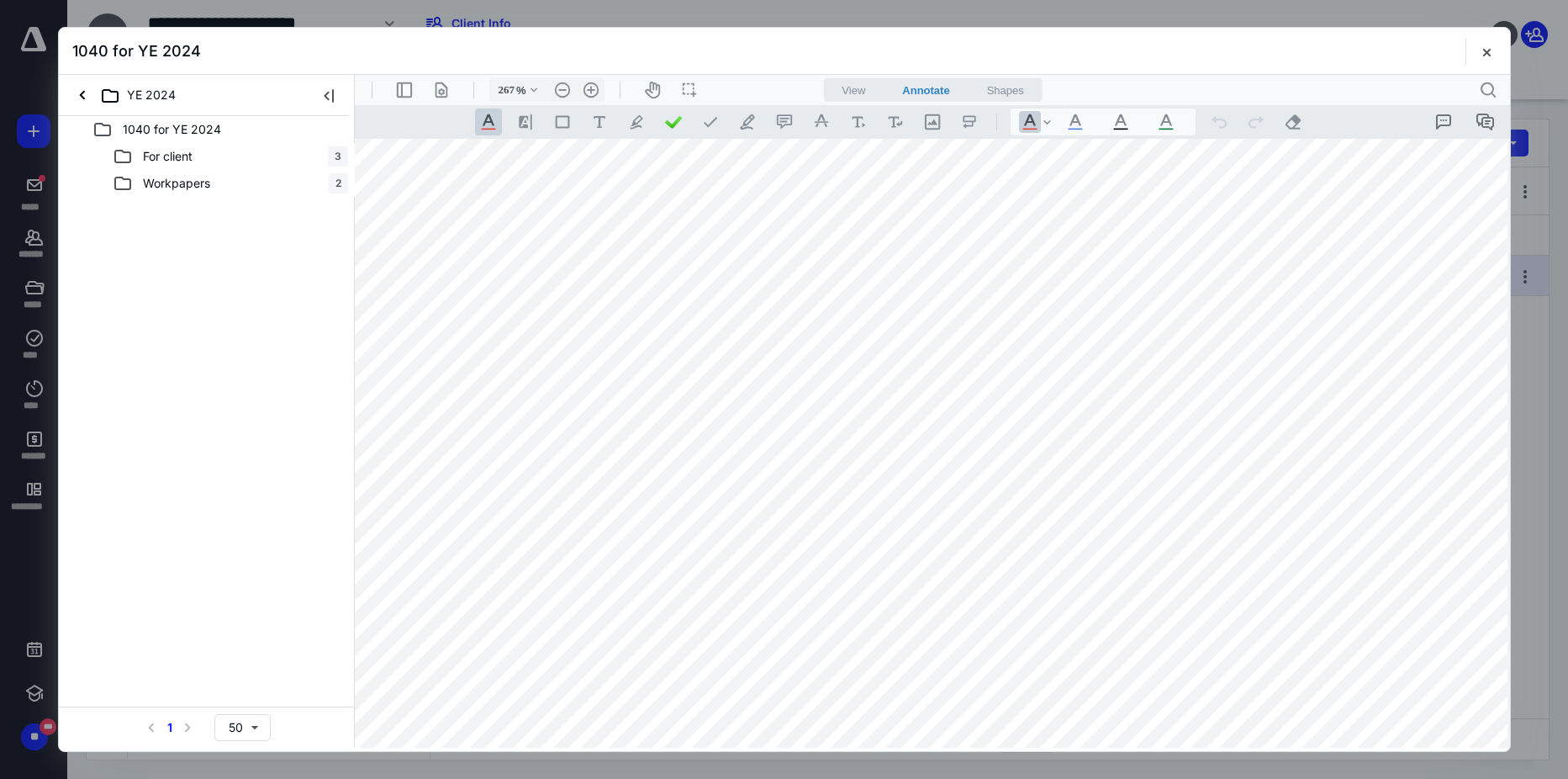 click on "Workpapers" at bounding box center (177, 183) 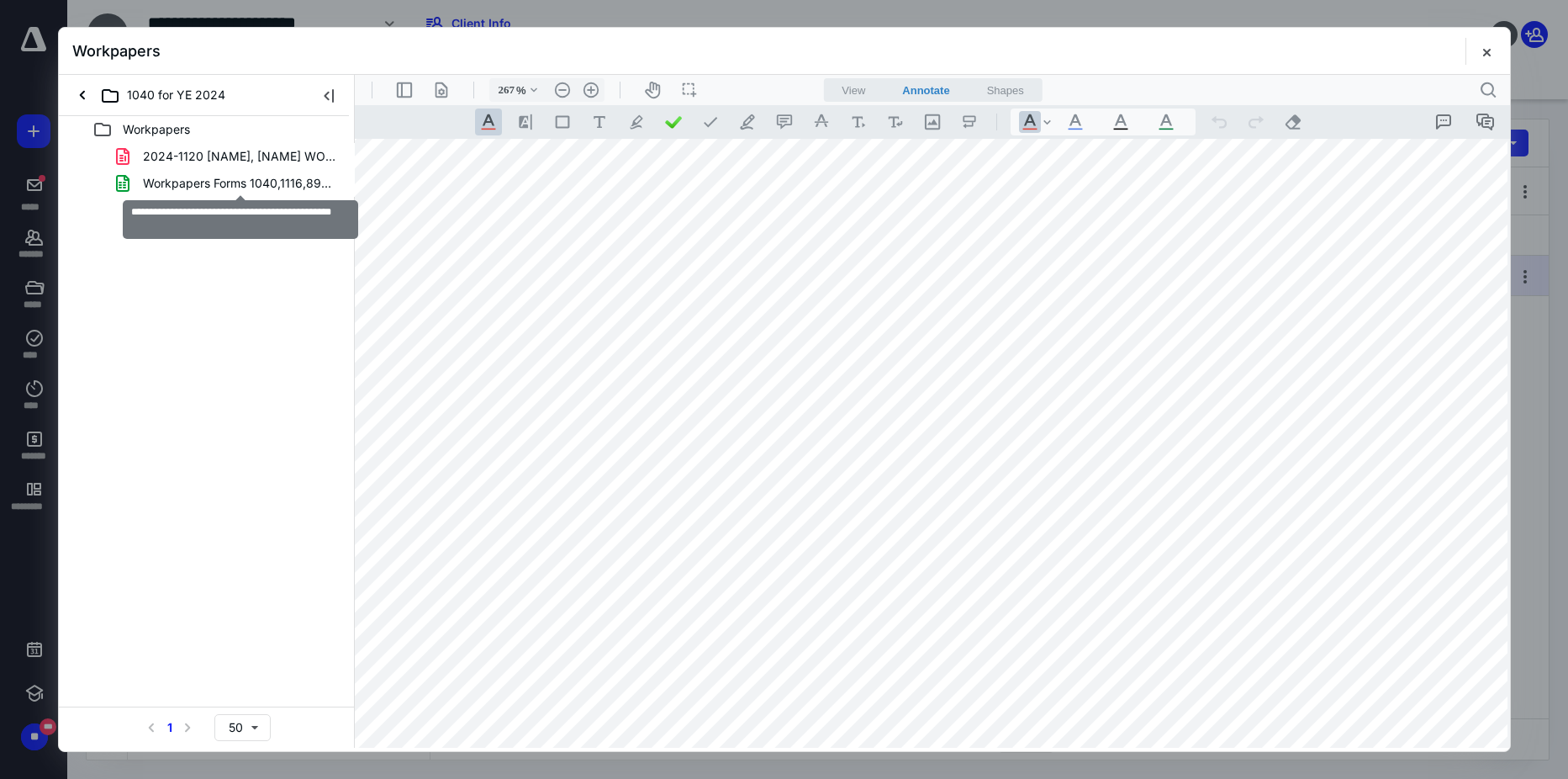 click on "Workpapers Forms 1040,1116,8938,114- [NAME].xlsx" at bounding box center [240, 183] 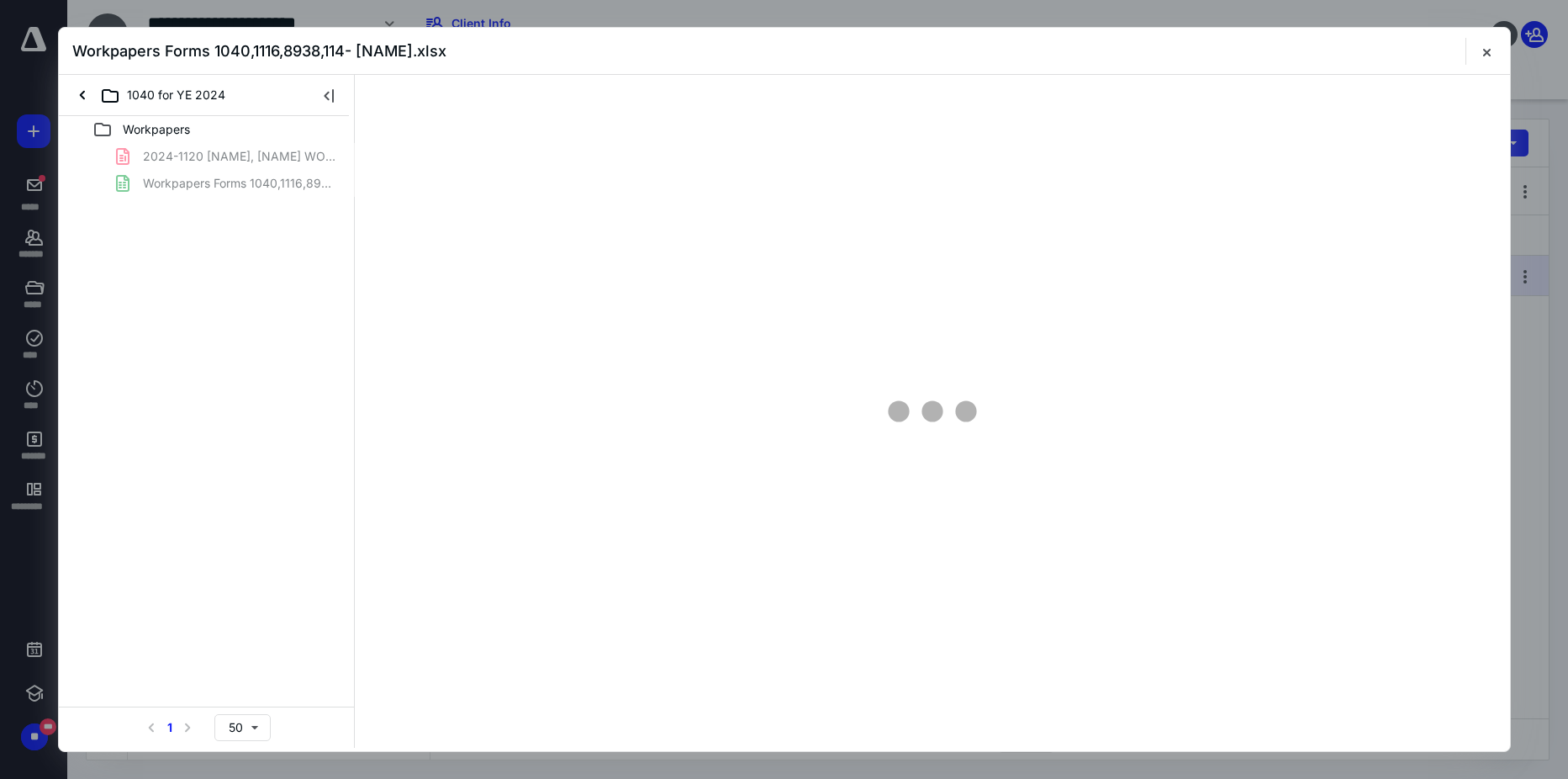 click on "2024-1120 Estrada, [NAME] WORKPAPERS.pdf Workpapers Forms 1040,1116,8938,114- [NAME].xlsx" at bounding box center [207, 170] 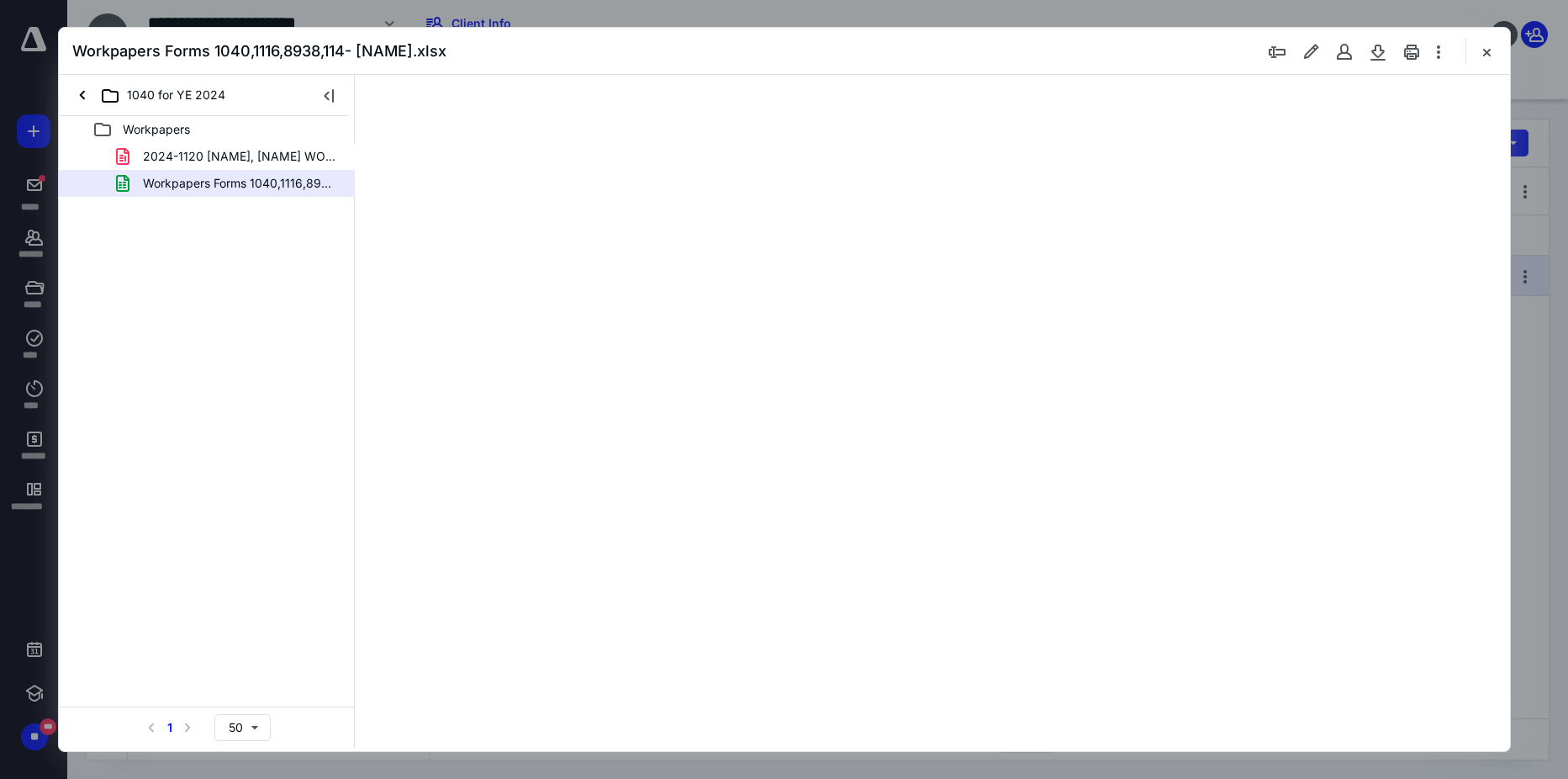 scroll, scrollTop: 0, scrollLeft: 0, axis: both 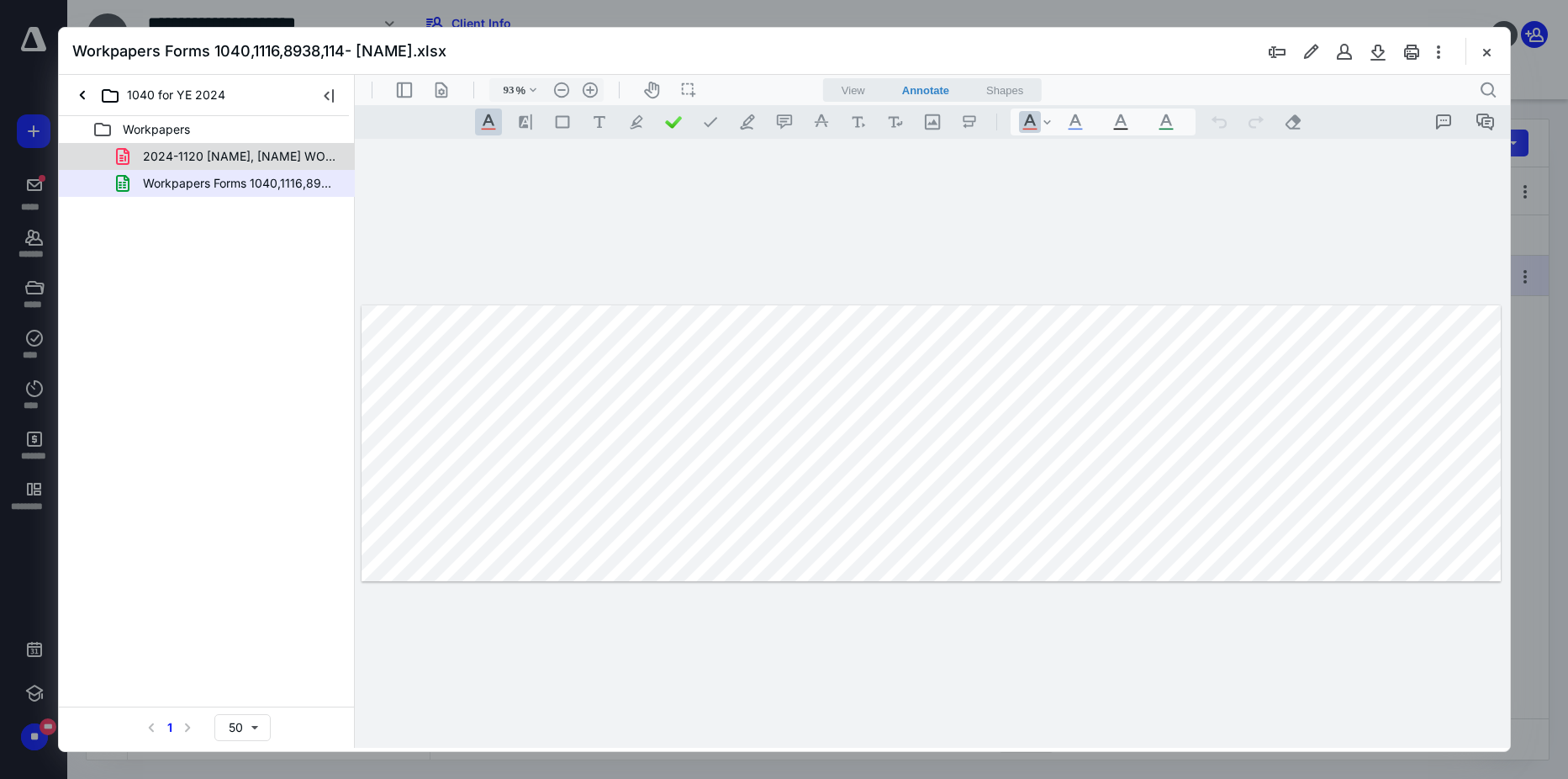 click on "2024-1120 [NAME], [NAME] WORKPAPERS.pdf" at bounding box center [207, 156] 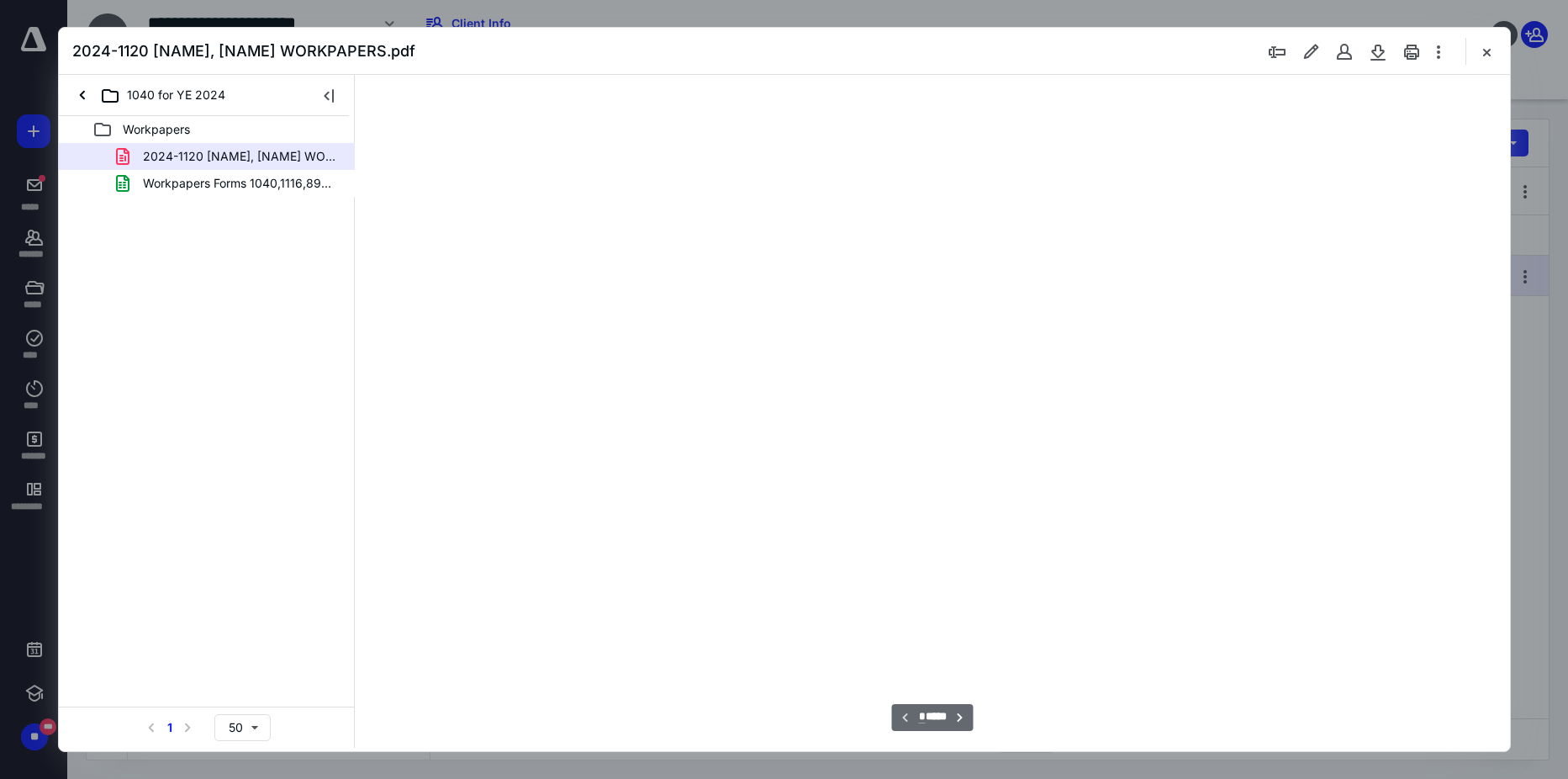 type on "91" 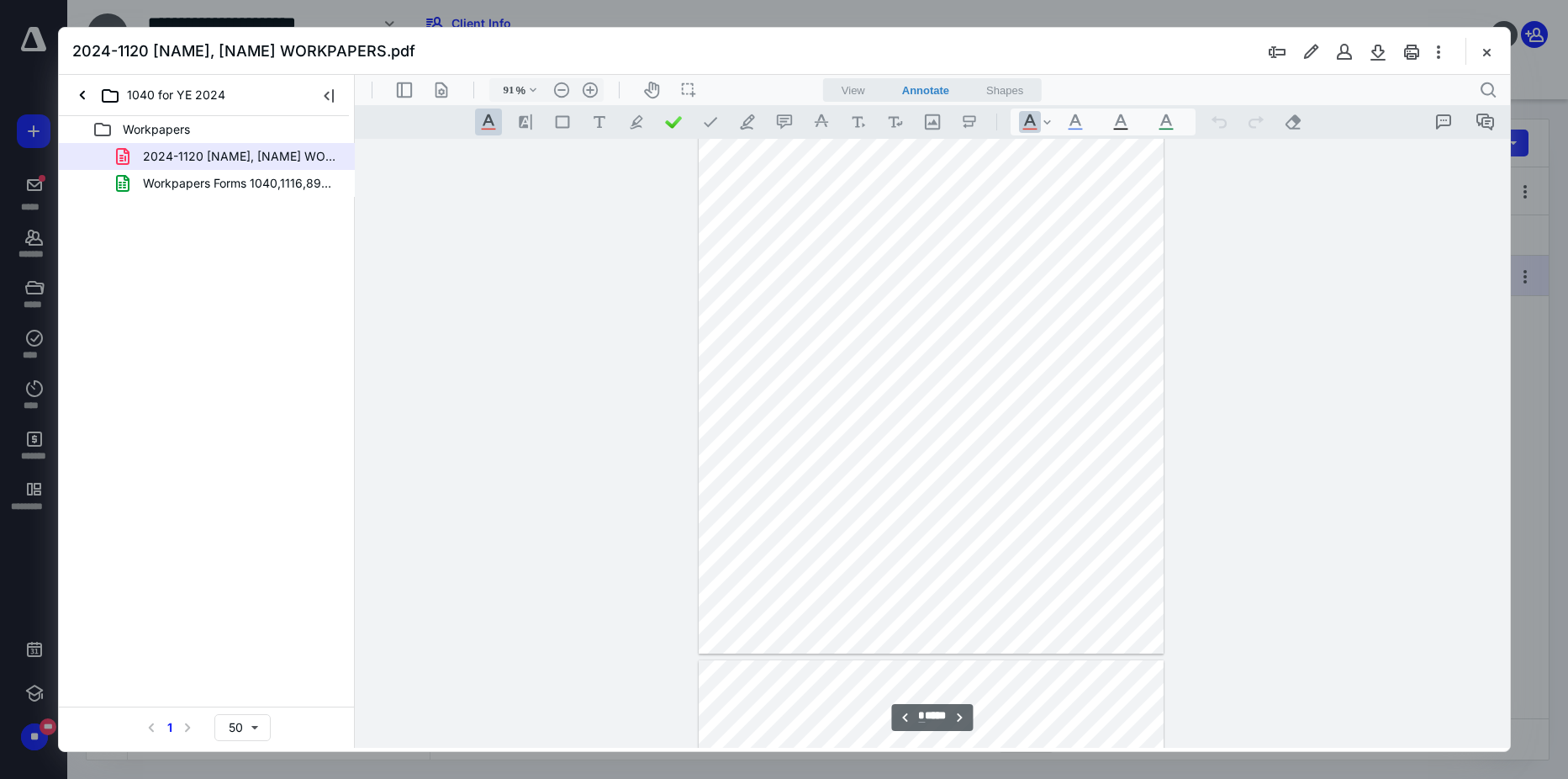 type on "*" 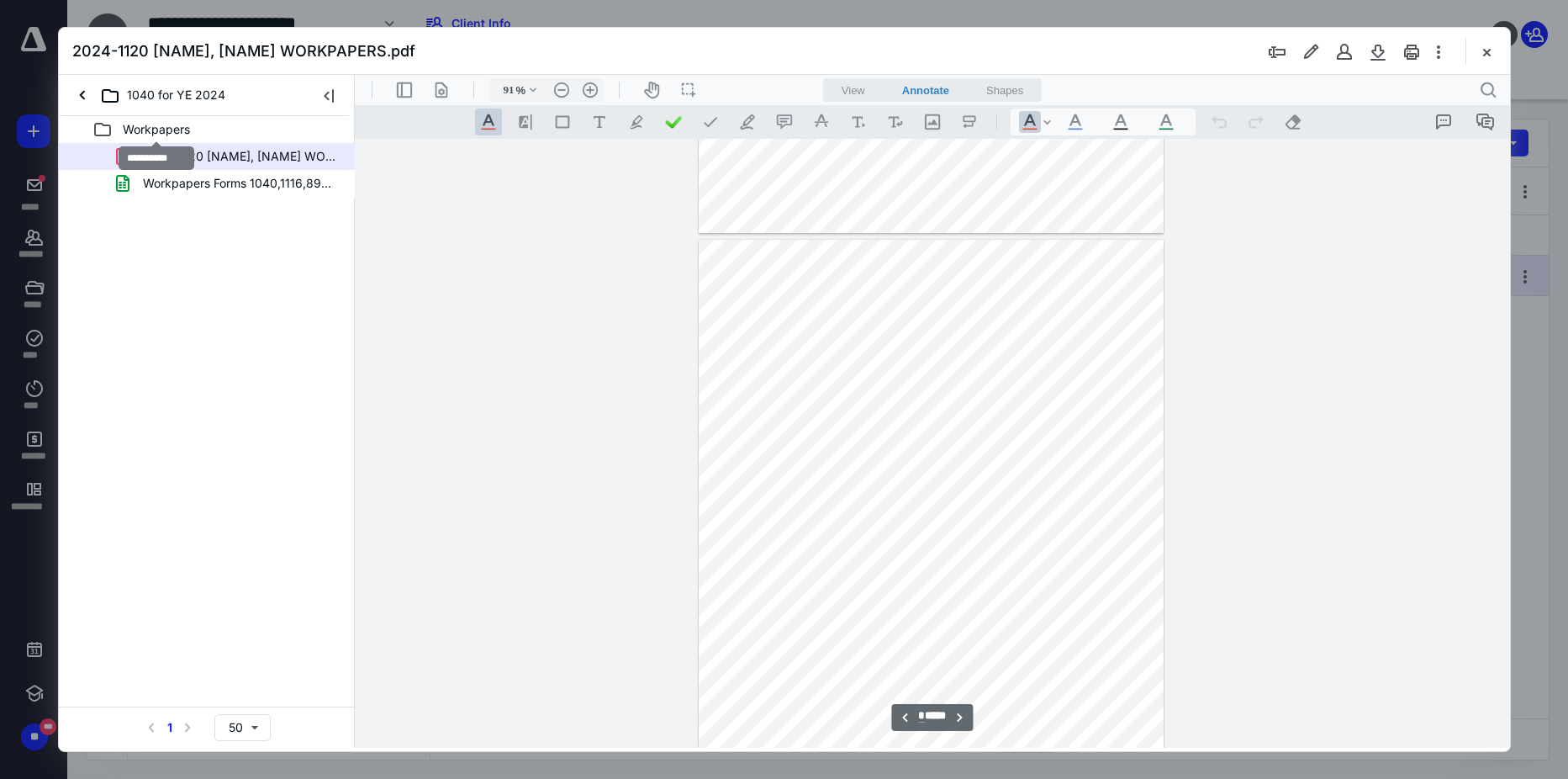 click on "Workpapers" at bounding box center [156, 130] 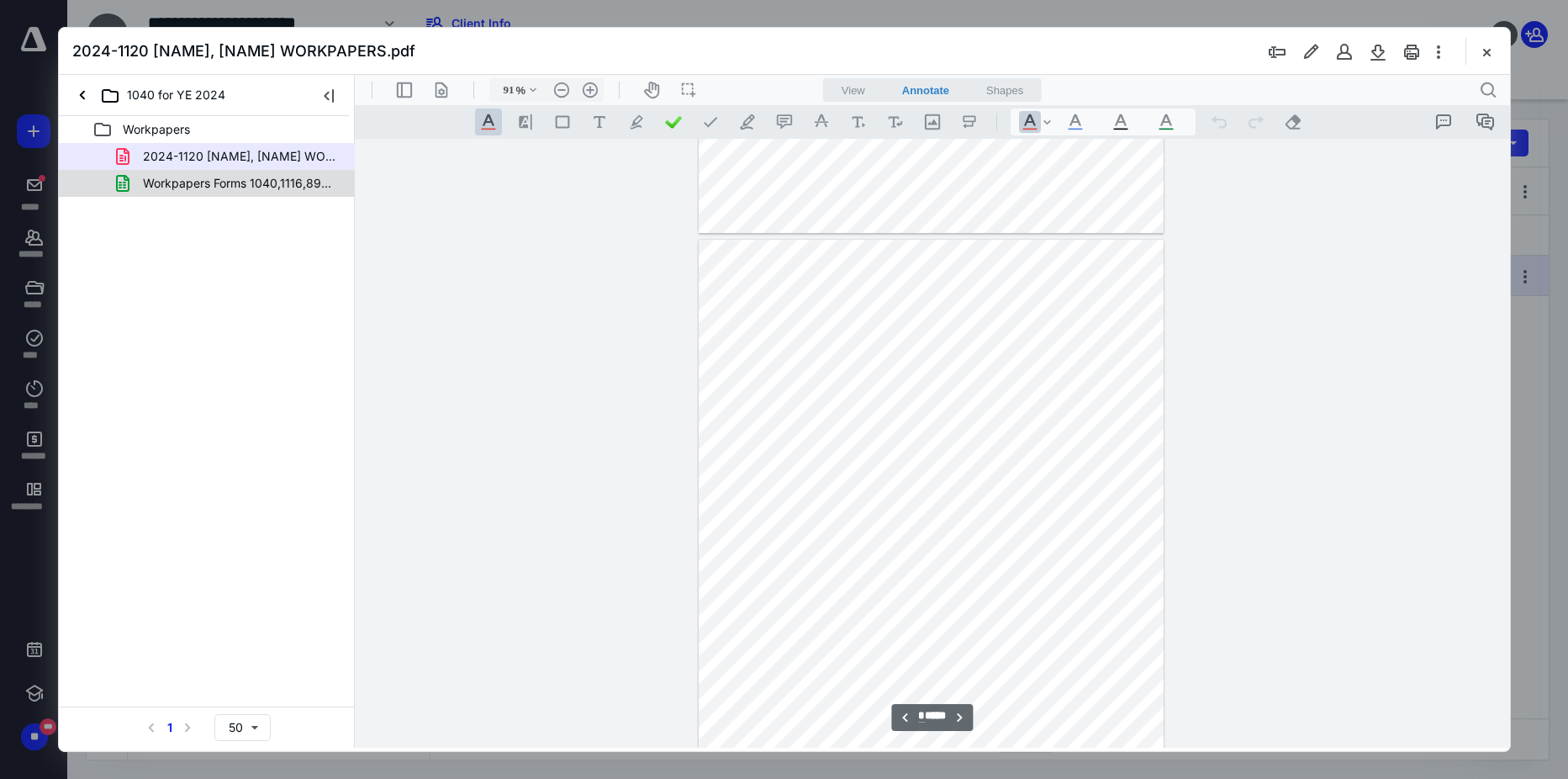 click on "Workpapers Forms 1040,1116,8938,114- [NAME].xlsx" at bounding box center [240, 183] 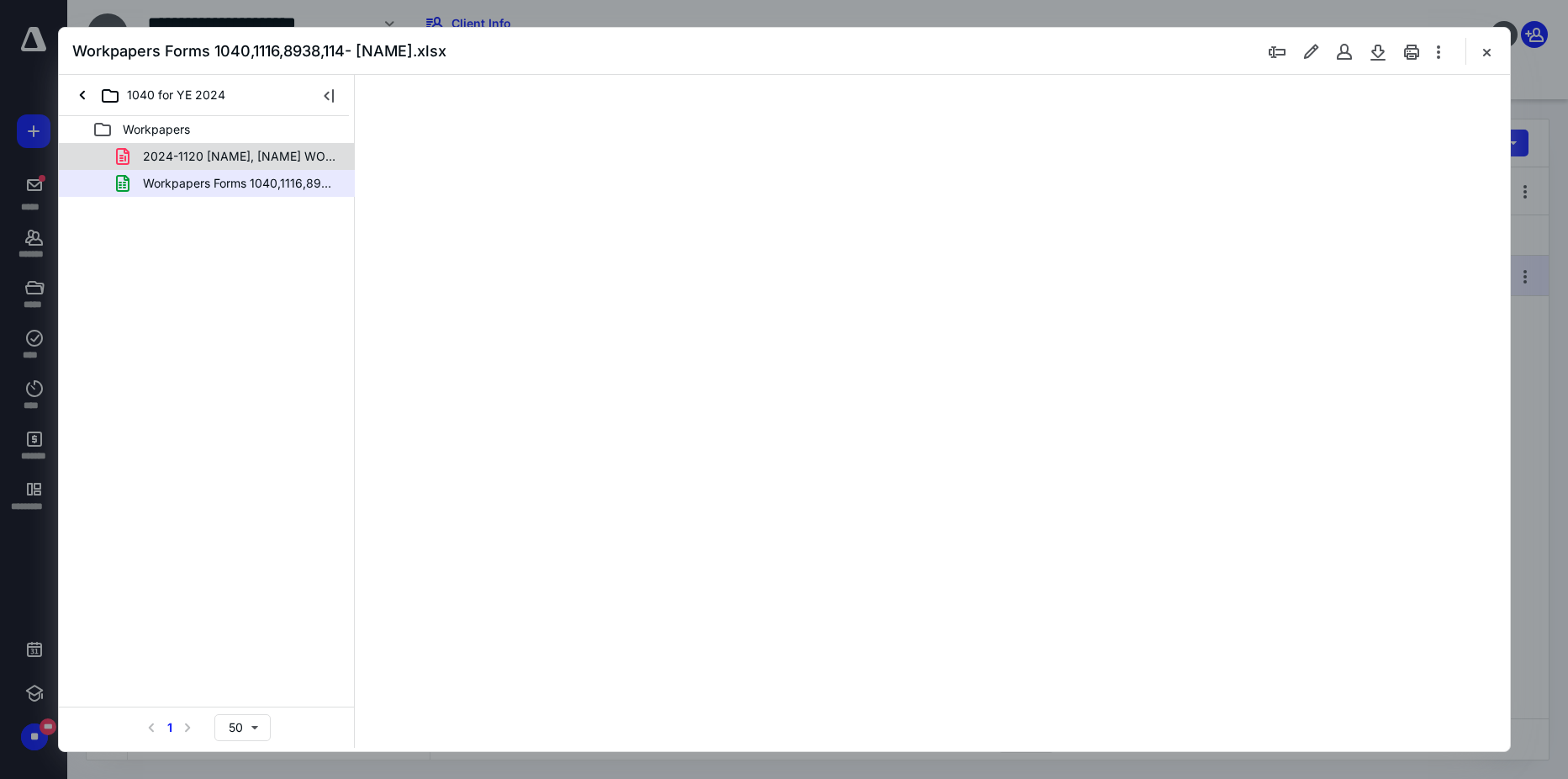 scroll, scrollTop: 0, scrollLeft: 0, axis: both 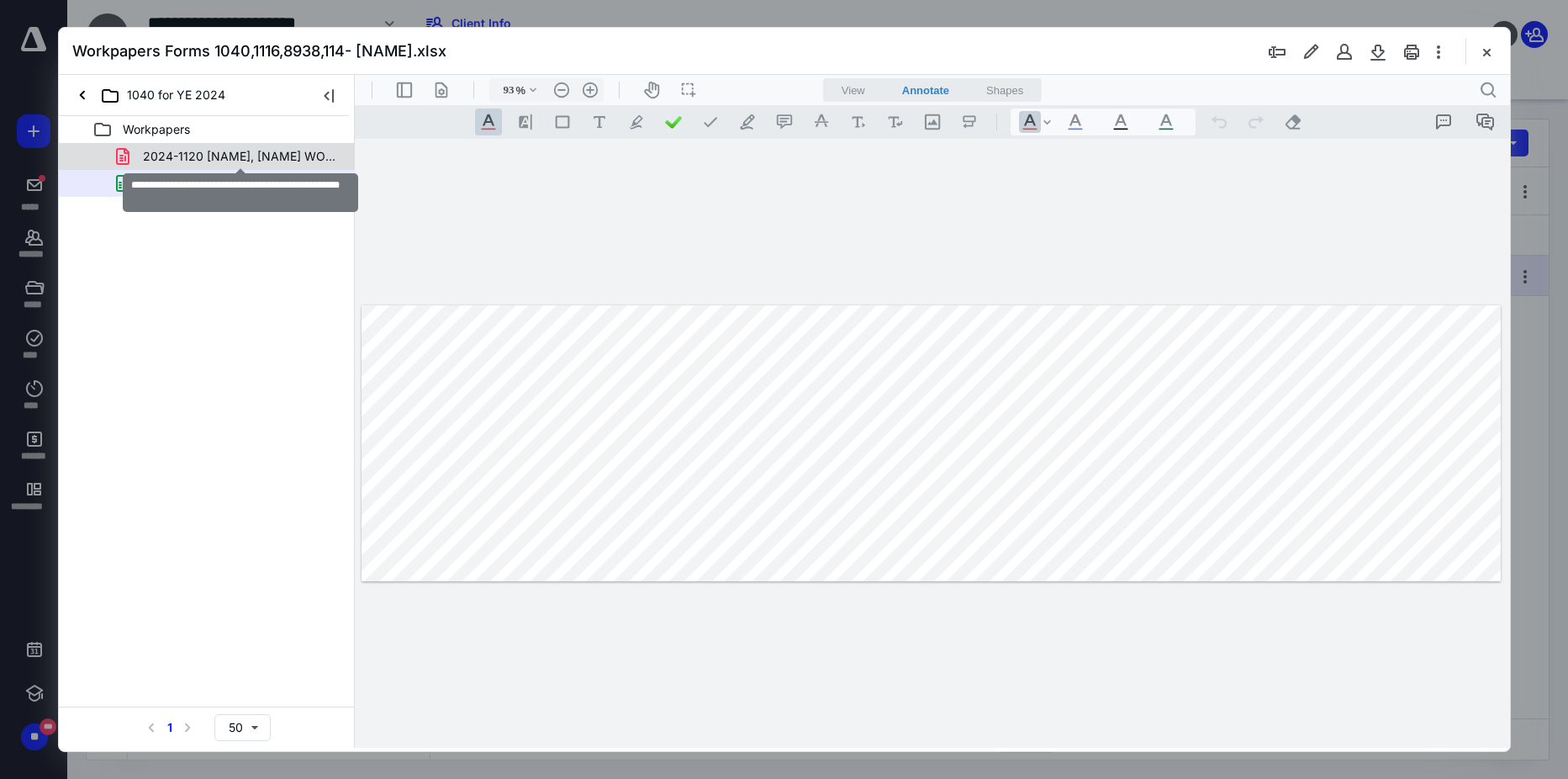 click on "2024-1120 [NAME], [NAME] WORKPAPERS.pdf" at bounding box center [240, 156] 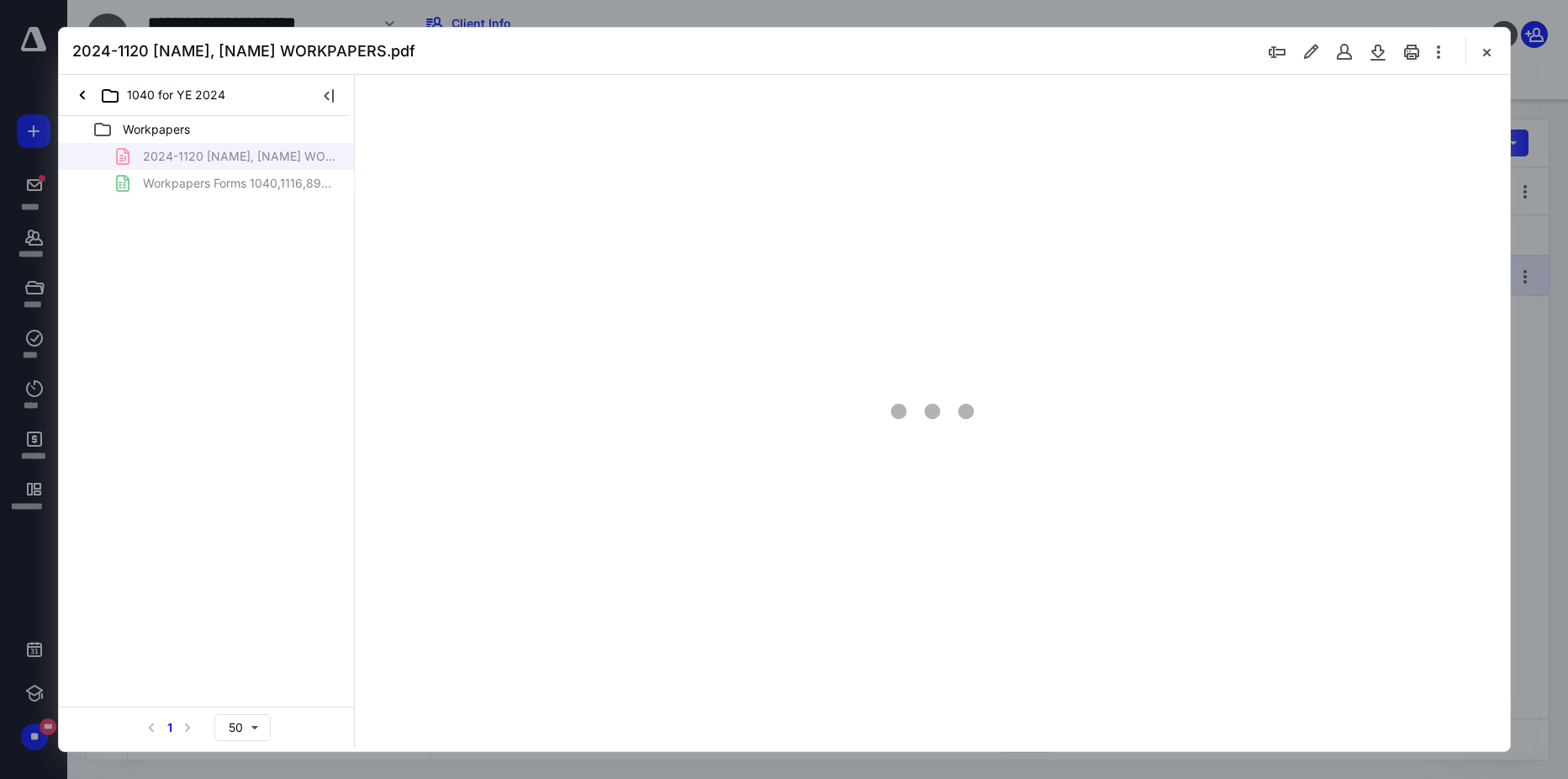 type on "91" 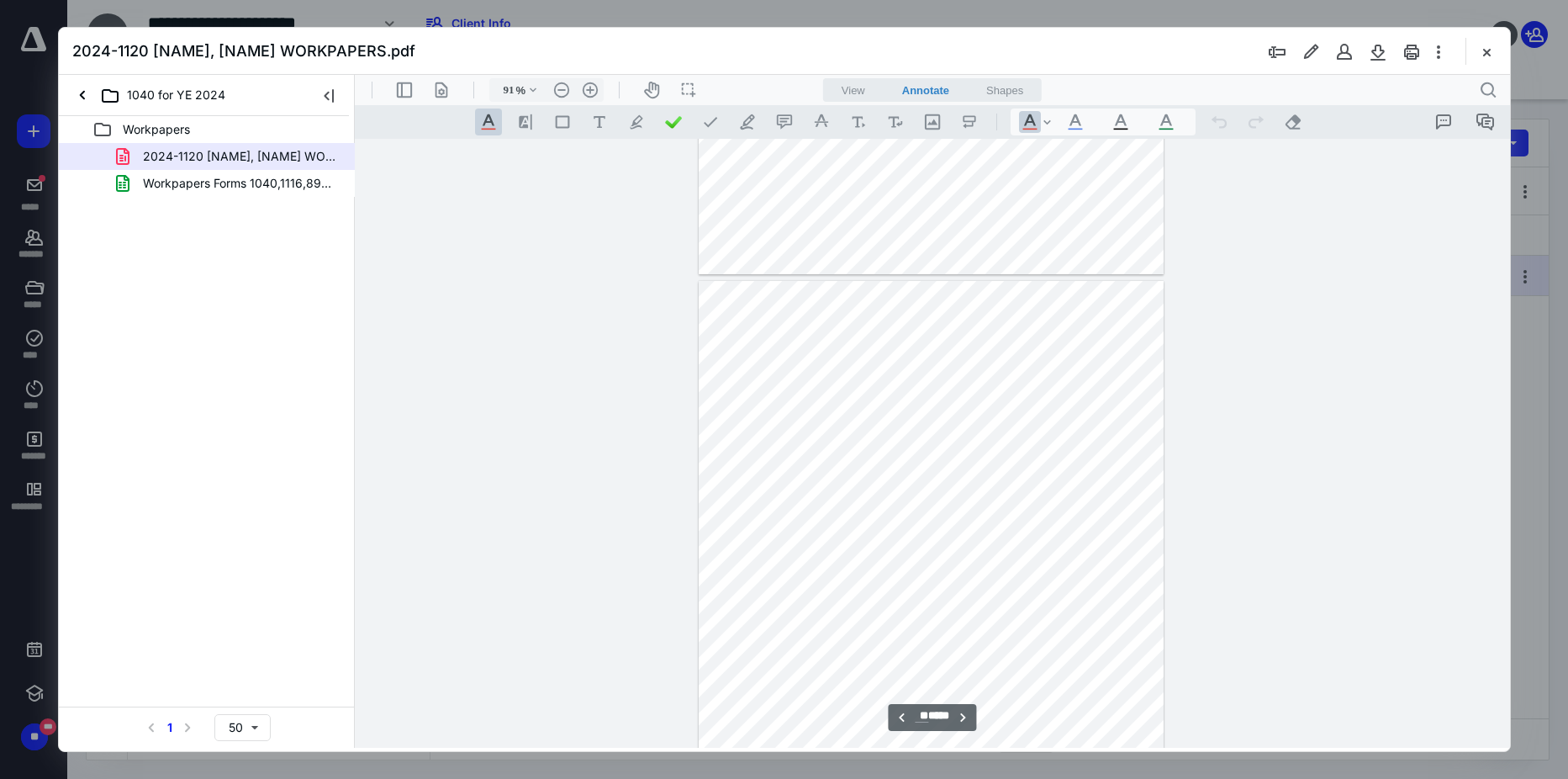 scroll, scrollTop: 6293, scrollLeft: 0, axis: vertical 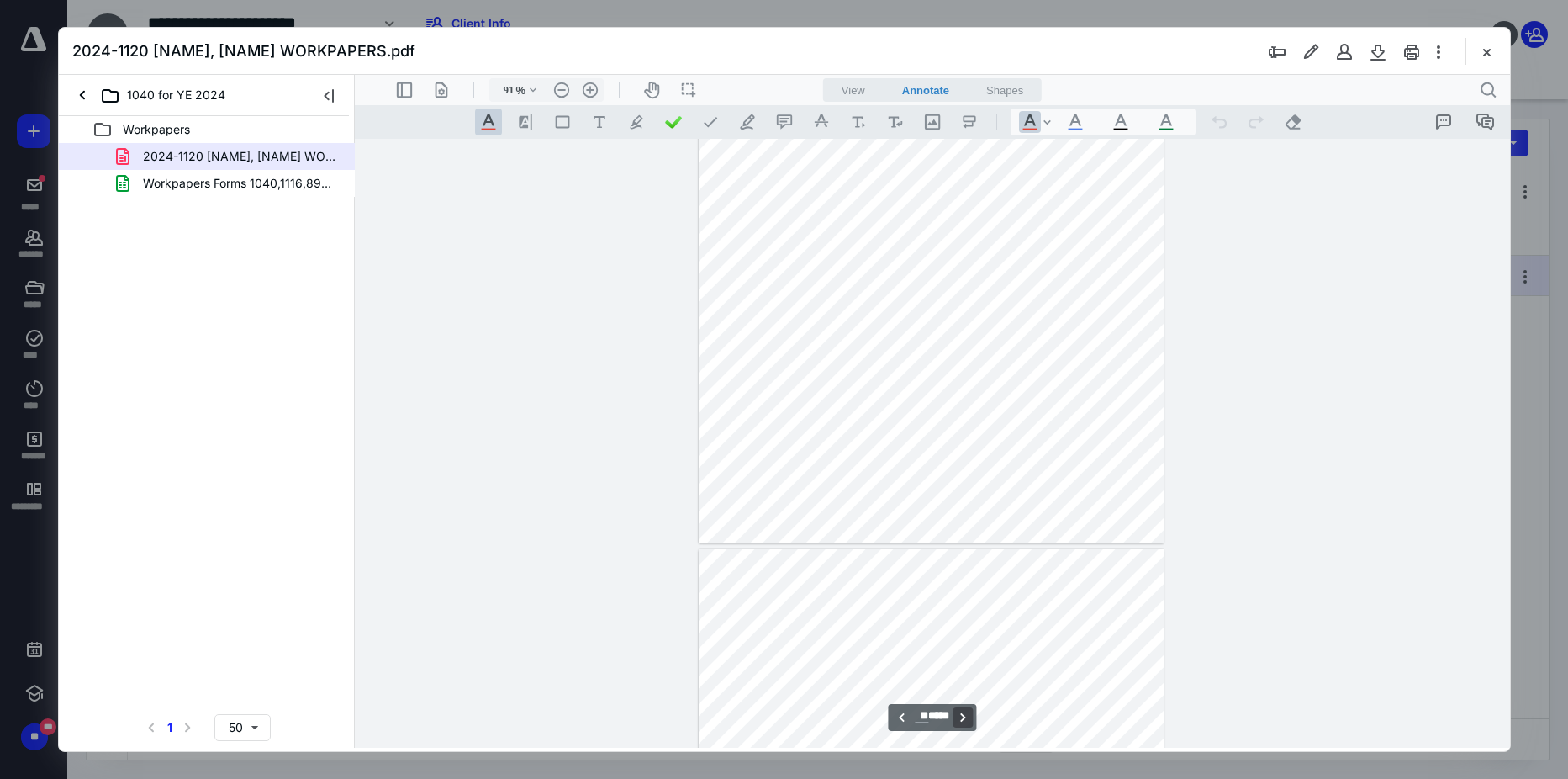 click on "**********" at bounding box center (963, 718) 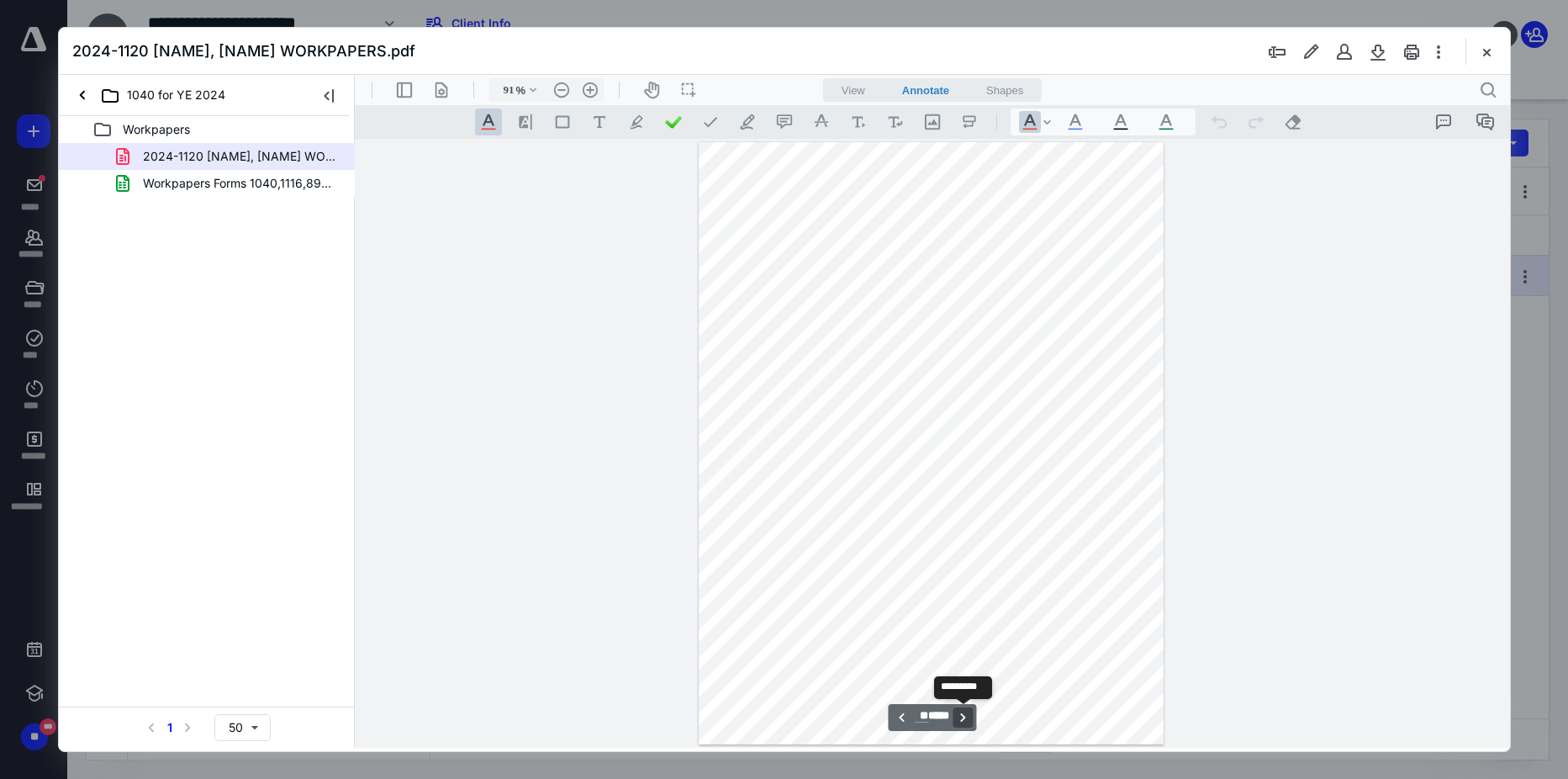 click on "**********" at bounding box center (963, 718) 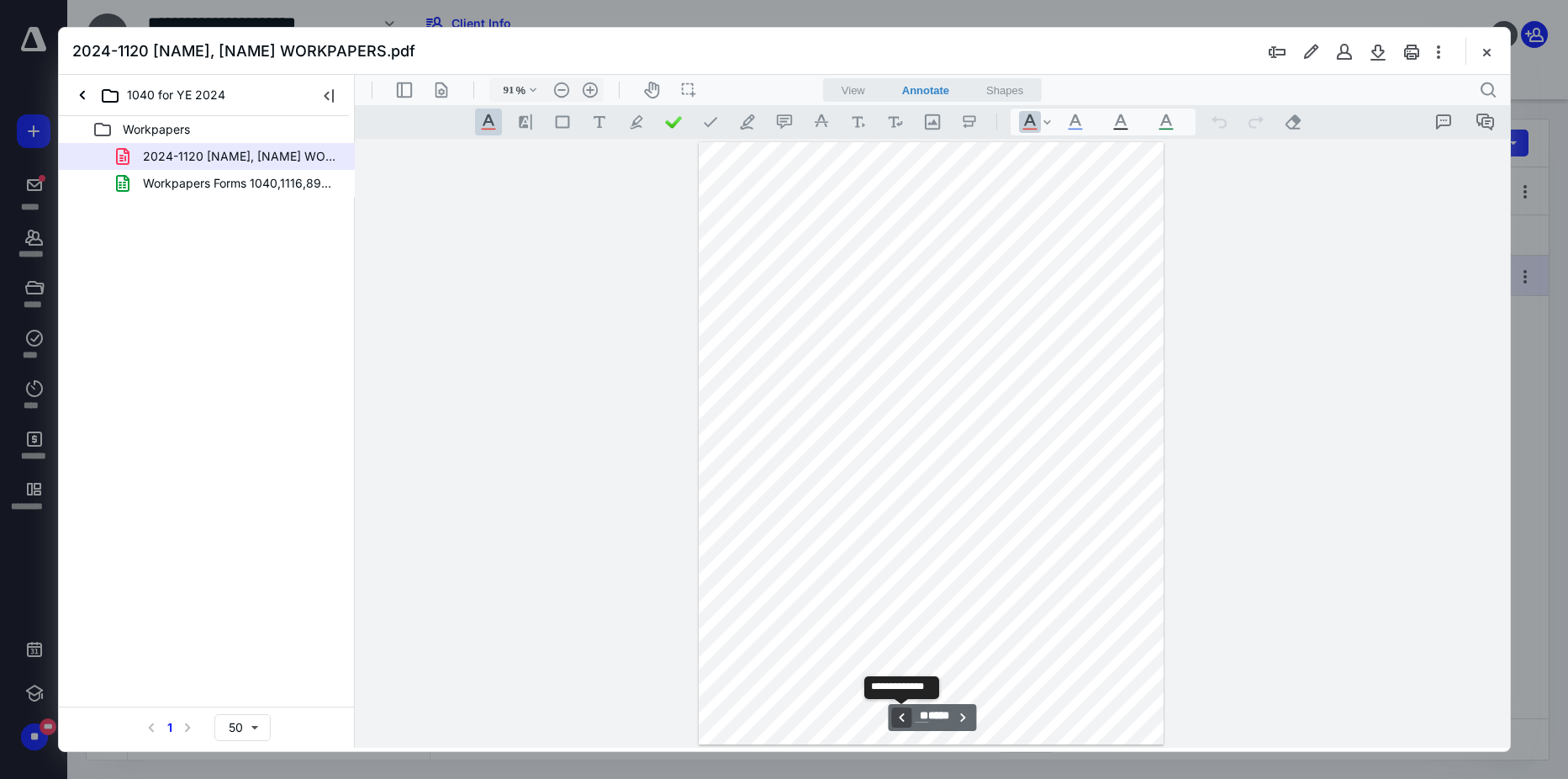 click on "**********" at bounding box center [900, 718] 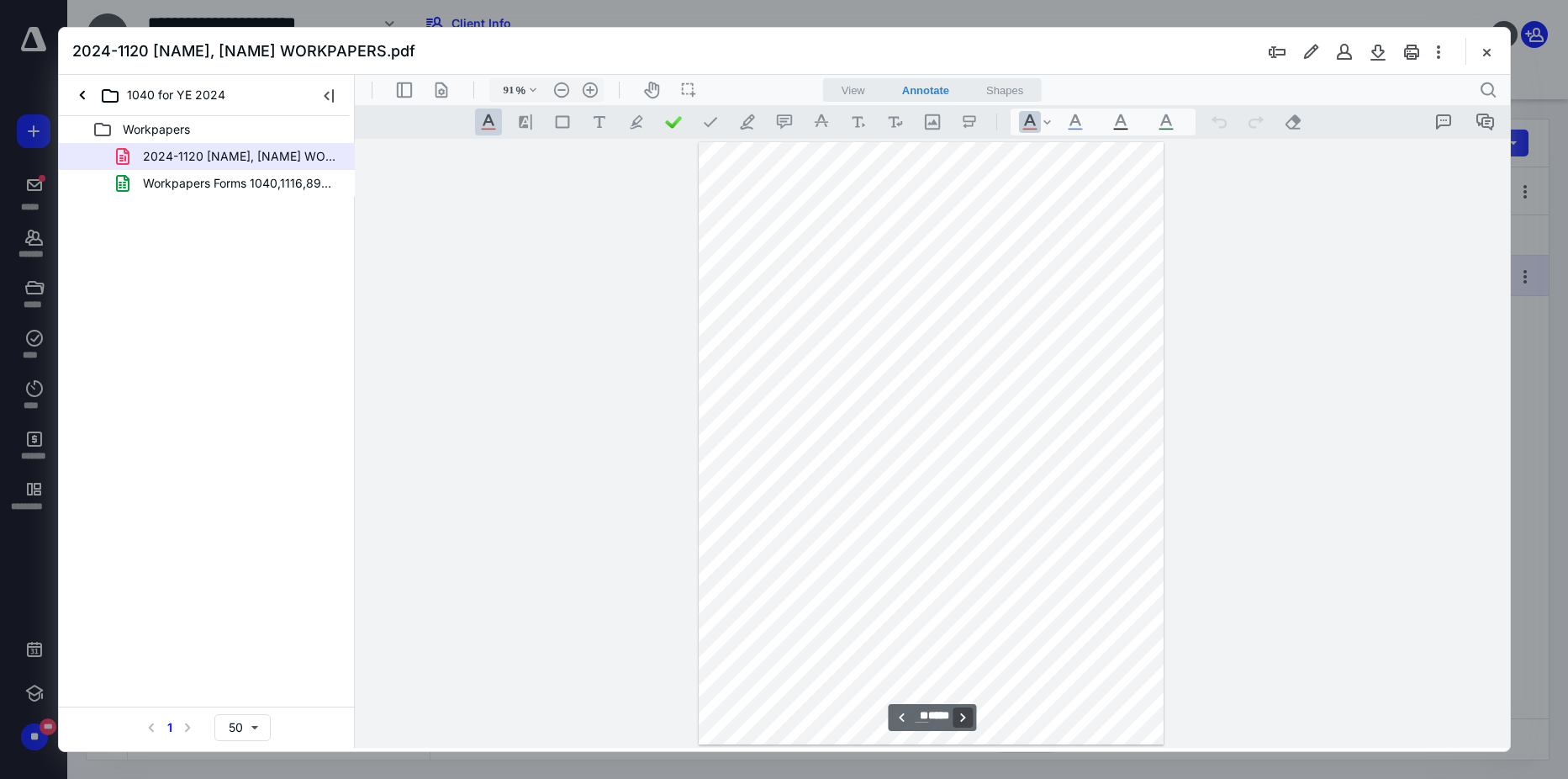 click on "**********" at bounding box center [963, 718] 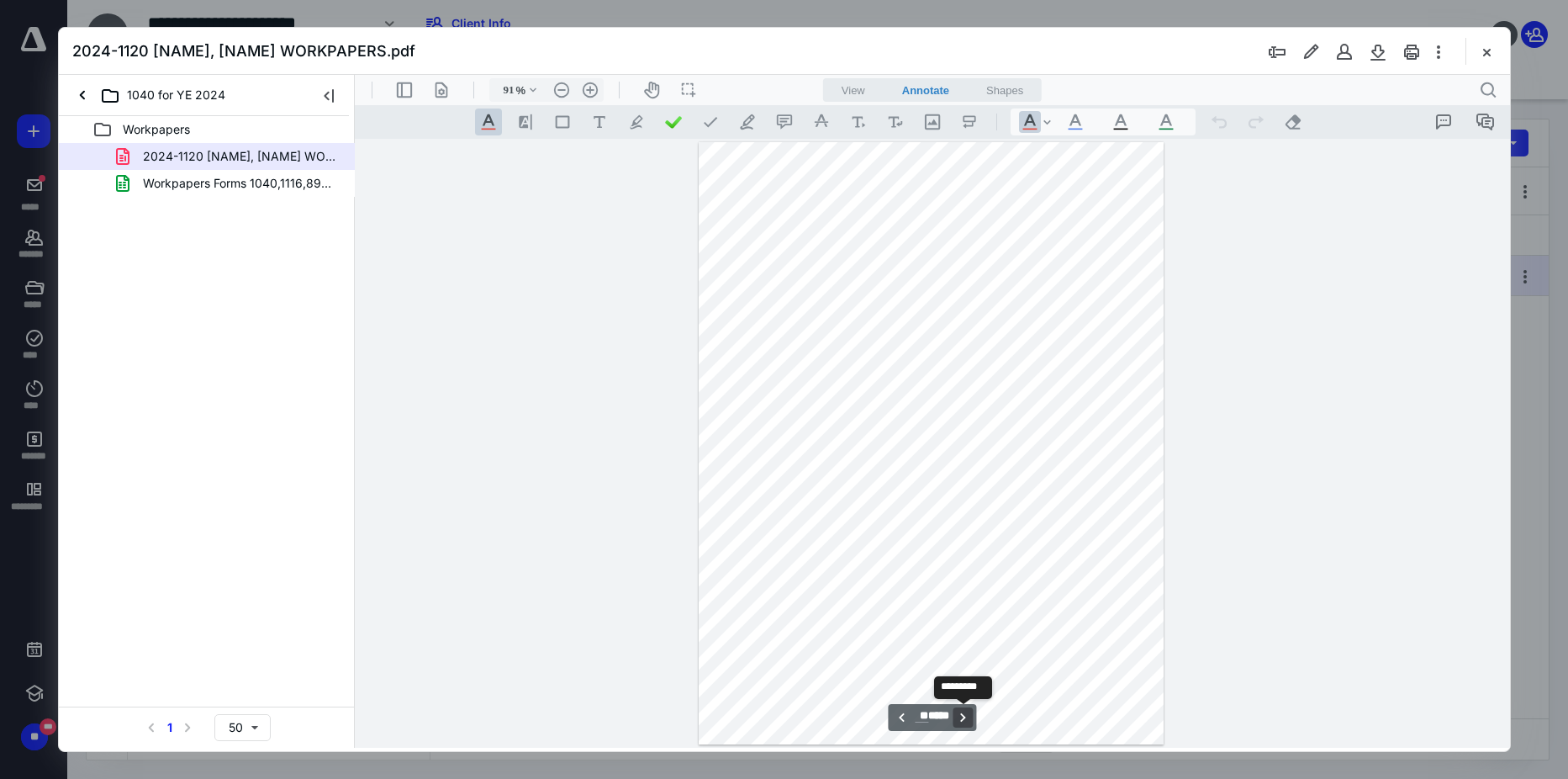 click on "**********" at bounding box center (963, 718) 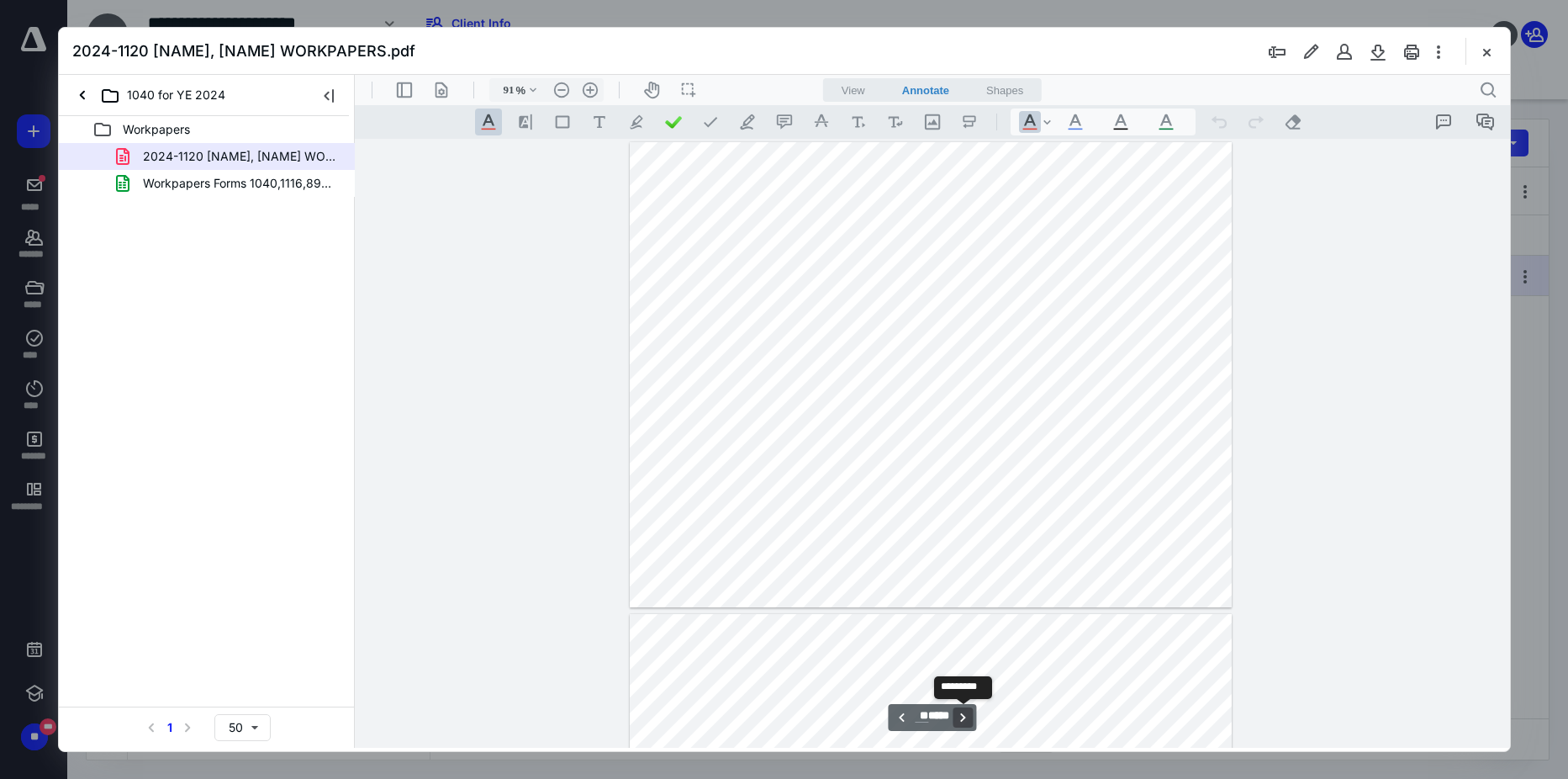 click on "**********" at bounding box center (963, 718) 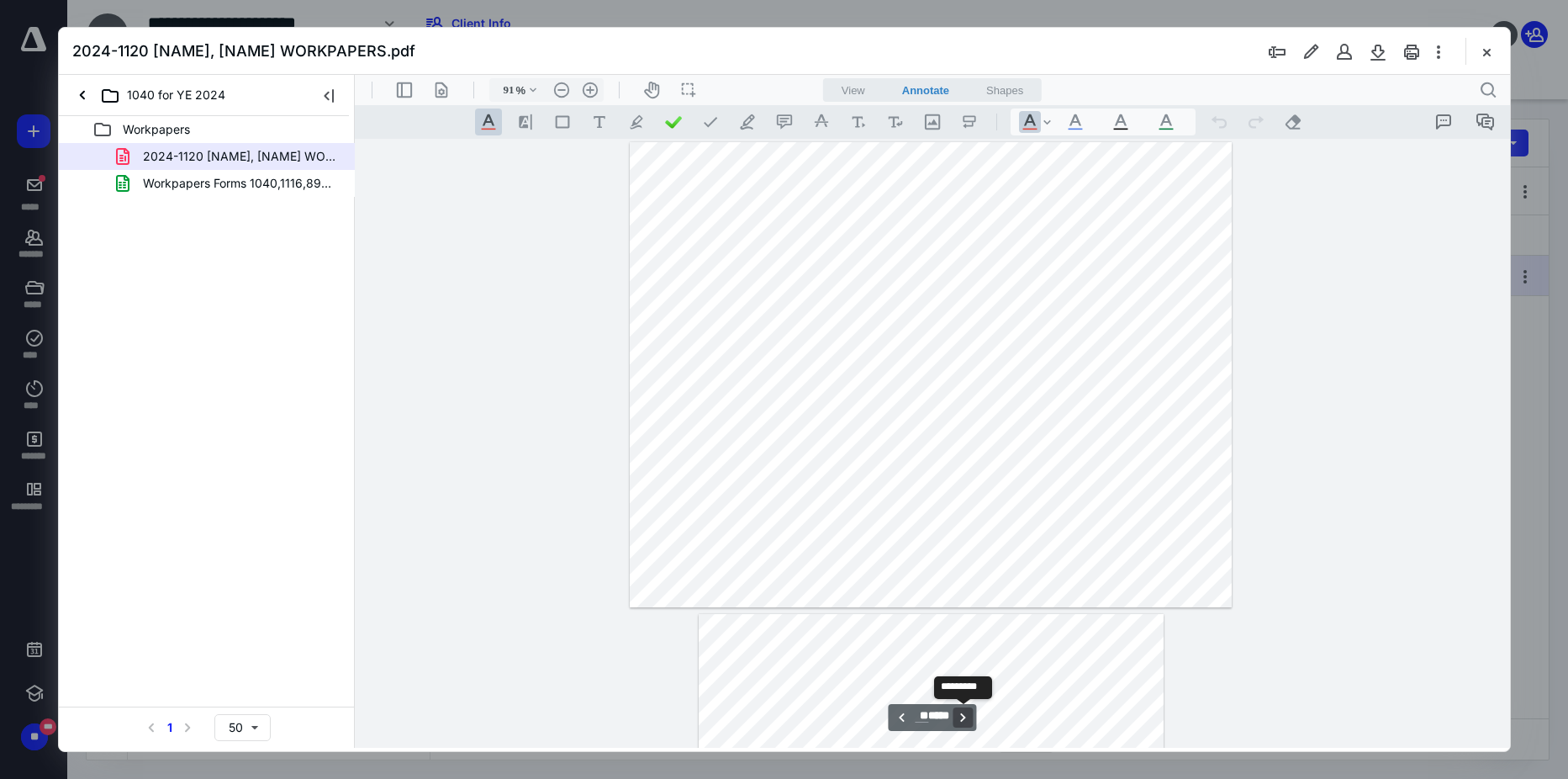 click on "**********" at bounding box center (963, 718) 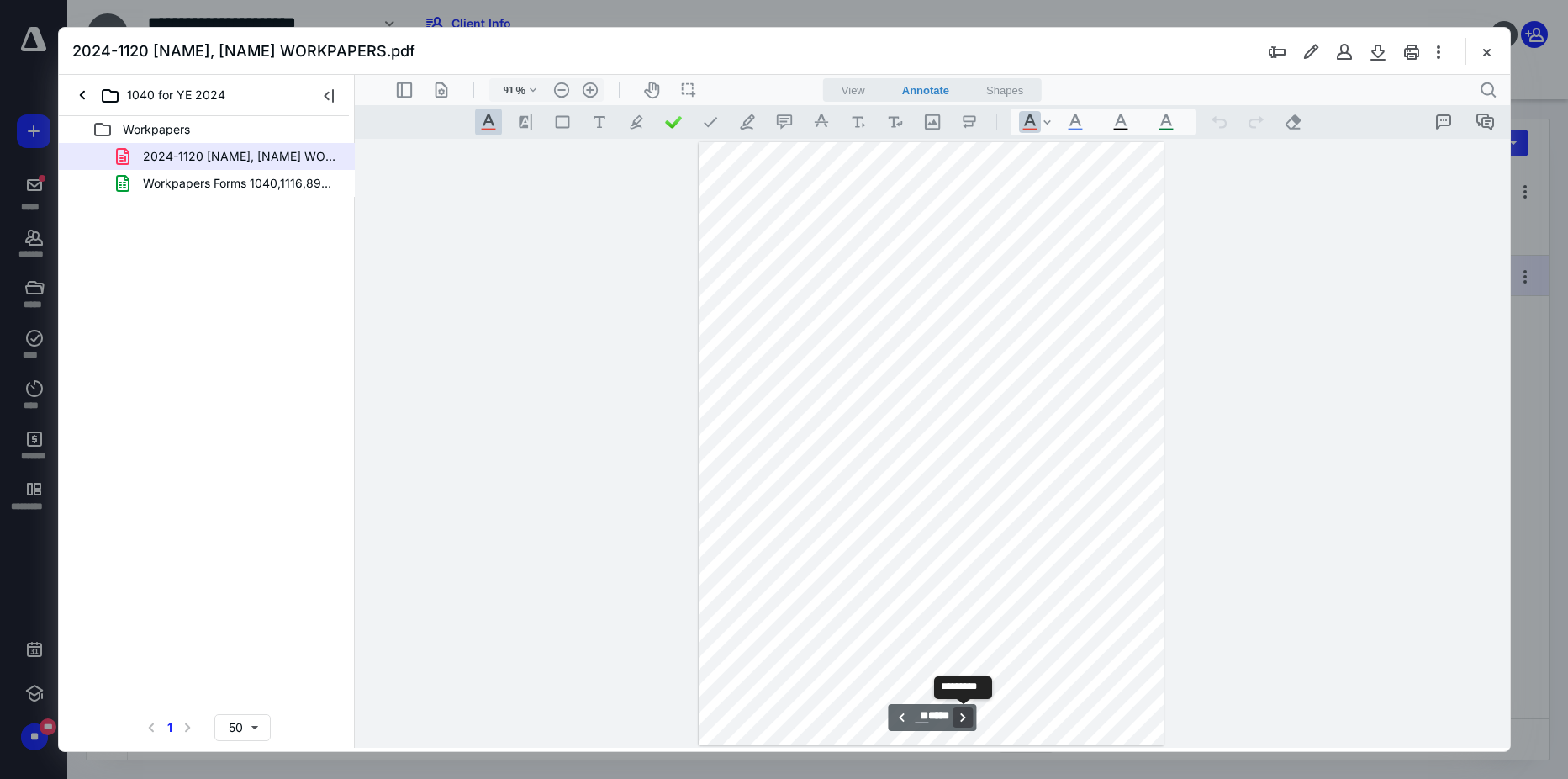 click on "**********" at bounding box center (963, 718) 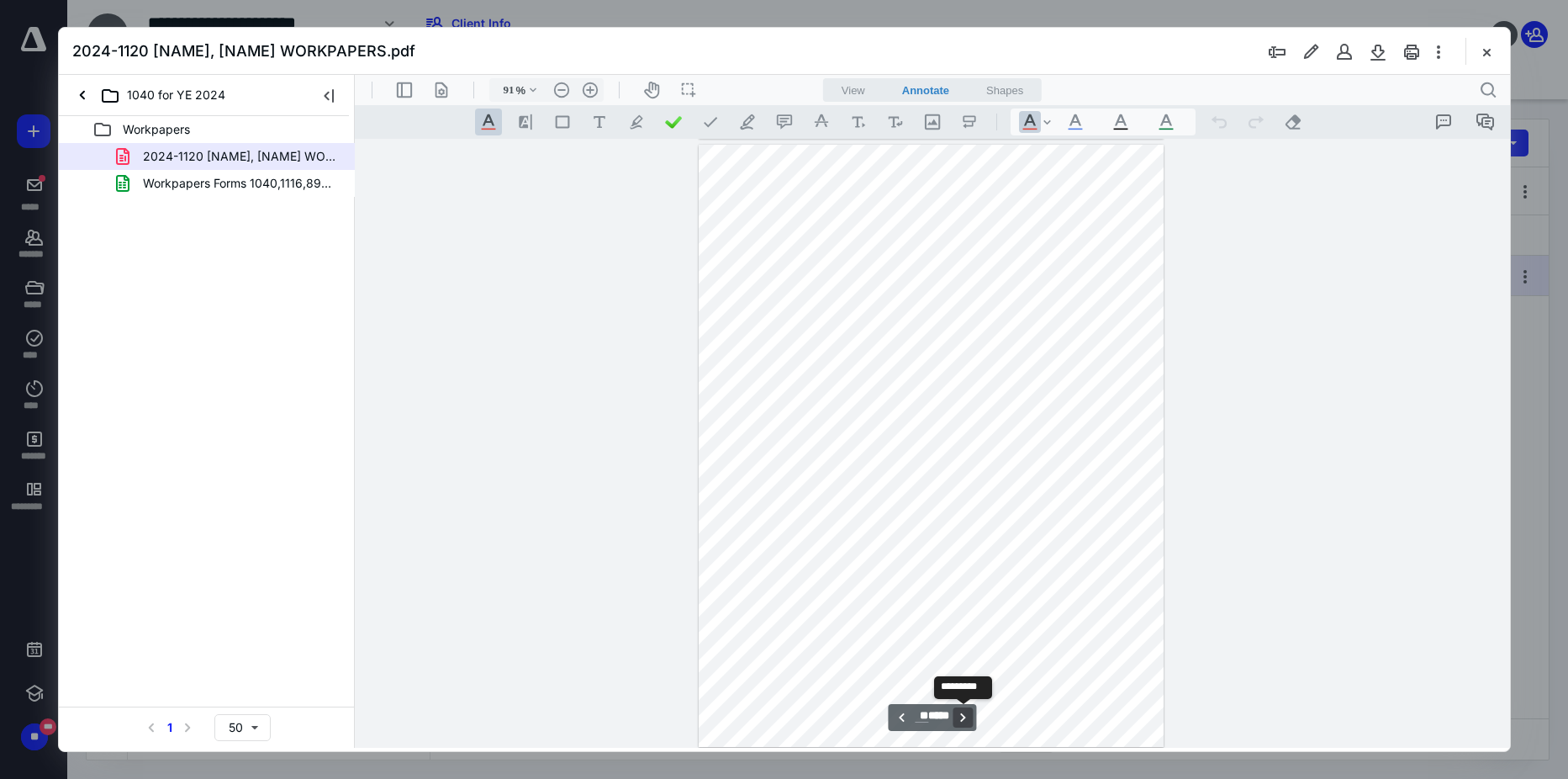 click on "**********" at bounding box center [963, 718] 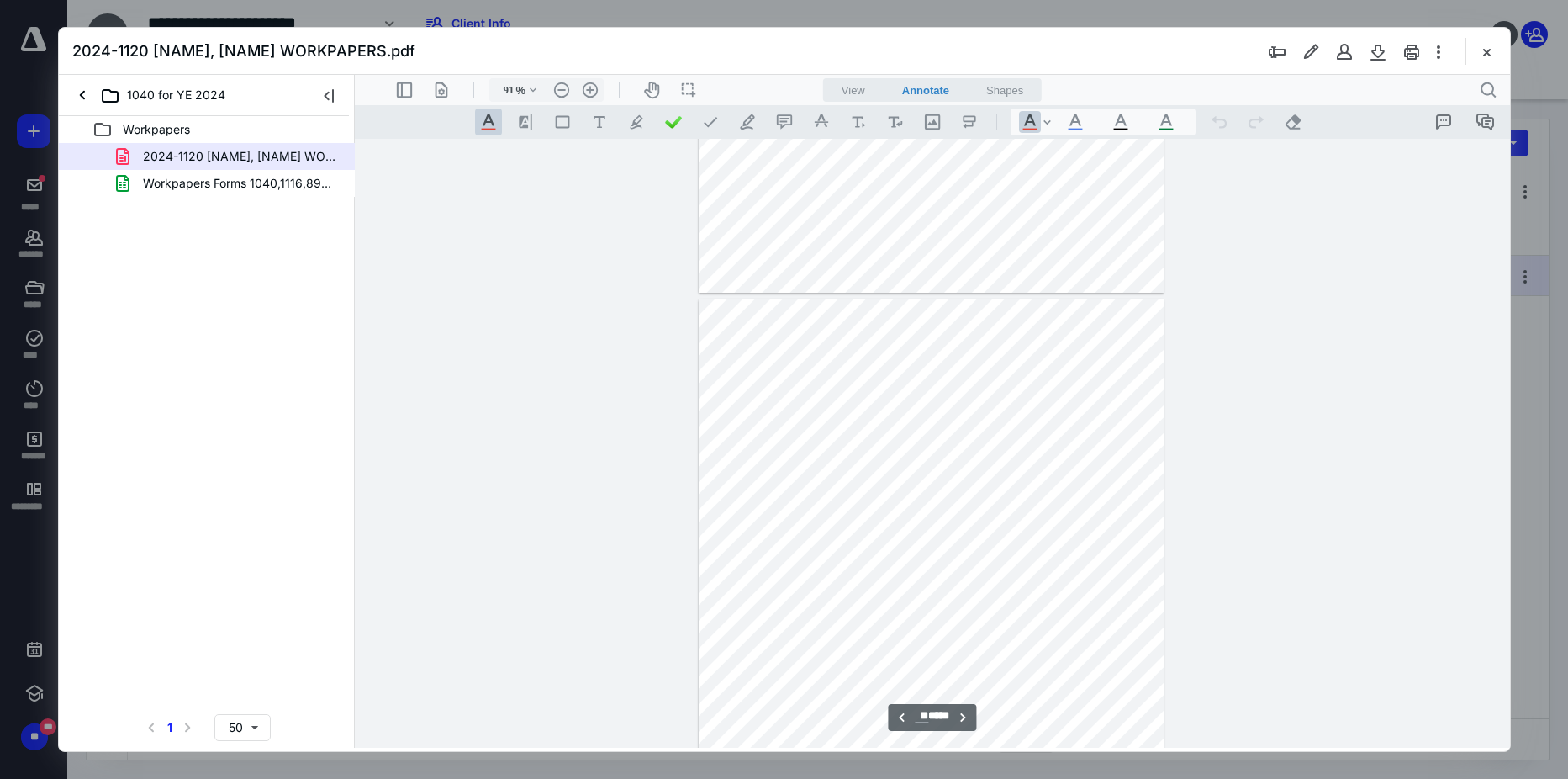 scroll, scrollTop: 24872, scrollLeft: 0, axis: vertical 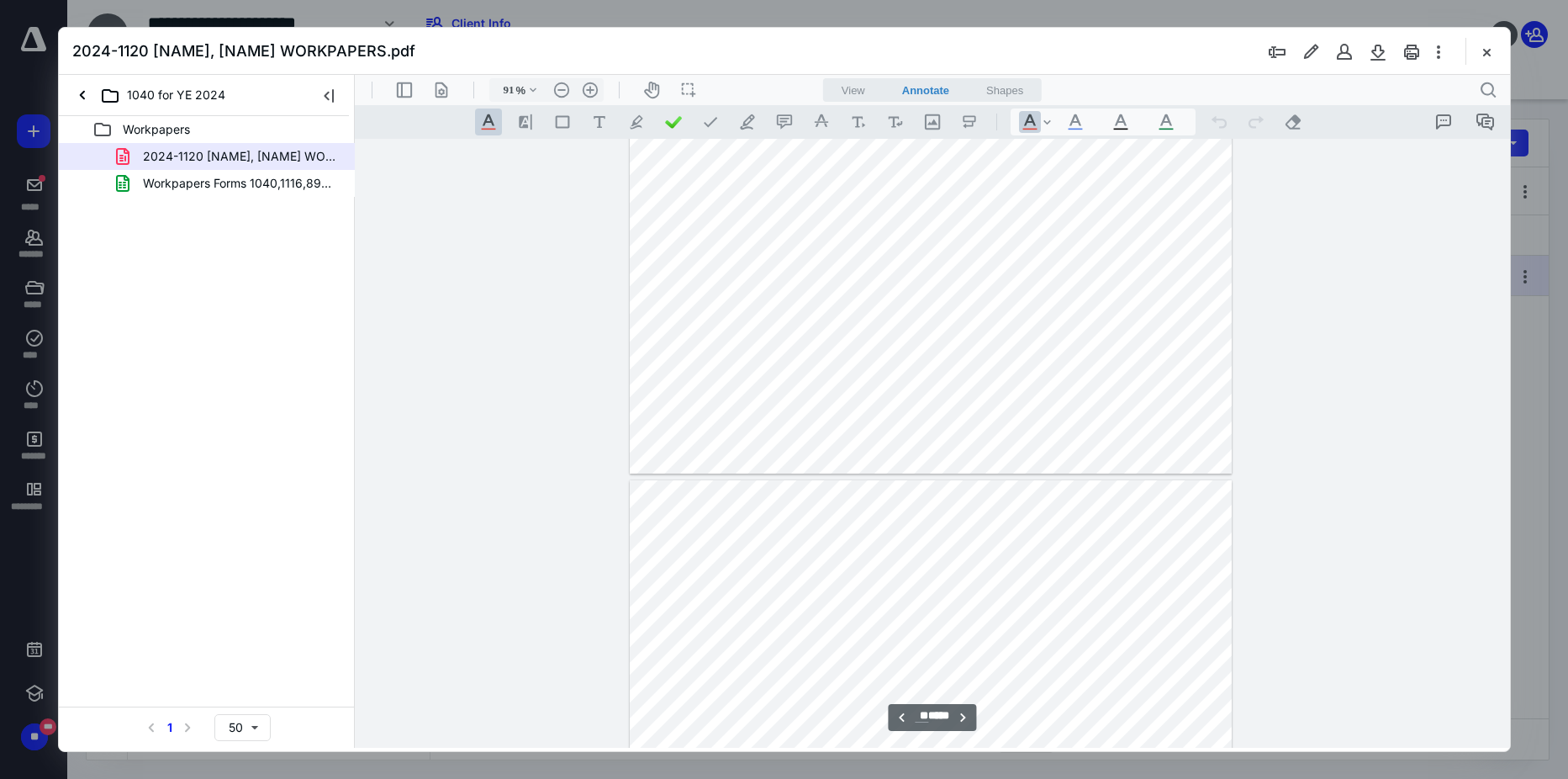 type on "**" 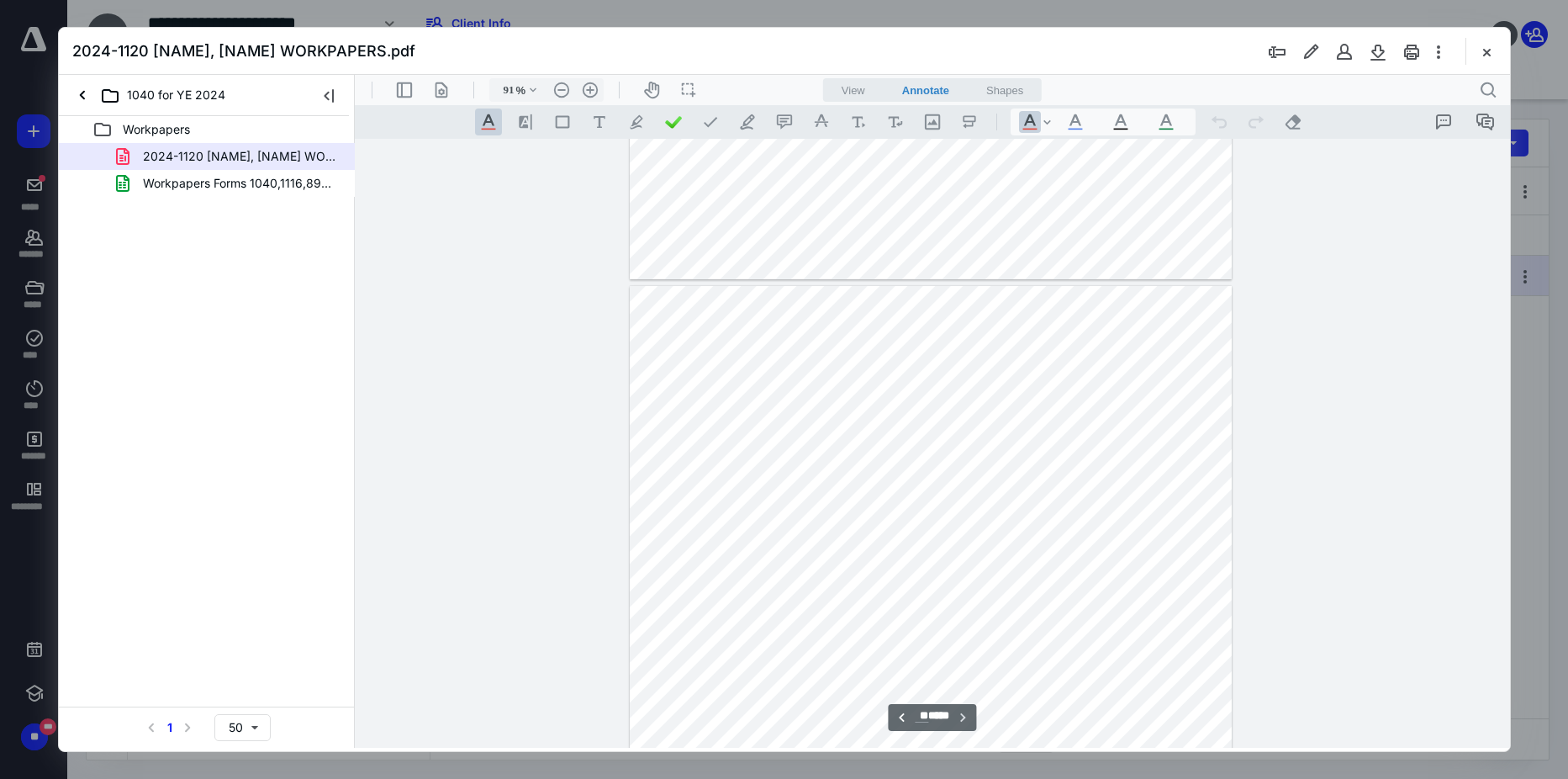 scroll, scrollTop: 25468, scrollLeft: 0, axis: vertical 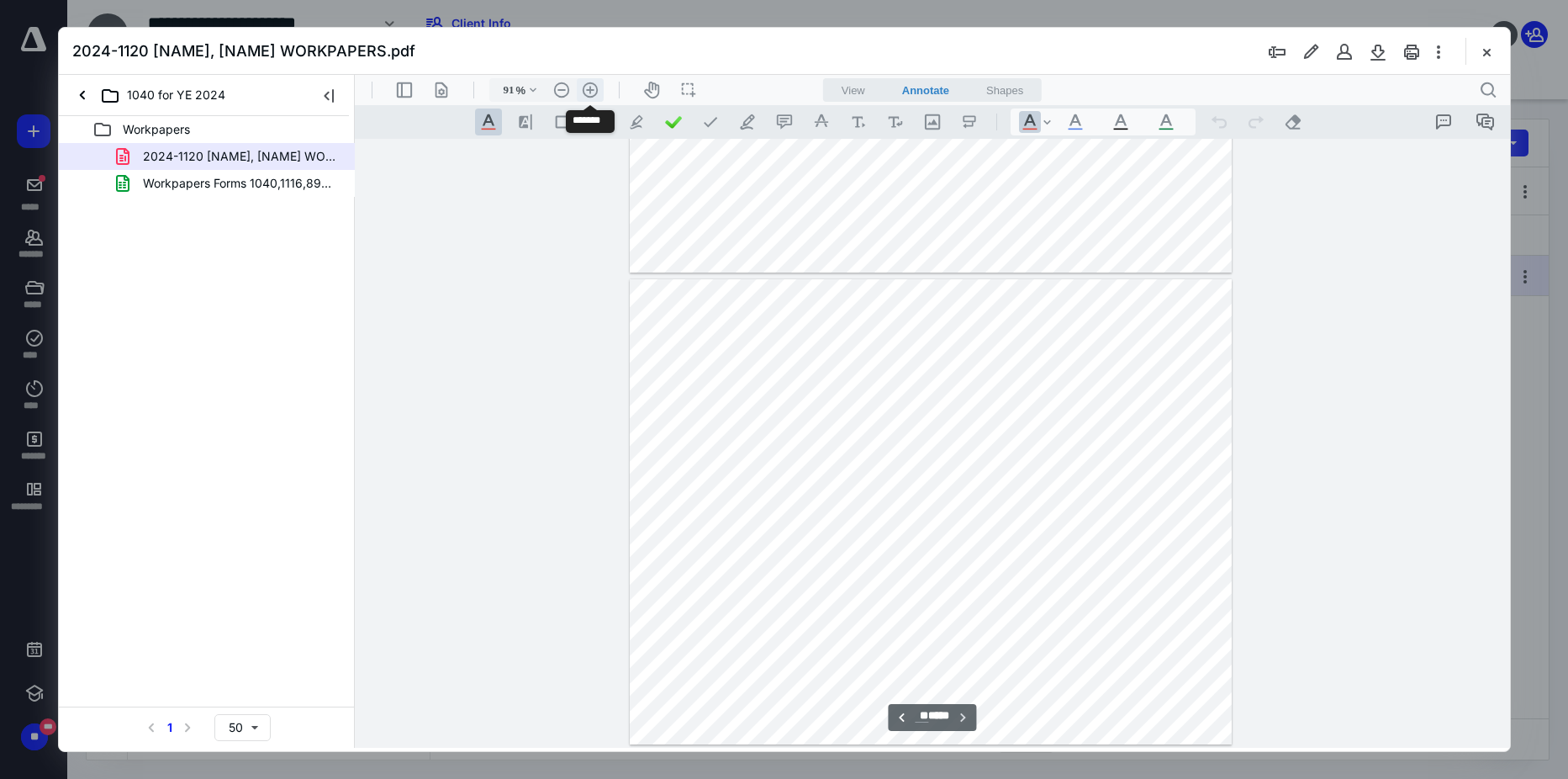 click on ".cls-1{fill:#abb0c4;} icon - header - zoom - in - line" at bounding box center (589, 90) 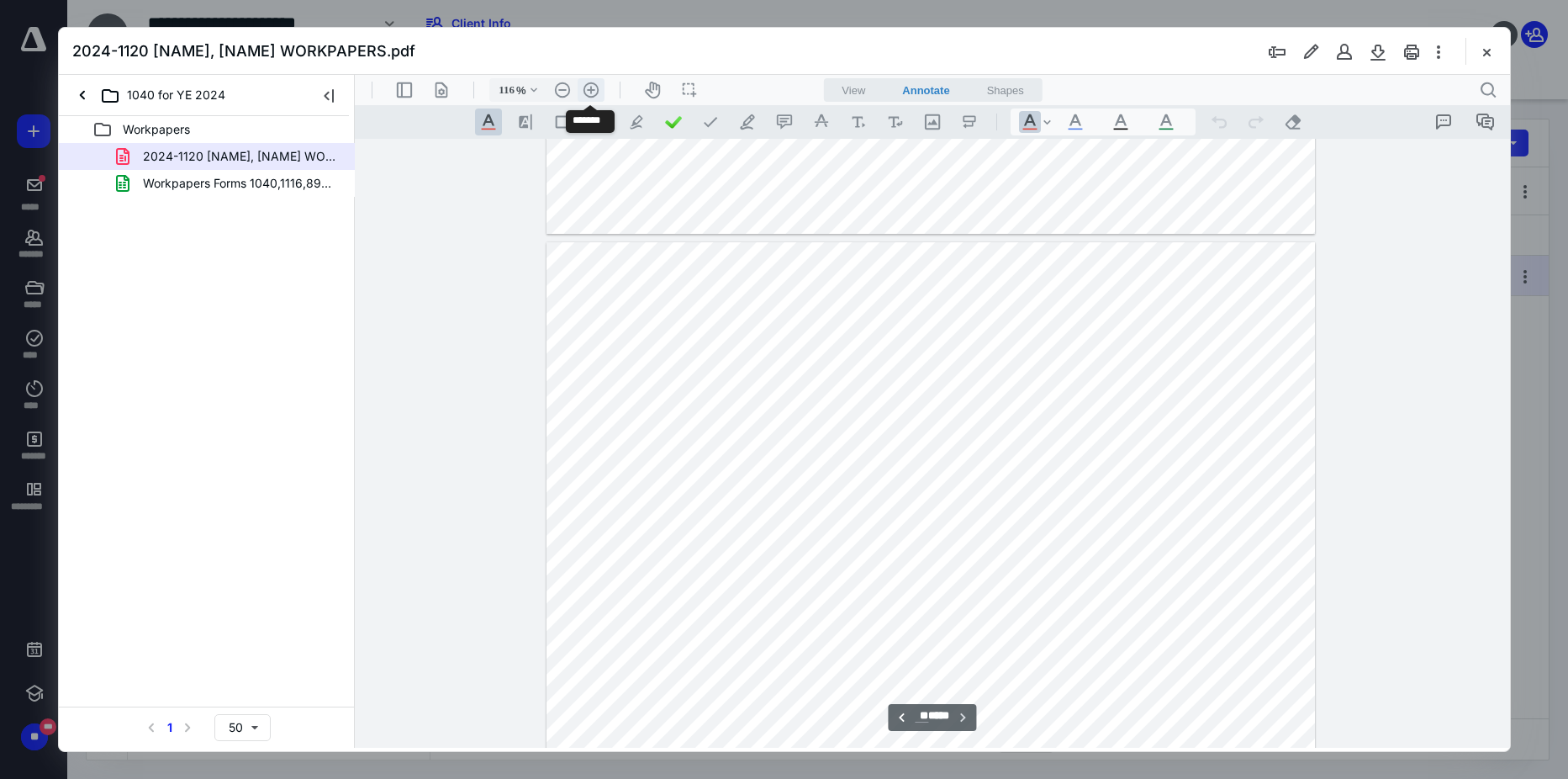 click on ".cls-1{fill:#abb0c4;} icon - header - zoom - in - line" at bounding box center (590, 90) 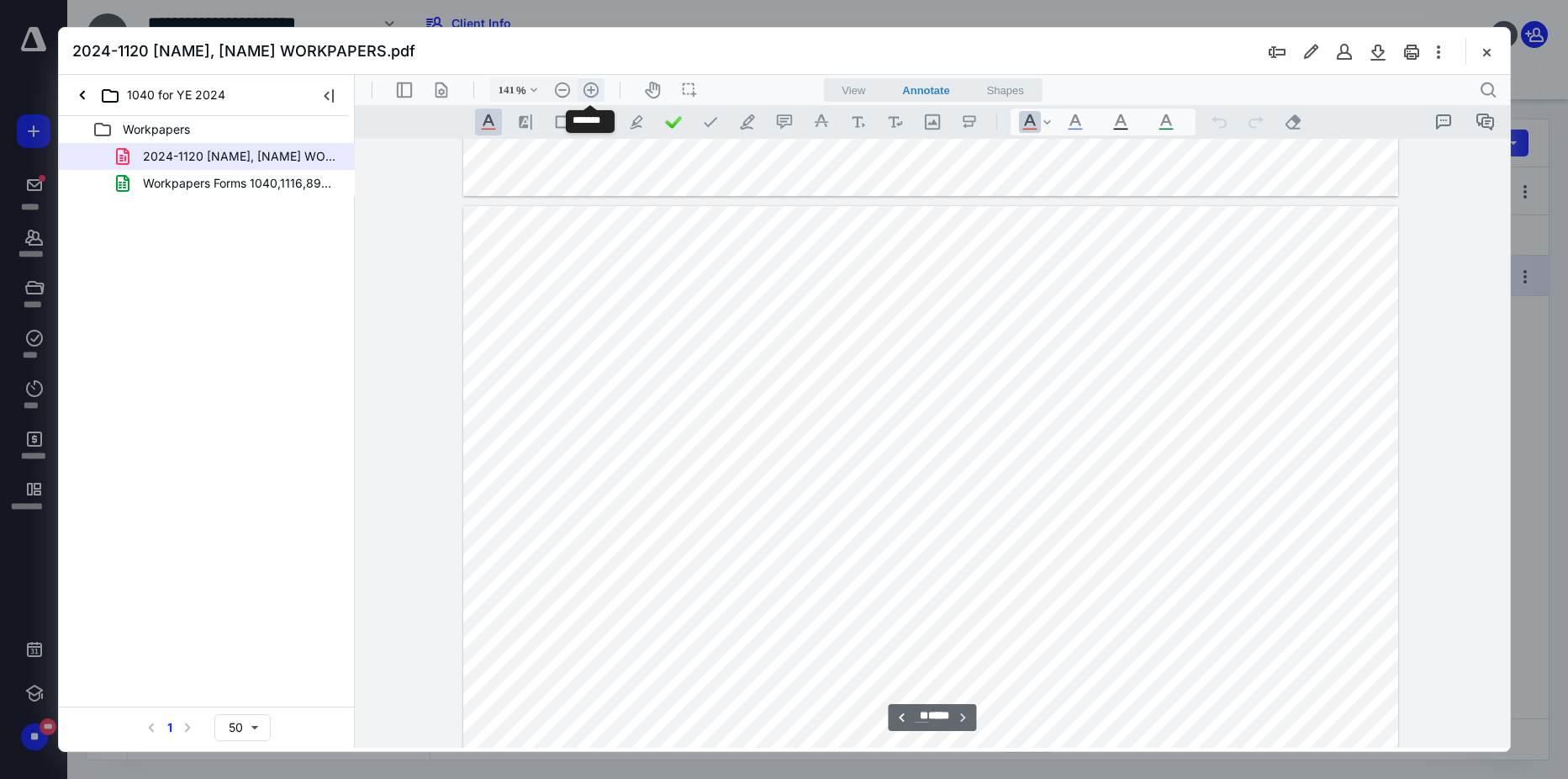click on ".cls-1{fill:#abb0c4;} icon - header - zoom - in - line" at bounding box center [590, 90] 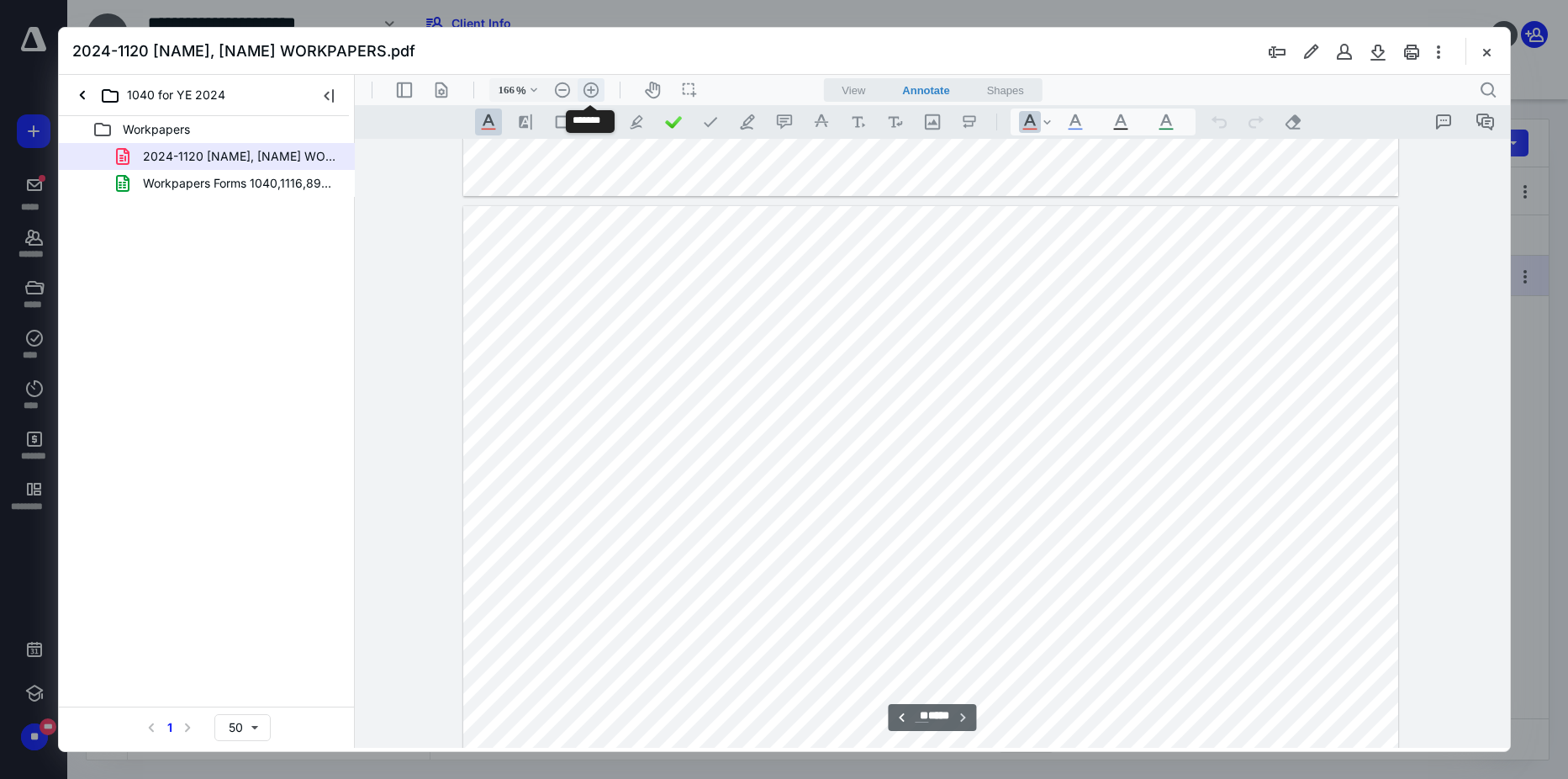 scroll, scrollTop: 46799, scrollLeft: 0, axis: vertical 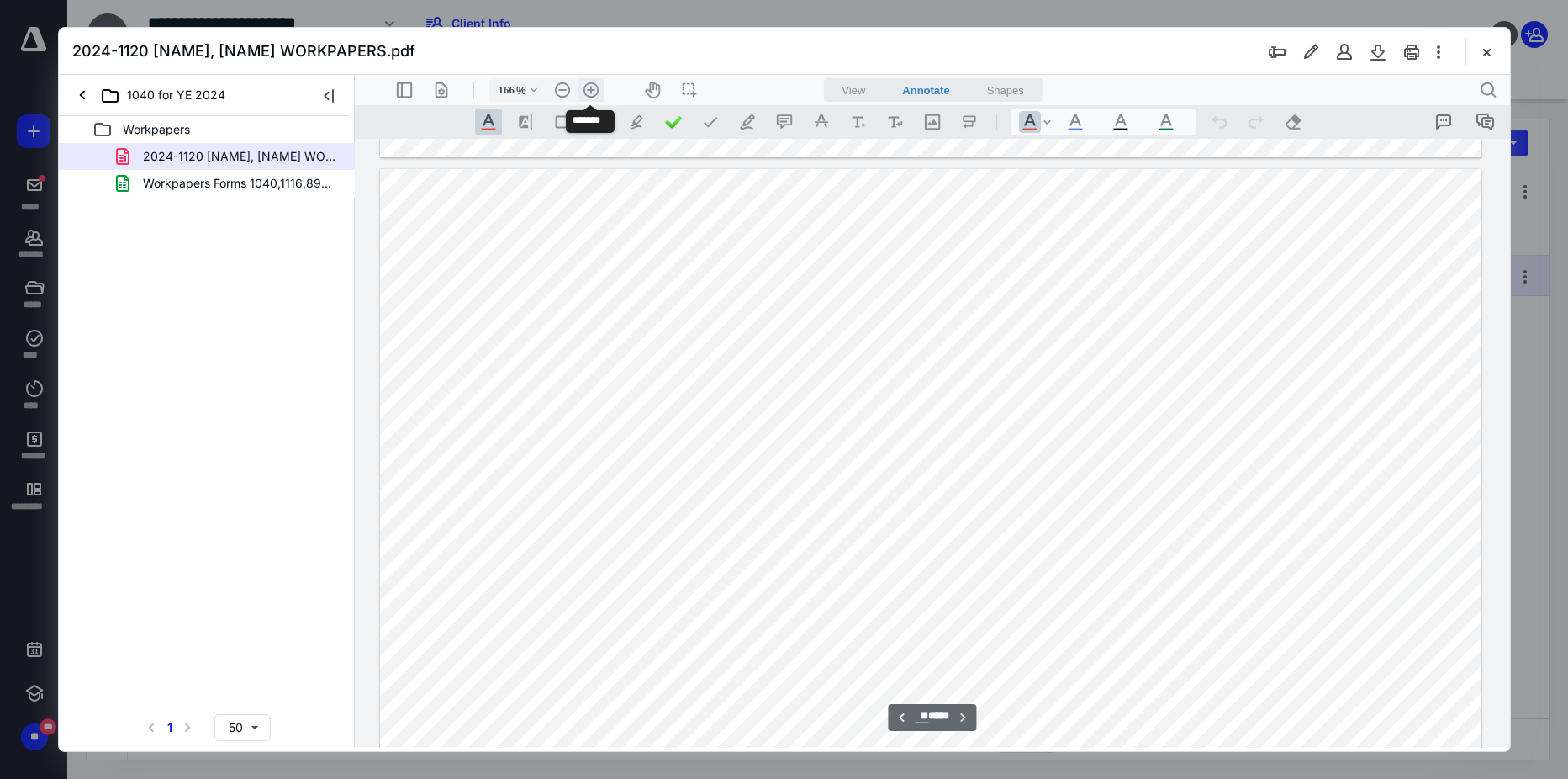 click on ".cls-1{fill:#abb0c4;} icon - header - zoom - in - line" at bounding box center (590, 90) 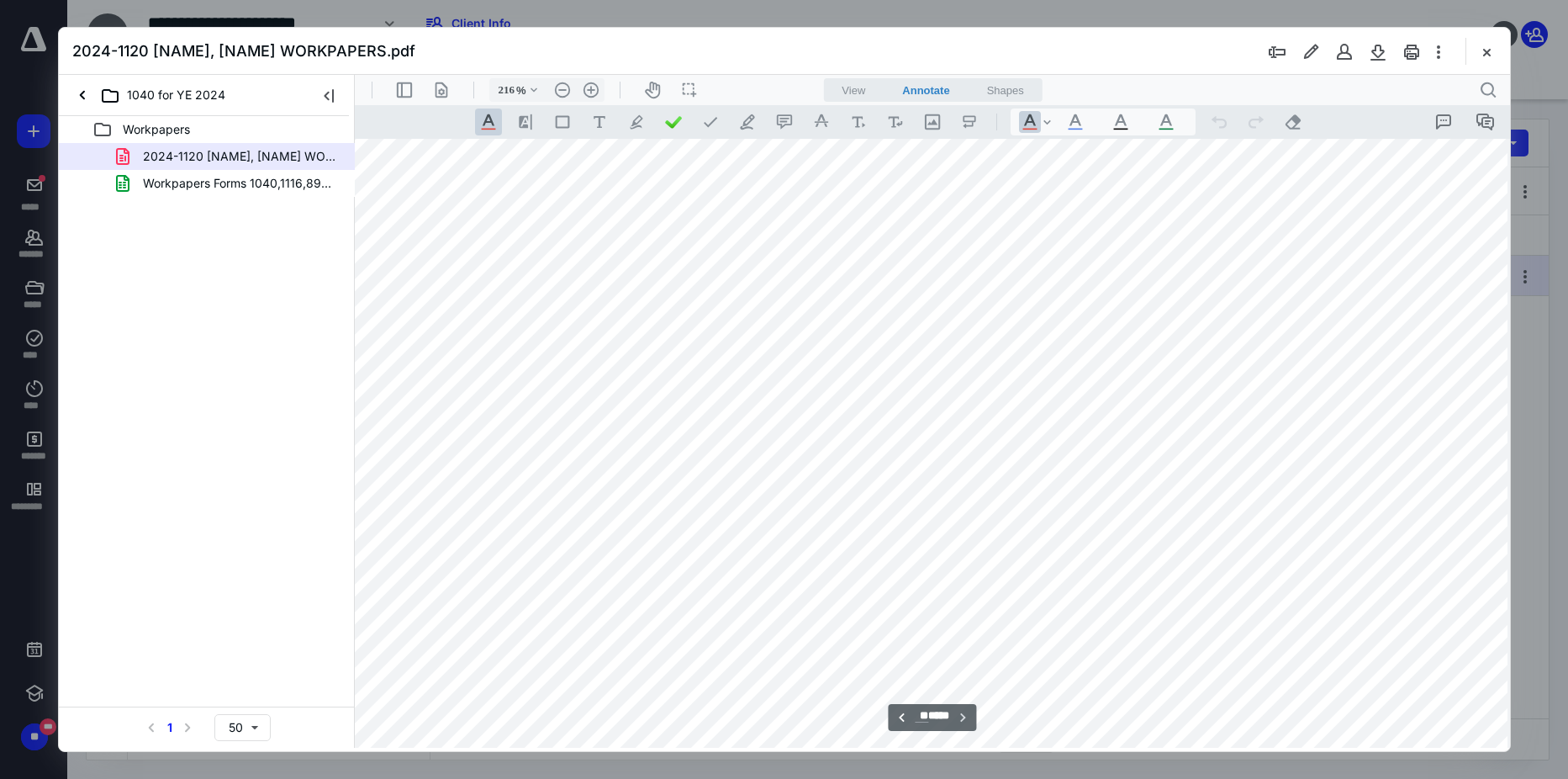 scroll, scrollTop: 61490, scrollLeft: 153, axis: both 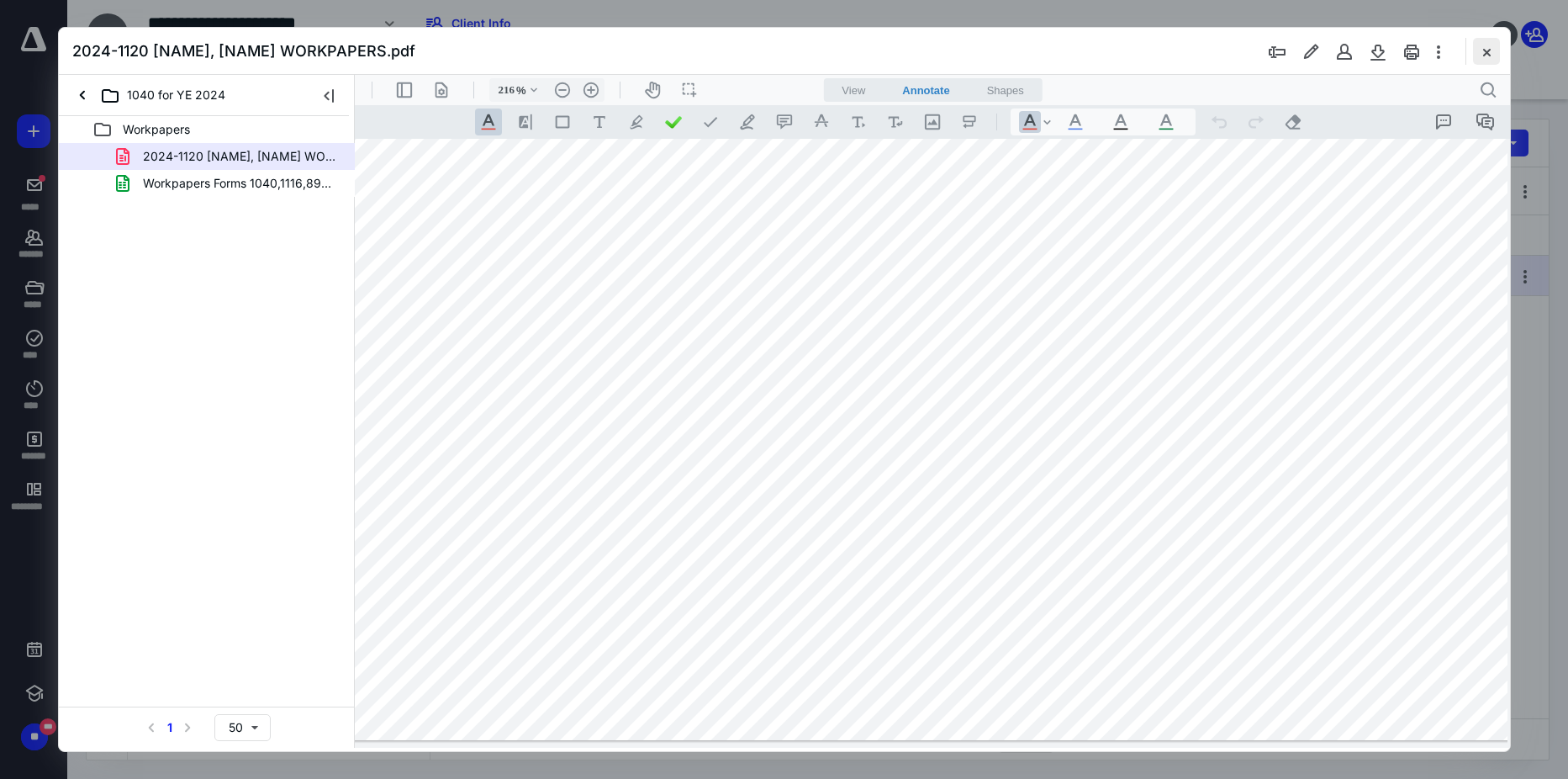 click at bounding box center [1486, 51] 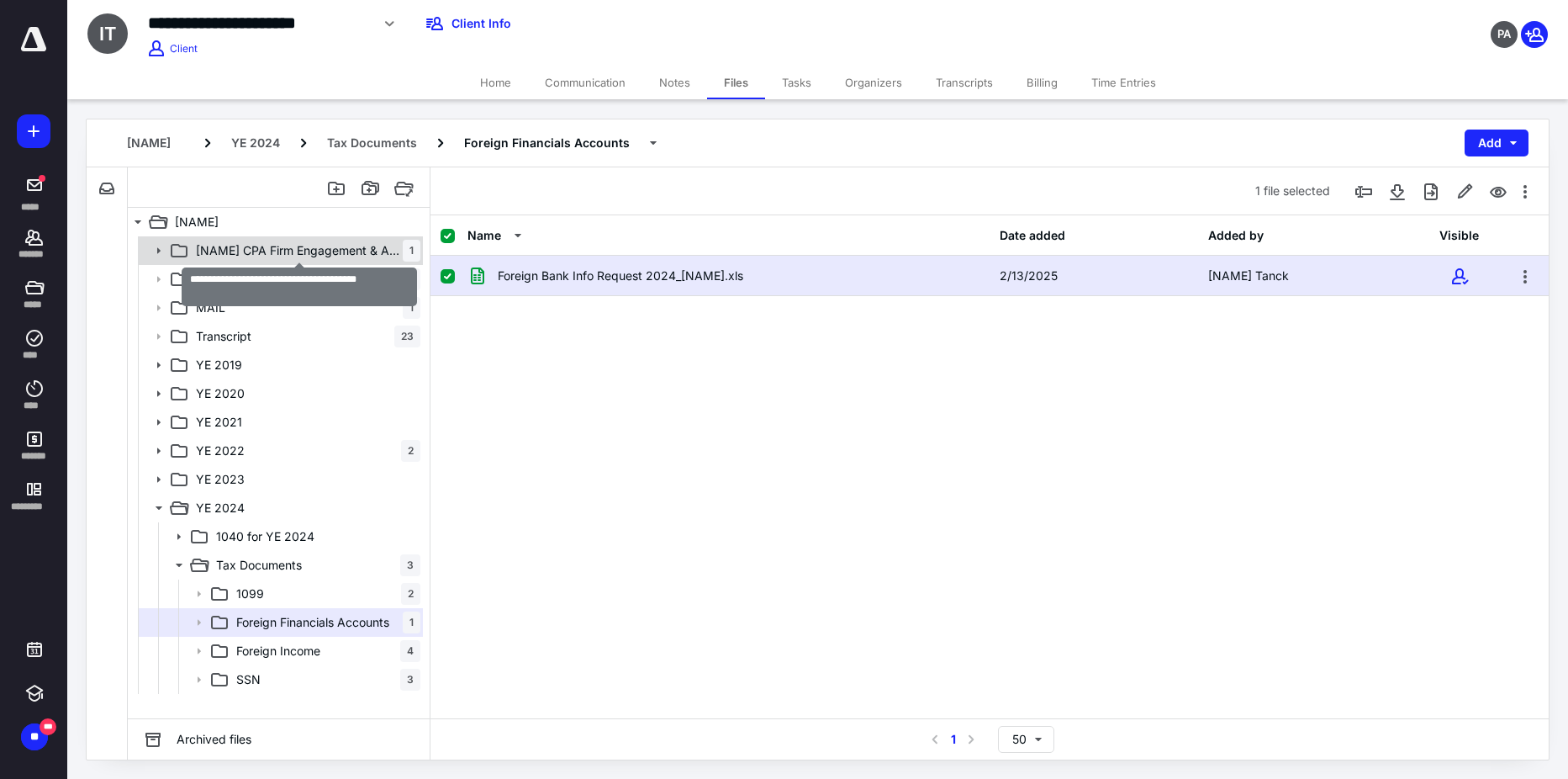 click on "[NAME] CPA Firm Engagement & Agreements" at bounding box center [299, 251] 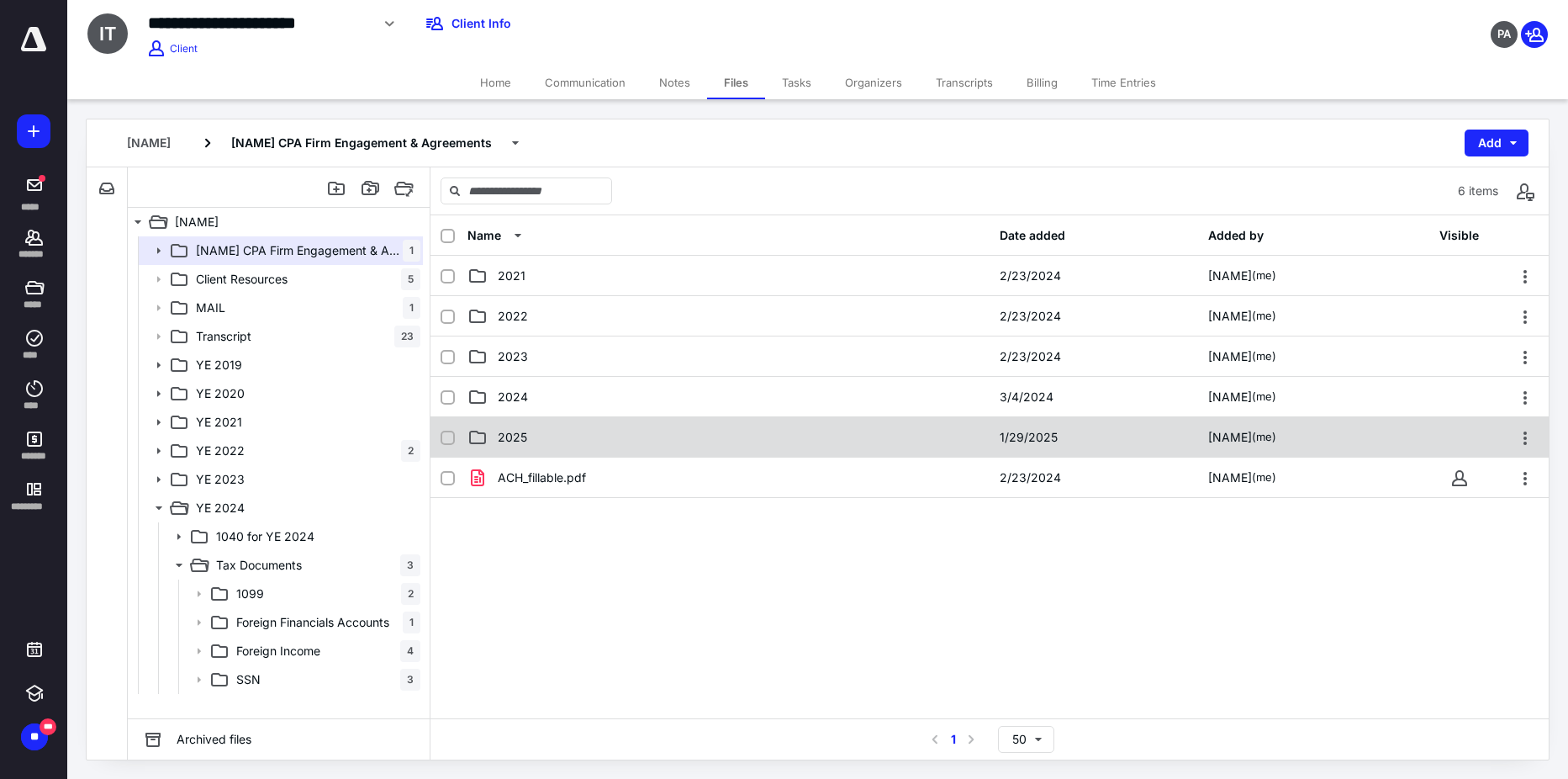 click on "2025" at bounding box center (728, 437) 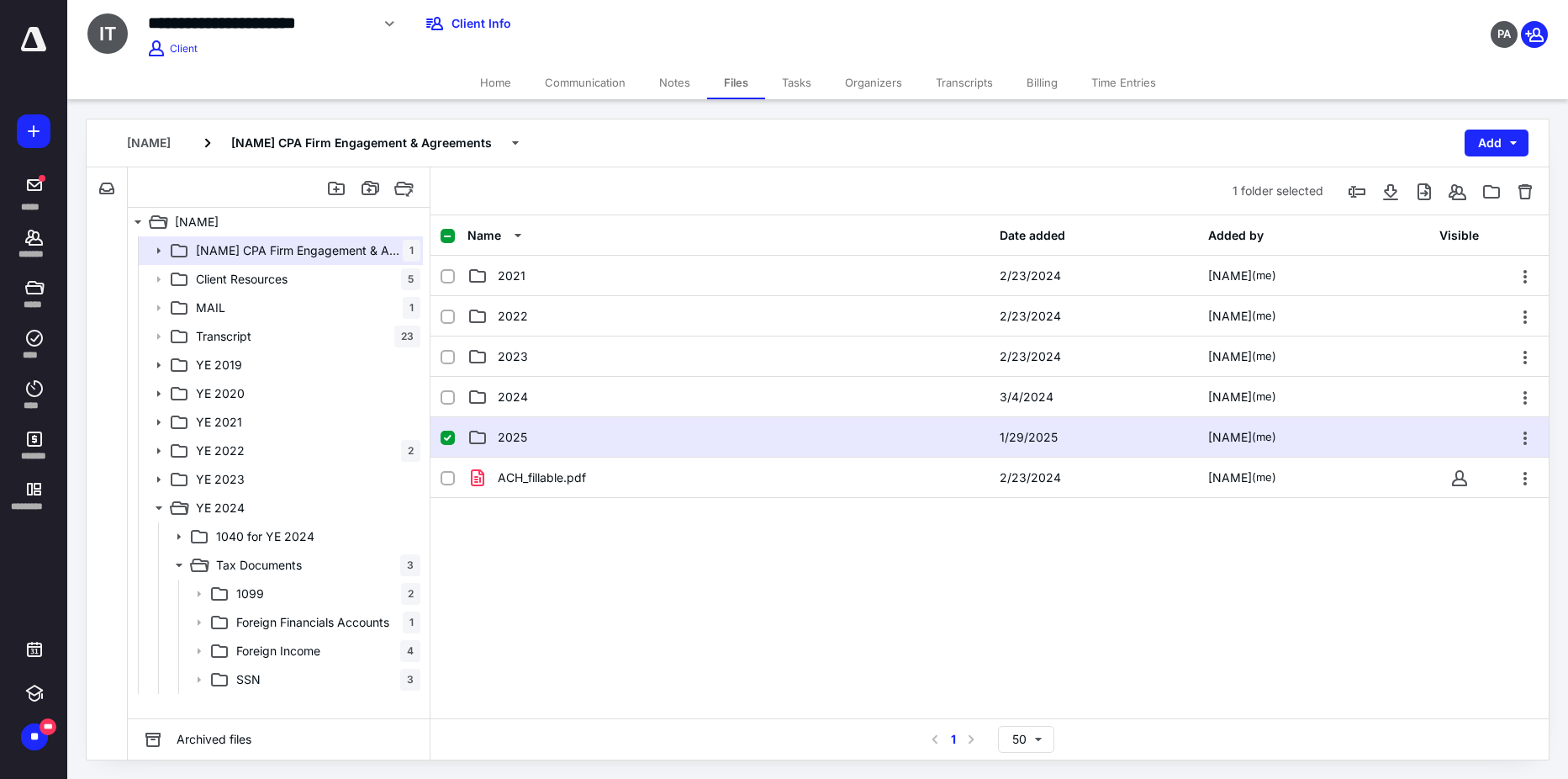 click on "2025" at bounding box center (728, 437) 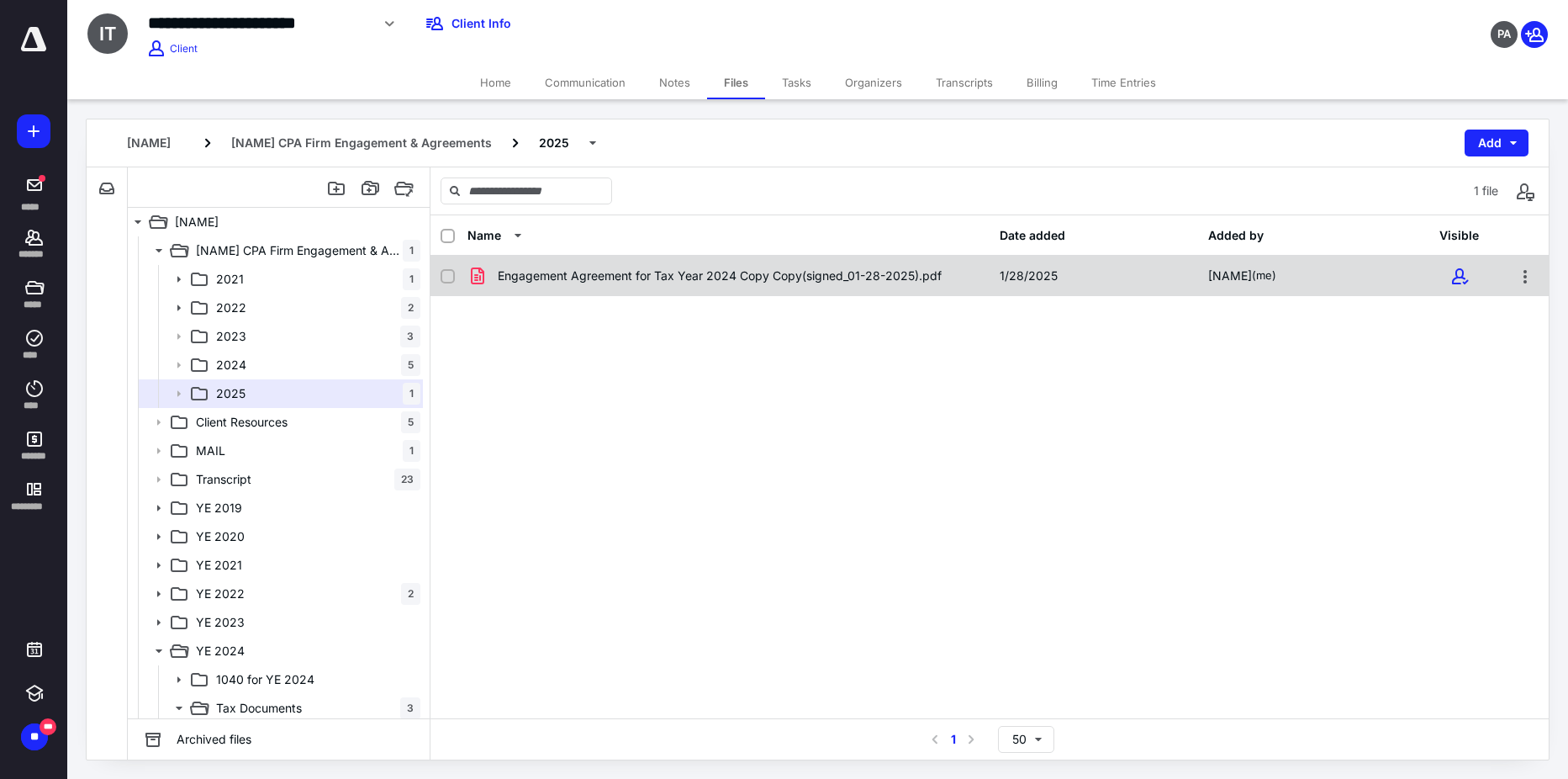 click on "Engagement Agreement for Tax Year 2024 Copy Copy(signed_01-28-2025).pdf" at bounding box center [720, 276] 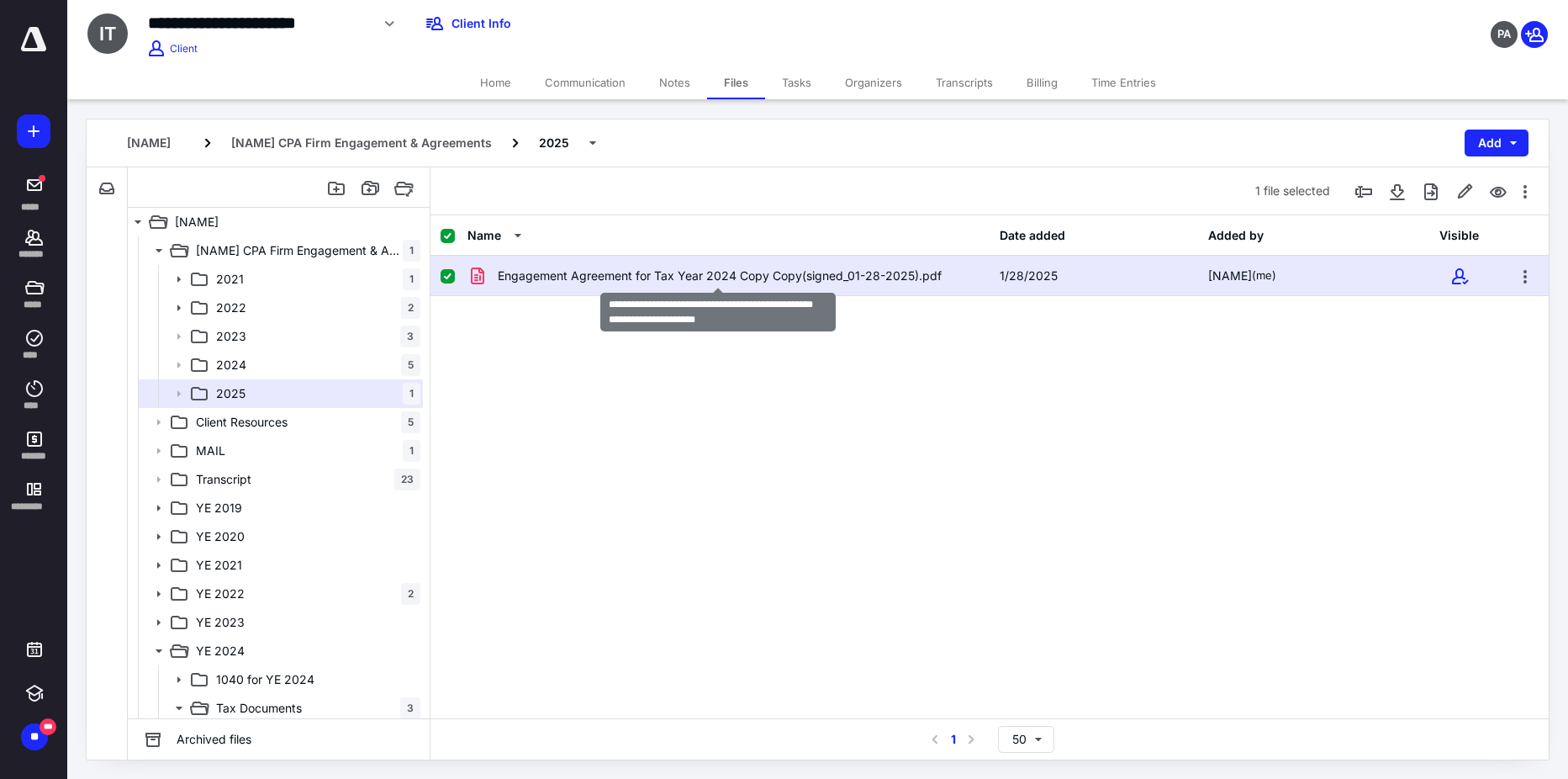 click on "Engagement Agreement for Tax Year 2024 Copy Copy(signed_01-28-2025).pdf" at bounding box center [720, 276] 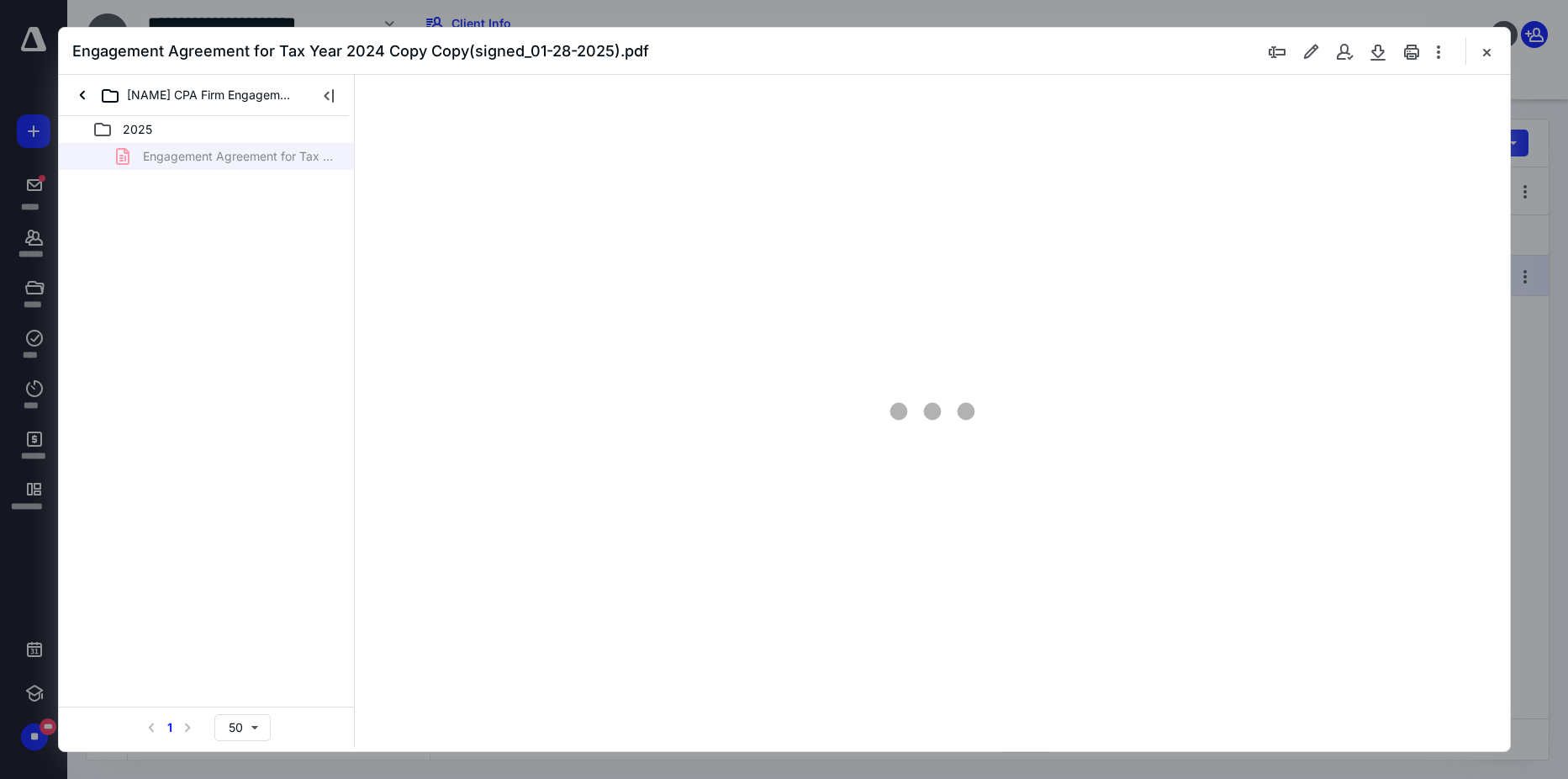 scroll, scrollTop: 0, scrollLeft: 0, axis: both 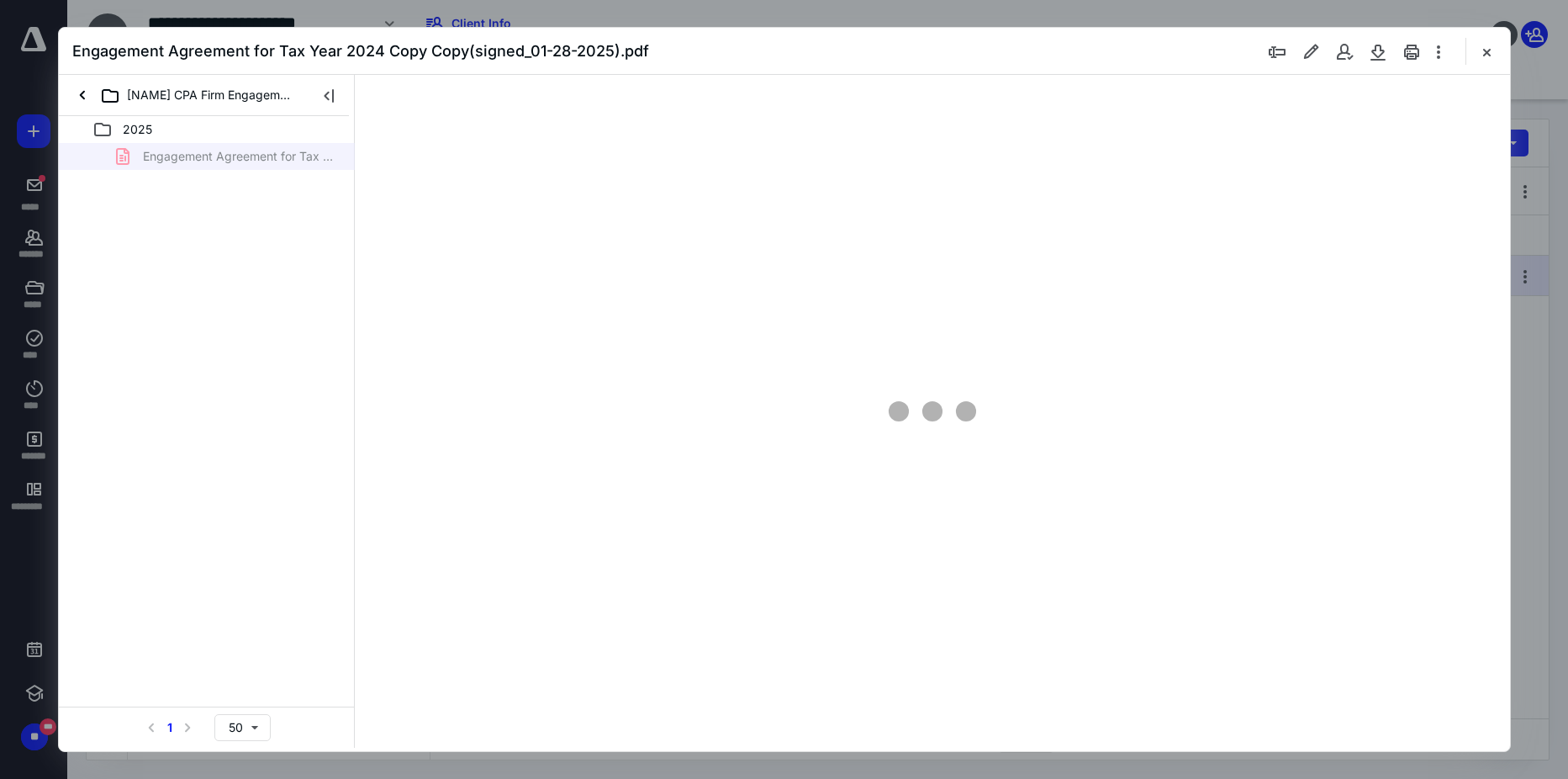 type on "91" 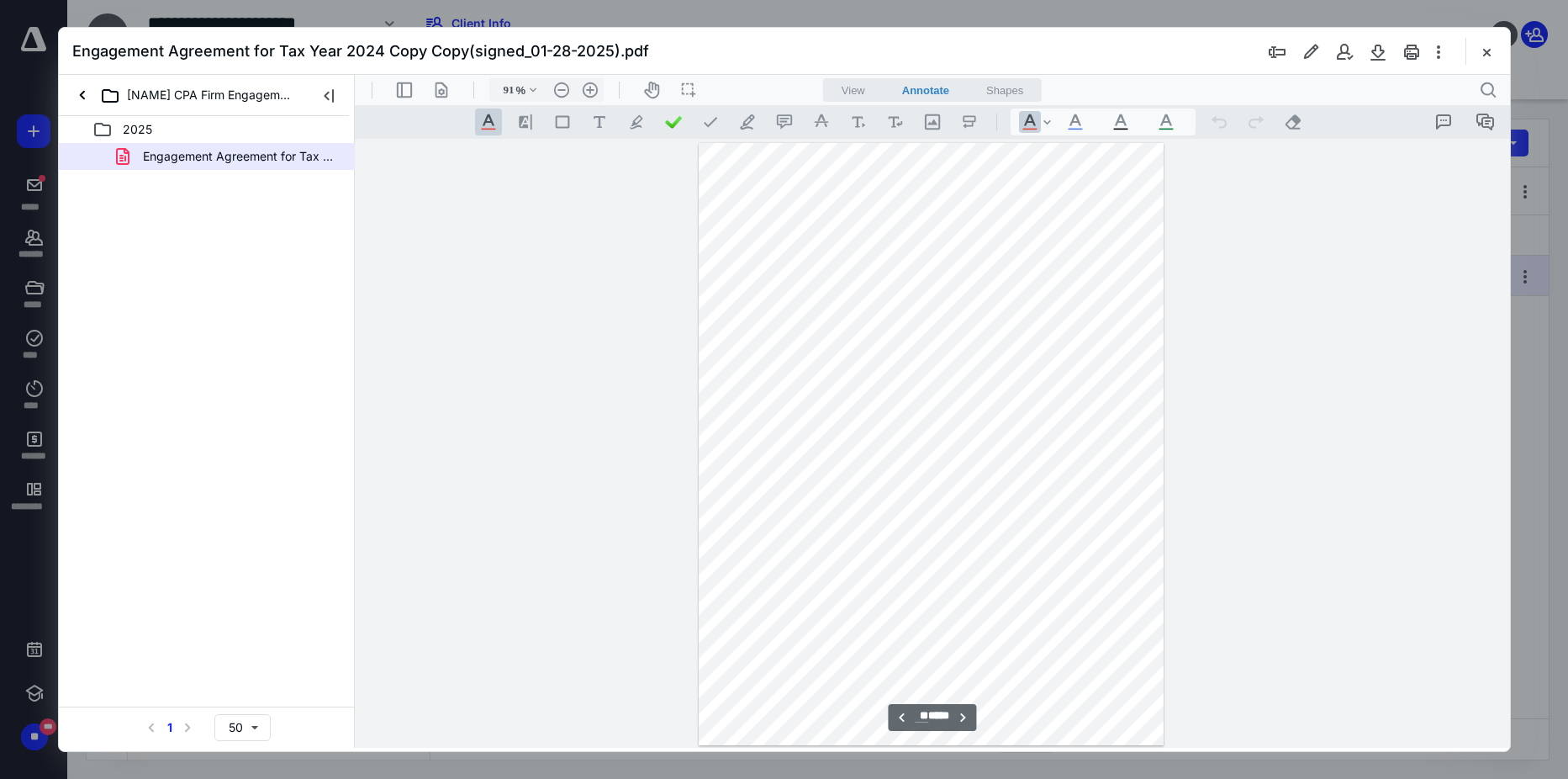 scroll, scrollTop: 7134, scrollLeft: 0, axis: vertical 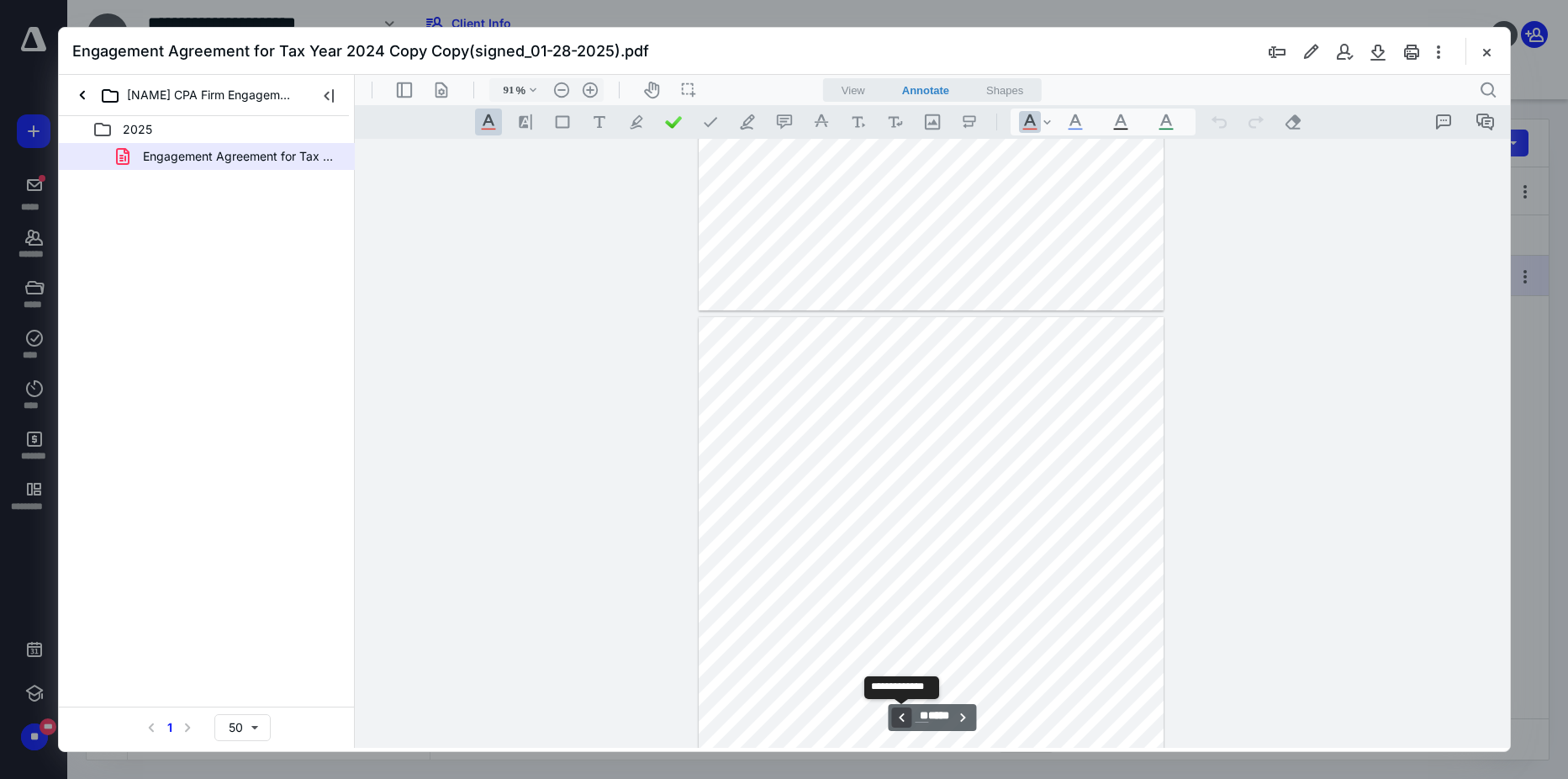 click on "**********" at bounding box center [900, 718] 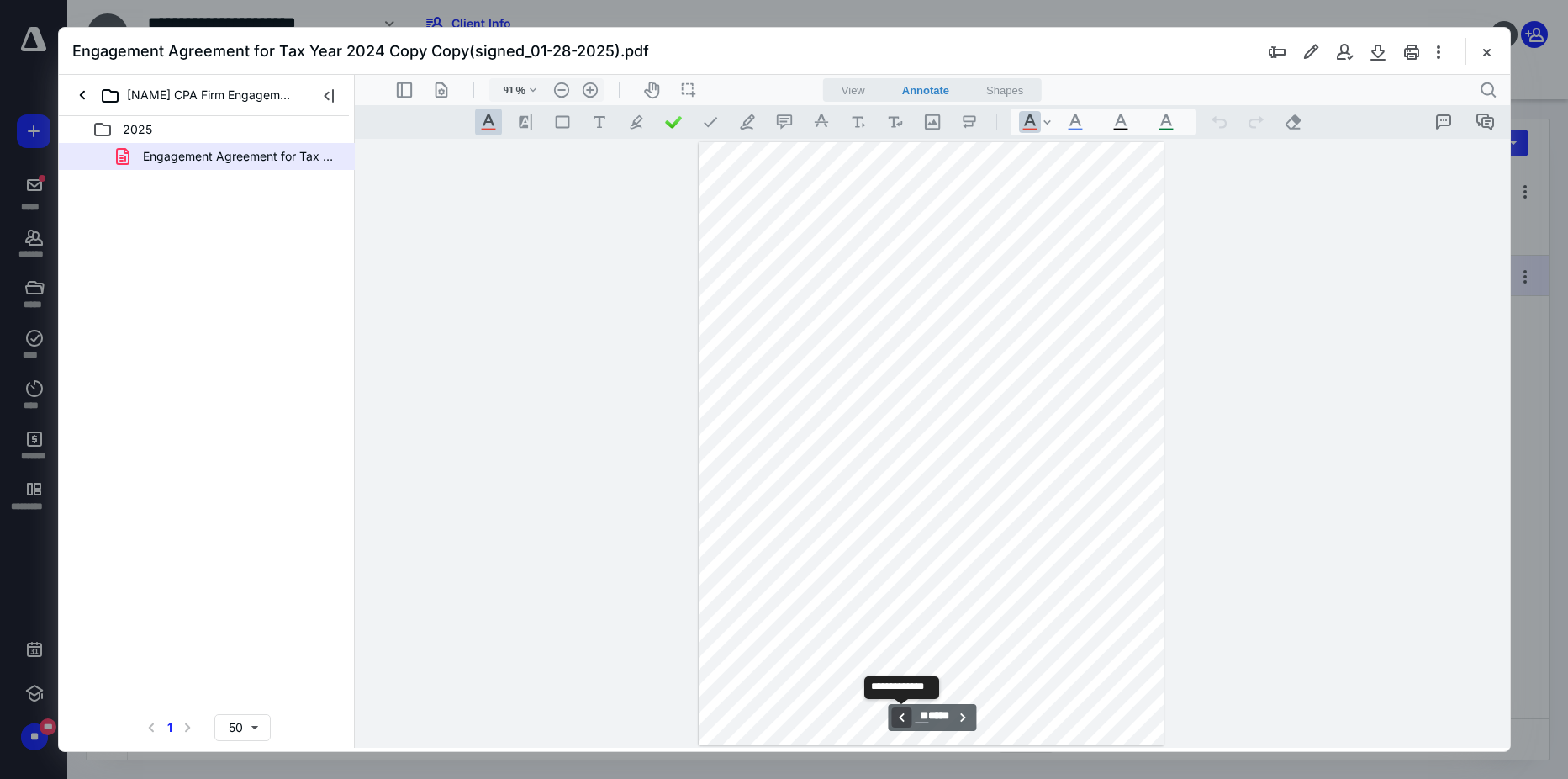 click on "**********" at bounding box center (900, 718) 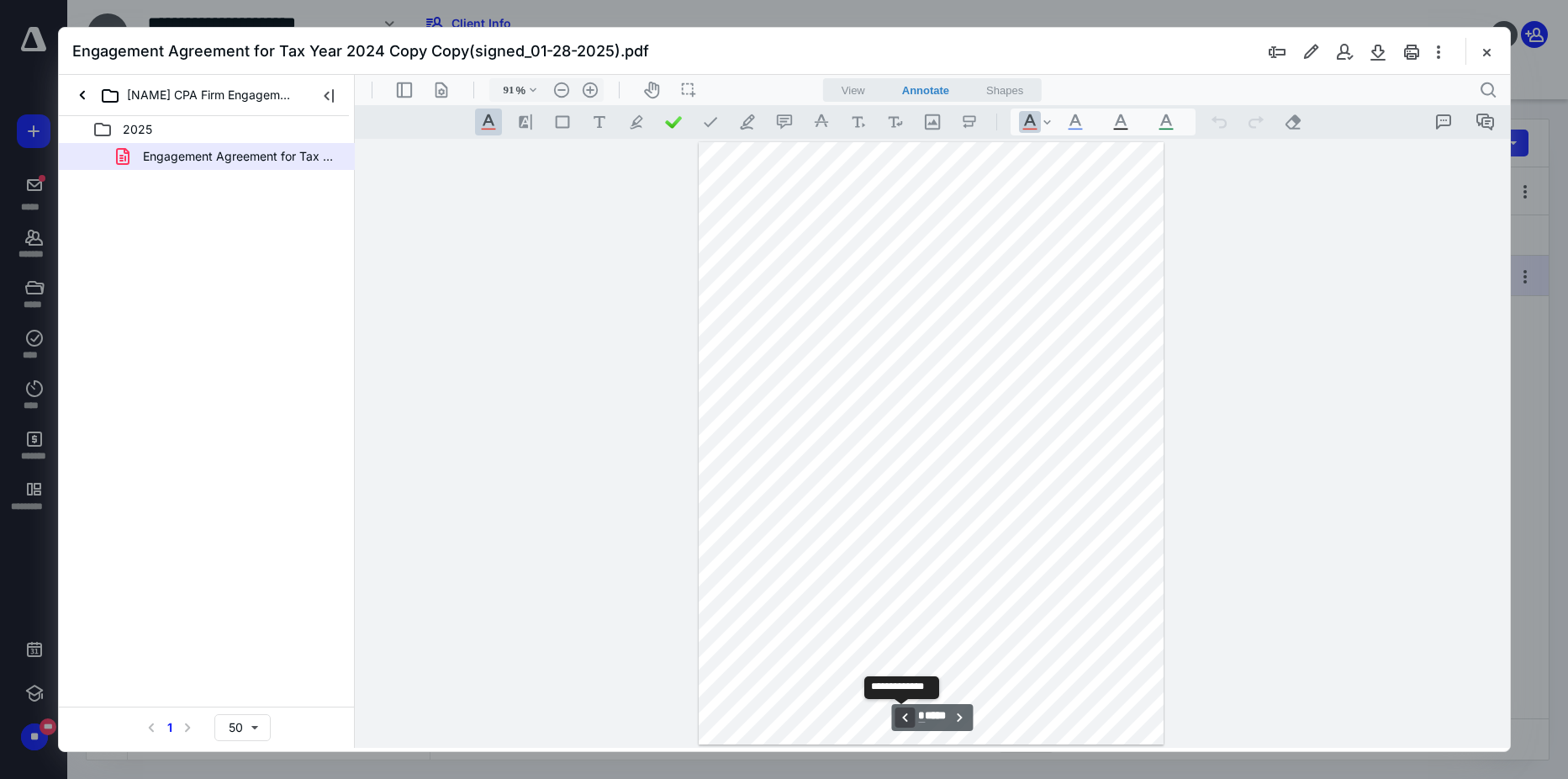 click on "**********" at bounding box center [904, 718] 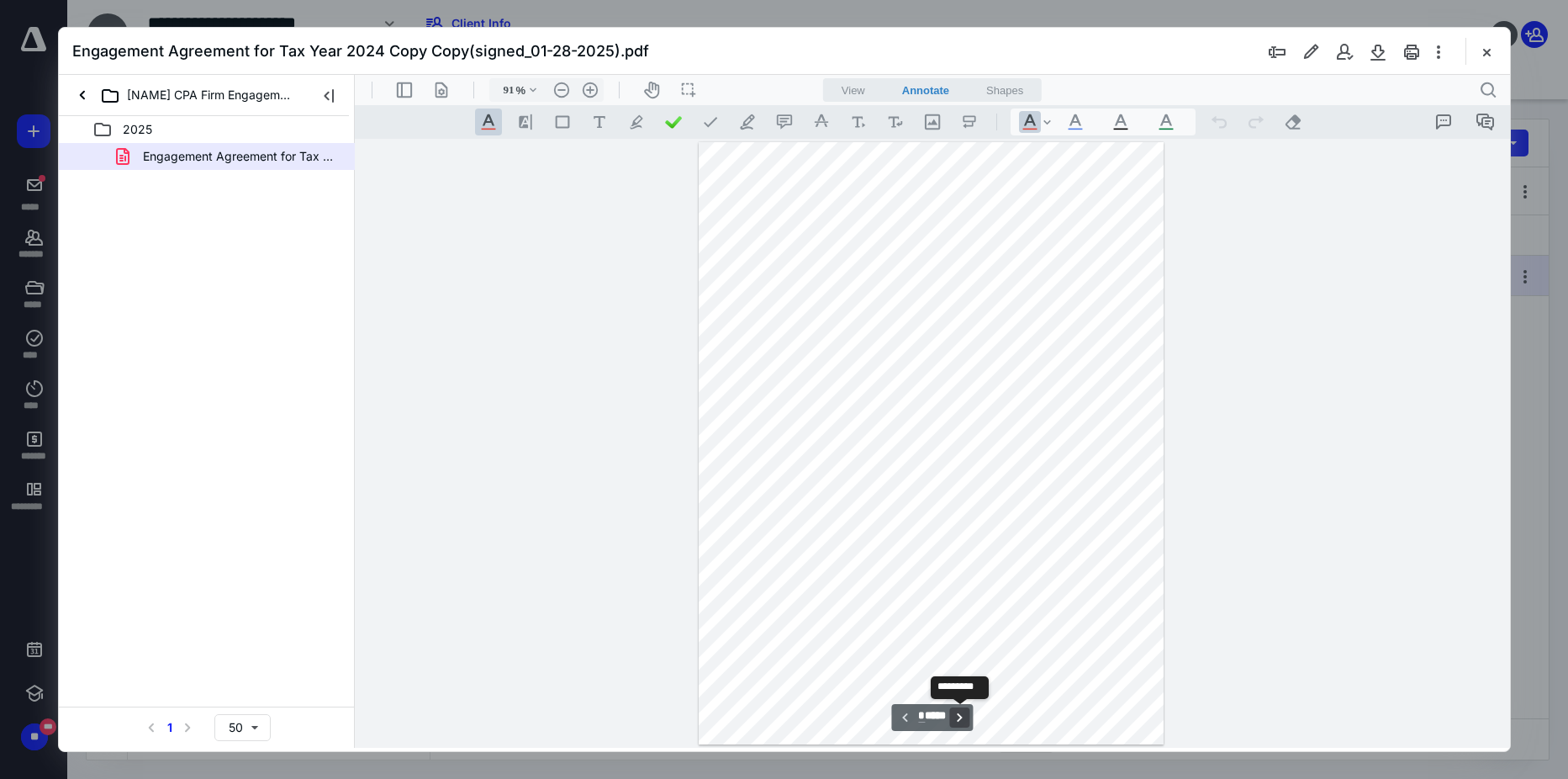 click on "**********" at bounding box center [959, 718] 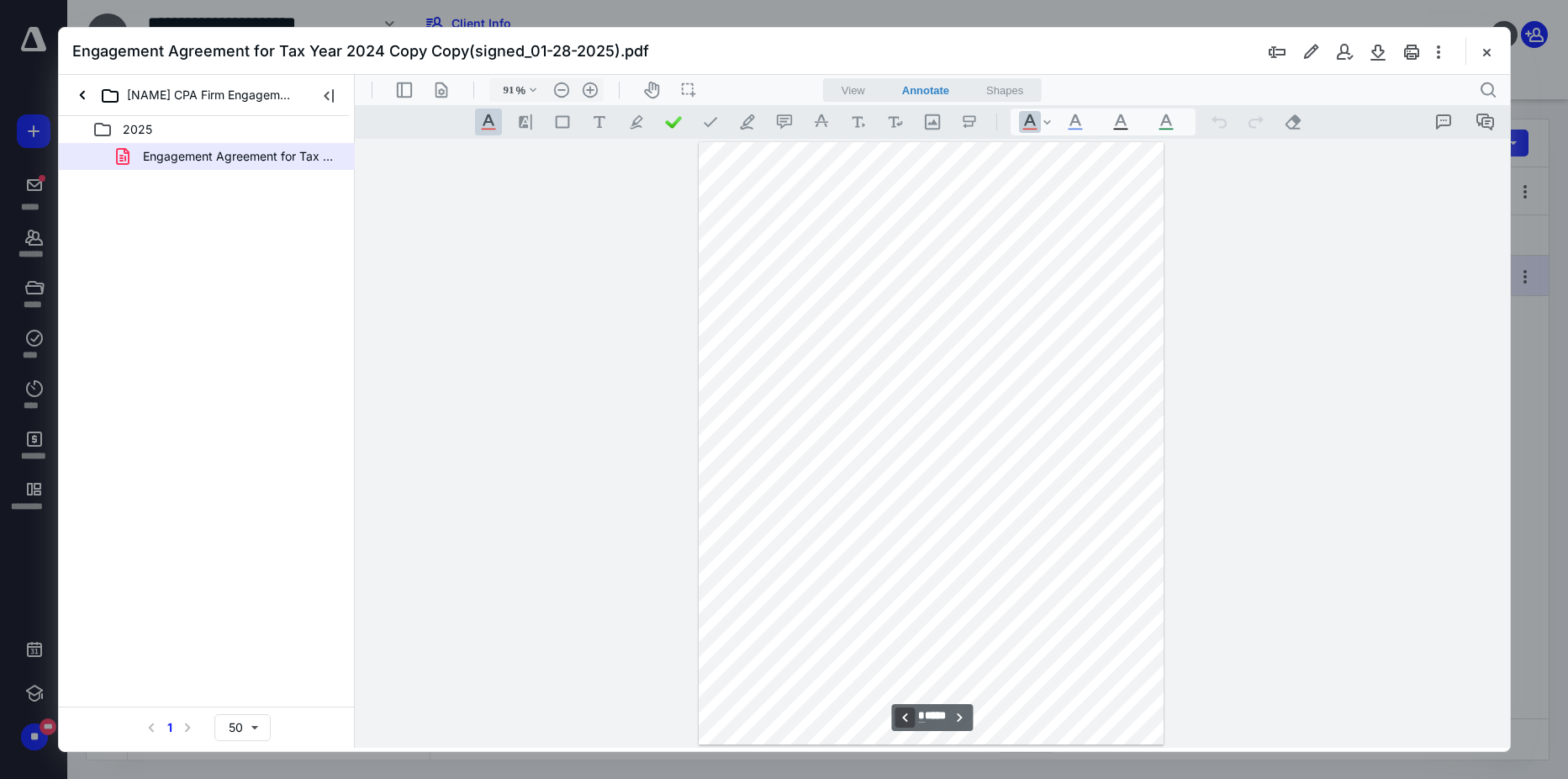 click on "**********" at bounding box center [904, 718] 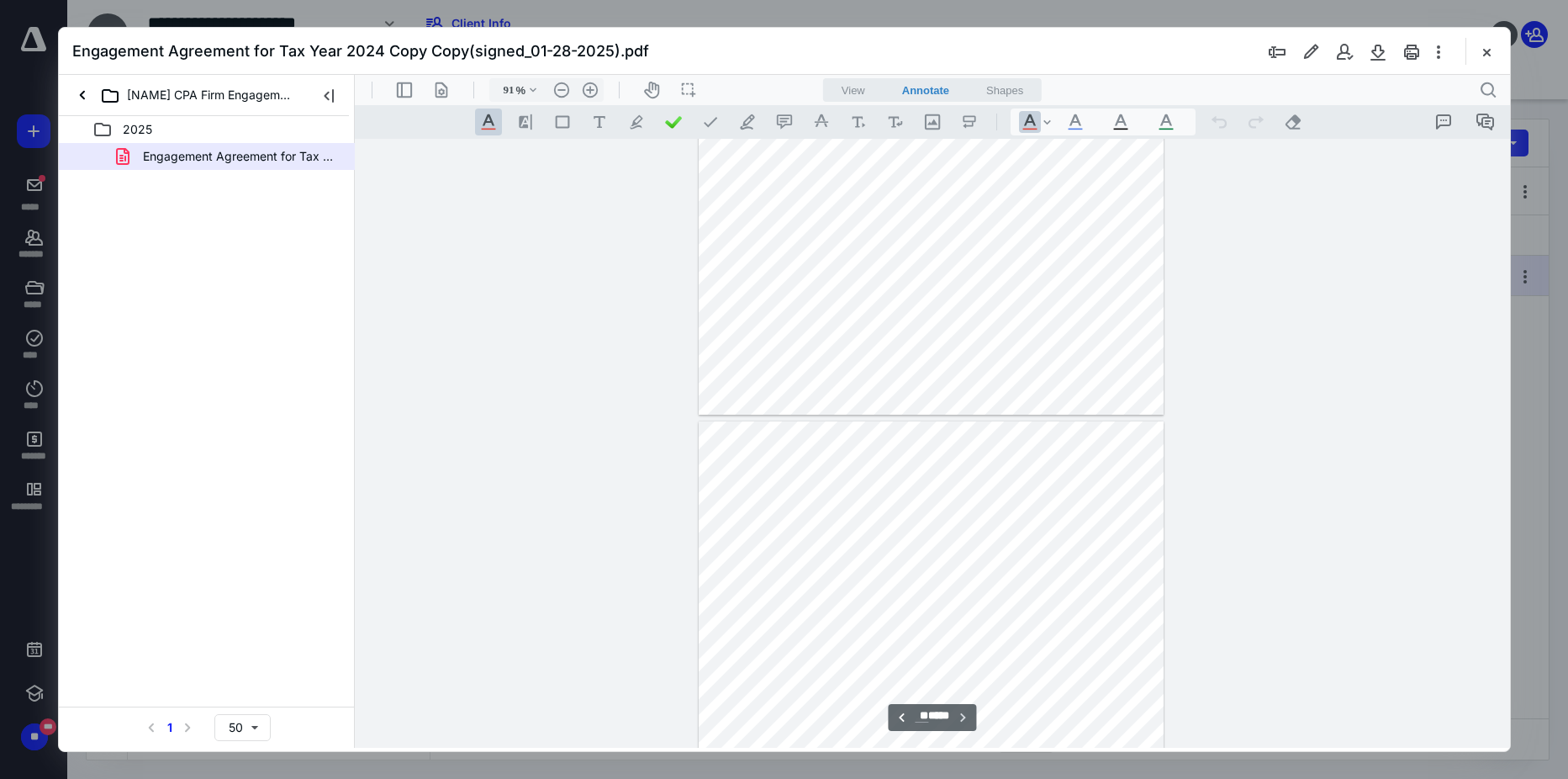 scroll, scrollTop: 10963, scrollLeft: 0, axis: vertical 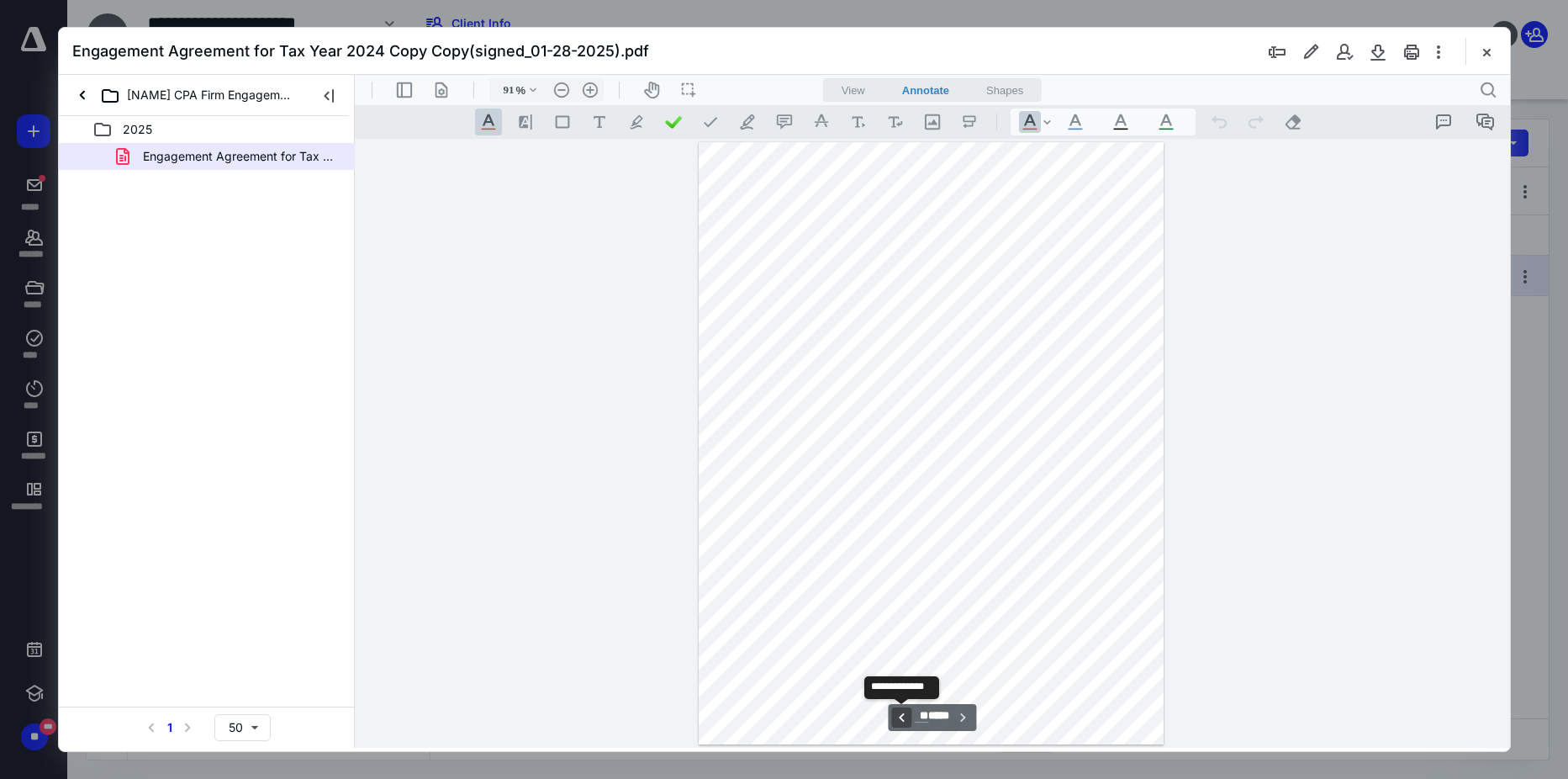 click on "**********" at bounding box center [900, 718] 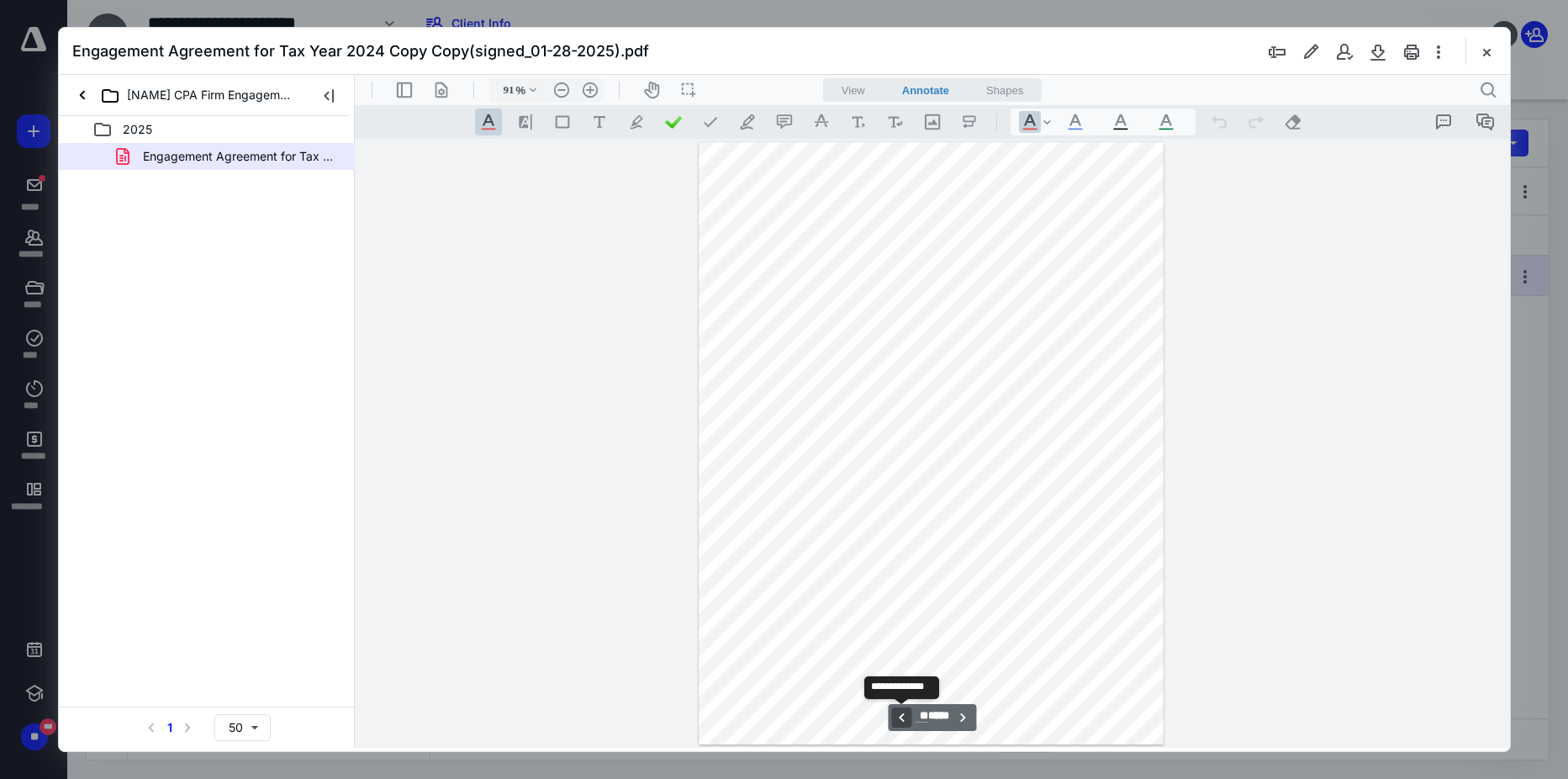 click on "**********" at bounding box center (900, 718) 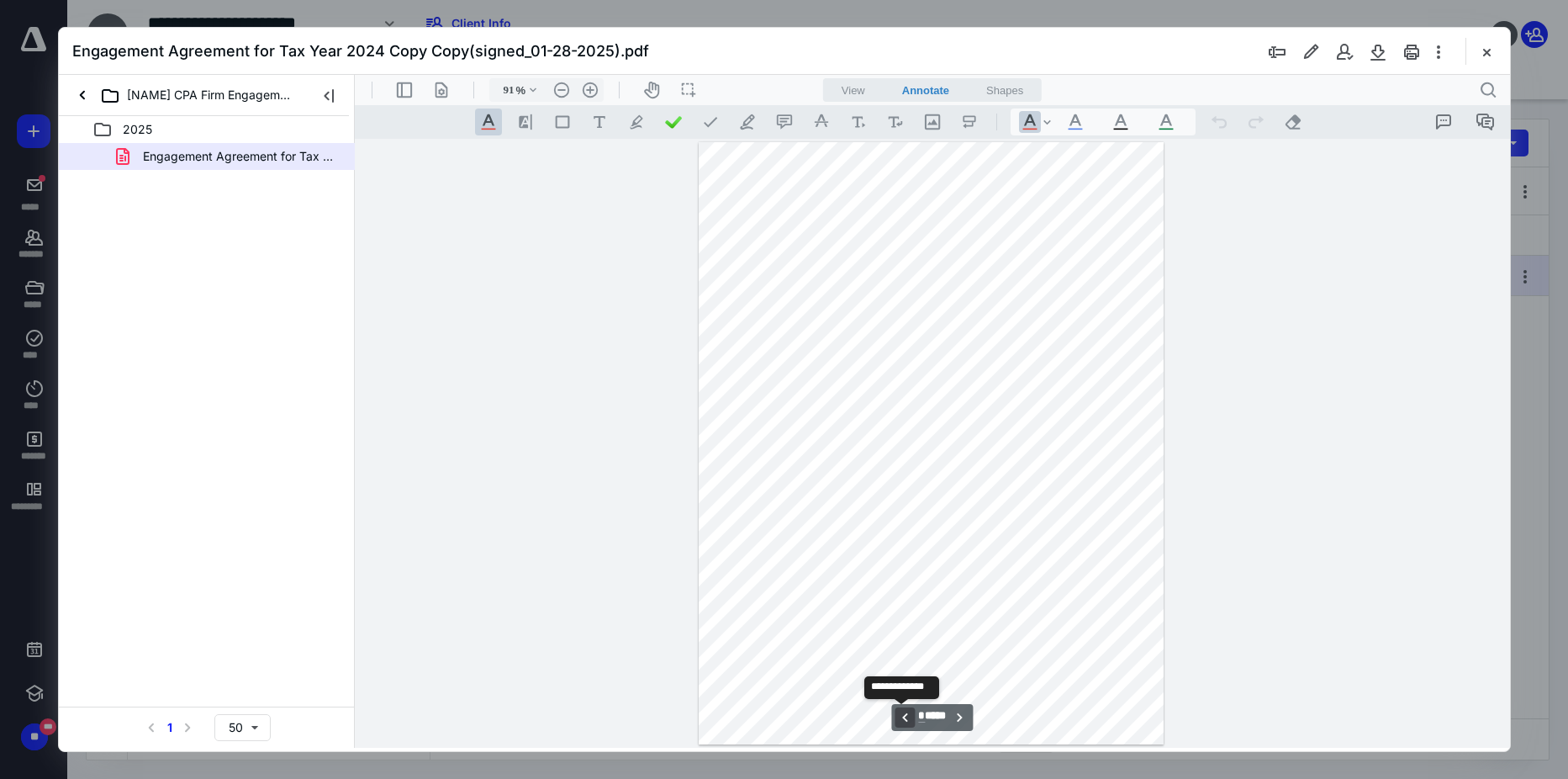 click on "**********" at bounding box center [904, 718] 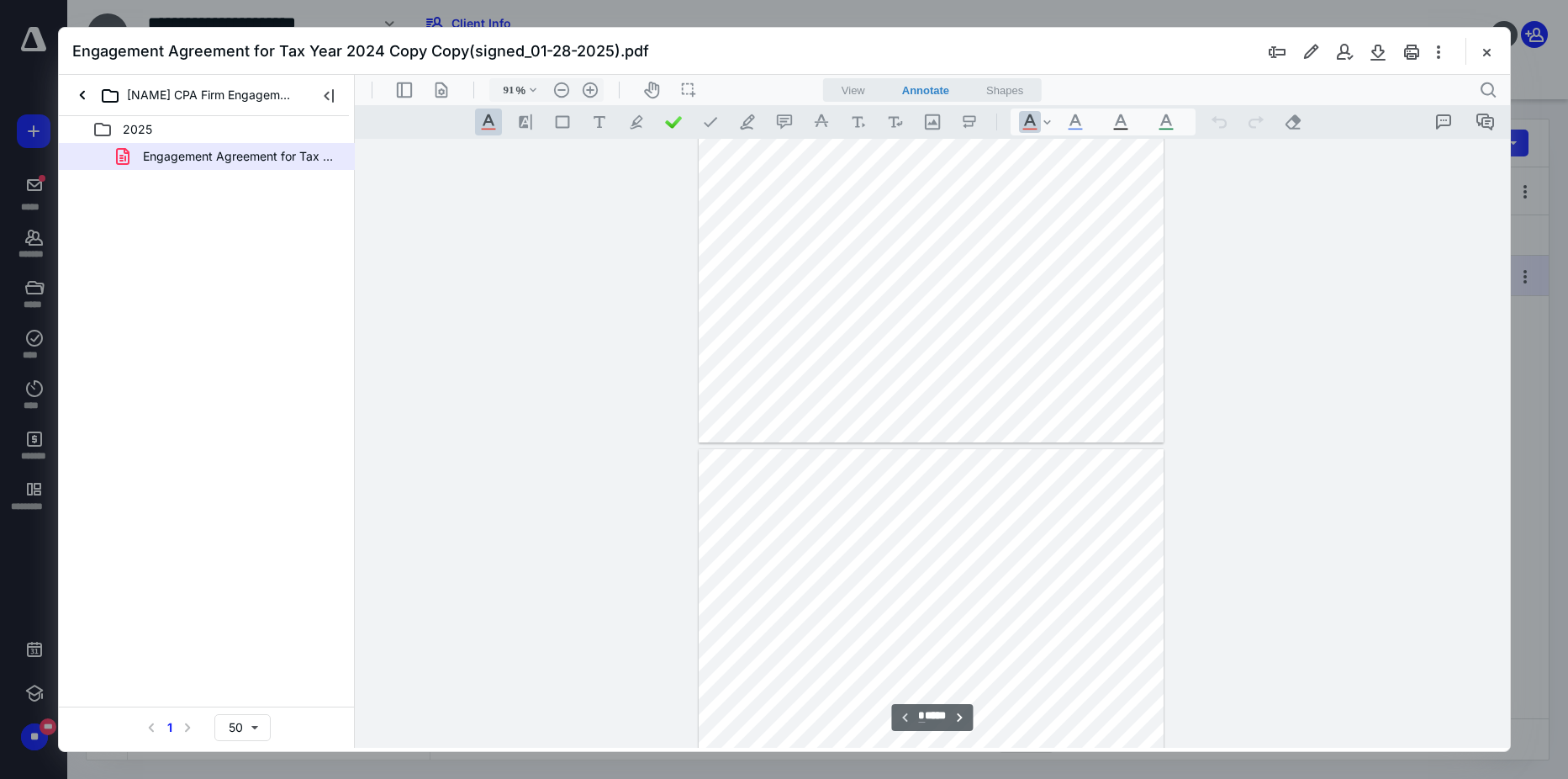 scroll, scrollTop: 337, scrollLeft: 0, axis: vertical 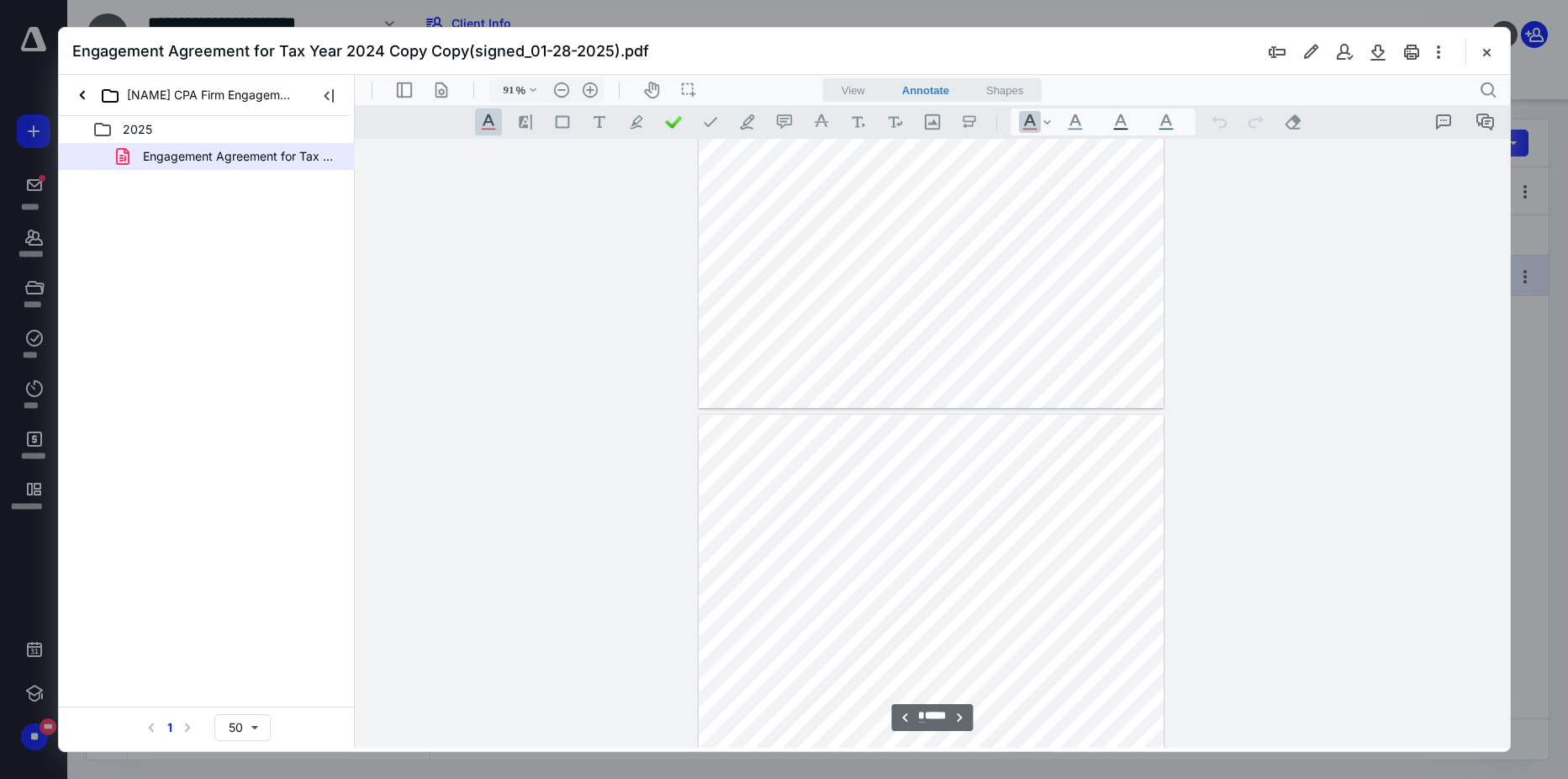 type on "*" 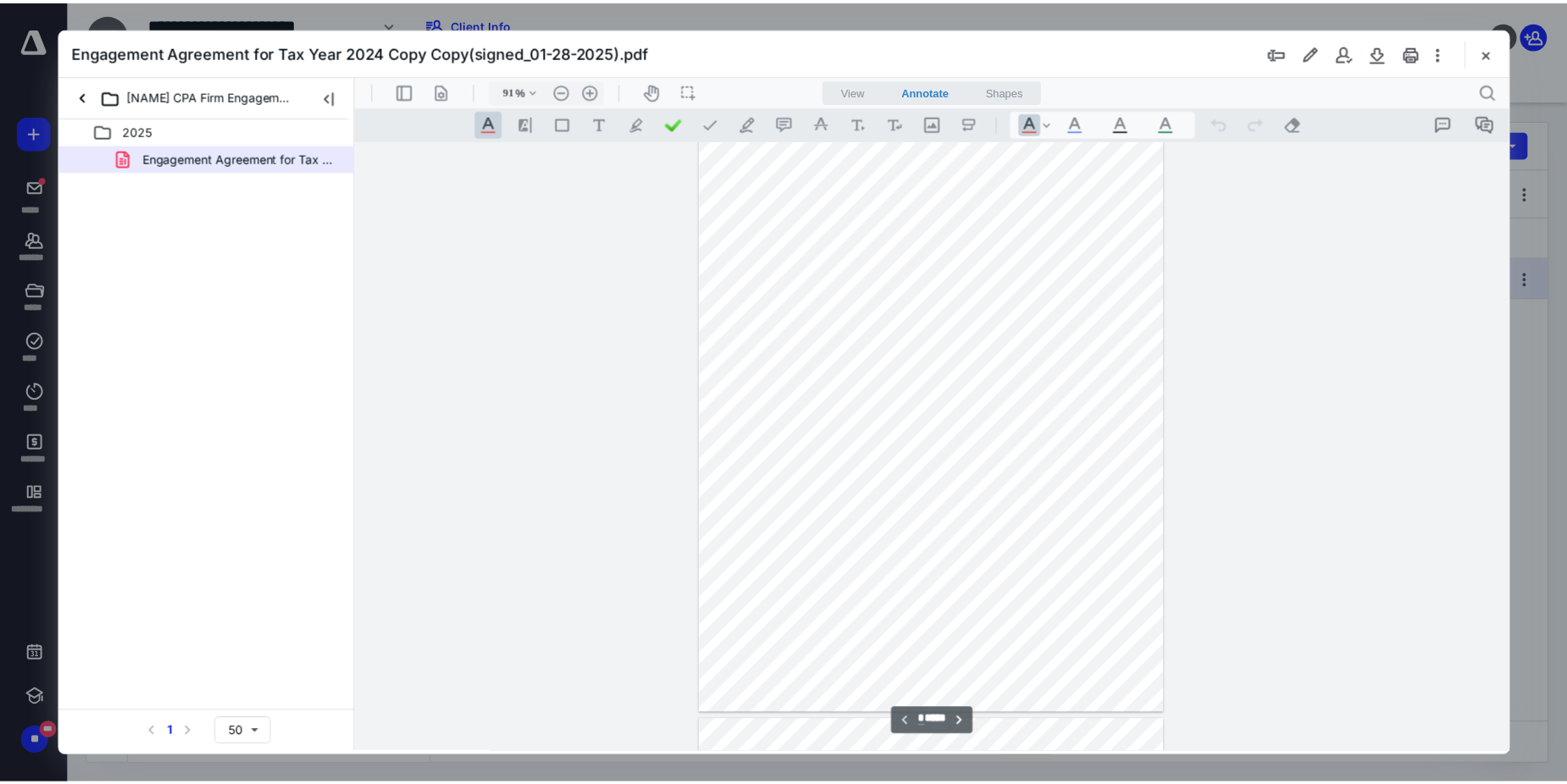 scroll, scrollTop: 0, scrollLeft: 0, axis: both 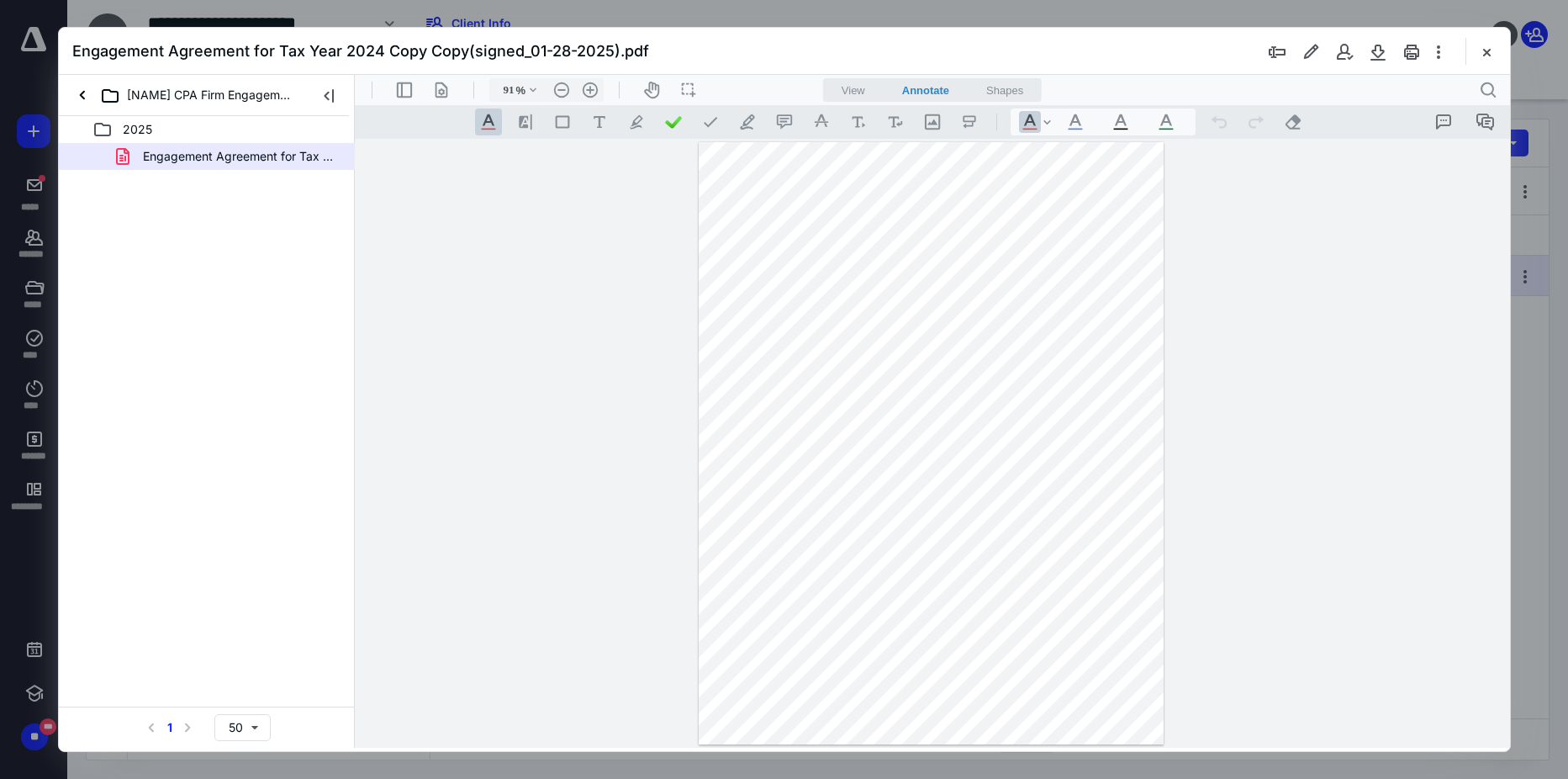 click at bounding box center [1486, 51] 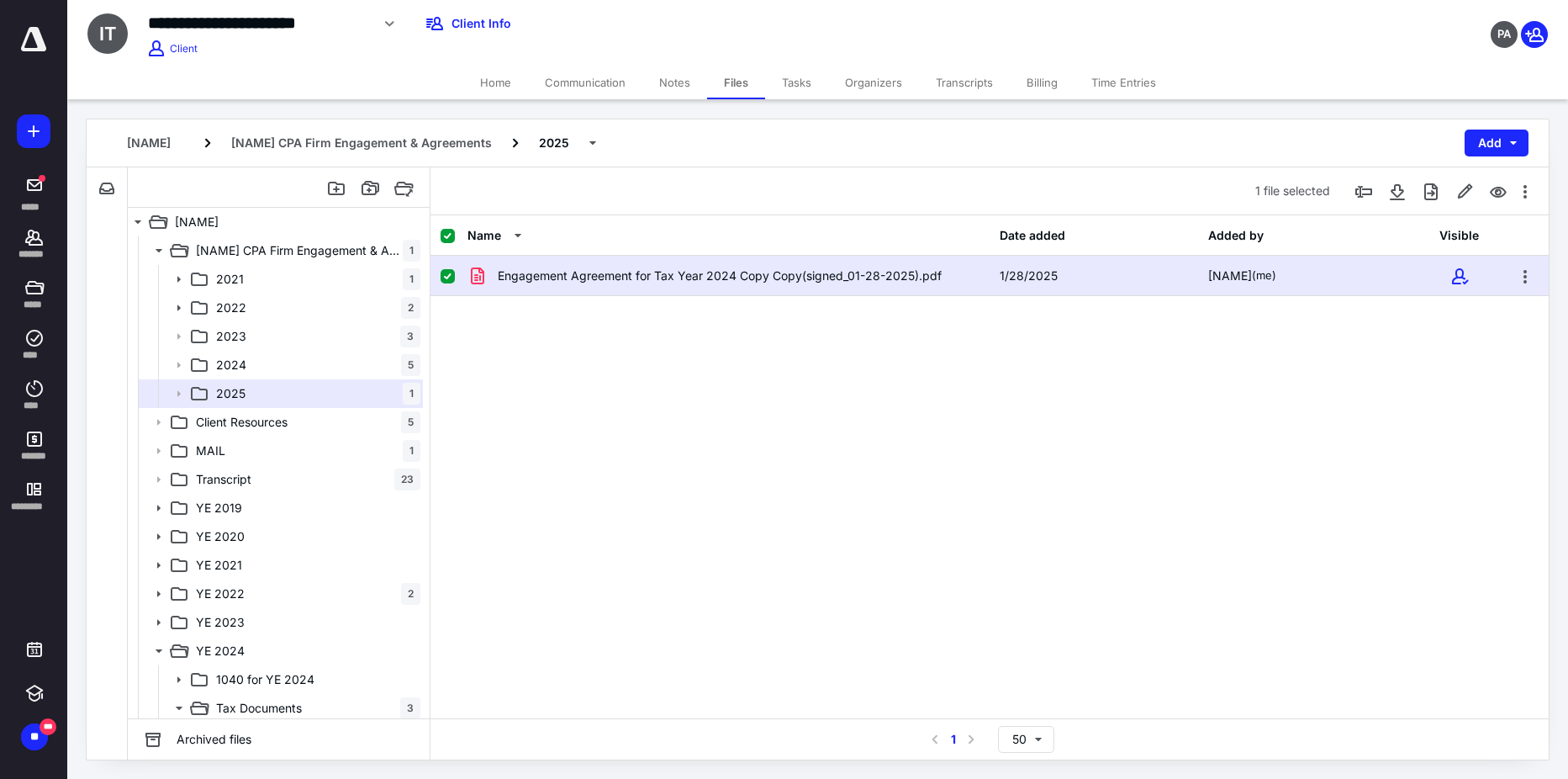click on "Tasks" at bounding box center (796, 82) 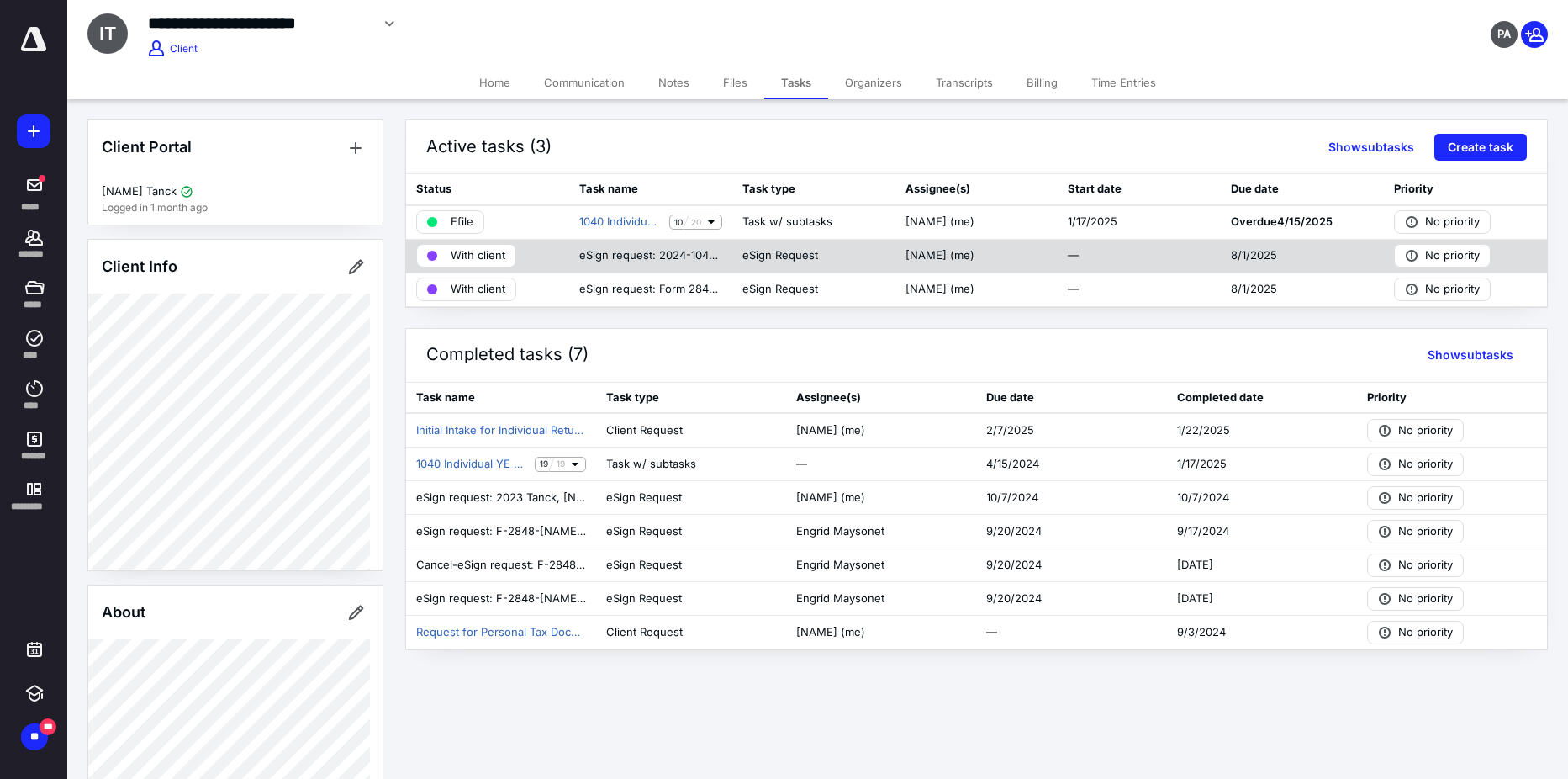 click on "With client" at bounding box center (478, 256) 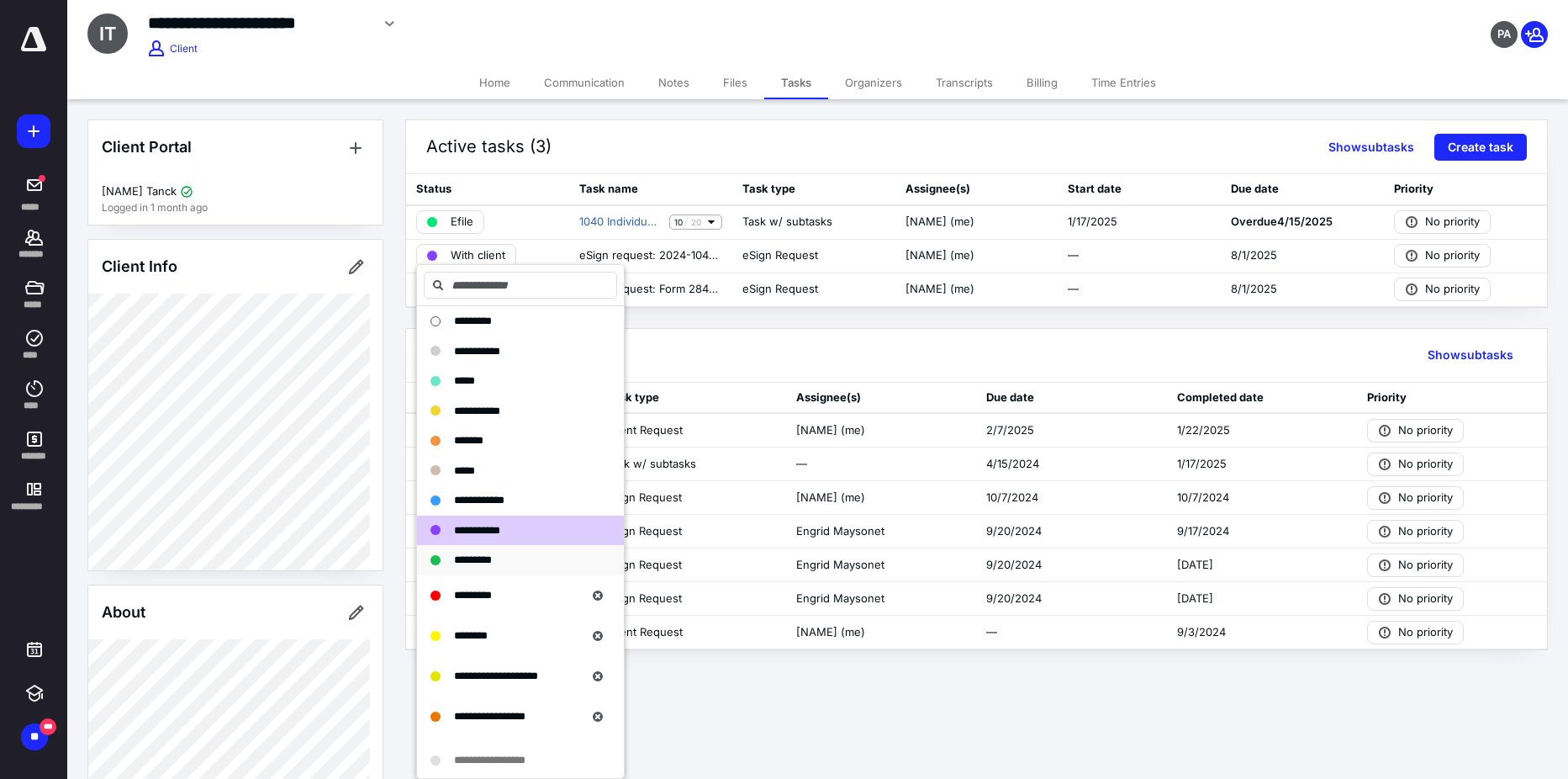 click on "*********" at bounding box center [520, 560] 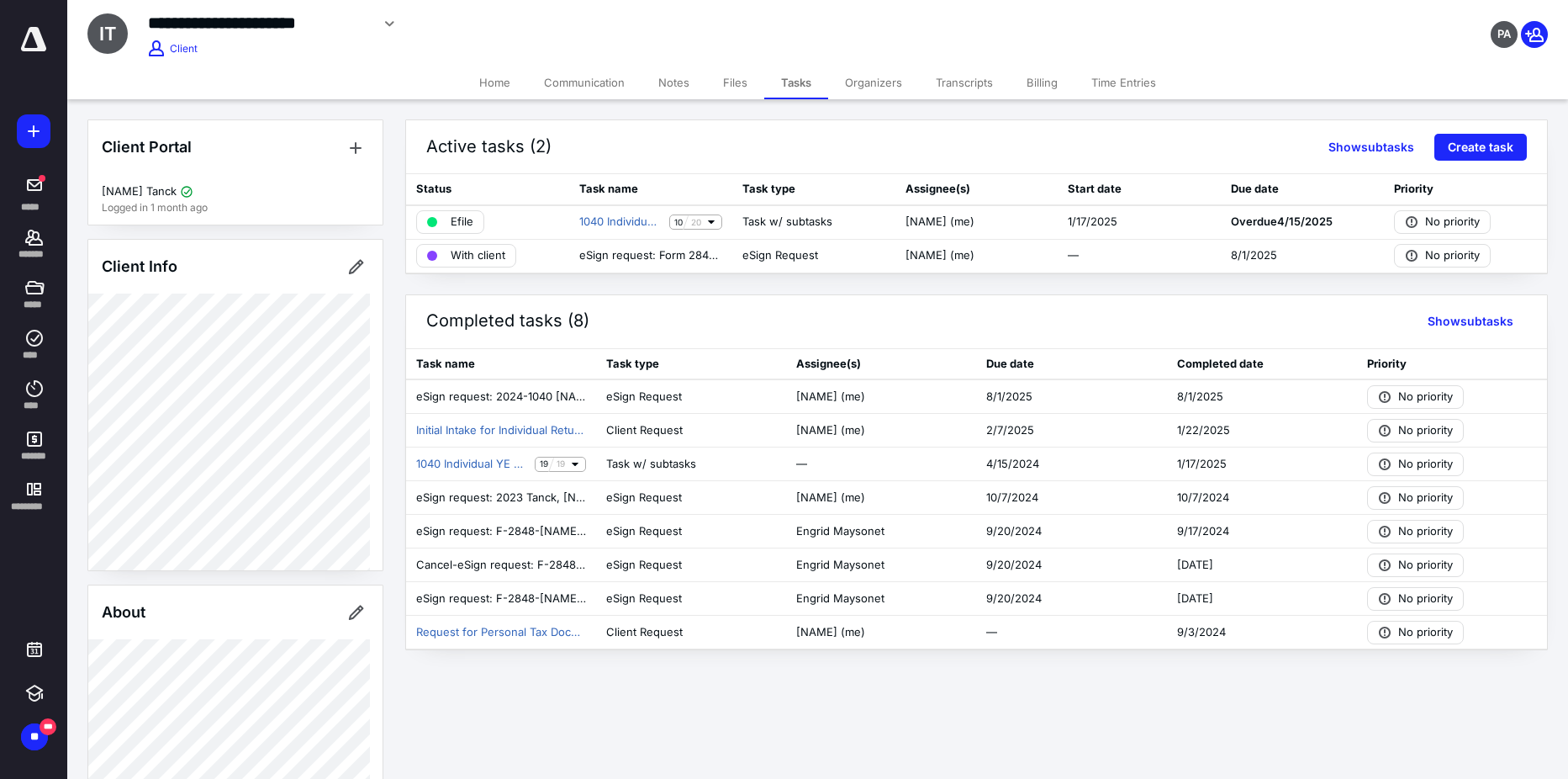 click on "Files" at bounding box center [735, 82] 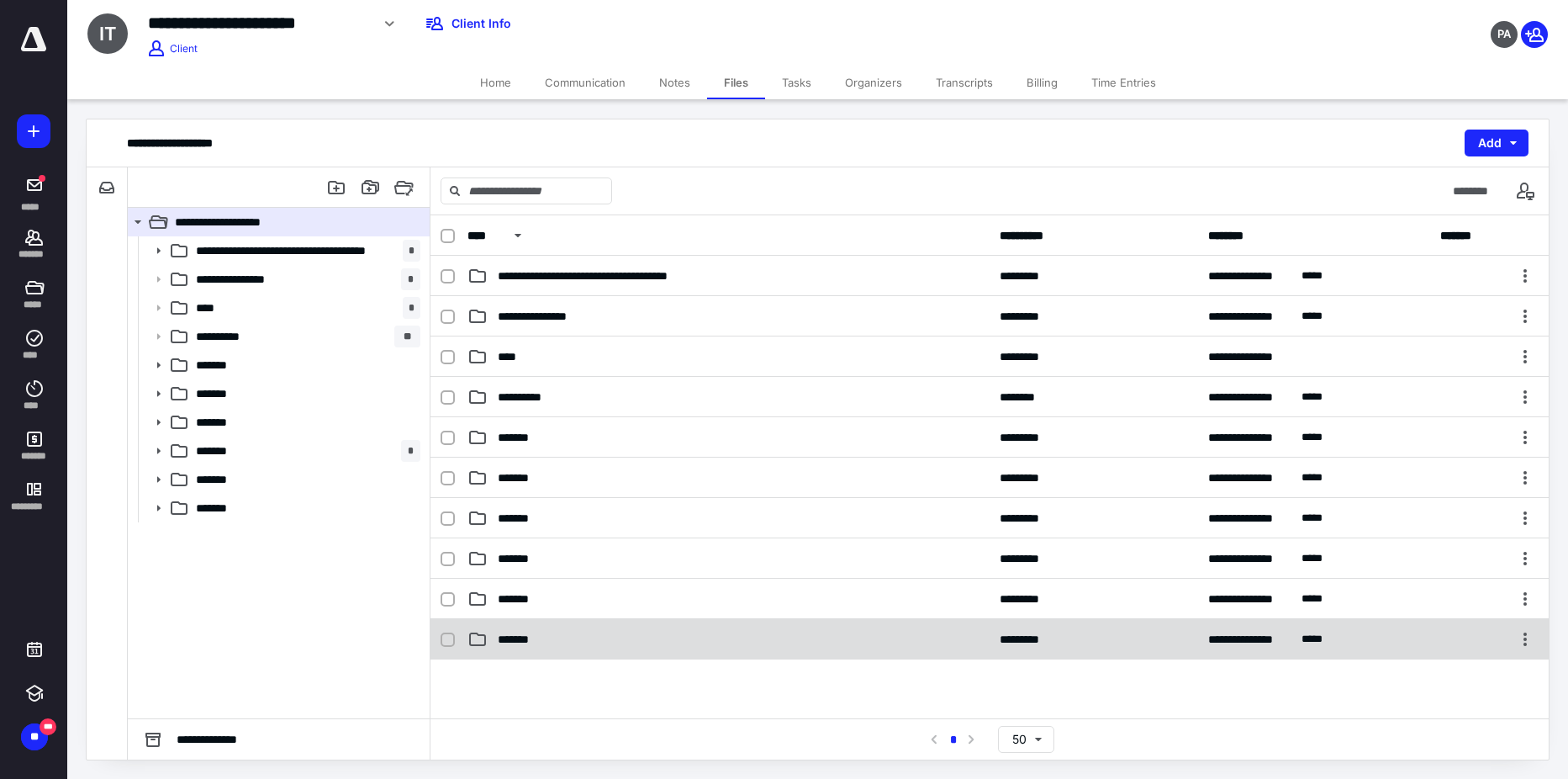 click on "*******" at bounding box center (728, 639) 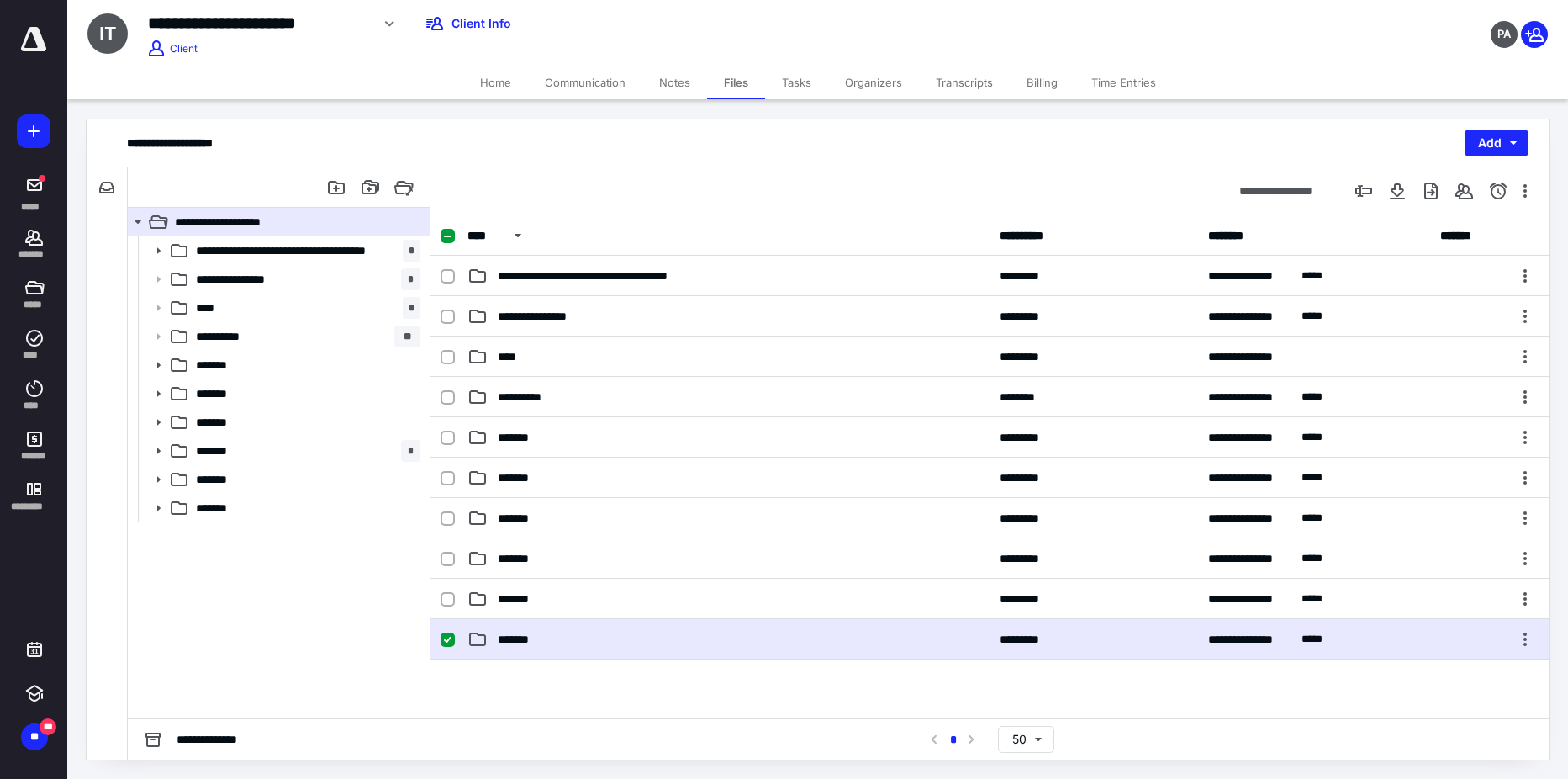 click on "*******" at bounding box center (728, 639) 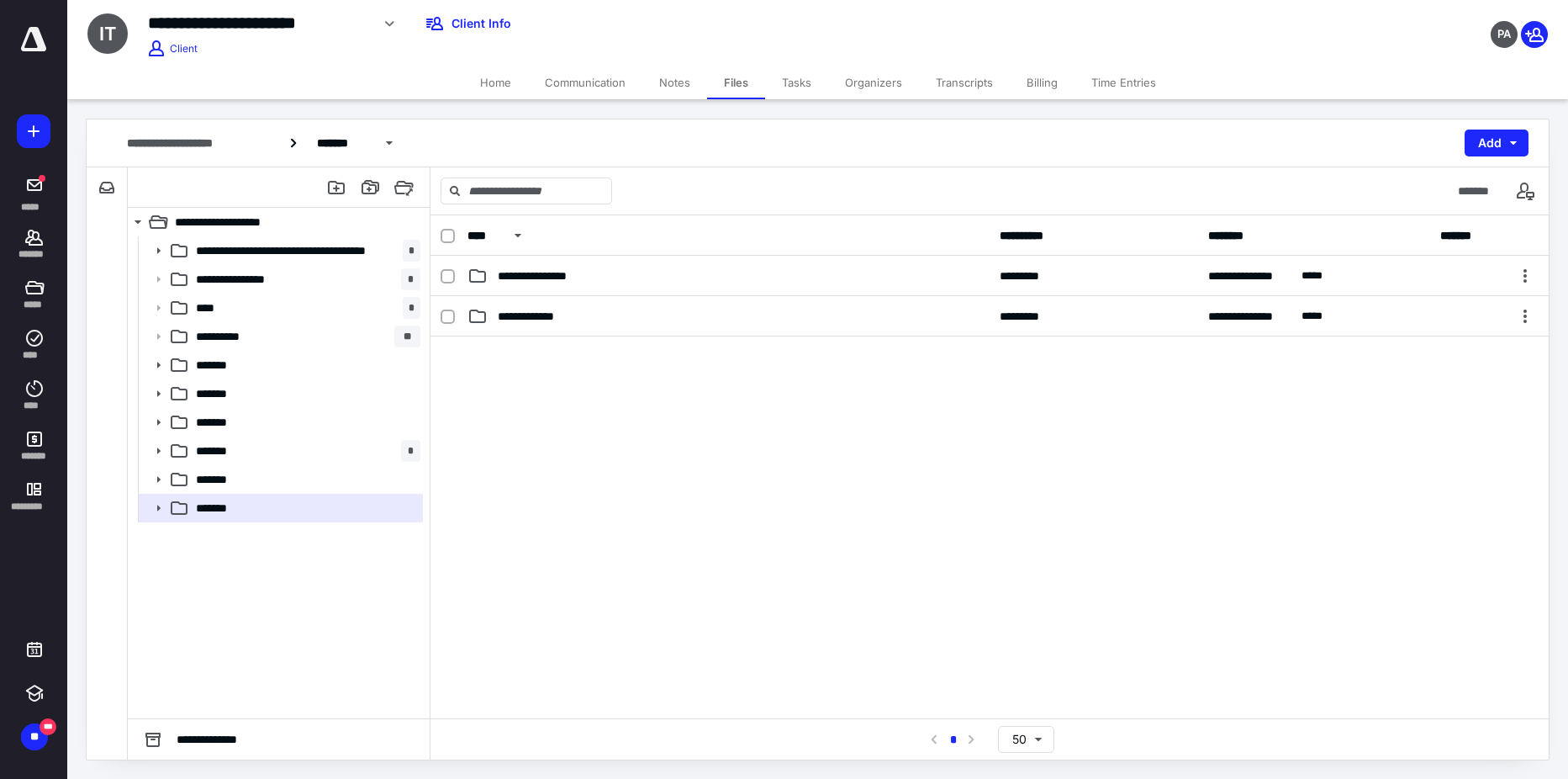 click on "Tasks" at bounding box center (796, 82) 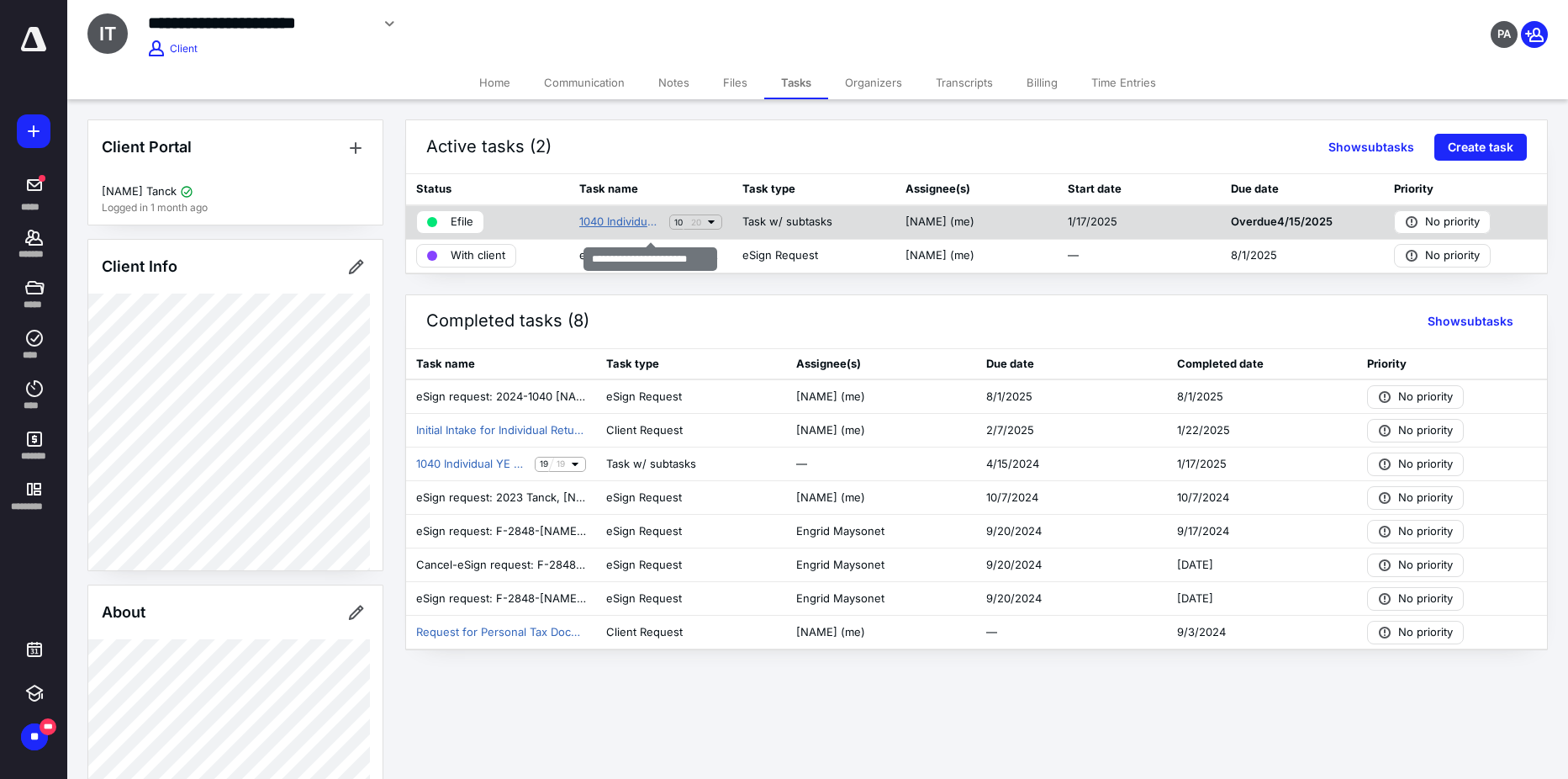 click on "1040 Individual YE 2024" at bounding box center [620, 222] 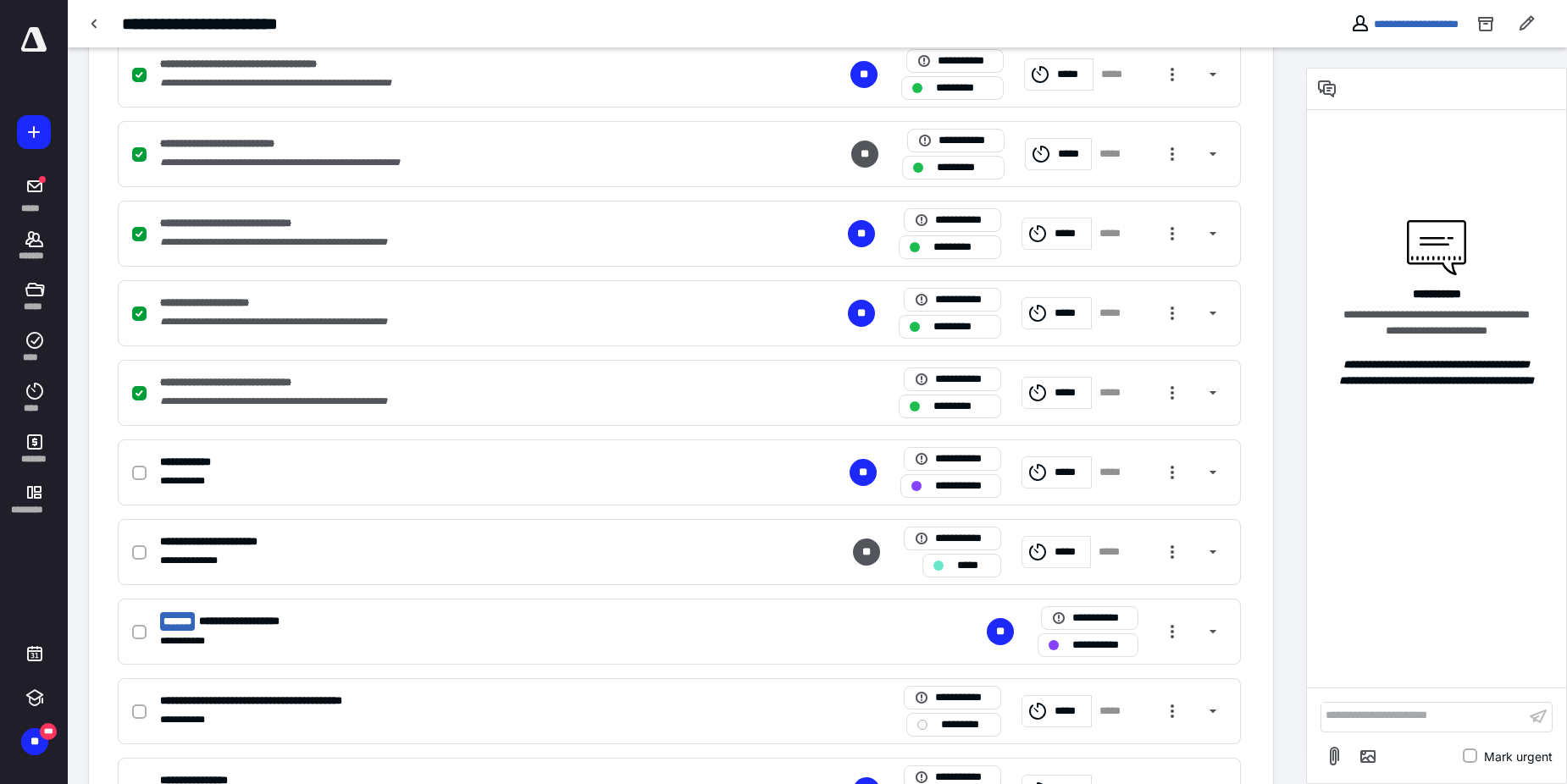 scroll, scrollTop: 847, scrollLeft: 0, axis: vertical 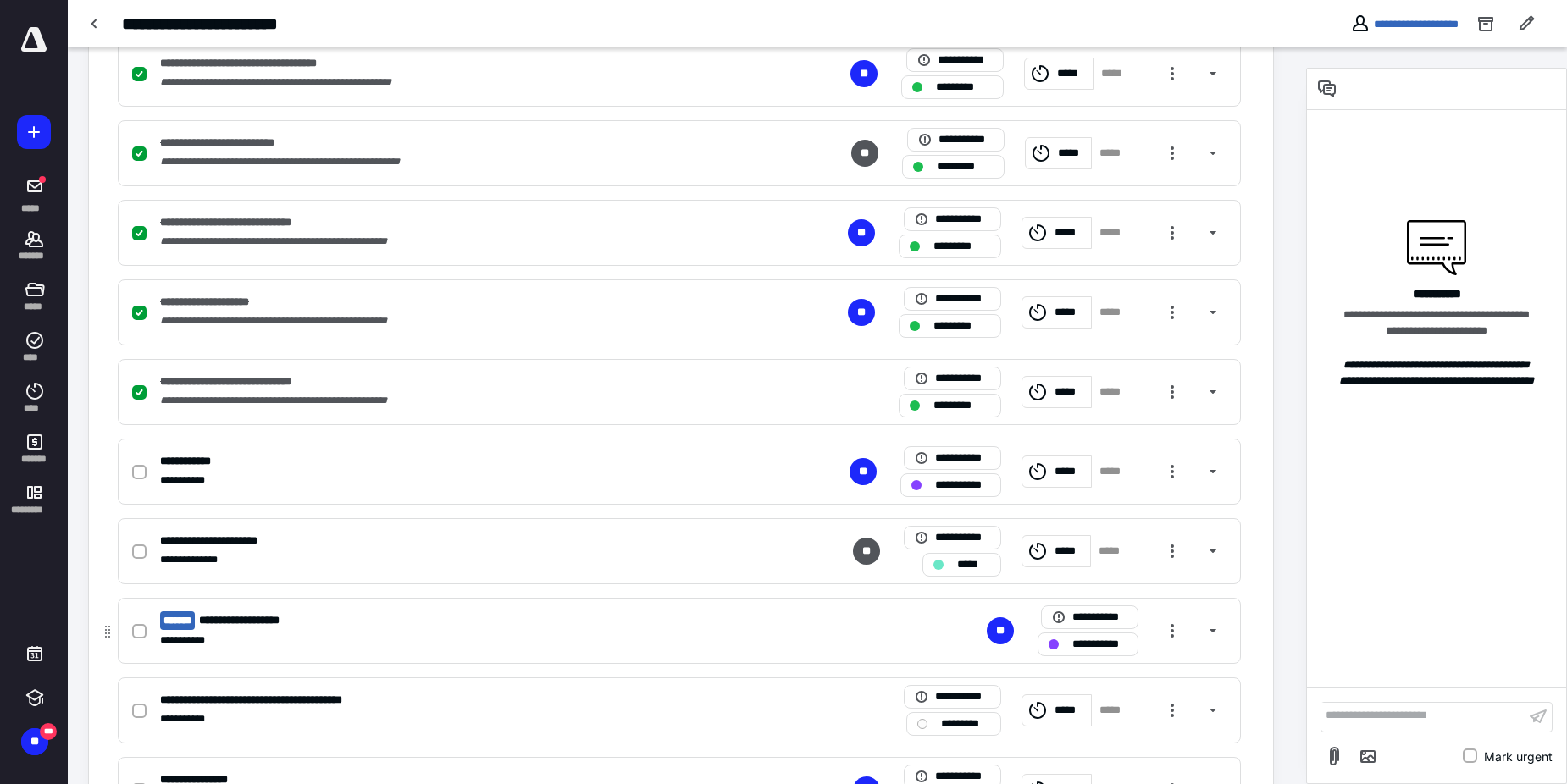 click on "**********" at bounding box center (457, 640) 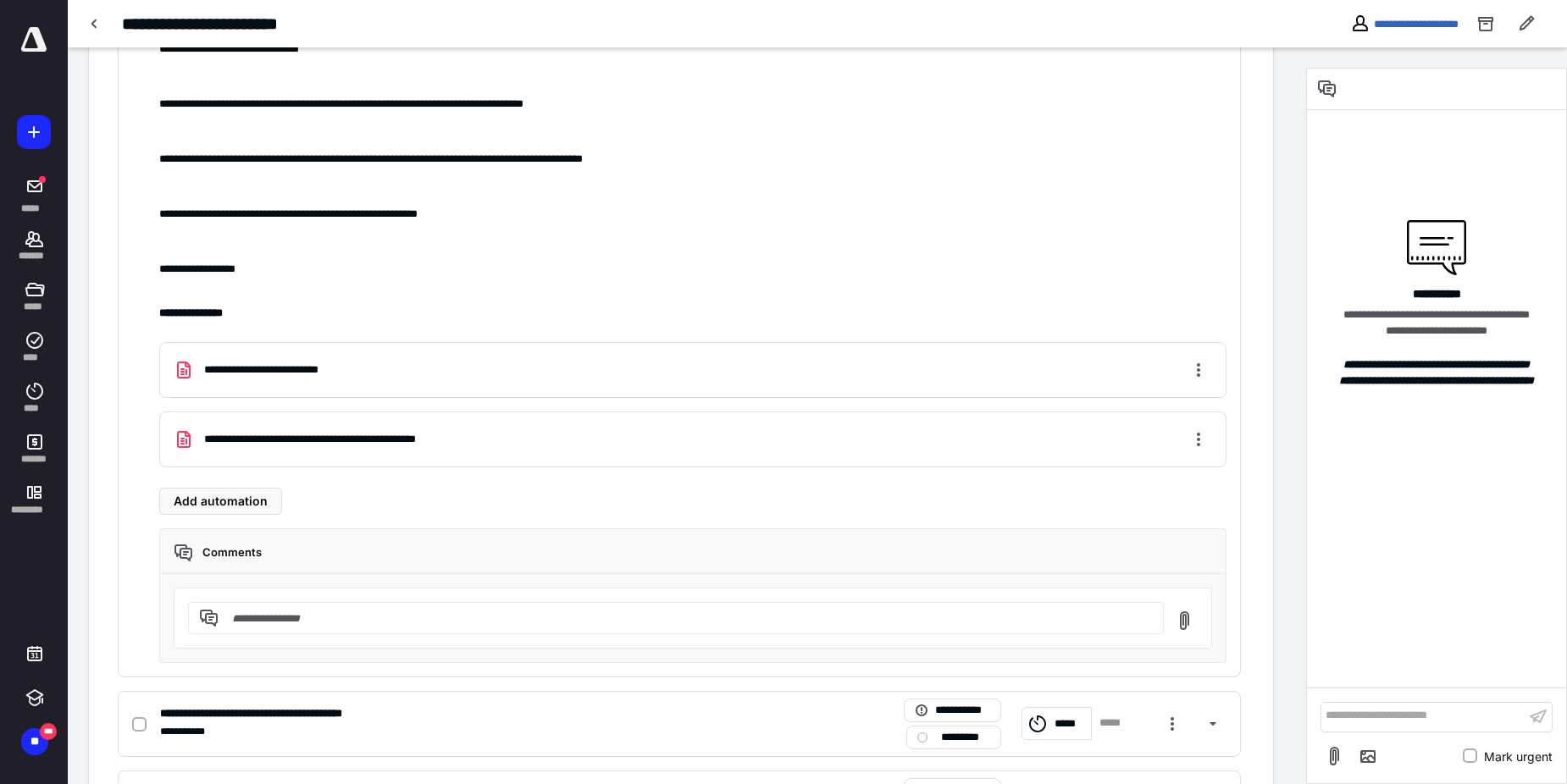 scroll, scrollTop: 1693, scrollLeft: 0, axis: vertical 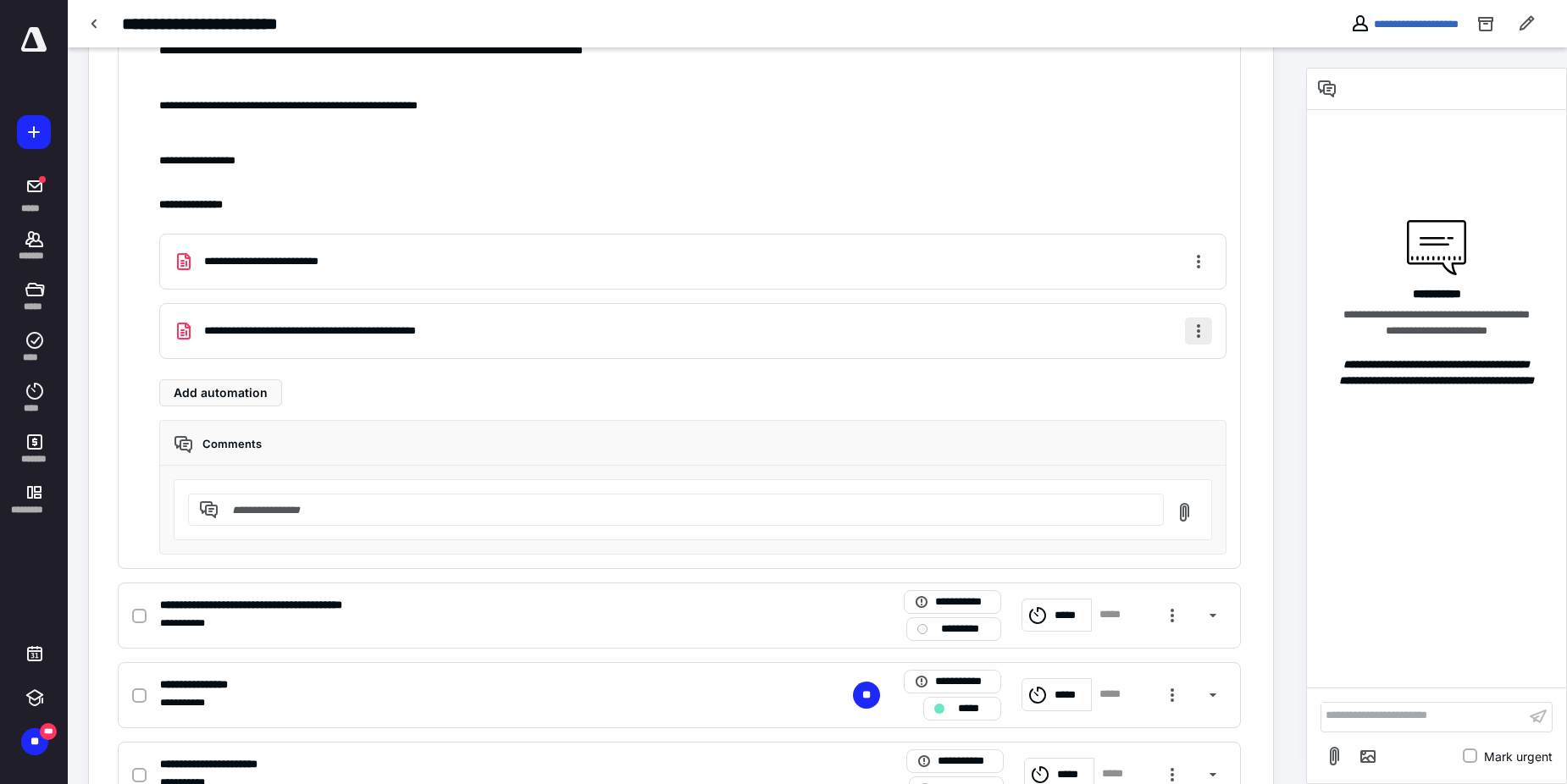 click at bounding box center [1199, 331] 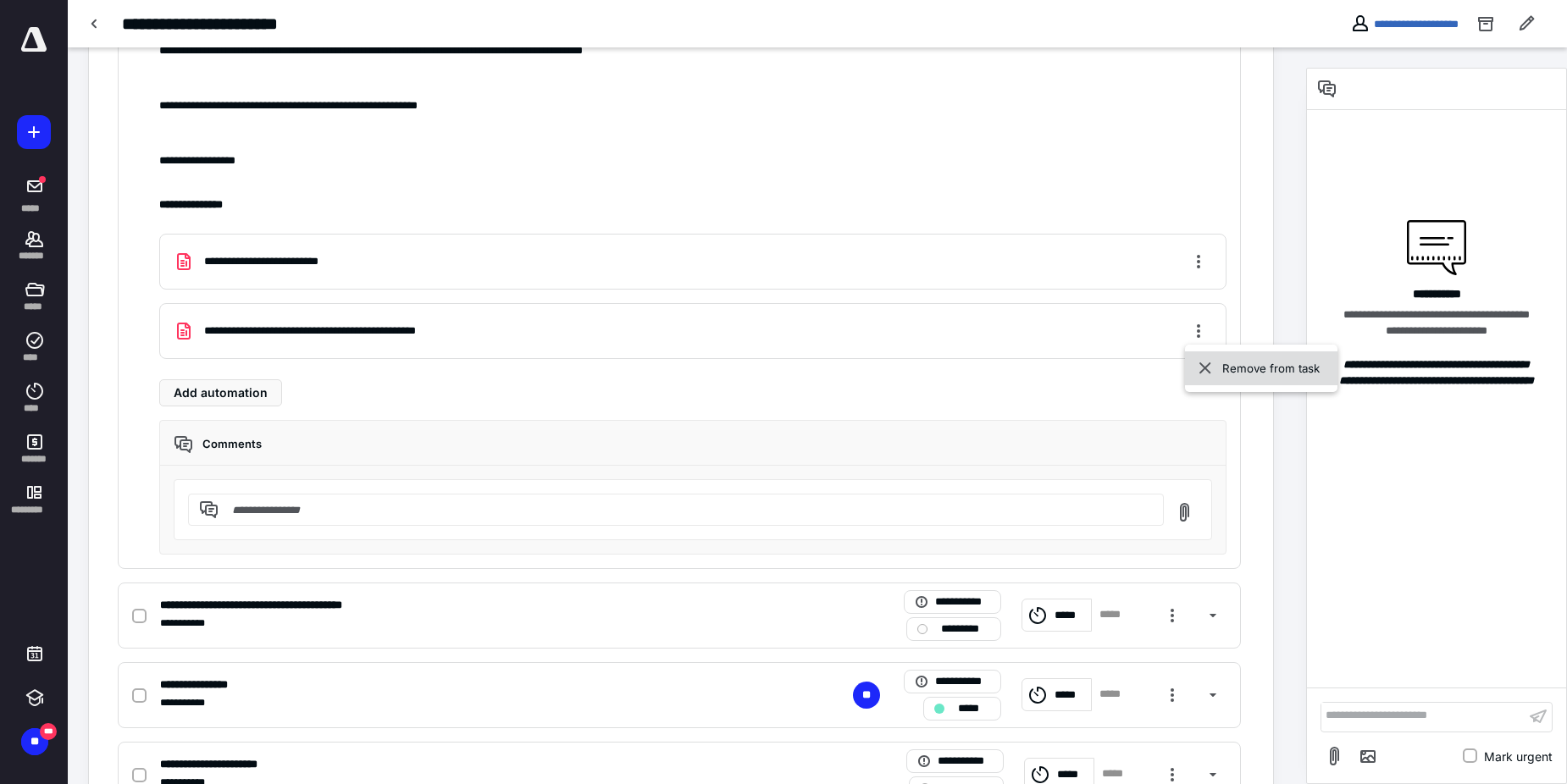 click 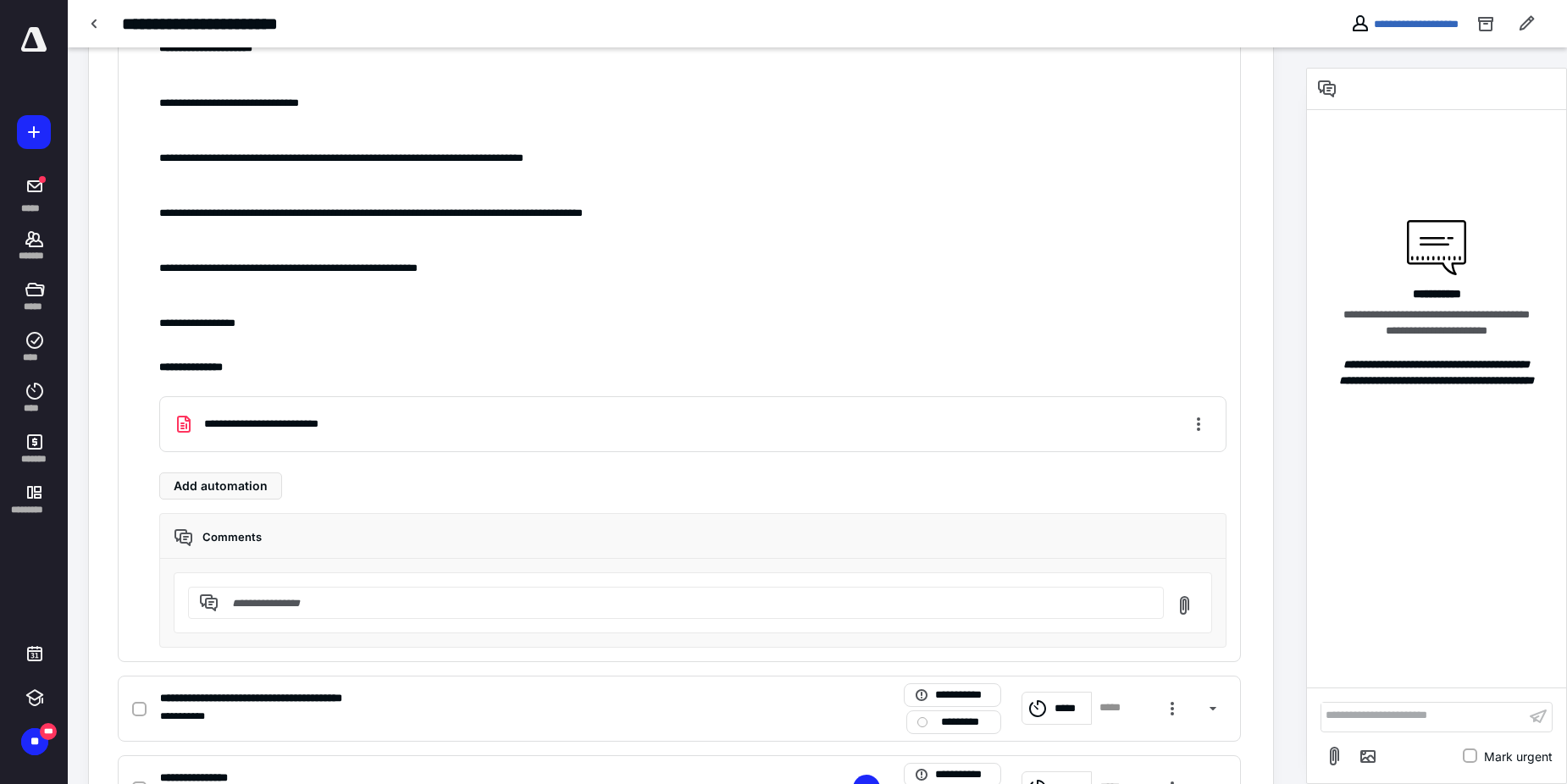 scroll, scrollTop: 1524, scrollLeft: 0, axis: vertical 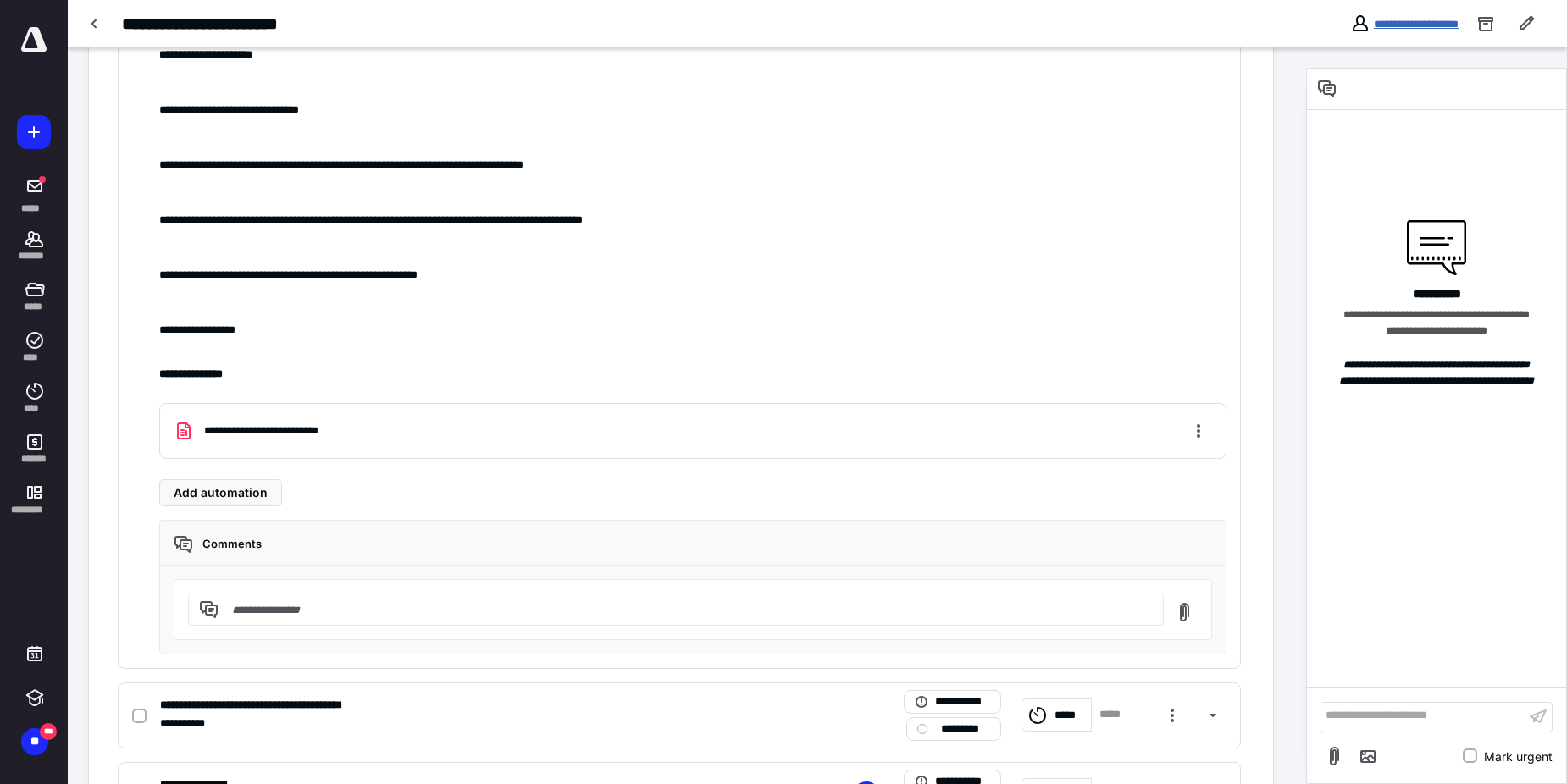 click on "**********" at bounding box center (1416, 24) 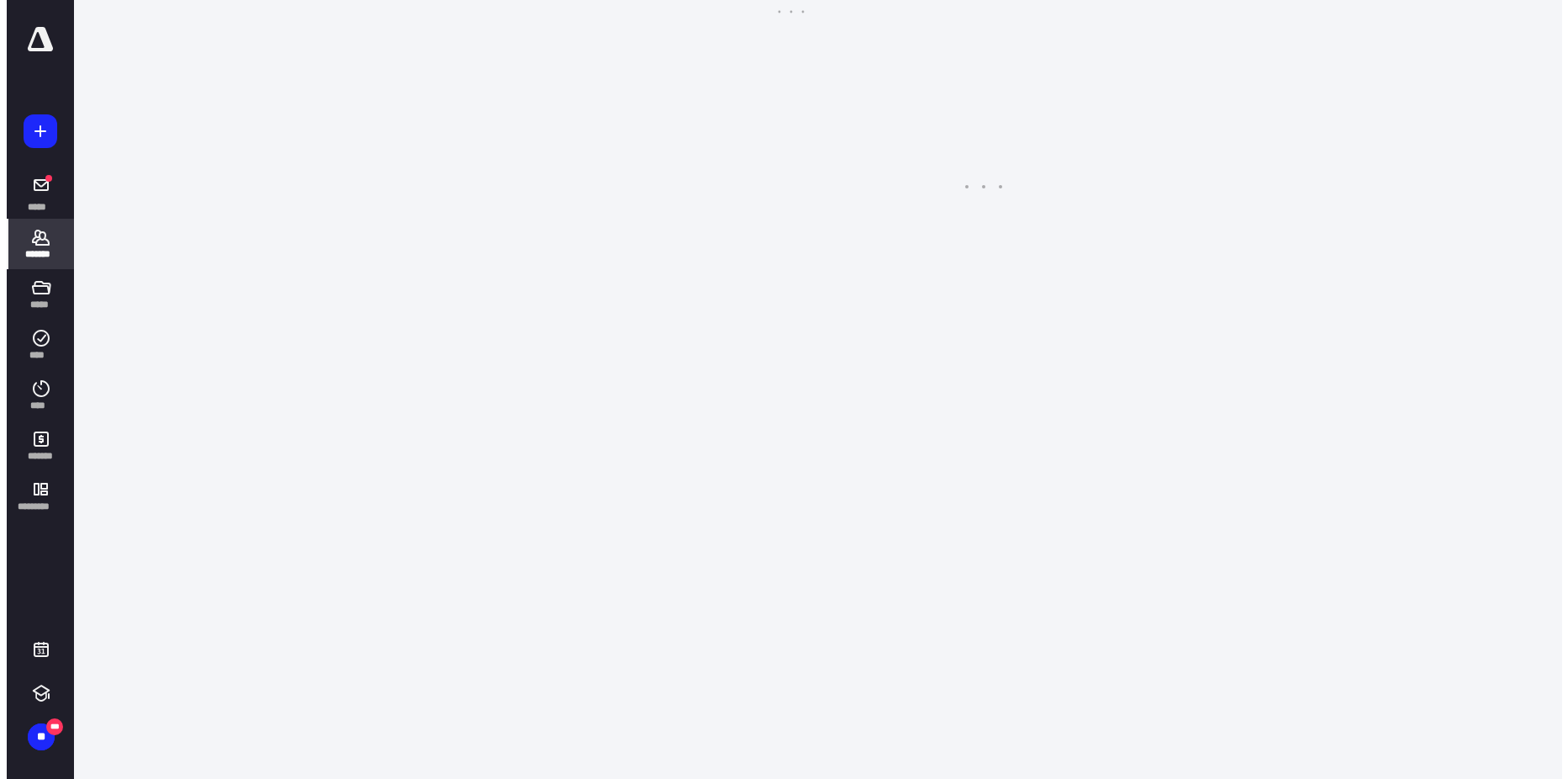 scroll, scrollTop: 0, scrollLeft: 0, axis: both 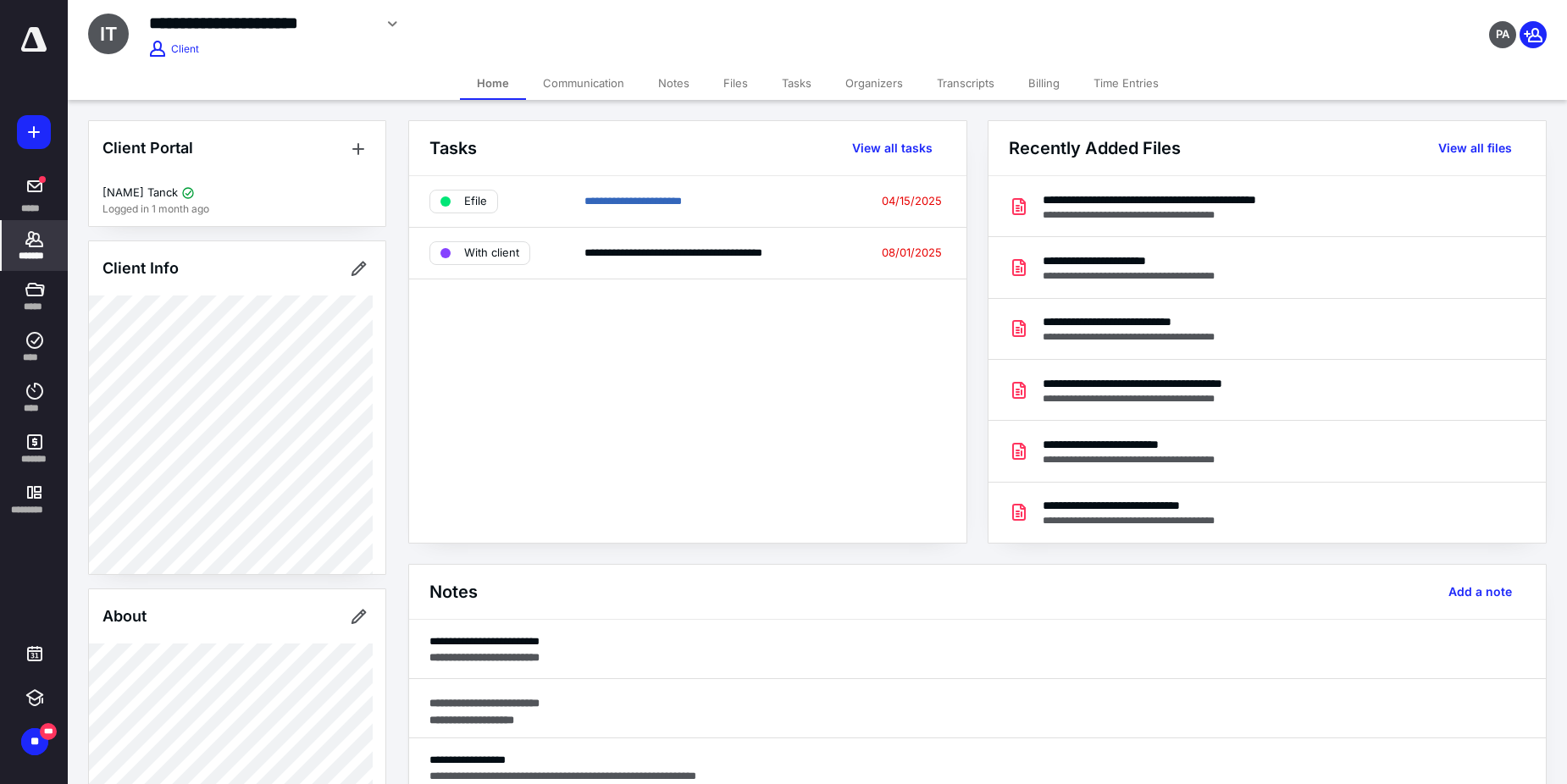 click on "Files" at bounding box center [735, 83] 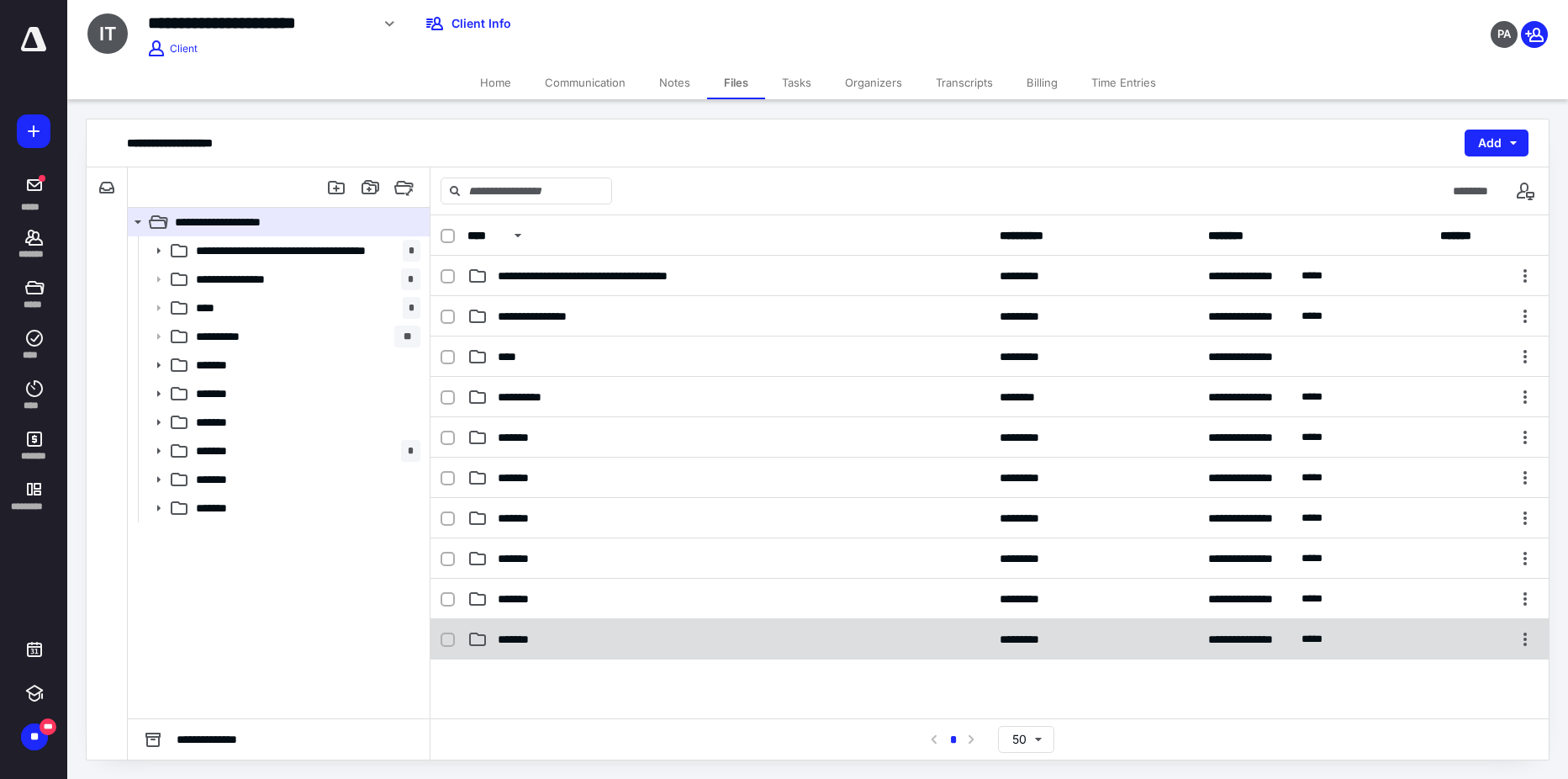 click on "*******" at bounding box center [728, 639] 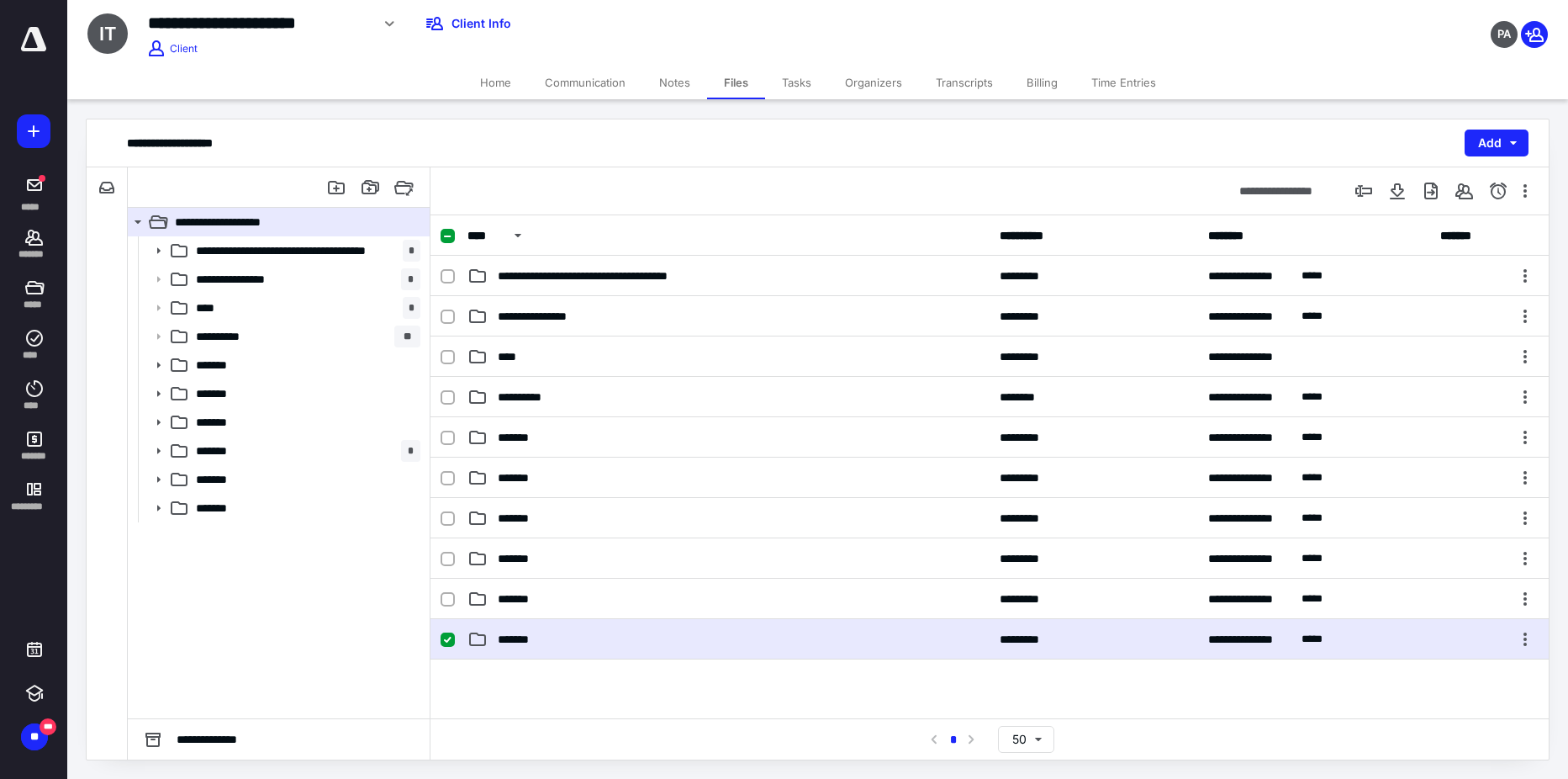 click on "*******" at bounding box center [728, 639] 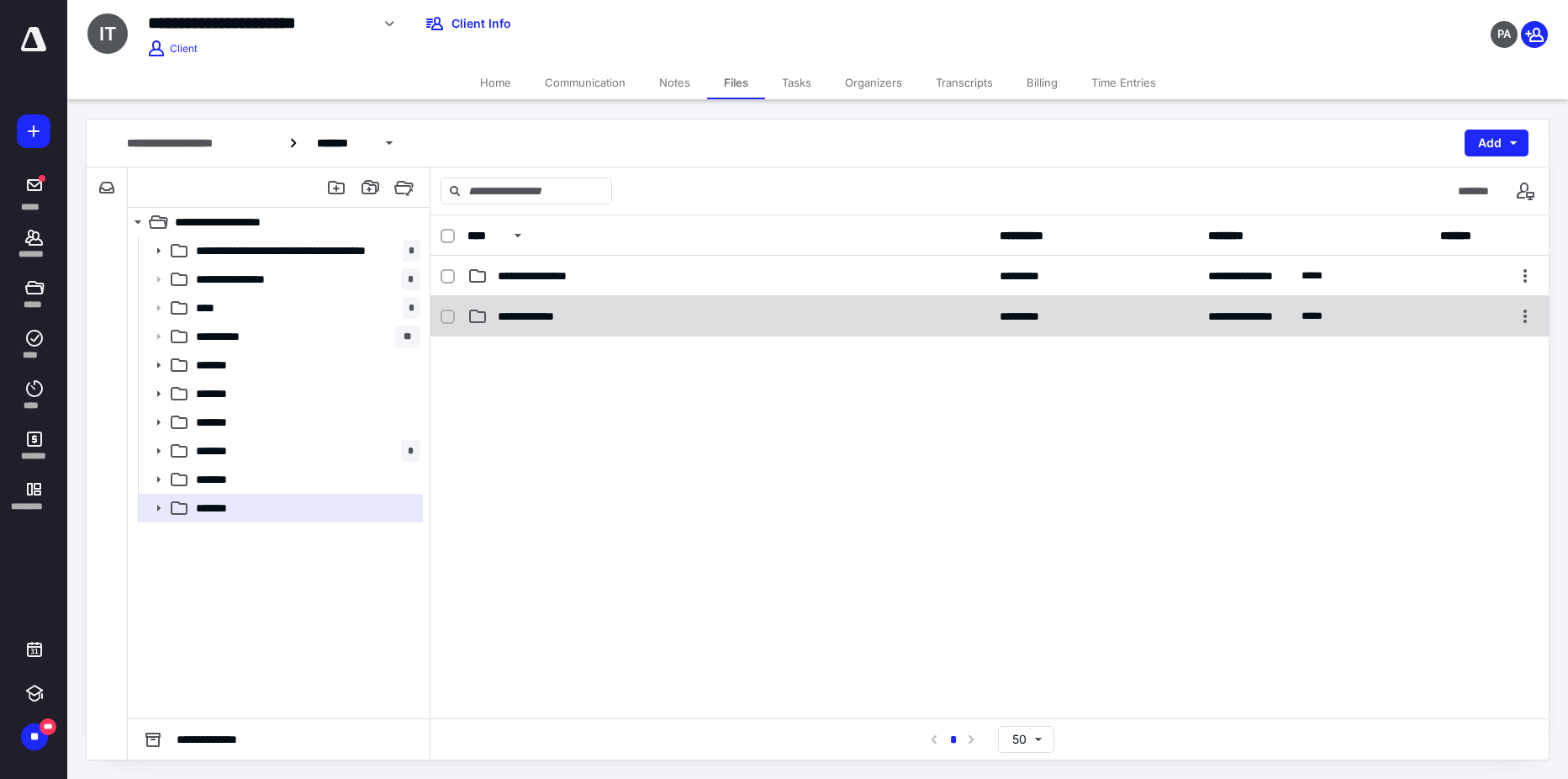 click on "**********" at bounding box center [990, 316] 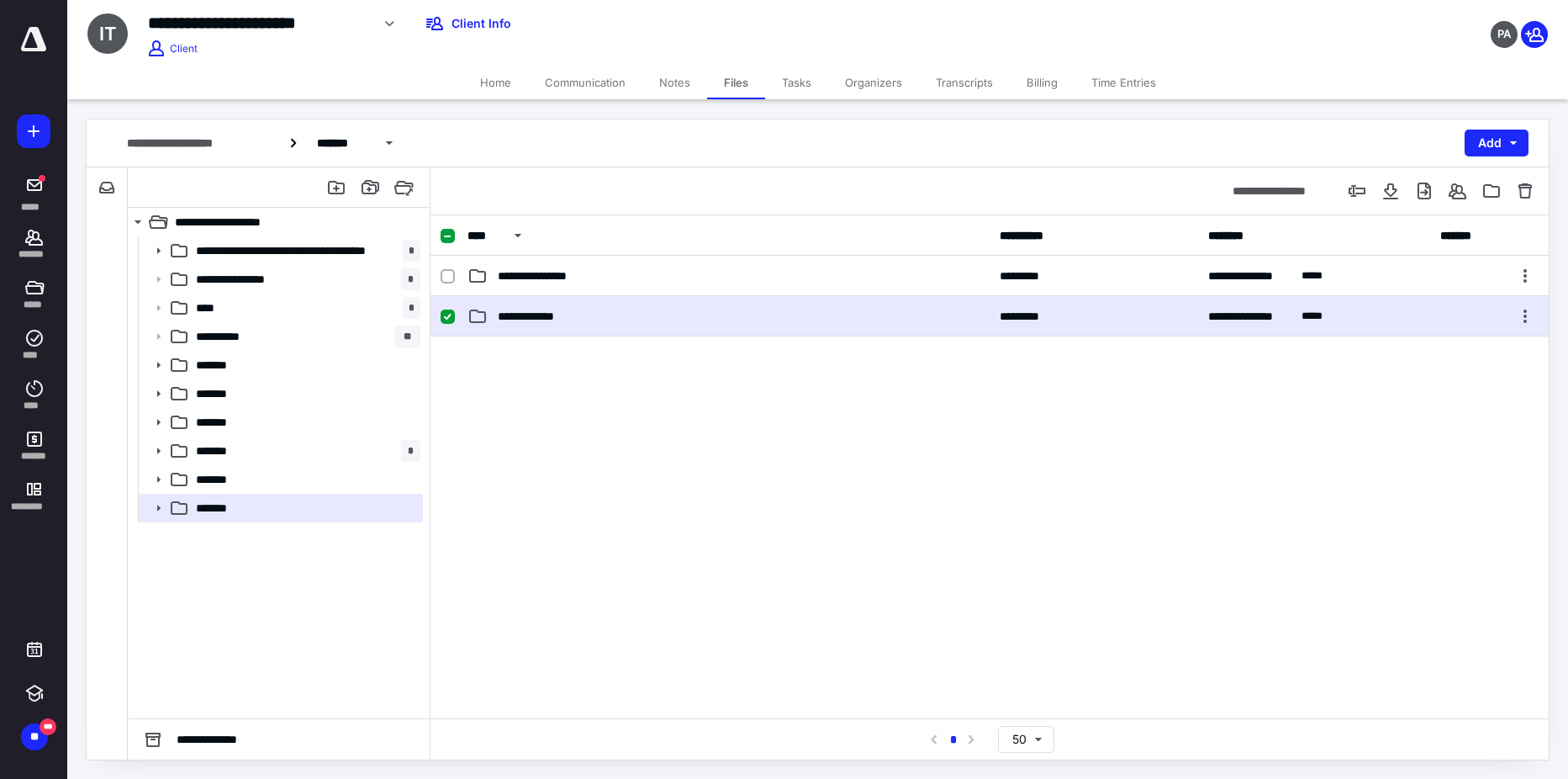 click on "**********" at bounding box center [990, 316] 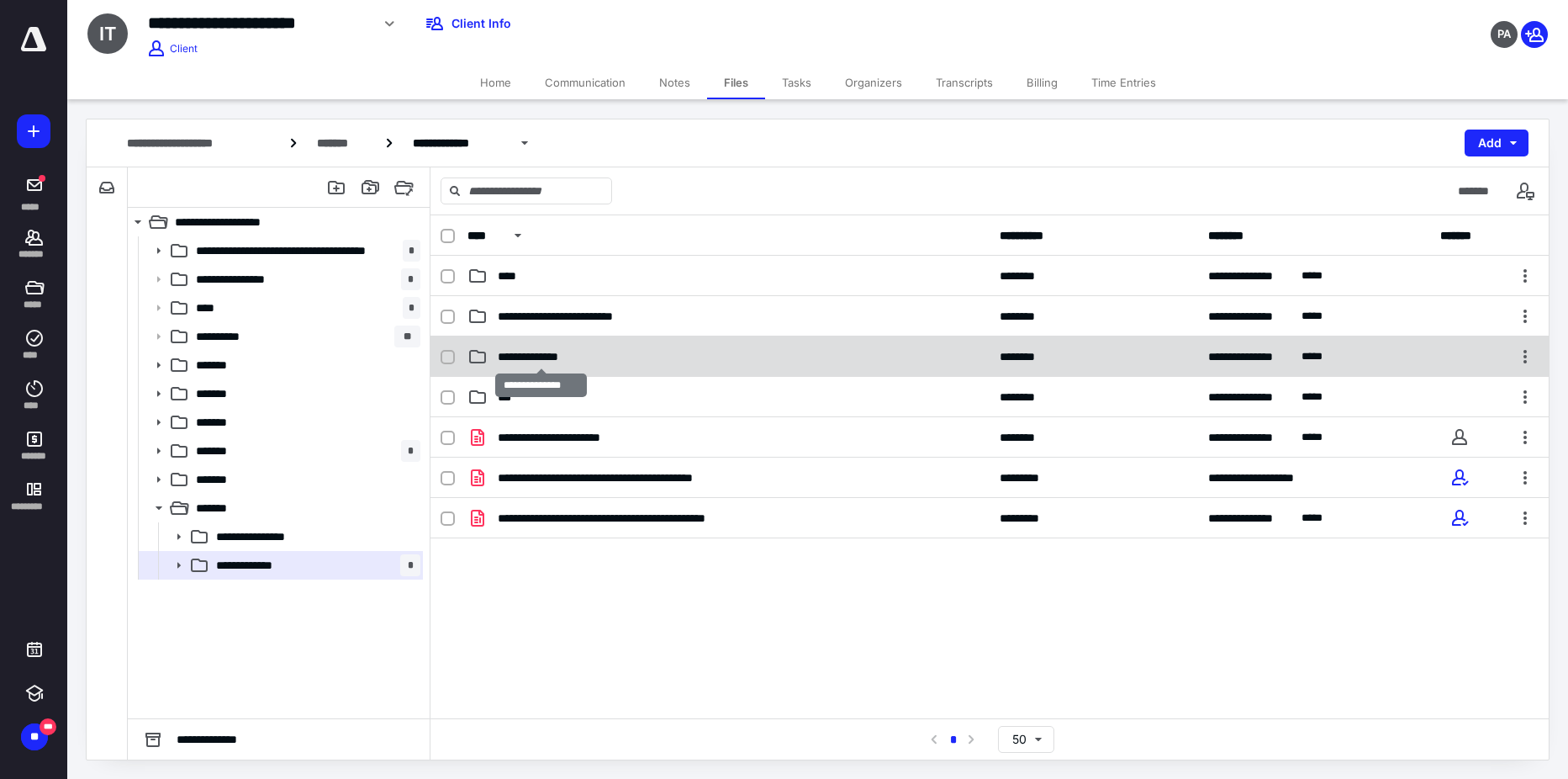 click on "**********" at bounding box center (541, 357) 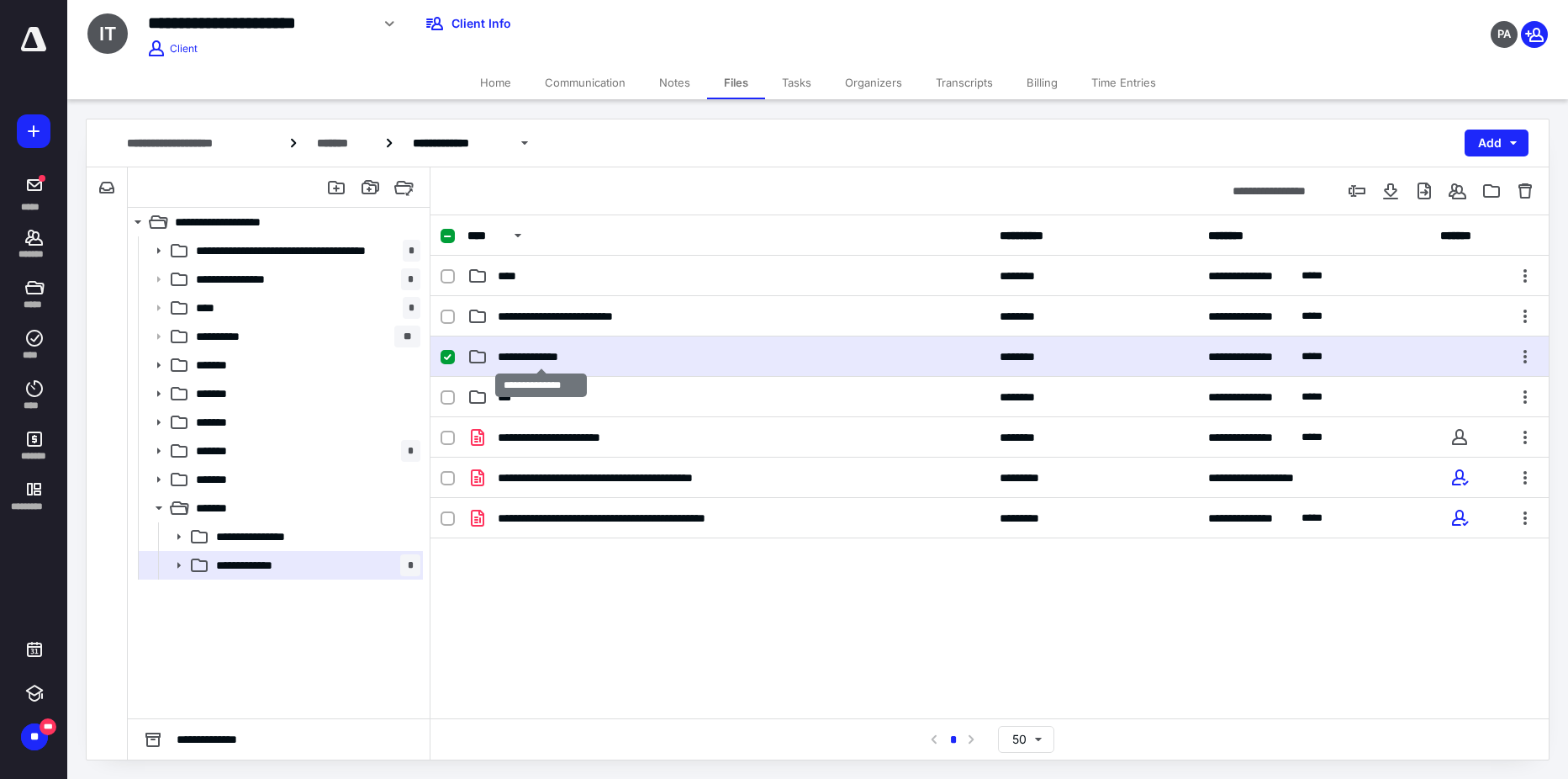 click on "**********" at bounding box center [541, 357] 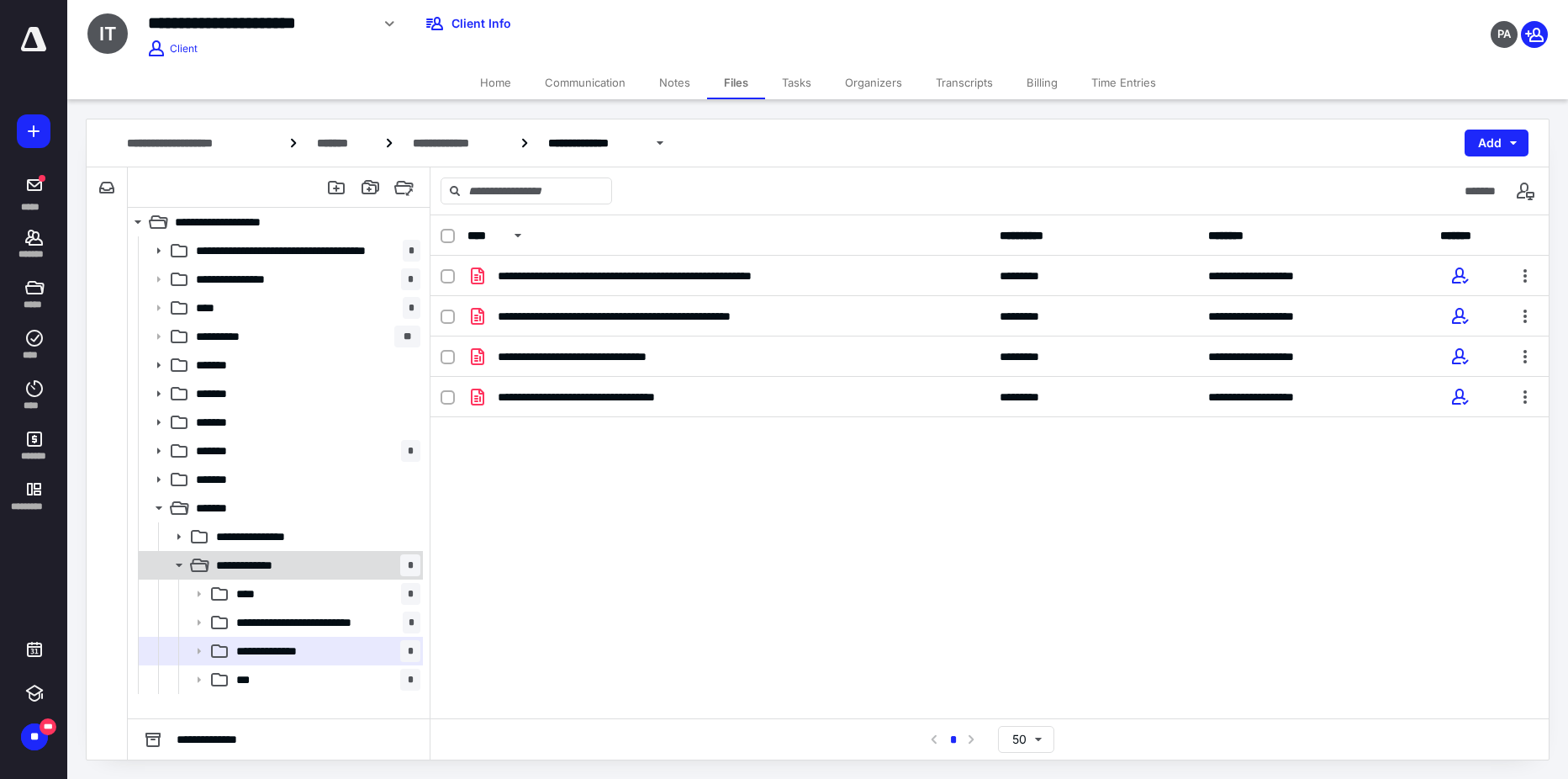 click on "**********" at bounding box center (259, 565) 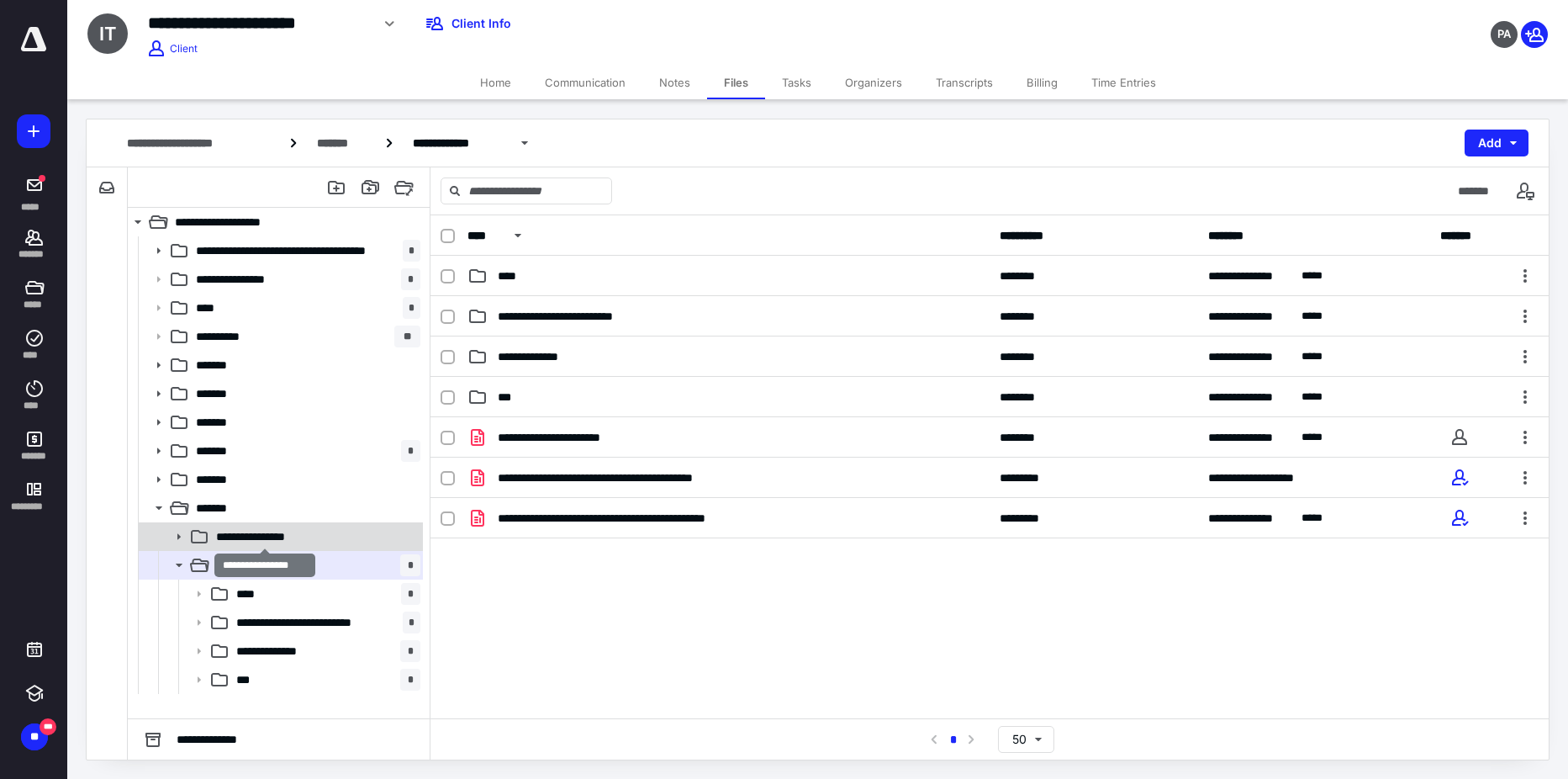 click on "**********" at bounding box center [264, 537] 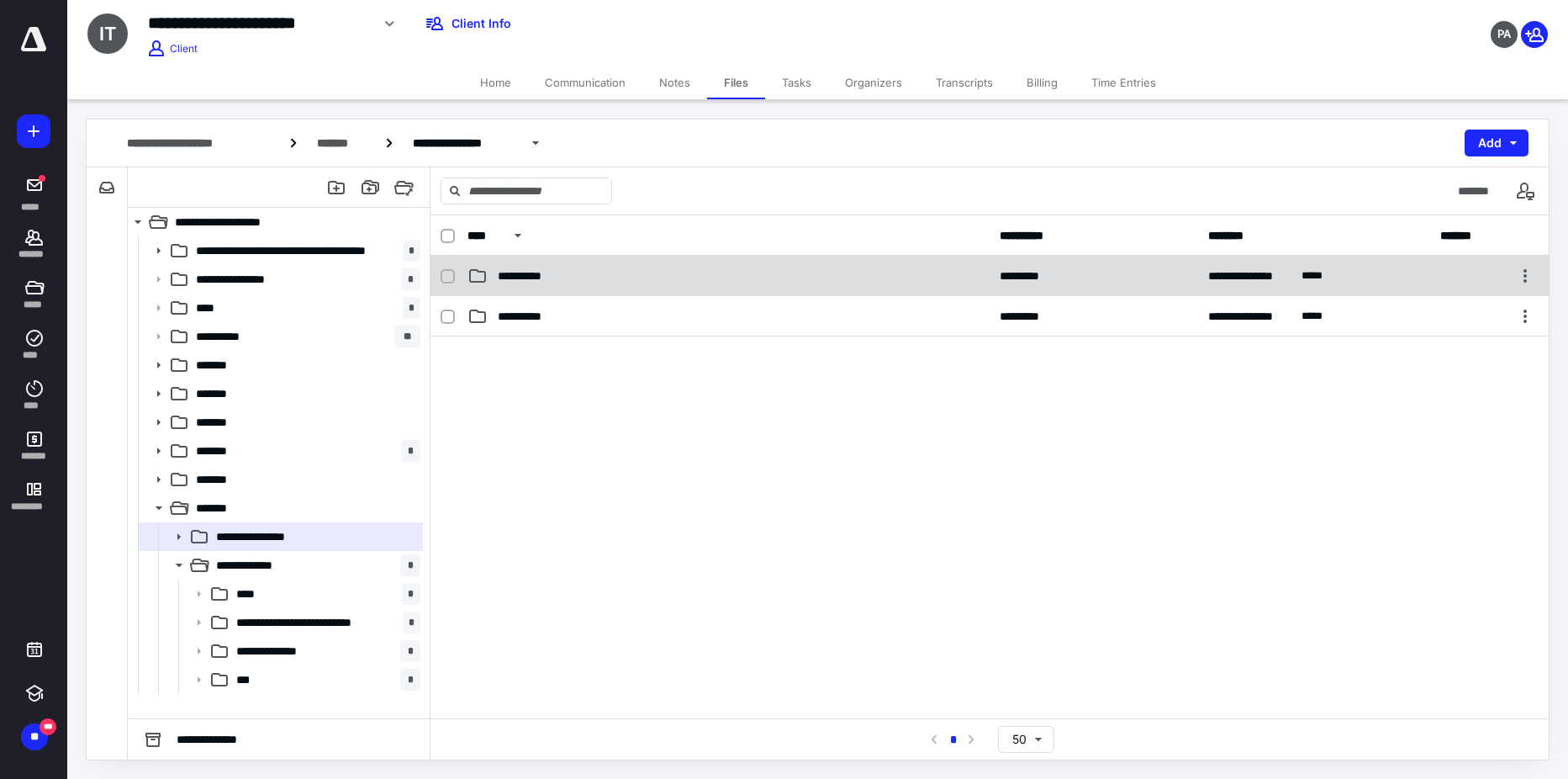 click on "**********" at bounding box center [523, 276] 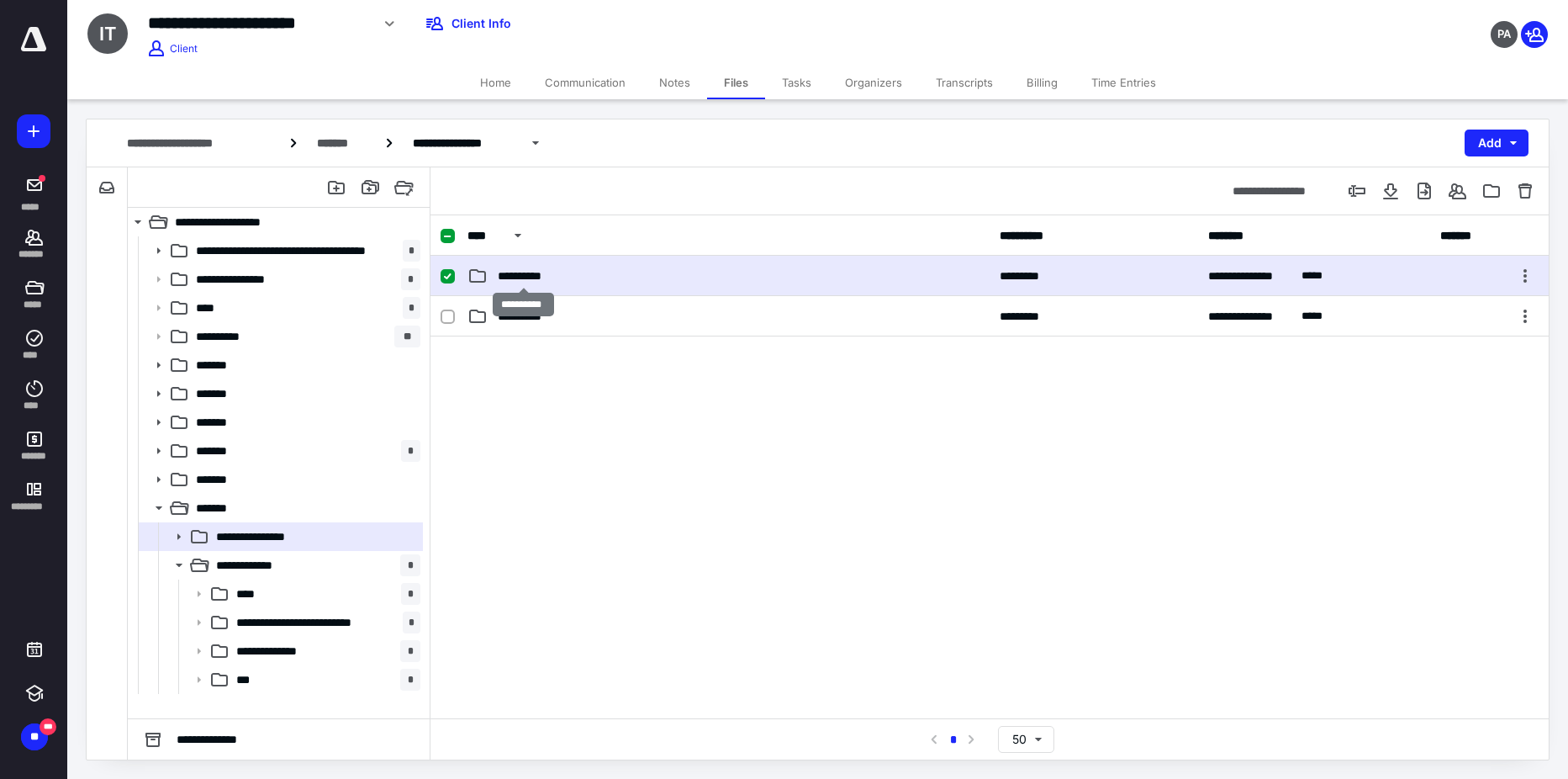 click on "**********" at bounding box center [523, 276] 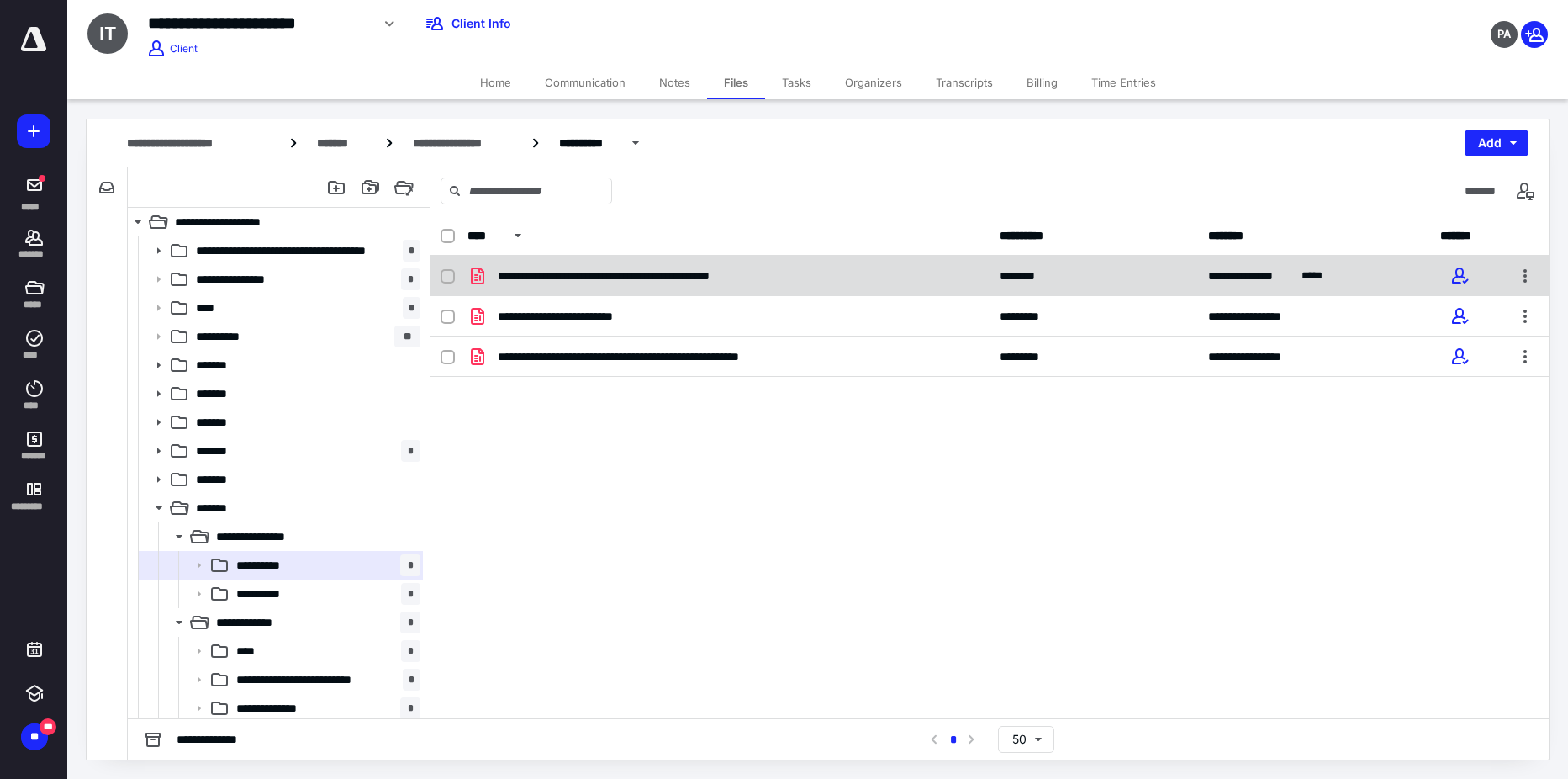 click on "**********" at bounding box center [637, 276] 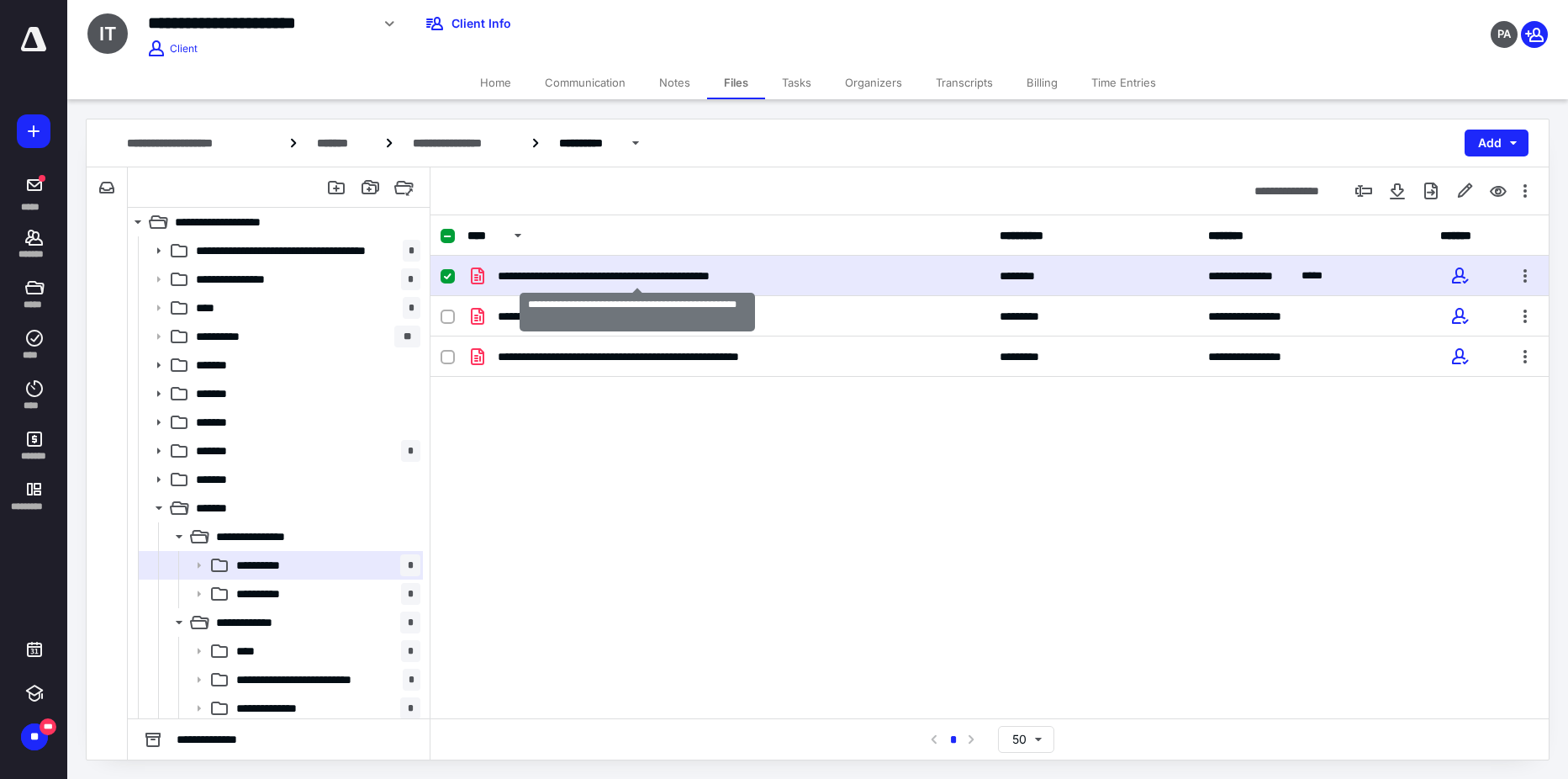 click on "**********" at bounding box center (637, 276) 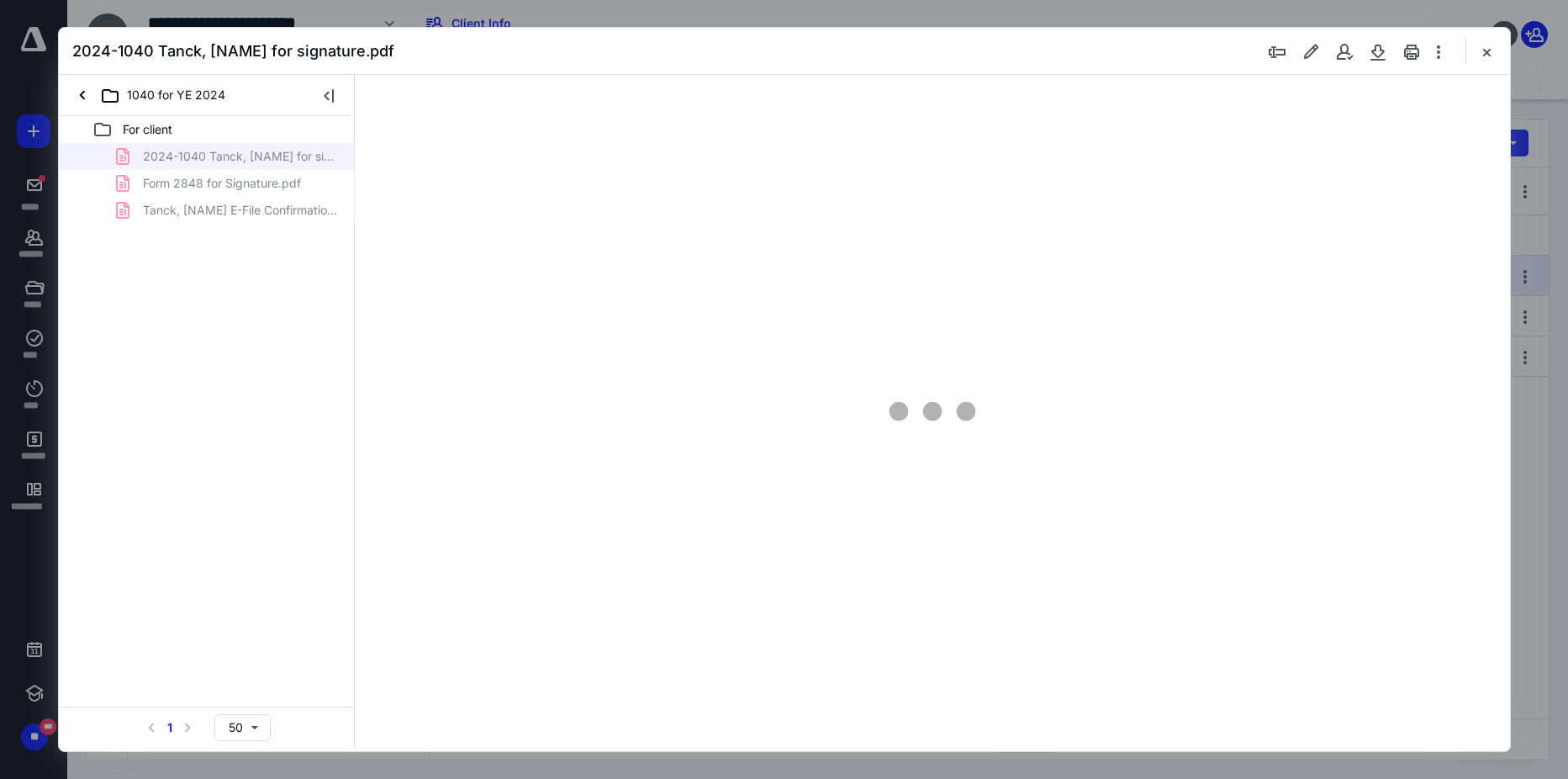 scroll, scrollTop: 0, scrollLeft: 0, axis: both 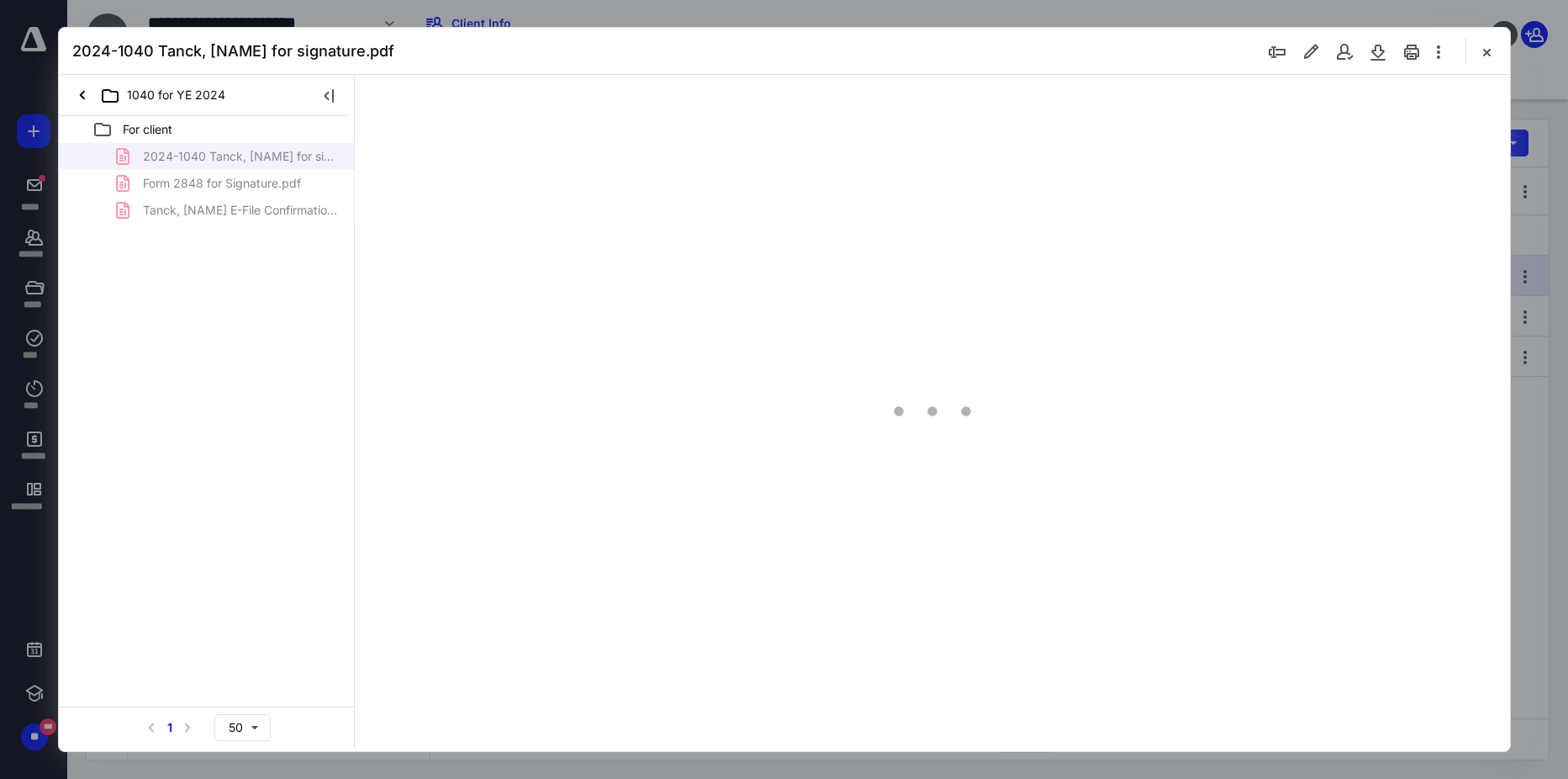 type on "91" 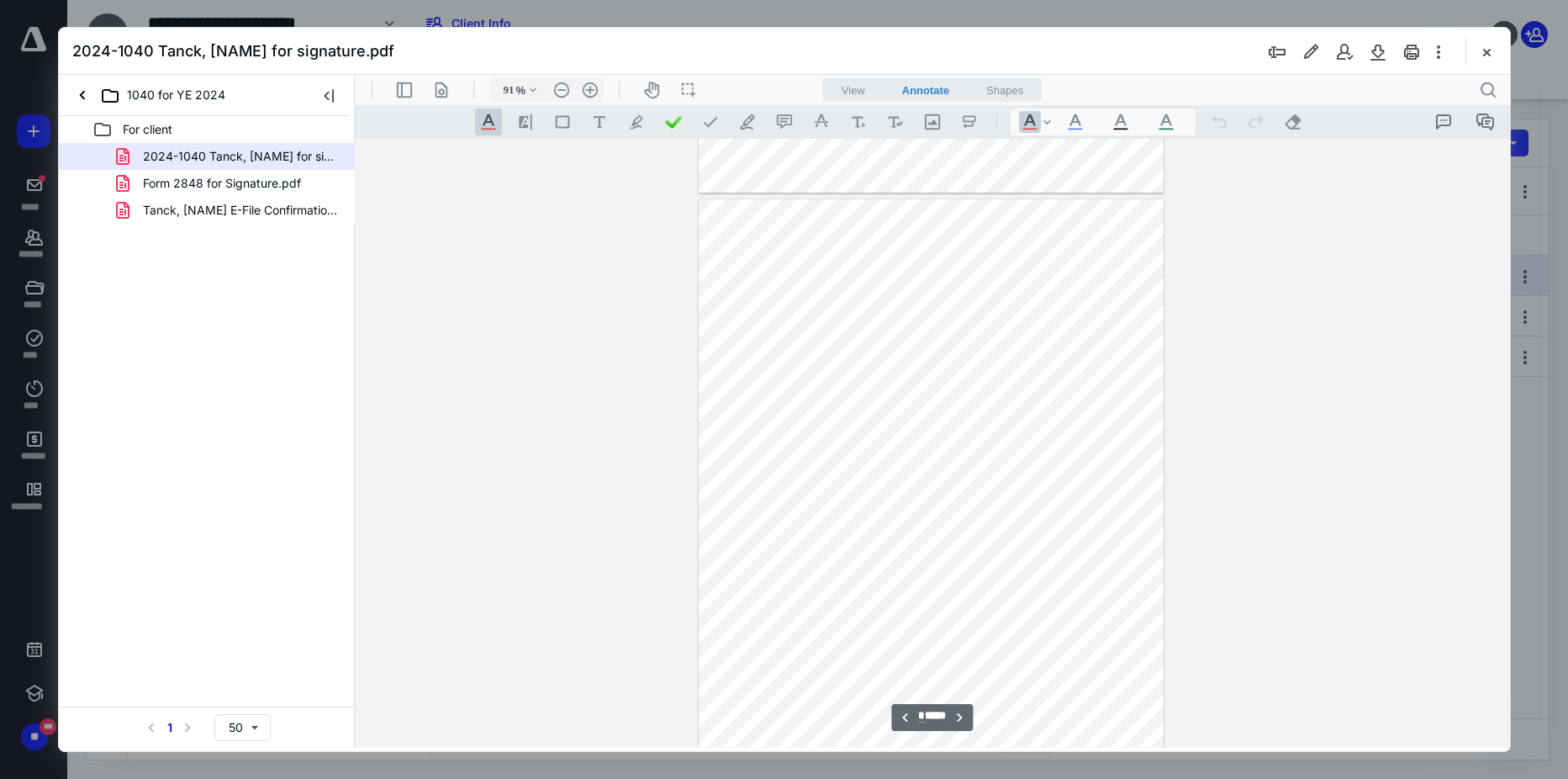 scroll, scrollTop: 1245, scrollLeft: 0, axis: vertical 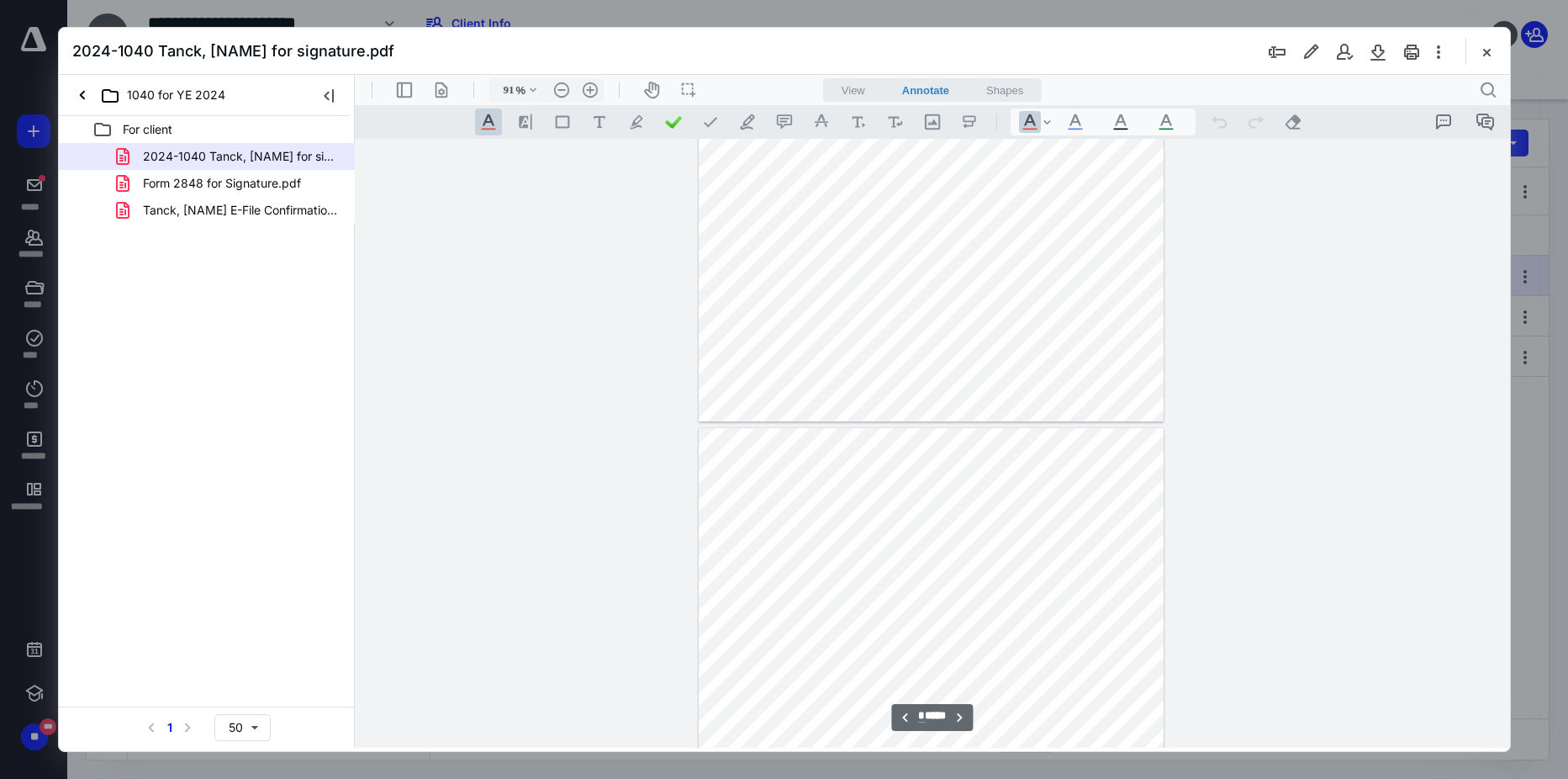 type on "*" 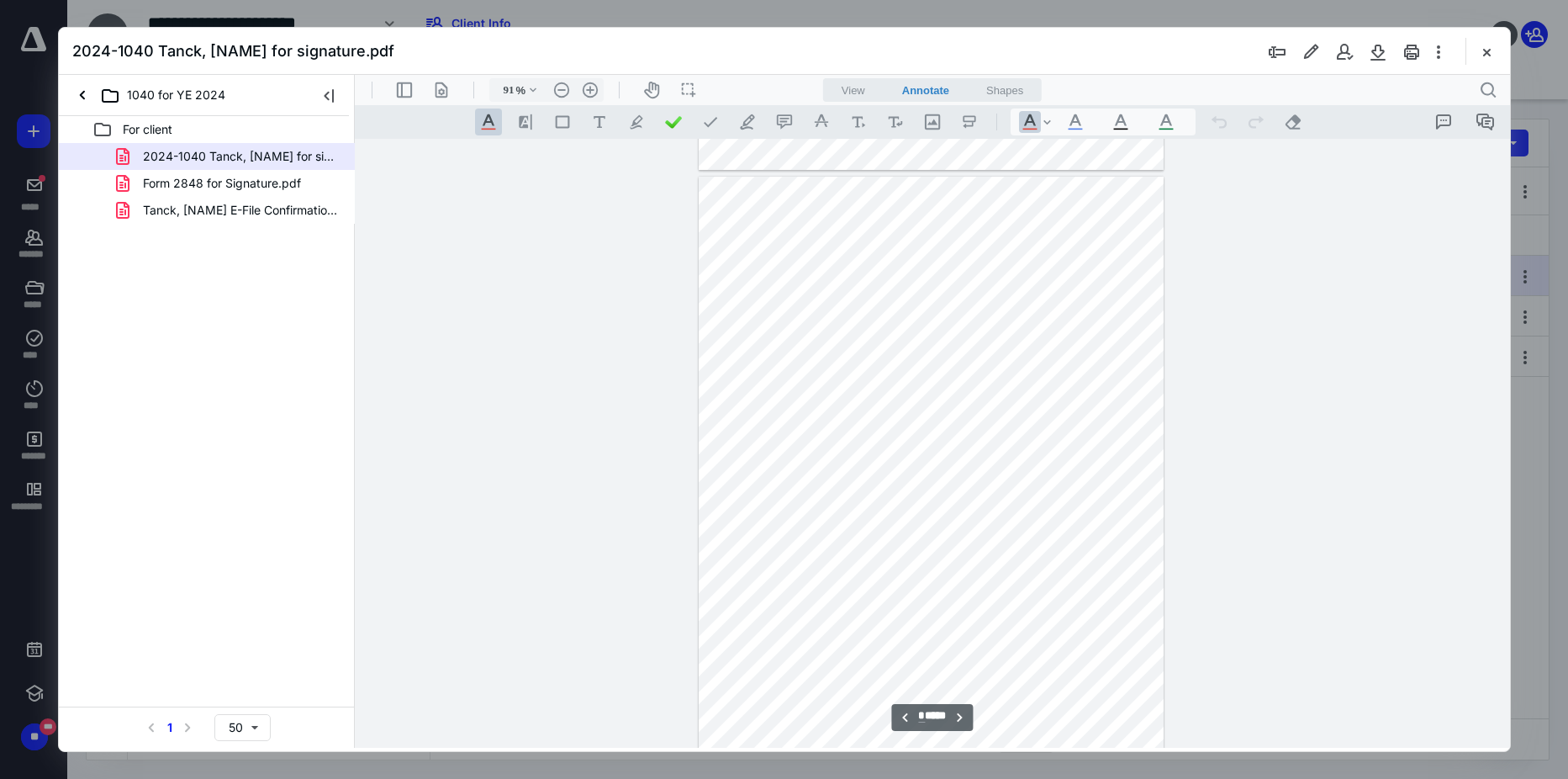 scroll, scrollTop: 1834, scrollLeft: 0, axis: vertical 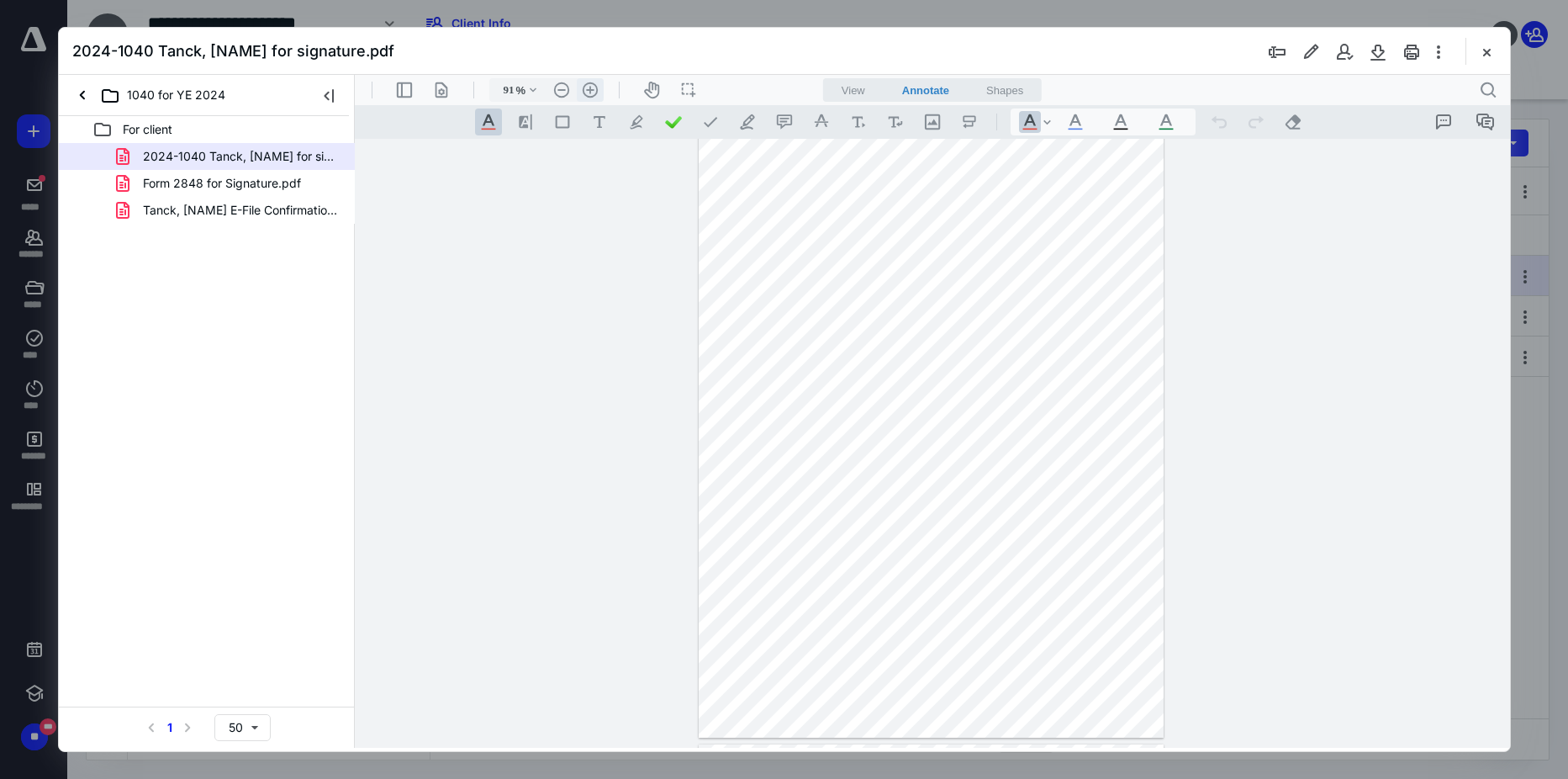 click on ".cls-1{fill:#abb0c4;} icon - header - zoom - in - line" at bounding box center [589, 90] 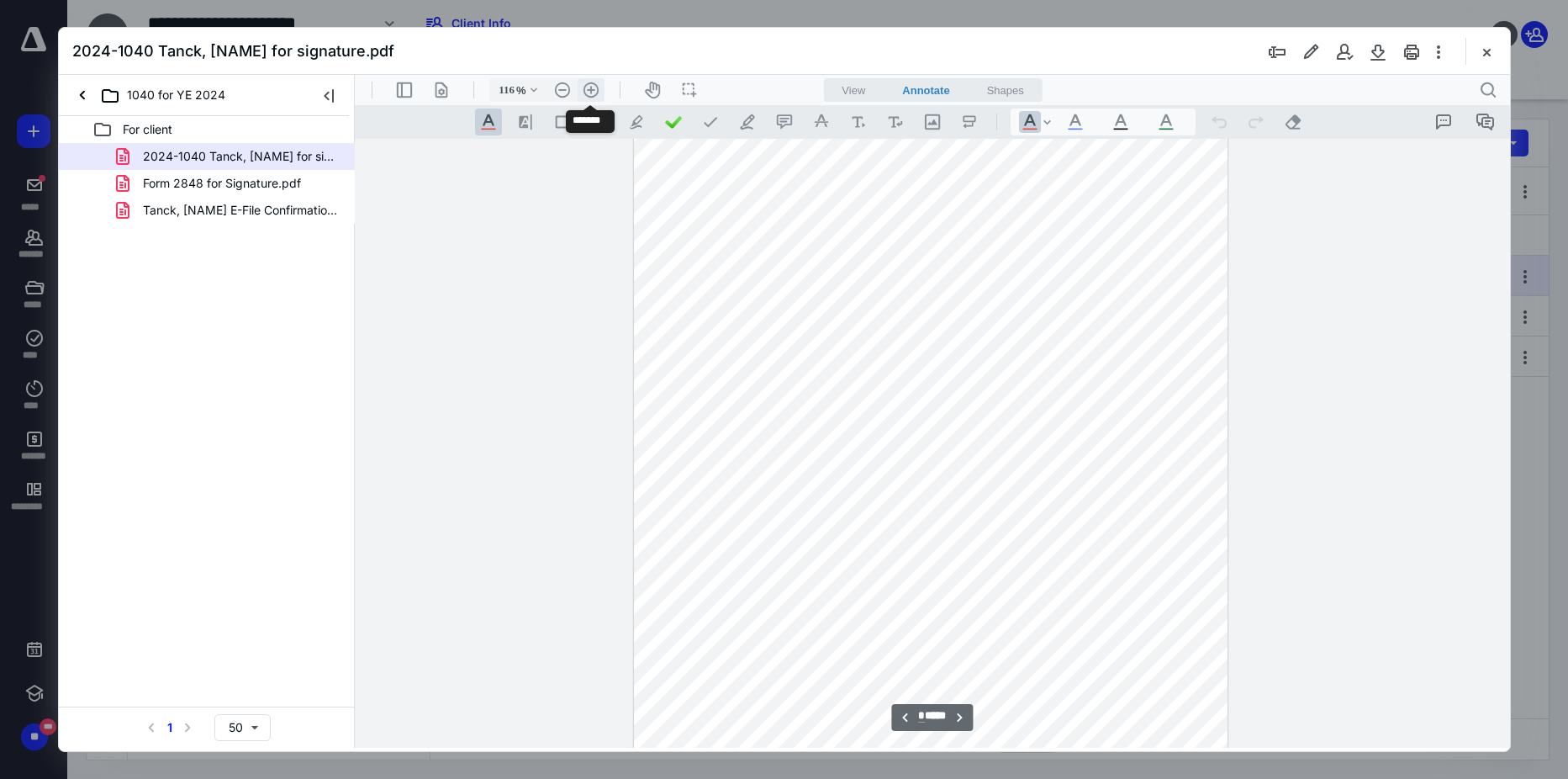 click on ".cls-1{fill:#abb0c4;} icon - header - zoom - in - line" at bounding box center [590, 90] 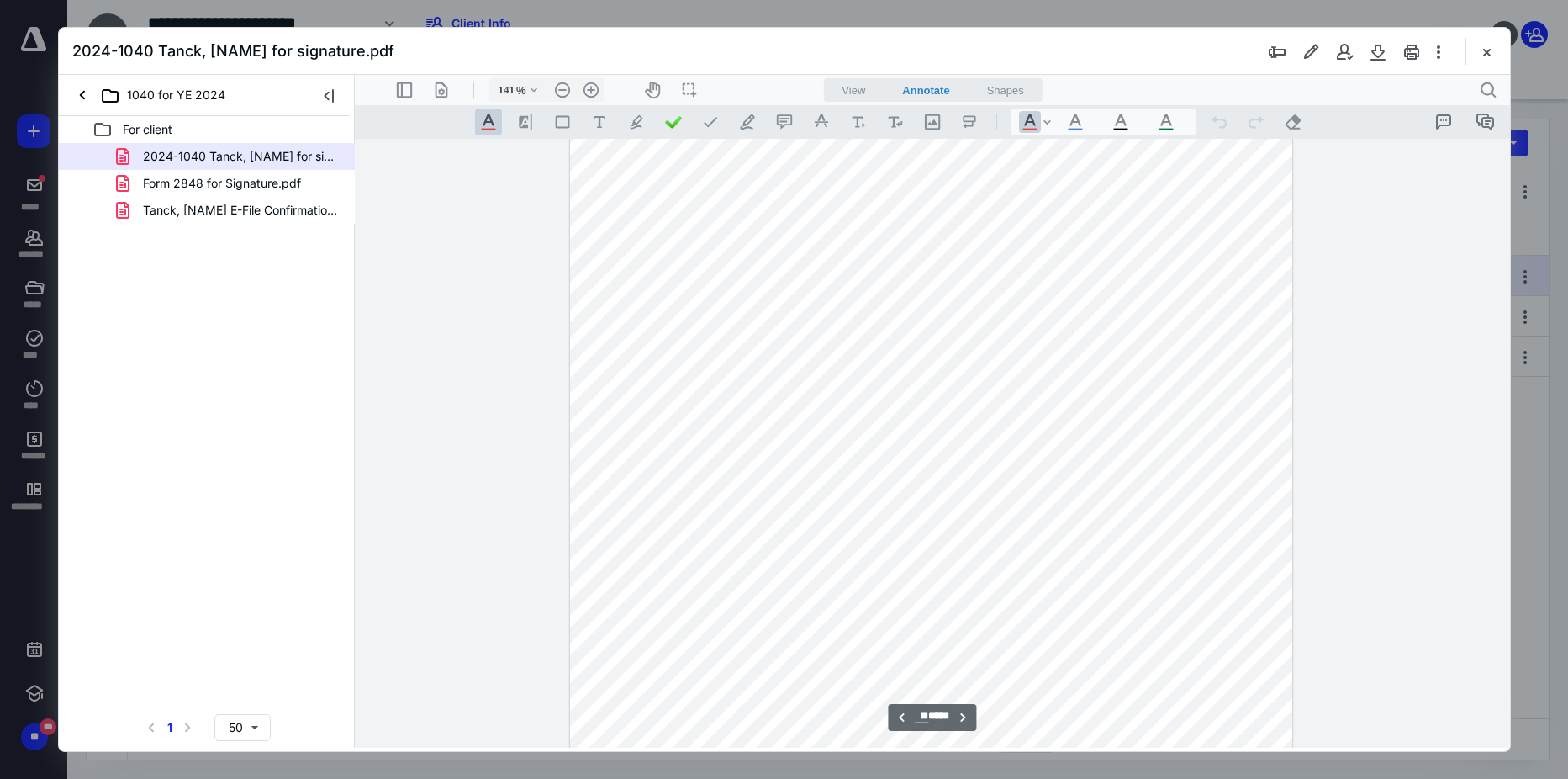 scroll, scrollTop: 17468, scrollLeft: 0, axis: vertical 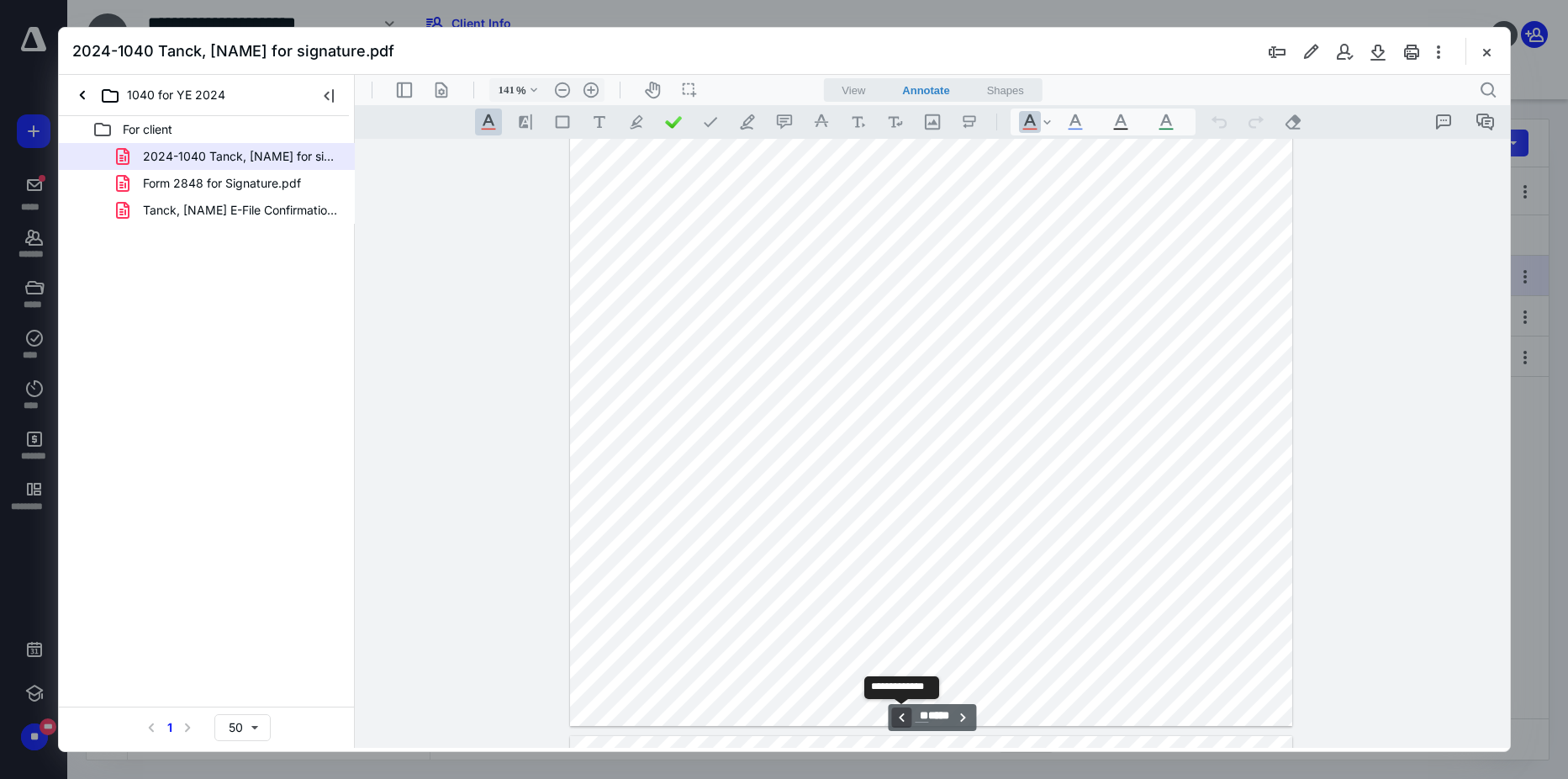 click on "**********" at bounding box center (900, 718) 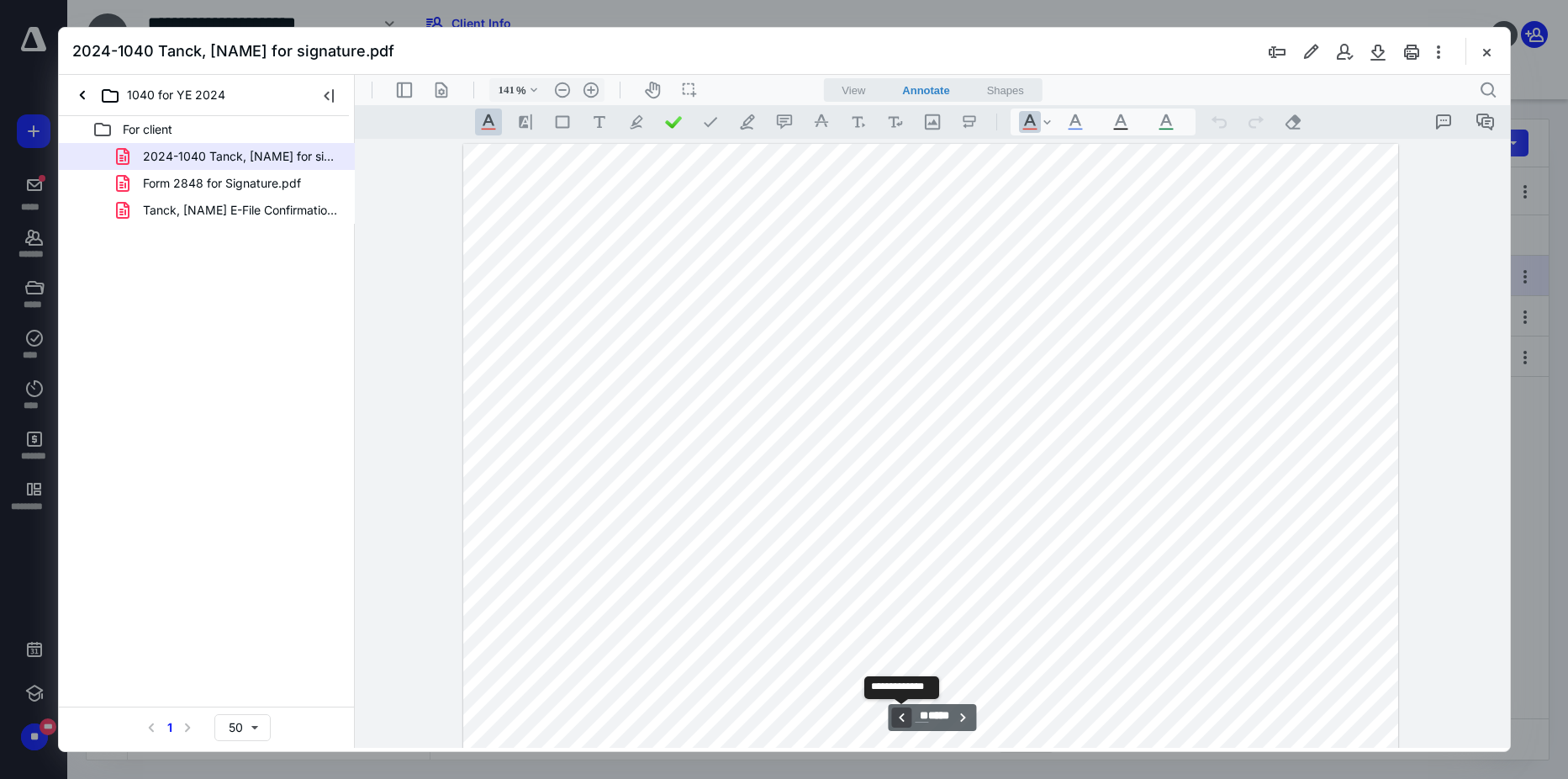 click on "**********" at bounding box center (900, 718) 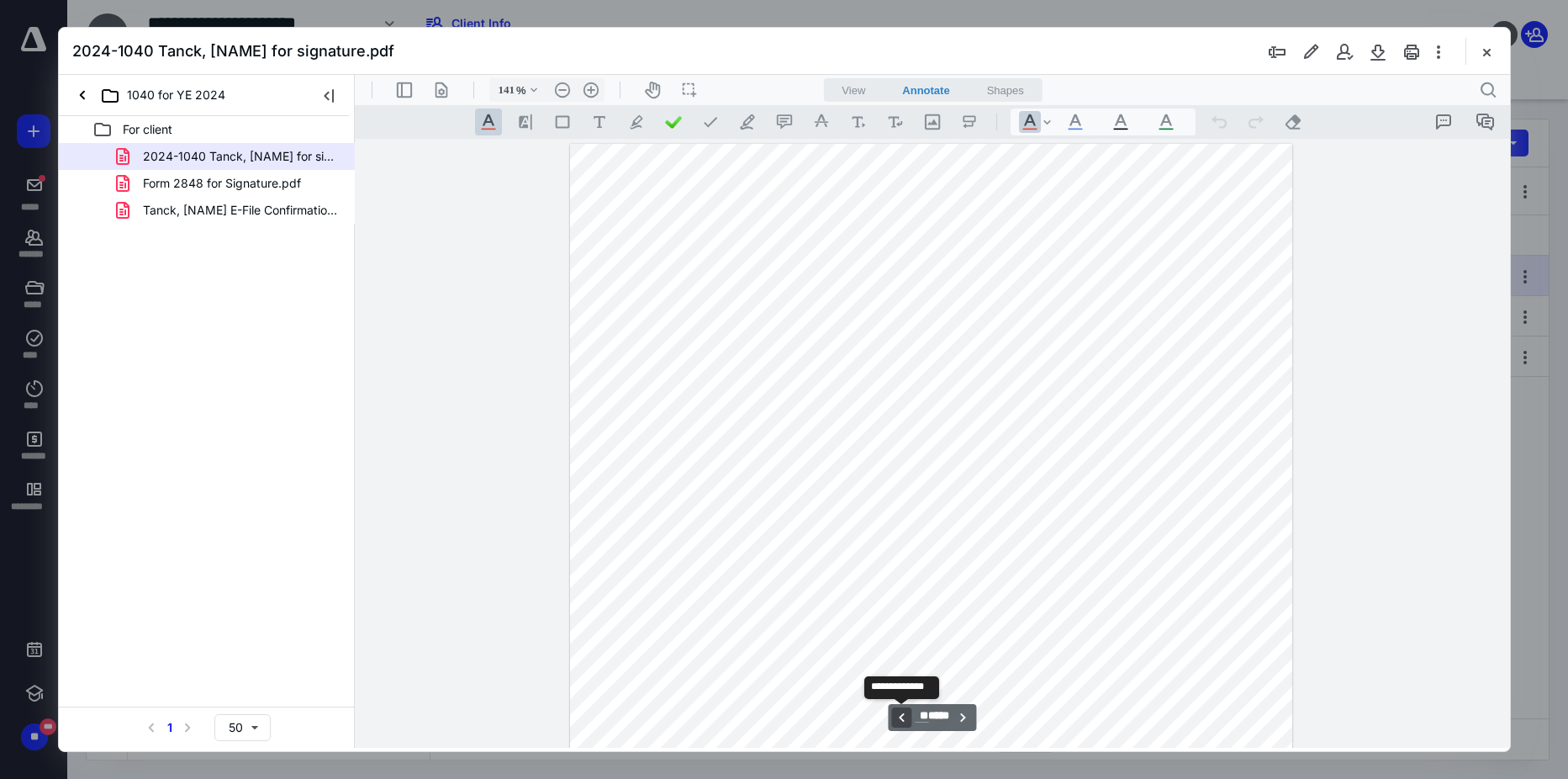 click on "**********" at bounding box center (900, 718) 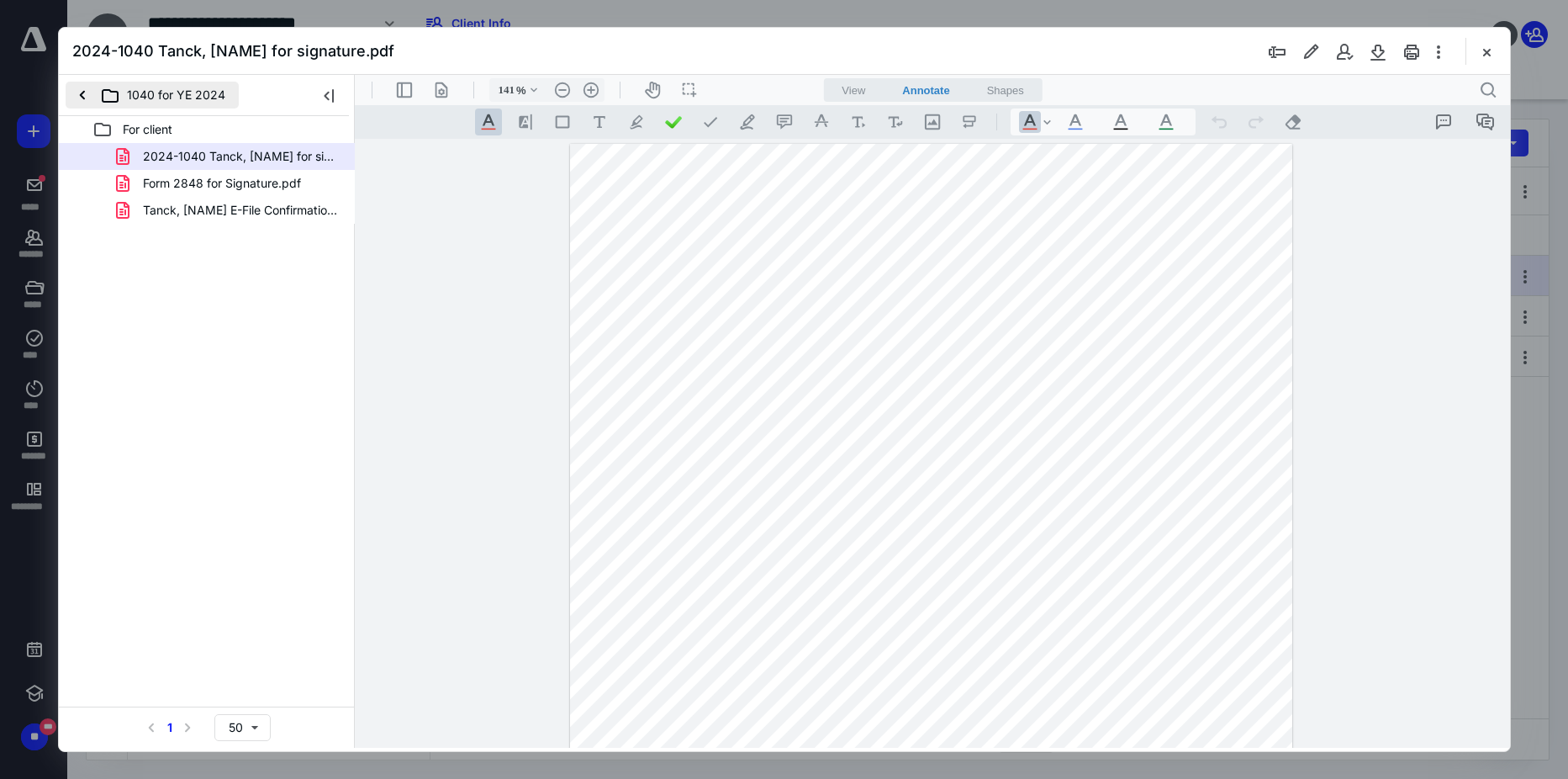 click on "1040 for YE 2024" at bounding box center (152, 95) 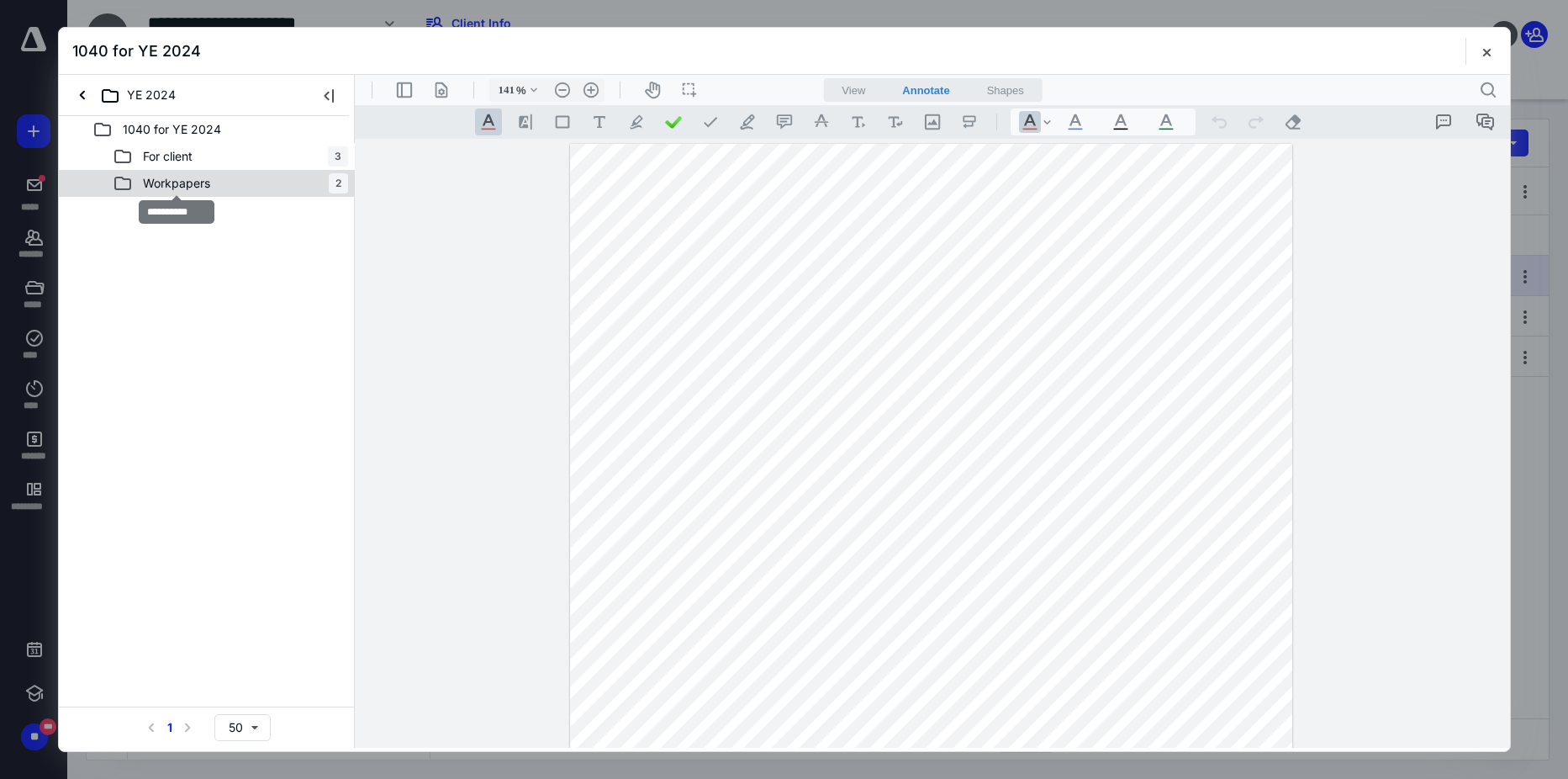 click on "Workpapers" at bounding box center [177, 183] 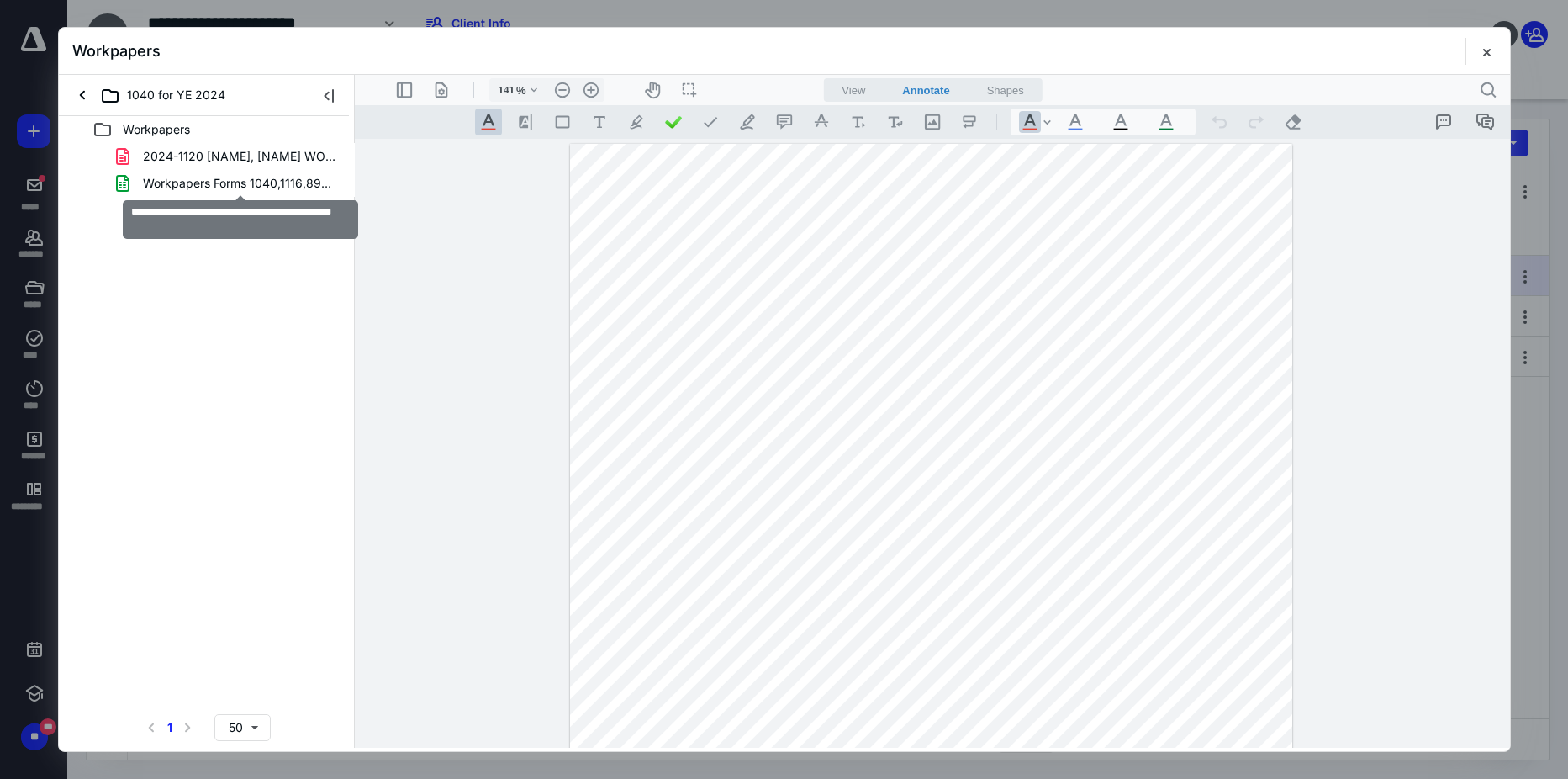 click on "Workpapers Forms 1040,1116,8938,114- [NAME].xlsx" at bounding box center [240, 183] 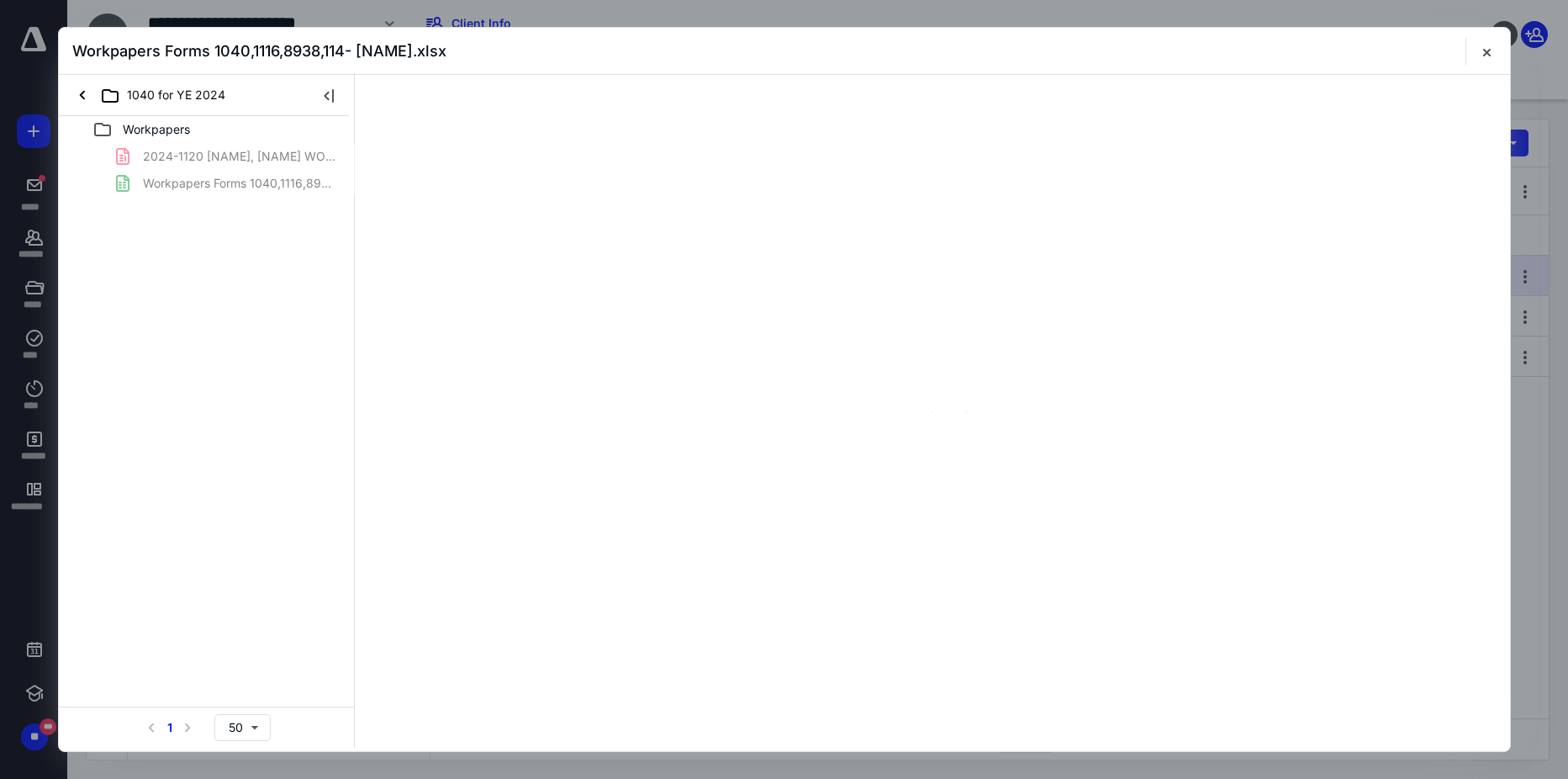 click on "2024-1120 Estrada, [NAME] WORKPAPERS.pdf Workpapers Forms 1040,1116,8938,114- [NAME].xlsx" at bounding box center (207, 170) 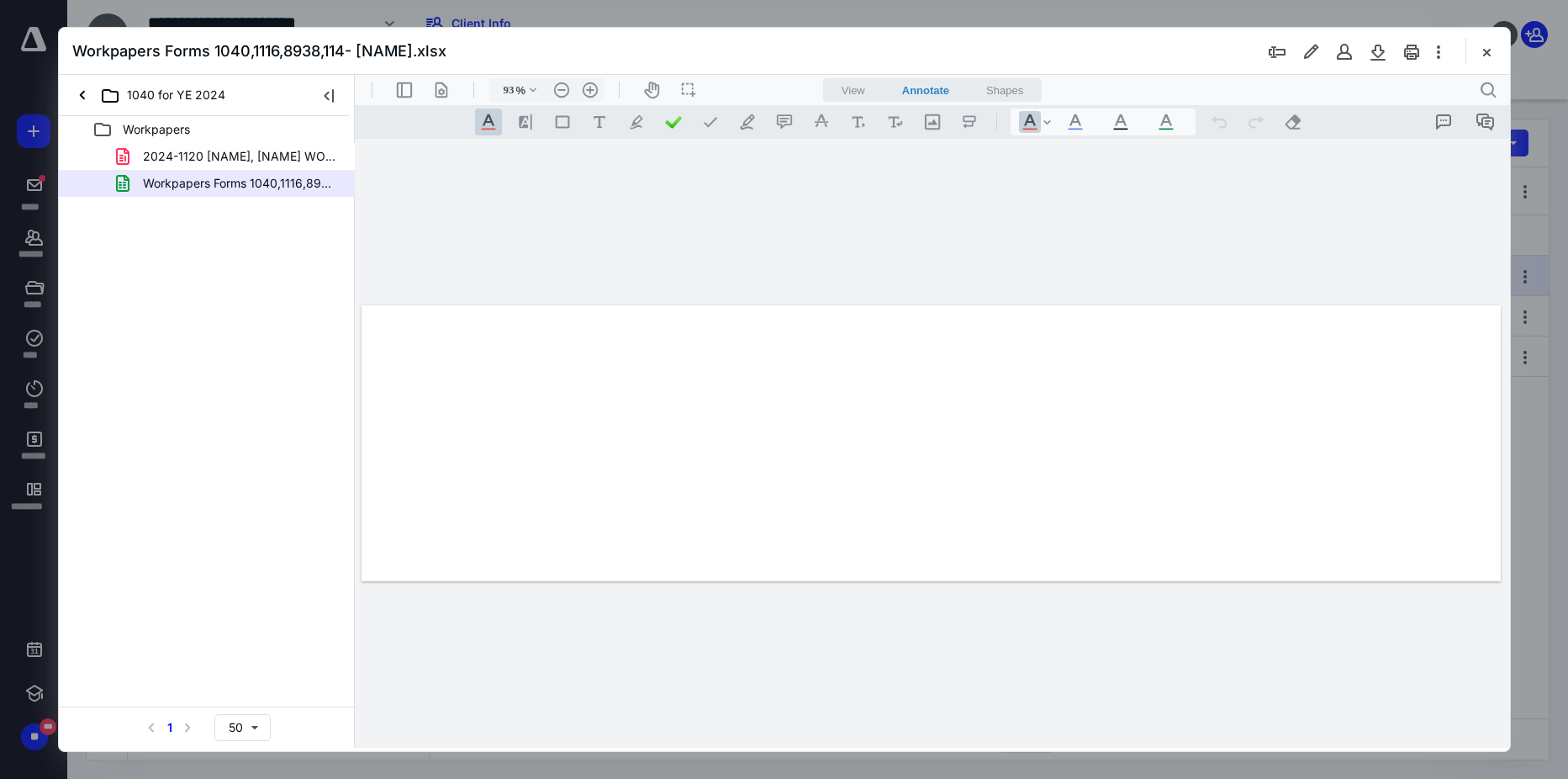 scroll, scrollTop: 0, scrollLeft: 0, axis: both 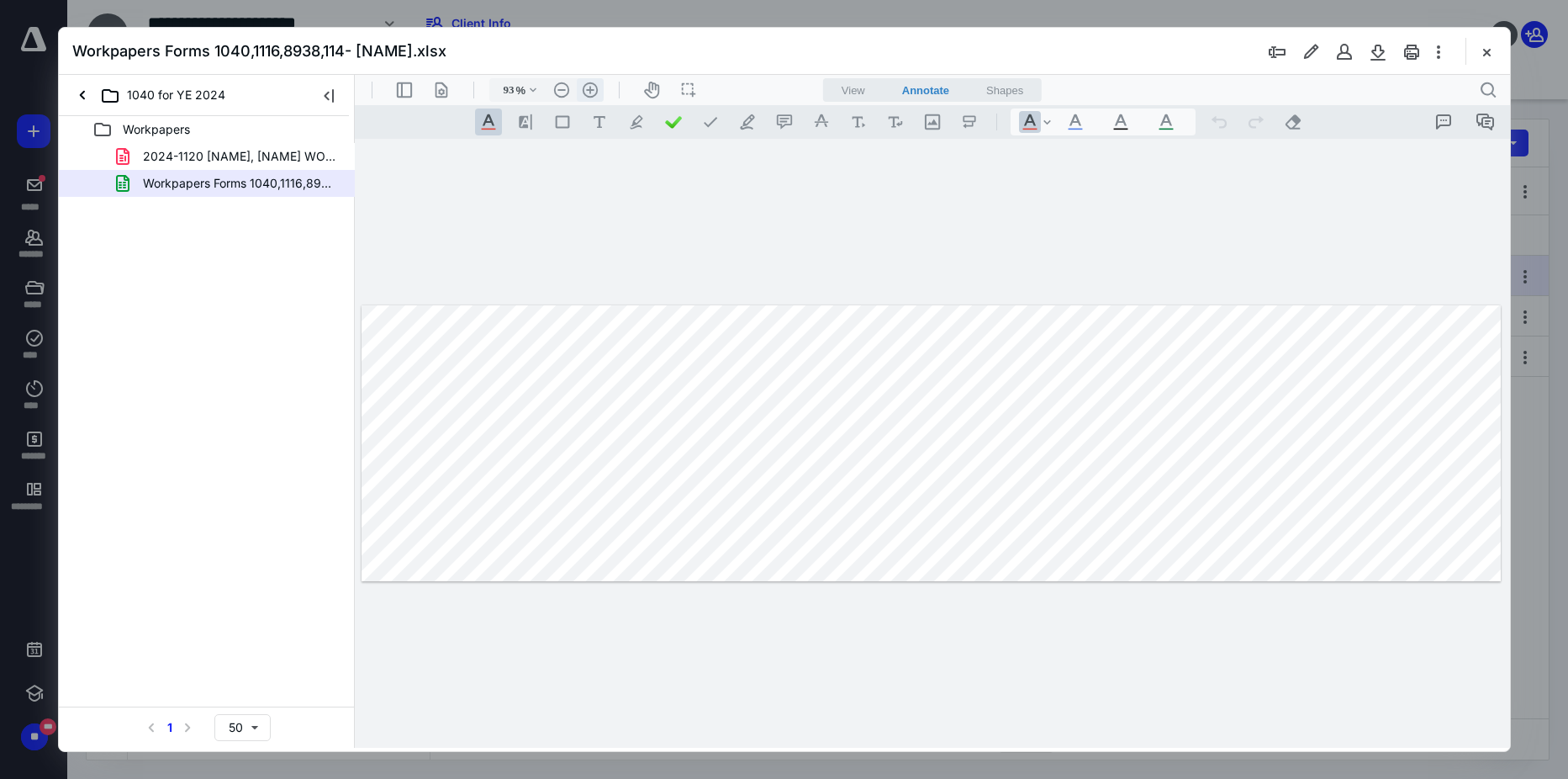 click on ".cls-1{fill:#abb0c4;} icon - header - zoom - in - line" at bounding box center [589, 90] 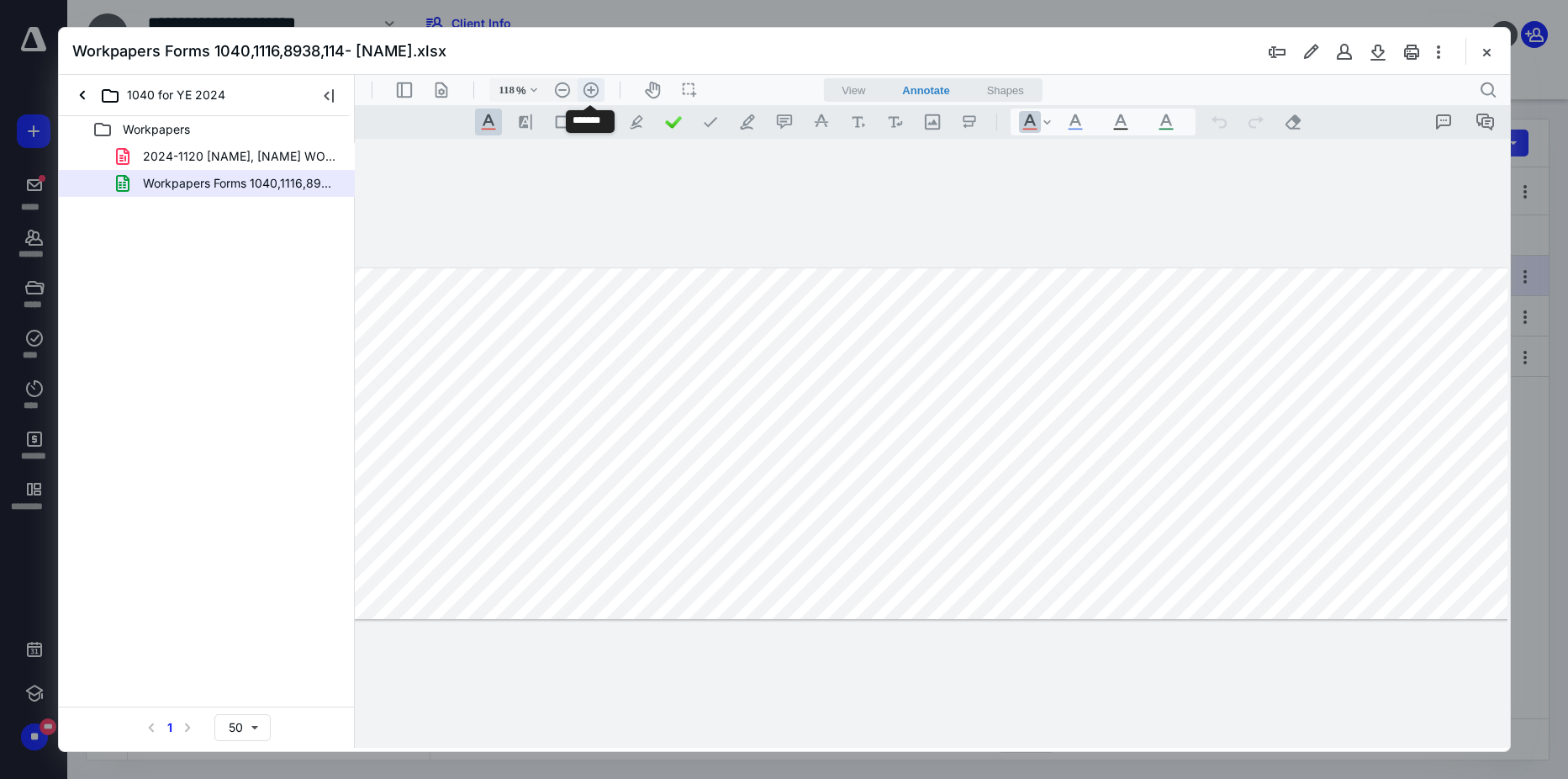 click on ".cls-1{fill:#abb0c4;} icon - header - zoom - in - line" at bounding box center (590, 90) 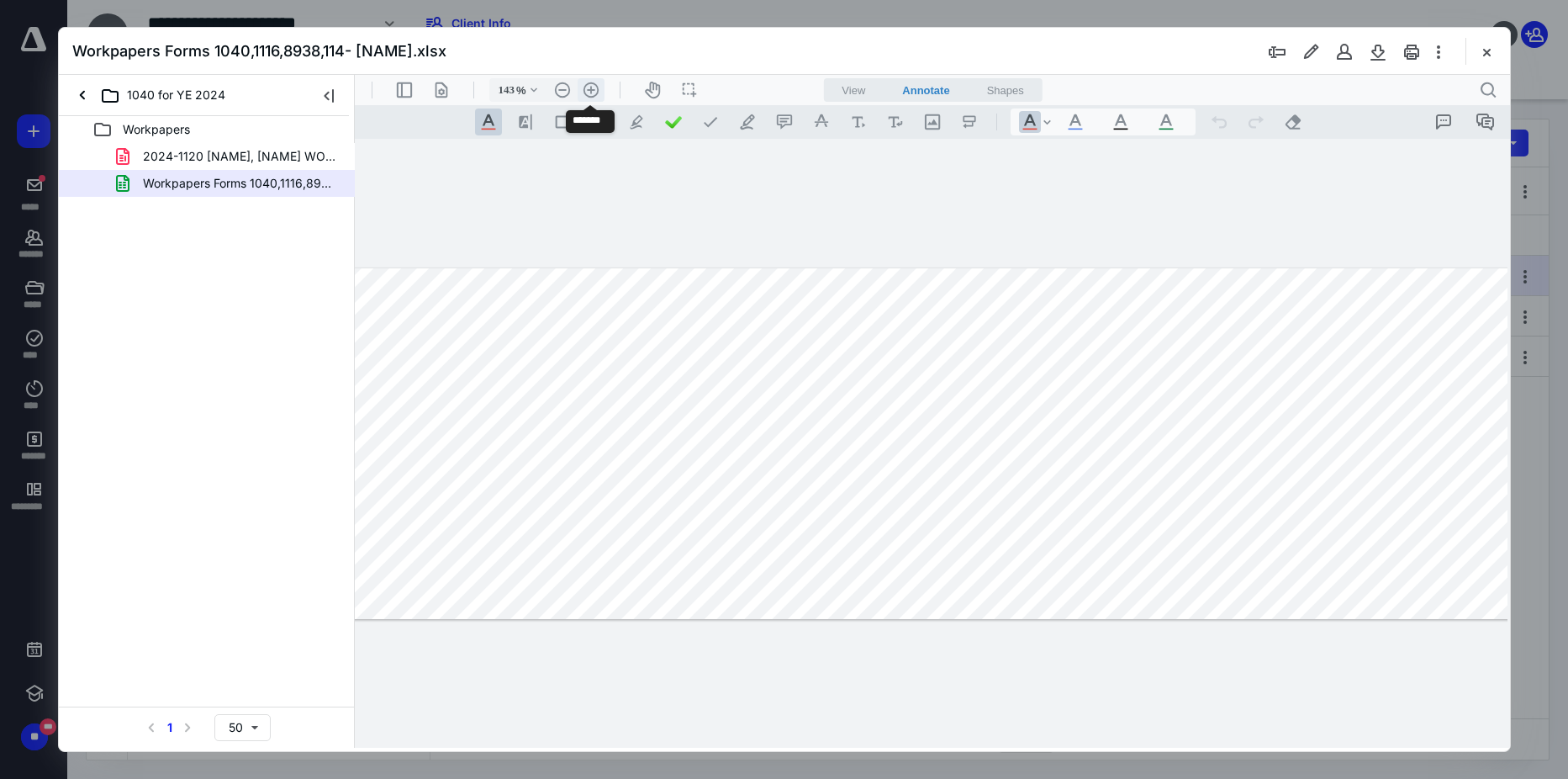 scroll, scrollTop: 0, scrollLeft: 308, axis: horizontal 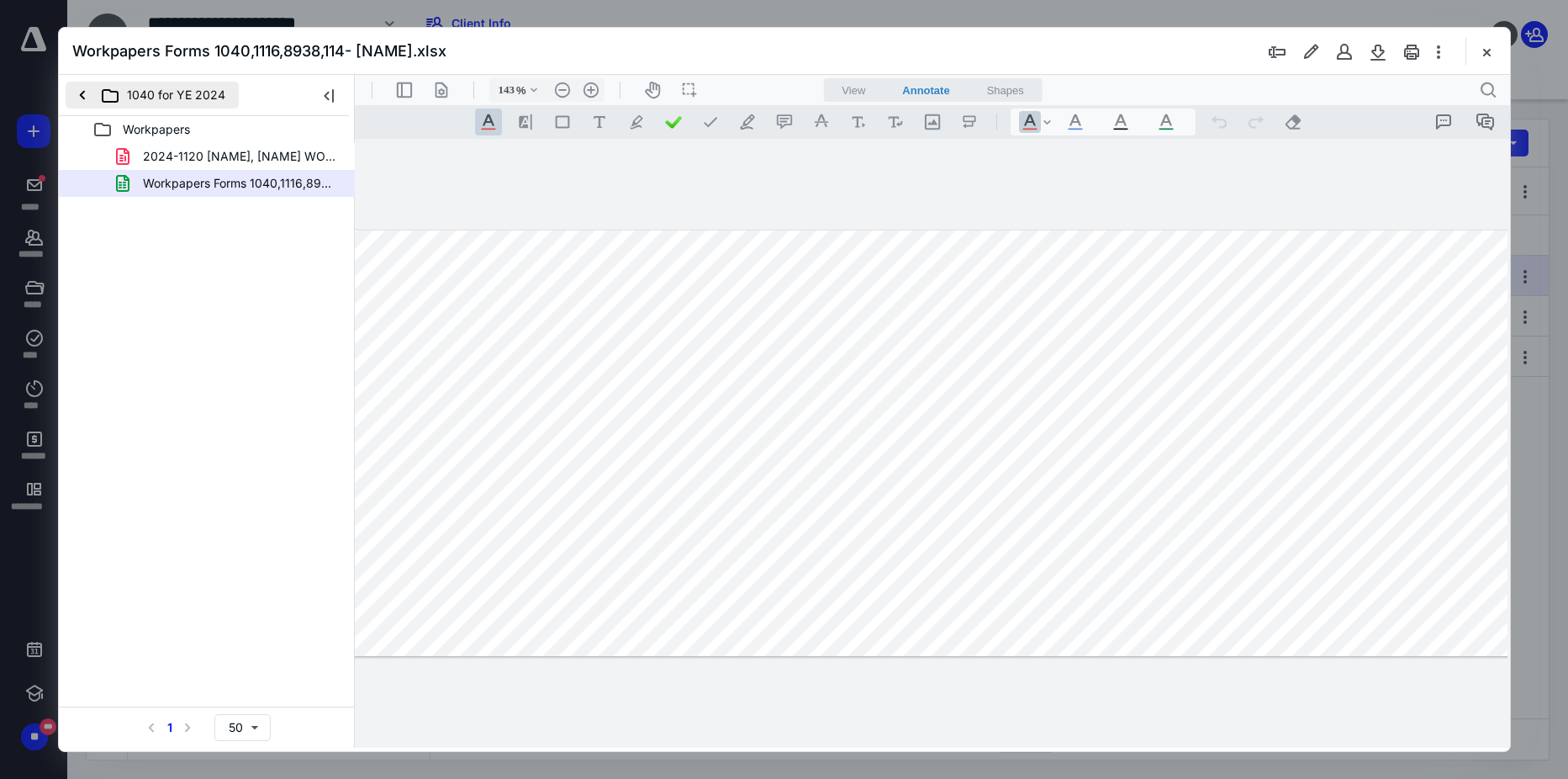 click on "1040 for YE 2024" at bounding box center (152, 95) 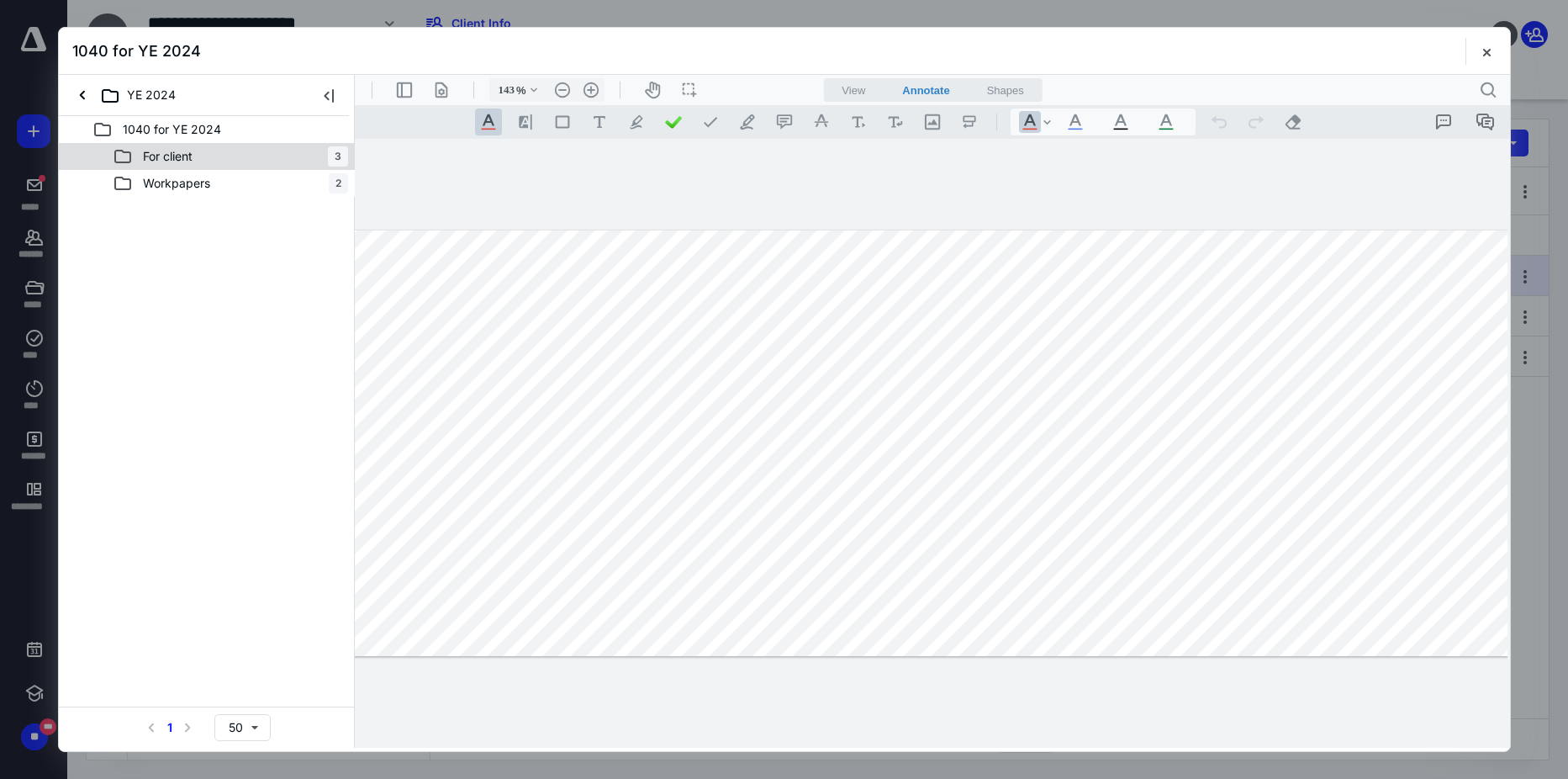 click on "For client 3" at bounding box center (230, 156) 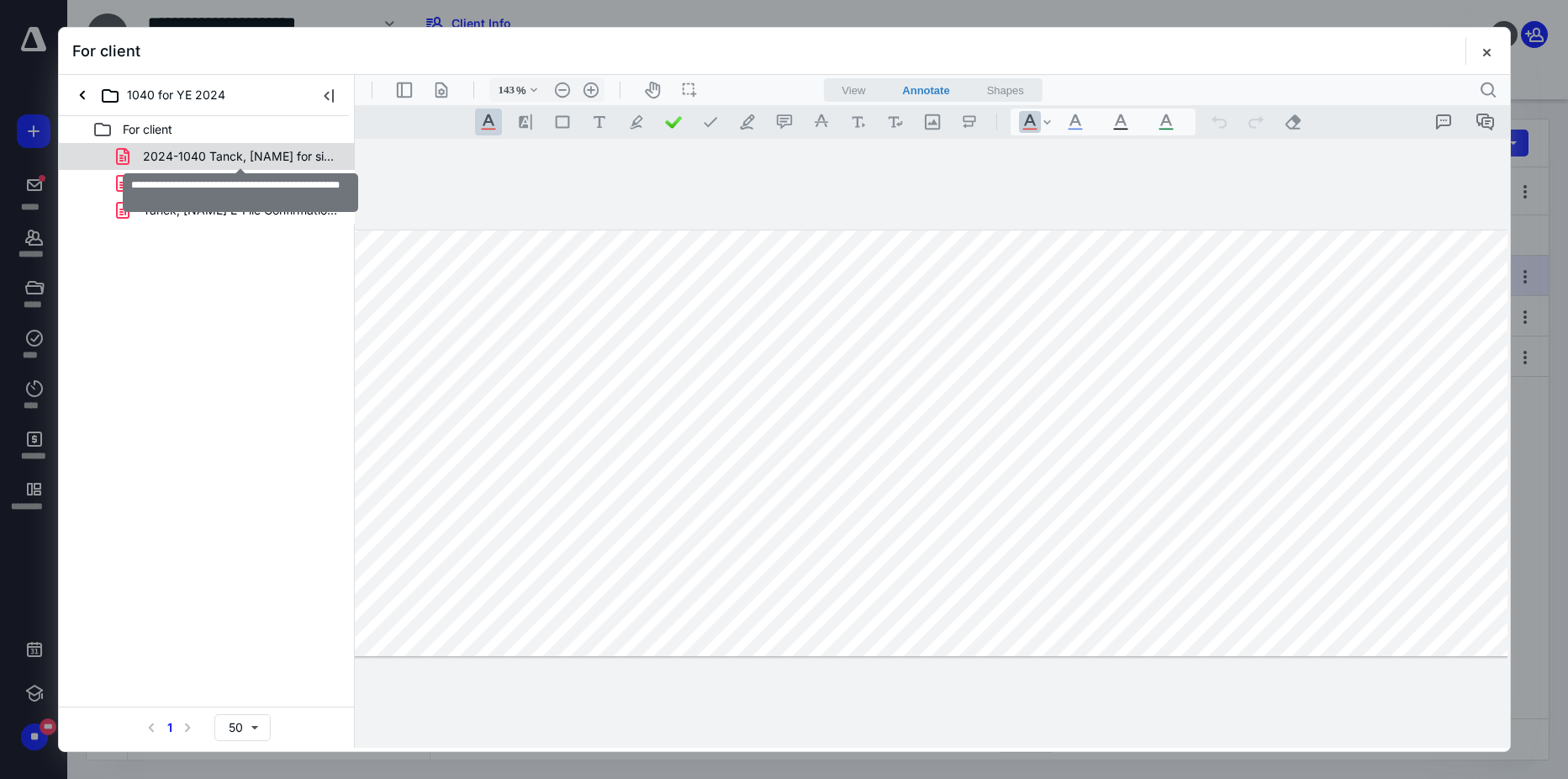 click on "2024-1040 Tanck, [NAME]  for signature.pdf" at bounding box center [240, 156] 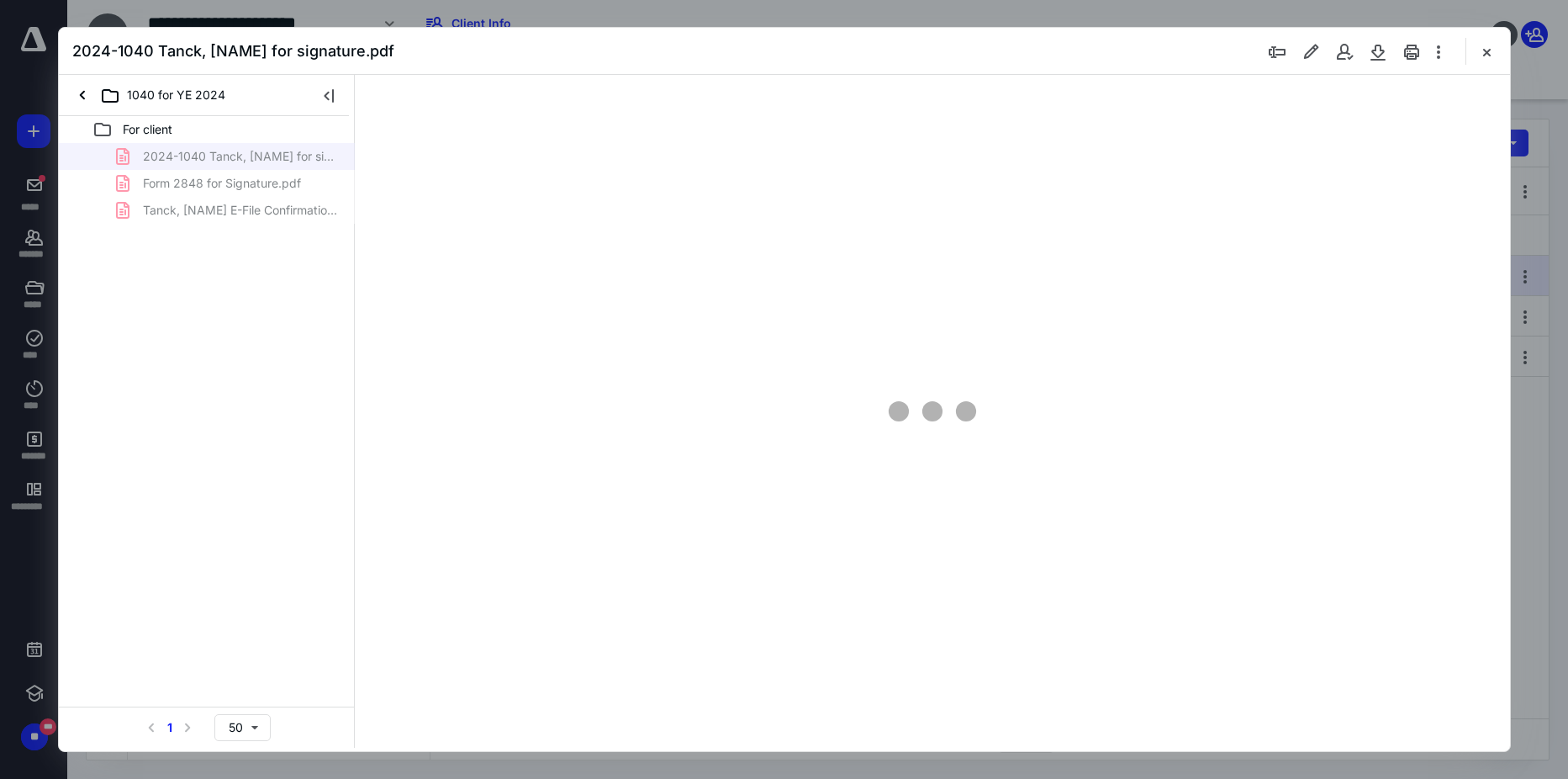 click on "2024-1040 Tanck, [NAME]  for signature.pdf Form 2848 for Signature.pdf Tanck, [NAME]  E-File Confirmation+ Form 4868.pdf" at bounding box center (207, 183) 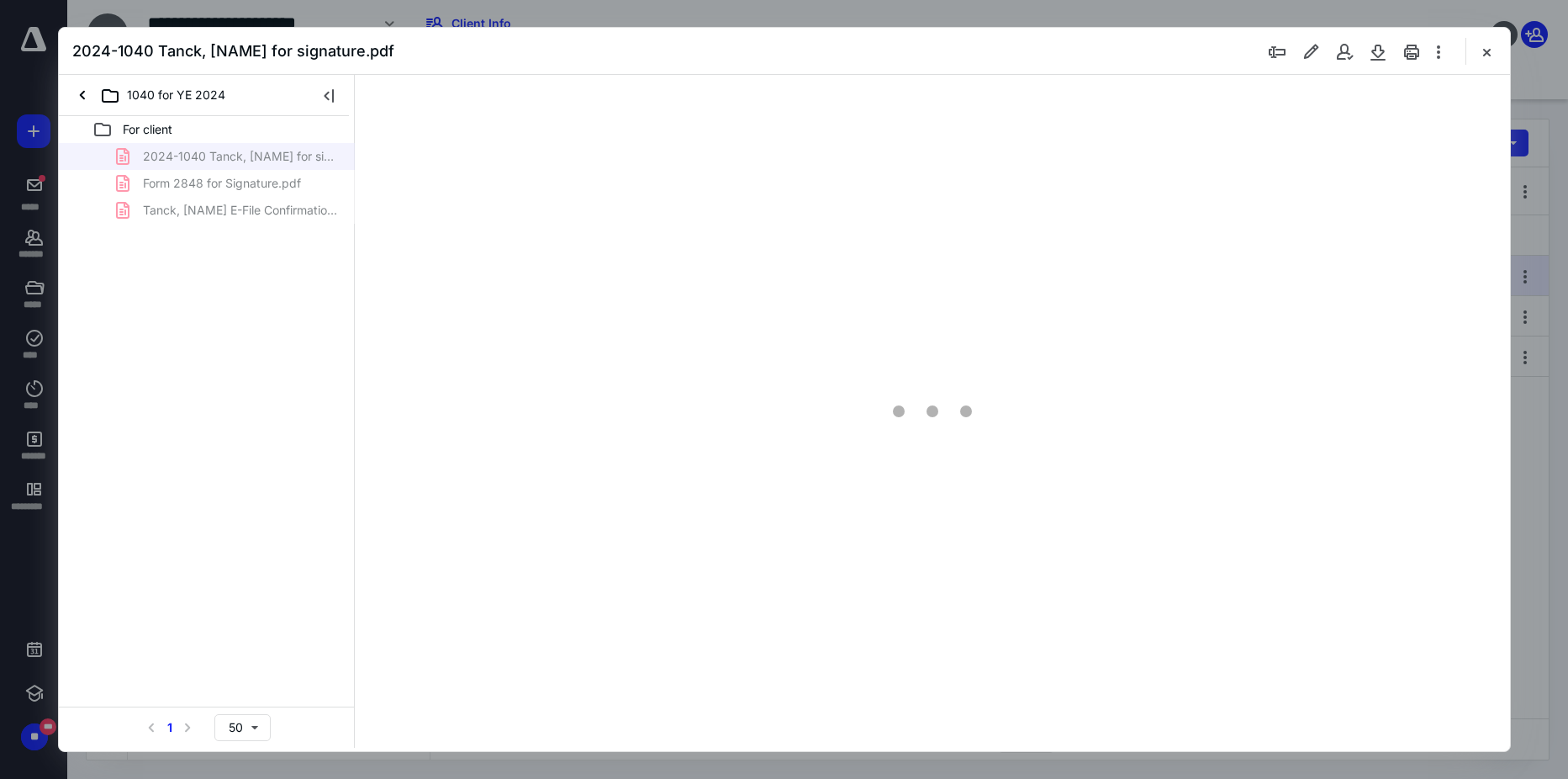 type on "91" 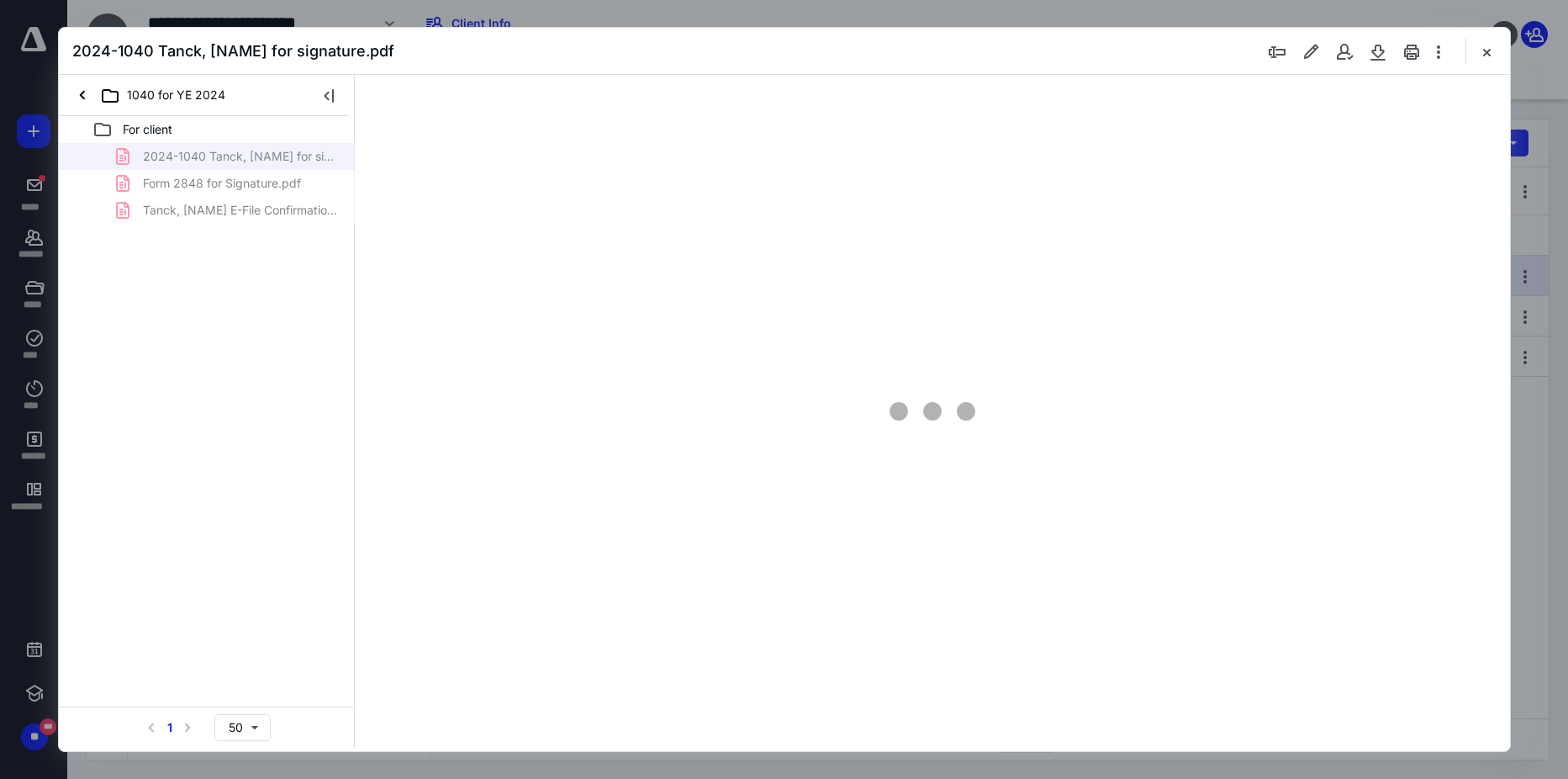 scroll, scrollTop: 67, scrollLeft: 0, axis: vertical 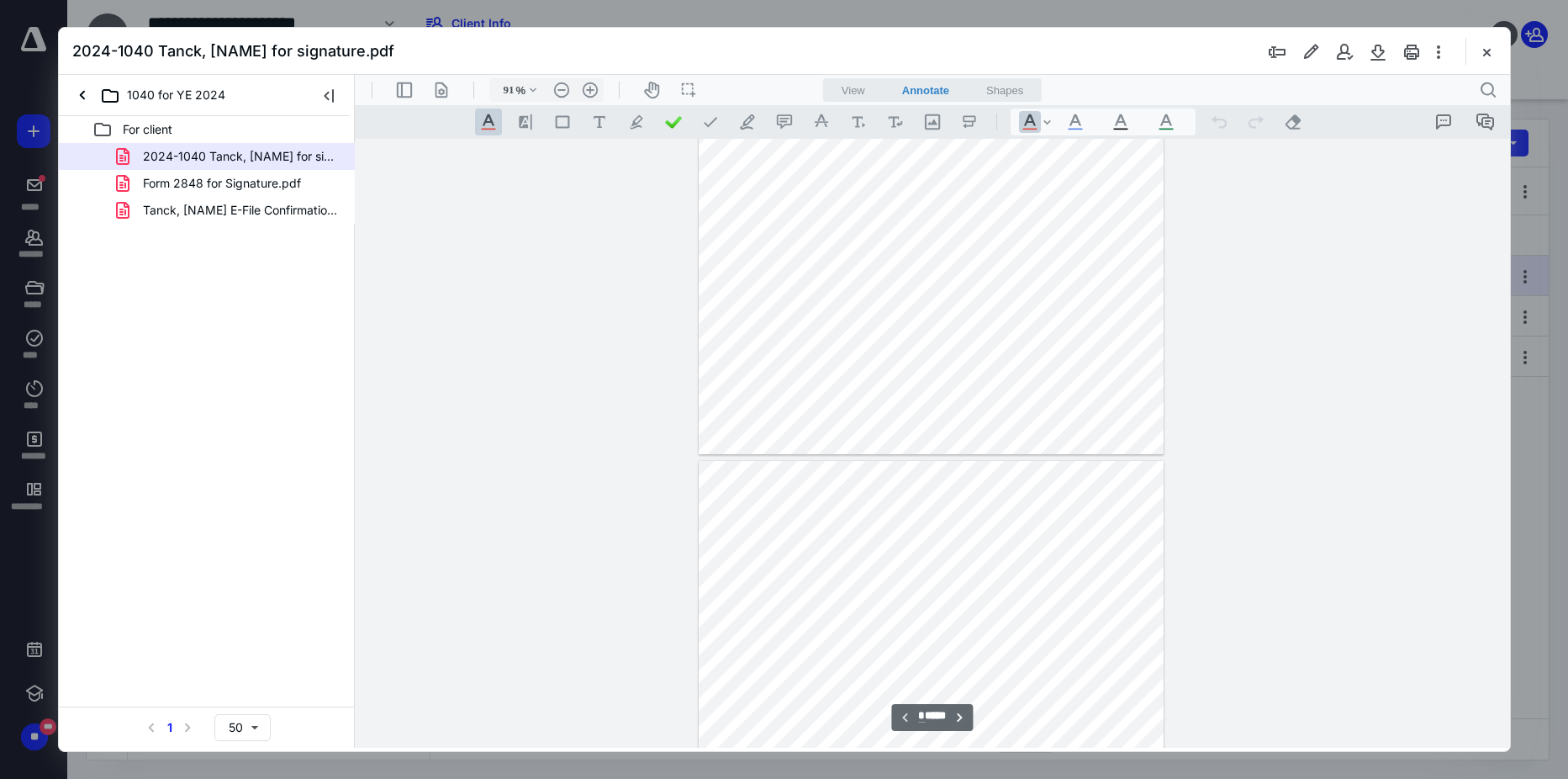 type on "*" 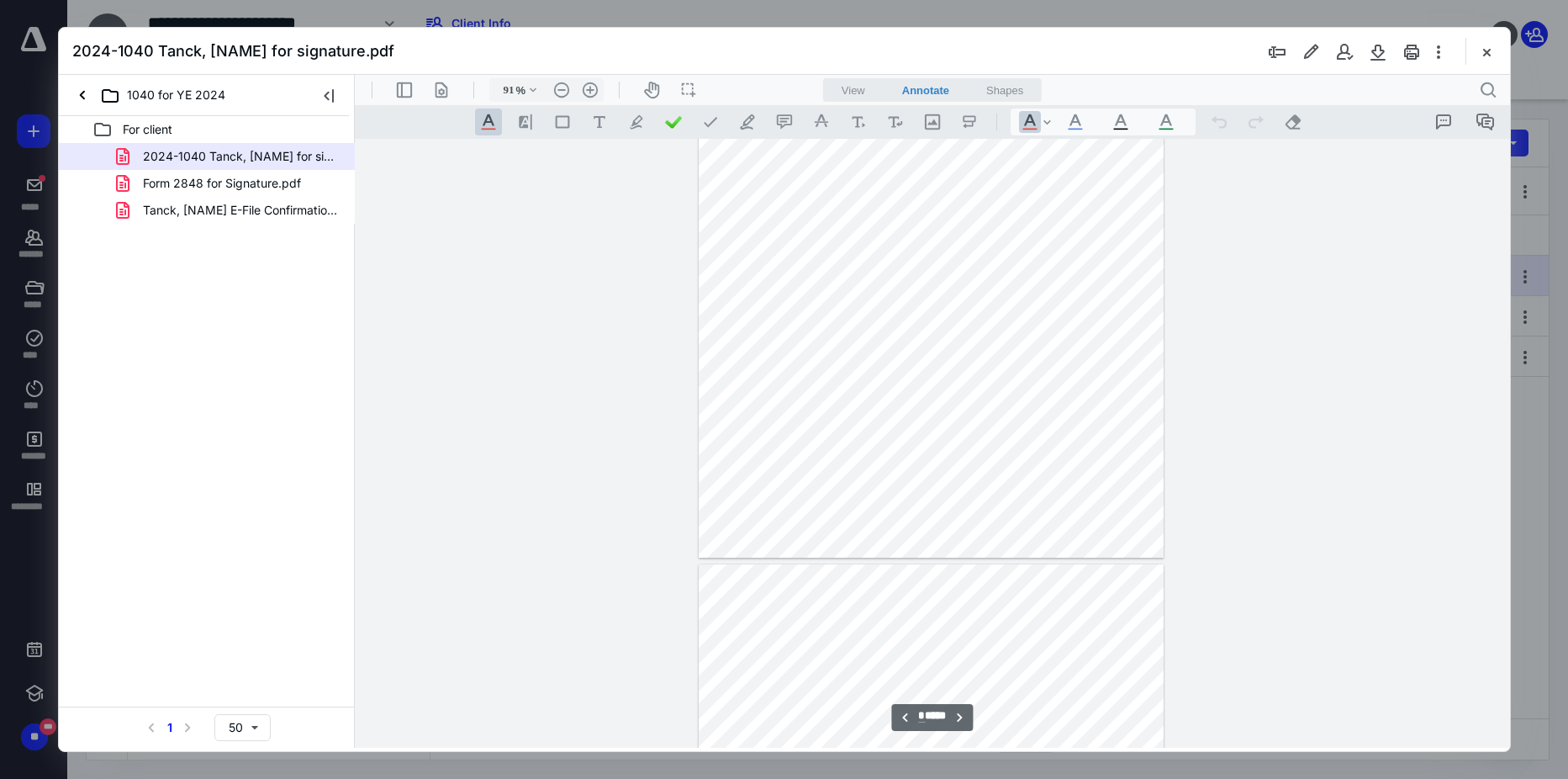 scroll, scrollTop: 909, scrollLeft: 0, axis: vertical 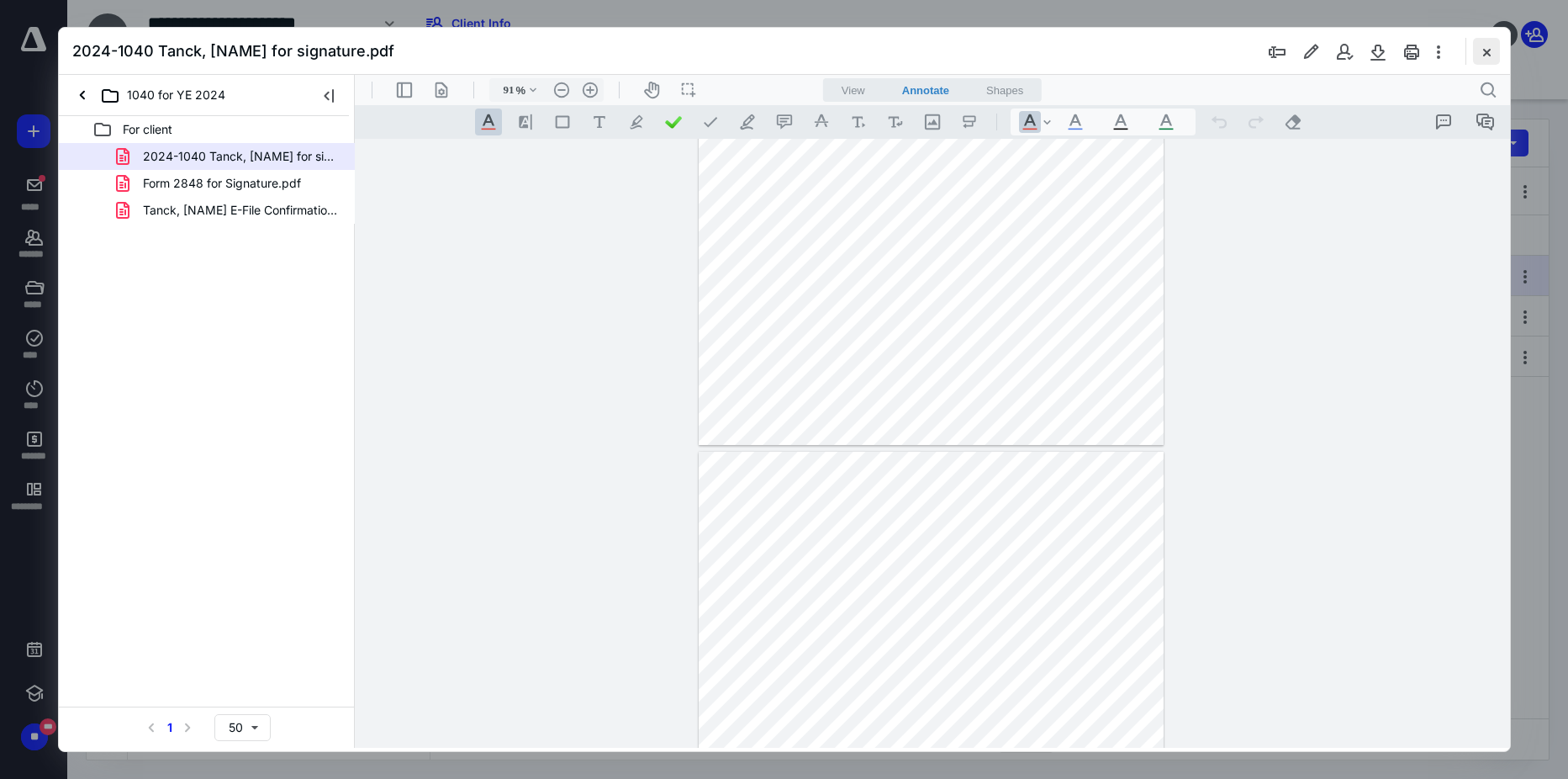 click at bounding box center (1486, 51) 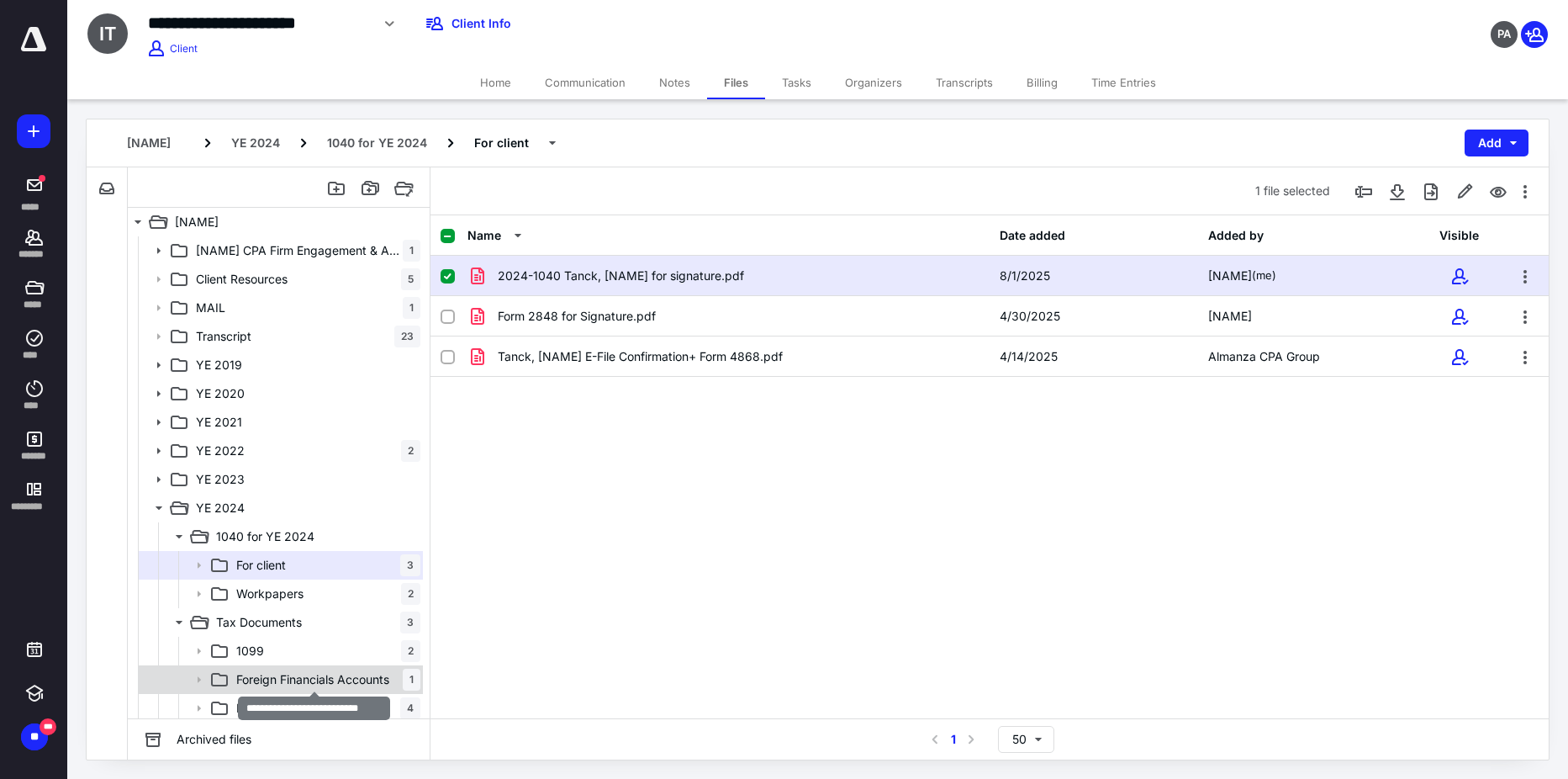 click on "Foreign Financials Accounts" at bounding box center (313, 680) 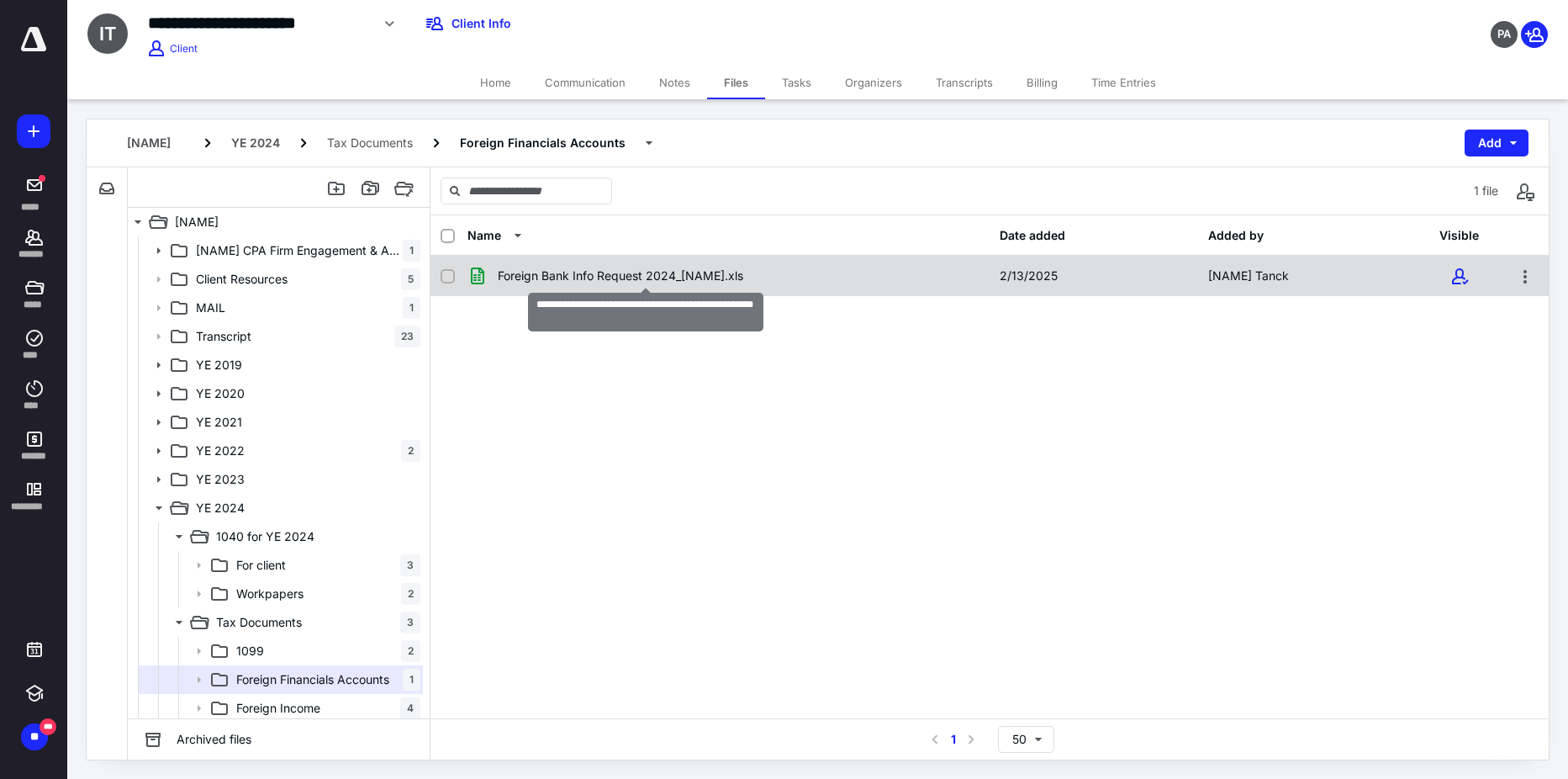 click on "Foreign Bank Info Request 2024_[NAME].xls" at bounding box center (620, 276) 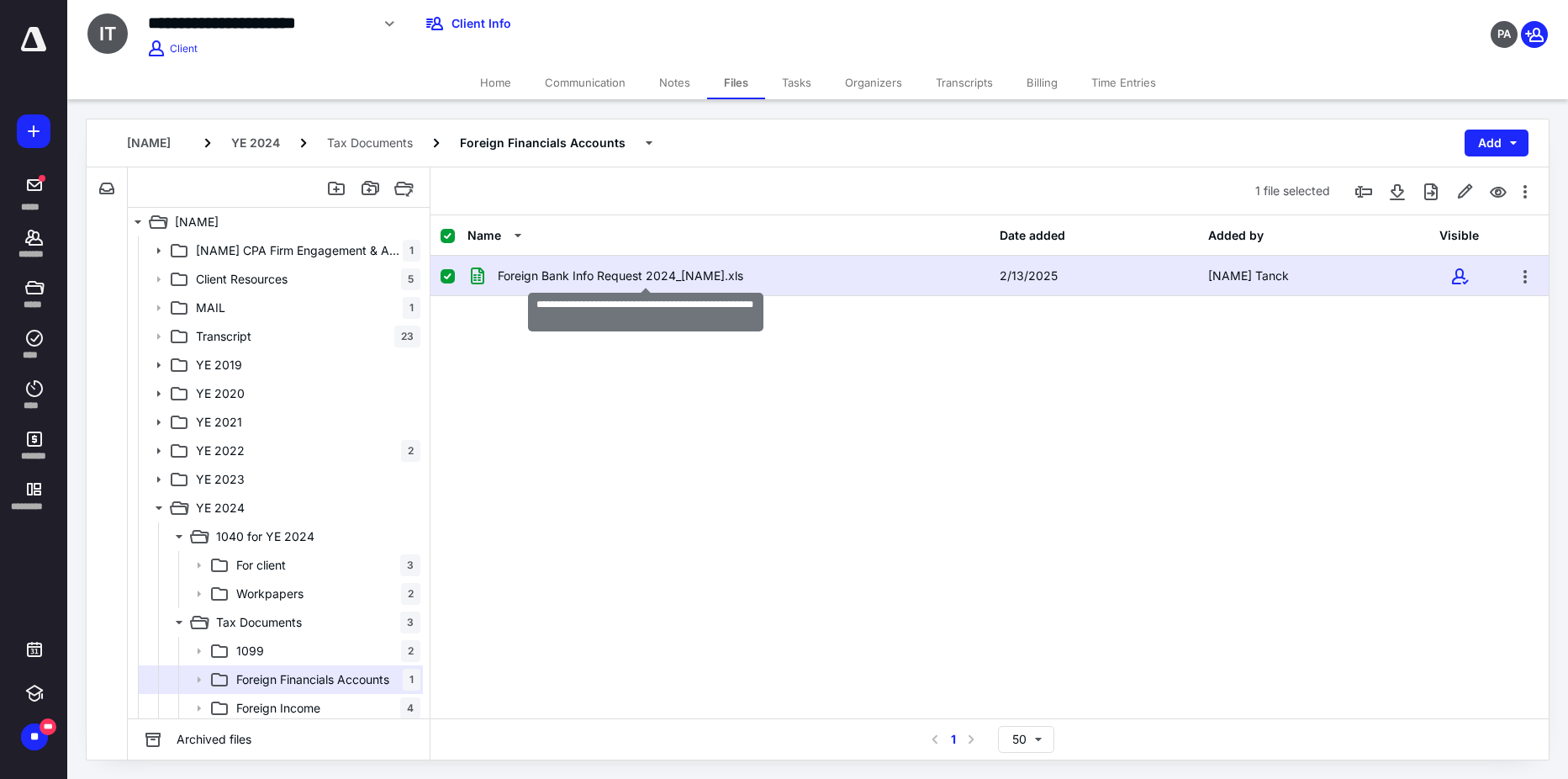 click on "Foreign Bank Info Request 2024_[NAME].xls" at bounding box center (620, 276) 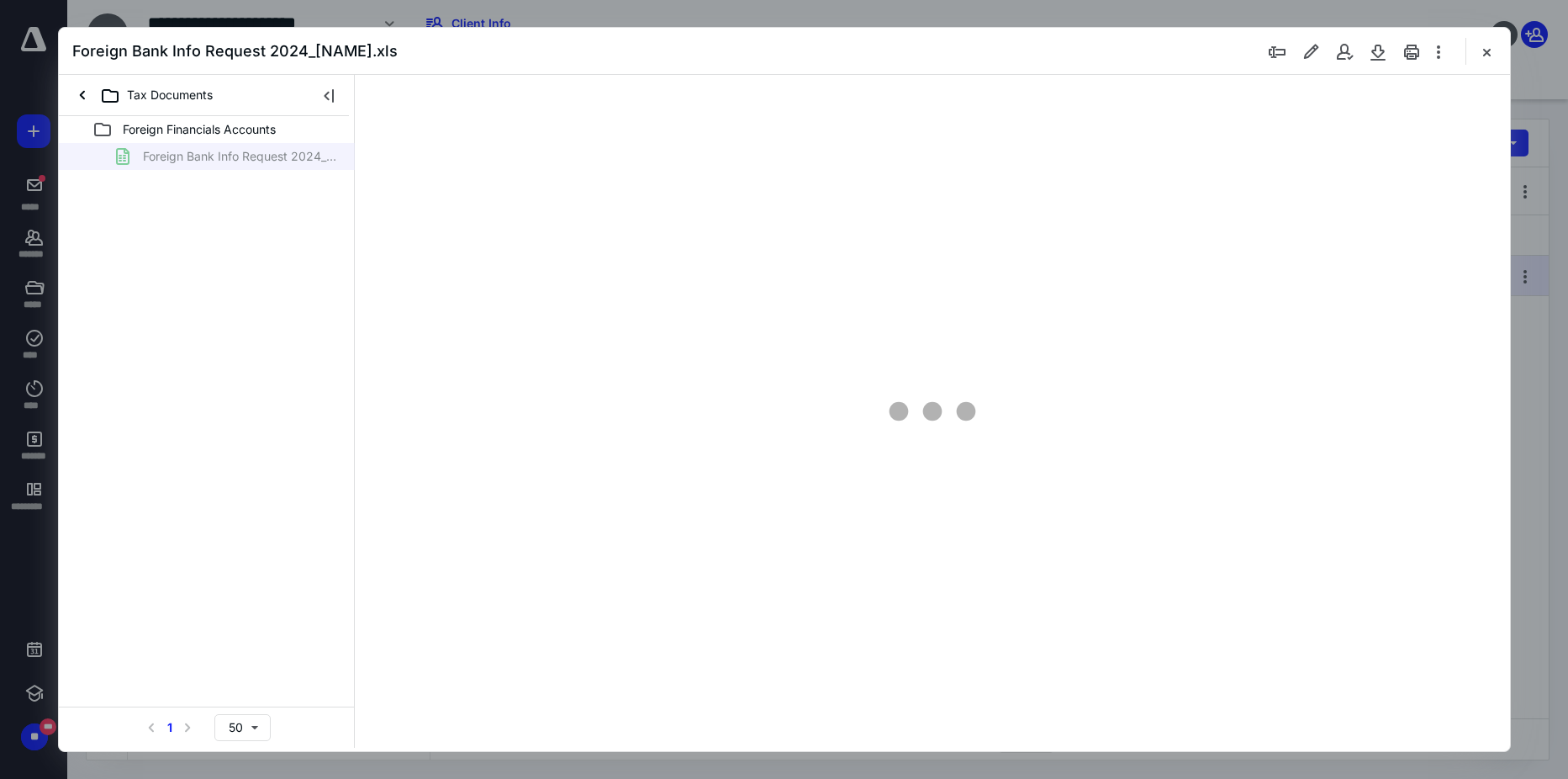 scroll, scrollTop: 0, scrollLeft: 0, axis: both 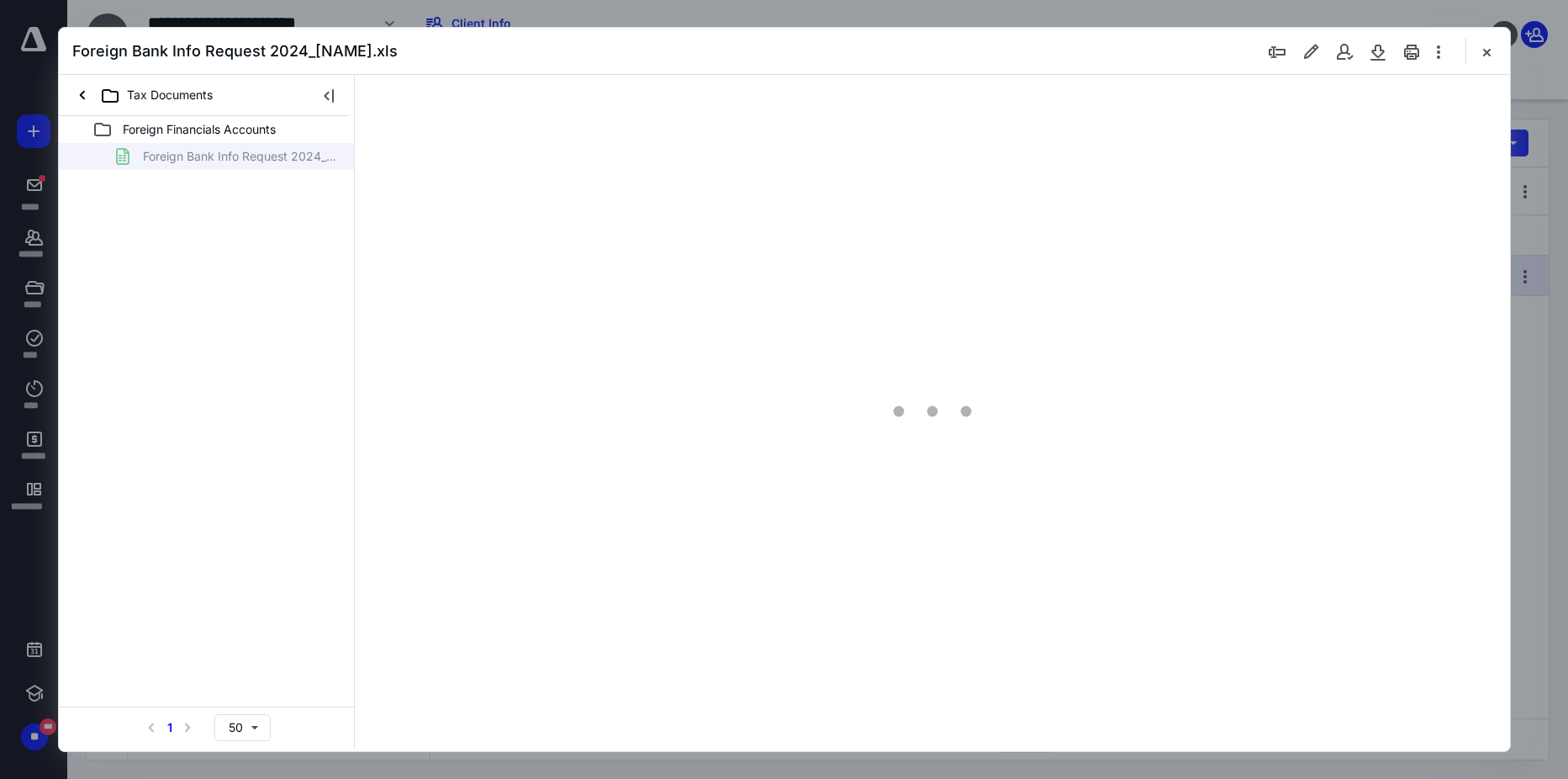 type on "117" 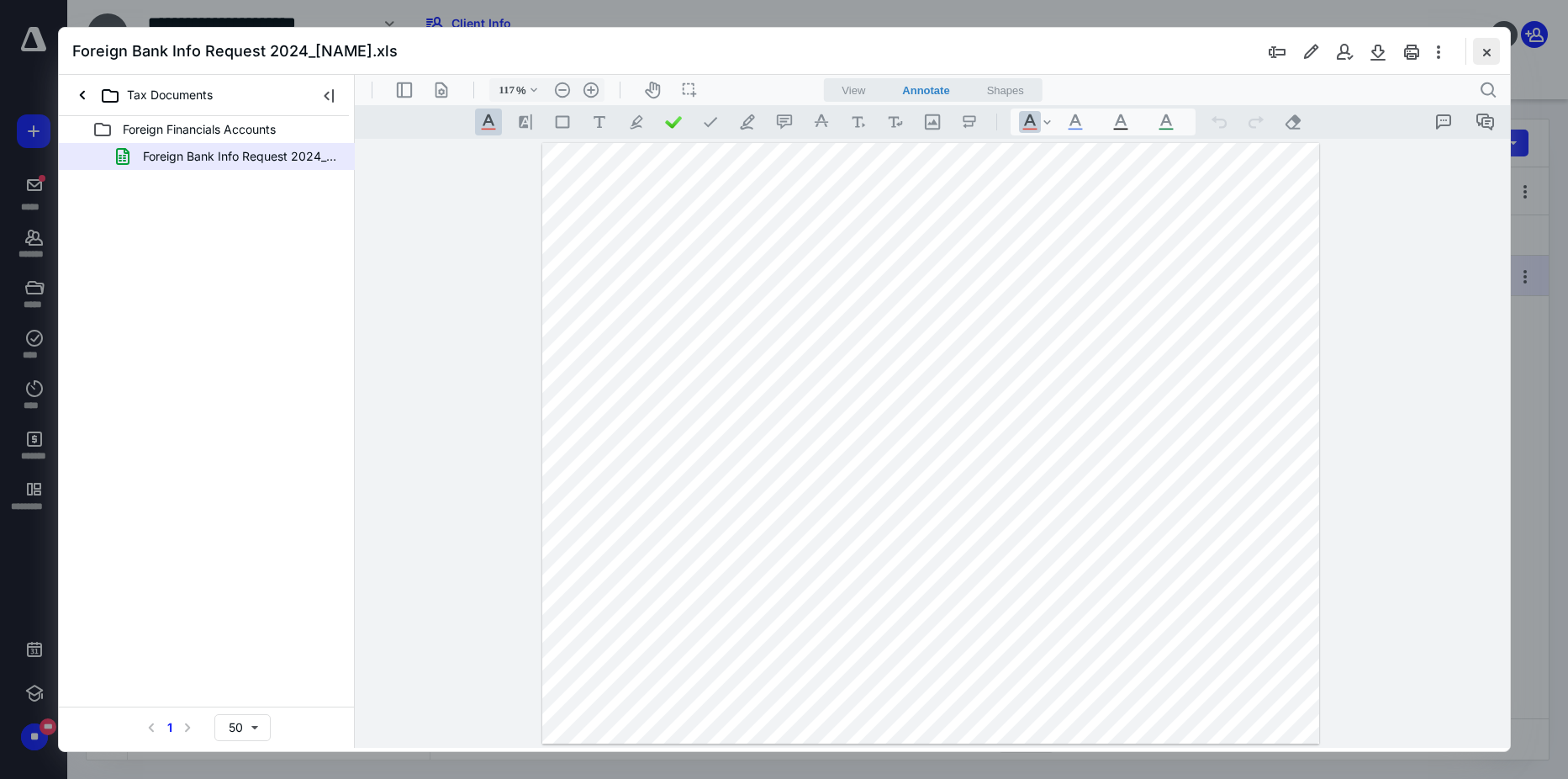 click at bounding box center (1486, 51) 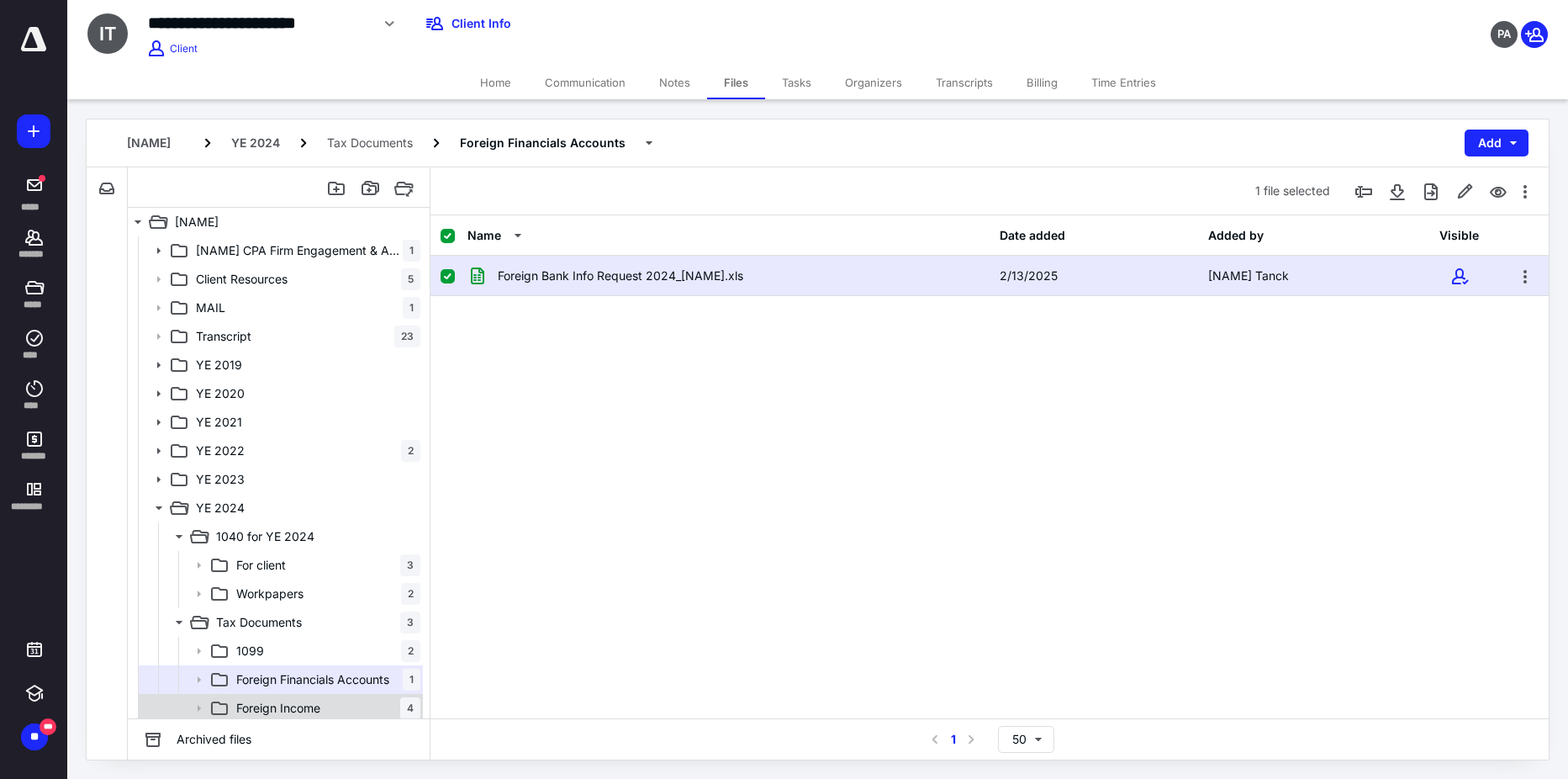 click on "Foreign Income 4" at bounding box center [325, 708] 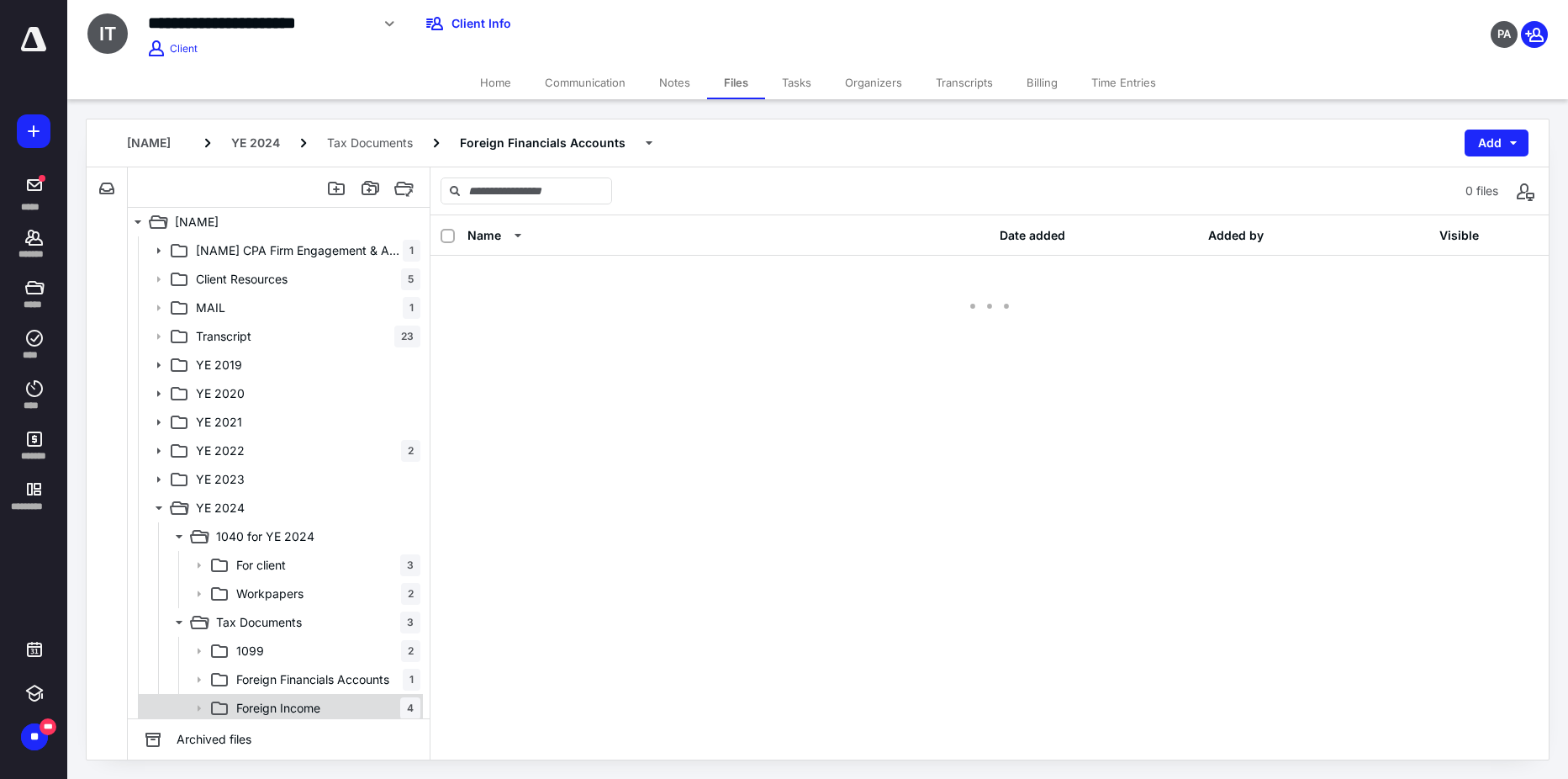 click on "Foreign Income 4" at bounding box center (325, 708) 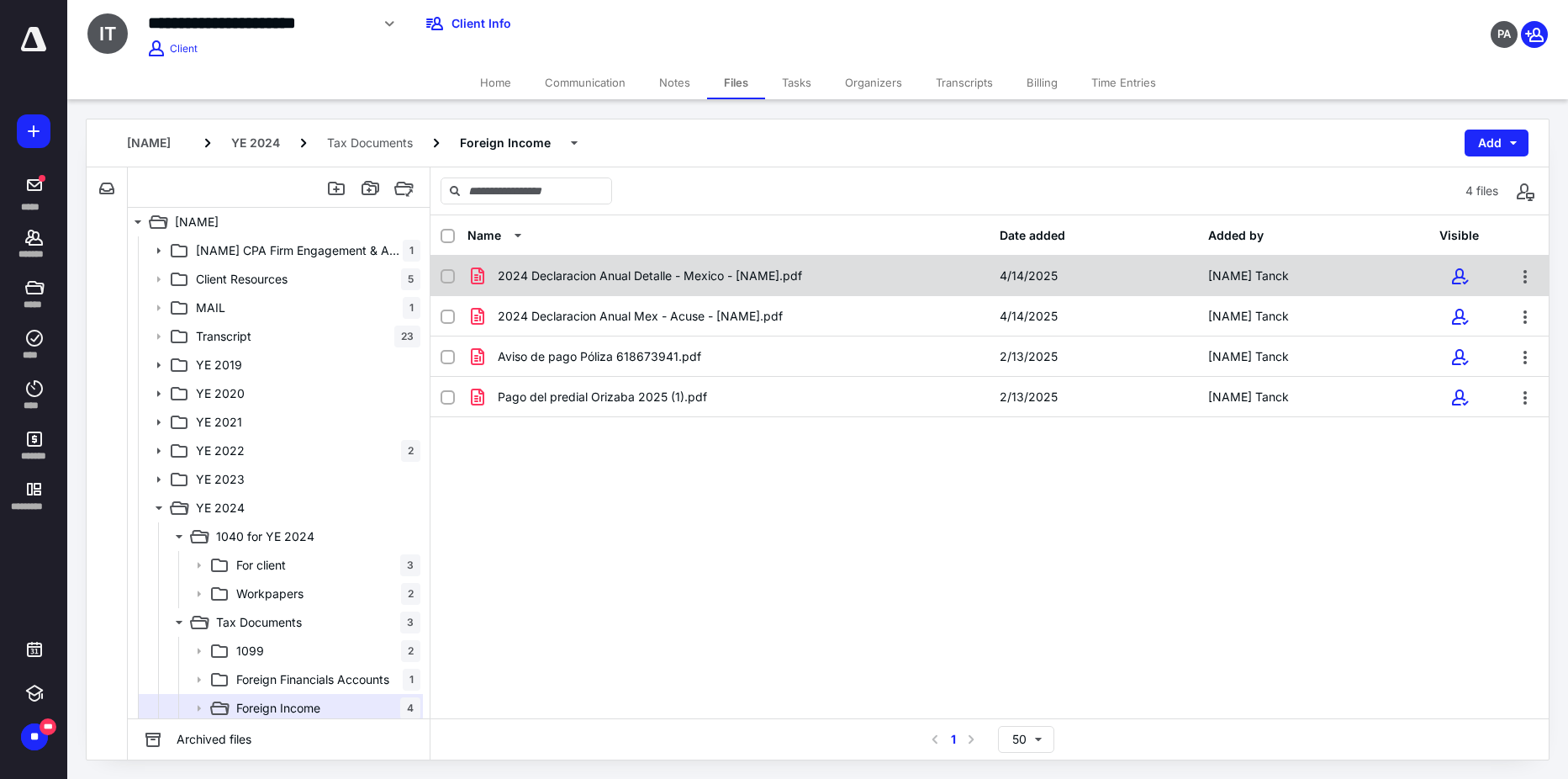click on "2024 Declaracion Anual Detalle - Mexico - [NAME].pdf" at bounding box center (728, 276) 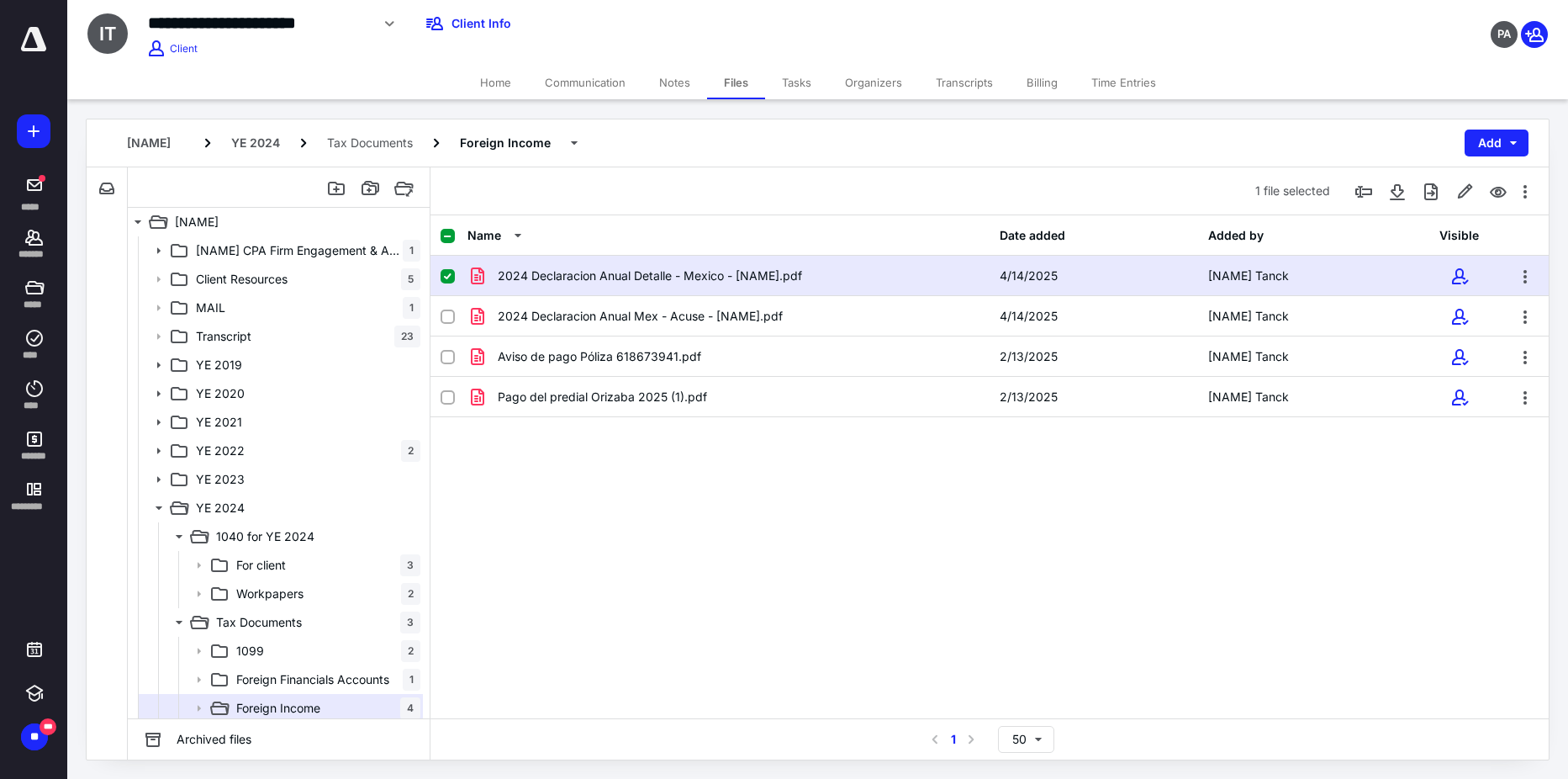 click on "2024 Declaracion Anual Detalle - Mexico - [NAME].pdf" at bounding box center [728, 276] 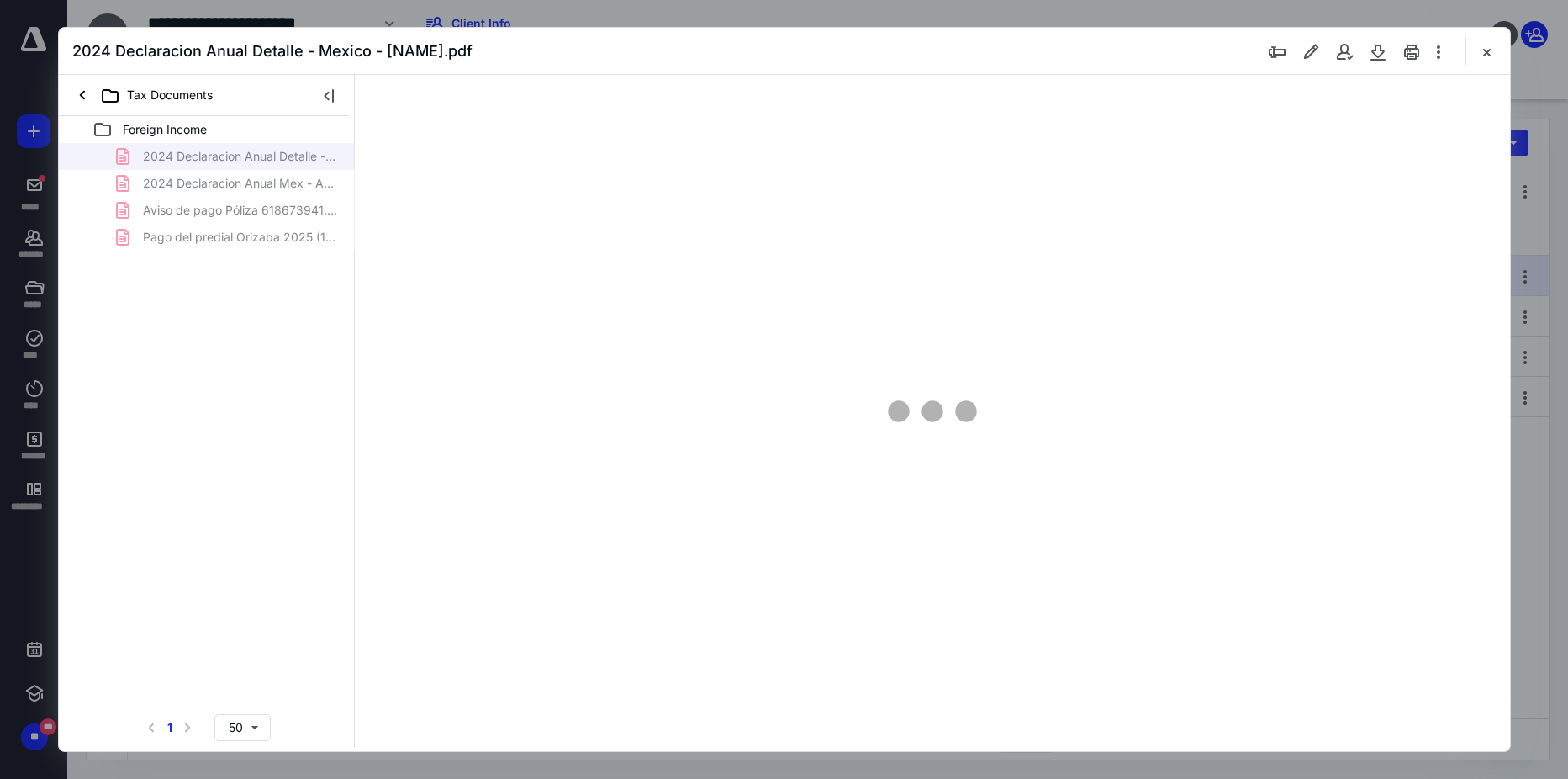 scroll, scrollTop: 0, scrollLeft: 0, axis: both 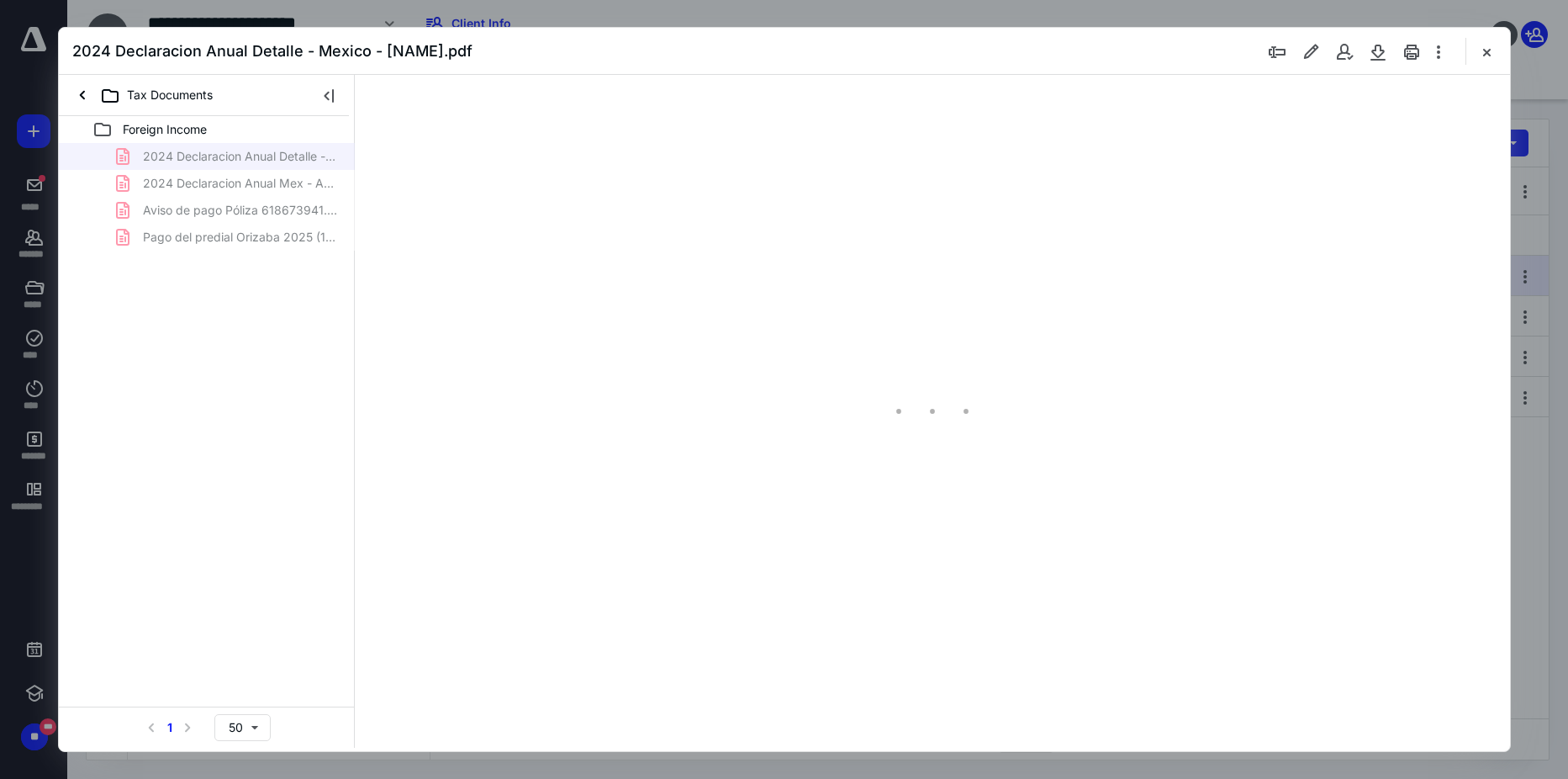 type on "100" 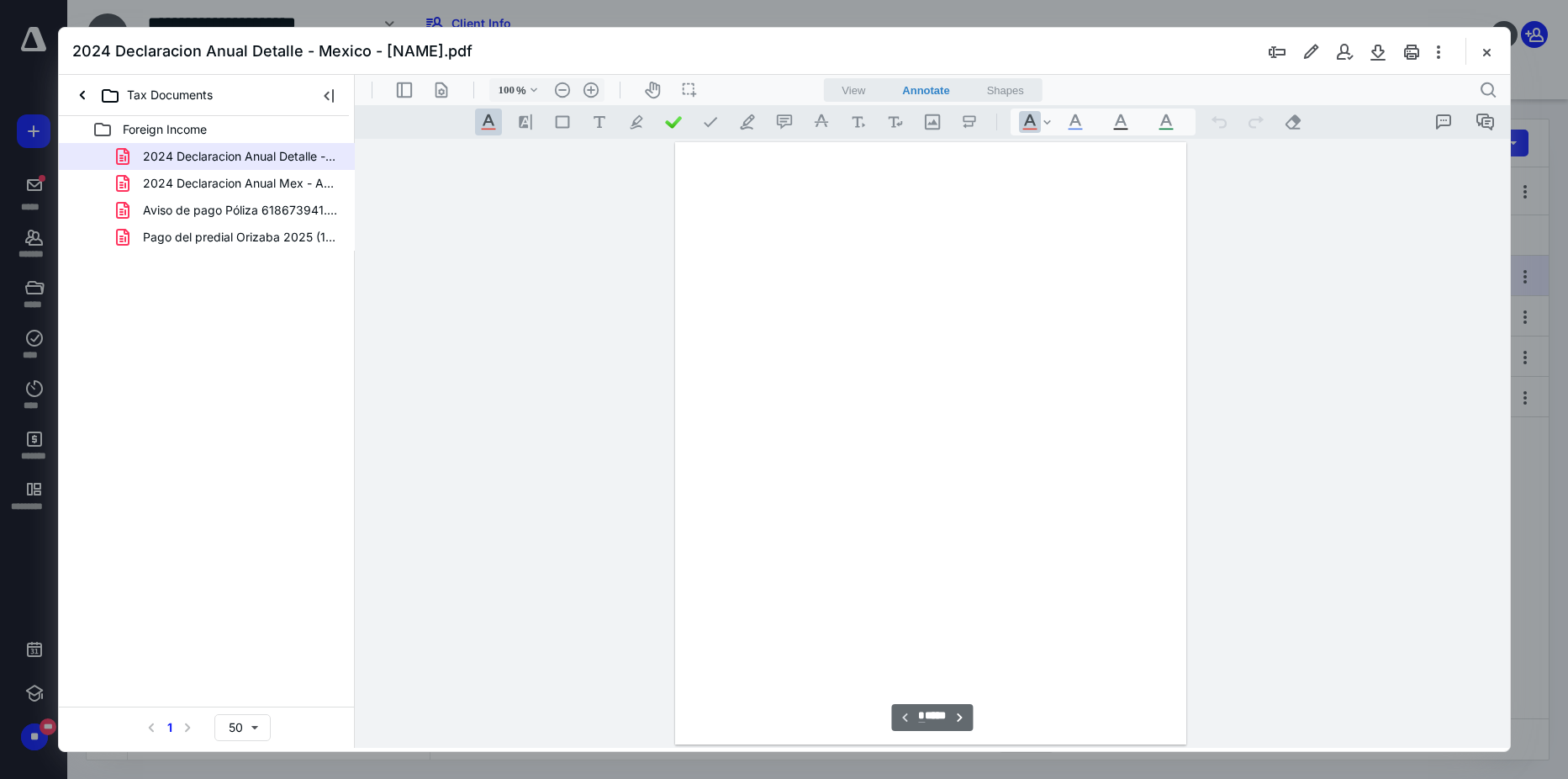 scroll, scrollTop: 67, scrollLeft: 0, axis: vertical 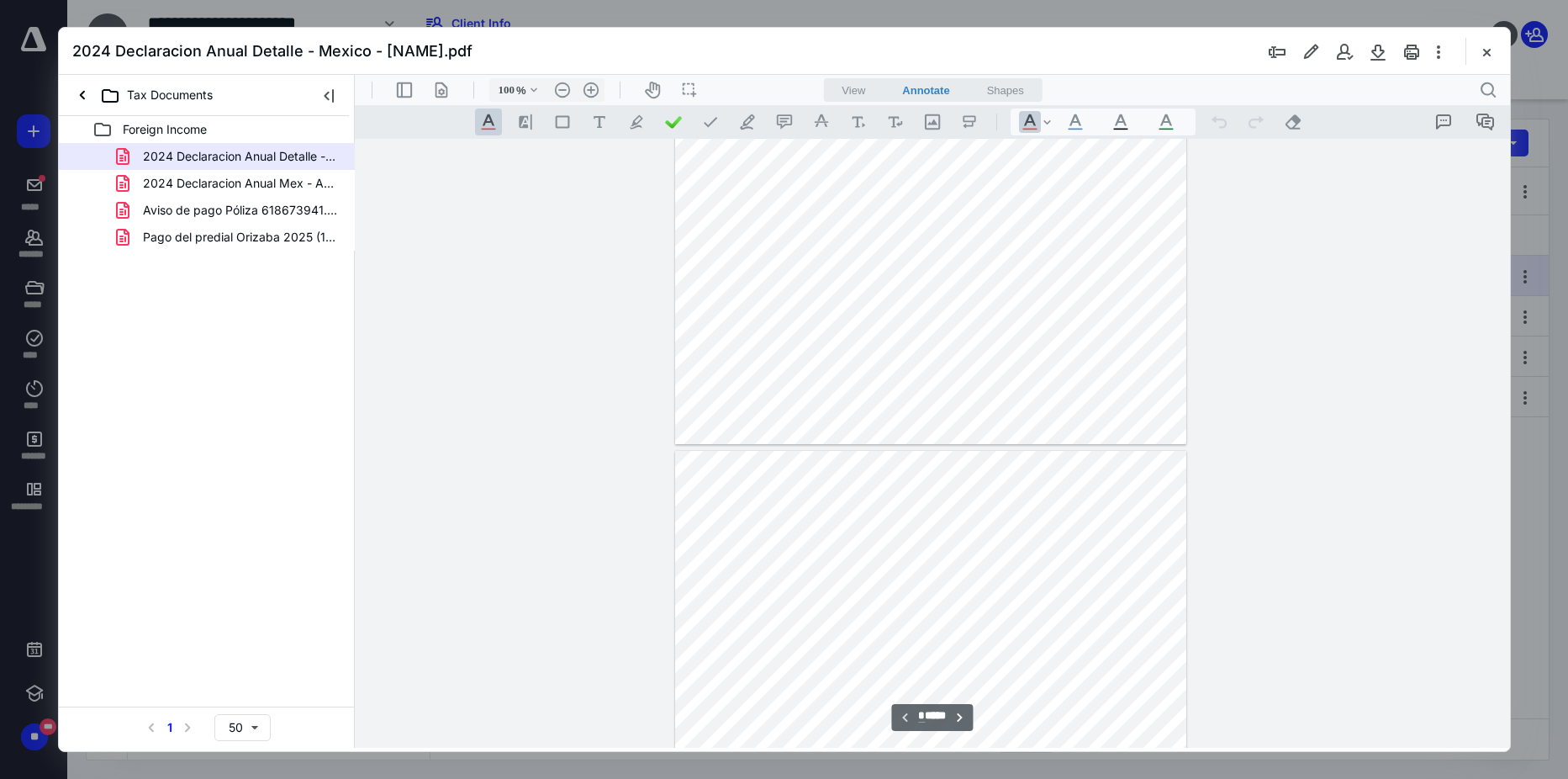 type on "*" 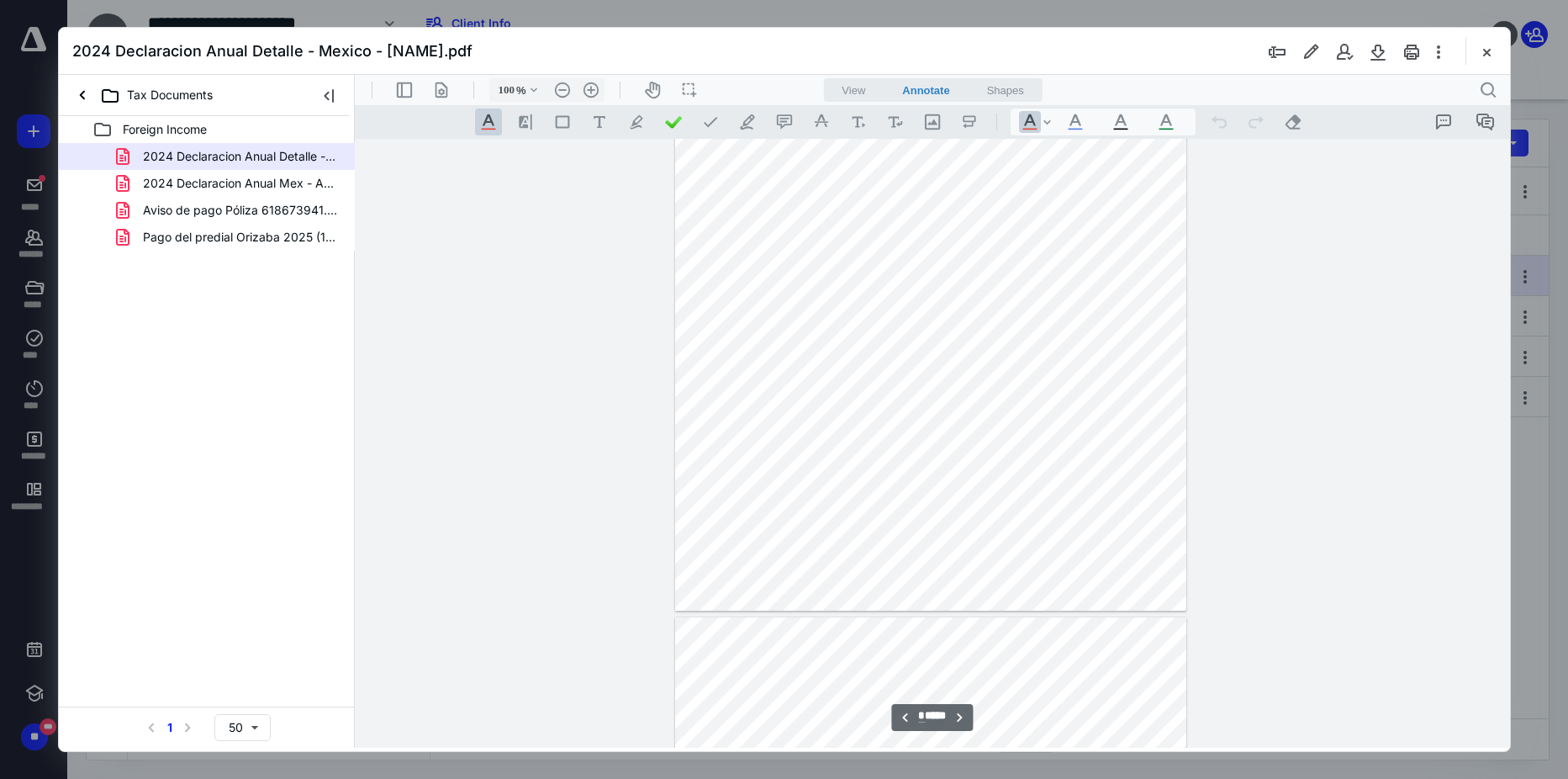 scroll, scrollTop: 824, scrollLeft: 0, axis: vertical 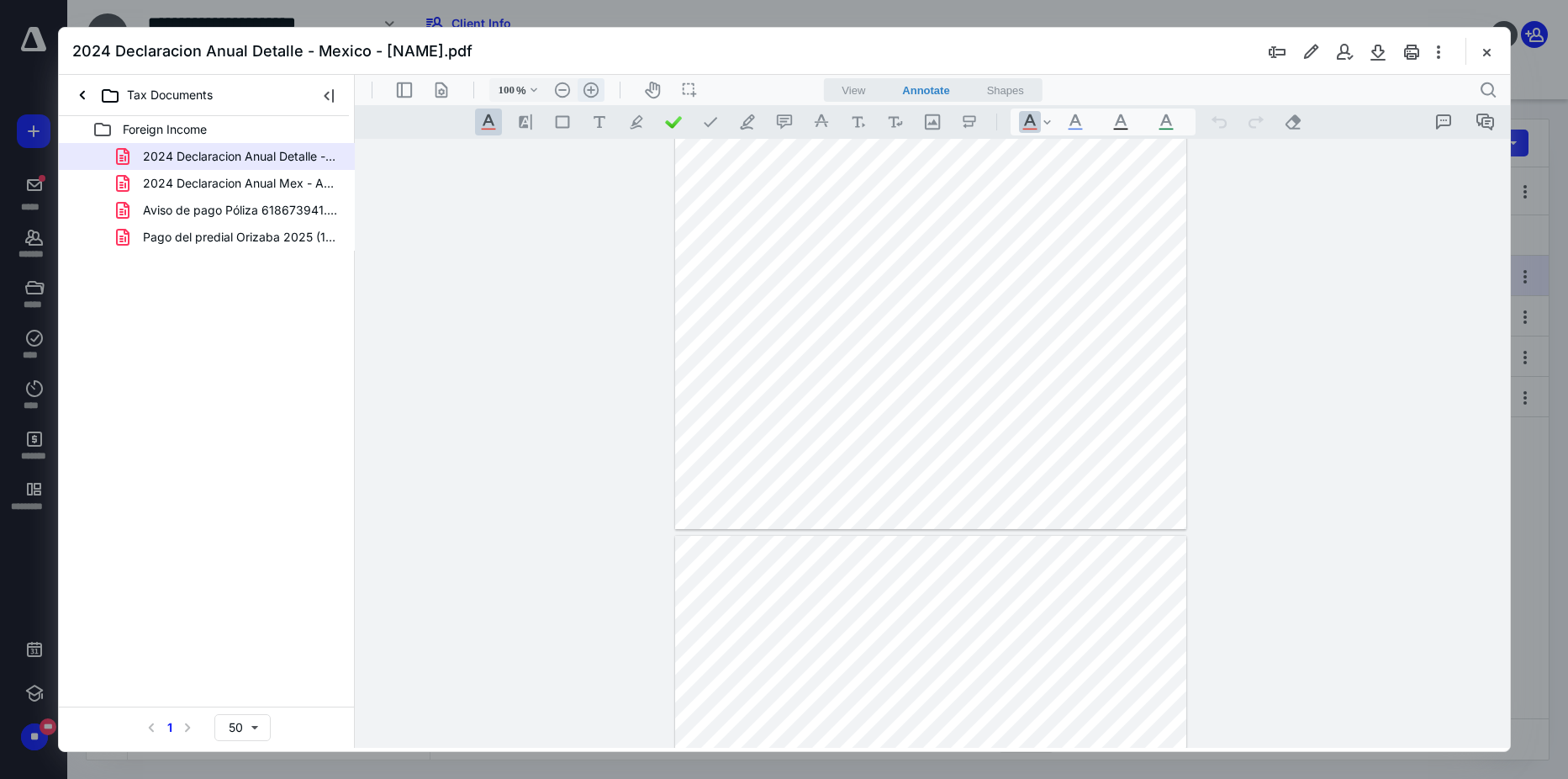 click on ".cls-1{fill:#abb0c4;} icon - header - zoom - in - line" at bounding box center [590, 90] 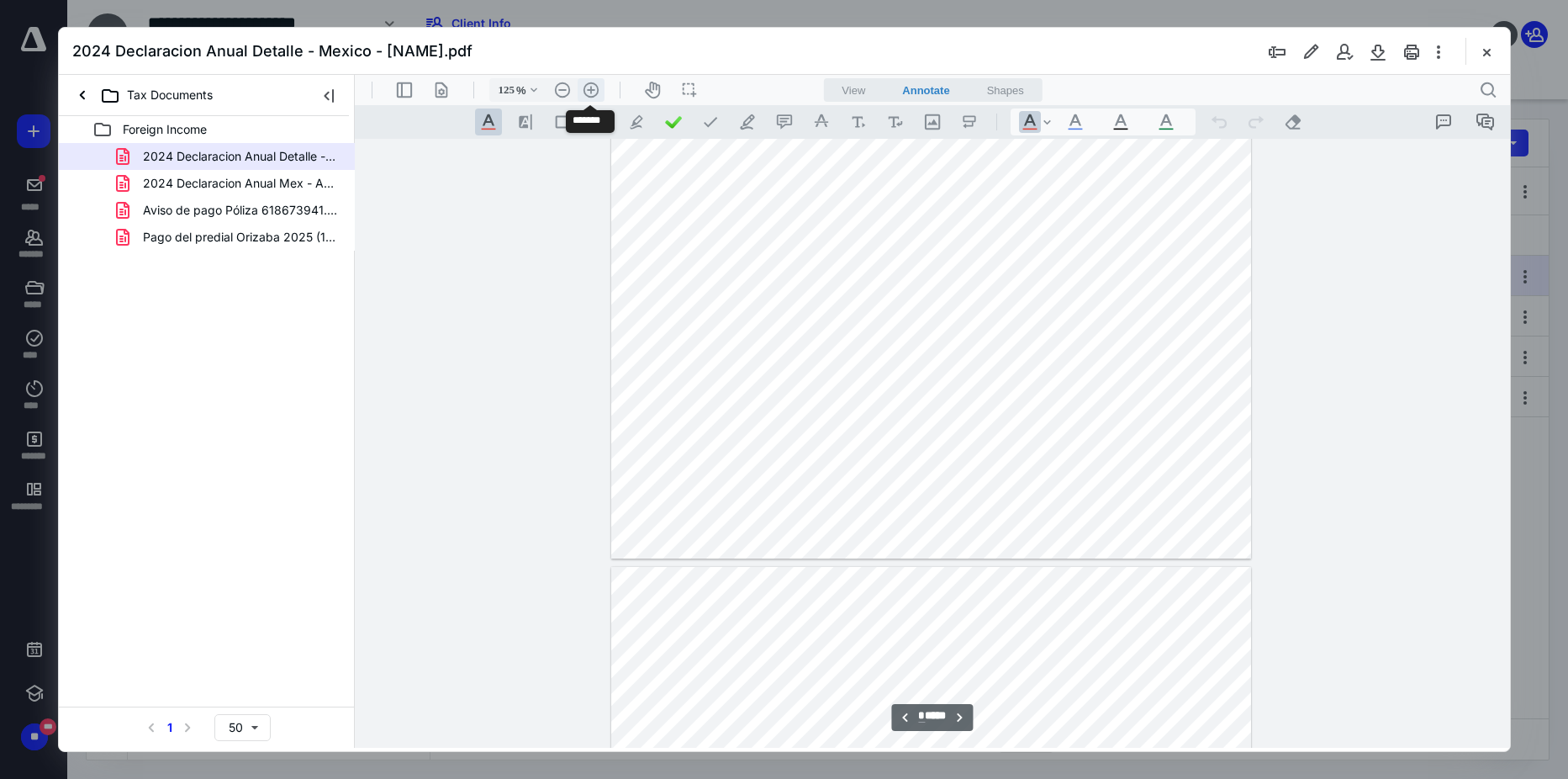 click on ".cls-1{fill:#abb0c4;} icon - header - zoom - in - line" at bounding box center [590, 90] 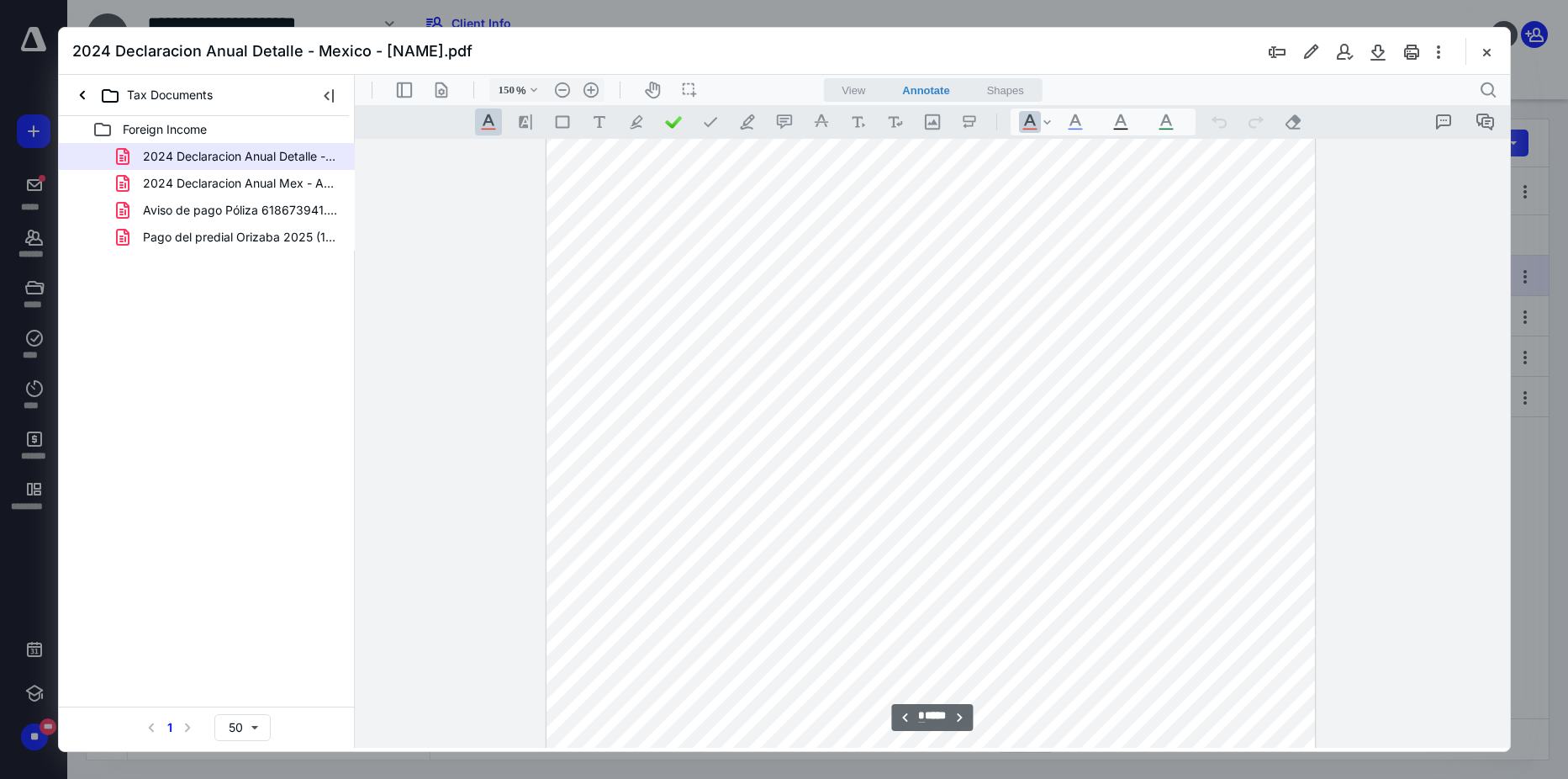 scroll, scrollTop: 1124, scrollLeft: 0, axis: vertical 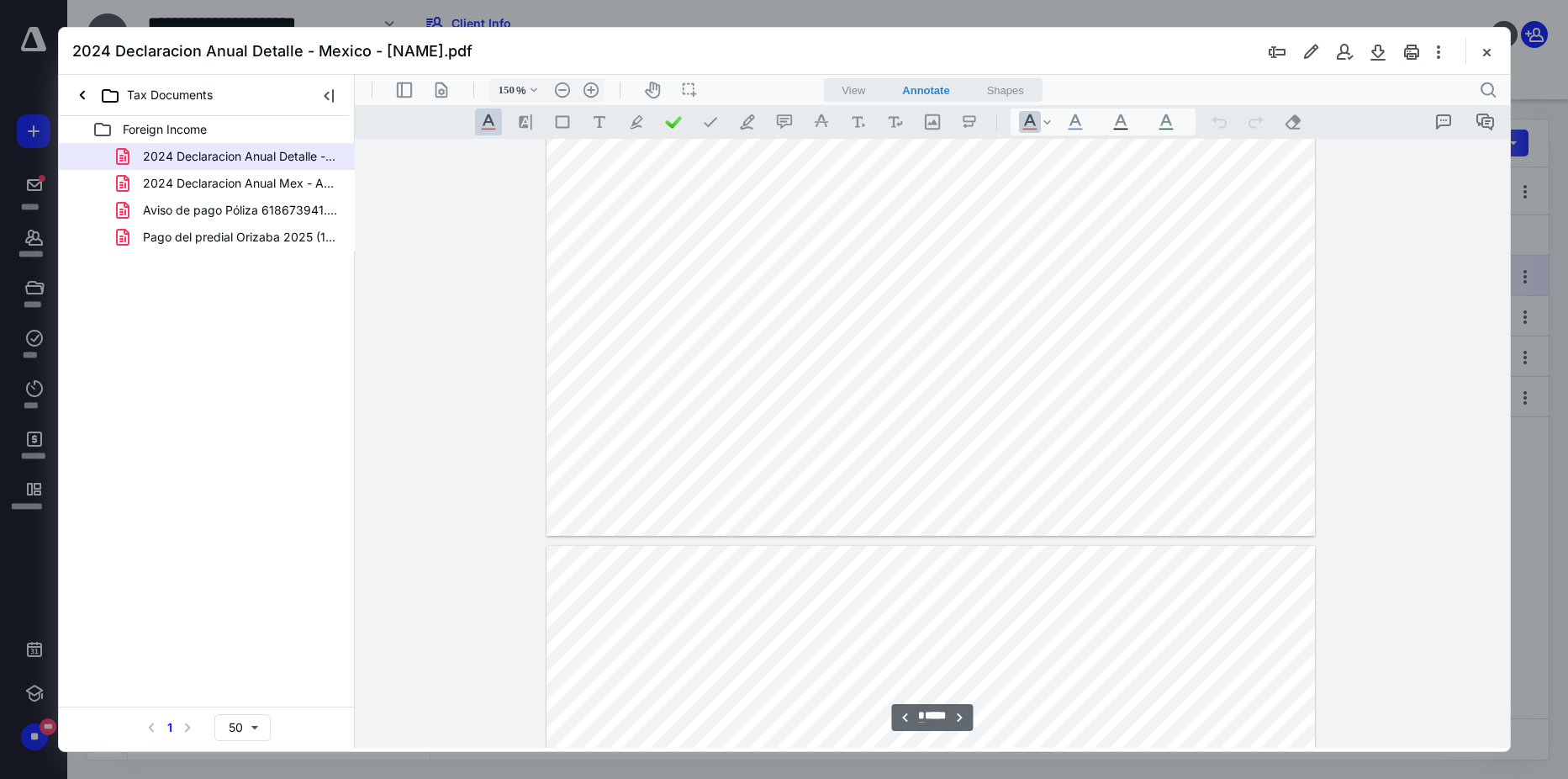 type on "*" 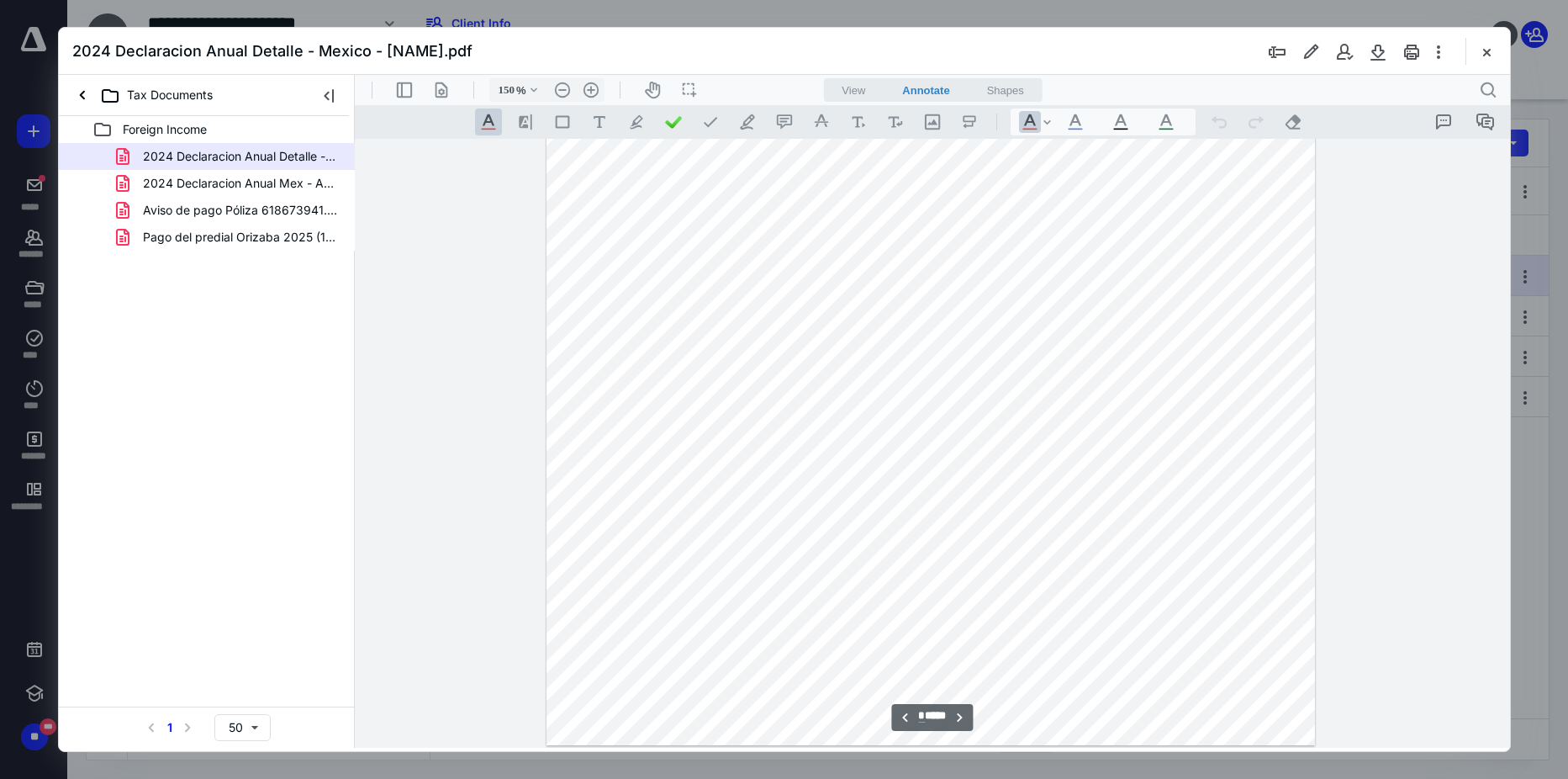 scroll, scrollTop: 2218, scrollLeft: 0, axis: vertical 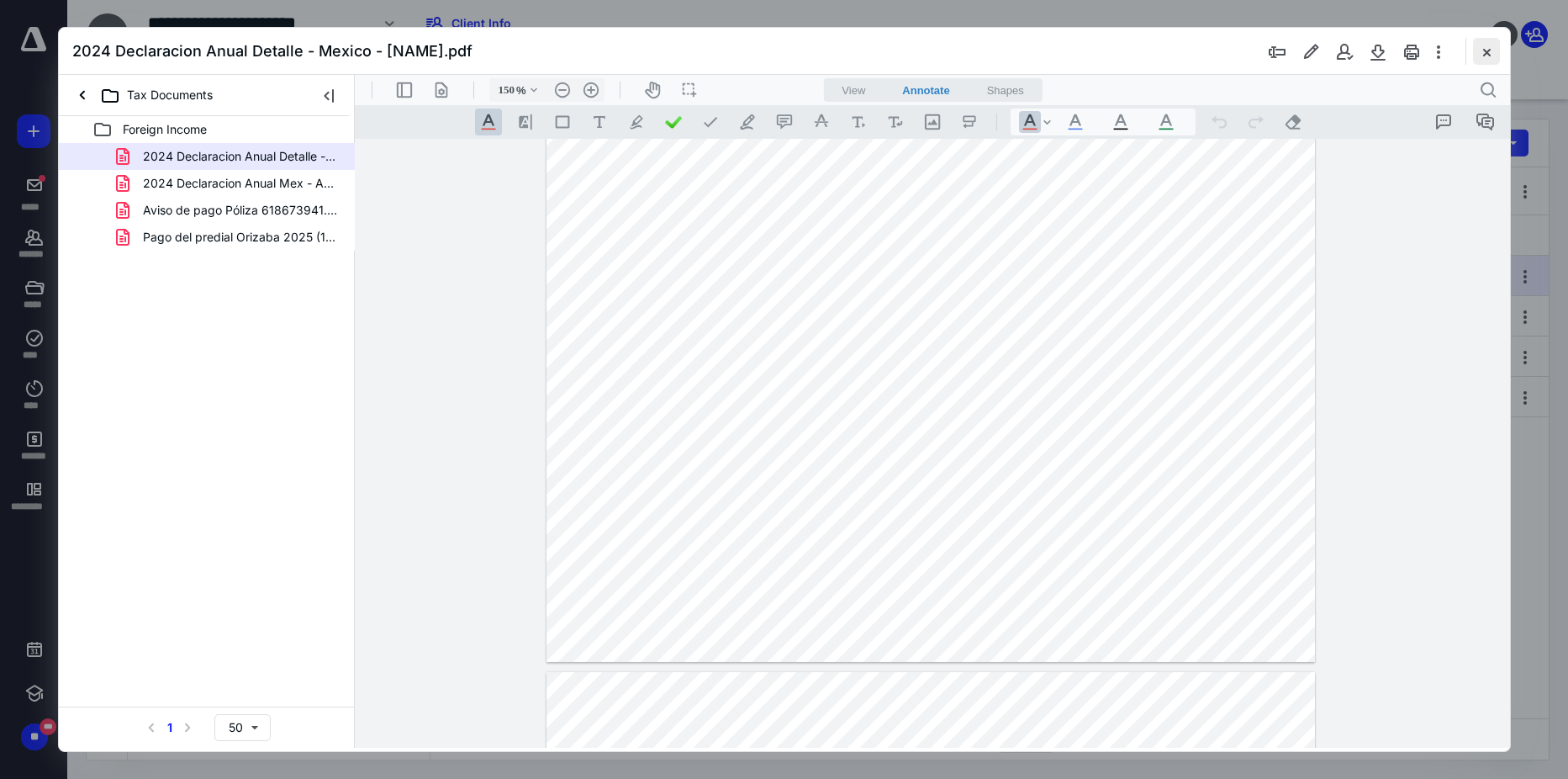 click at bounding box center [1486, 51] 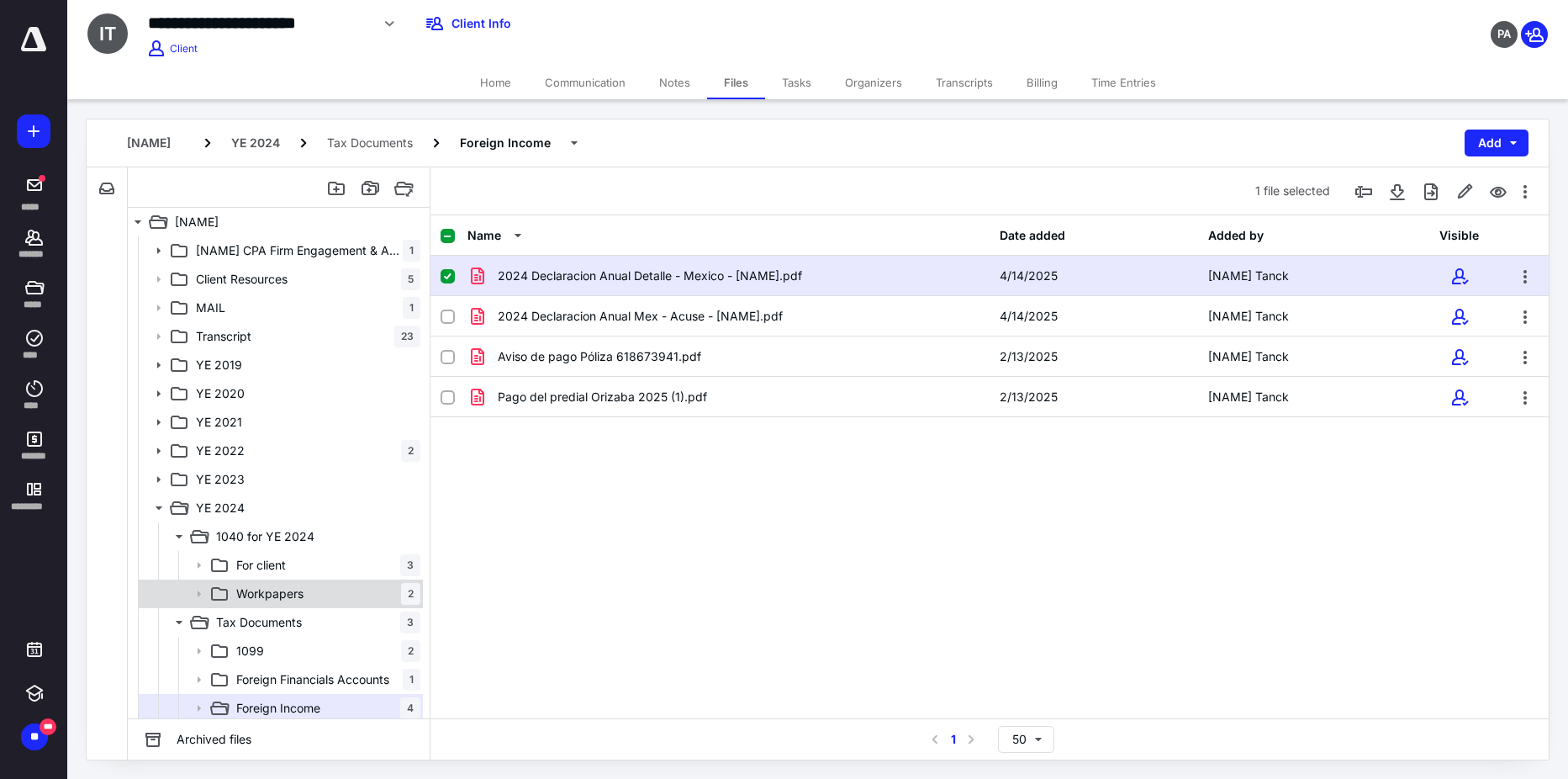 click on "Workpapers 2" at bounding box center [325, 594] 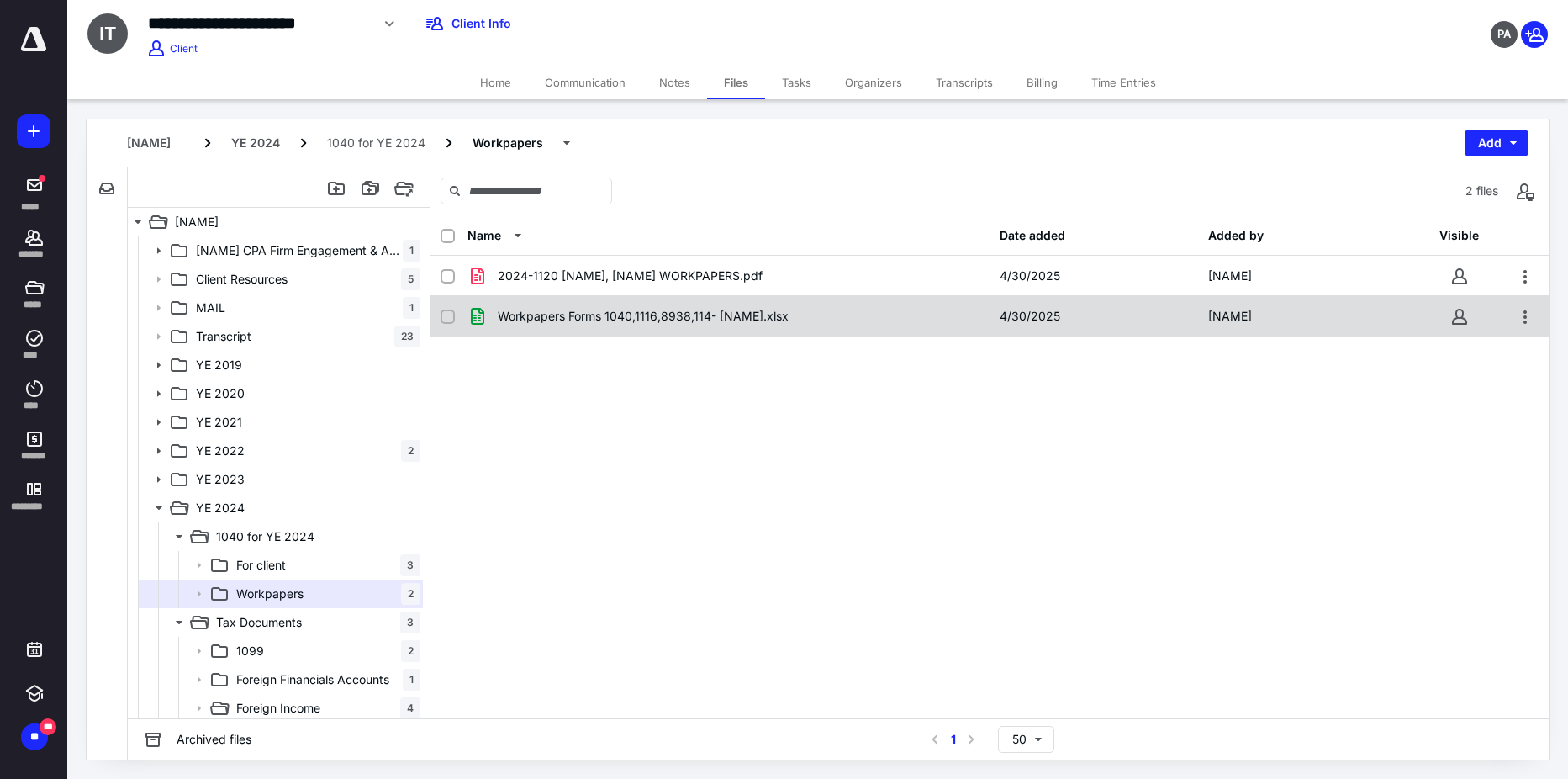 click on "Workpapers Forms 1040,1116,8938,114- [NAME].xlsx 4/30/2025 [NAME]" at bounding box center [990, 316] 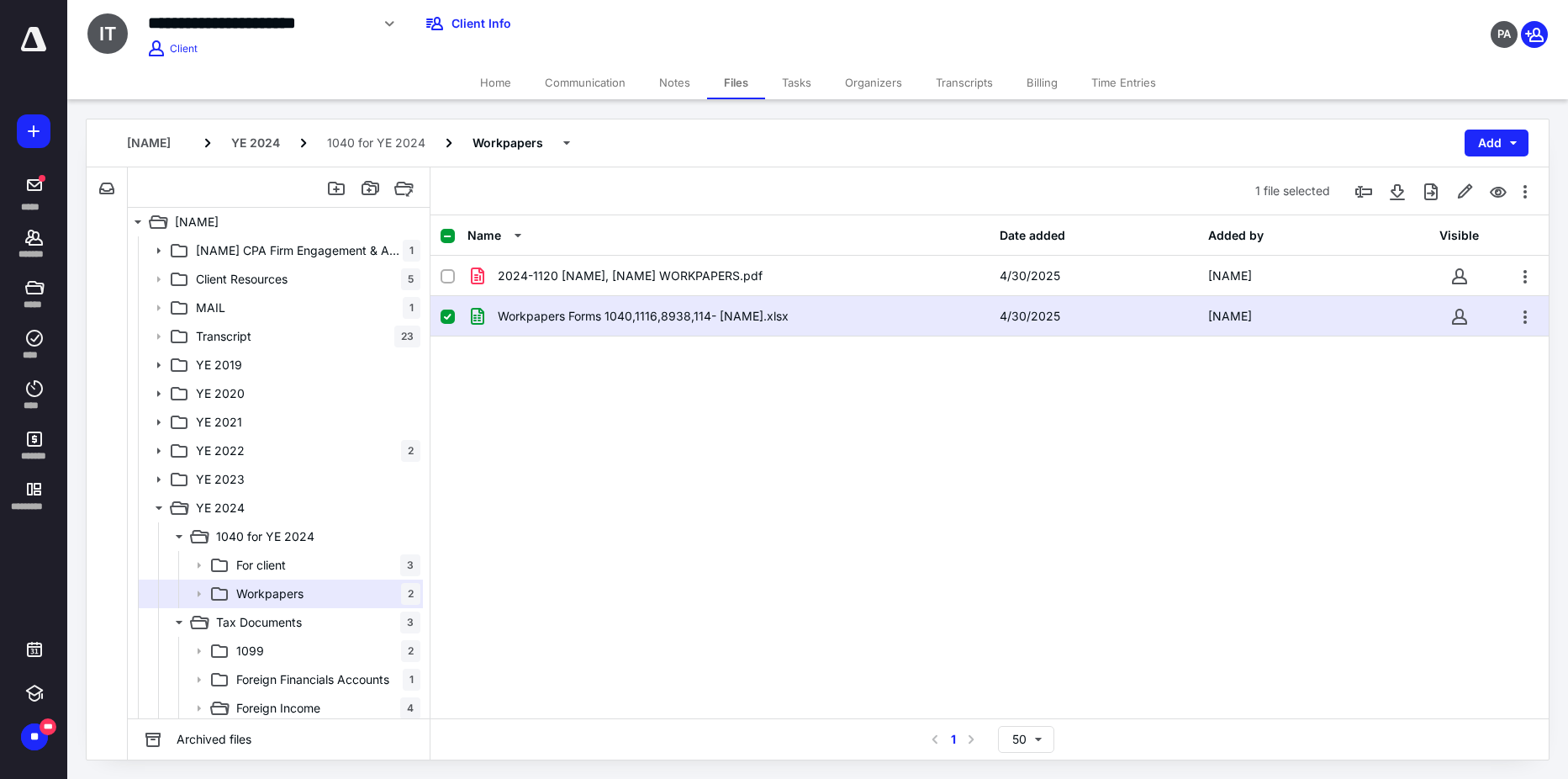 click on "Workpapers Forms 1040,1116,8938,114- [NAME].xlsx 4/30/2025 [NAME]" at bounding box center (990, 316) 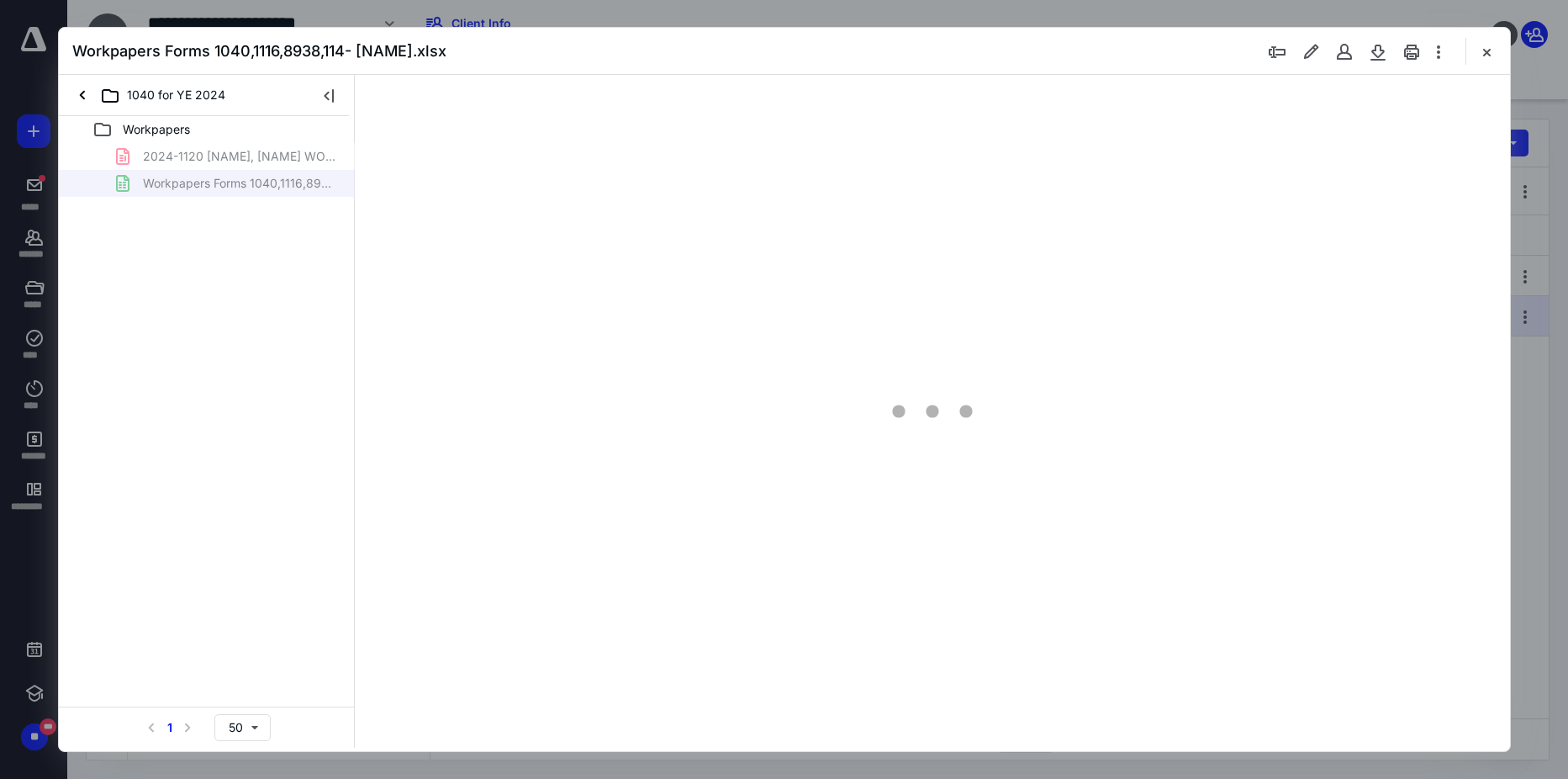 scroll, scrollTop: 0, scrollLeft: 0, axis: both 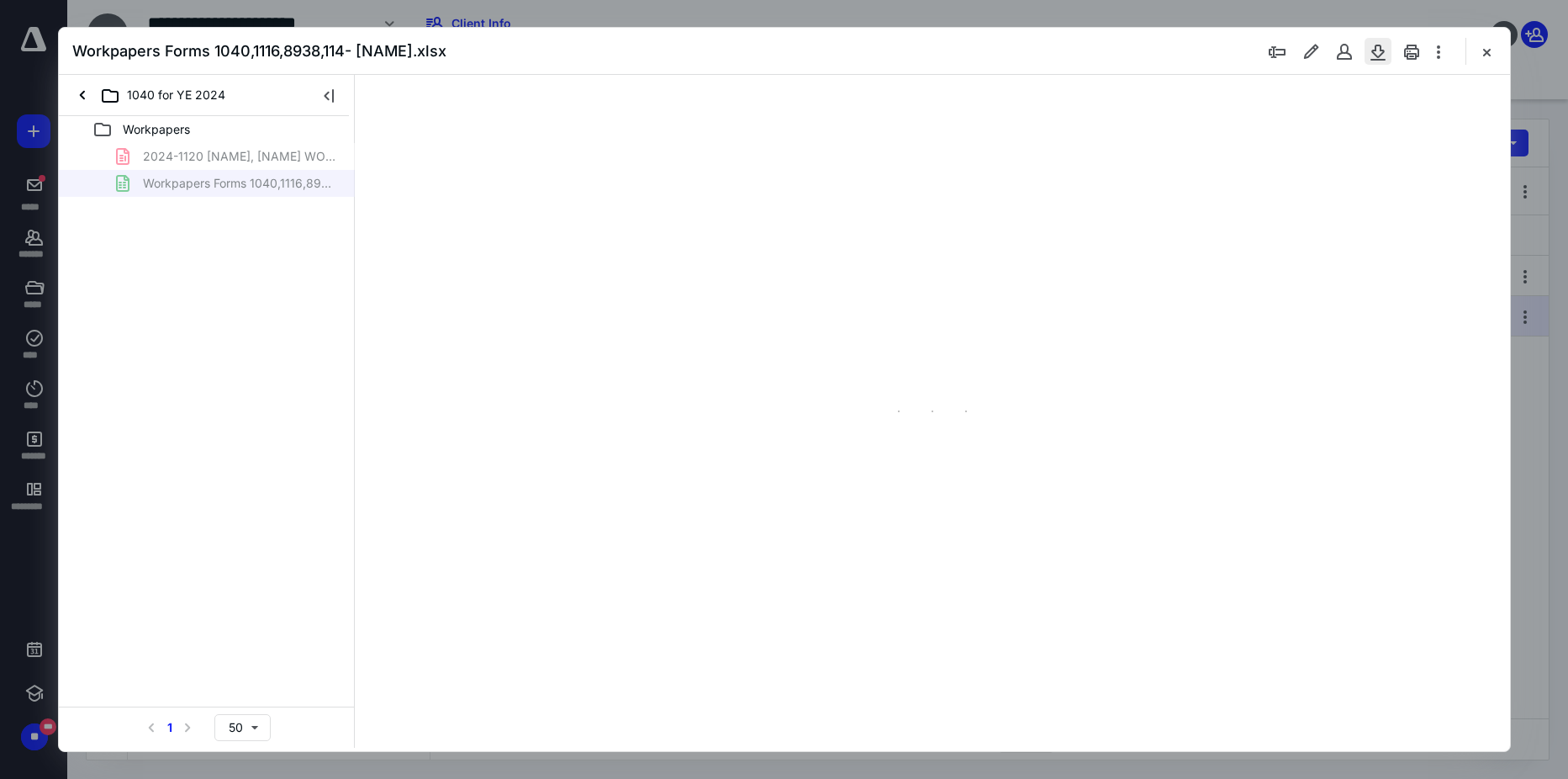 type on "93" 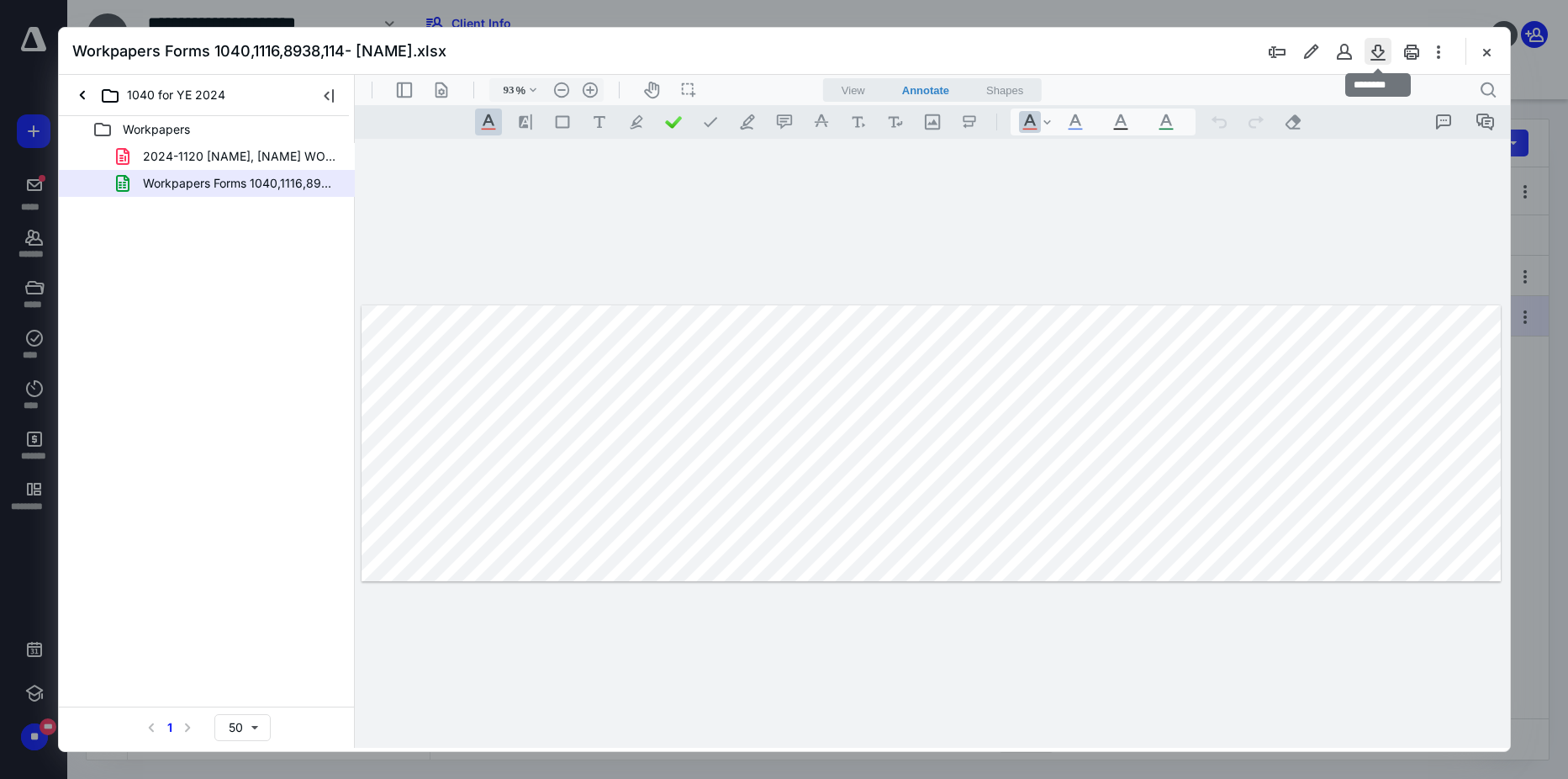 click at bounding box center (1378, 51) 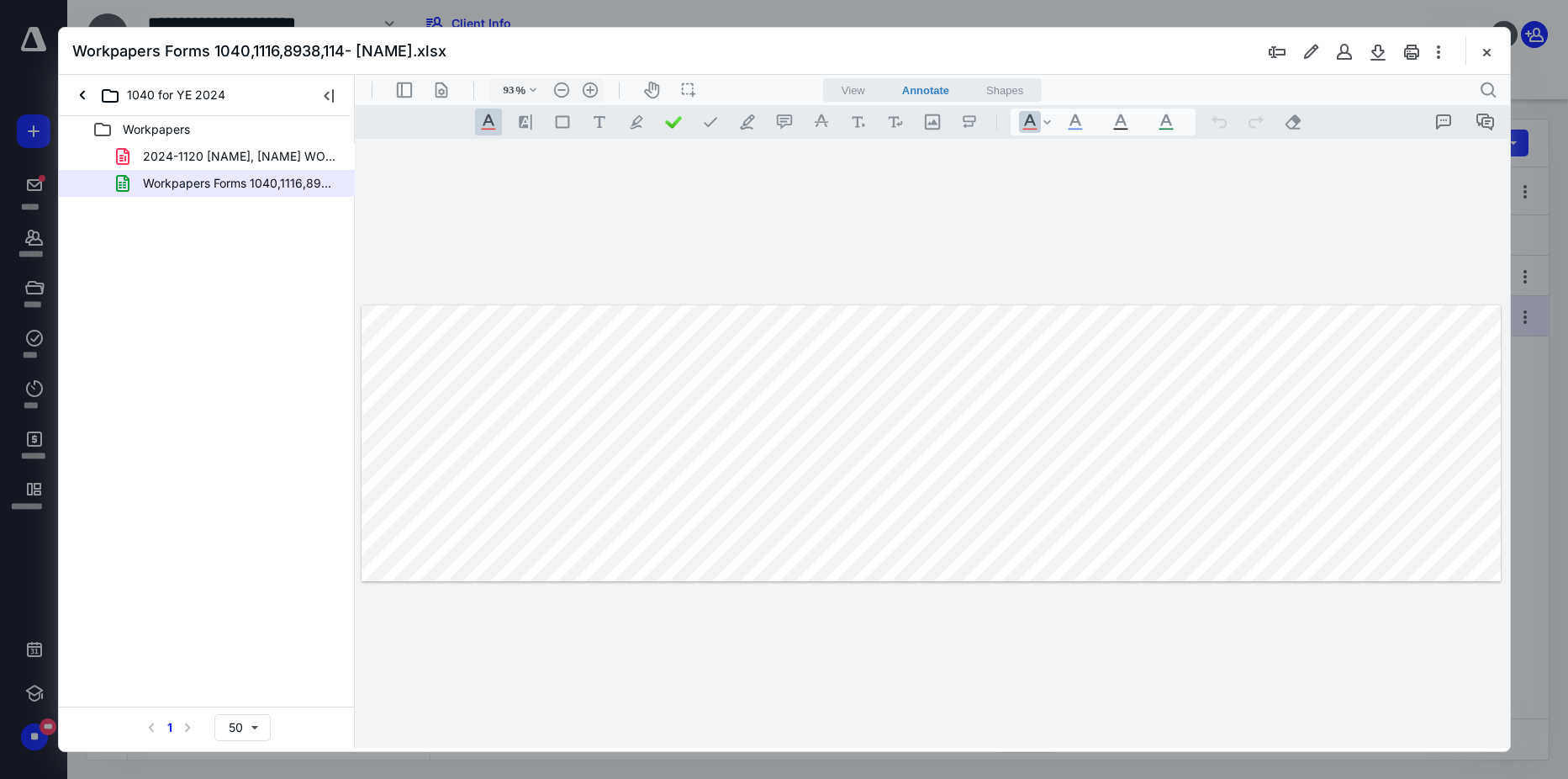 click on "**********" at bounding box center (932, 443) 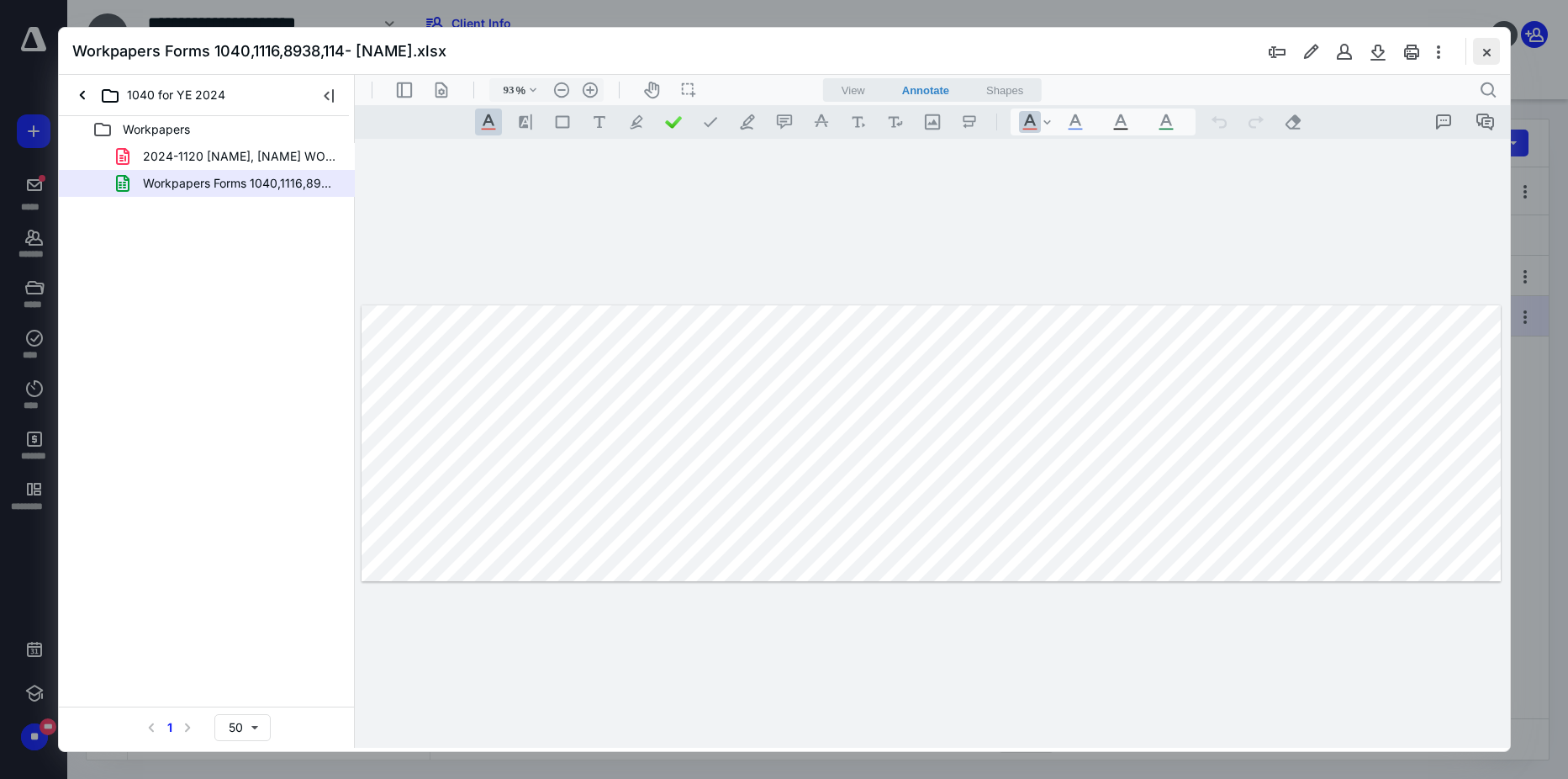 click at bounding box center (1486, 51) 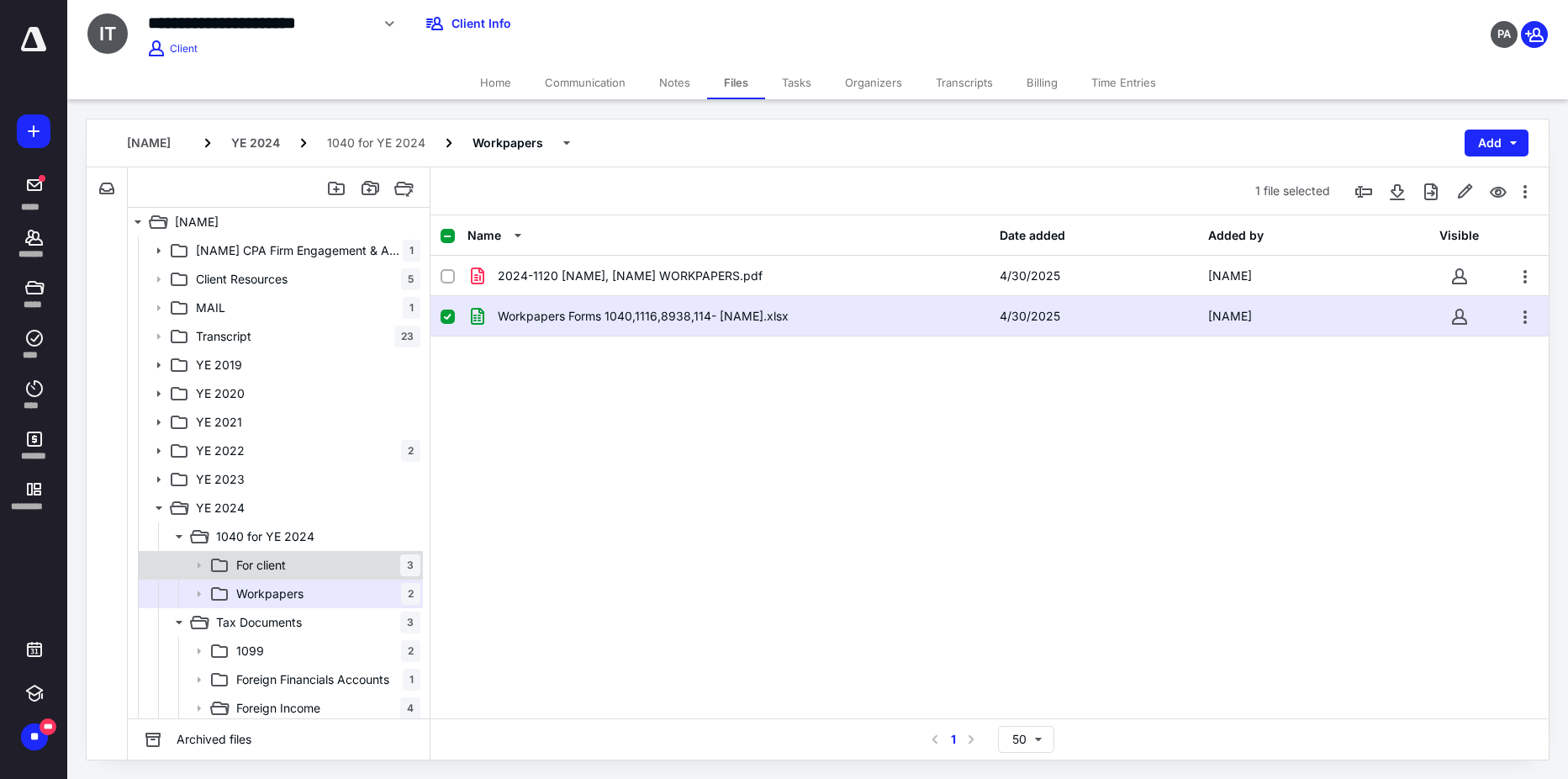 click on "For client 3" at bounding box center (325, 565) 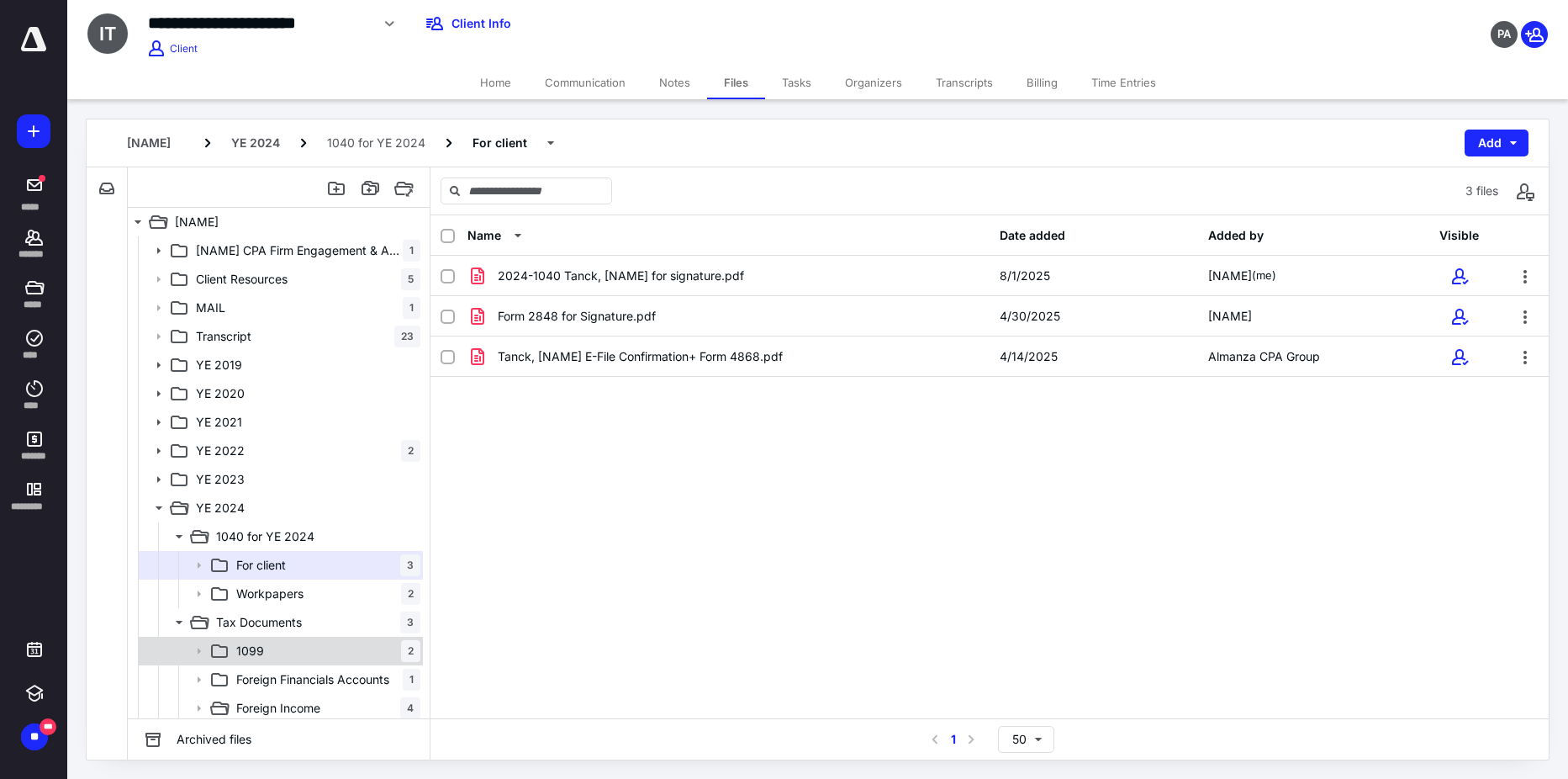 click on "1099 2" at bounding box center [325, 651] 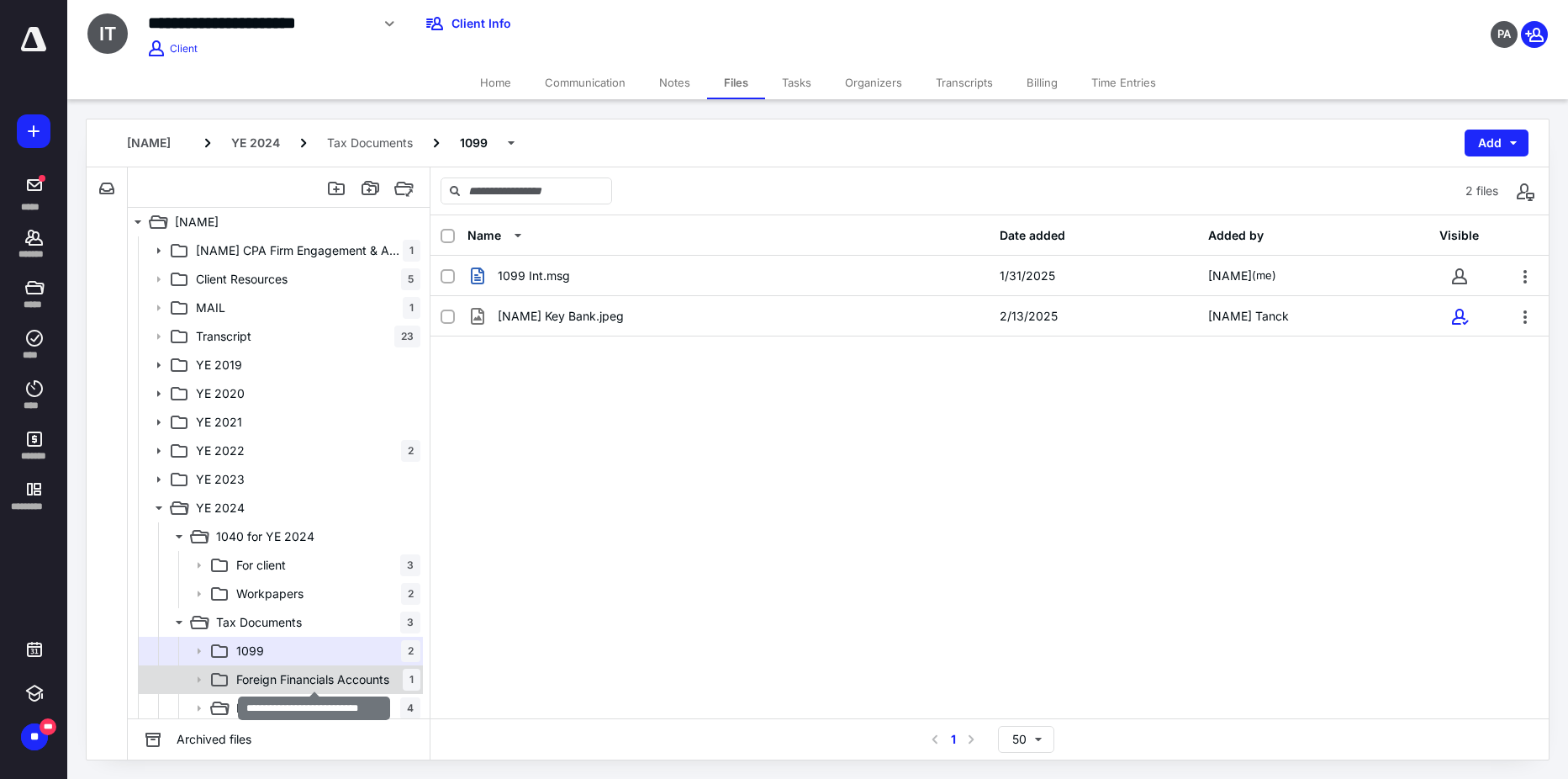 click on "Foreign Financials Accounts" at bounding box center (313, 680) 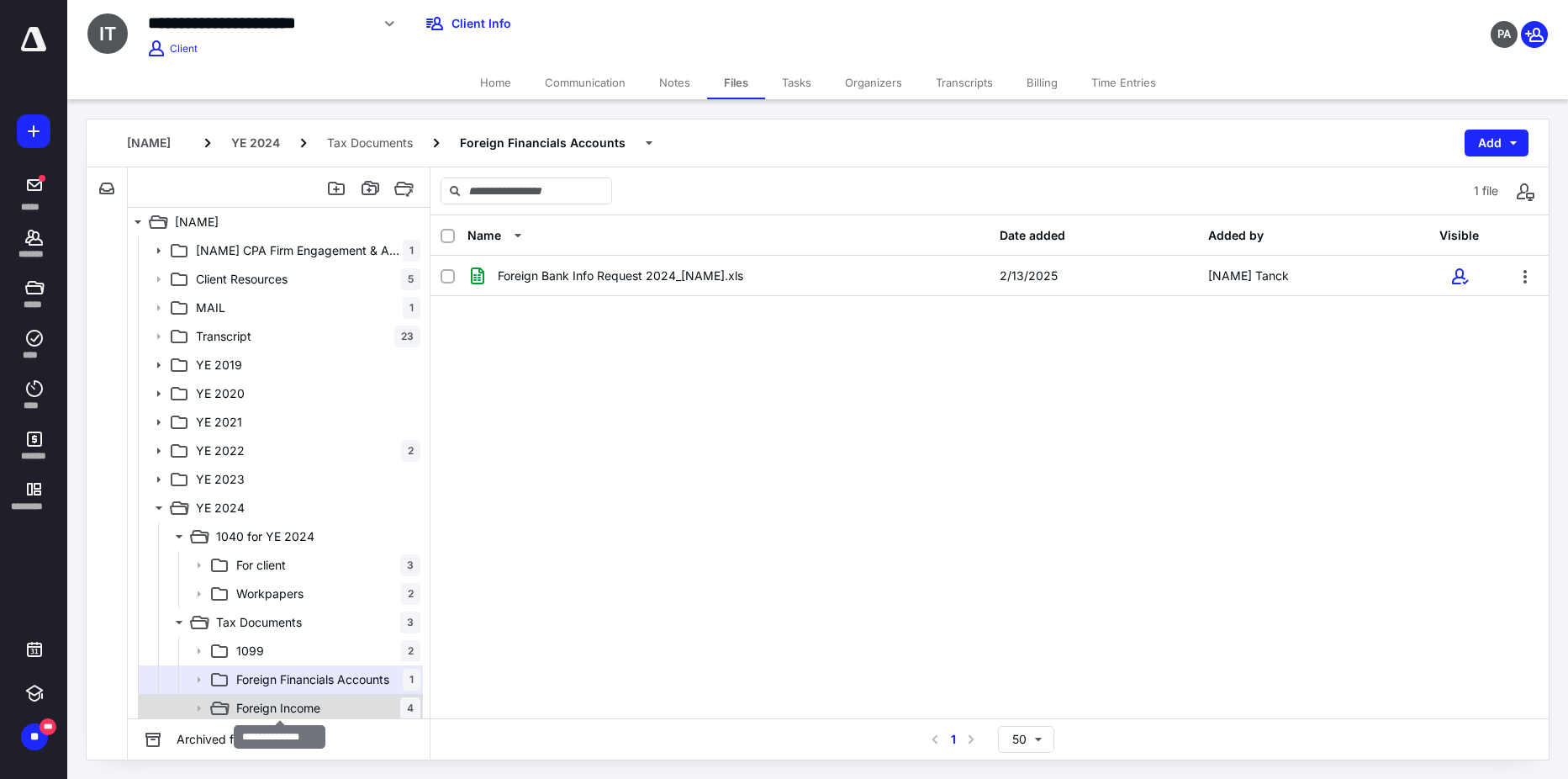 click on "Foreign Income" at bounding box center (278, 708) 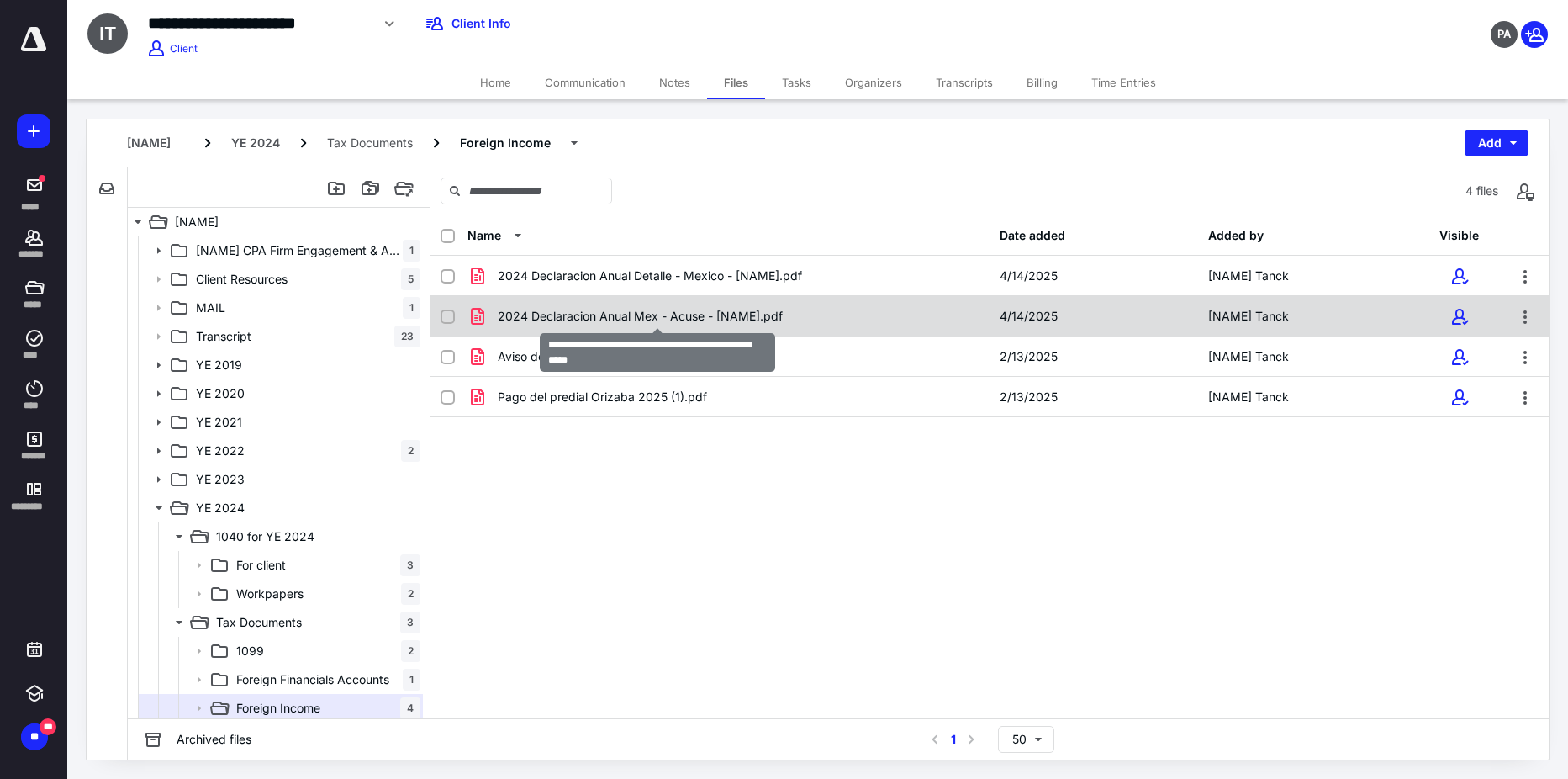 click on "2024 Declaracion Anual Mex - Acuse - [NAME].pdf" at bounding box center [640, 316] 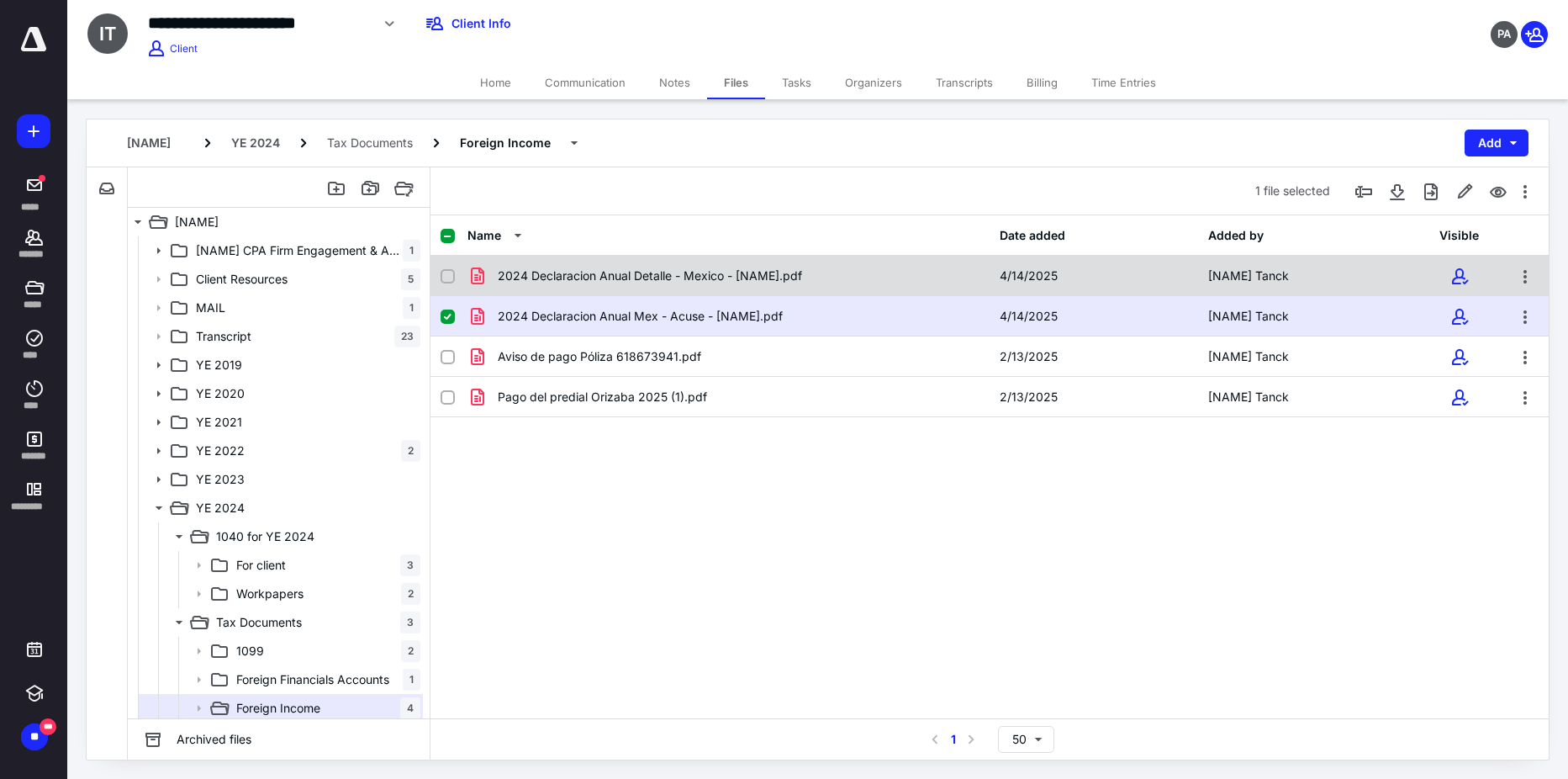 click on "2024 Declaracion Anual Detalle - Mexico - [NAME].pdf" at bounding box center (650, 276) 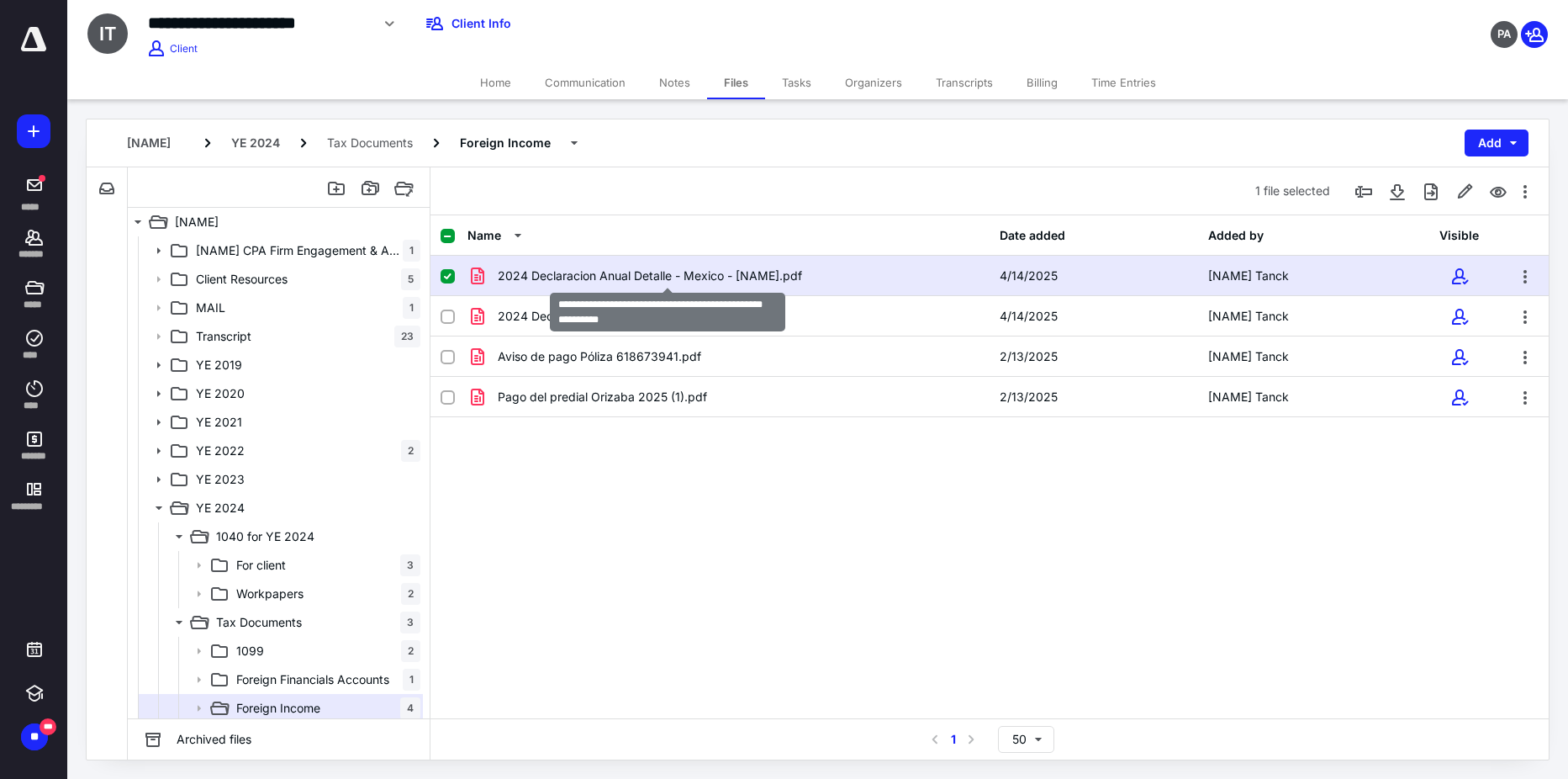 click on "2024 Declaracion Anual Detalle - Mexico - [NAME].pdf" at bounding box center [650, 276] 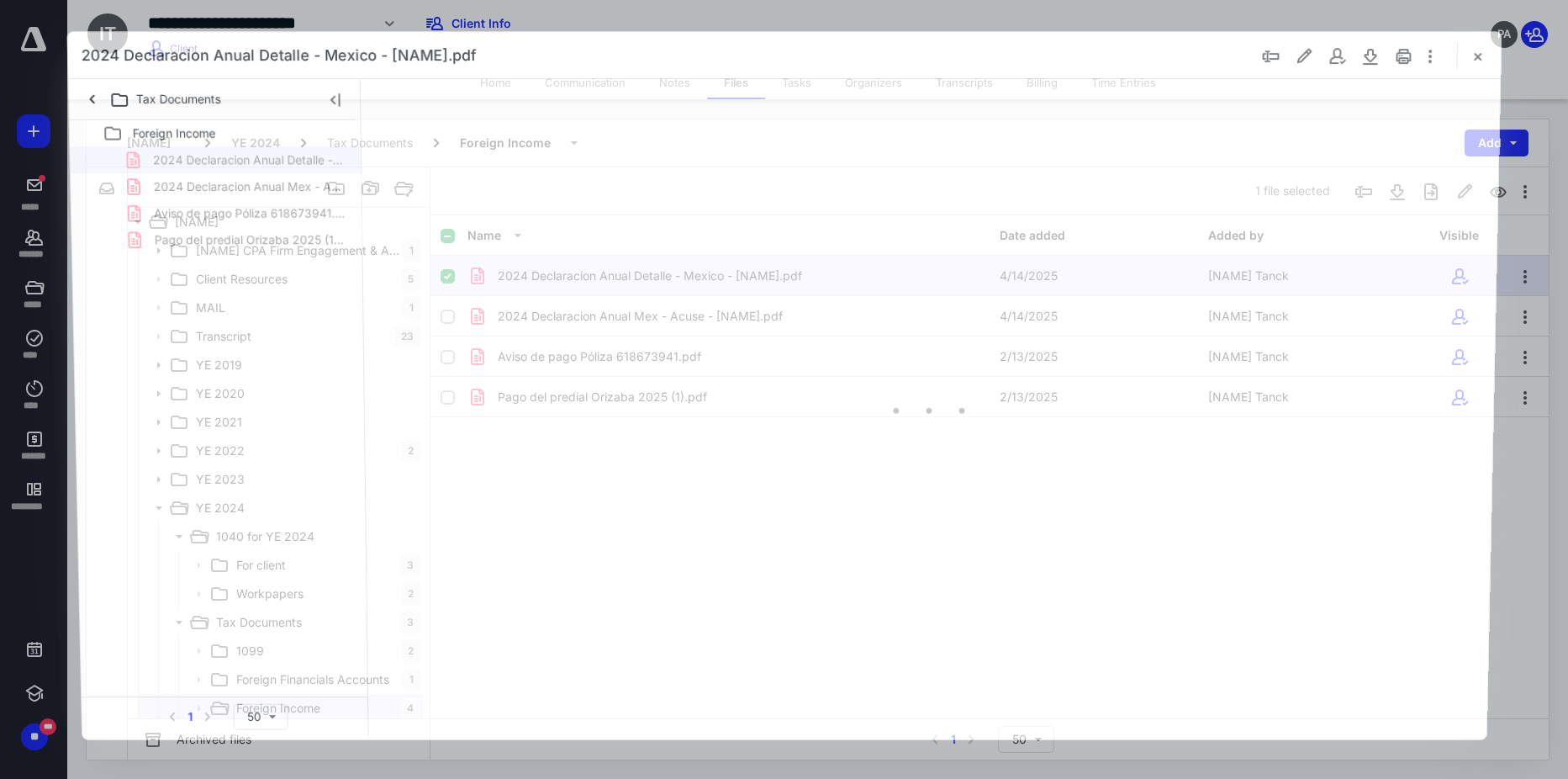 scroll, scrollTop: 0, scrollLeft: 0, axis: both 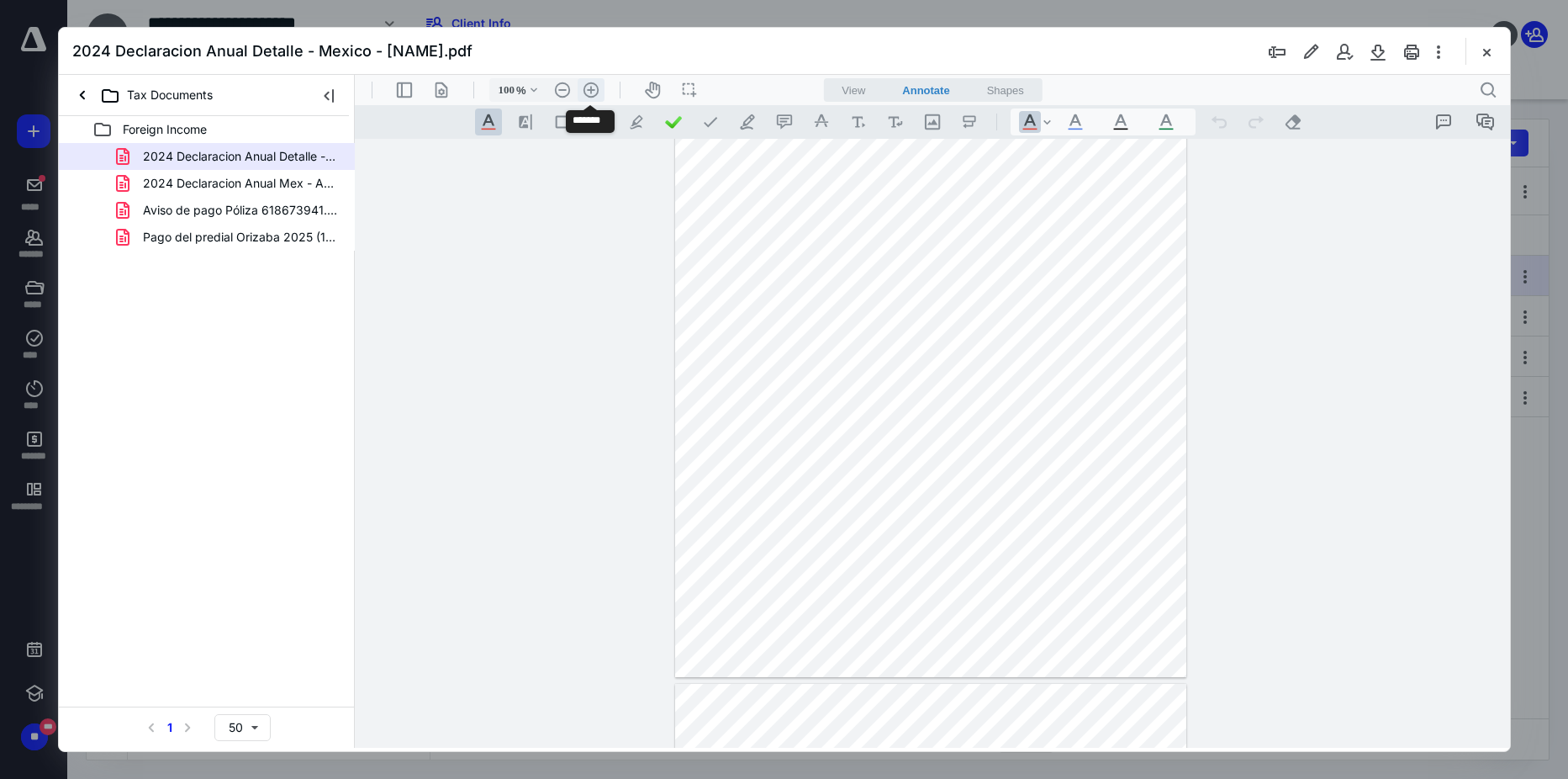 click on ".cls-1{fill:#abb0c4;} icon - header - zoom - in - line" at bounding box center (590, 90) 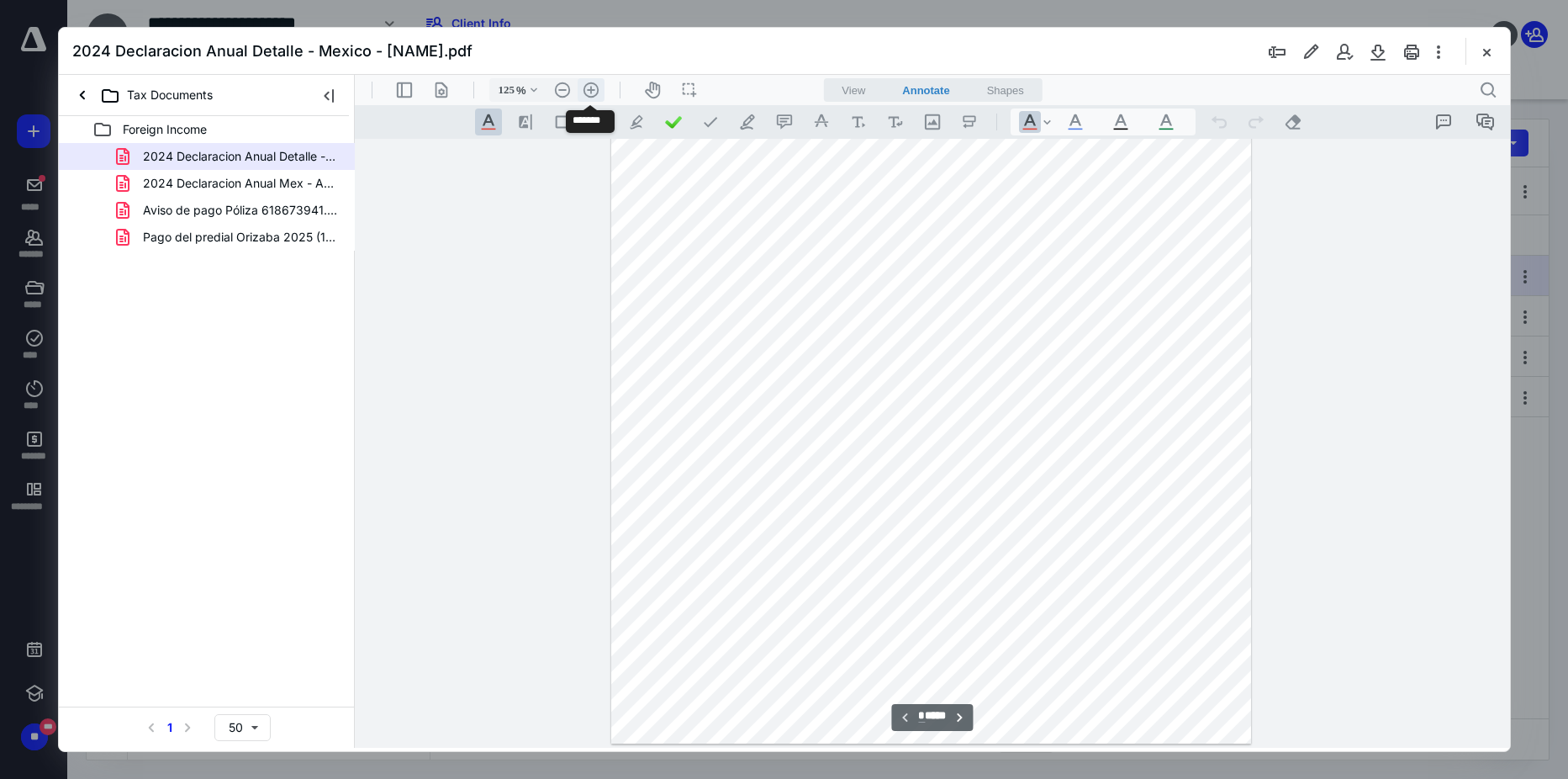click on ".cls-1{fill:#abb0c4;} icon - header - zoom - in - line" at bounding box center [590, 90] 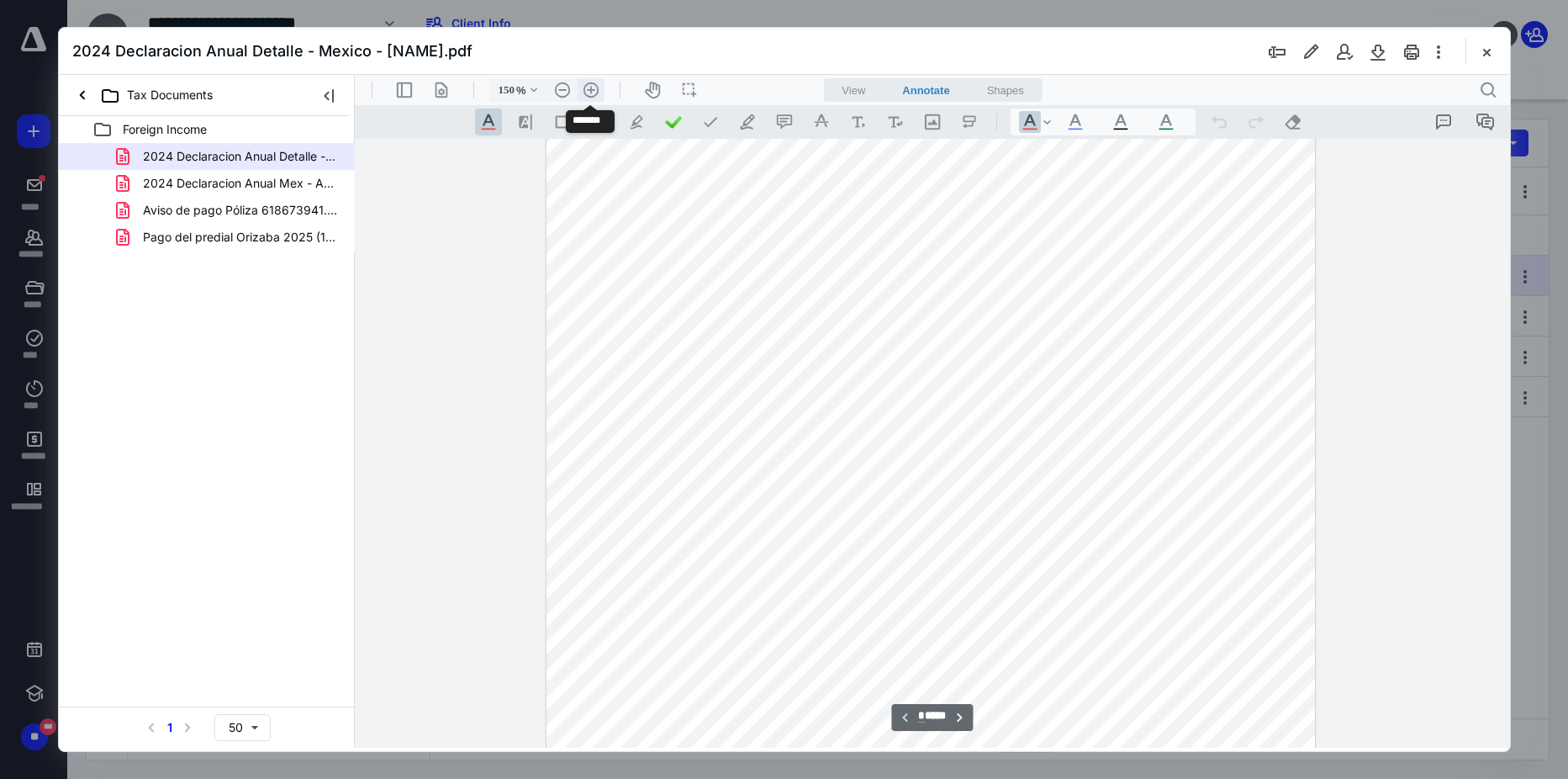 click on ".cls-1{fill:#abb0c4;} icon - header - zoom - in - line" at bounding box center [590, 90] 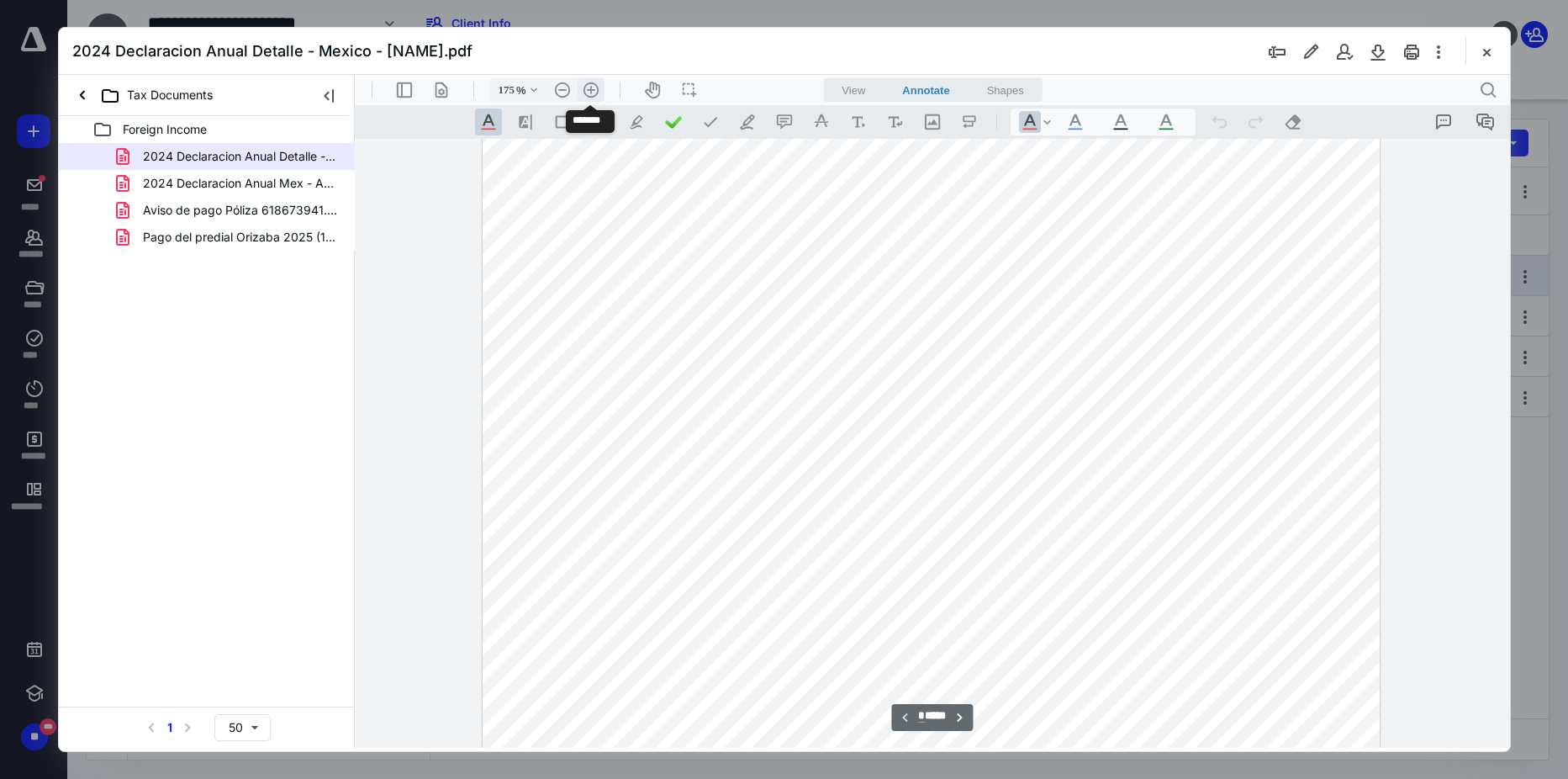 scroll, scrollTop: 325, scrollLeft: 0, axis: vertical 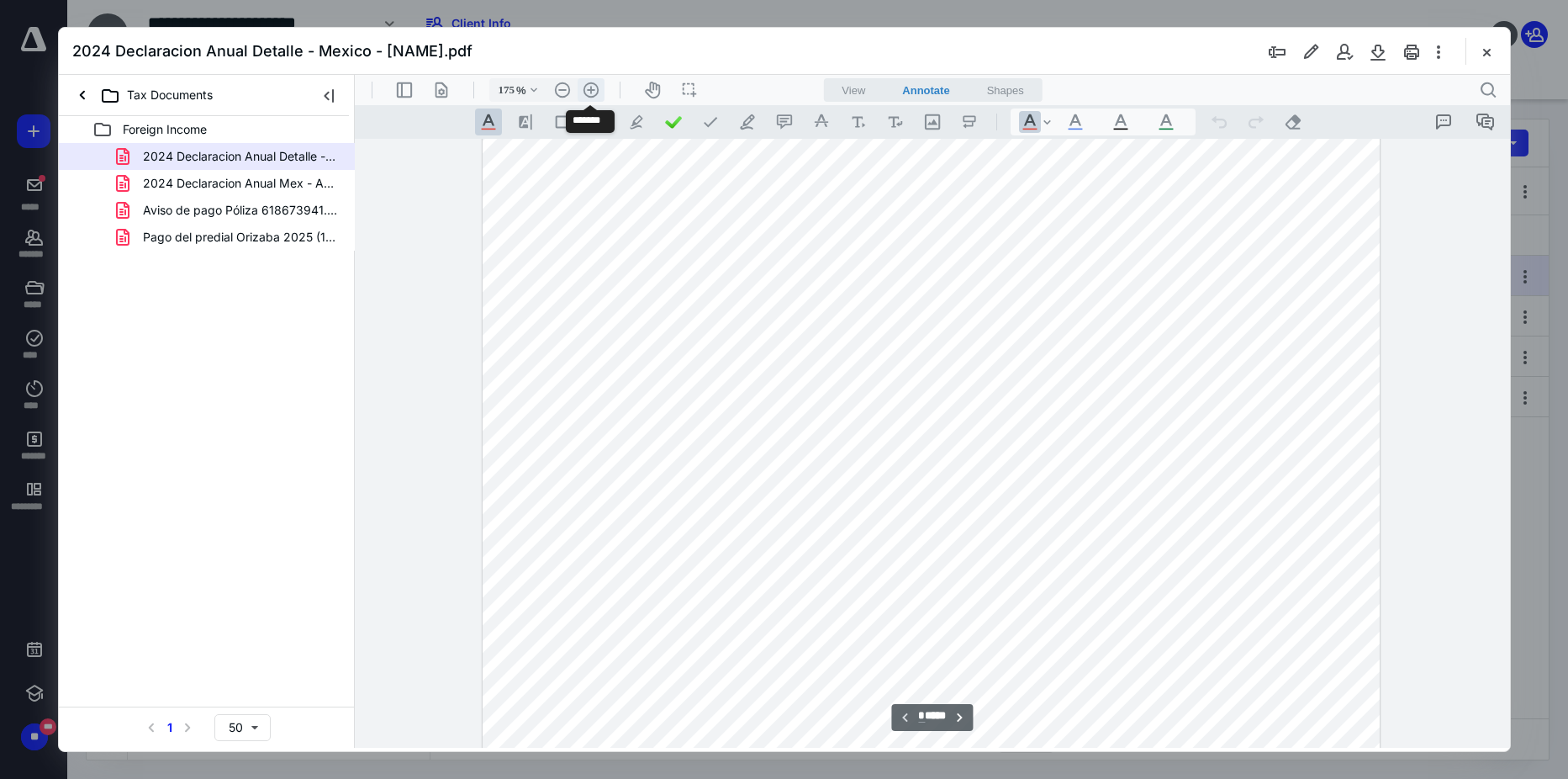 click on ".cls-1{fill:#abb0c4;} icon - header - zoom - in - line" at bounding box center (590, 90) 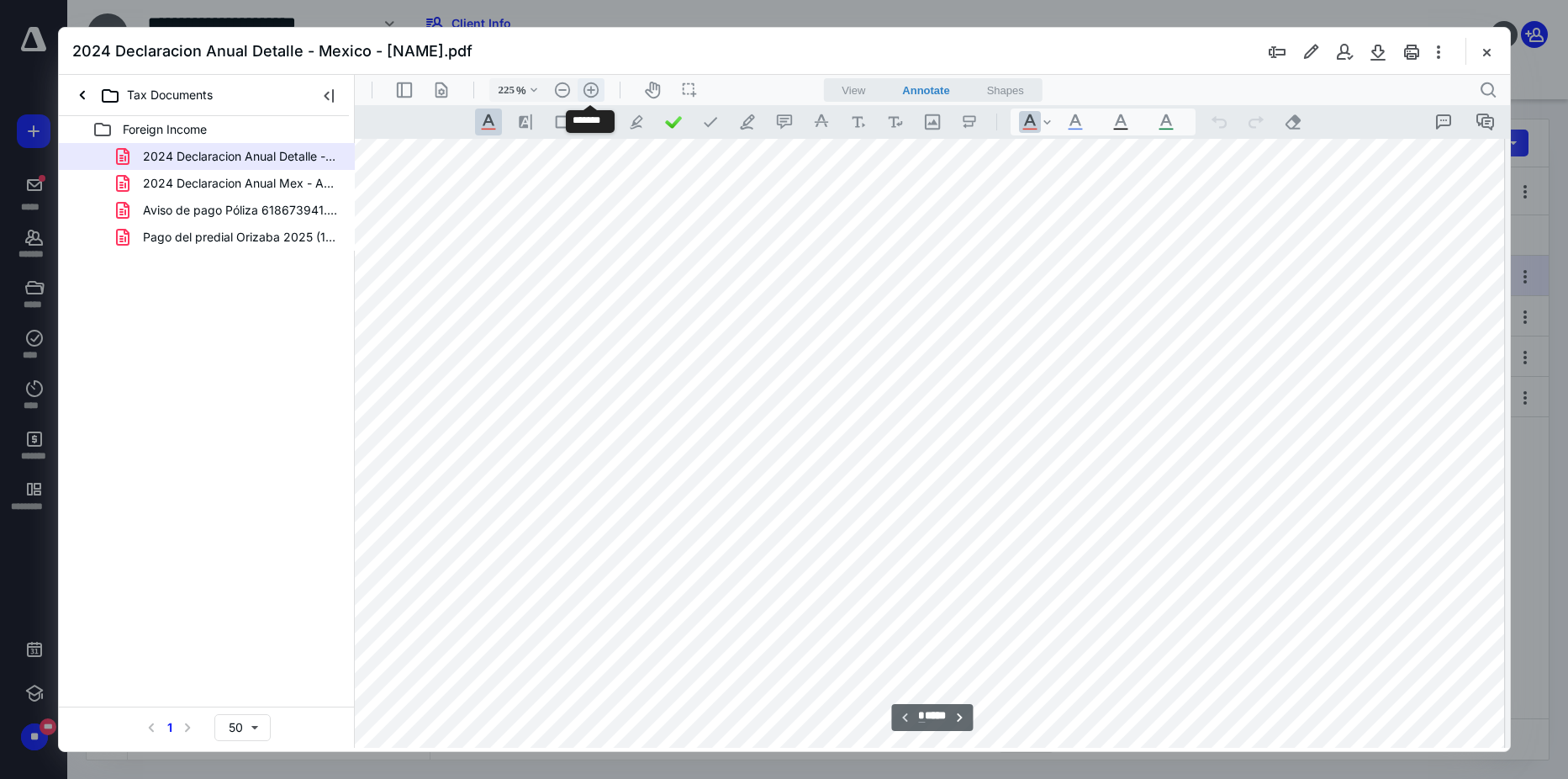 click on ".cls-1{fill:#abb0c4;} icon - header - zoom - in - line" at bounding box center (590, 90) 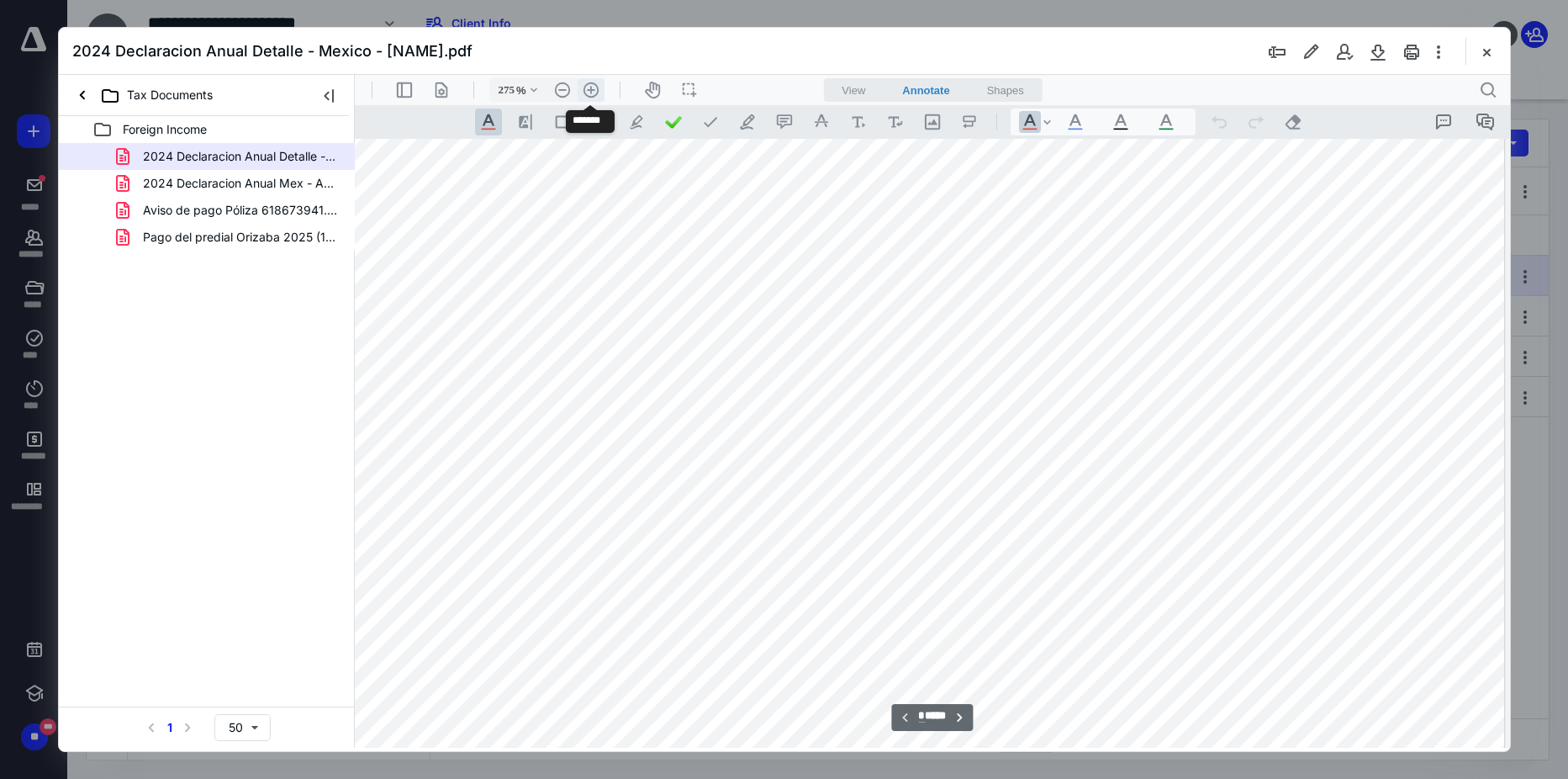 scroll, scrollTop: 666, scrollLeft: 144, axis: both 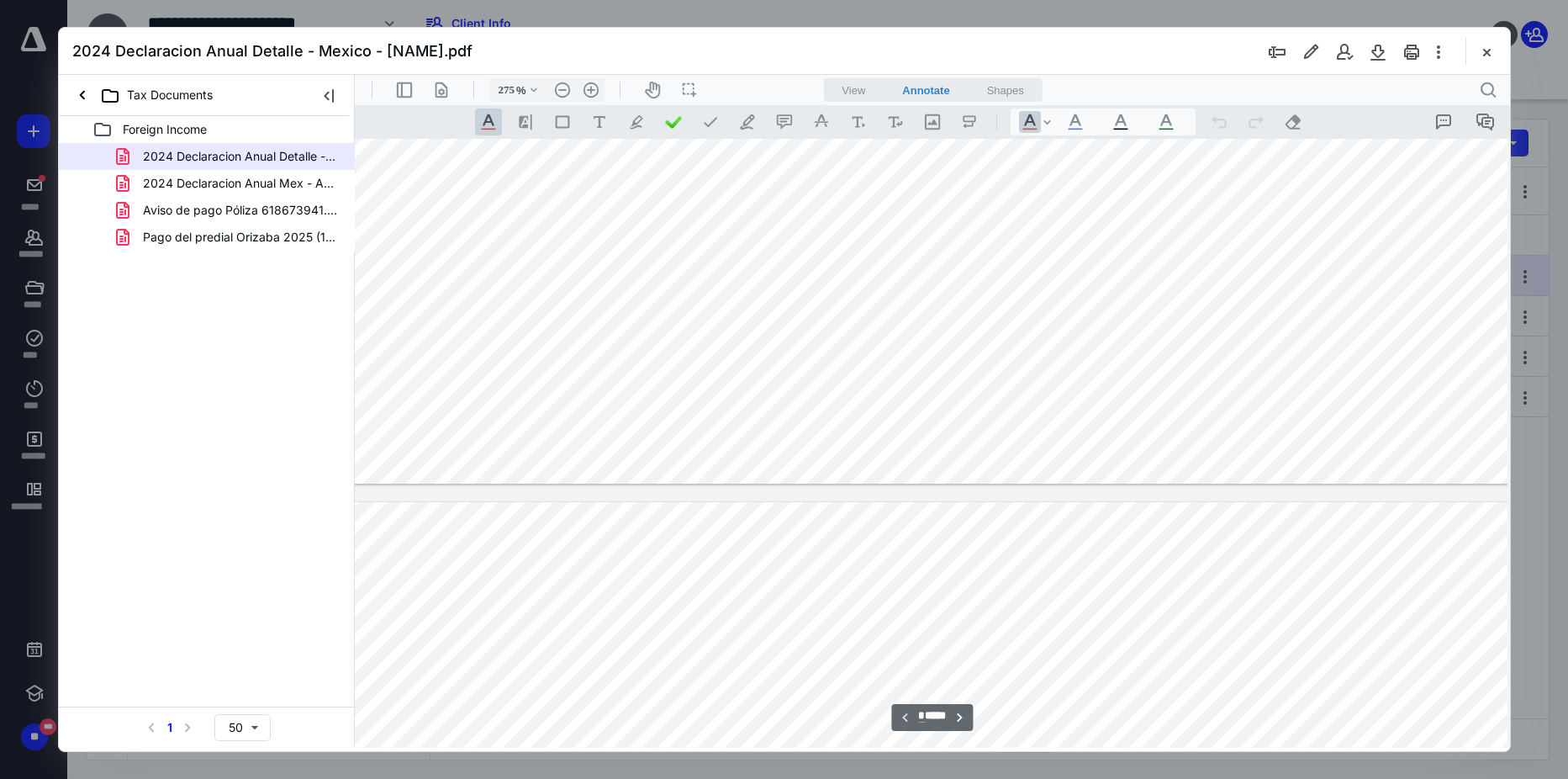 type on "*" 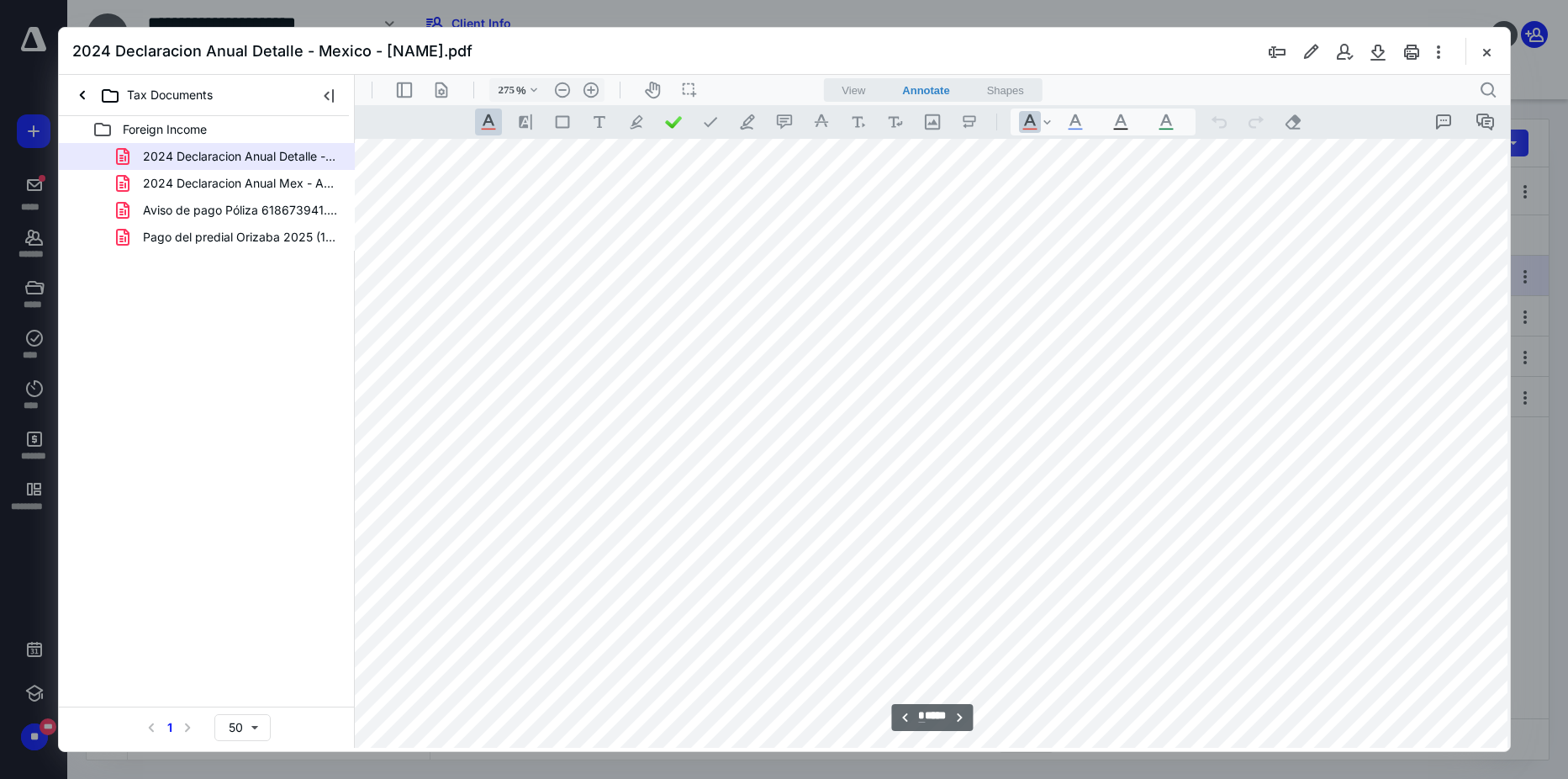 scroll, scrollTop: 2433, scrollLeft: 144, axis: both 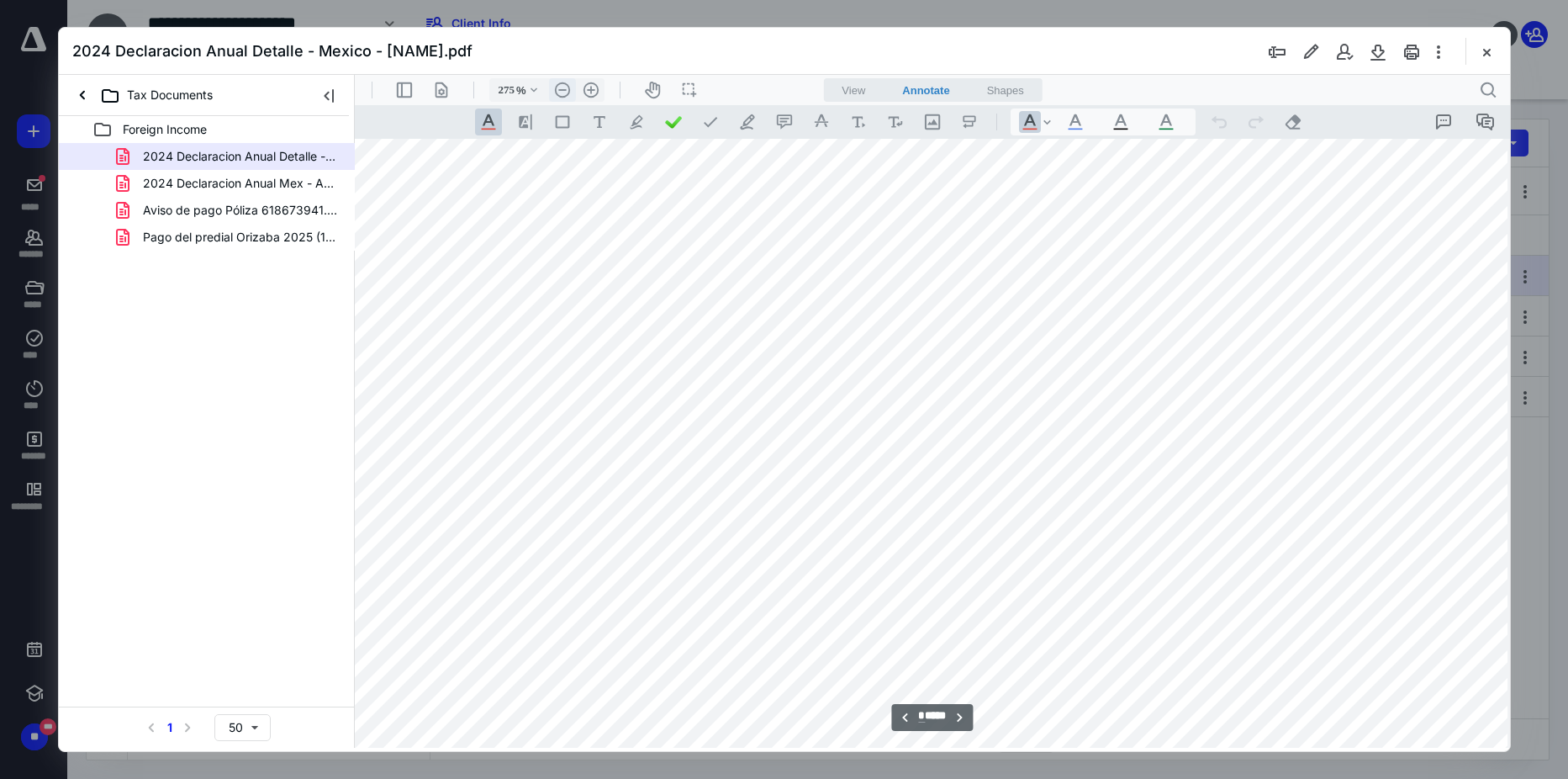 click on ".cls-1{fill:#abb0c4;} icon - header - zoom - out - line" at bounding box center (562, 90) 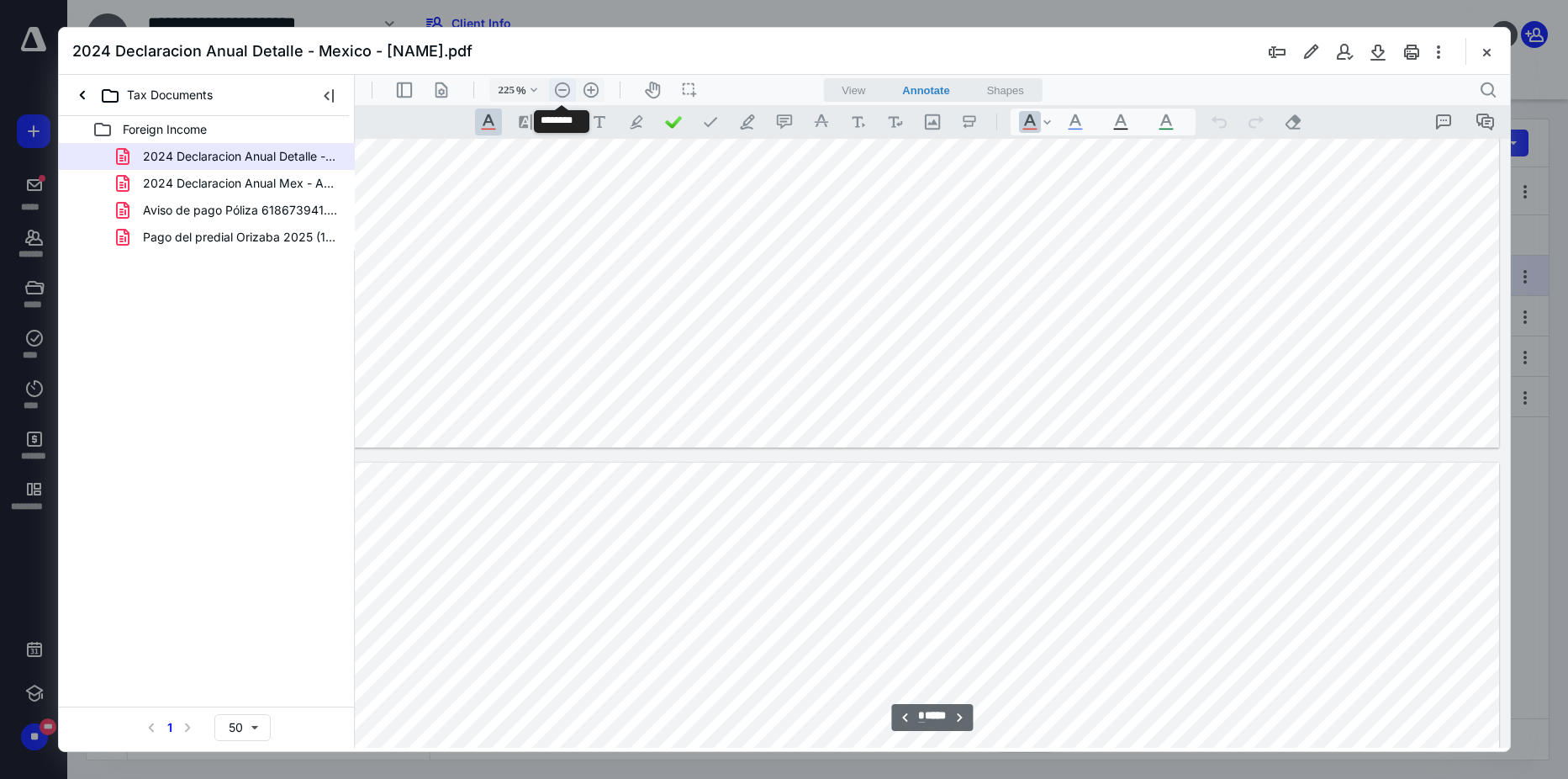 scroll, scrollTop: 1940, scrollLeft: 13, axis: both 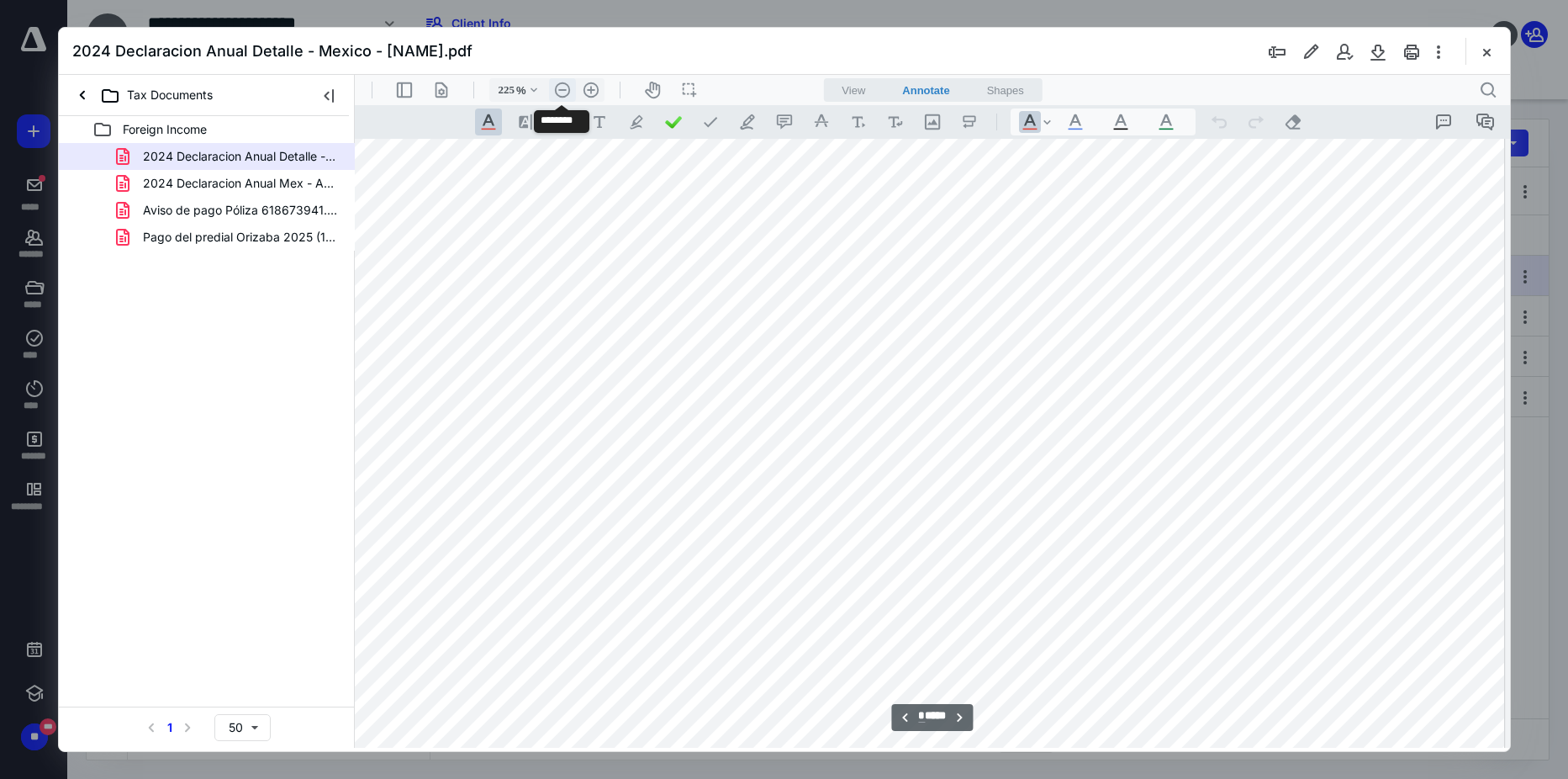 click on ".cls-1{fill:#abb0c4;} icon - header - zoom - out - line" at bounding box center [562, 90] 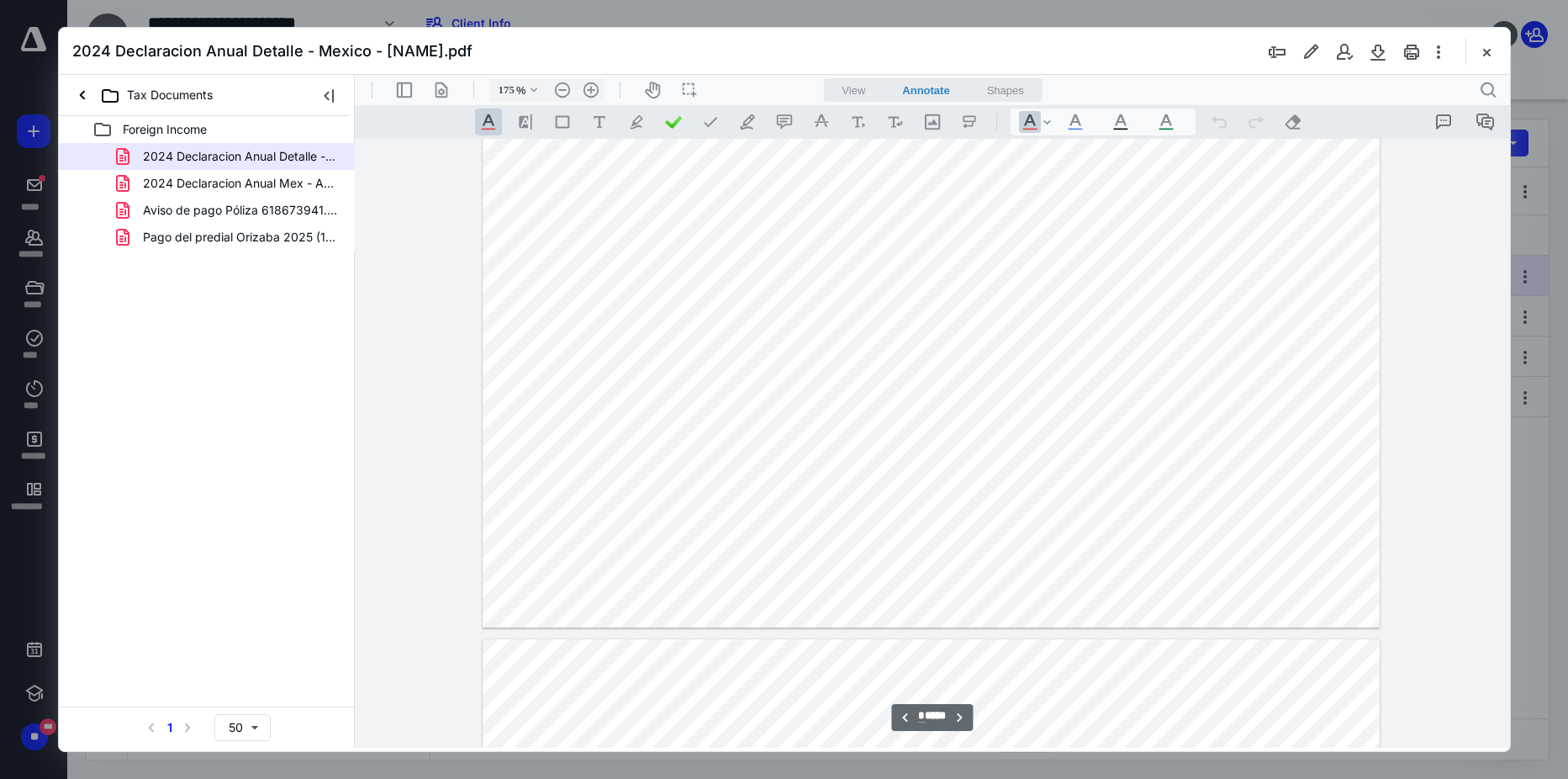 scroll, scrollTop: 2709, scrollLeft: 0, axis: vertical 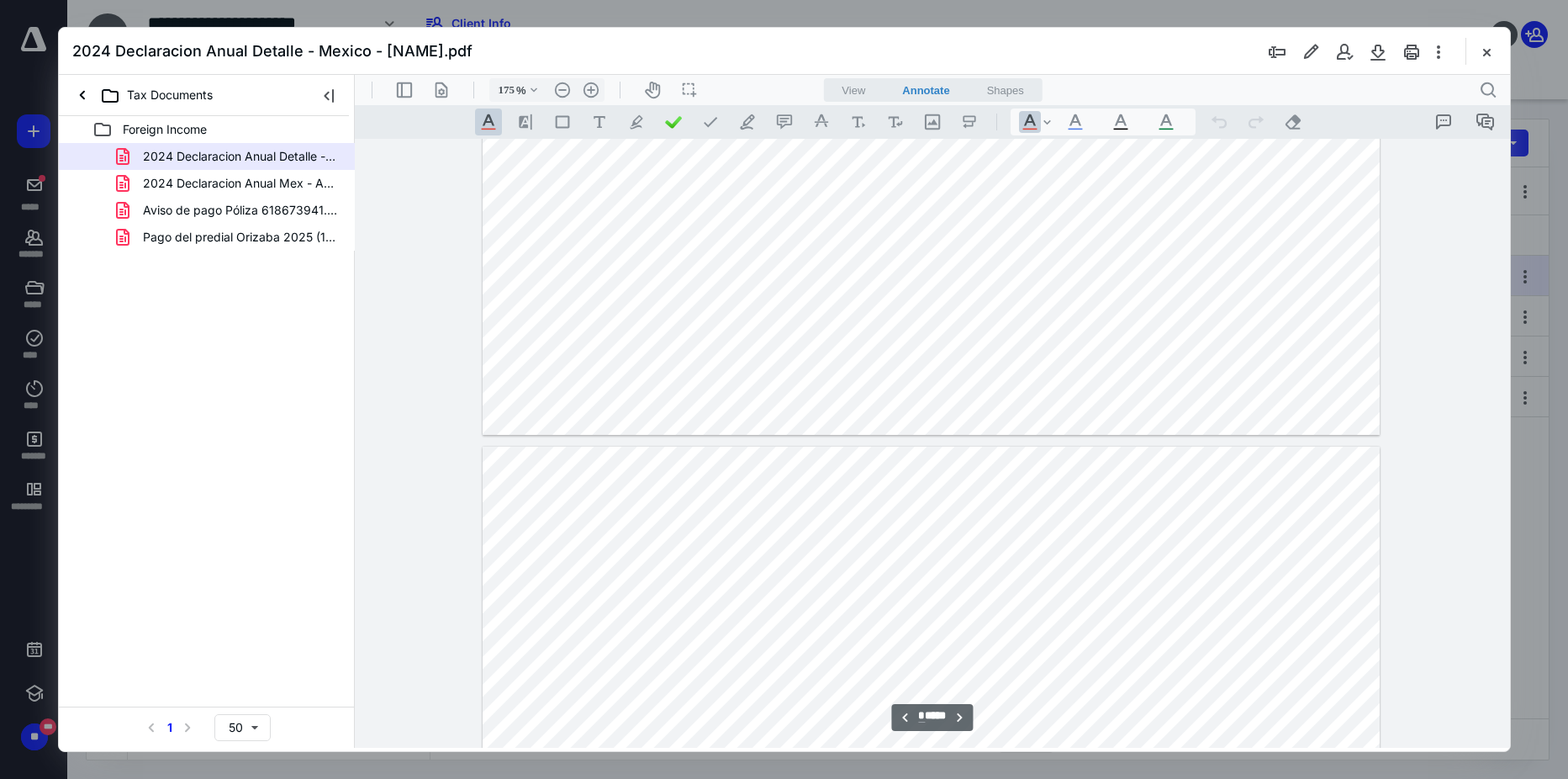 type on "*" 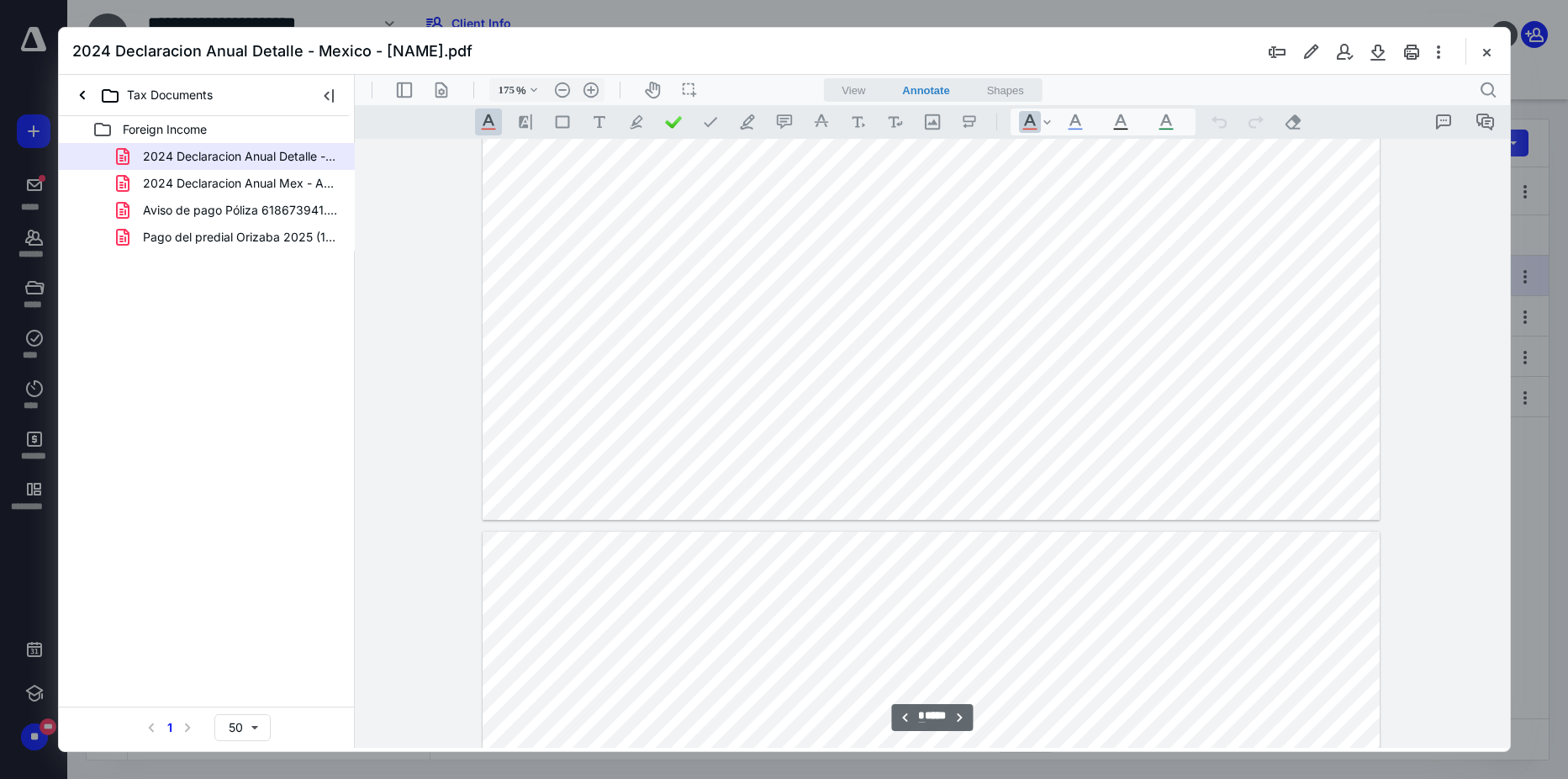 scroll, scrollTop: 3802, scrollLeft: 0, axis: vertical 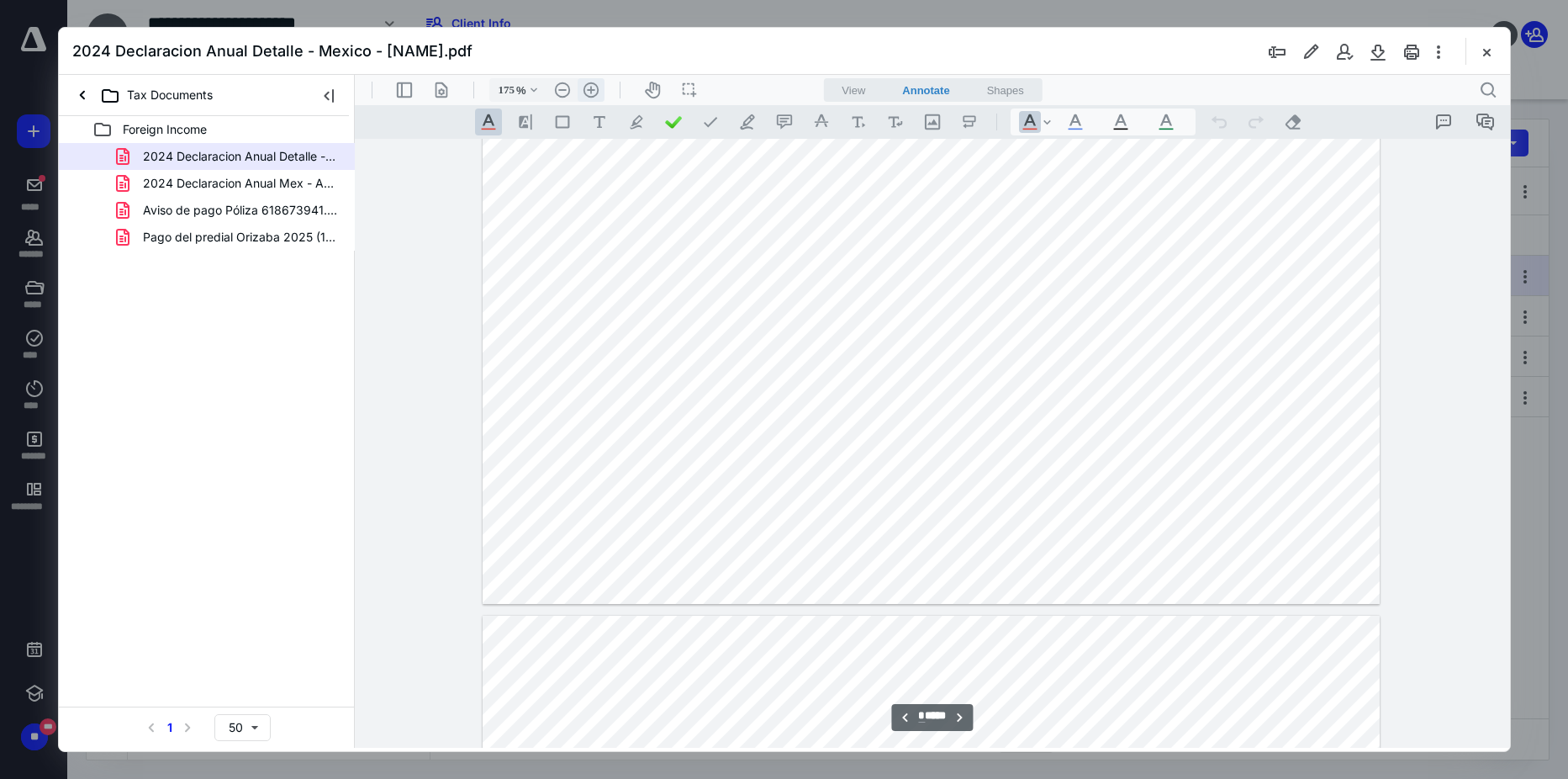 click on ".cls-1{fill:#abb0c4;} icon - header - zoom - in - line" at bounding box center [590, 90] 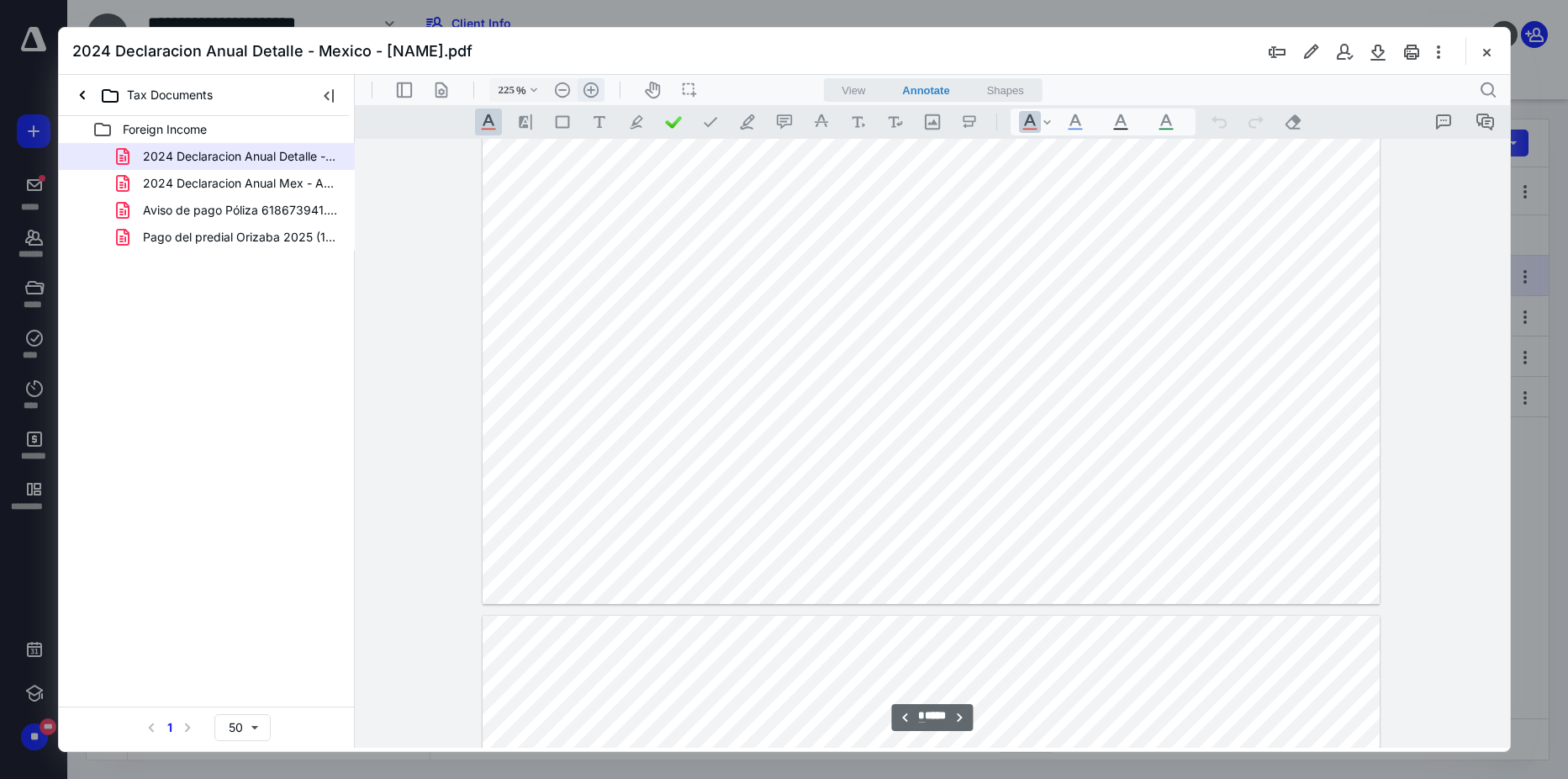 scroll, scrollTop: 4970, scrollLeft: 13, axis: both 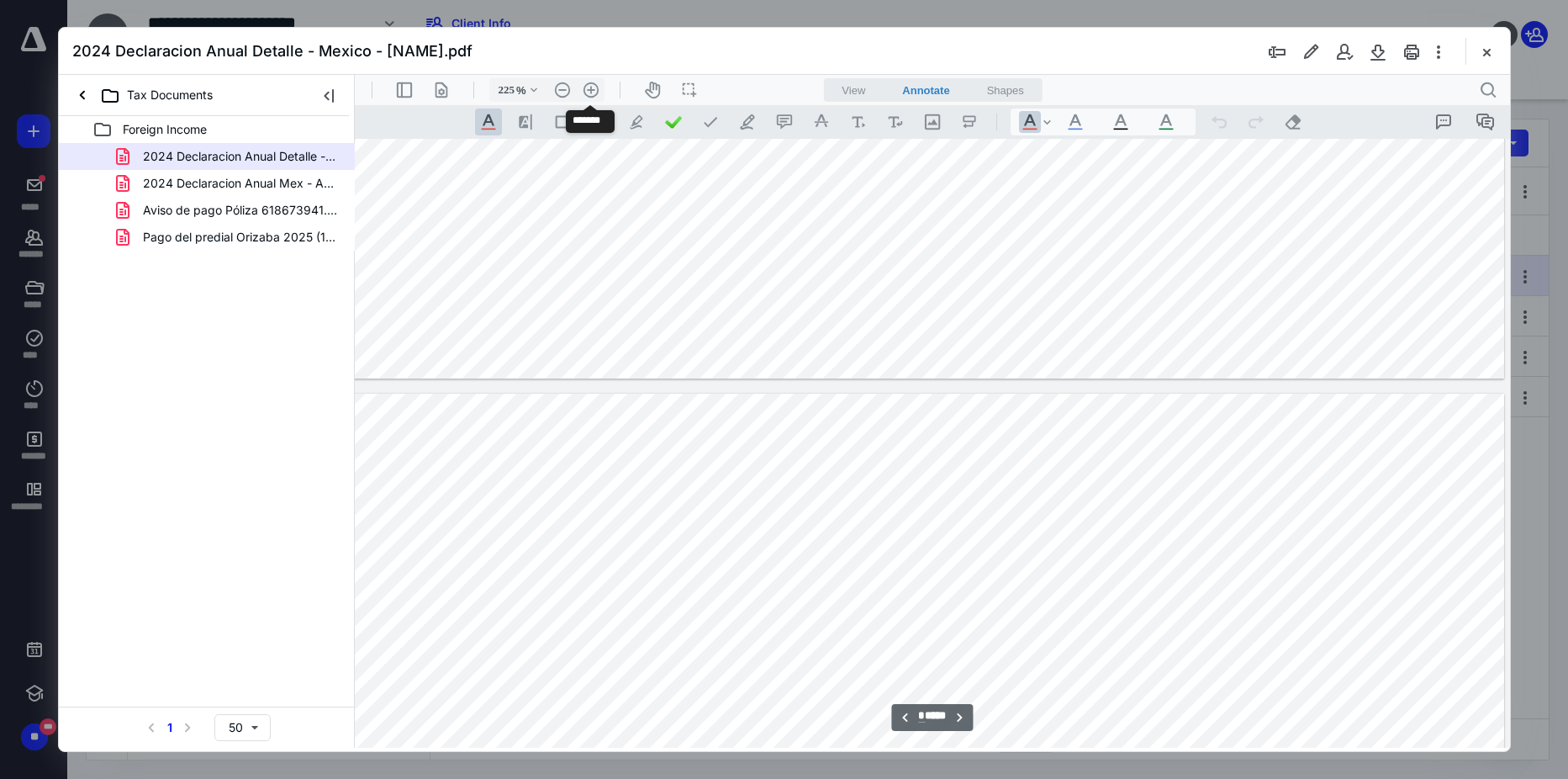 type on "*" 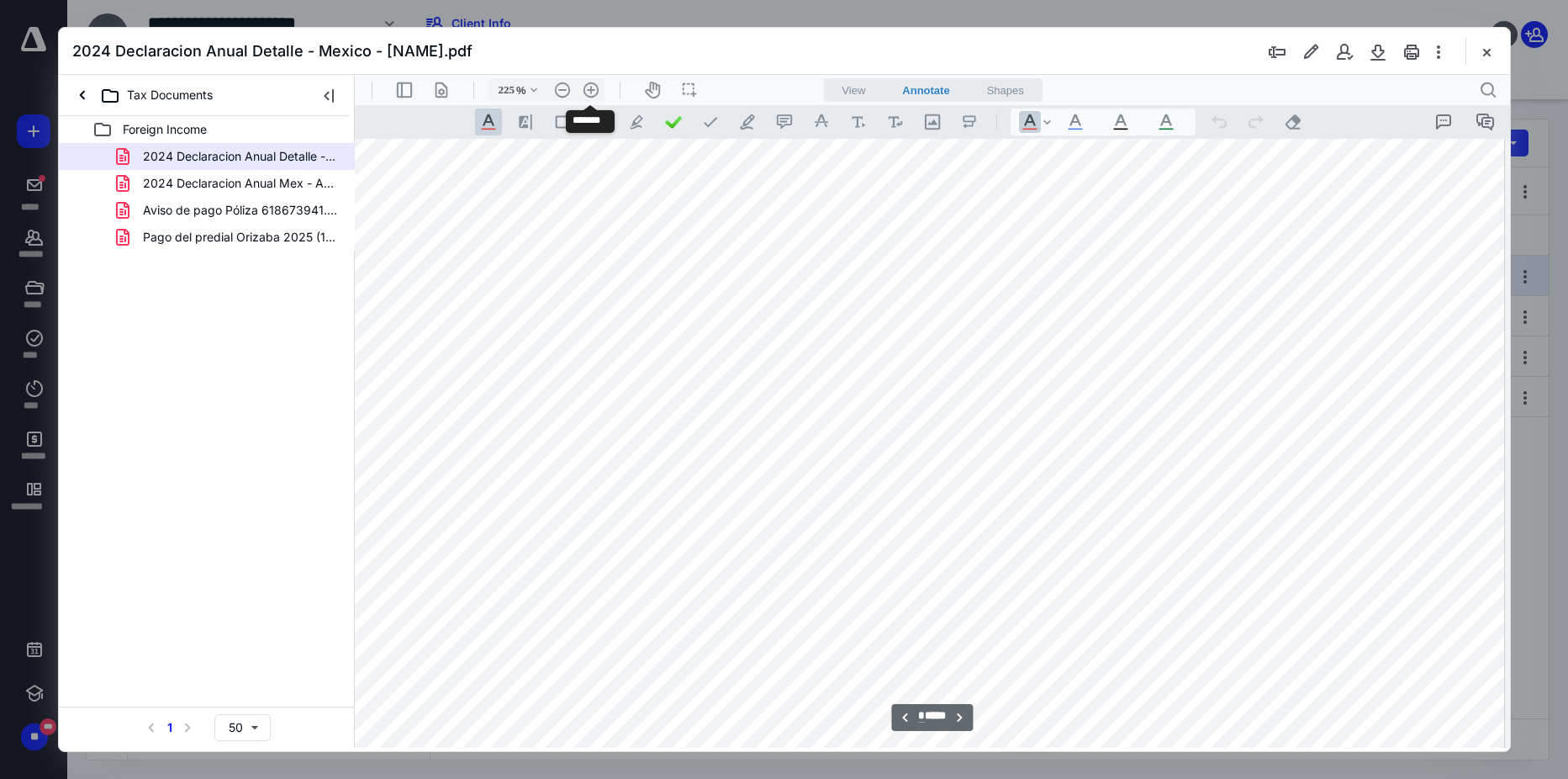 scroll, scrollTop: 2699, scrollLeft: 13, axis: both 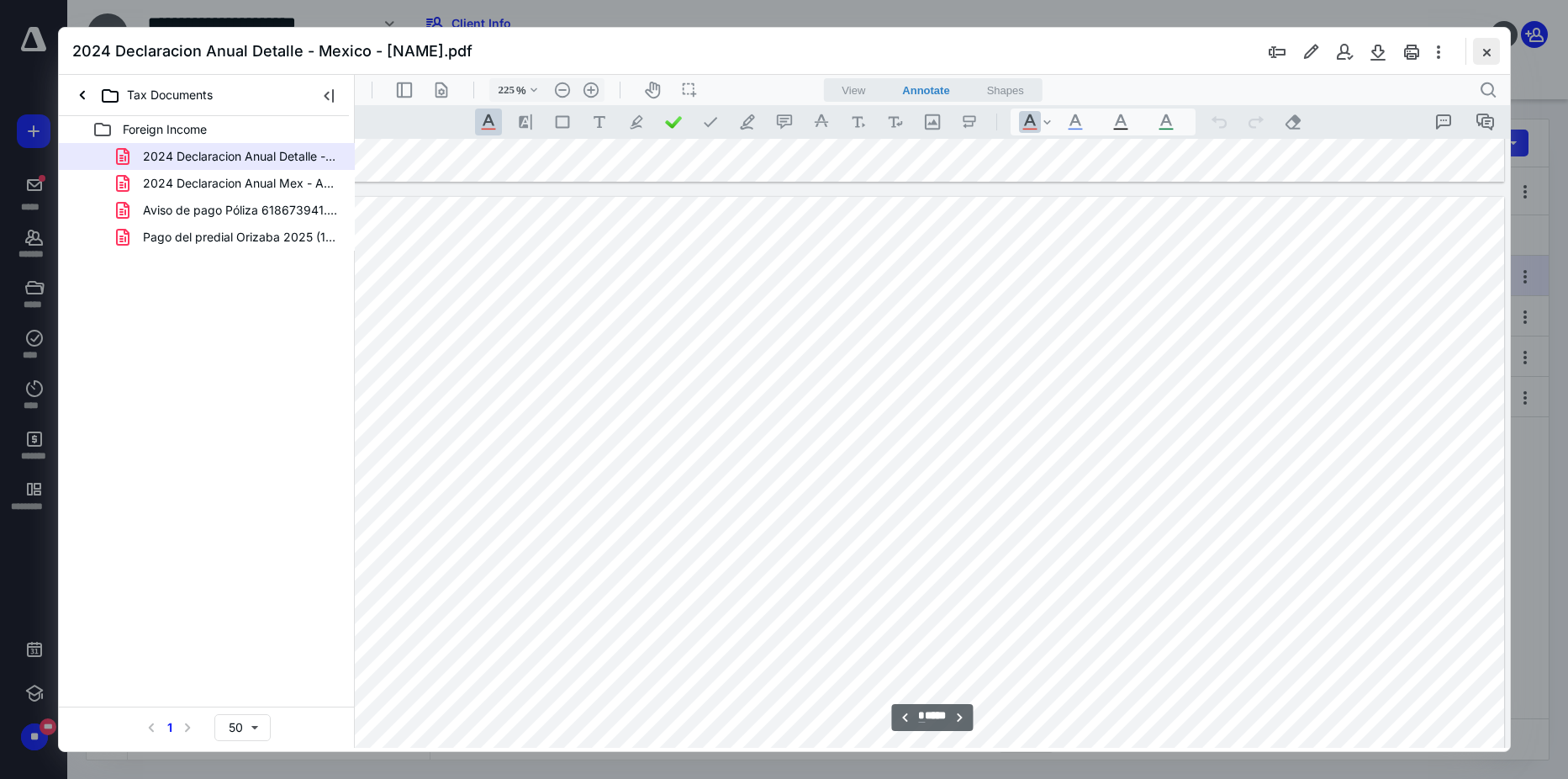 click at bounding box center [1486, 51] 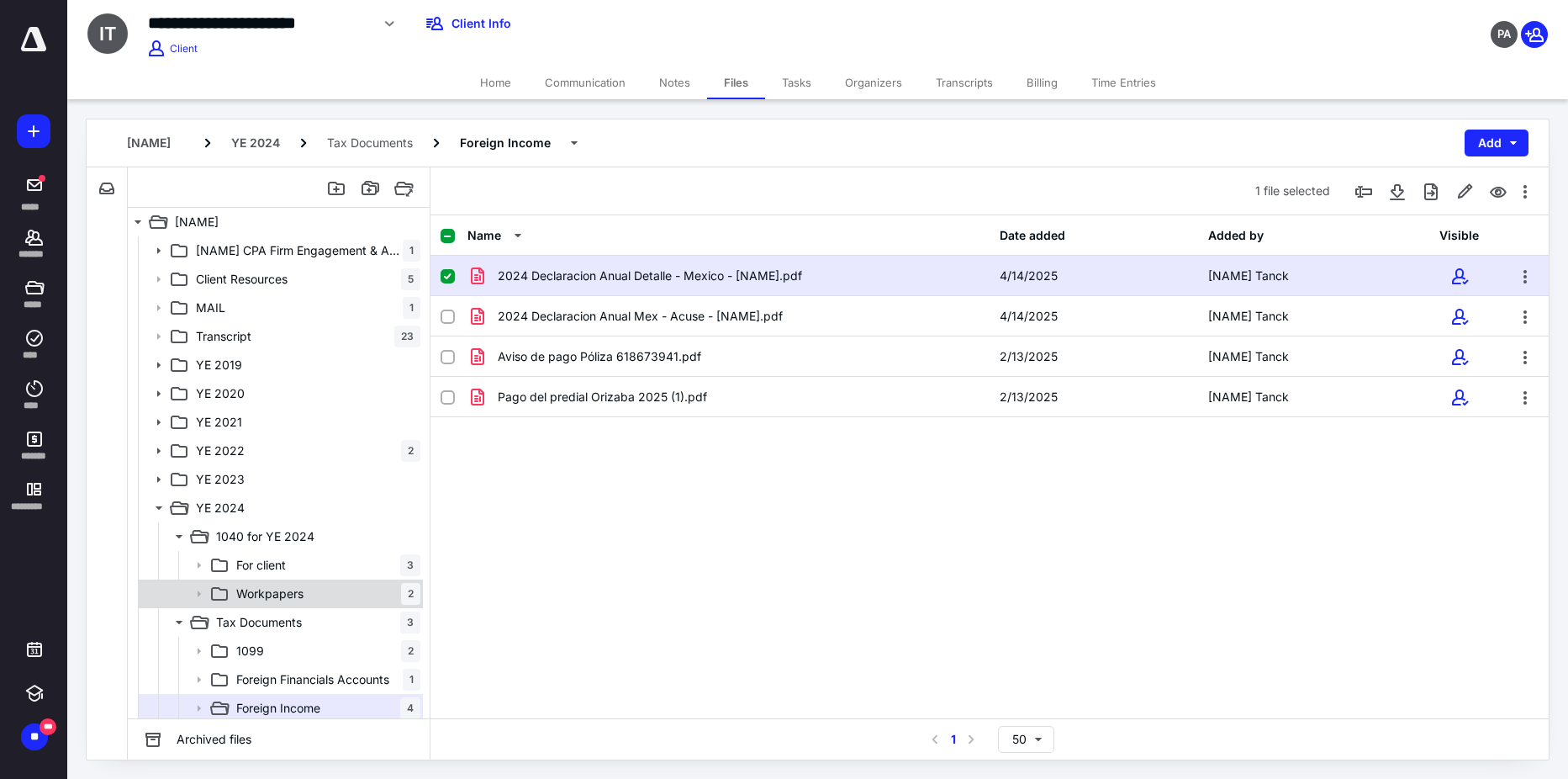 click on "Workpapers" at bounding box center [270, 594] 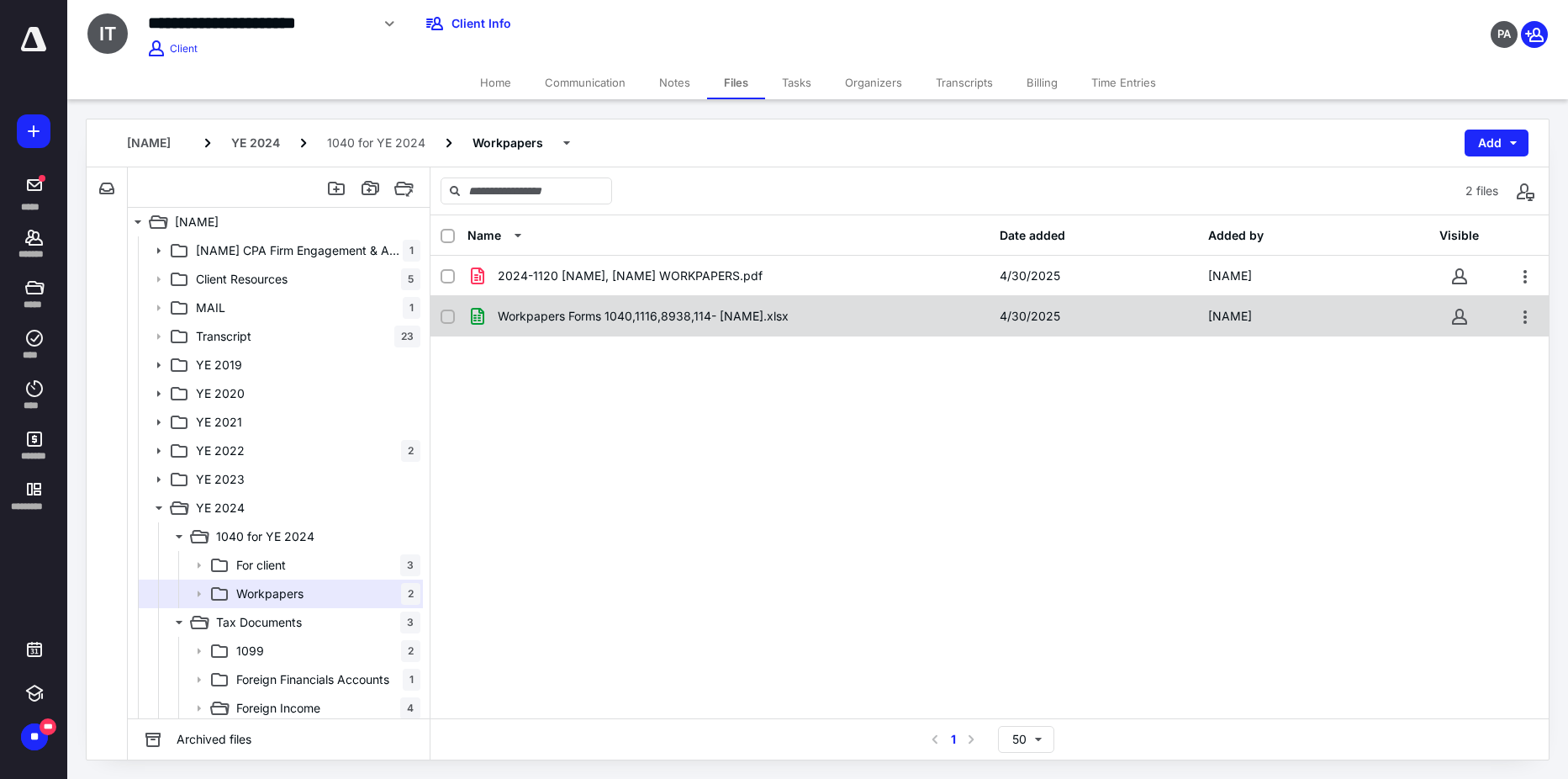 click on "Workpapers Forms 1040,1116,8938,114- [NAME].xlsx 4/30/2025 [NAME]" at bounding box center [990, 316] 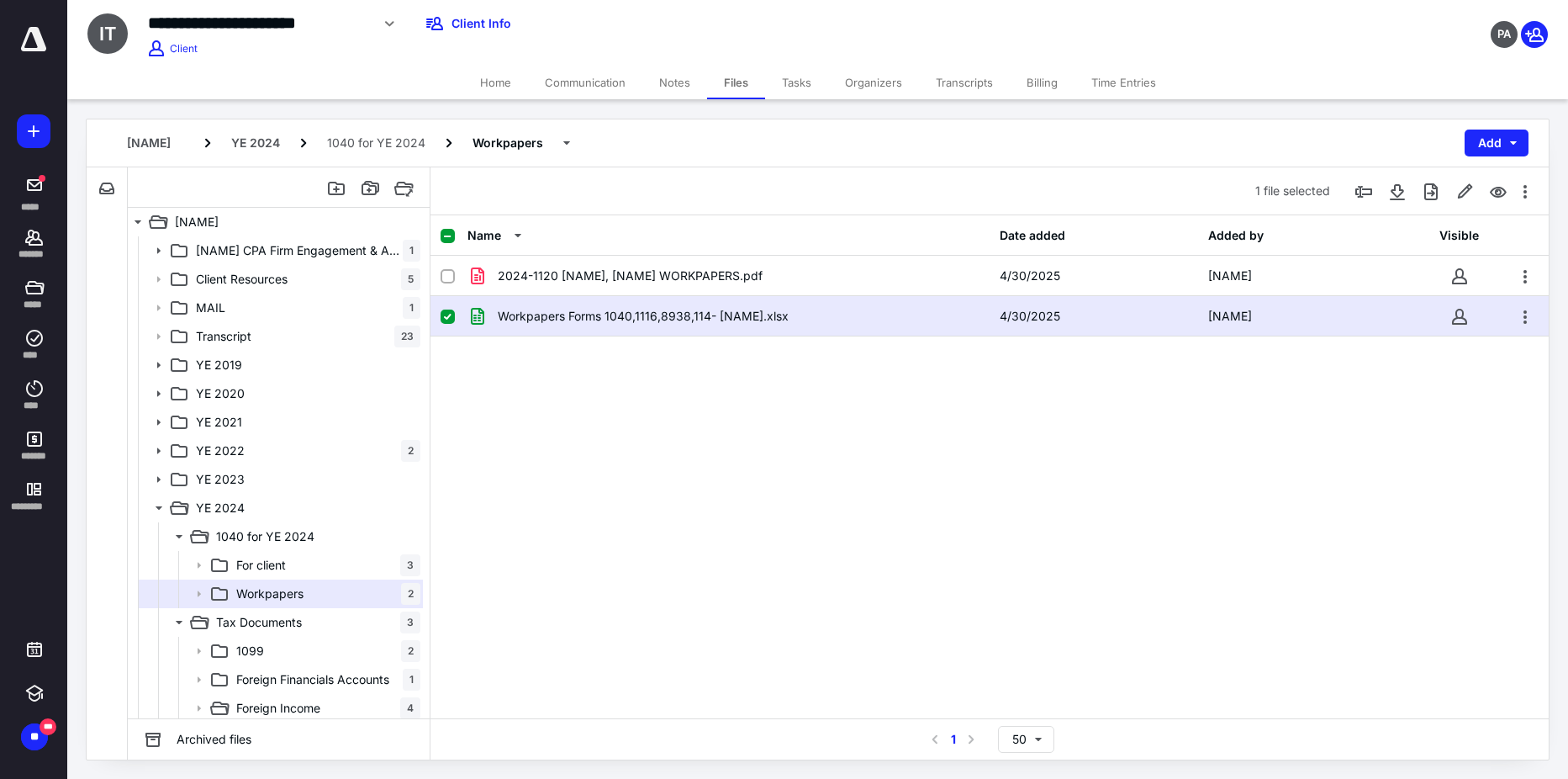 click on "Workpapers Forms 1040,1116,8938,114- [NAME].xlsx 4/30/2025 [NAME]" at bounding box center (990, 316) 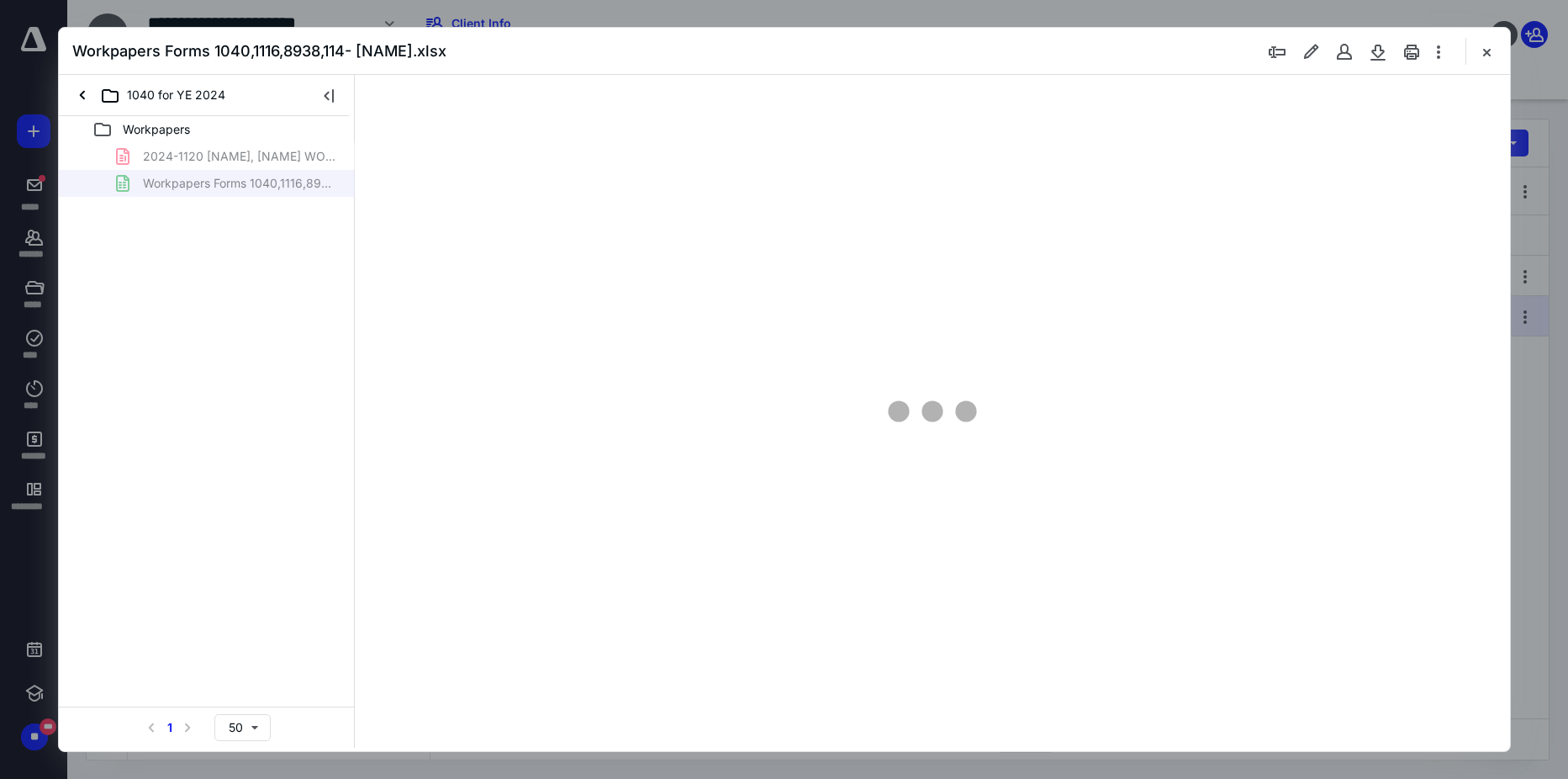 scroll, scrollTop: 0, scrollLeft: 0, axis: both 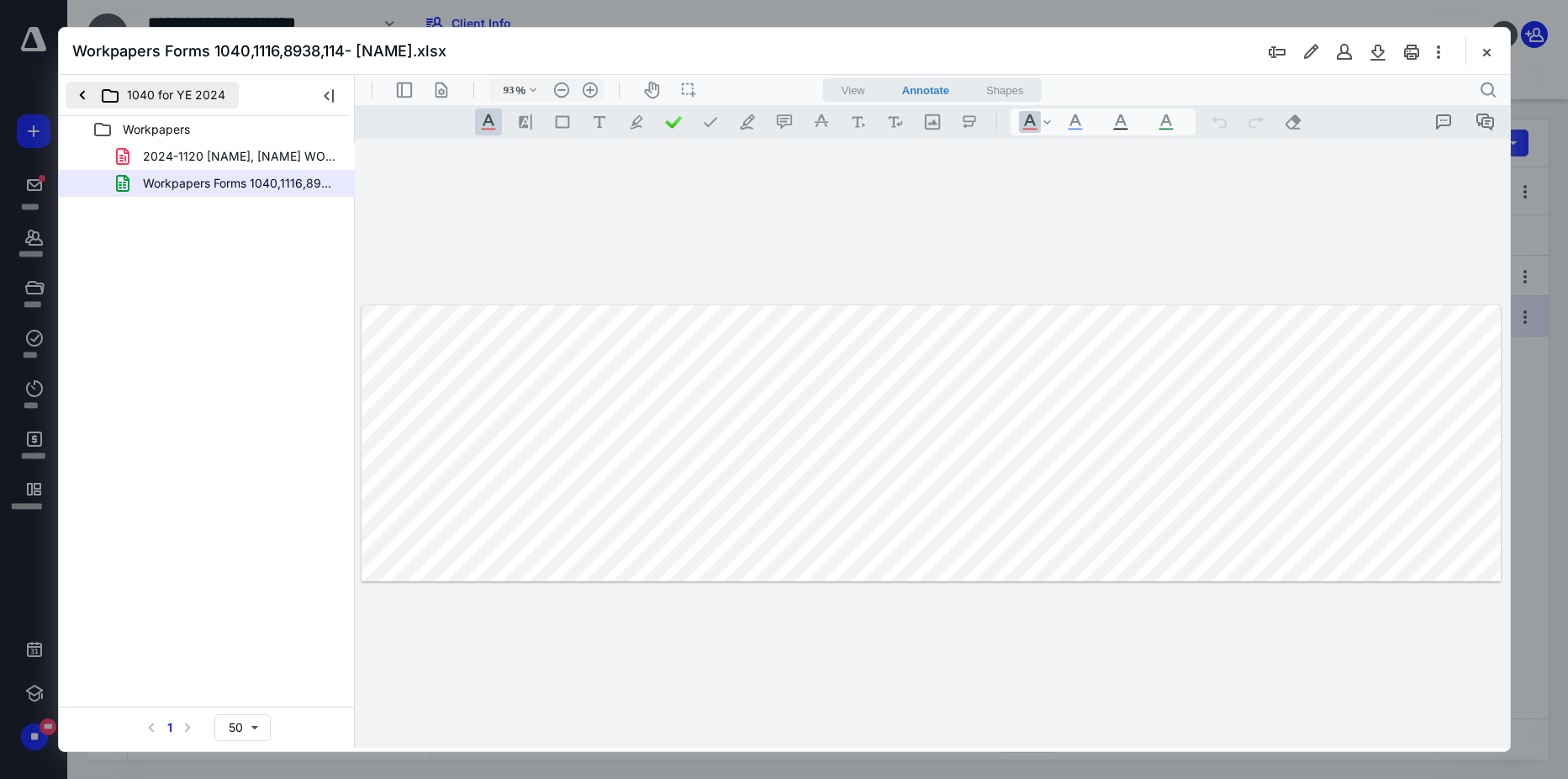 click on "1040 for YE 2024" at bounding box center (152, 95) 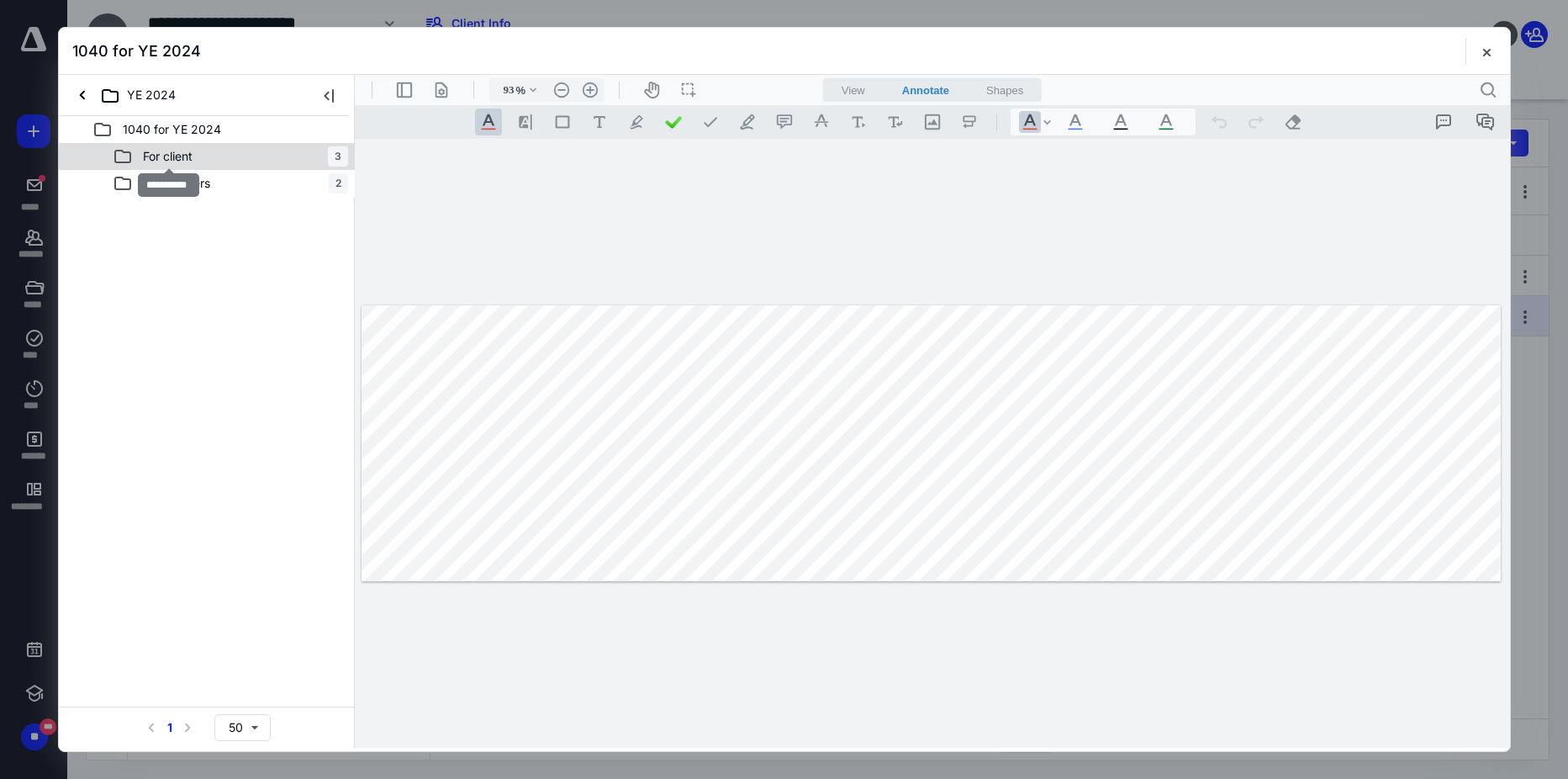 click on "For client" at bounding box center [167, 156] 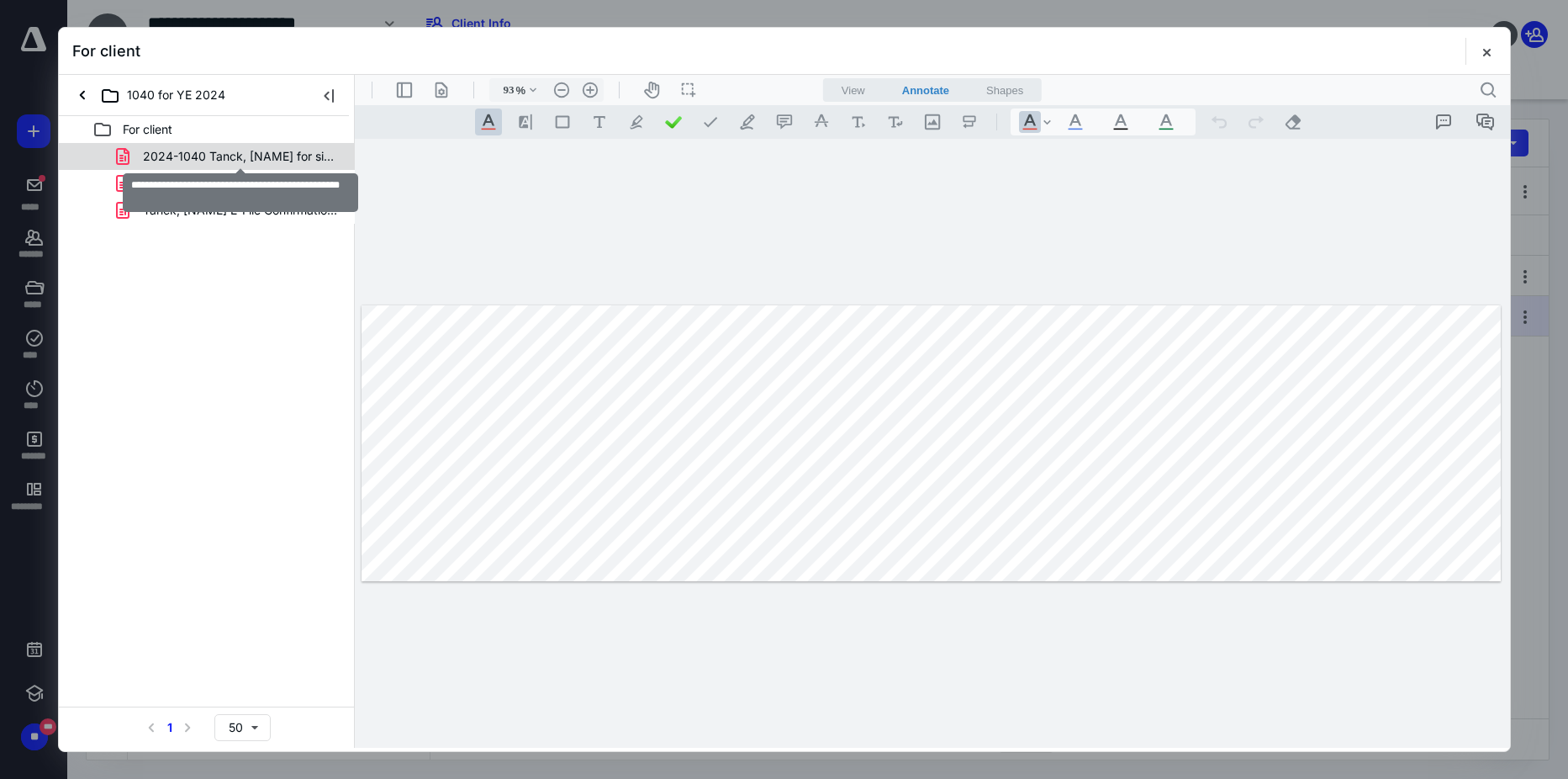 click on "2024-1040 Tanck, [NAME]  for signature.pdf" at bounding box center [240, 156] 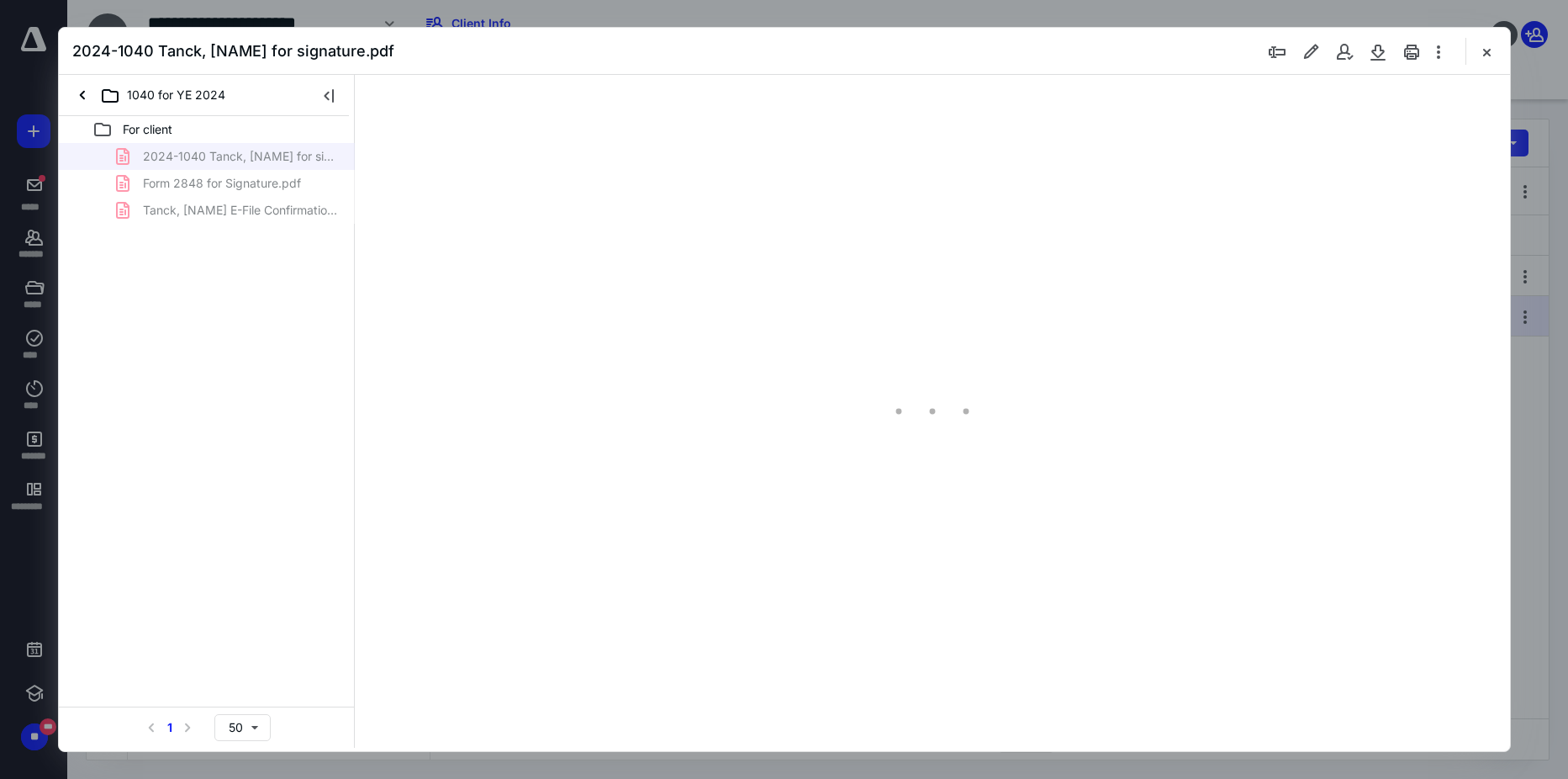 type on "91" 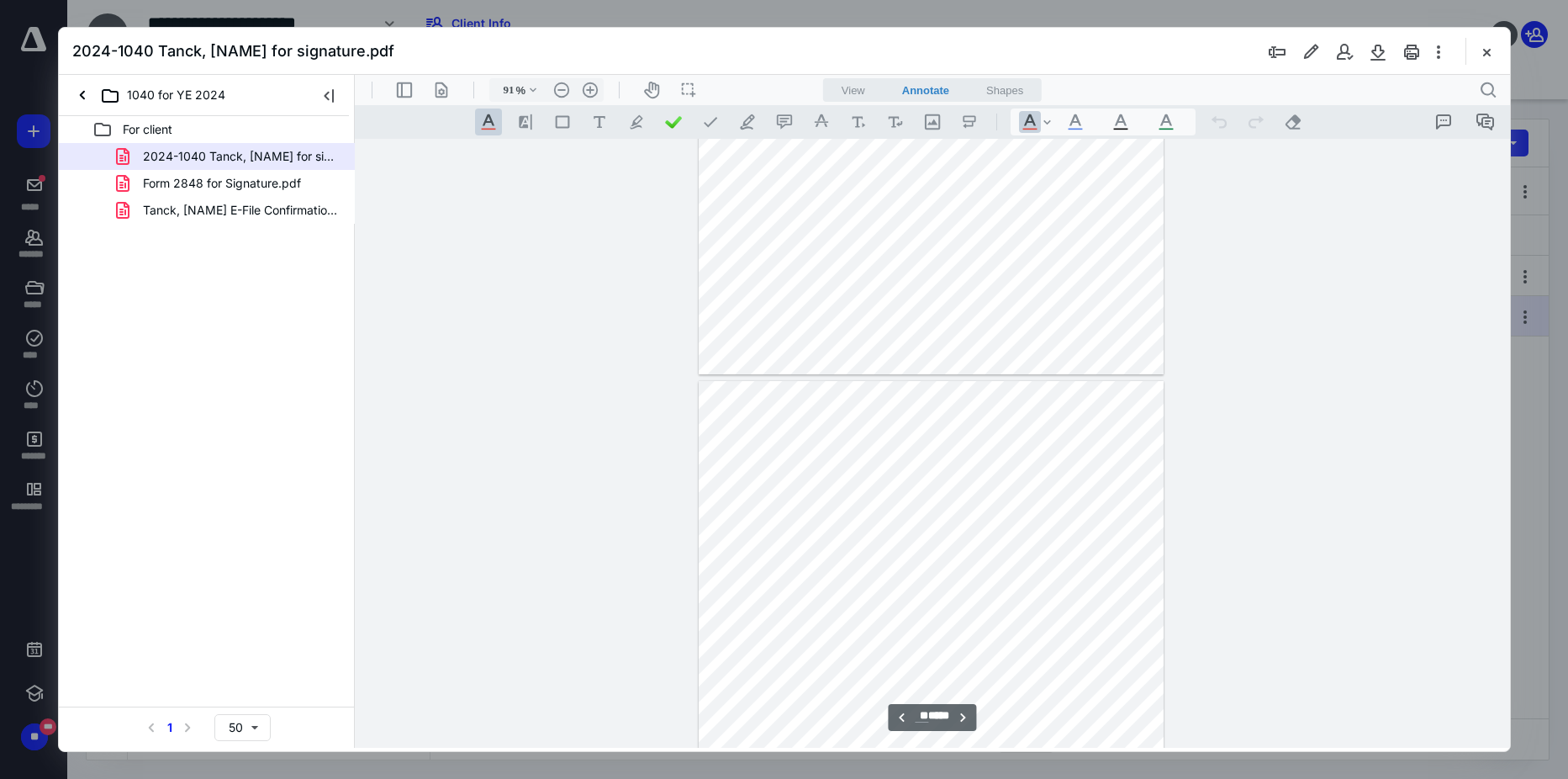 scroll, scrollTop: 6545, scrollLeft: 0, axis: vertical 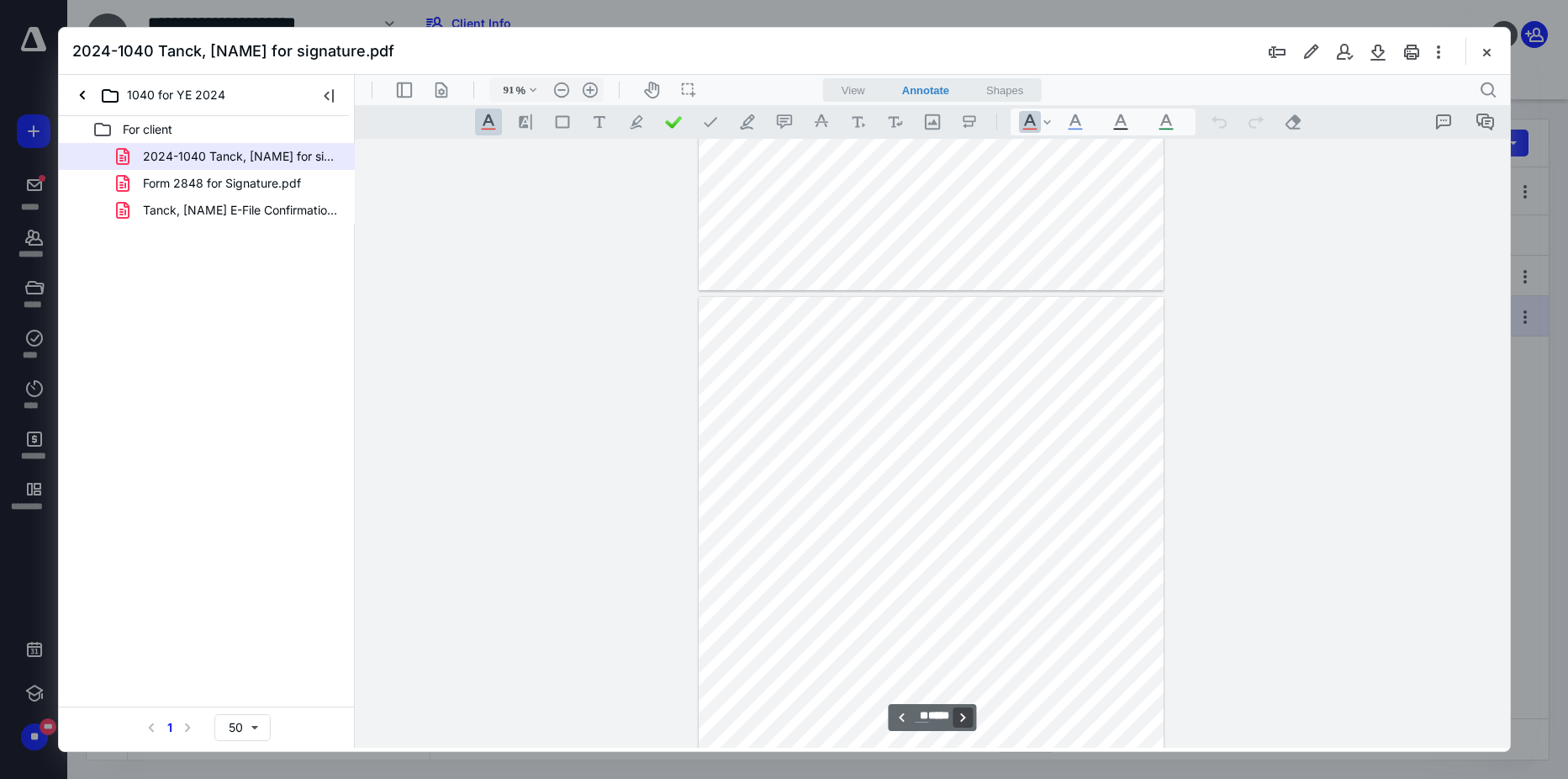 click on "**********" at bounding box center (963, 718) 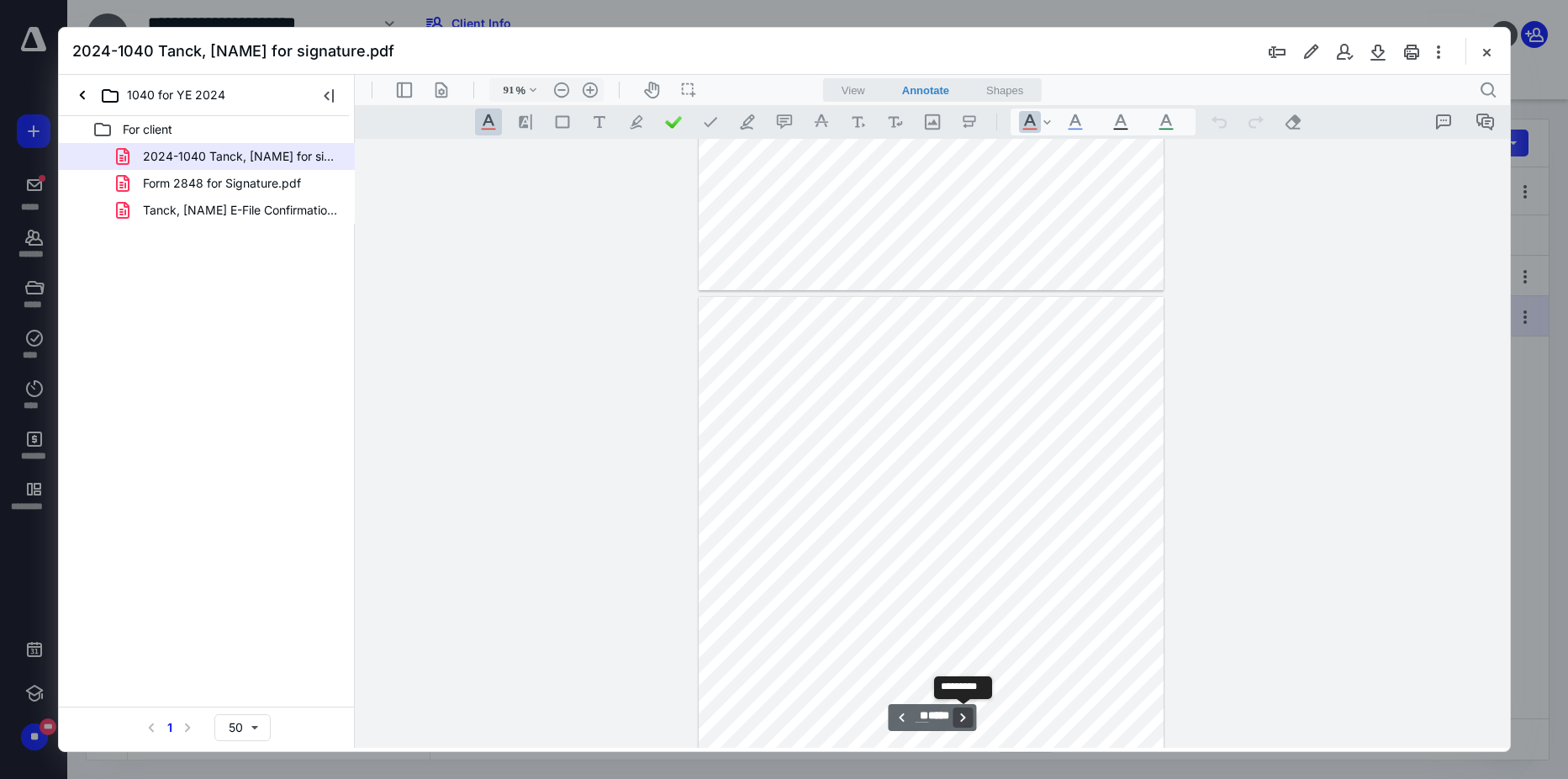 scroll, scrollTop: 7309, scrollLeft: 0, axis: vertical 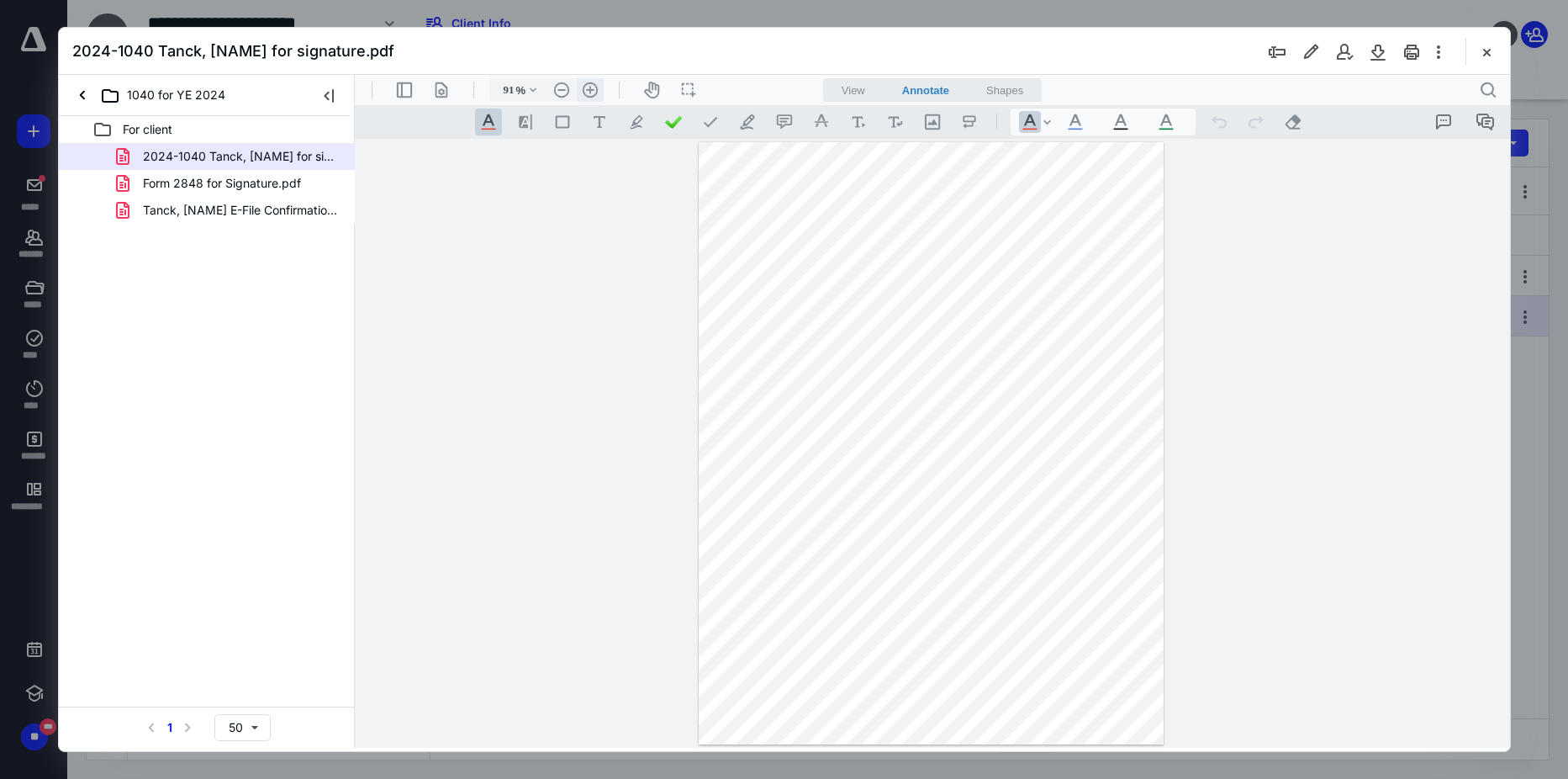 click on ".cls-1{fill:#abb0c4;} icon - header - zoom - in - line" at bounding box center (589, 90) 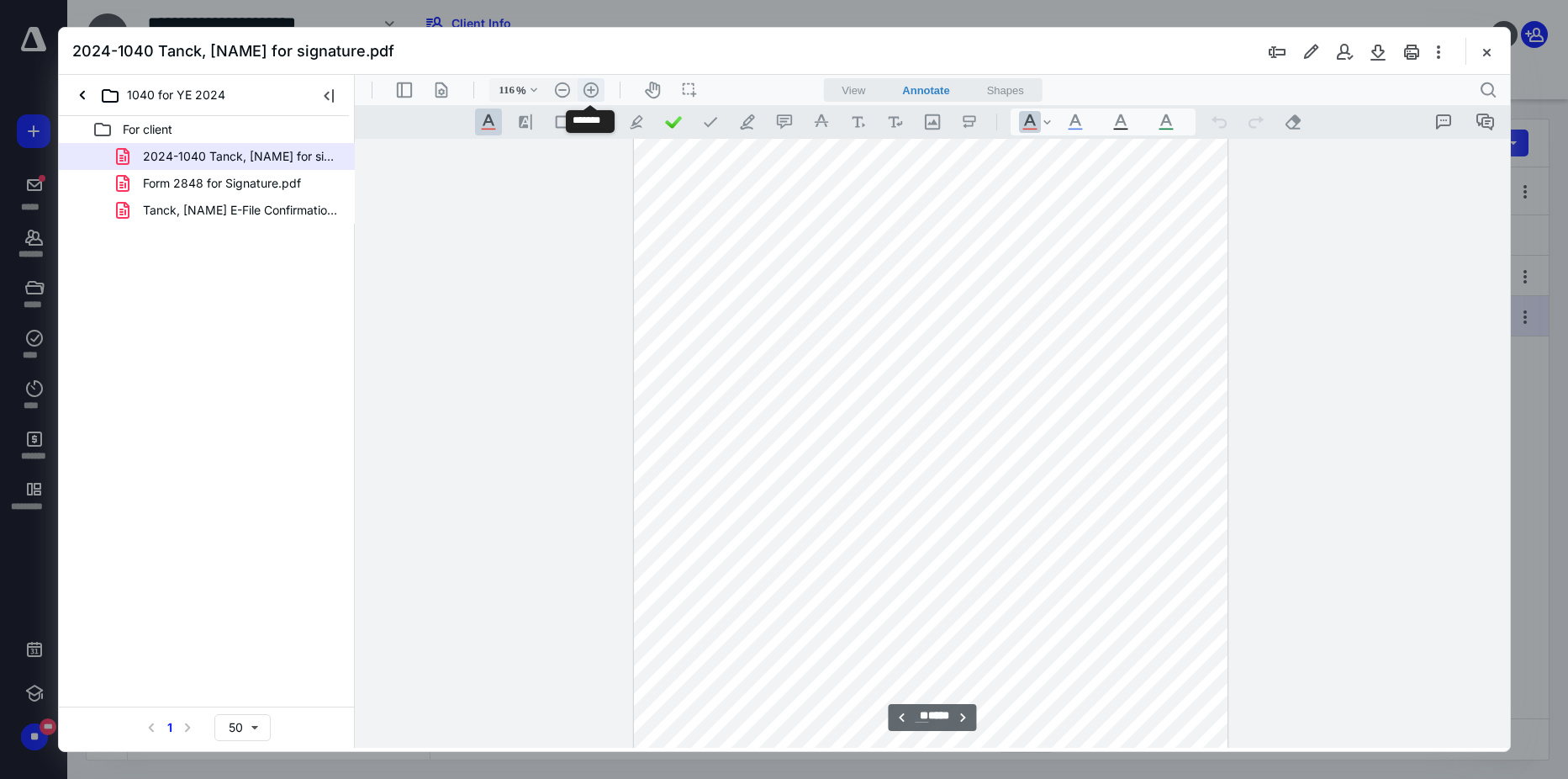 click on ".cls-1{fill:#abb0c4;} icon - header - zoom - in - line" at bounding box center [590, 90] 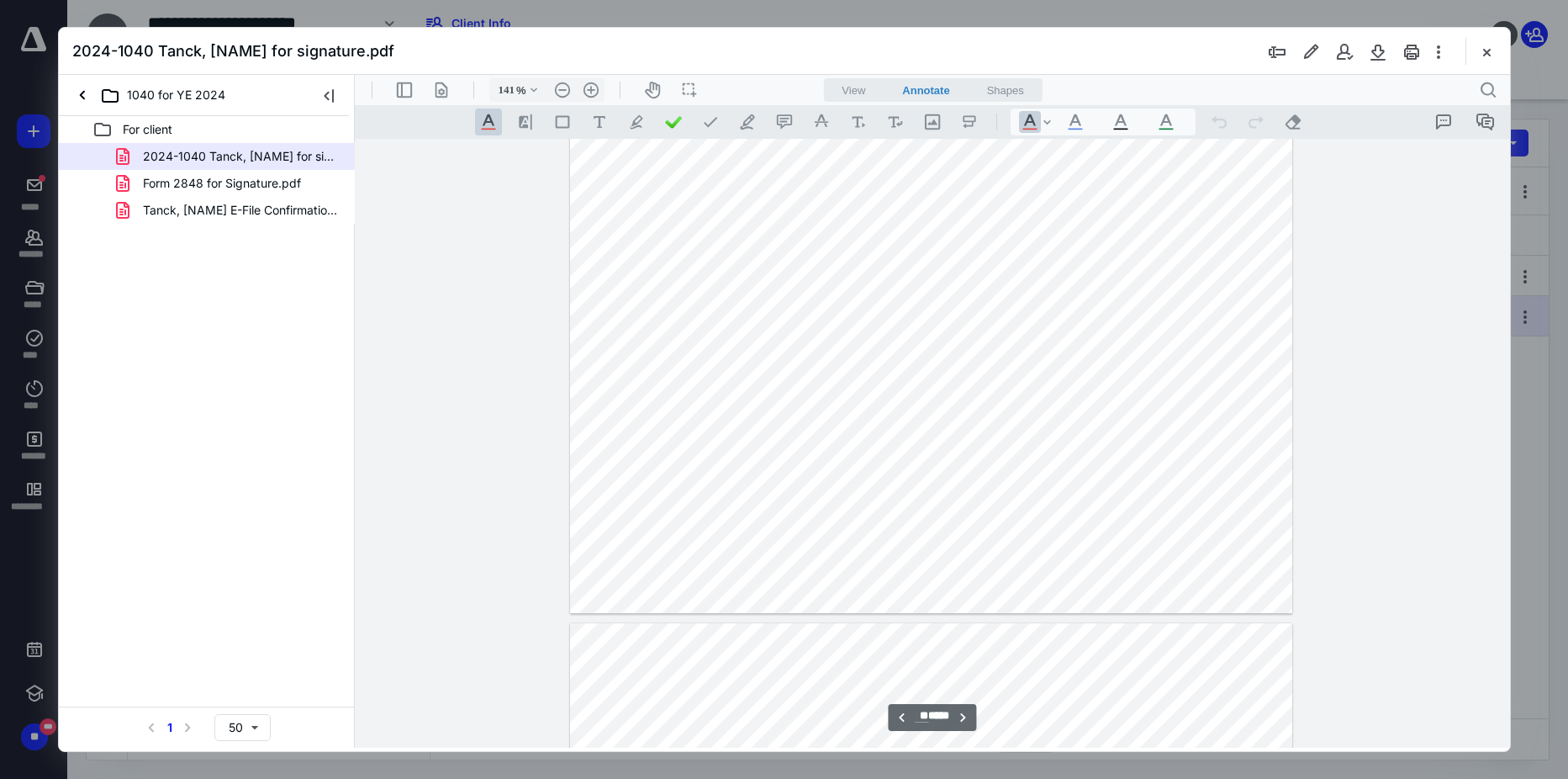 scroll, scrollTop: 12760, scrollLeft: 0, axis: vertical 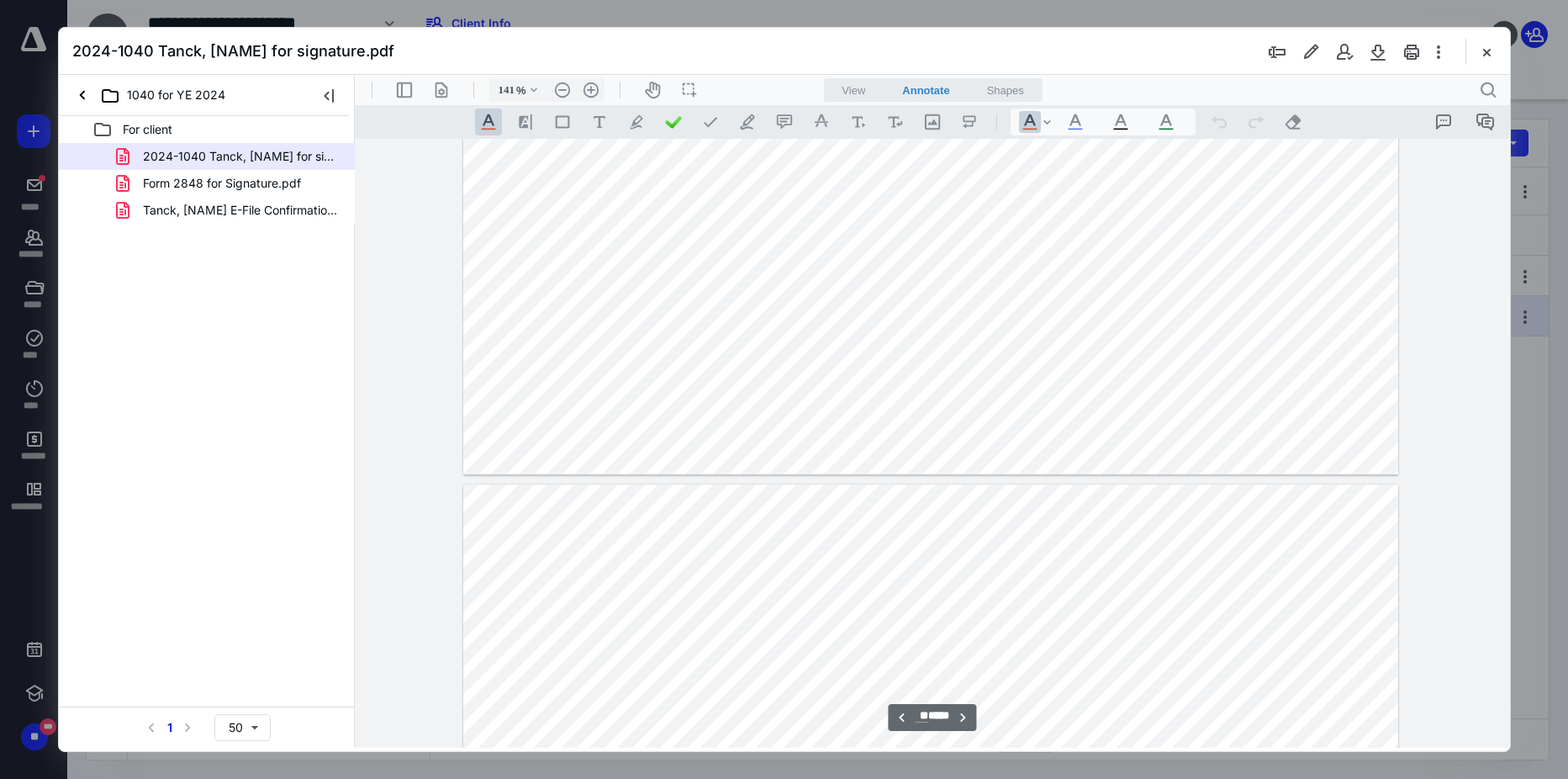 type on "**" 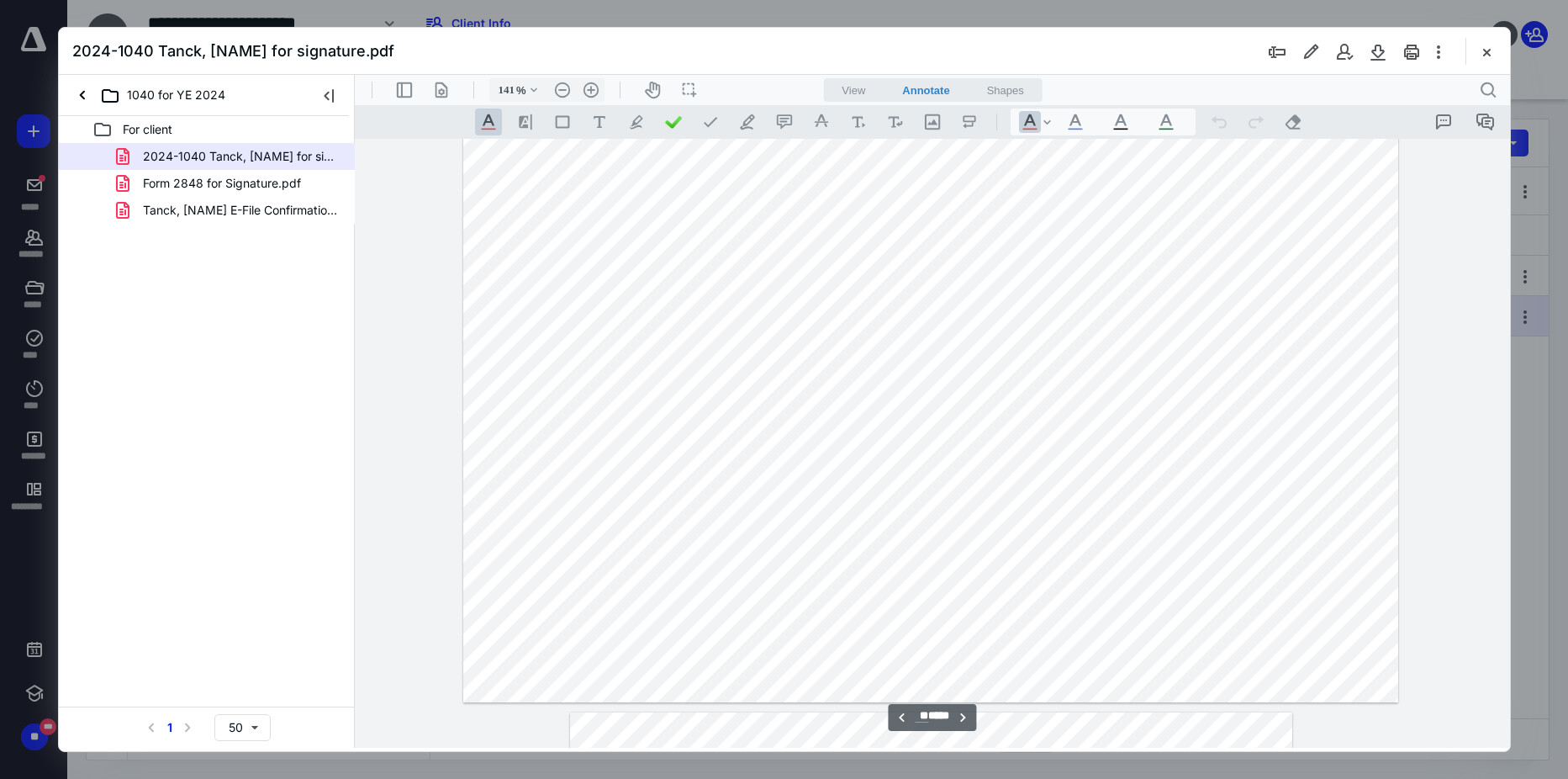 scroll, scrollTop: 16630, scrollLeft: 0, axis: vertical 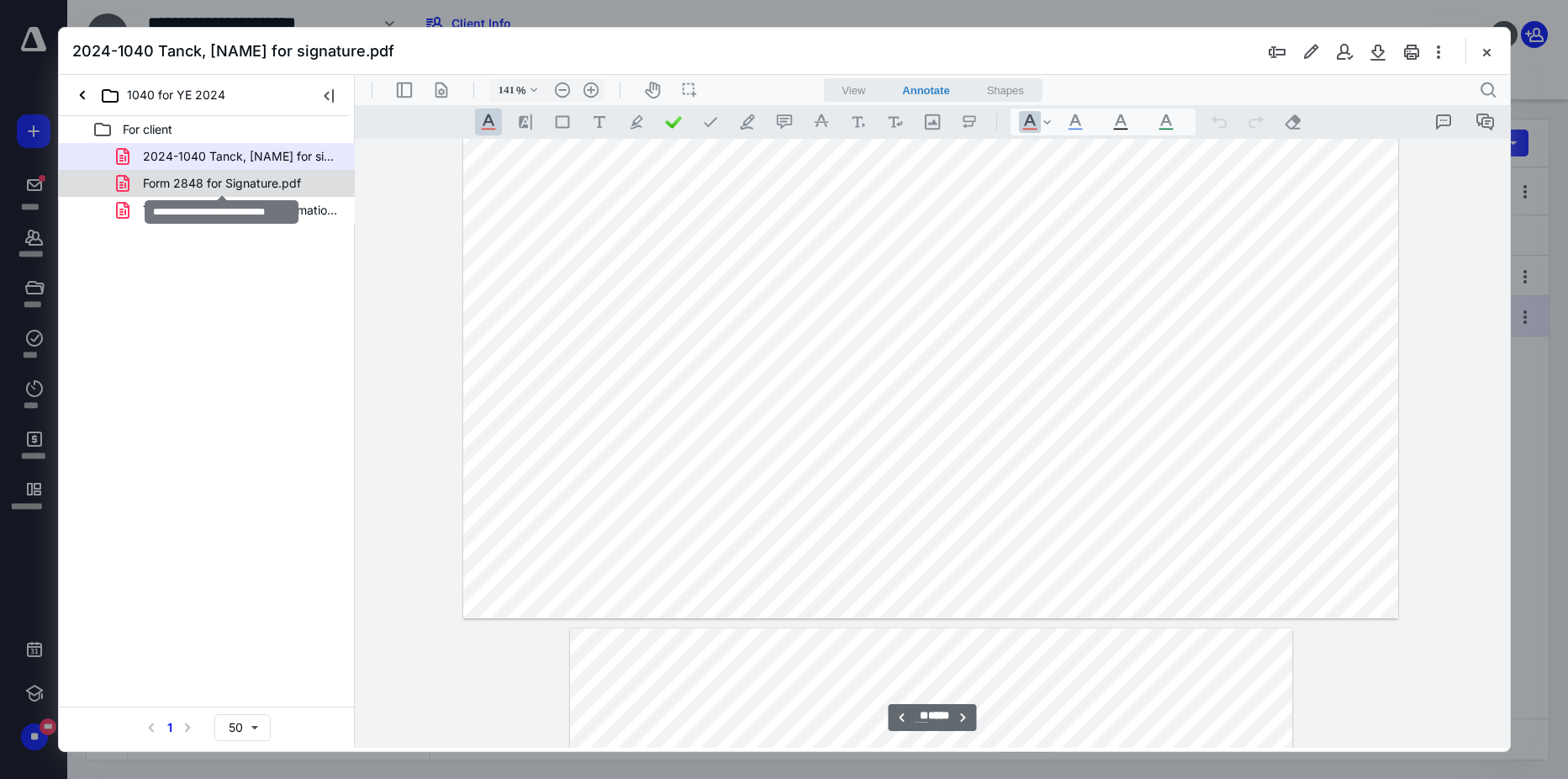 click on "Form 2848 for Signature.pdf" at bounding box center [222, 183] 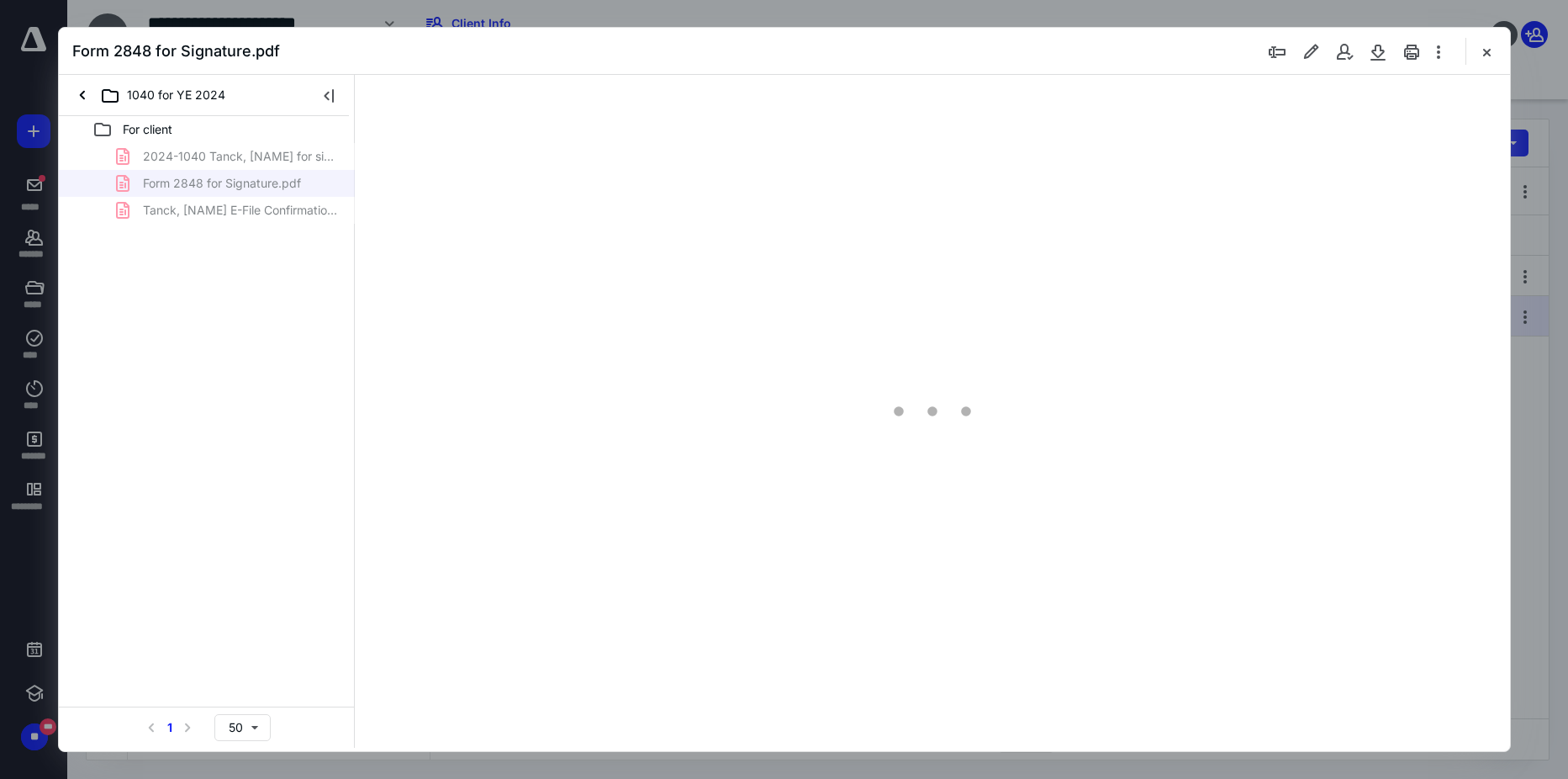 scroll, scrollTop: 67, scrollLeft: 0, axis: vertical 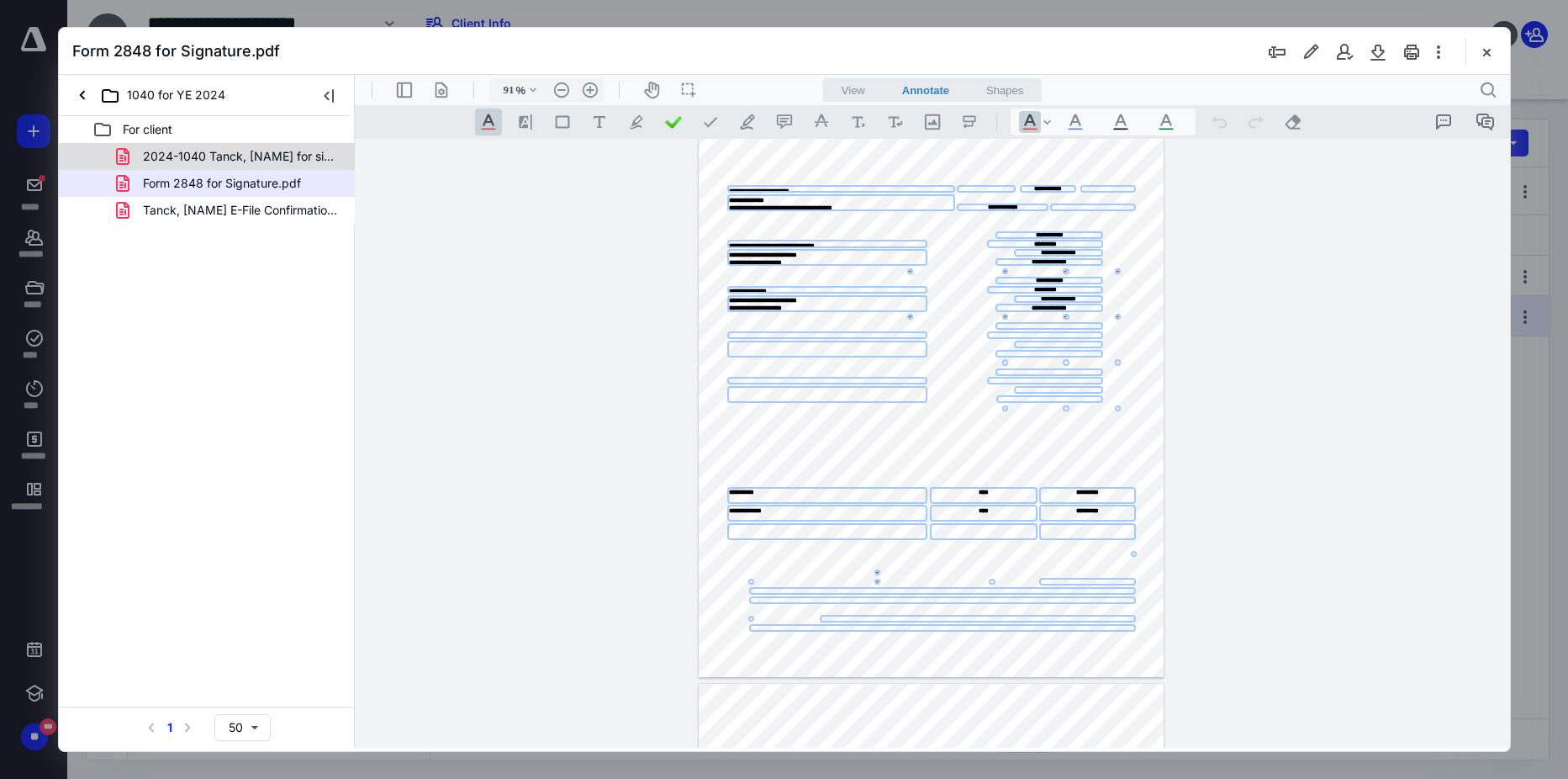 click on "2024-1040 Tanck, [NAME]  for signature.pdf" at bounding box center (240, 156) 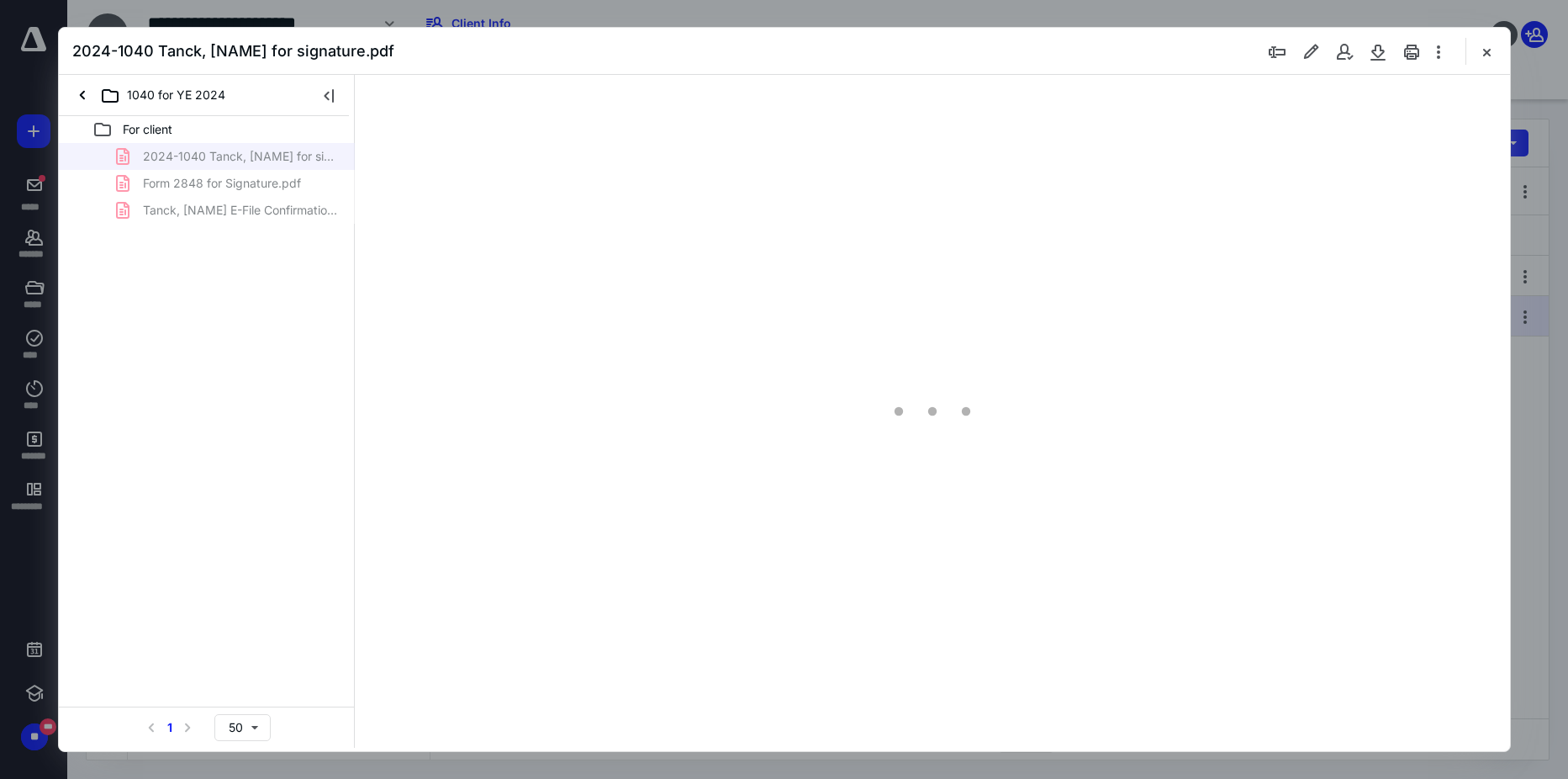 scroll, scrollTop: 67, scrollLeft: 0, axis: vertical 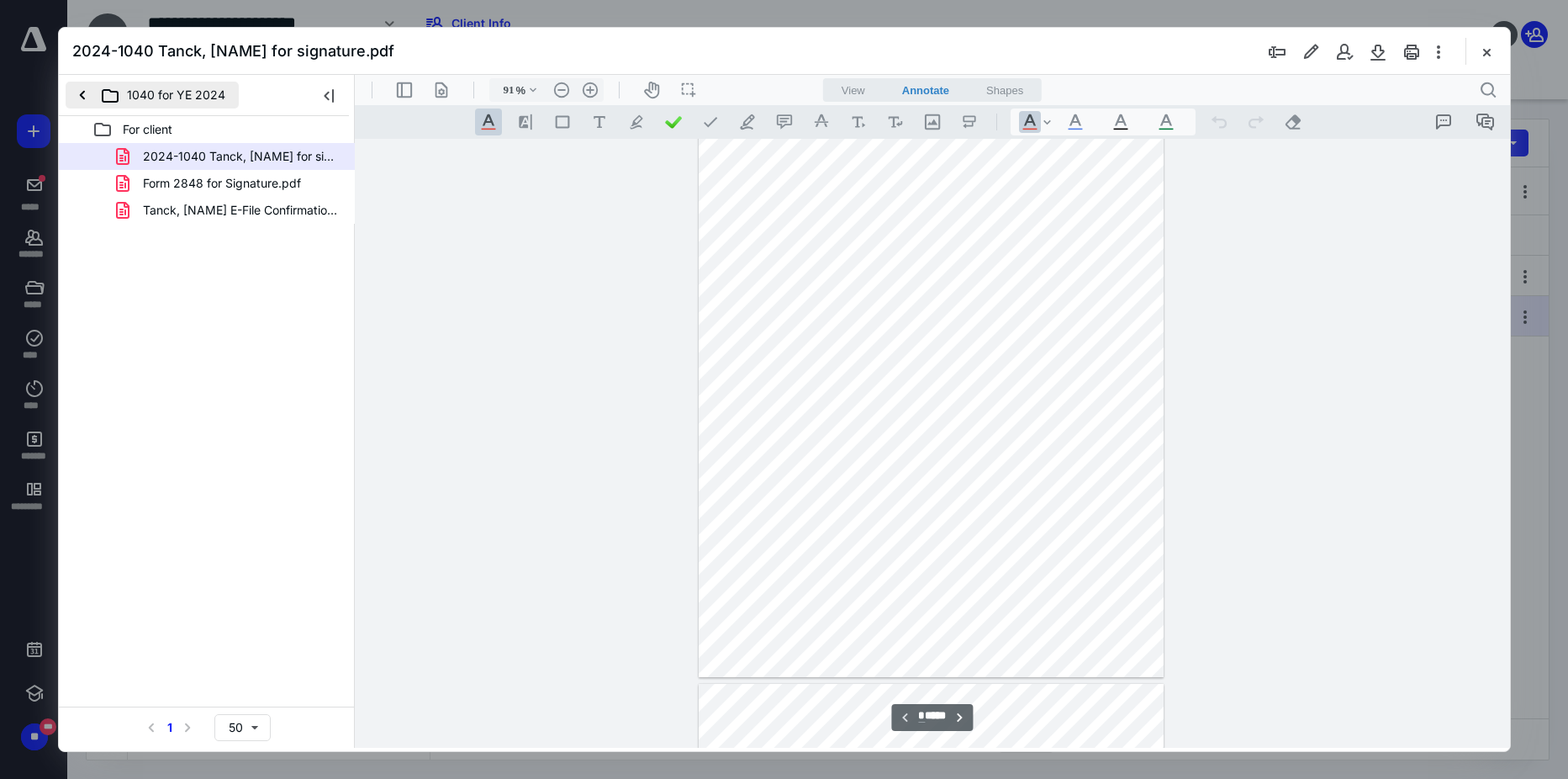click on "1040 for YE 2024" at bounding box center [152, 95] 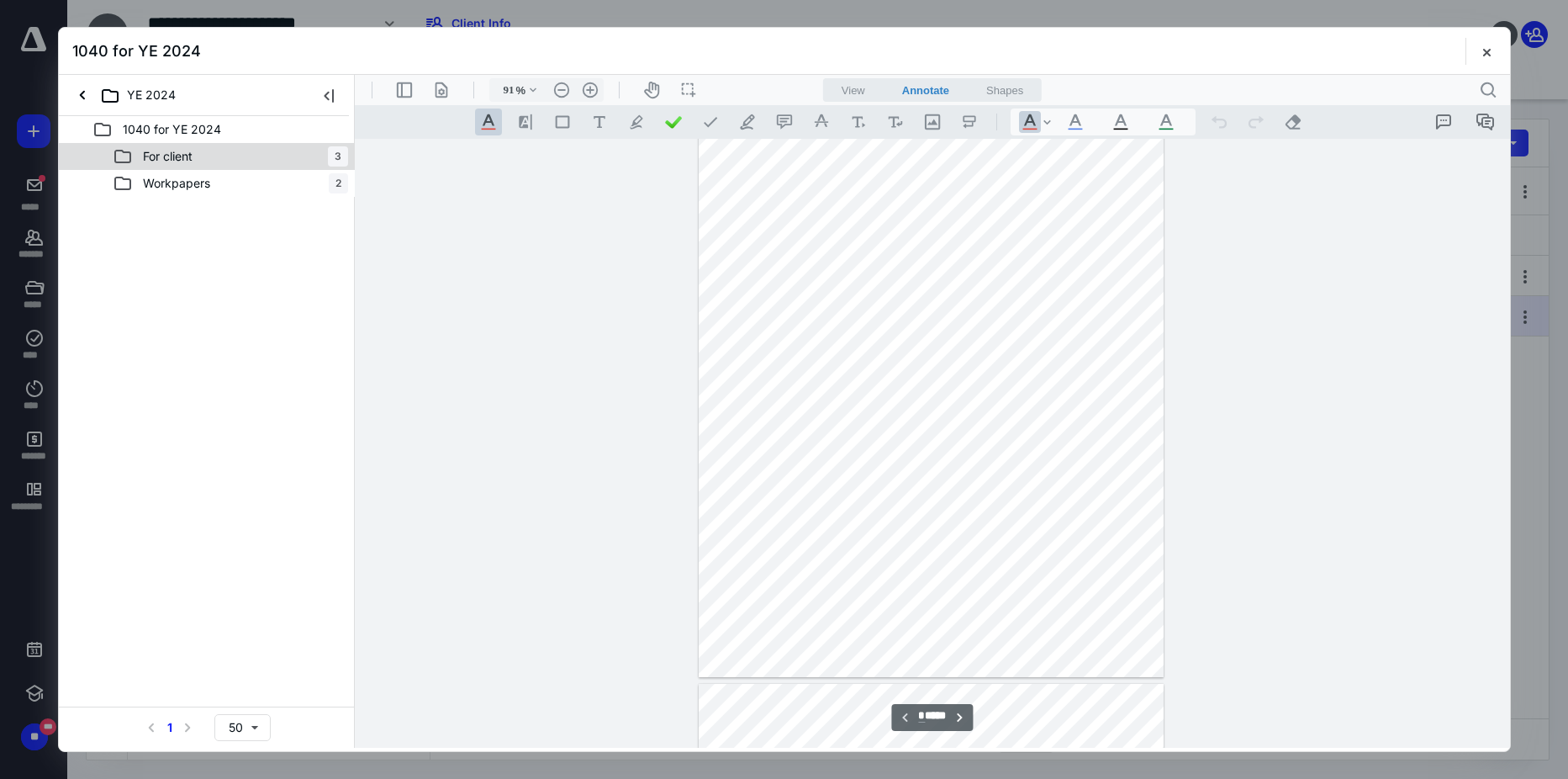 click on "For client" at bounding box center [167, 156] 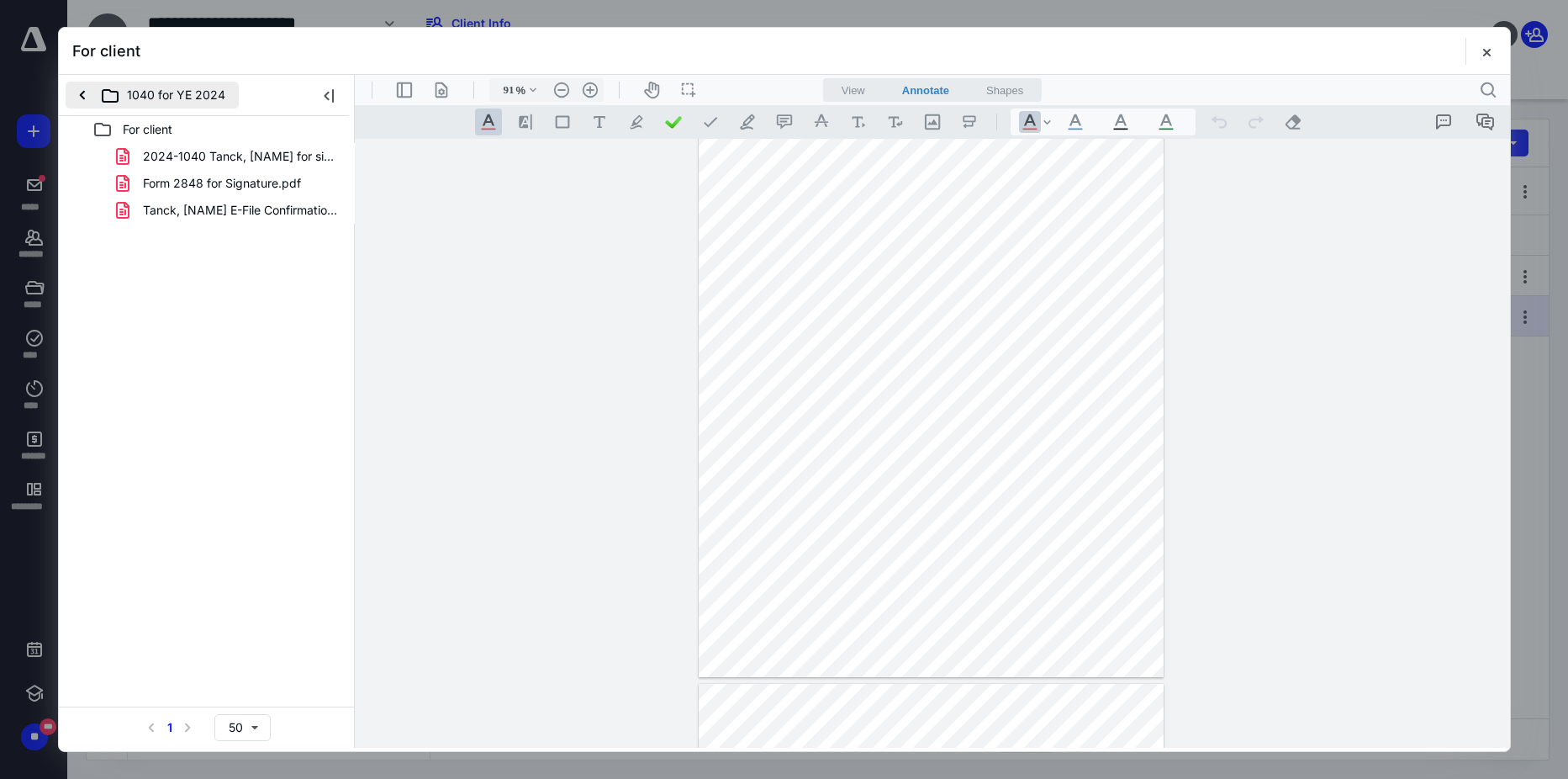 click on "1040 for YE 2024" at bounding box center (152, 95) 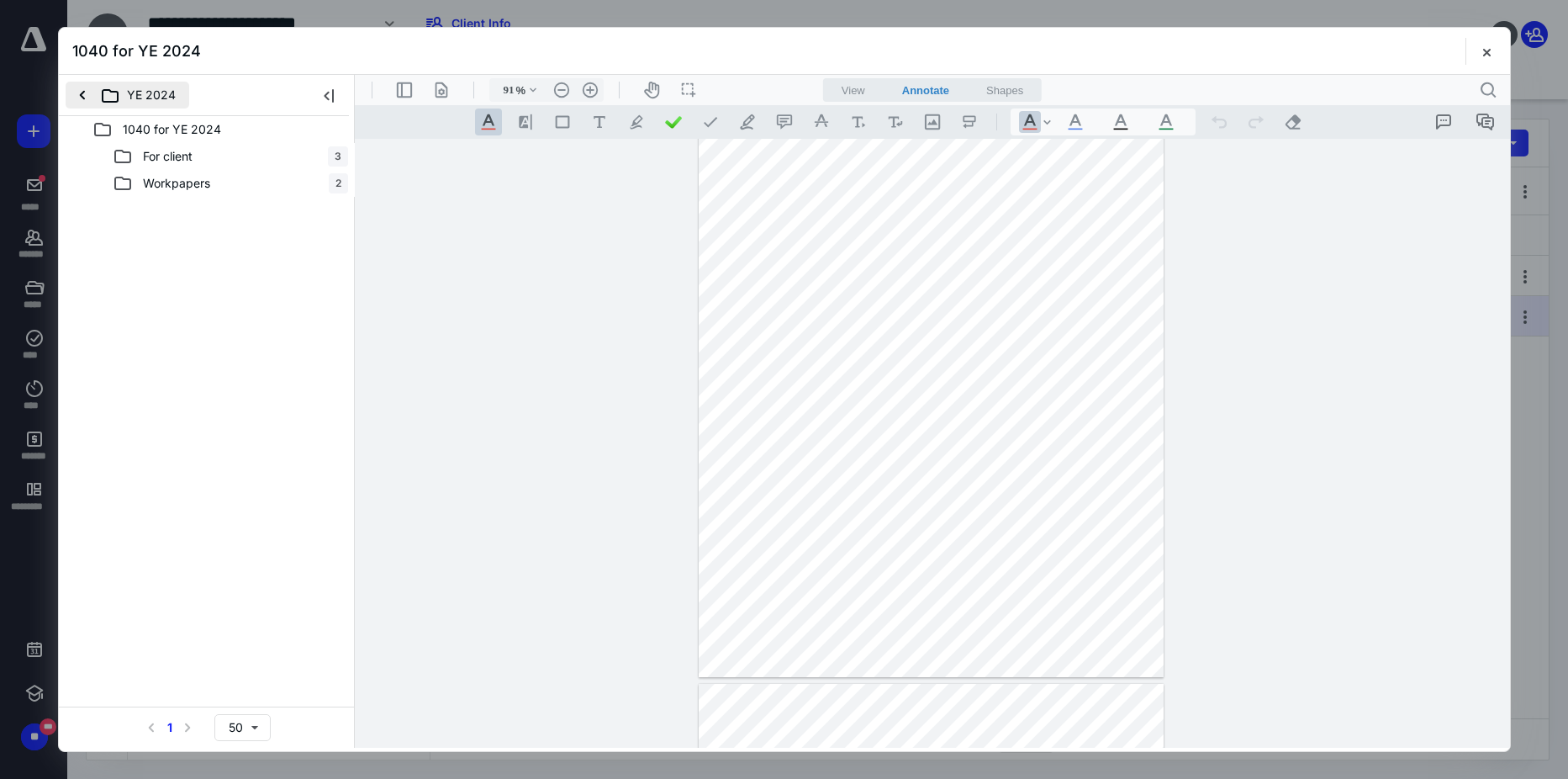 click on "YE 2024" at bounding box center [127, 95] 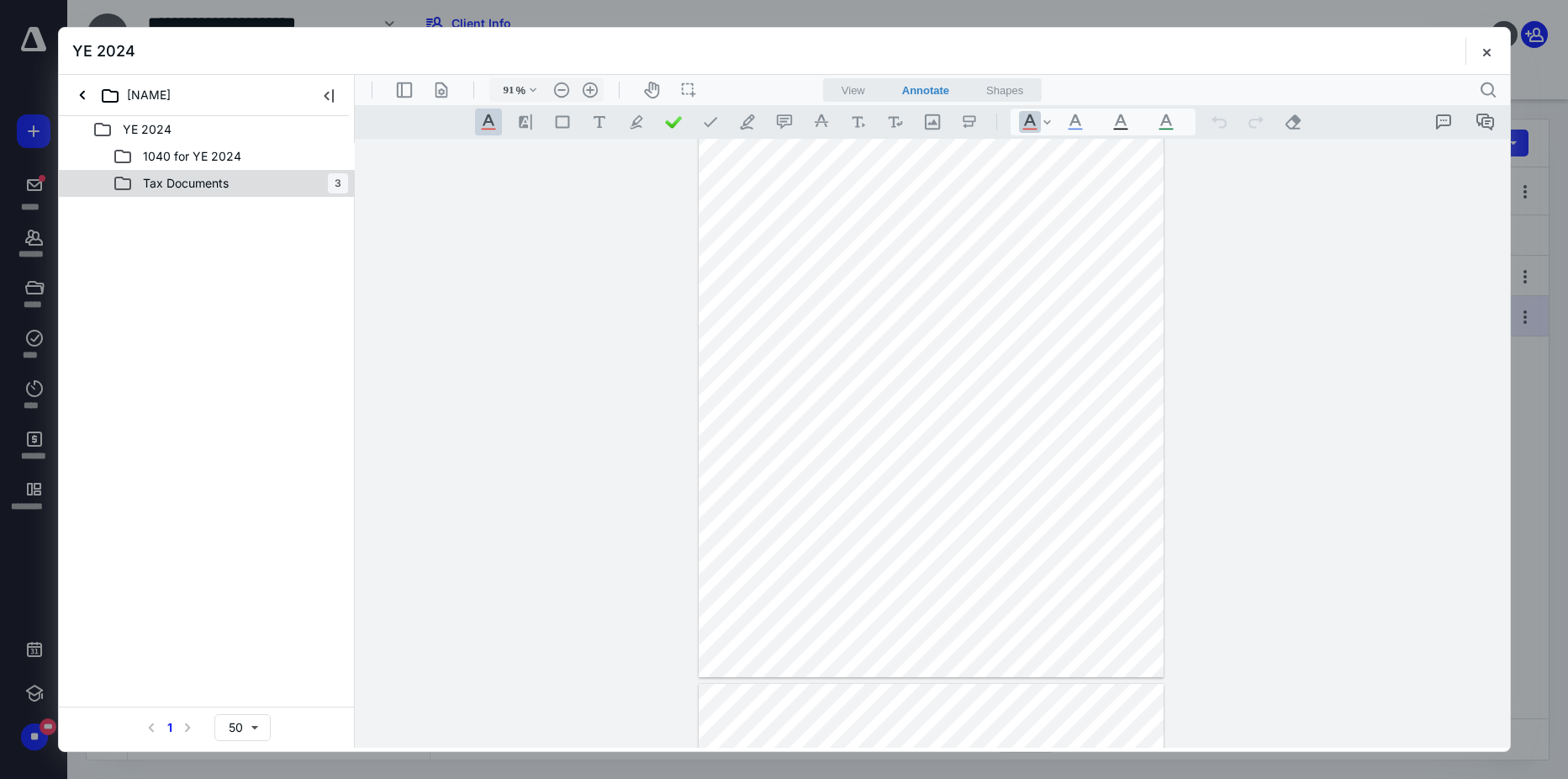 click on "Tax Documents" at bounding box center [186, 183] 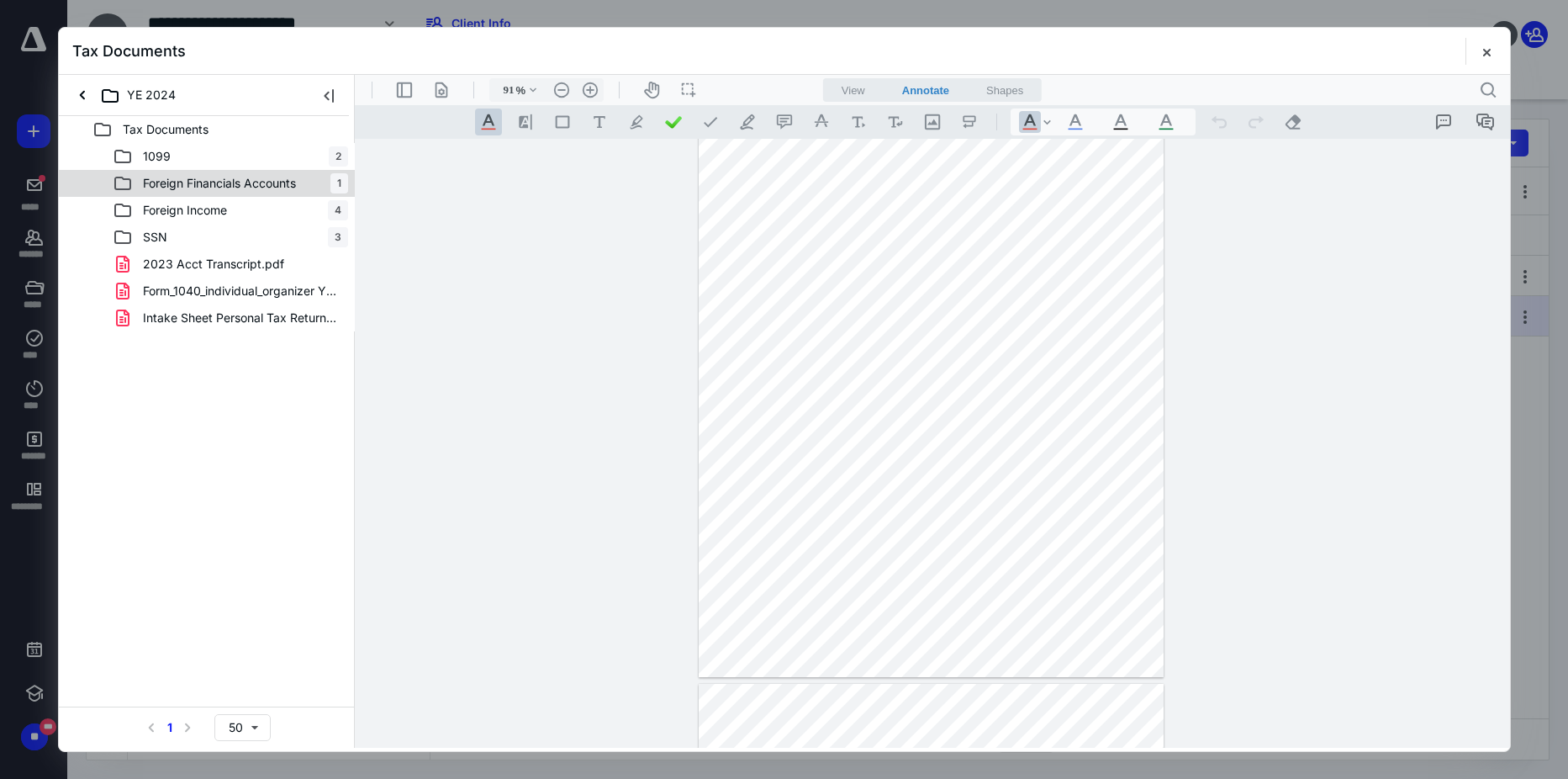 click on "Foreign Financials Accounts" at bounding box center [219, 183] 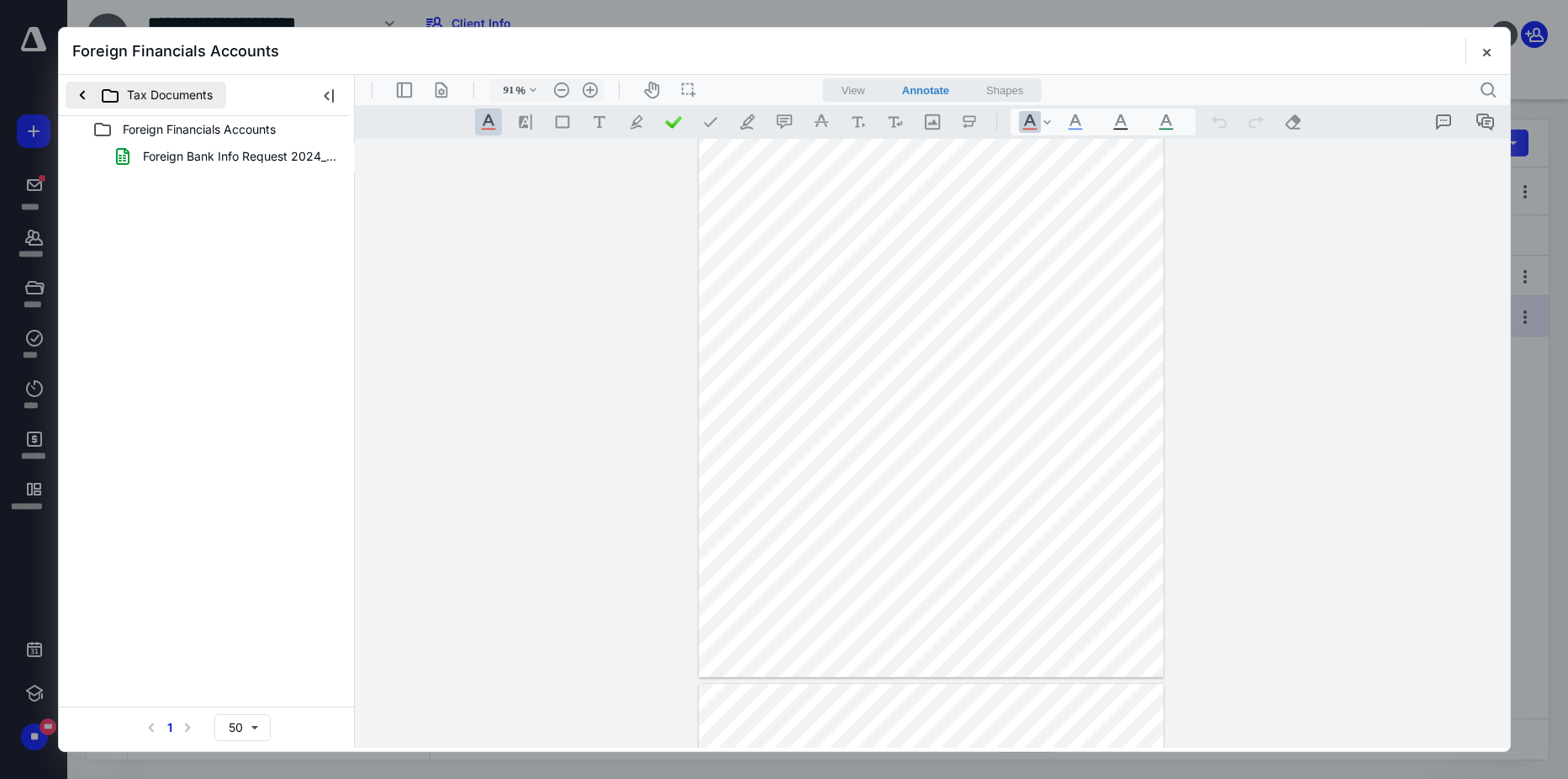 click on "Tax Documents" at bounding box center (145, 95) 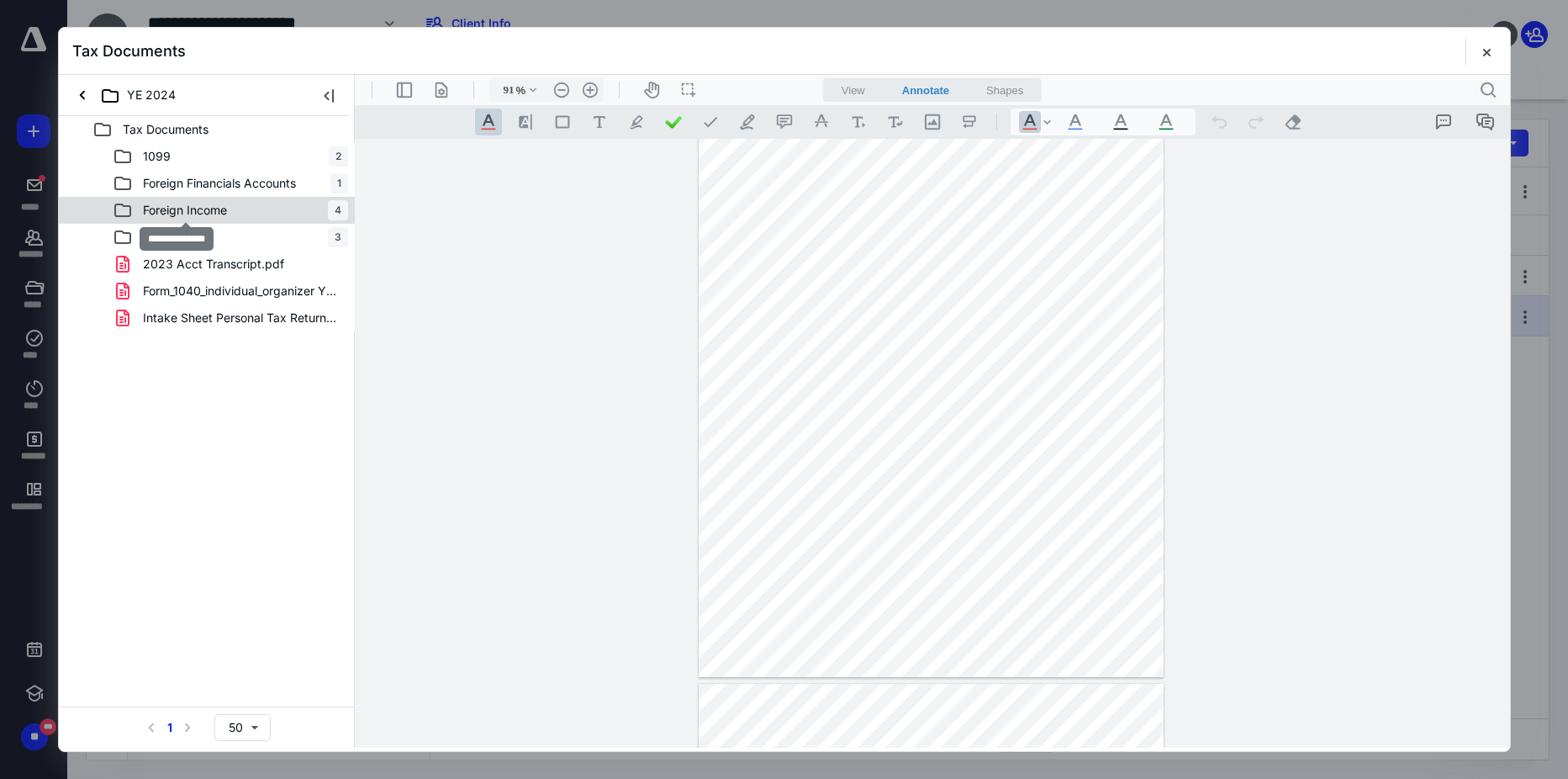 click on "Foreign Income" at bounding box center [185, 210] 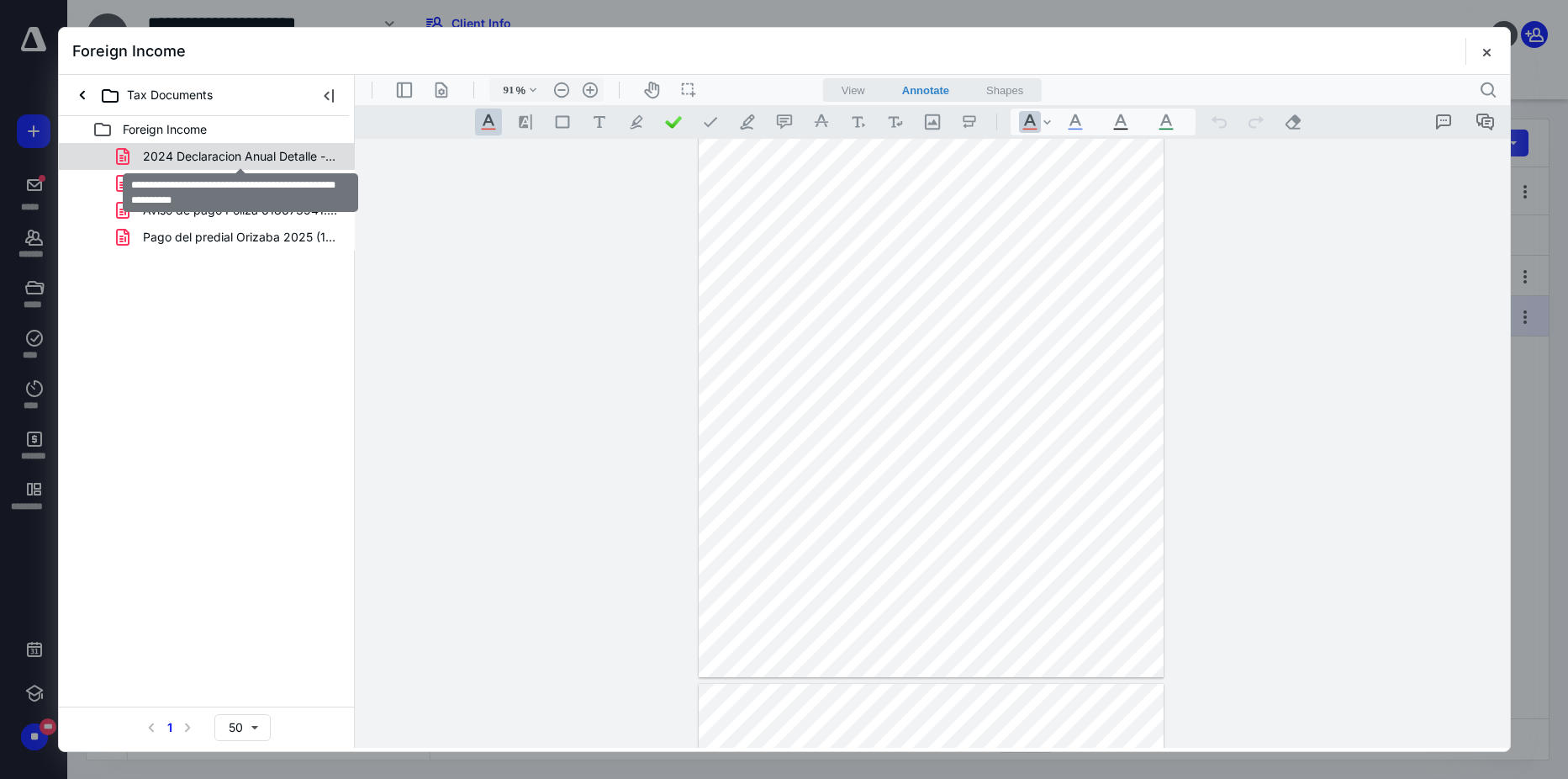 click on "2024 Declaracion Anual Detalle - Mexico - [NAME].pdf" at bounding box center [240, 156] 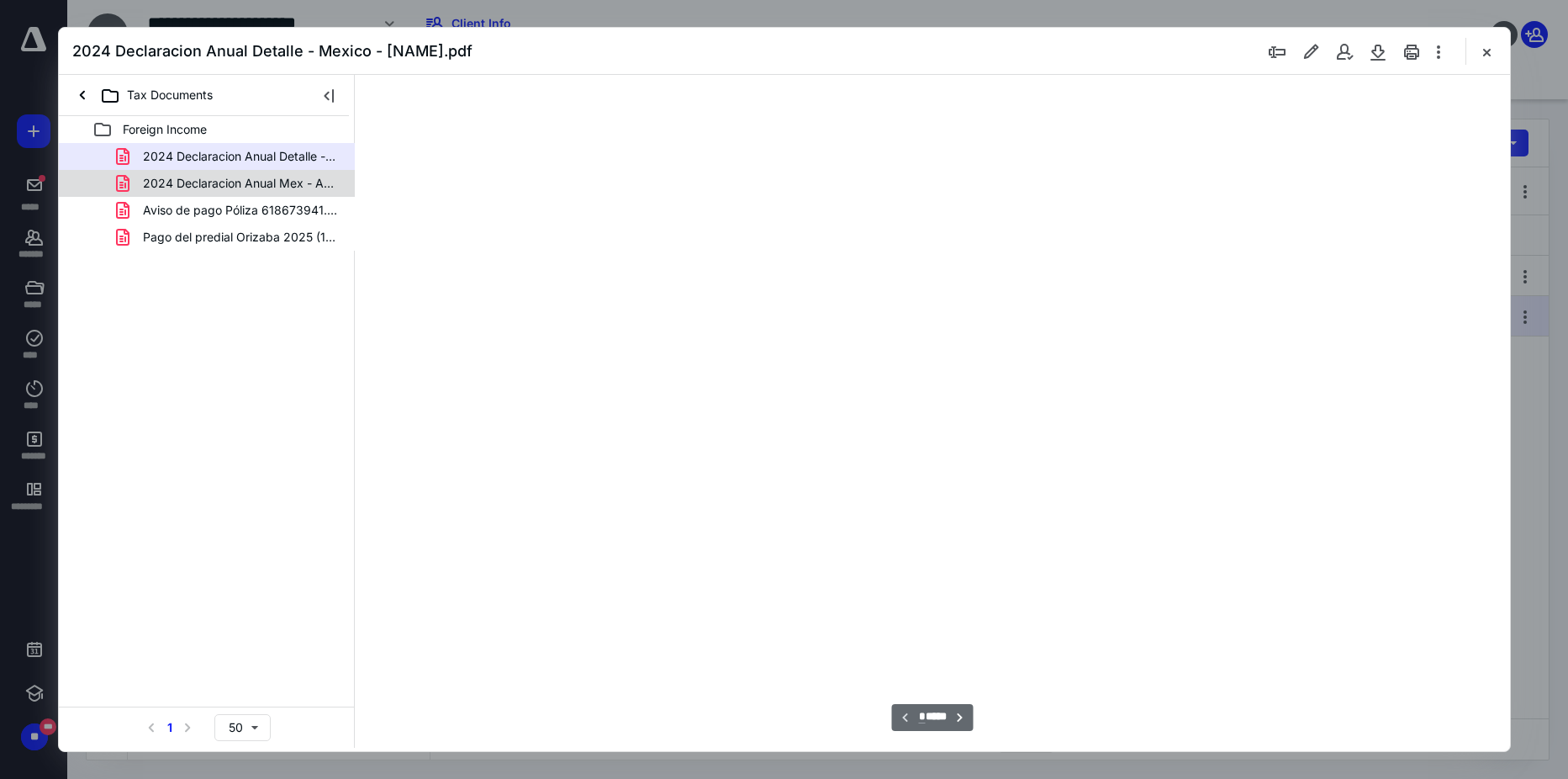 scroll, scrollTop: 67, scrollLeft: 0, axis: vertical 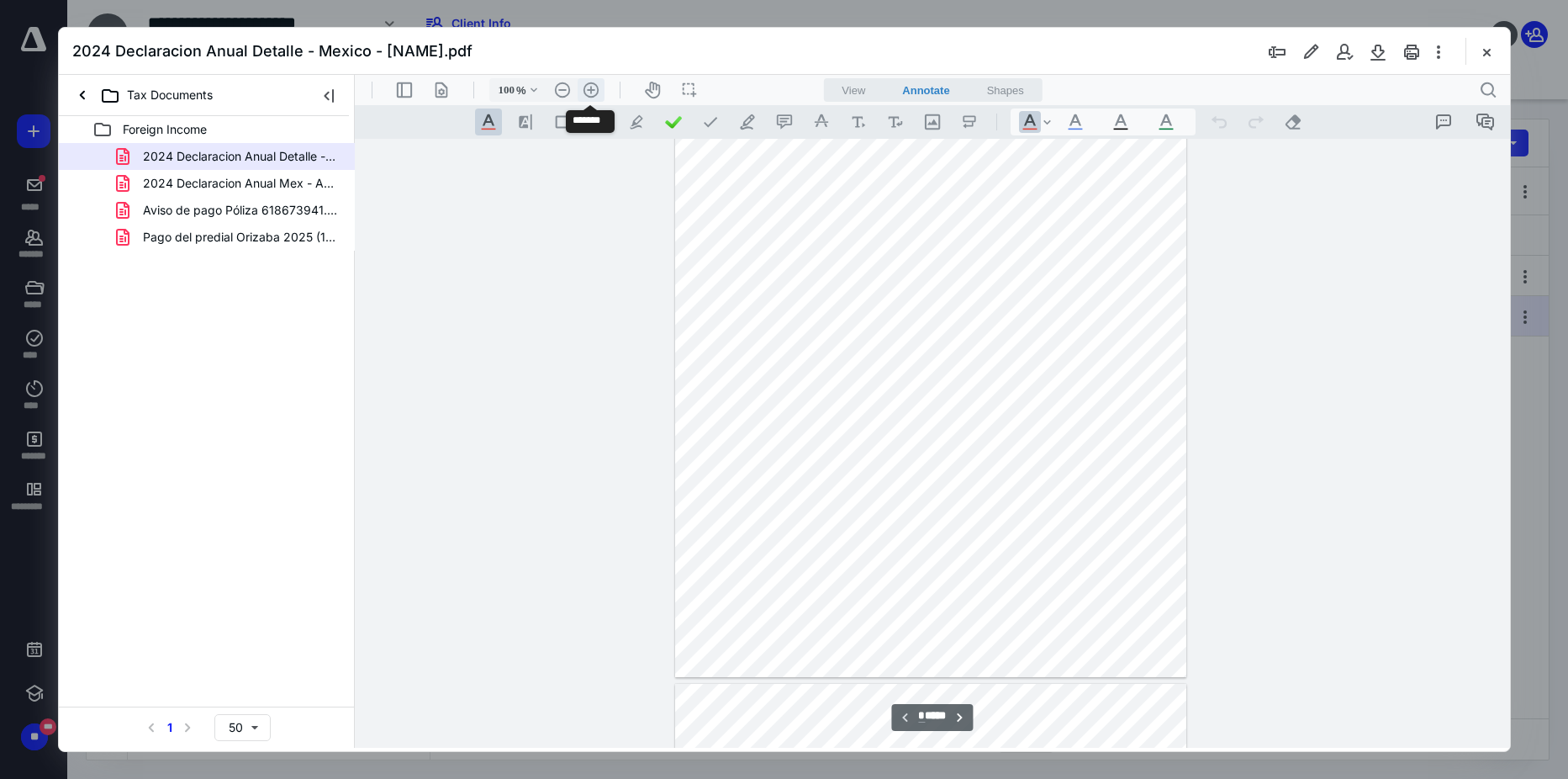 click on ".cls-1{fill:#abb0c4;} icon - header - zoom - in - line" at bounding box center [590, 90] 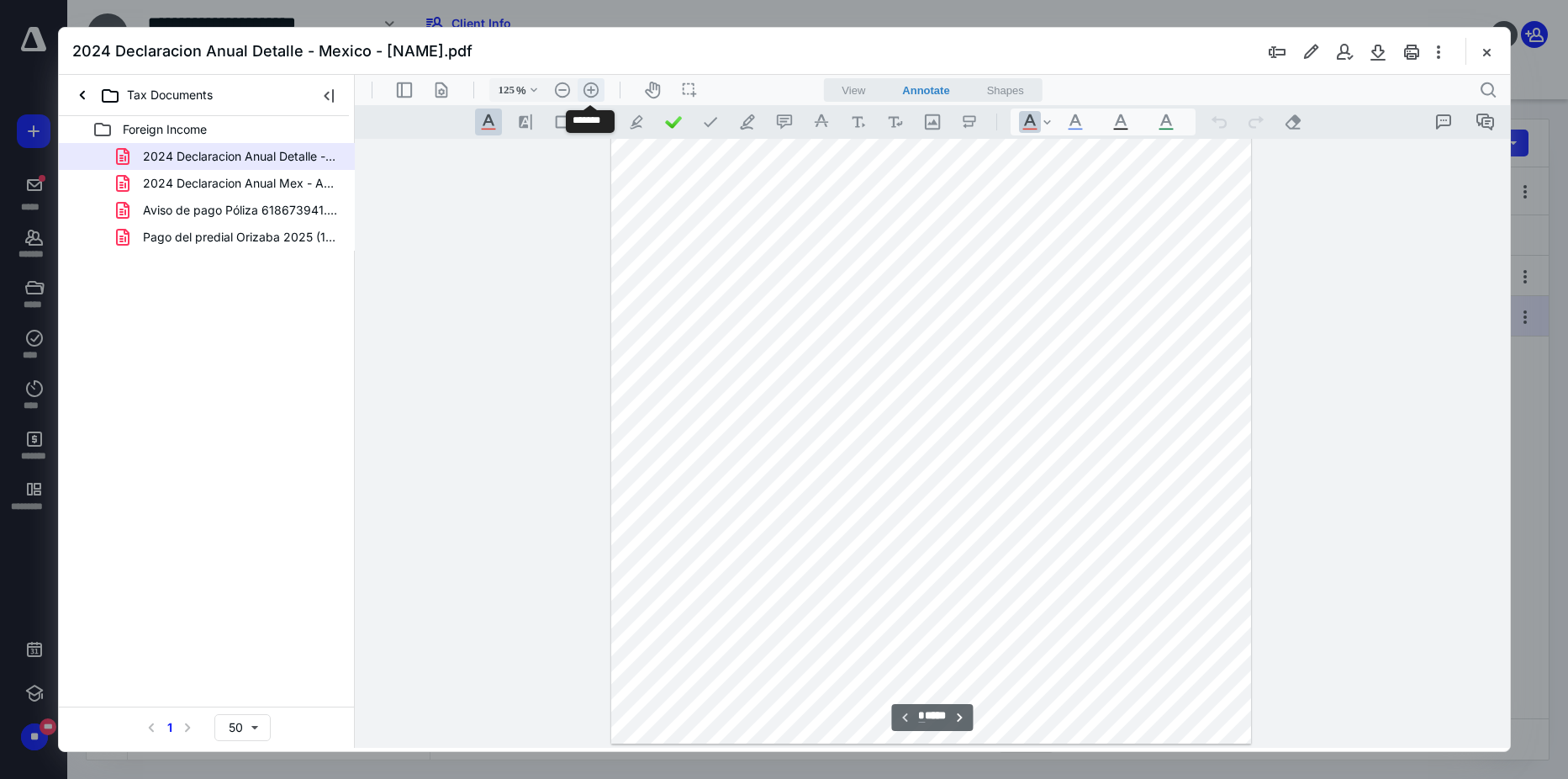 click on ".cls-1{fill:#abb0c4;} icon - header - zoom - in - line" at bounding box center [590, 90] 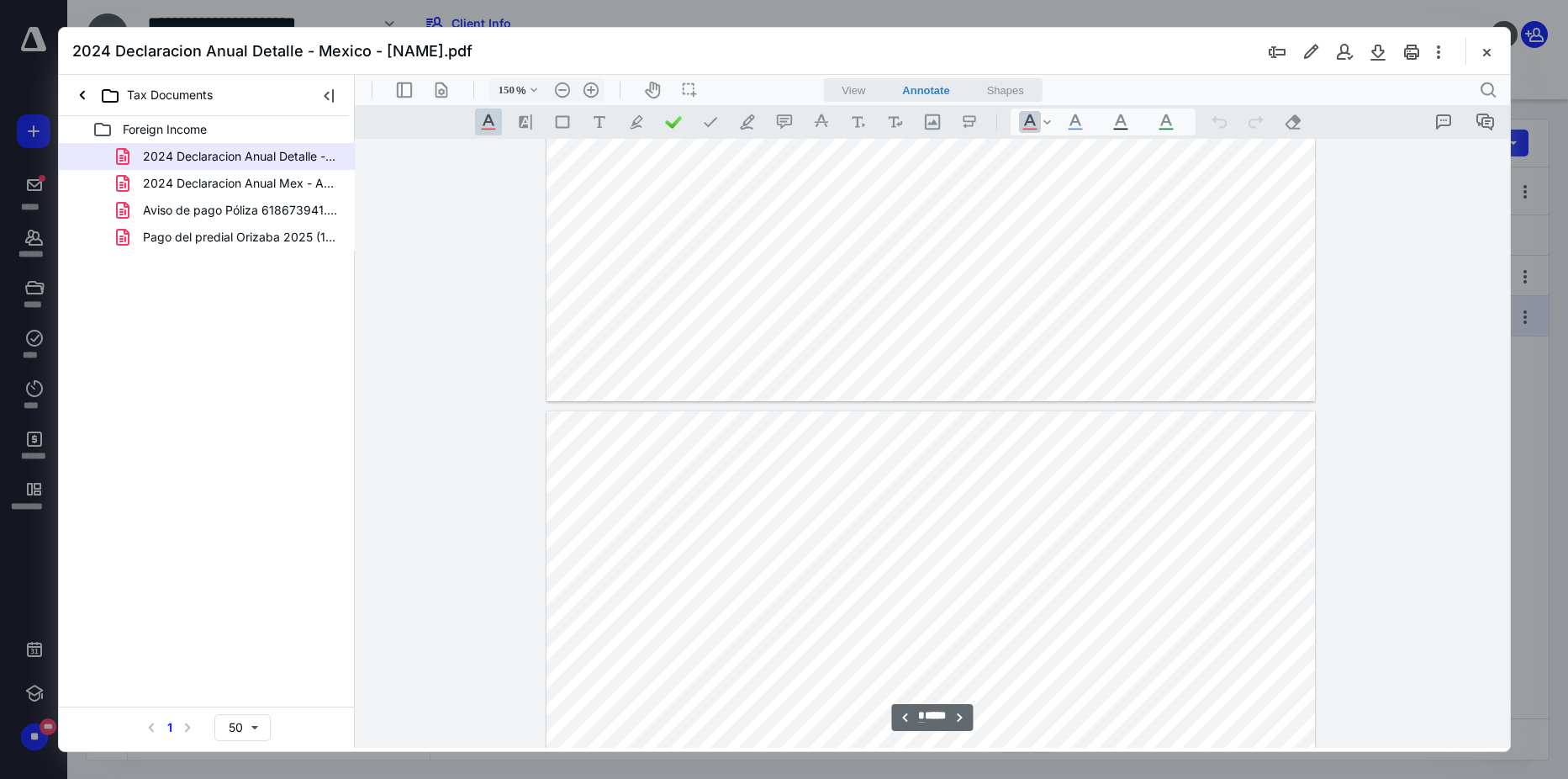 type on "*" 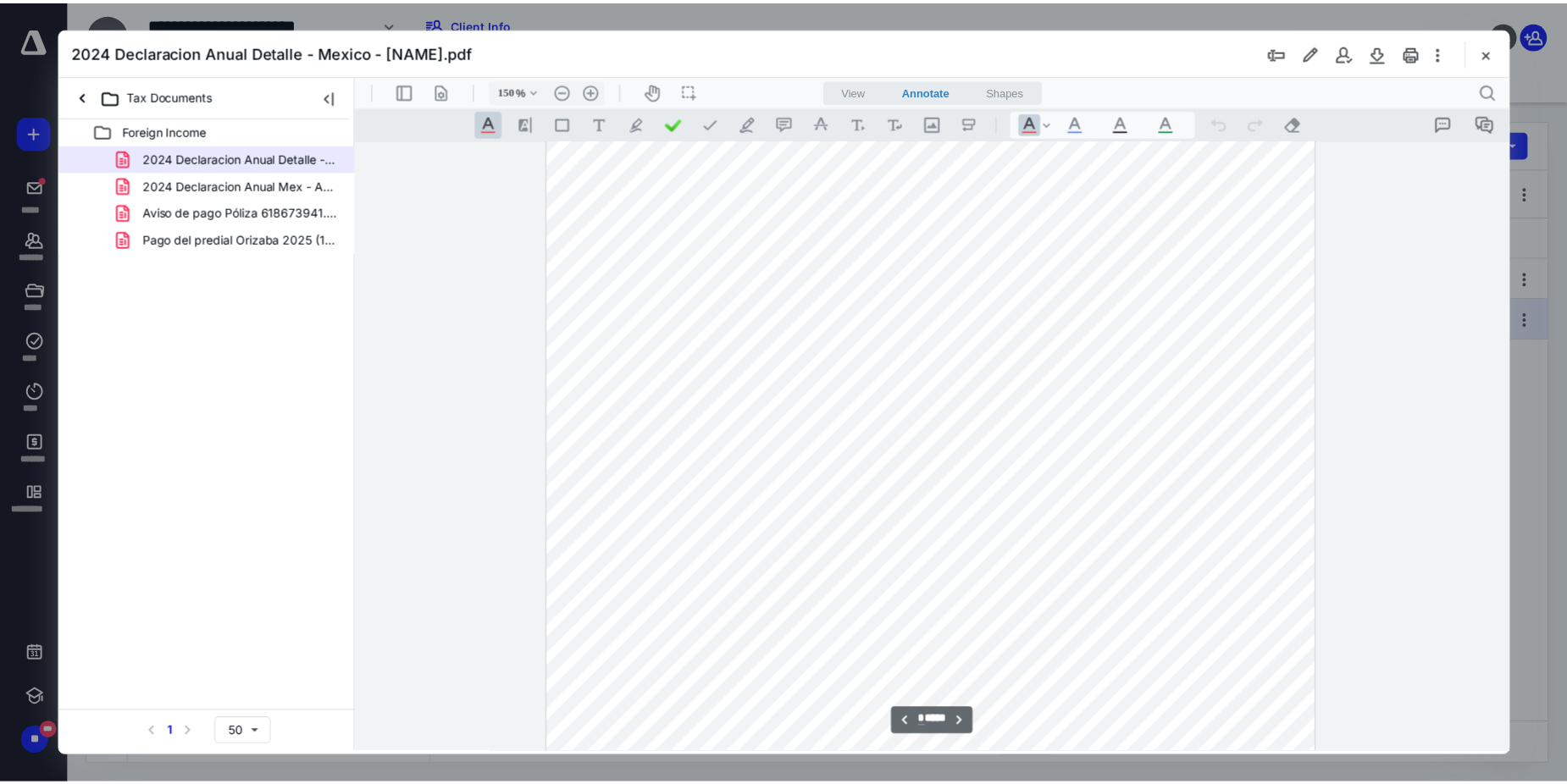 scroll, scrollTop: 2188, scrollLeft: 0, axis: vertical 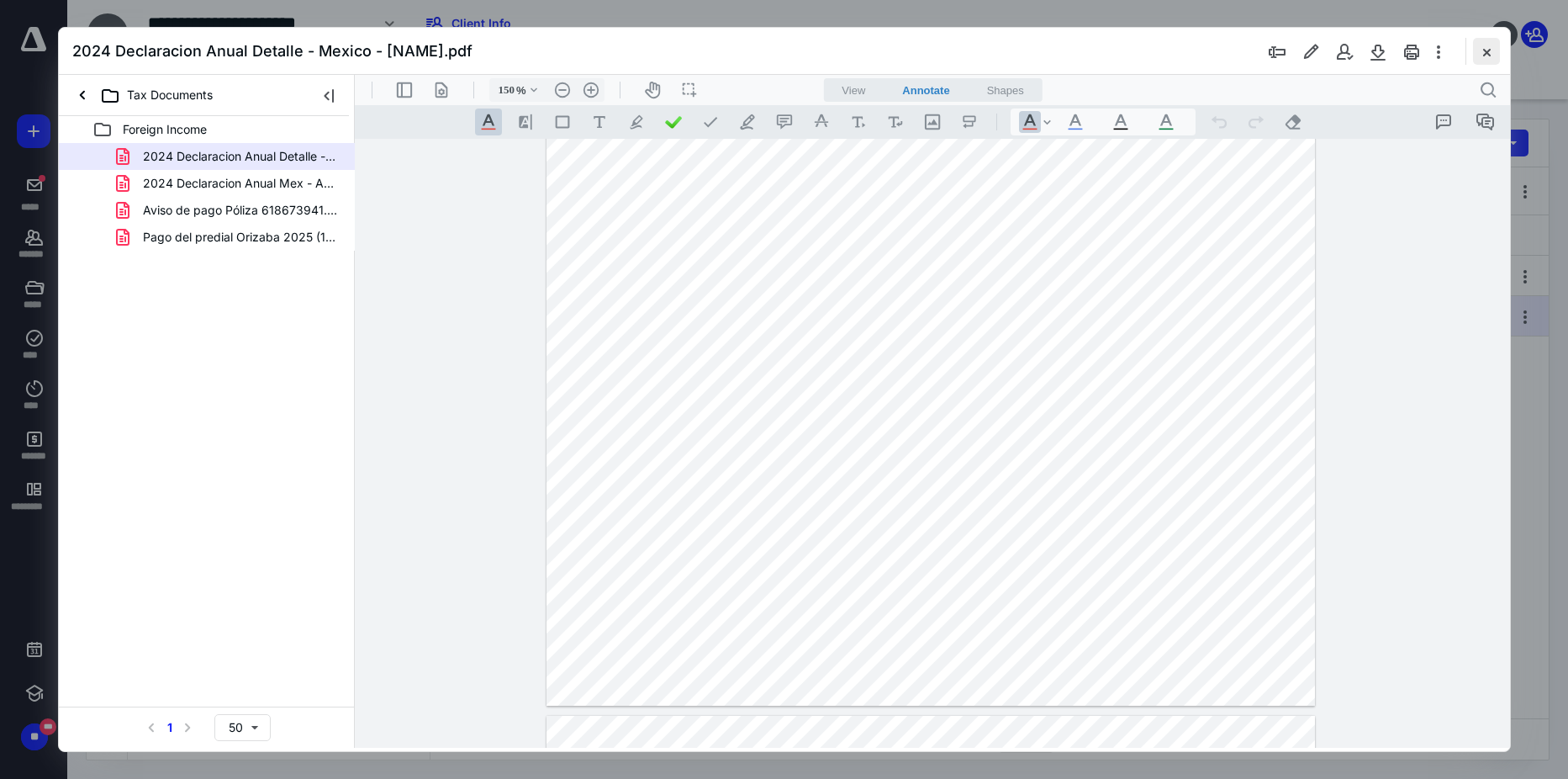 click at bounding box center [1486, 51] 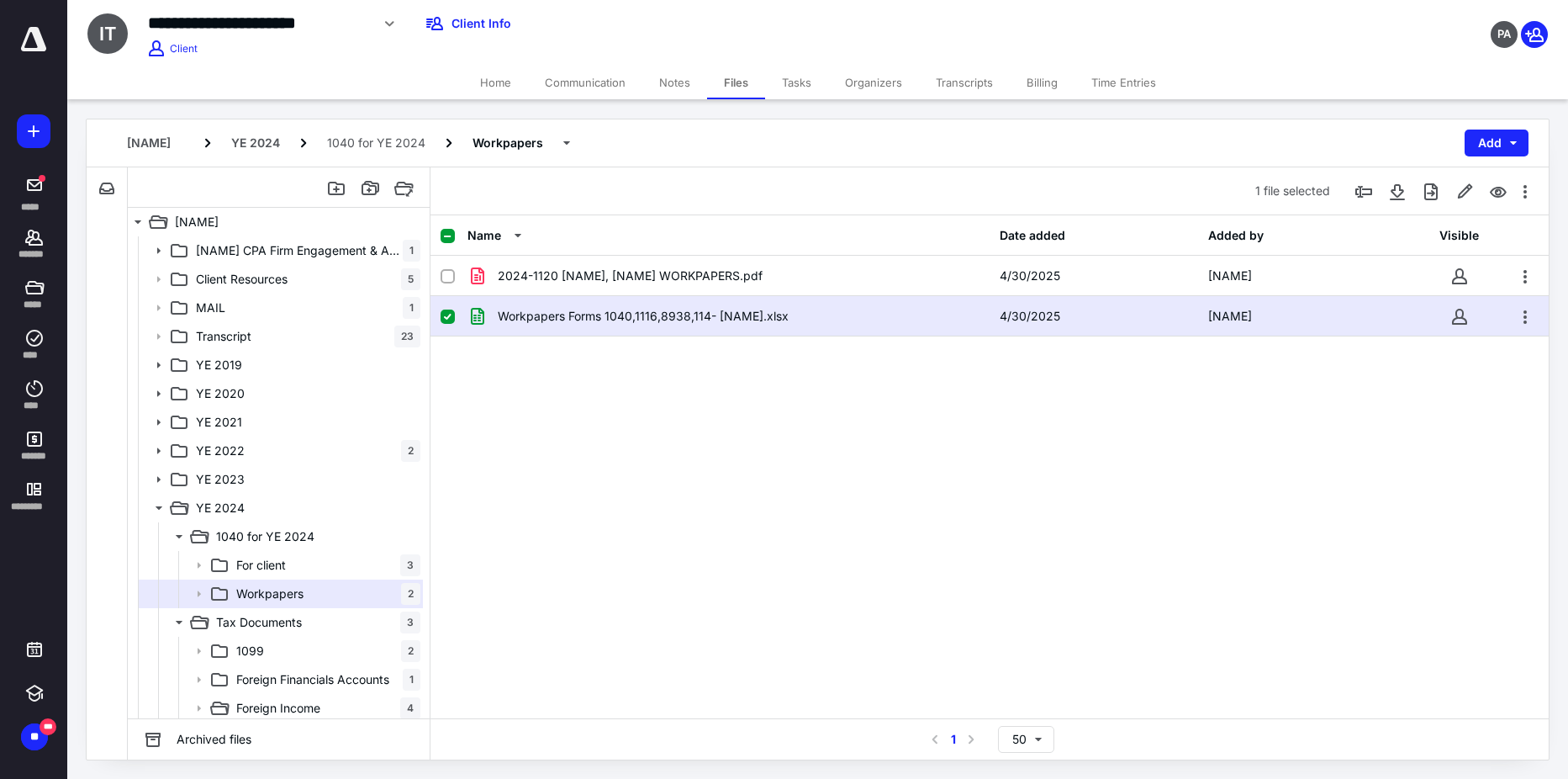 click on "Tasks" at bounding box center [796, 82] 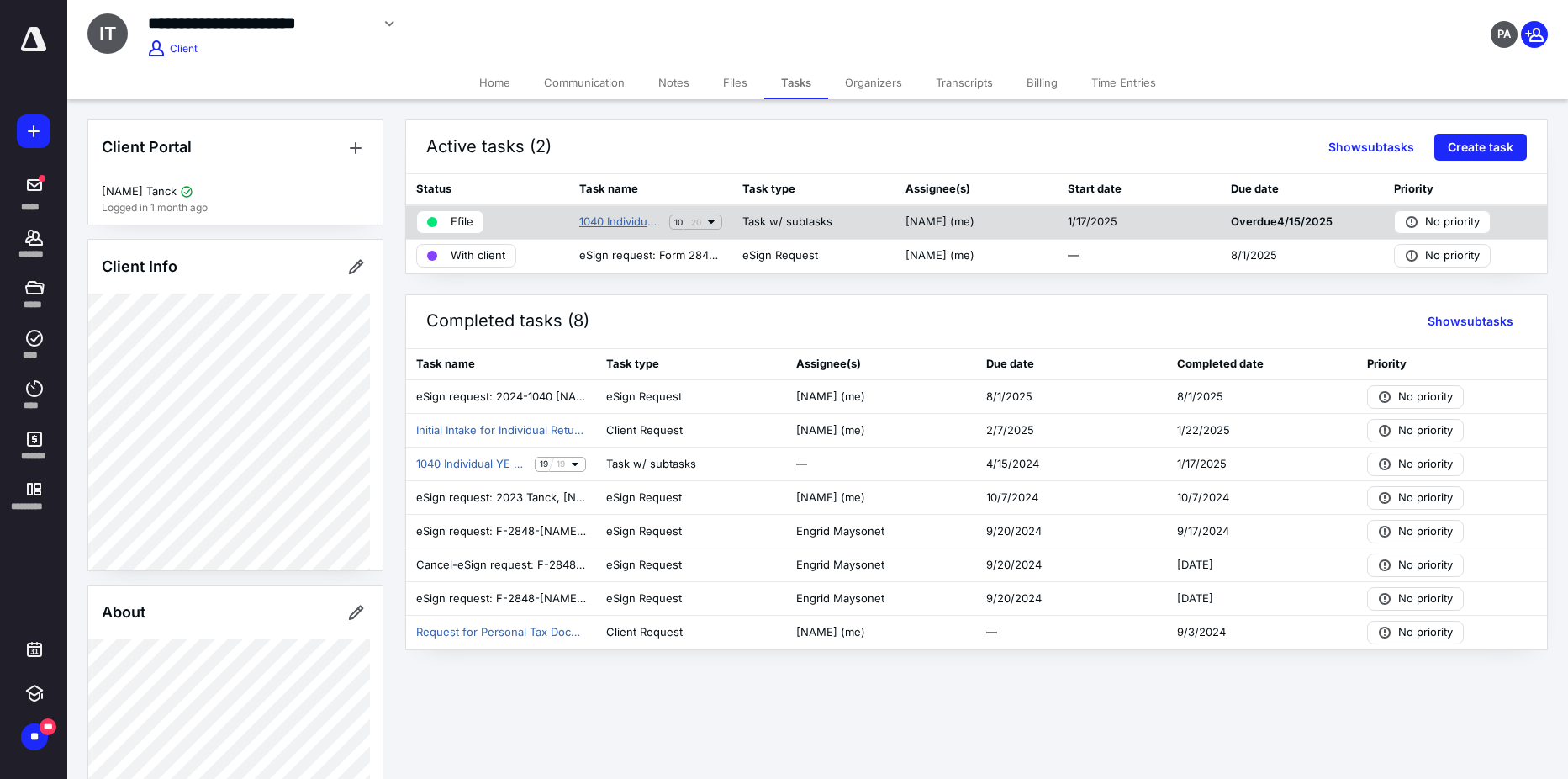 click on "1040 Individual YE 2024" at bounding box center (620, 222) 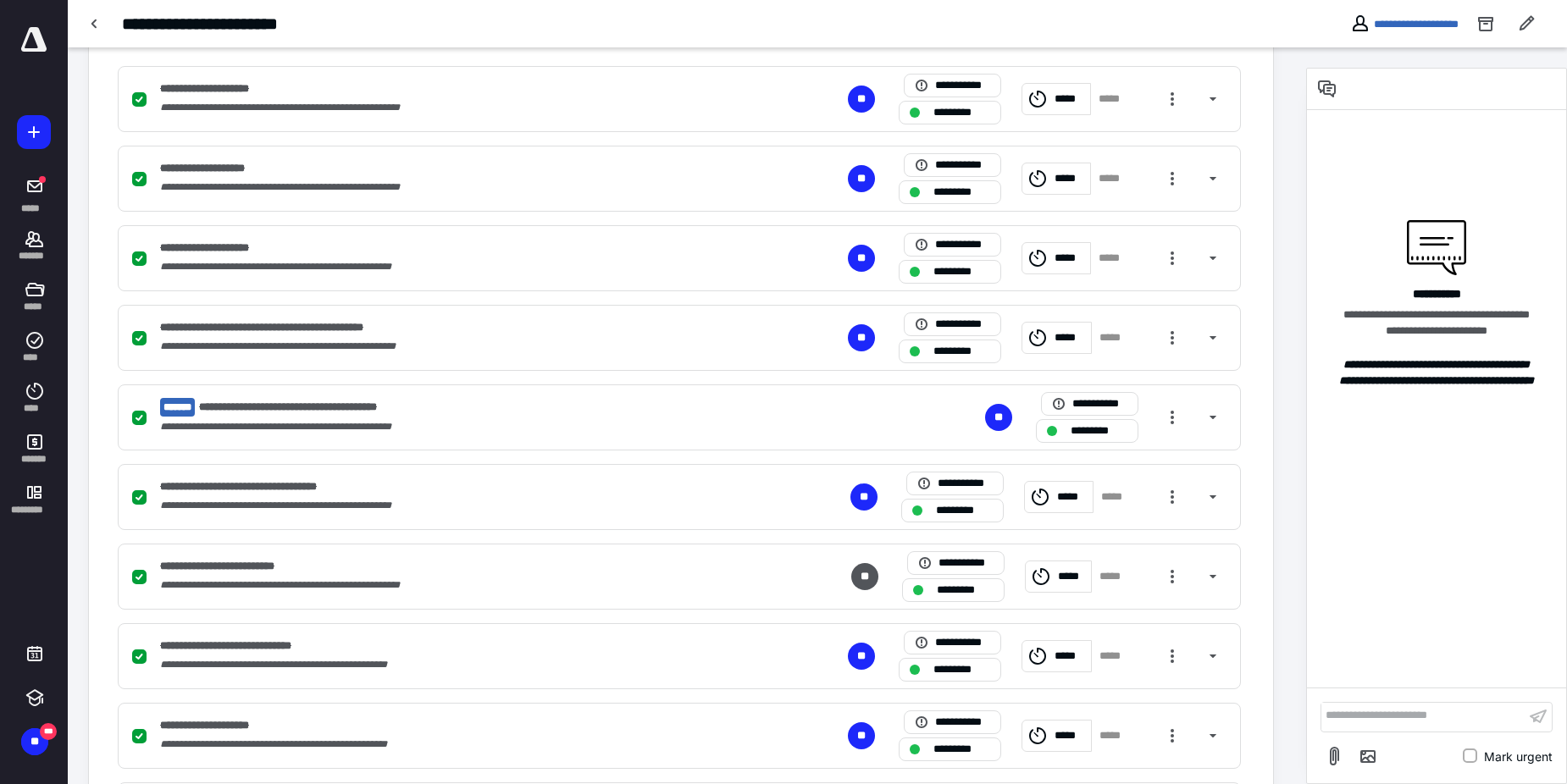 scroll, scrollTop: 593, scrollLeft: 0, axis: vertical 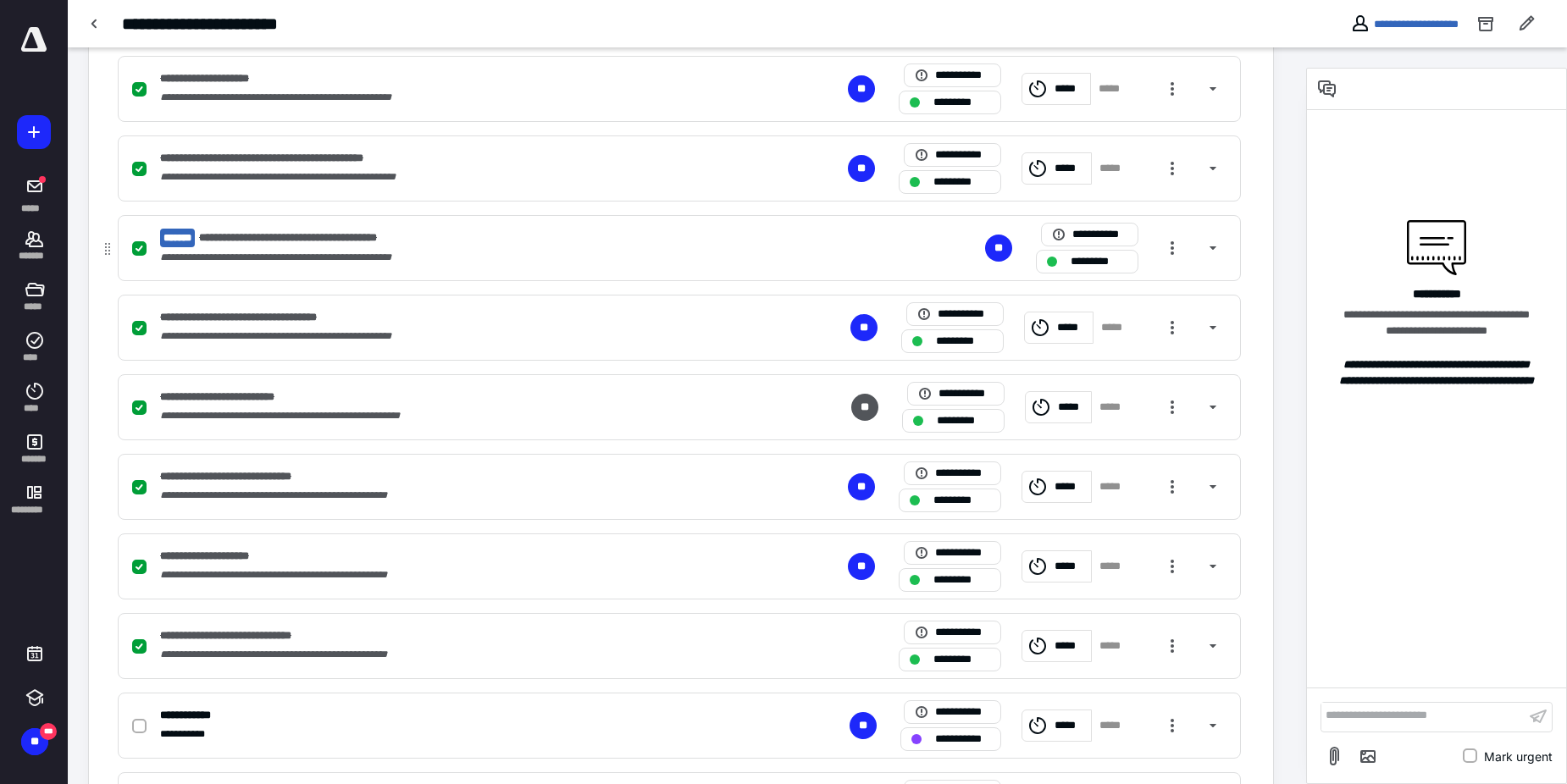 click on "**********" at bounding box center [457, 257] 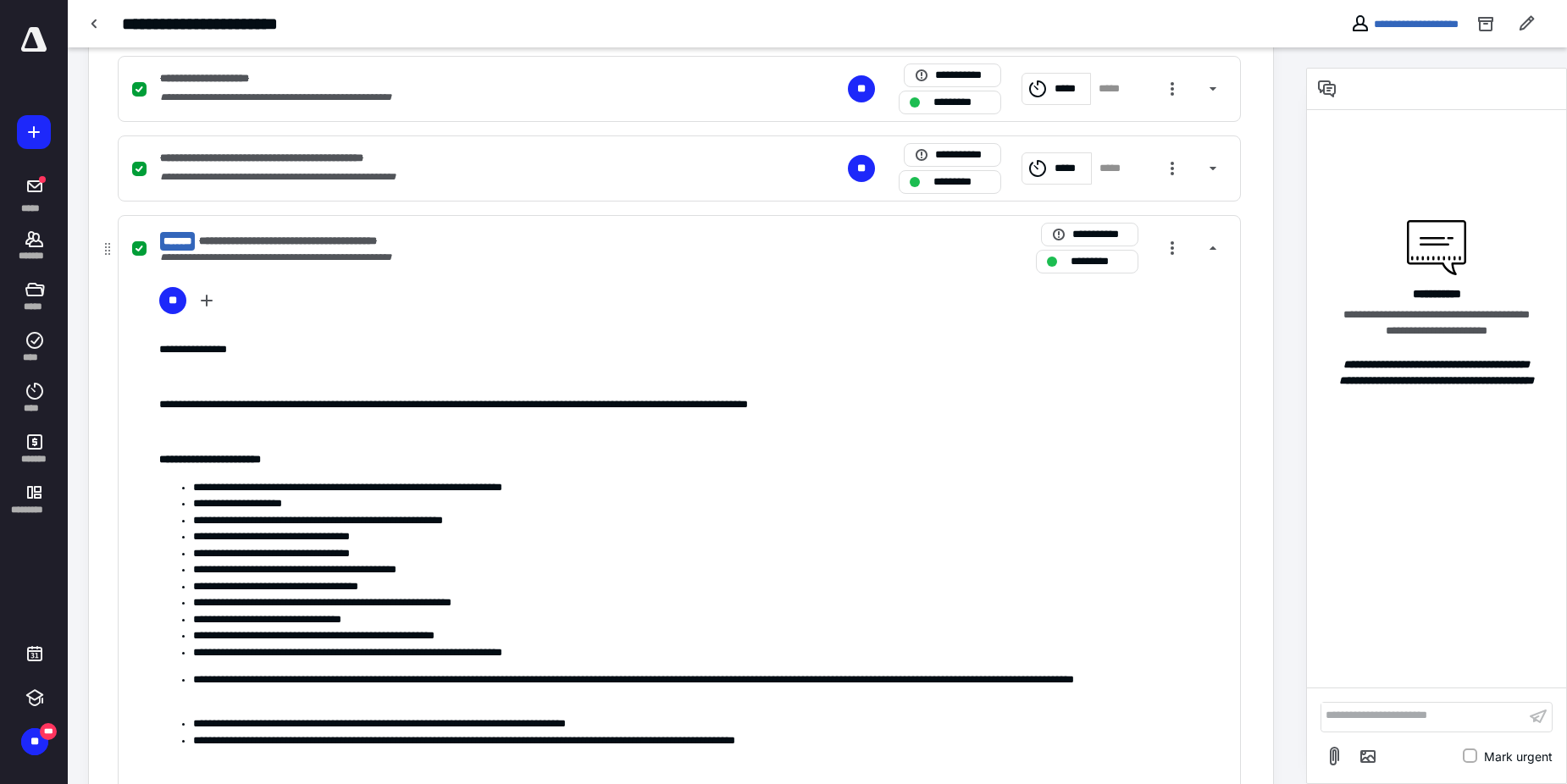 scroll, scrollTop: 285, scrollLeft: 0, axis: vertical 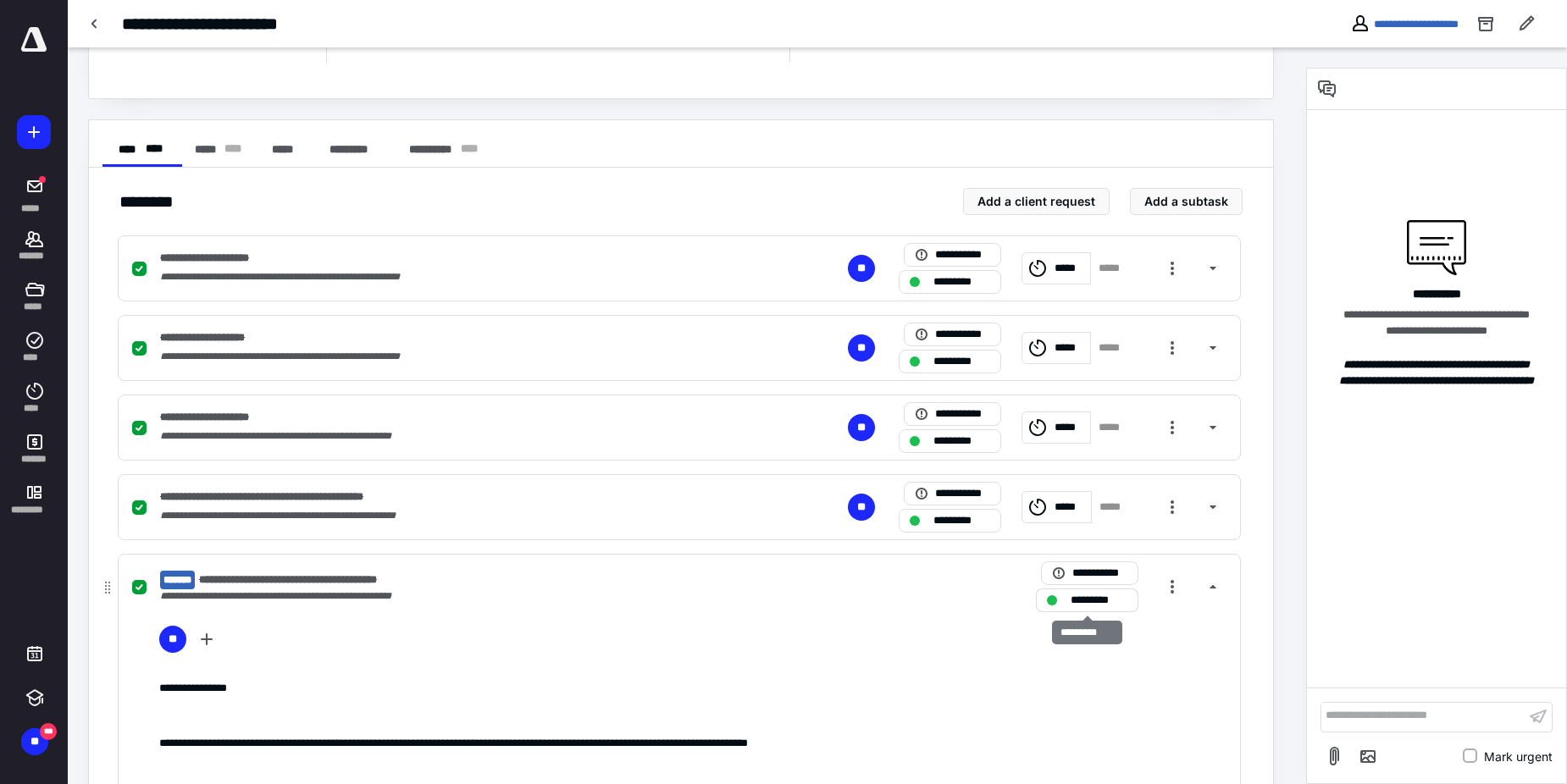 click on "*********" at bounding box center (1099, 600) 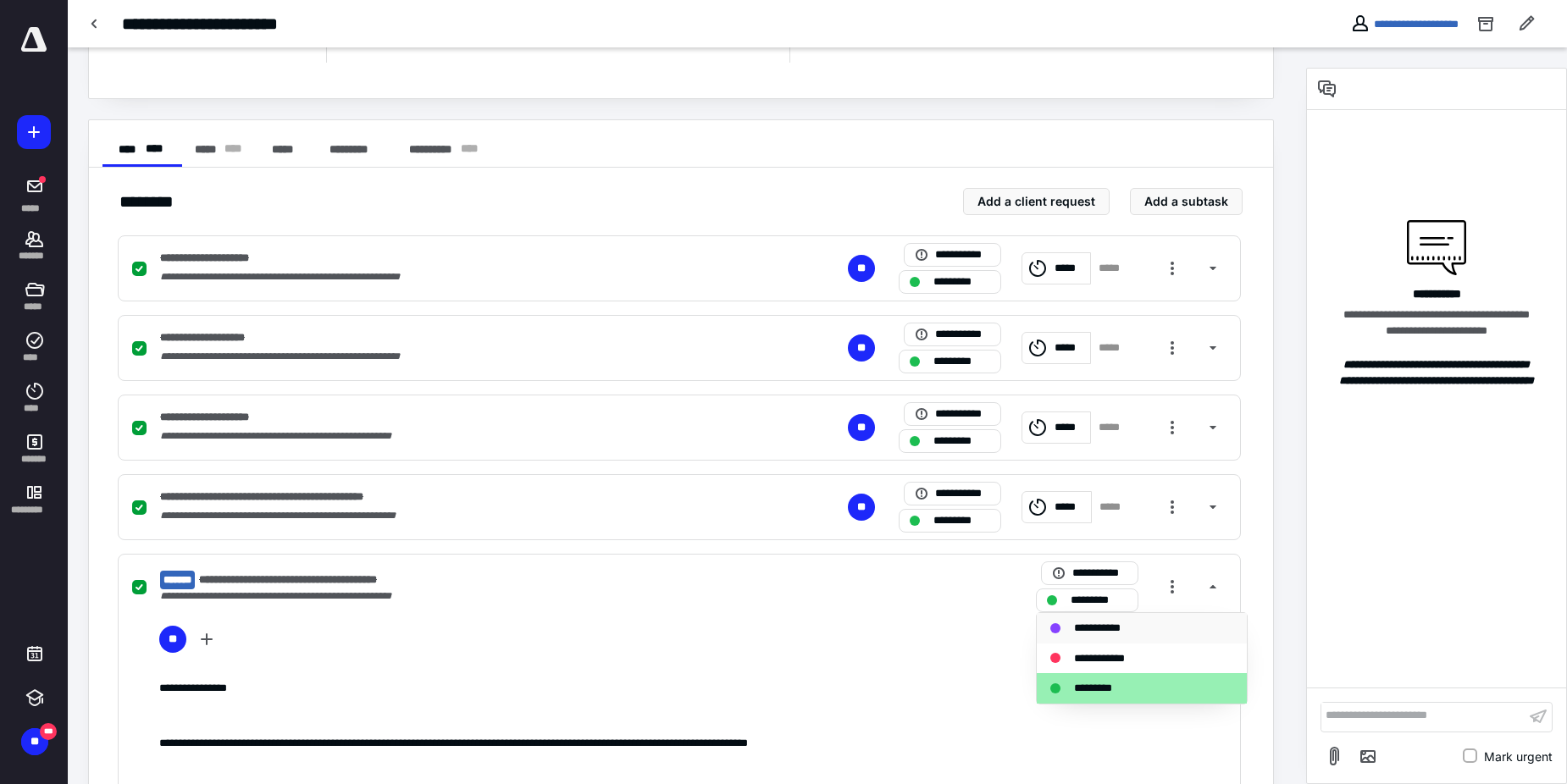 click on "**********" at bounding box center (1101, 628) 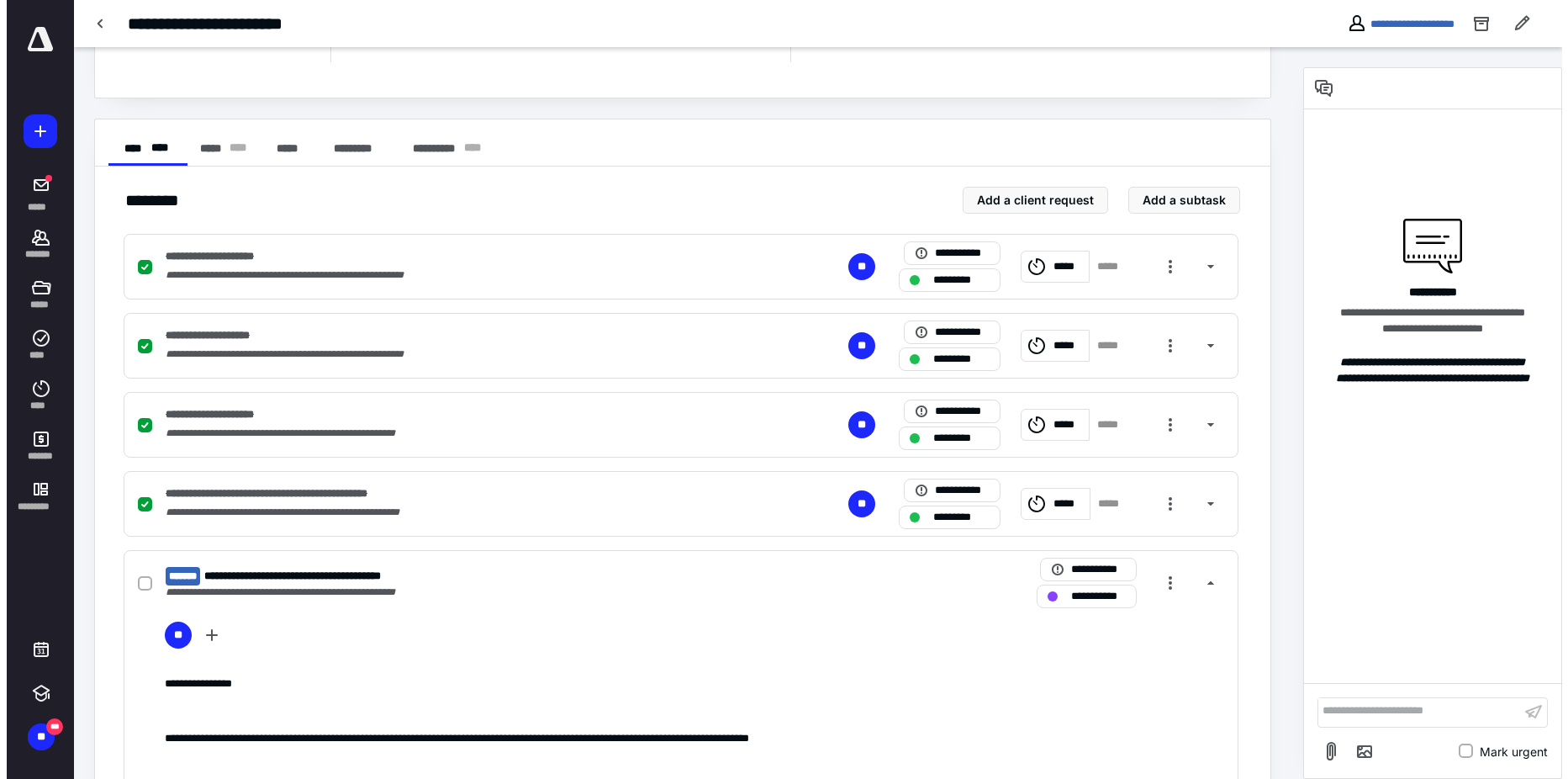 scroll, scrollTop: 300, scrollLeft: 0, axis: vertical 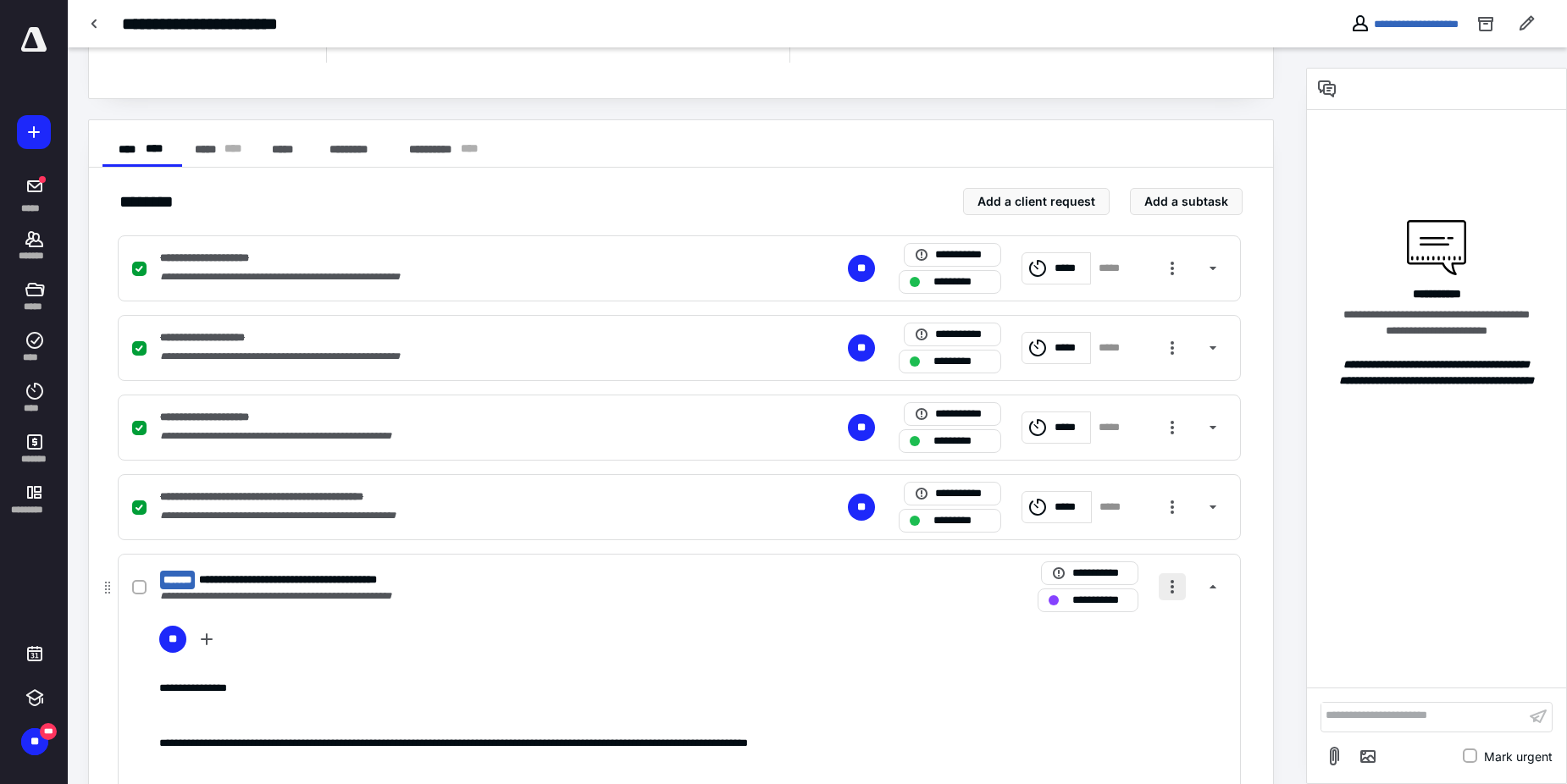 click at bounding box center (1172, 587) 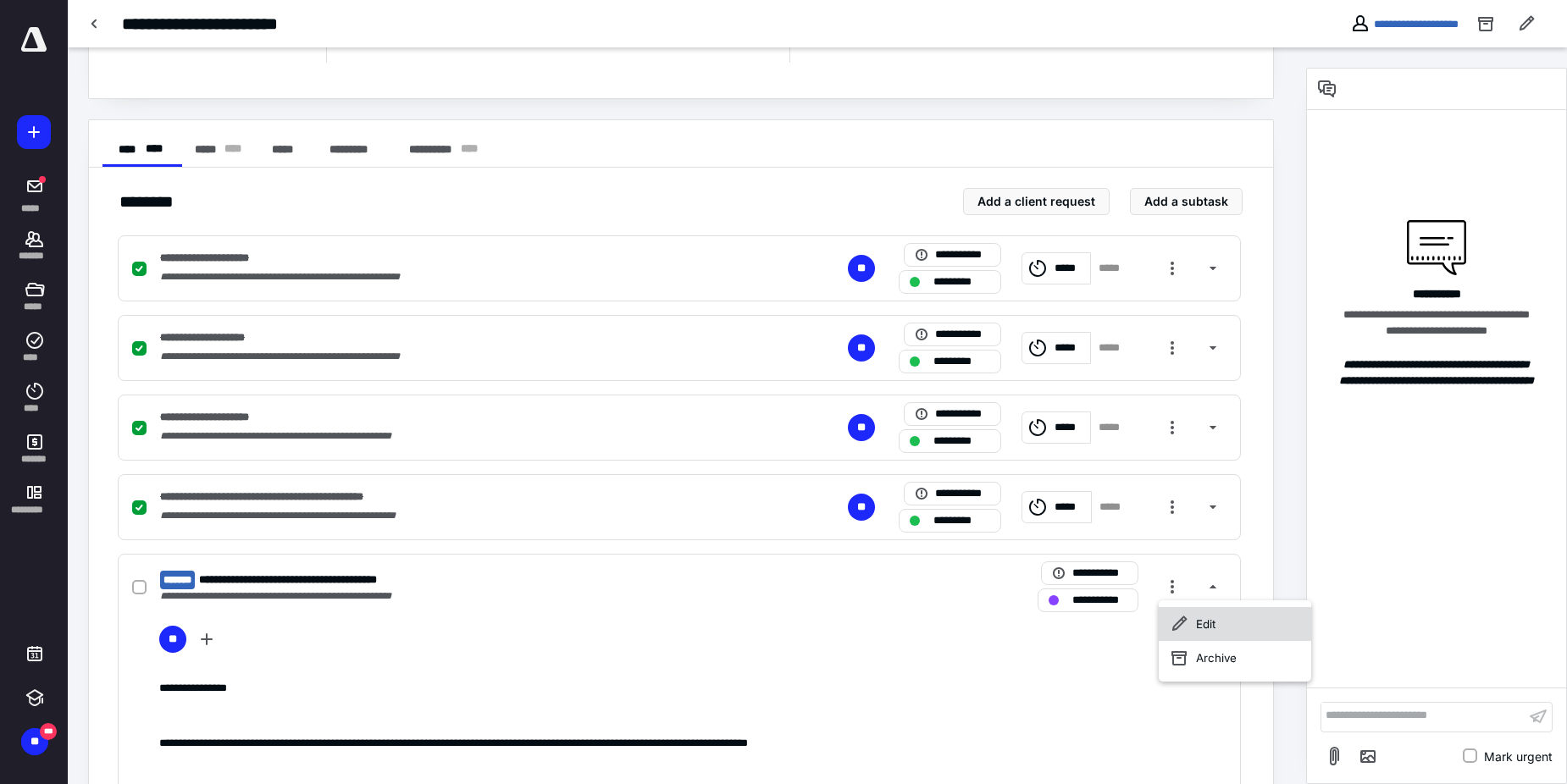 click on "Edit" at bounding box center (1235, 624) 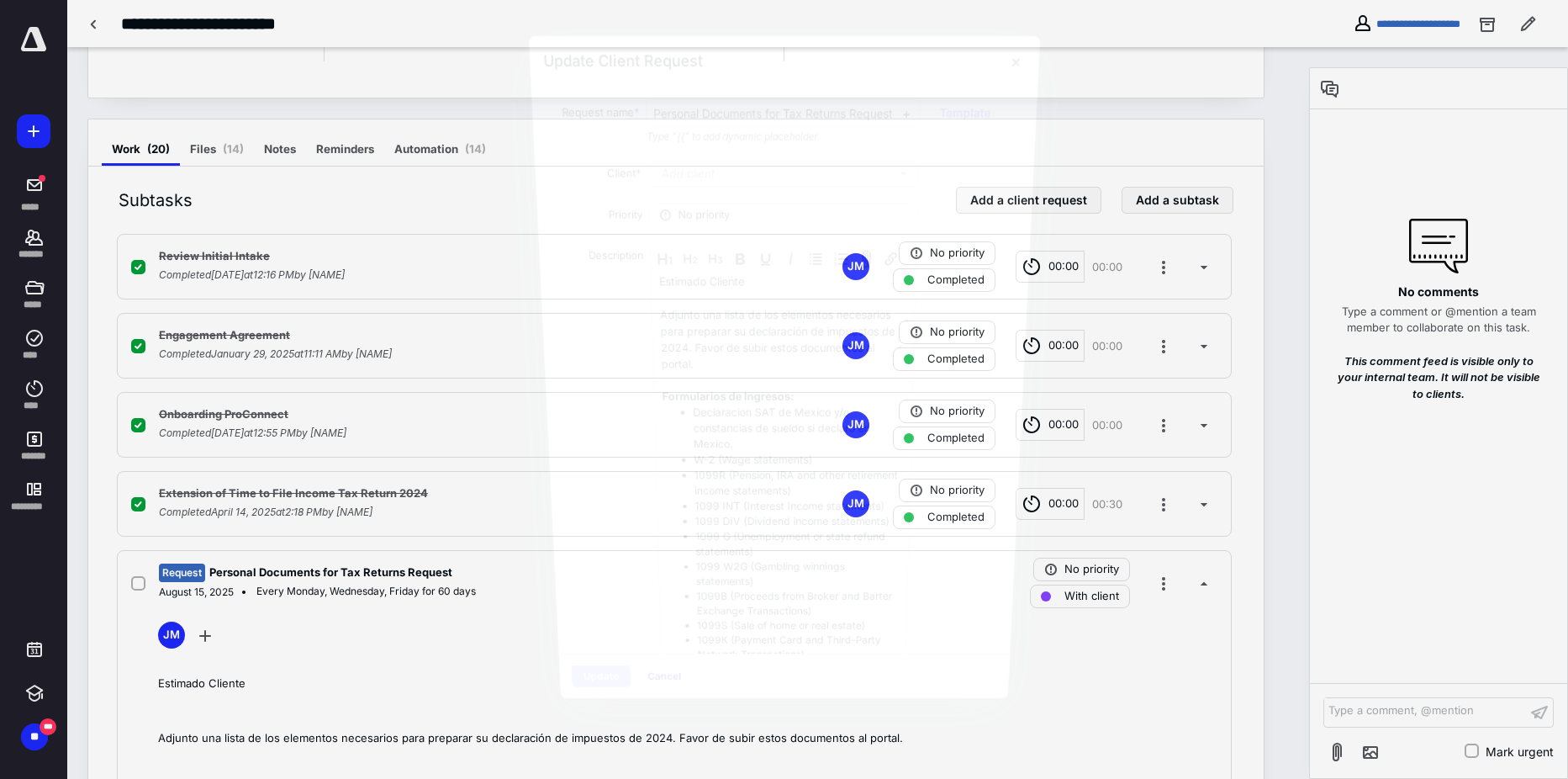 scroll, scrollTop: 300, scrollLeft: 0, axis: vertical 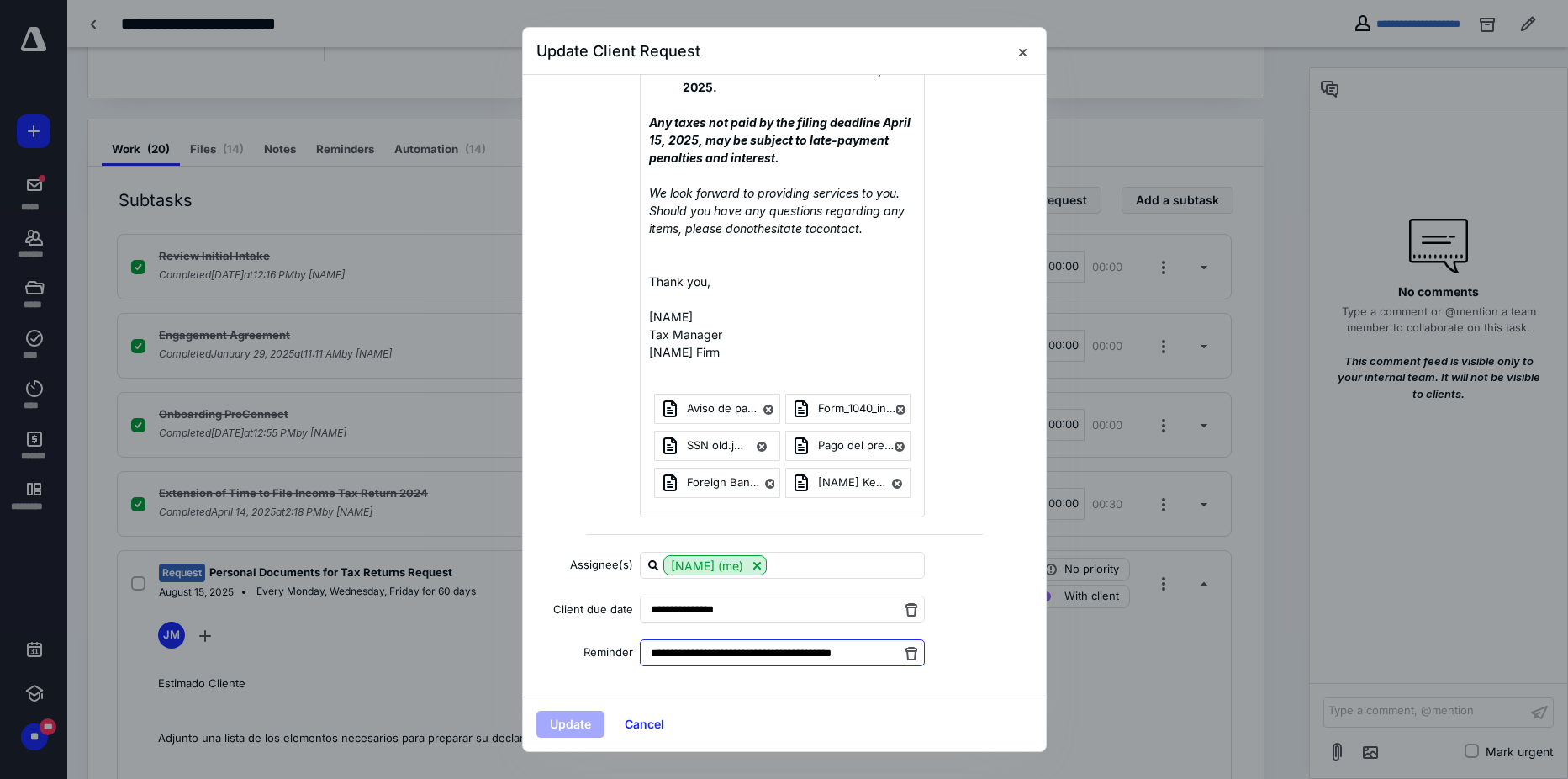 click on "**********" at bounding box center (782, 653) 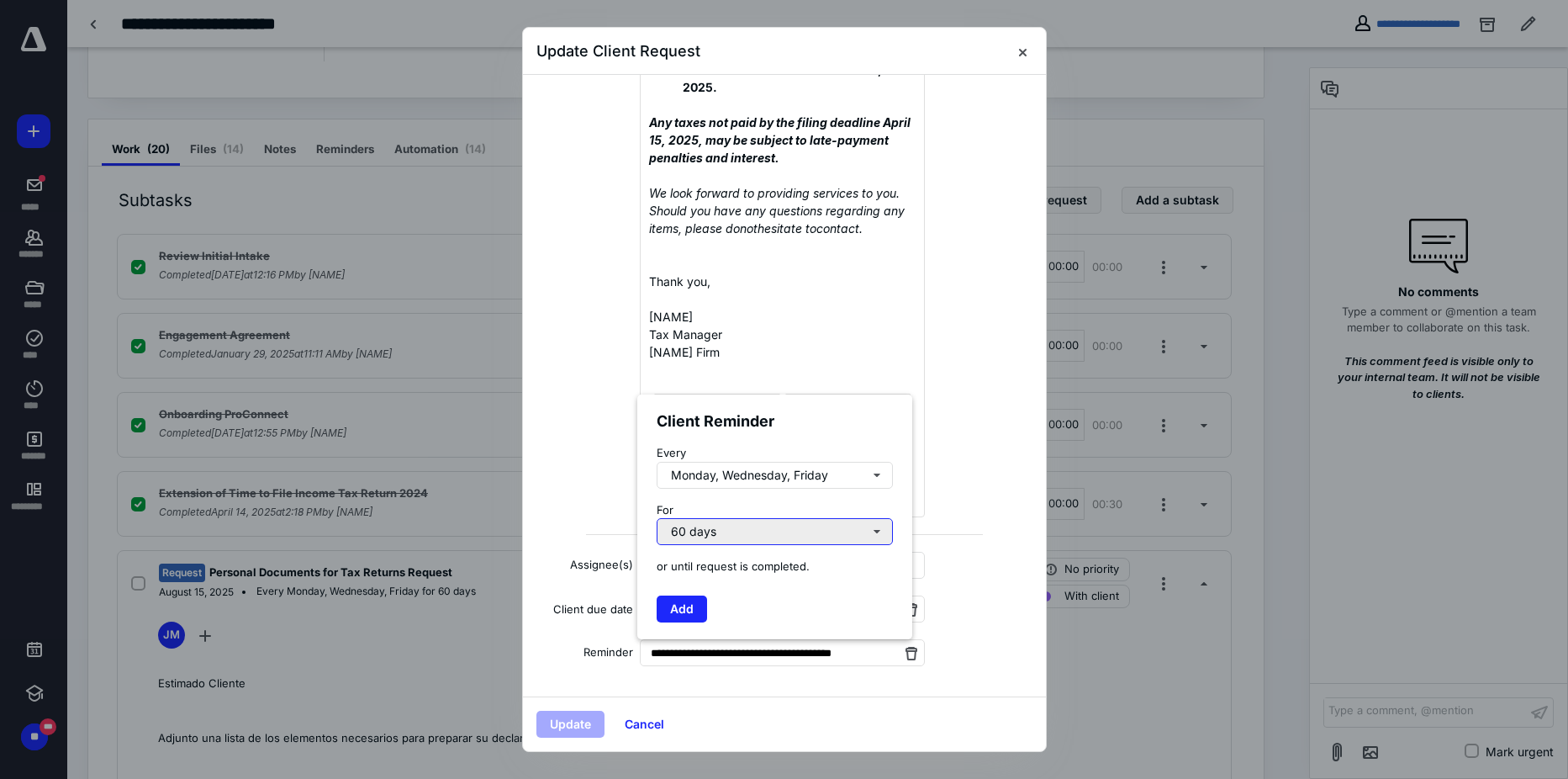 click on "60 days" at bounding box center (774, 532) 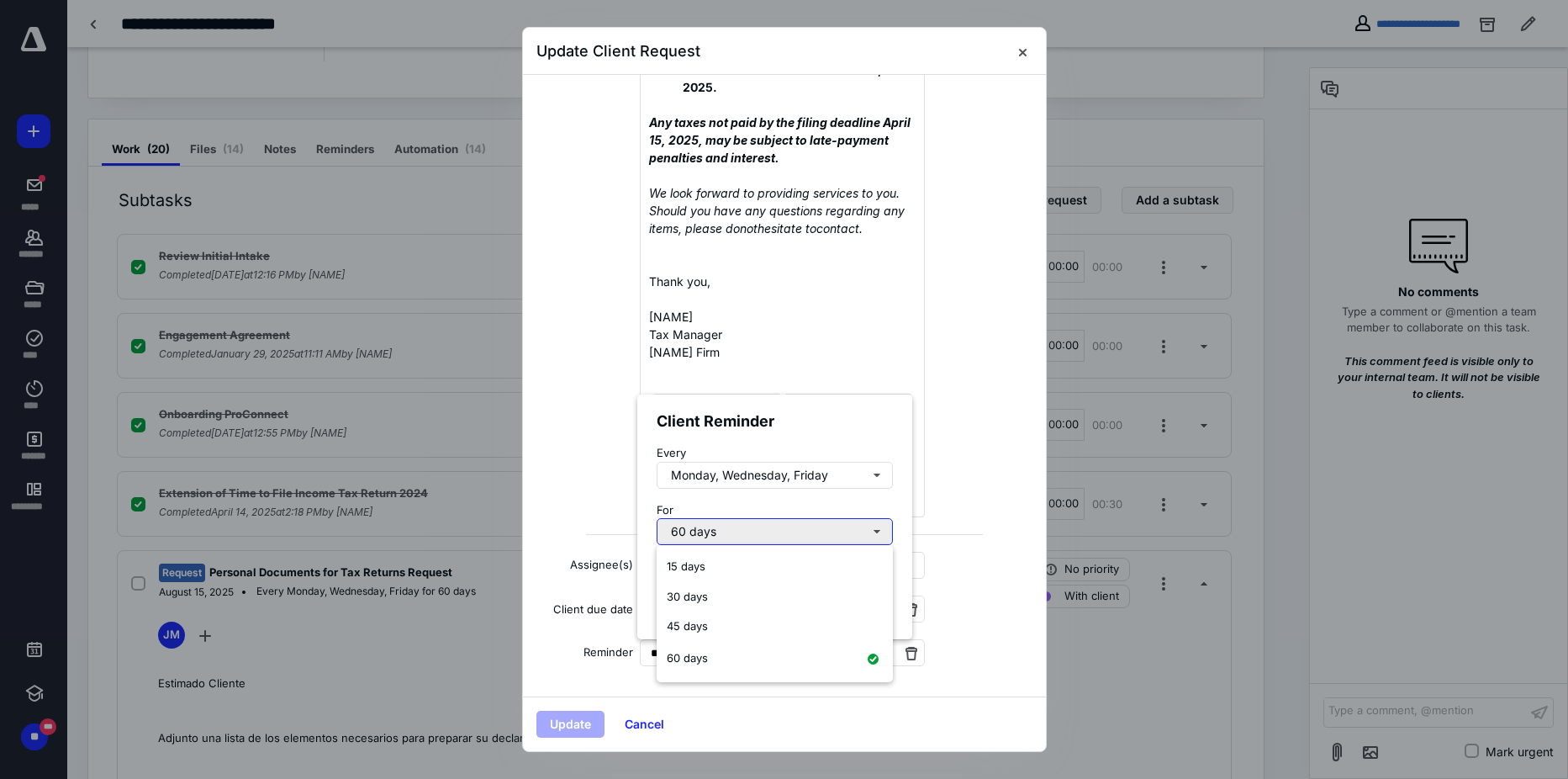 click on "60 days" at bounding box center [774, 532] 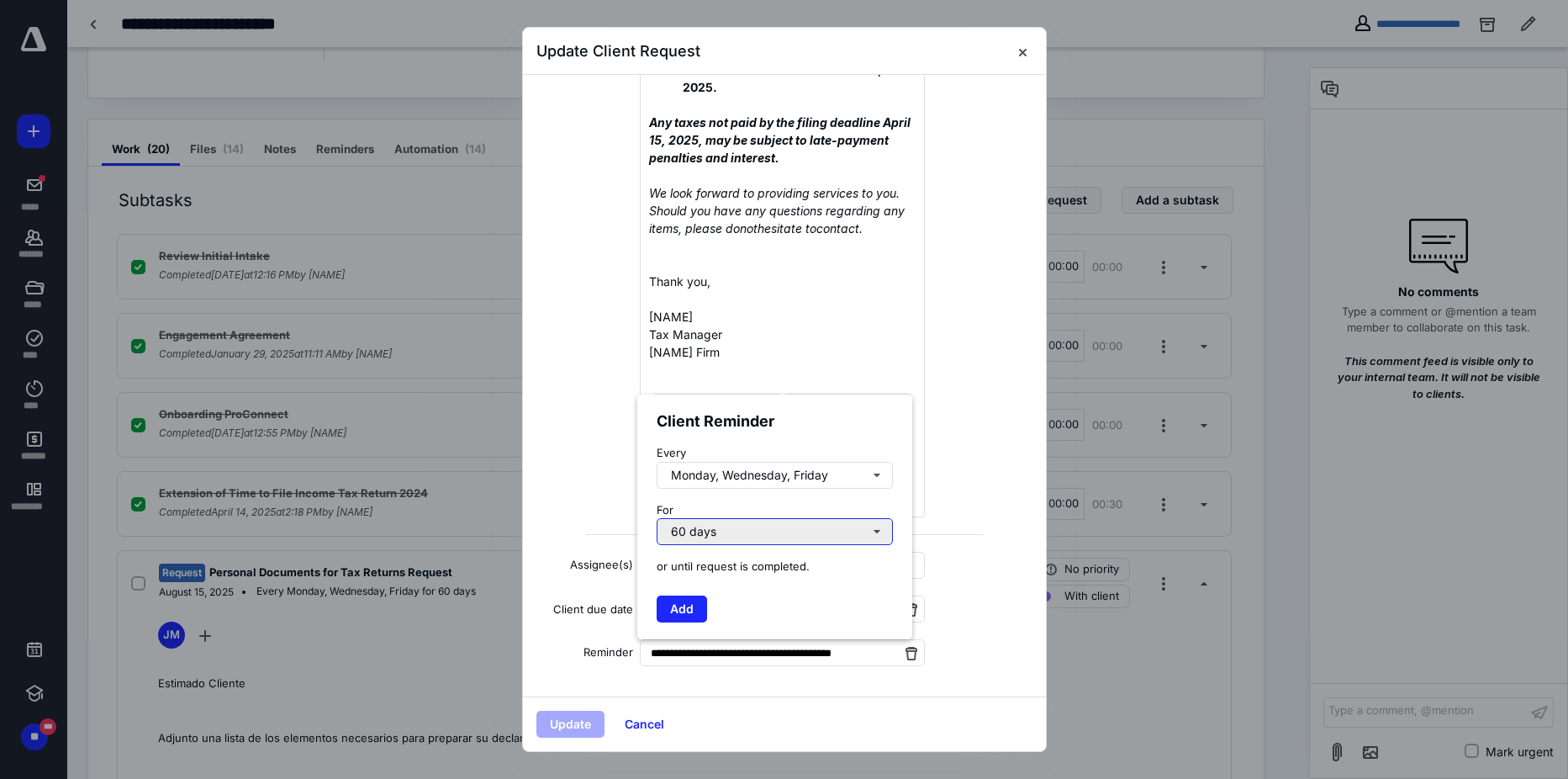 click on "60 days" at bounding box center [774, 532] 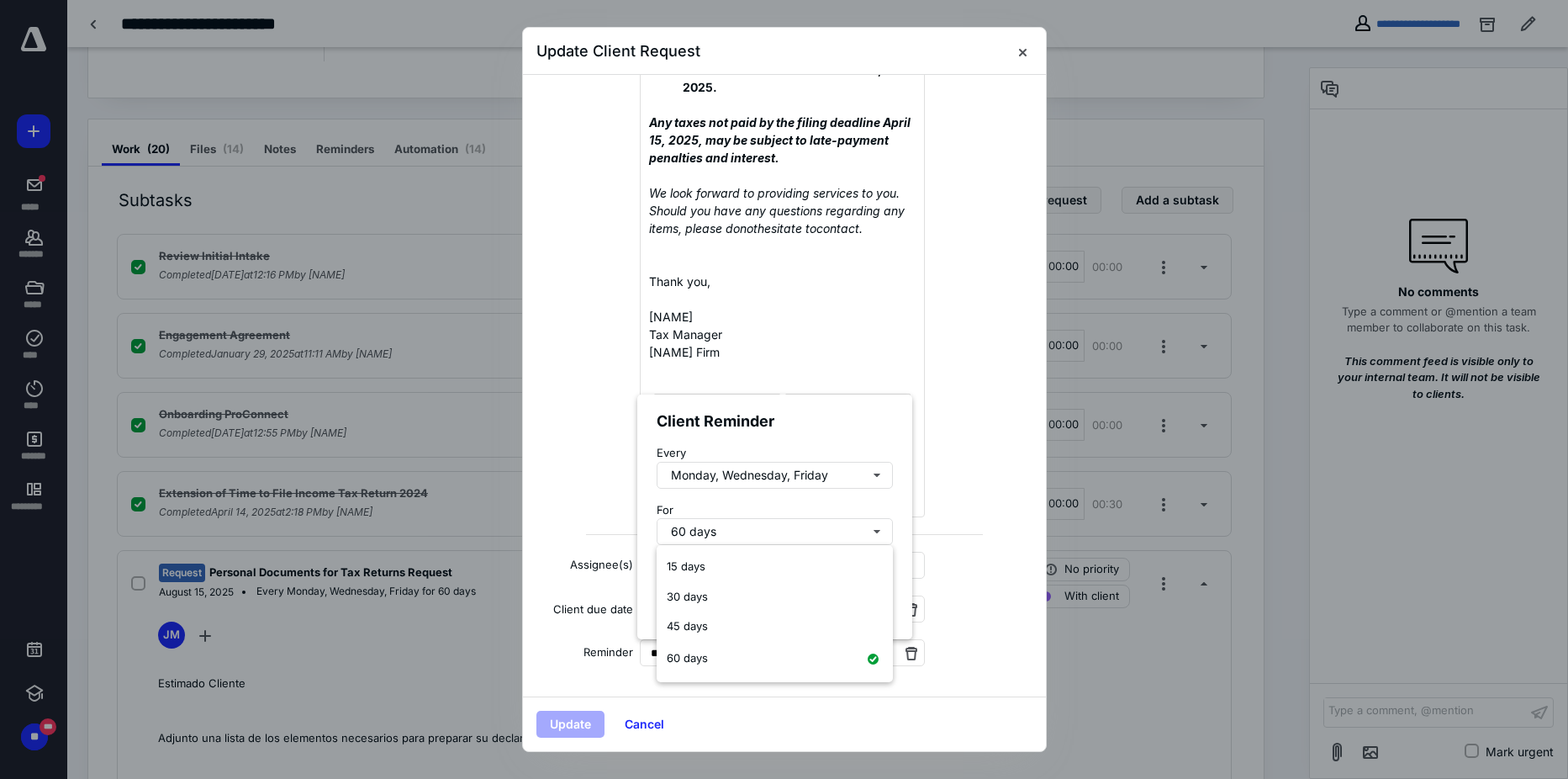 click on "Client Reminder Every Monday, Wednesday, Friday For 60 days 15 days 30 days 45 days 60 days or until request is completed. Add" at bounding box center [774, 517] 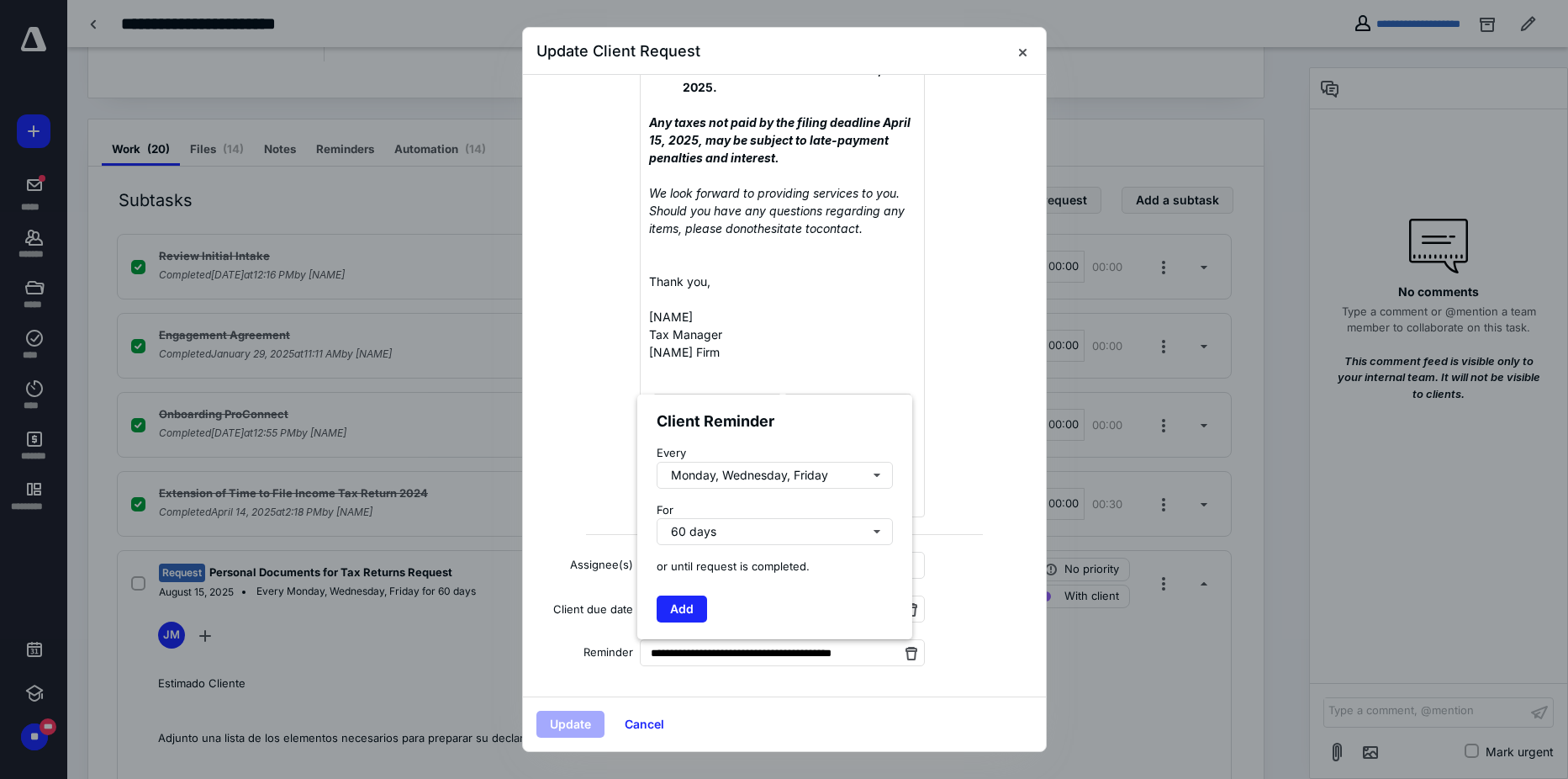 click on "Description Estimado Cliente Adjunto una lista de los elementos necesarios para preparar su declaración de impuestos de 2024. Favor de subir estos documentos al portal.
Formularios de Ingresos: Declaracion SAT de Mexico y/o constancias de sueldo si declaro en Mexico.   W-2 (Wage statements)  1099R (Pension, IRA and other retirement income statements)  1099 INT (Interest Income statements)  1099 DIV (Dividend income statements)  1099 G (Unemployment or state refund statements)  1099 W2G (Gambling winnings statements)  1099B (Proceeds from Broker and Barter Exchange Transactions) 1099S (Sale of home or real estate) 1099K (Payment Card and Third-Party Network Transactions) Crypto Currency trading information in an electronic excel or xml format.   Foreign Income or assets-You lived or worked in a foreign
country, or you have foreign income or foreign investments, including foreign
pension accounts, bank accounts or brokerage accounts. (llenar el excel)   • 1098 (Mortgage interest statement)" at bounding box center (784, -1175) 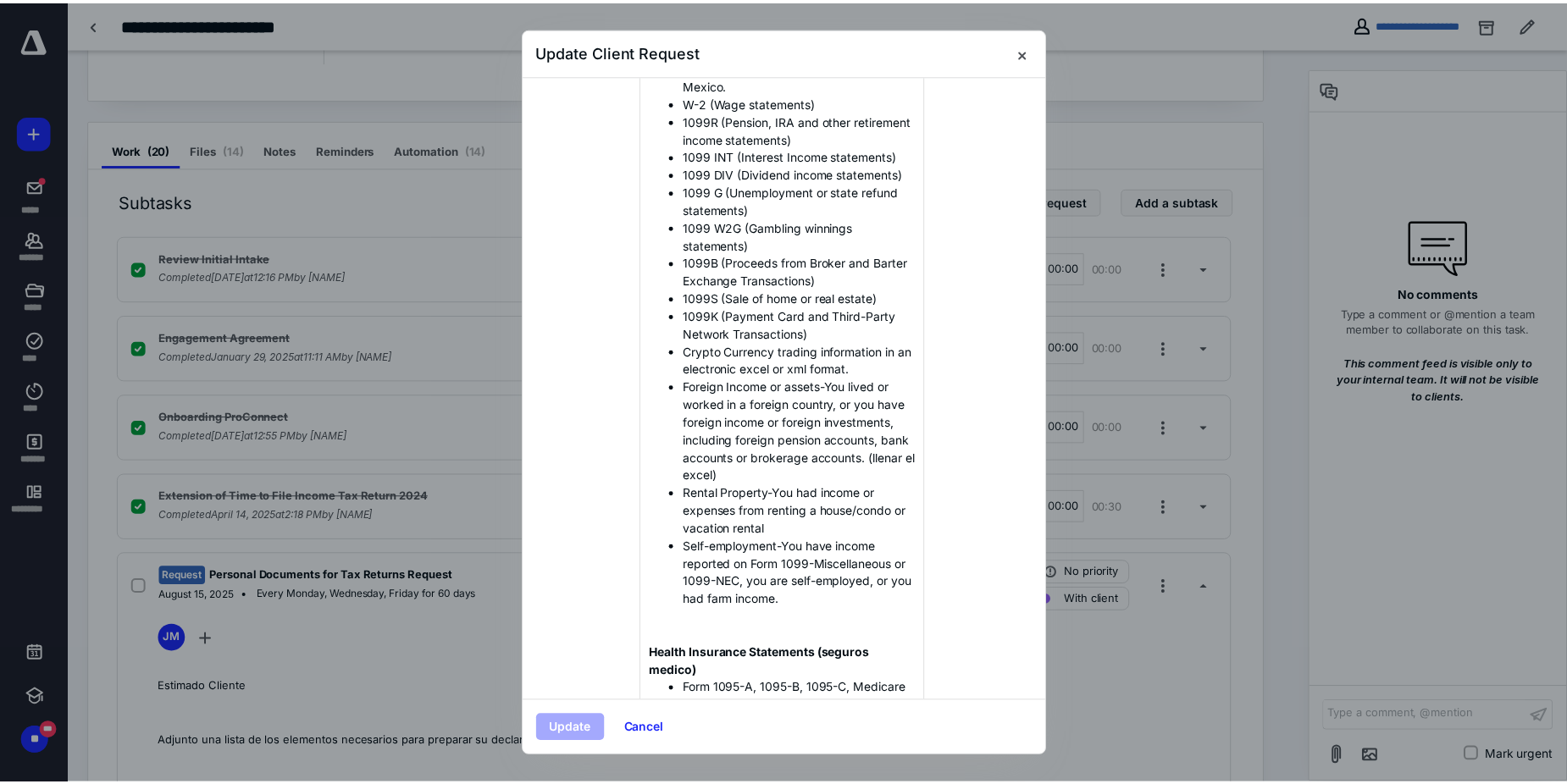 scroll, scrollTop: 175, scrollLeft: 0, axis: vertical 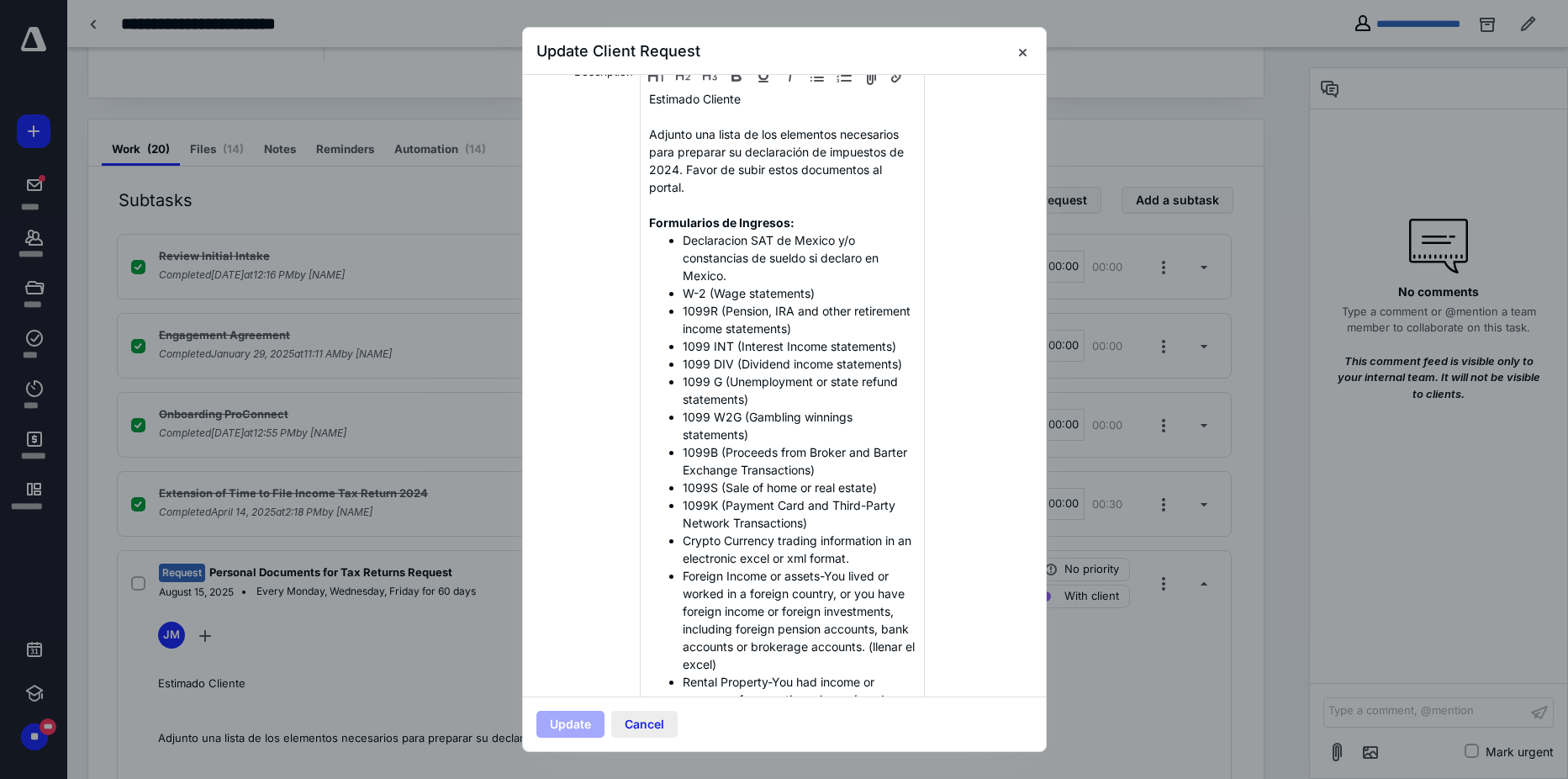 click on "Cancel" at bounding box center [644, 724] 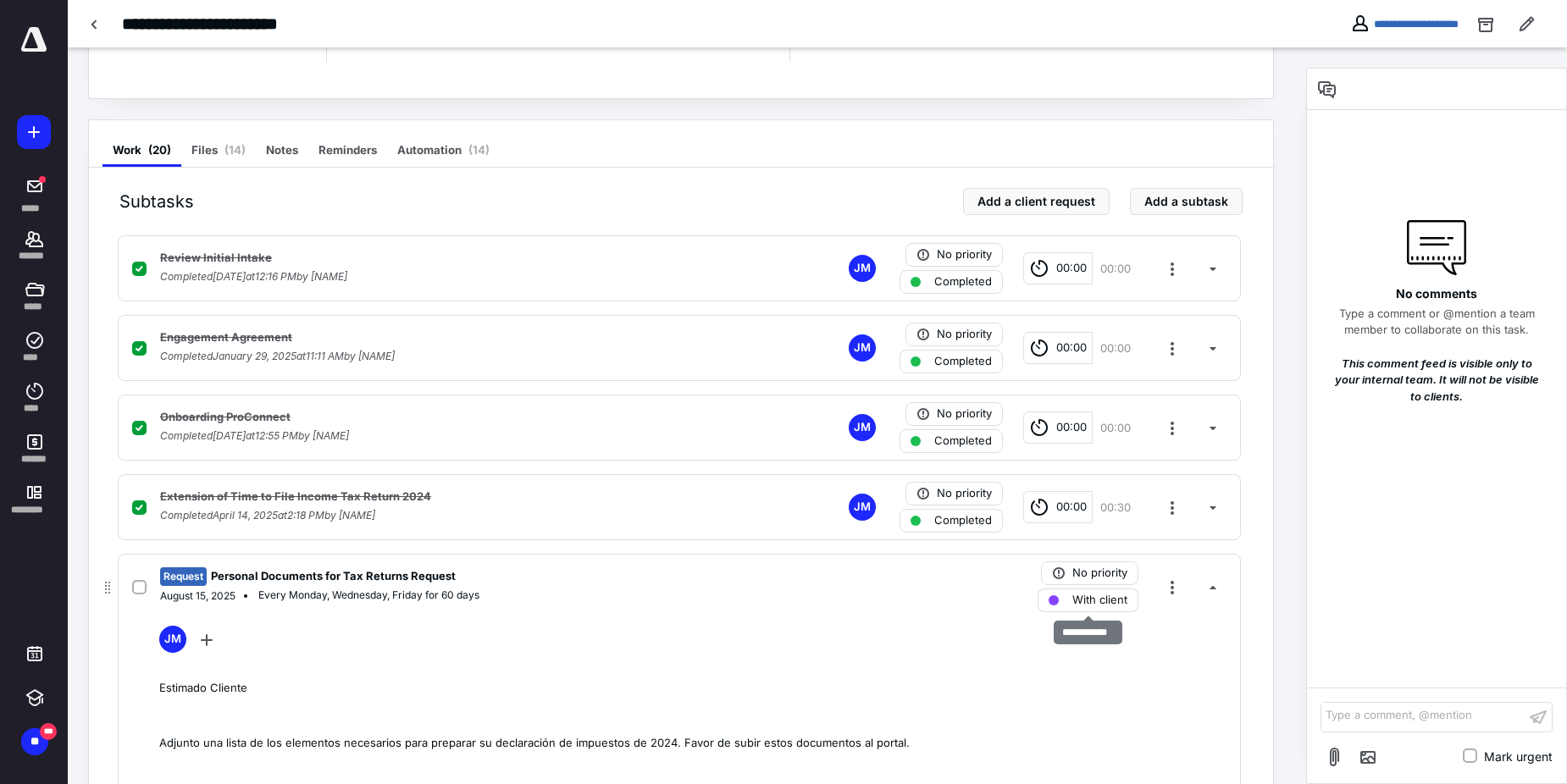 click on "With client" at bounding box center (1099, 600) 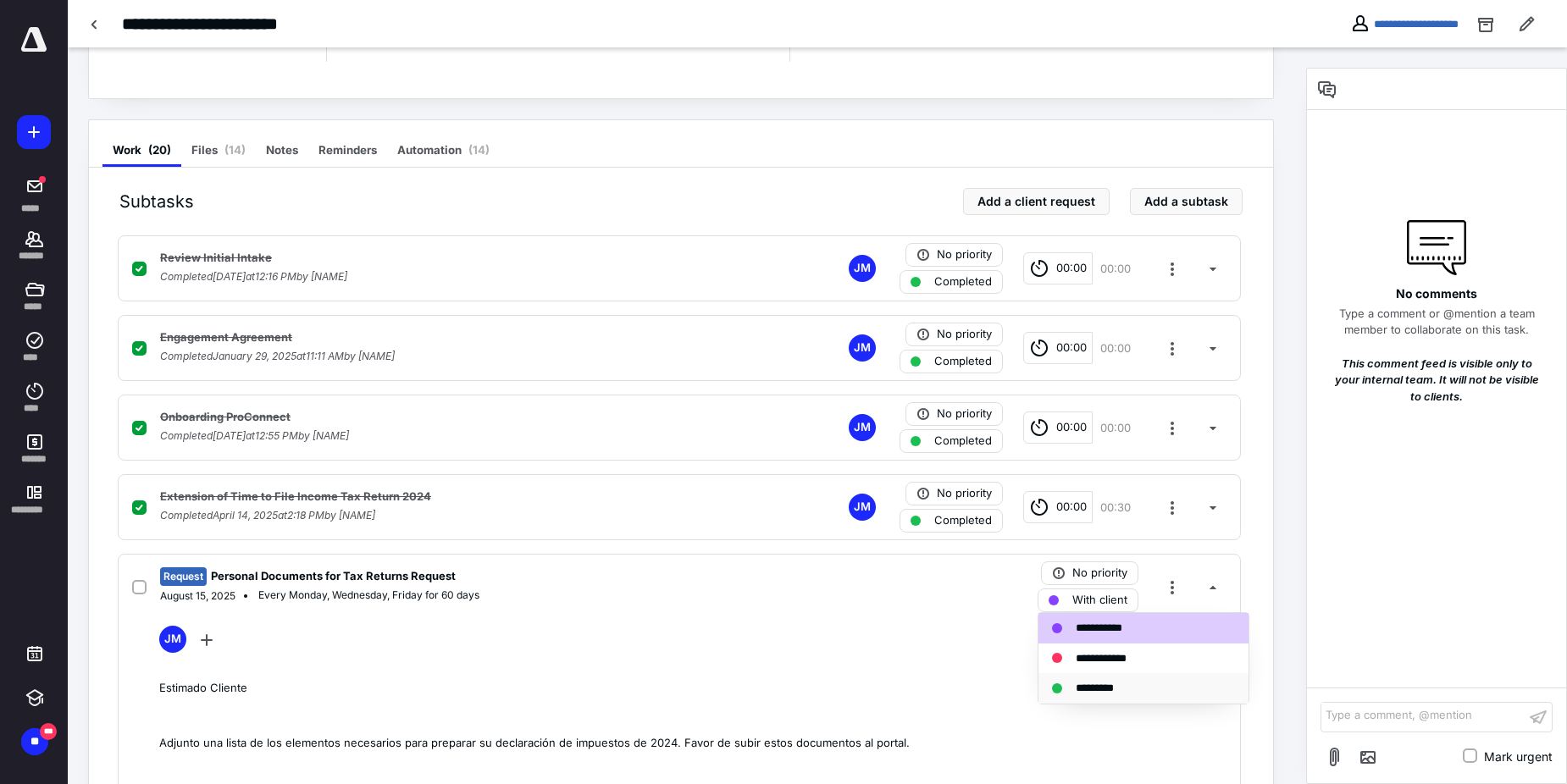 click on "*********" at bounding box center [1104, 688] 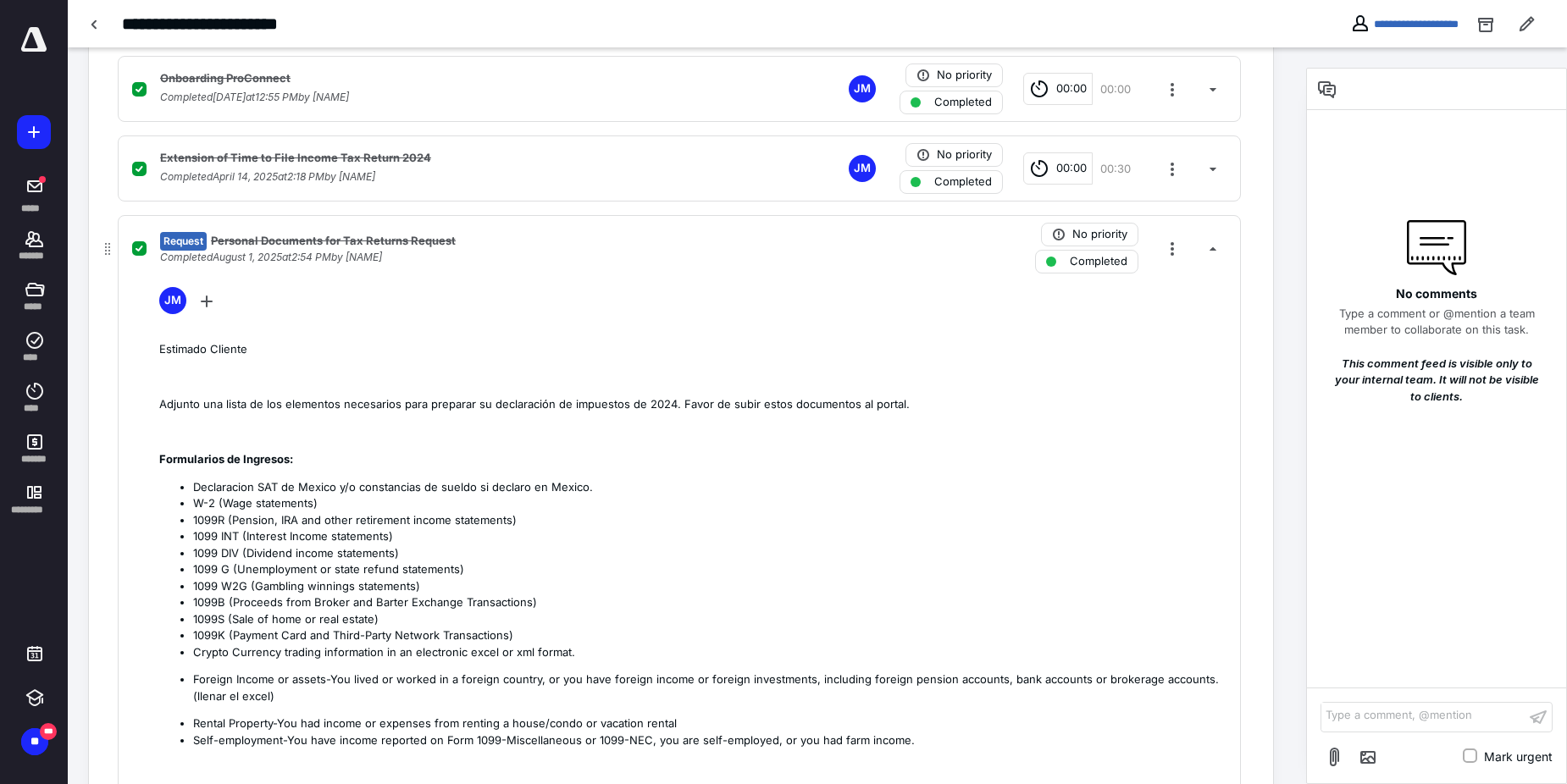 scroll, scrollTop: 339, scrollLeft: 0, axis: vertical 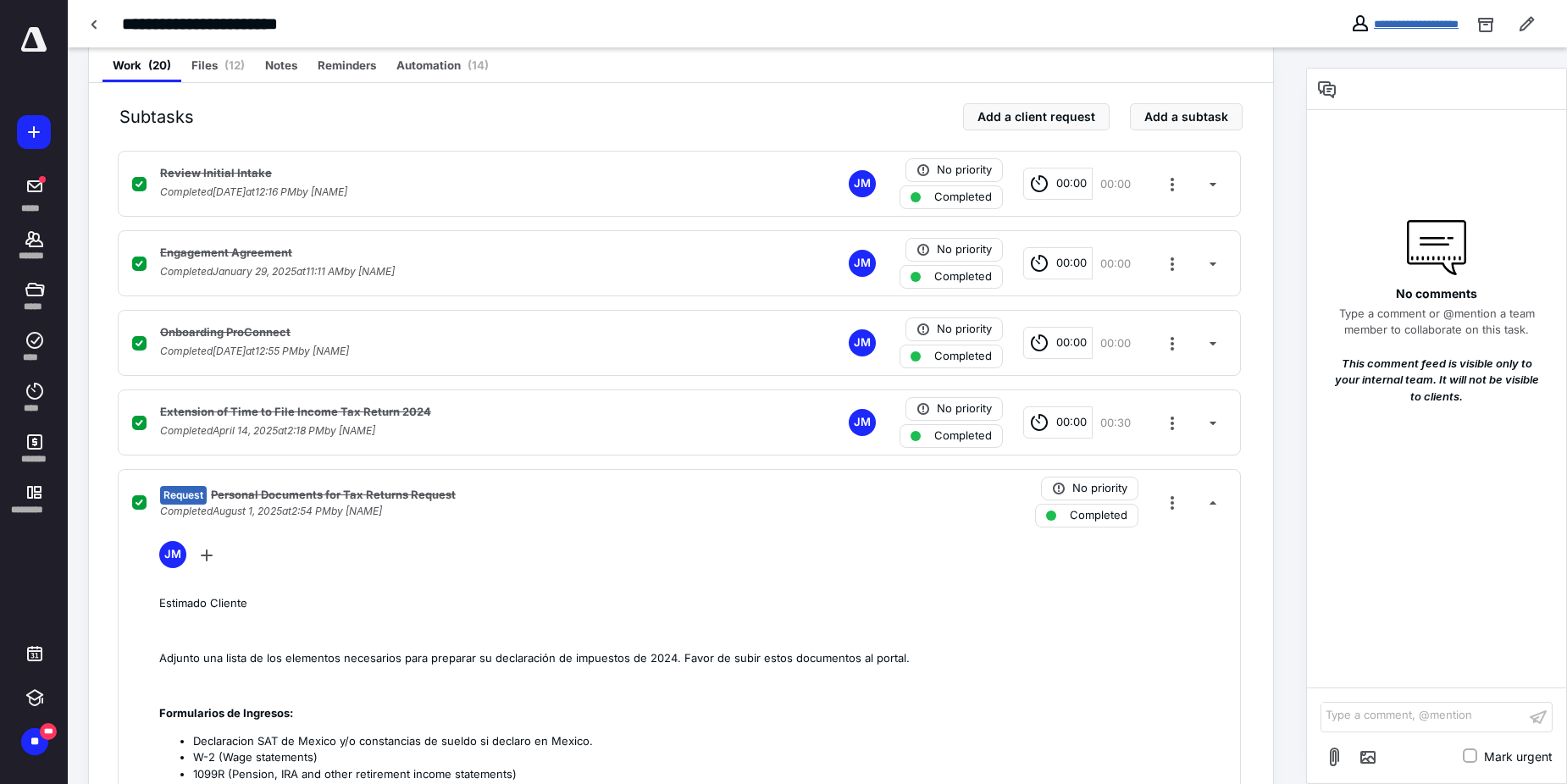 click on "**********" at bounding box center [1416, 24] 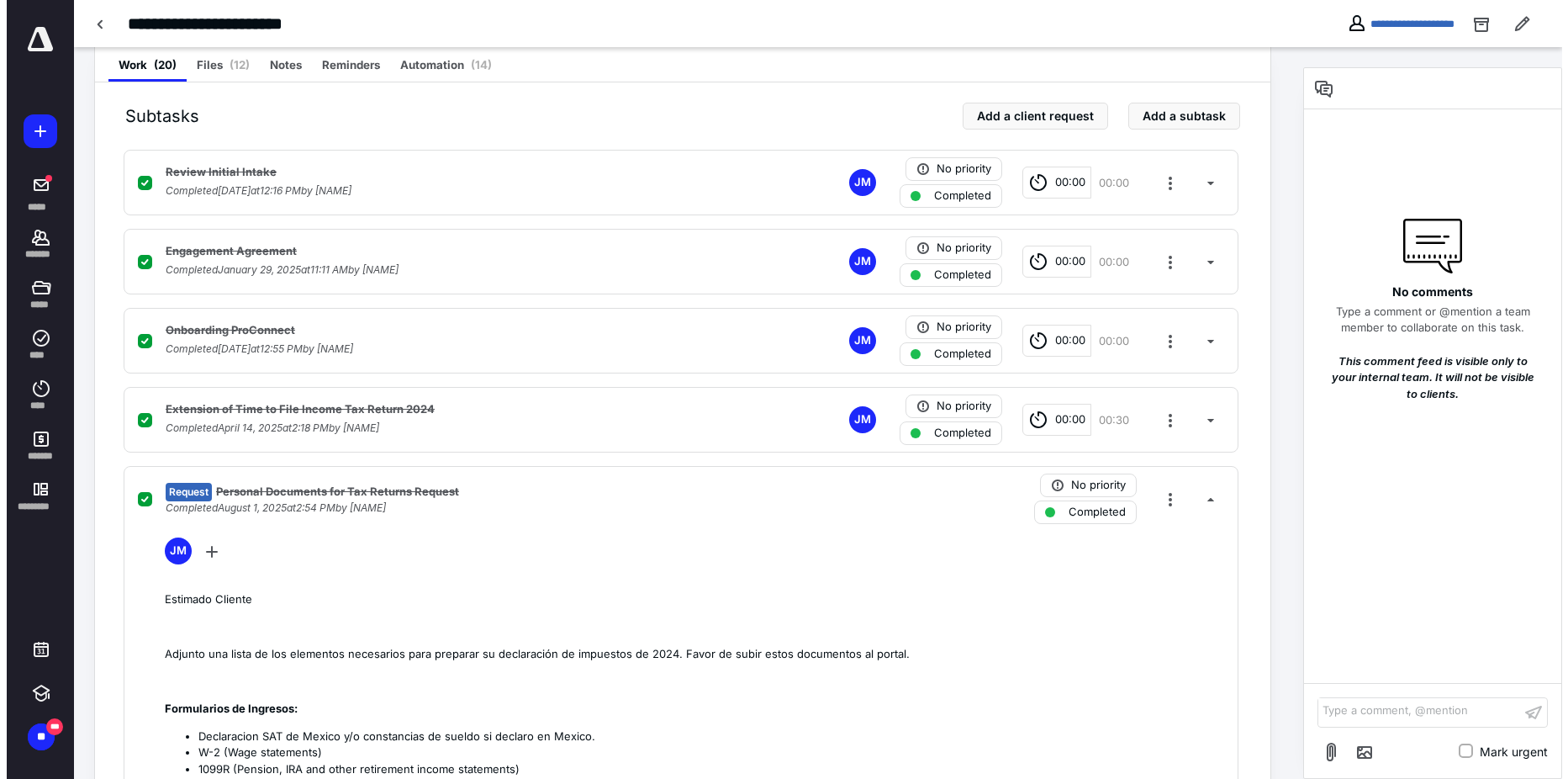 scroll, scrollTop: 0, scrollLeft: 0, axis: both 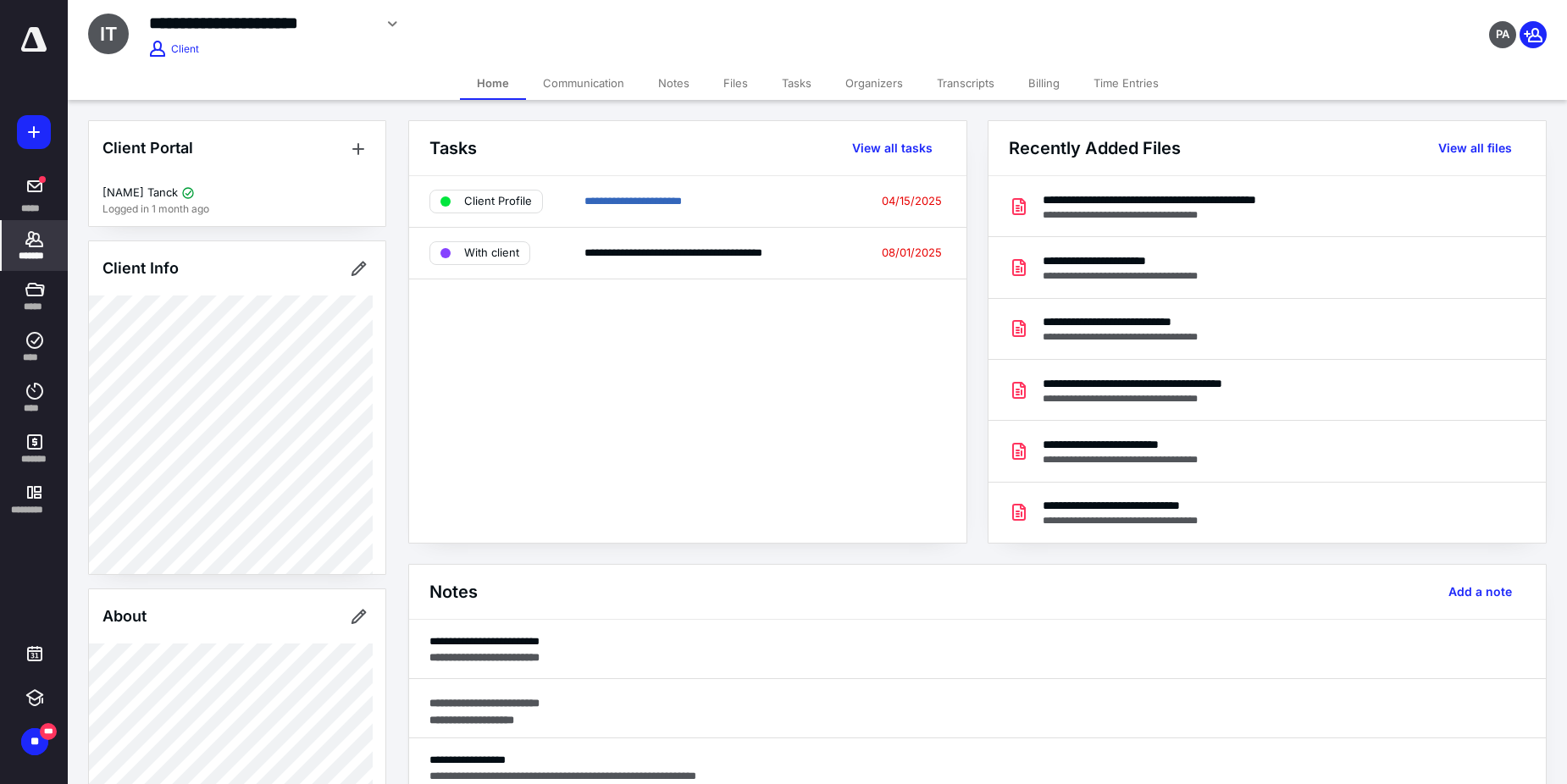click on "Files" at bounding box center (735, 83) 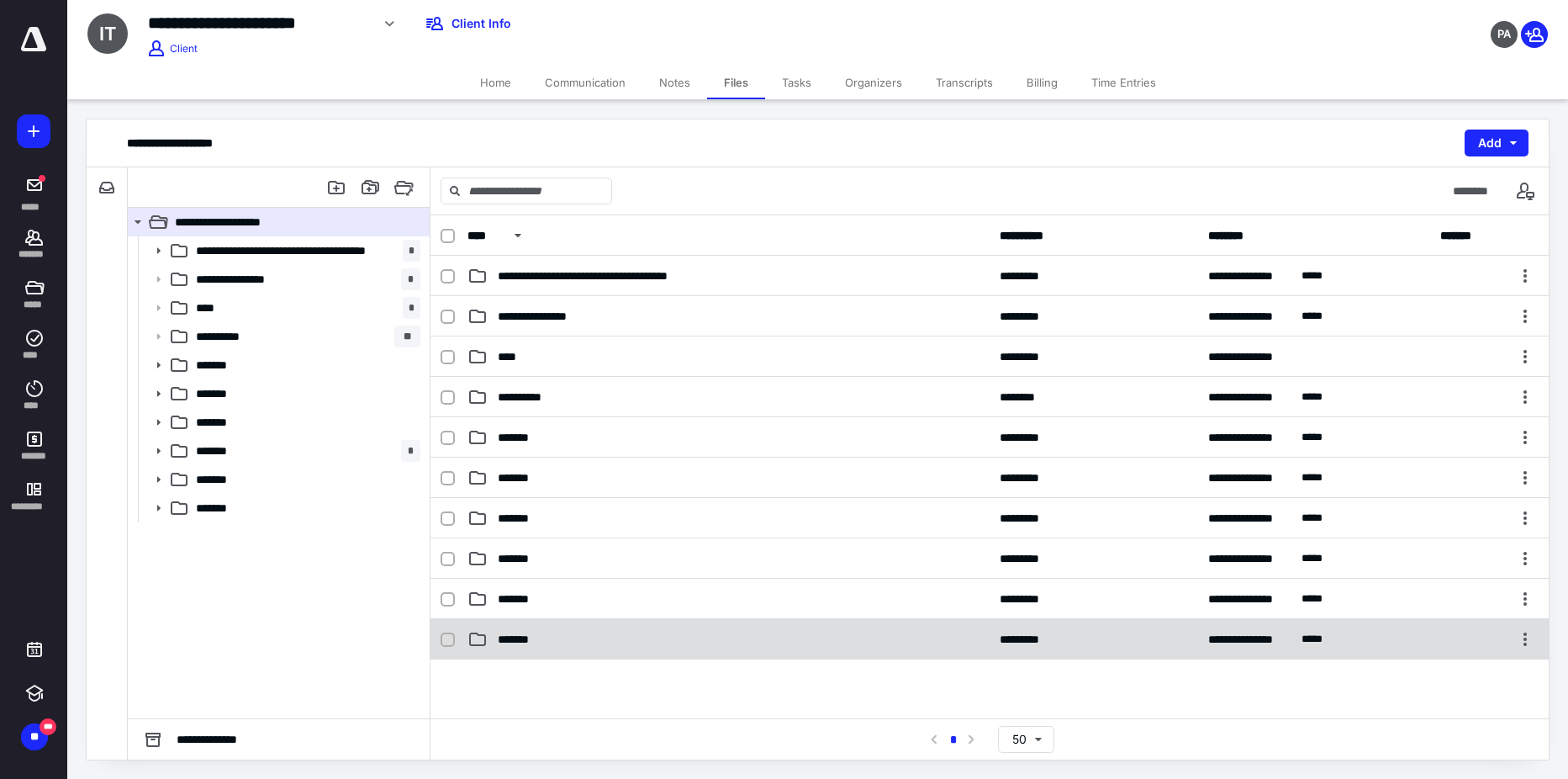 click on "*******" at bounding box center (728, 639) 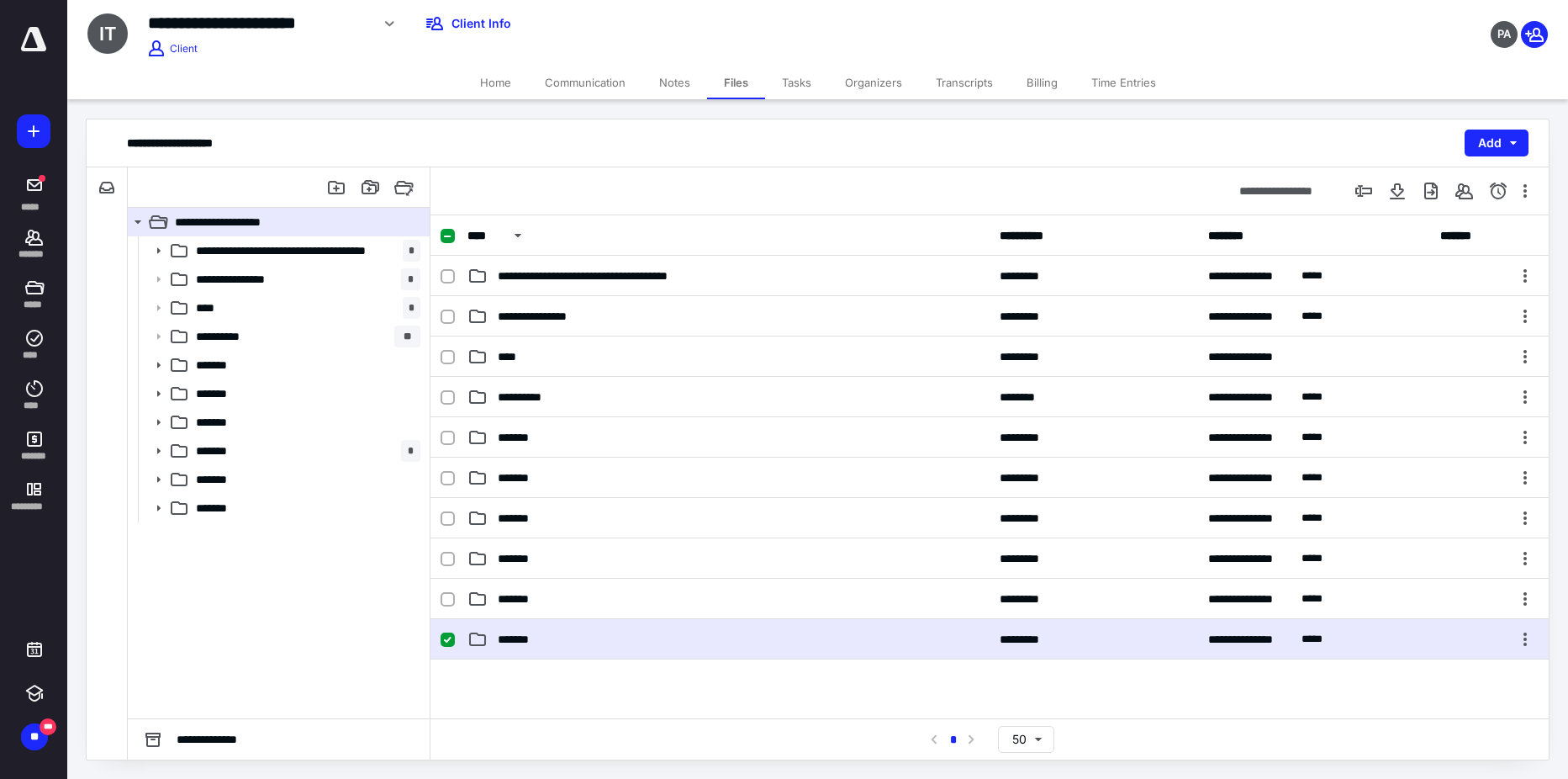 click on "*******" at bounding box center (728, 639) 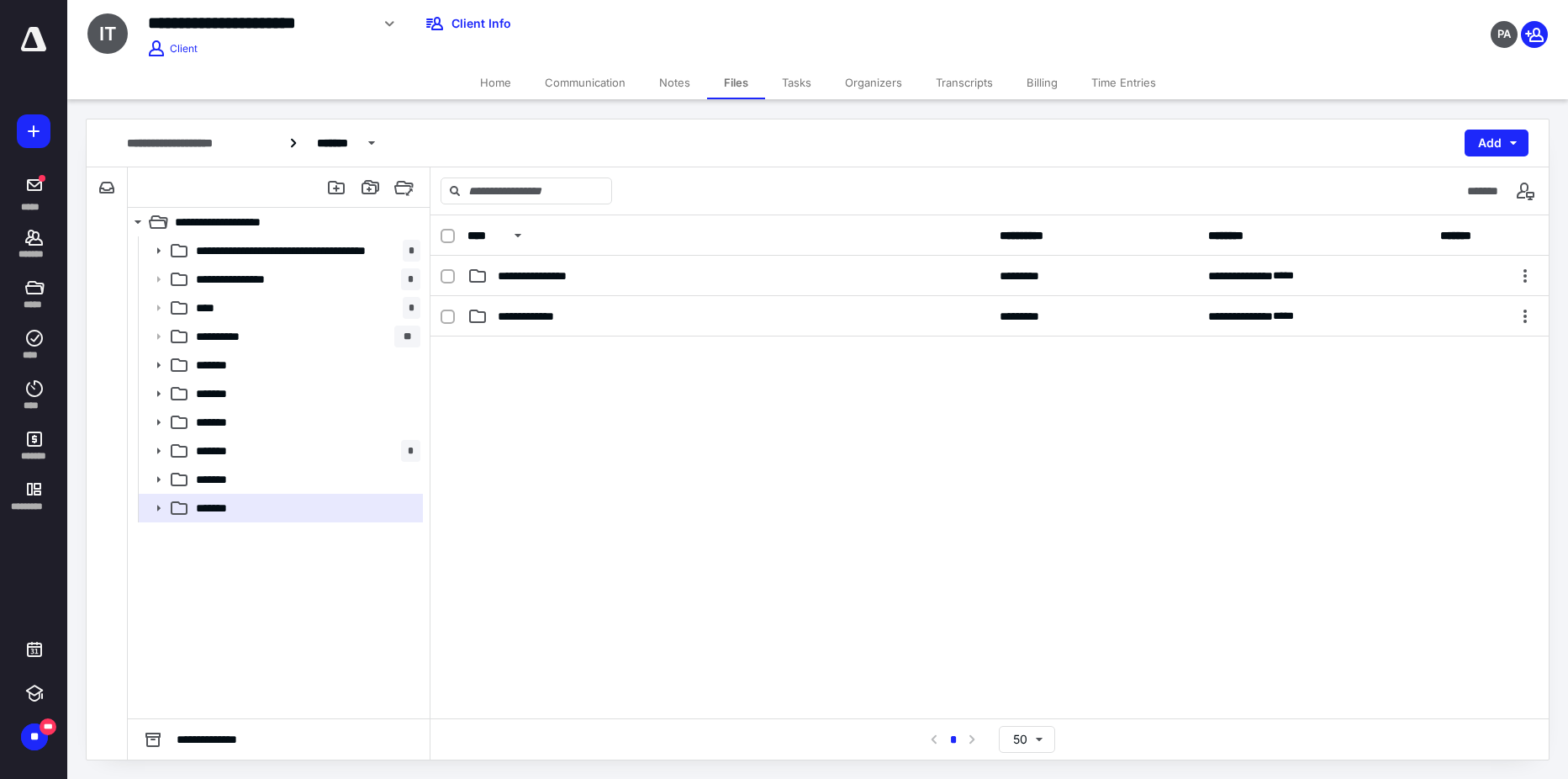 click on "**********" at bounding box center [990, 467] 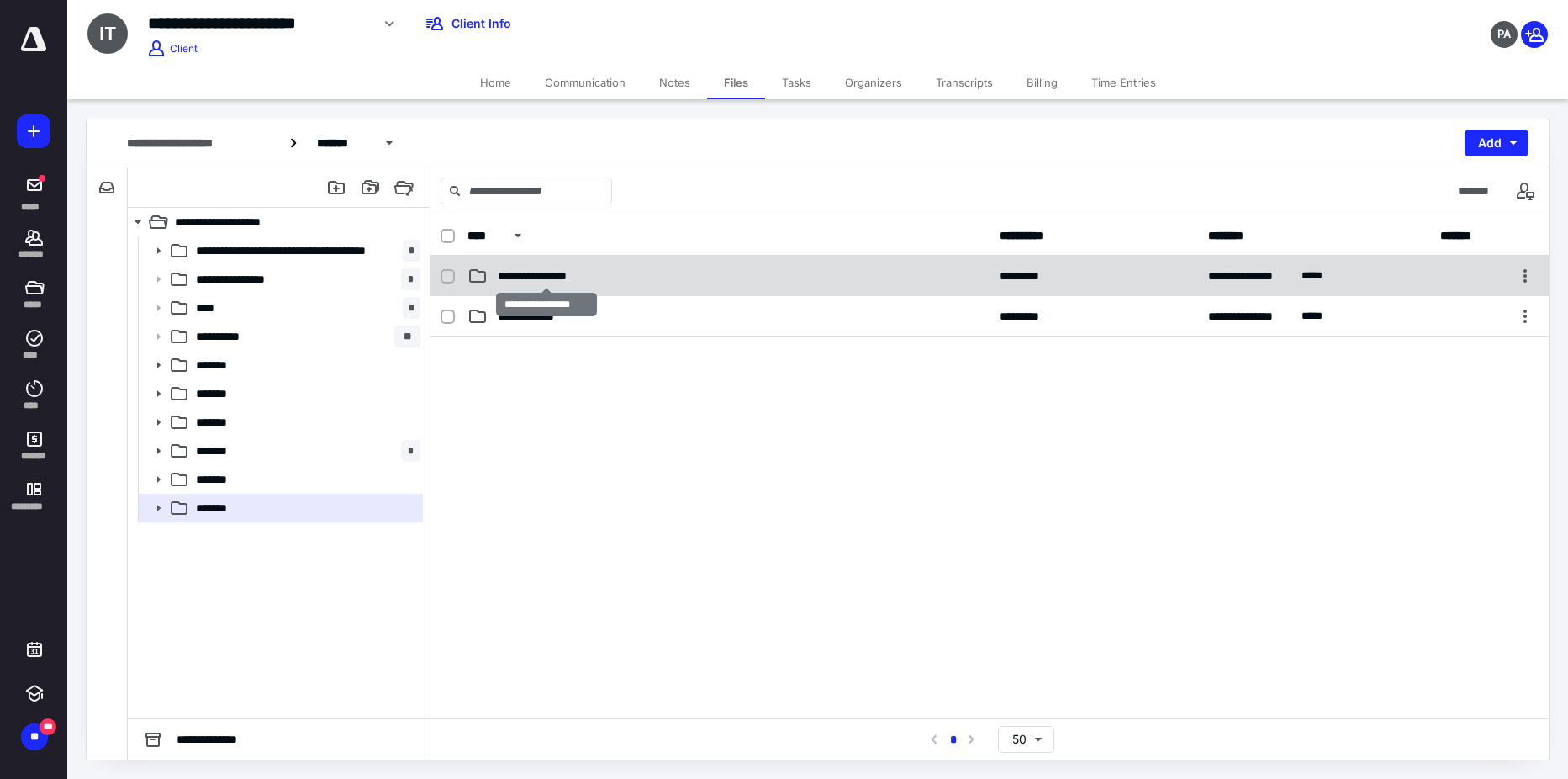 click on "**********" at bounding box center (546, 276) 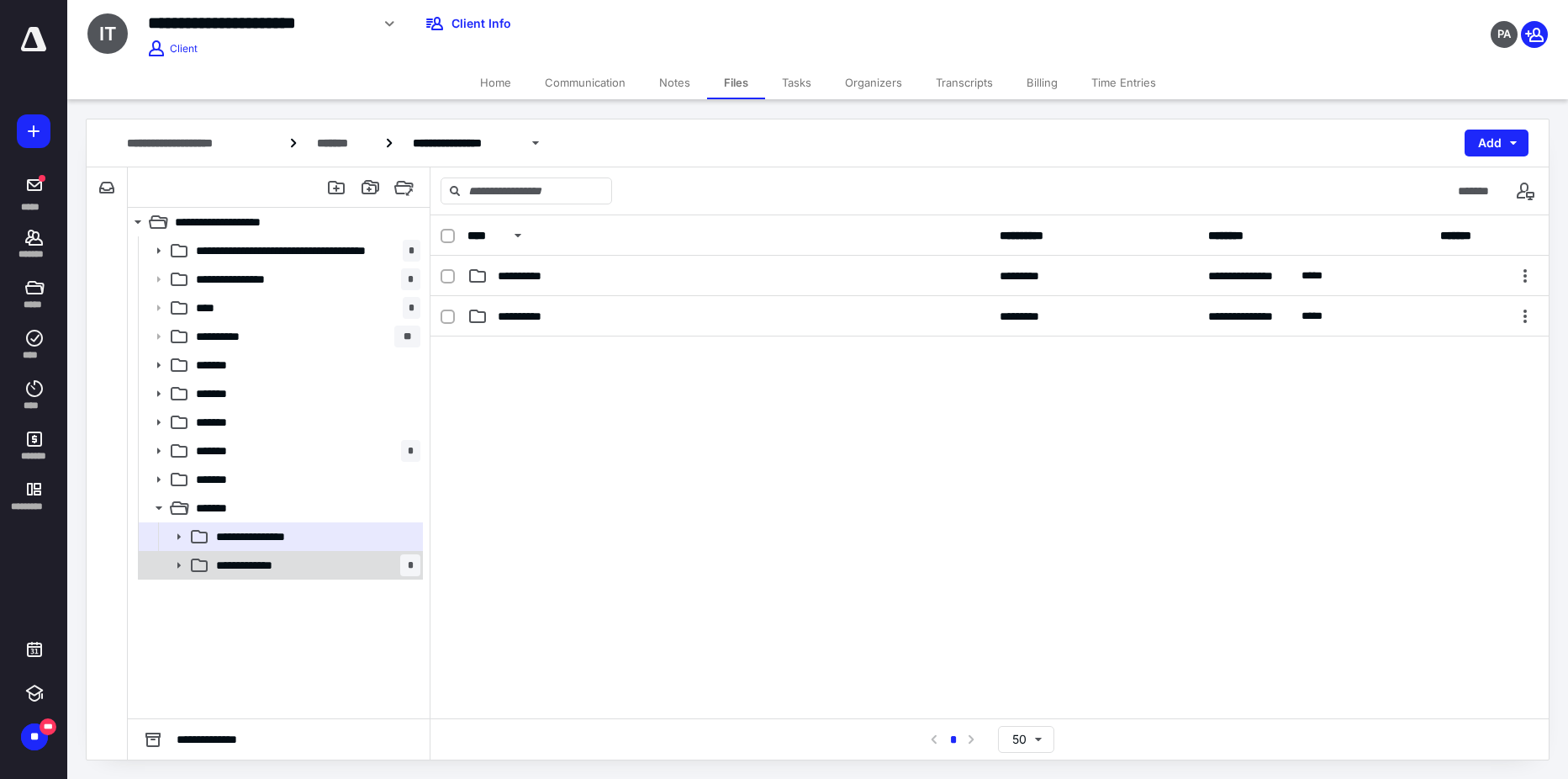 click on "**********" at bounding box center (259, 565) 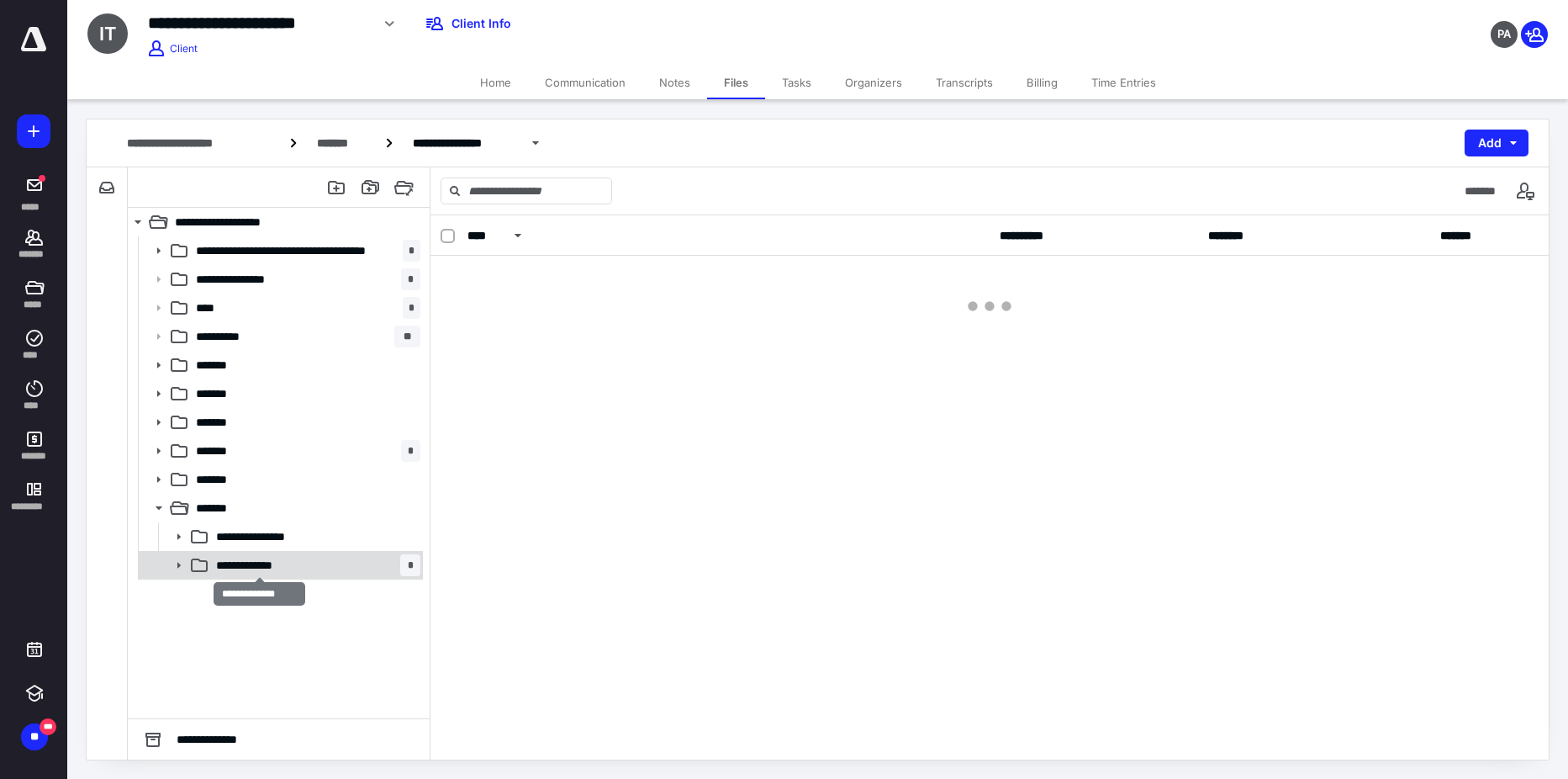 click on "**********" at bounding box center [259, 565] 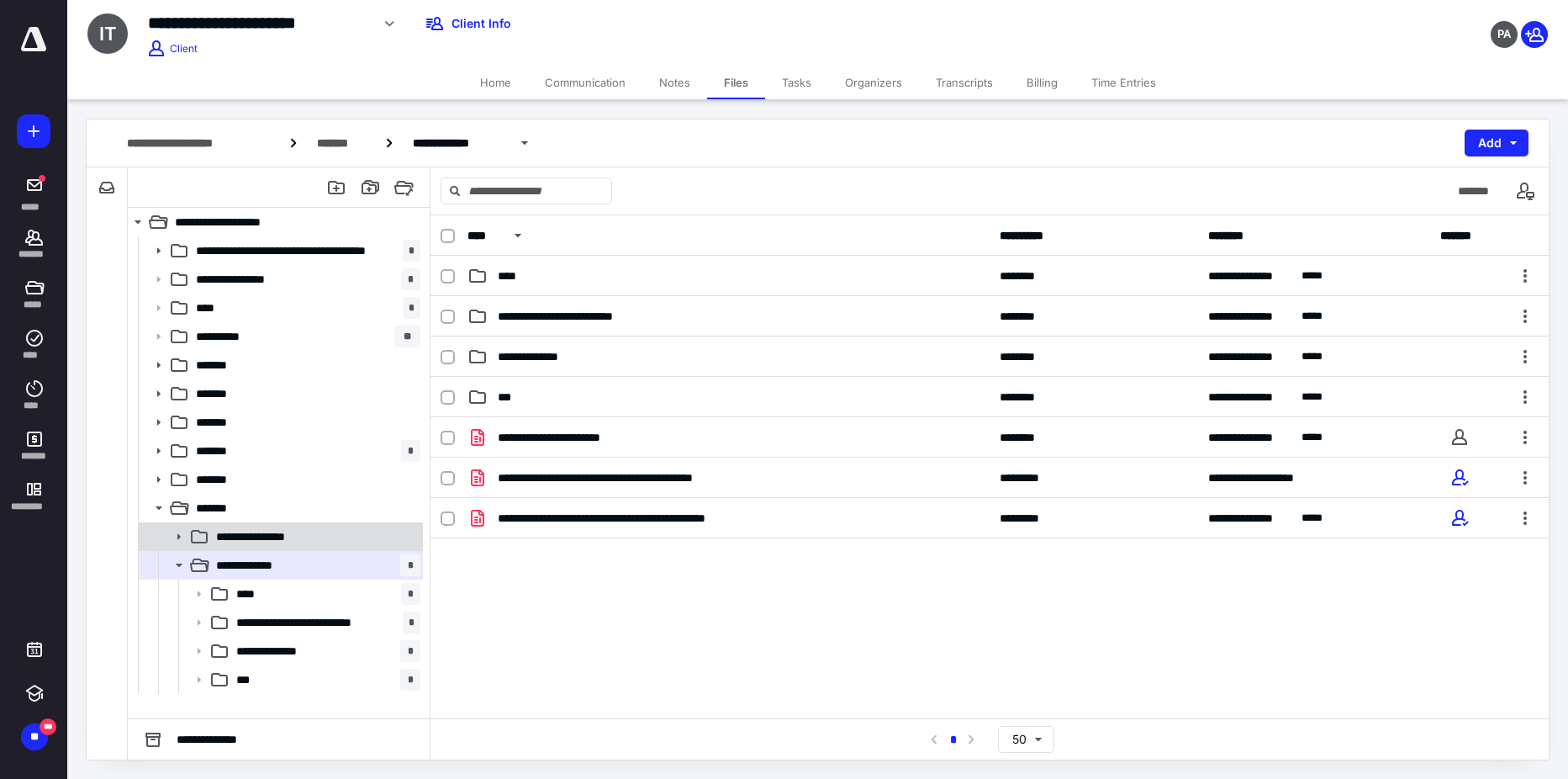 click on "**********" at bounding box center (264, 537) 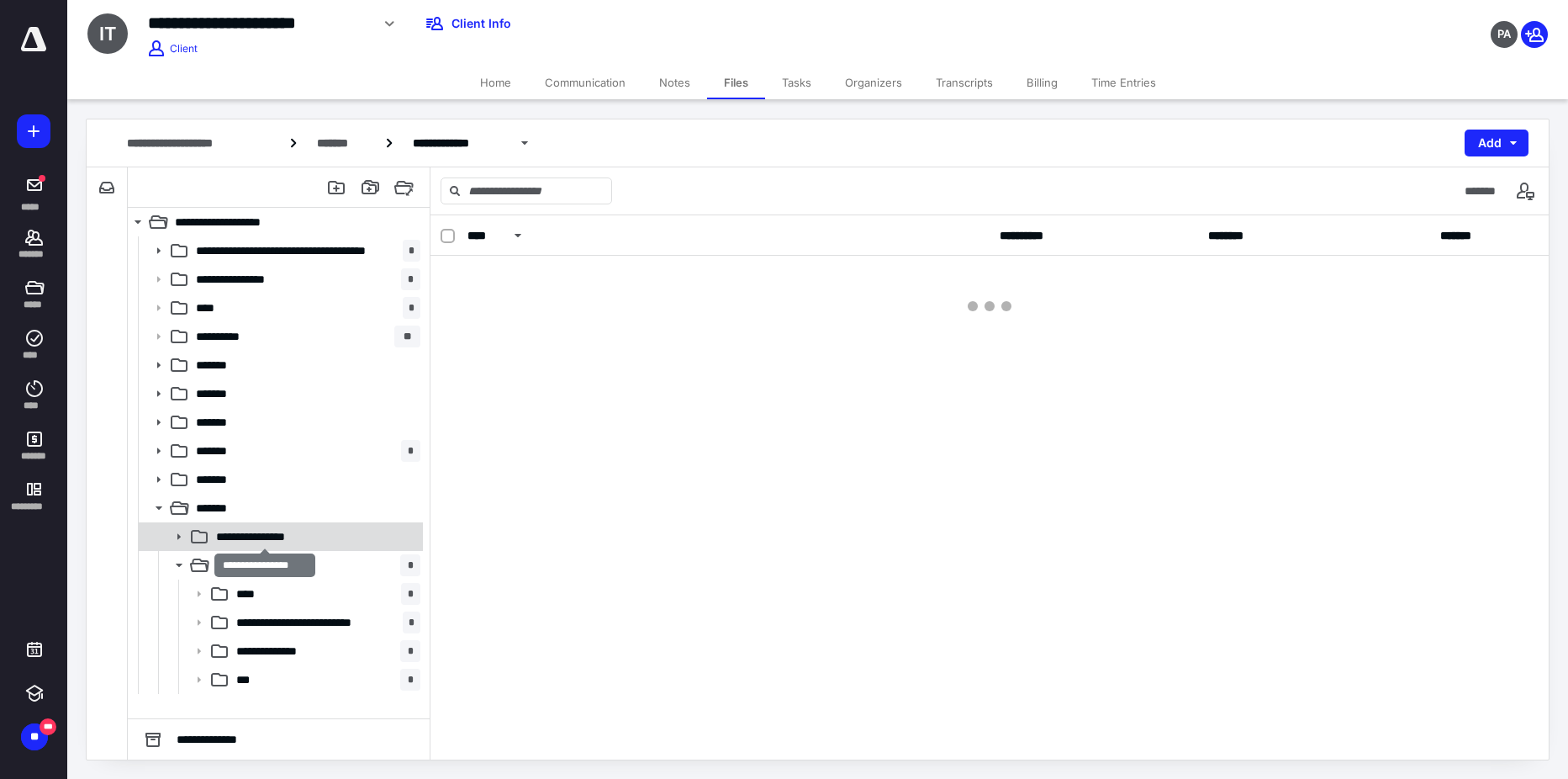 click on "**********" at bounding box center [264, 537] 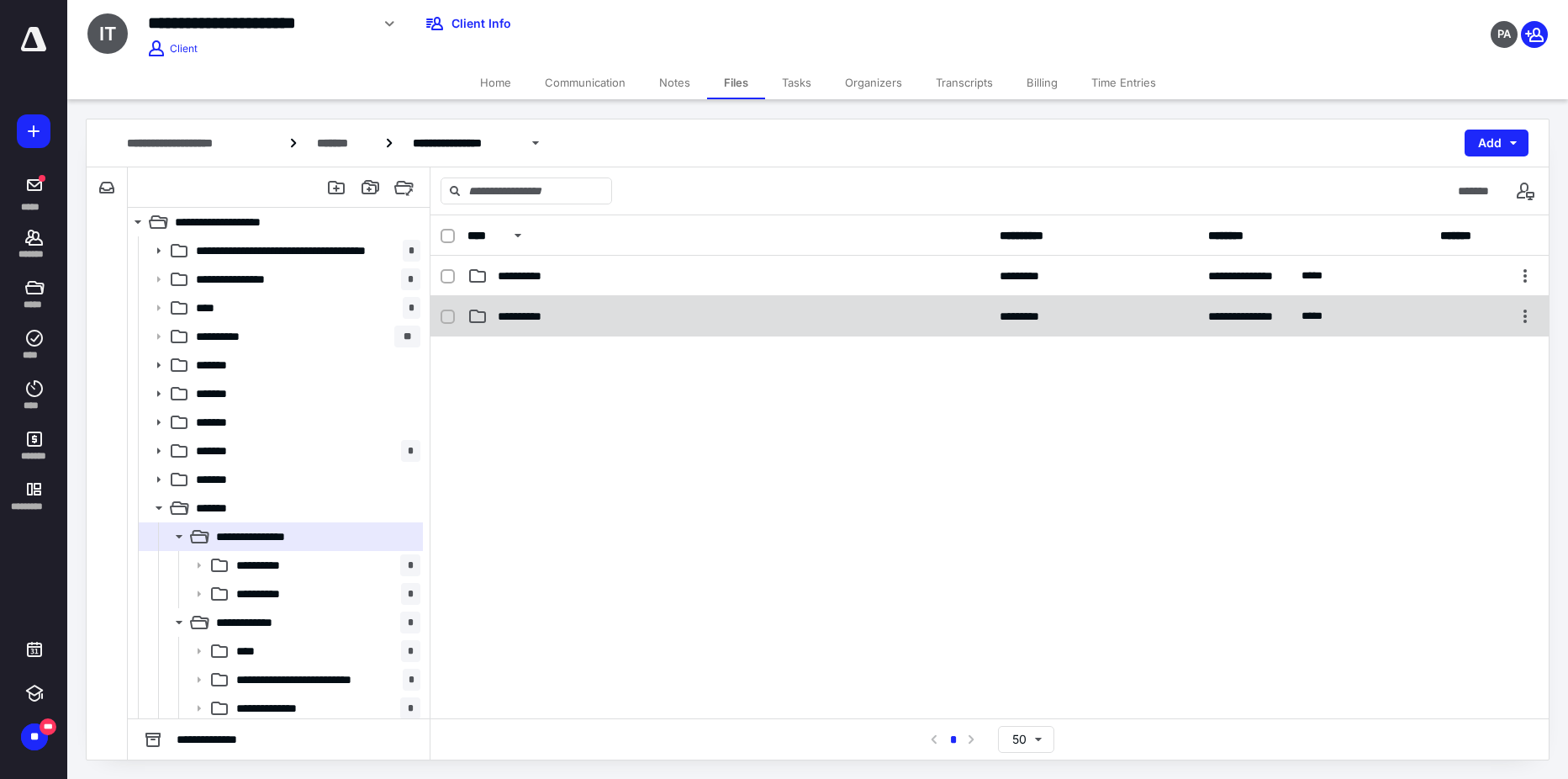 click on "**********" at bounding box center (990, 316) 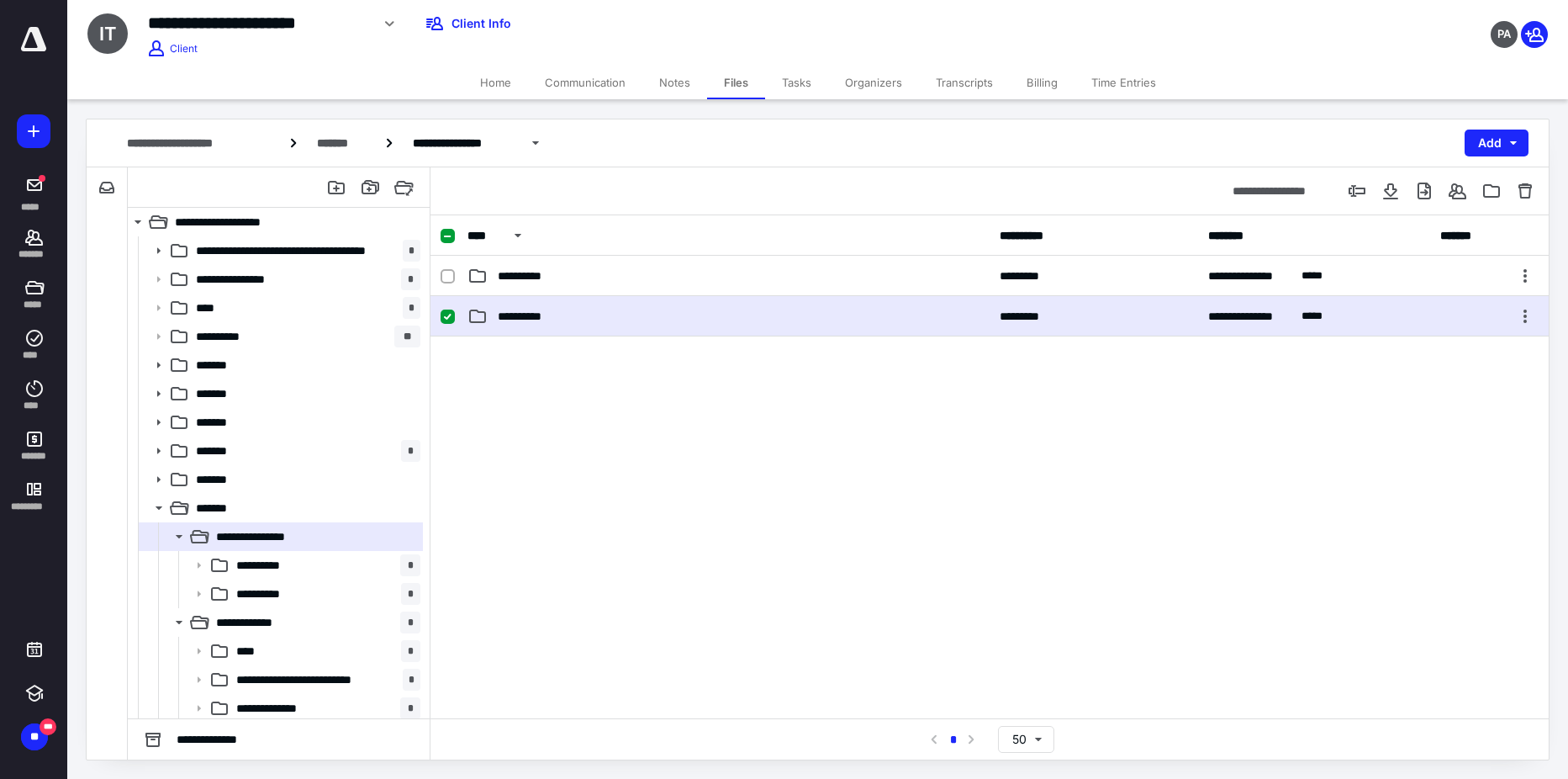 click on "**********" at bounding box center [990, 316] 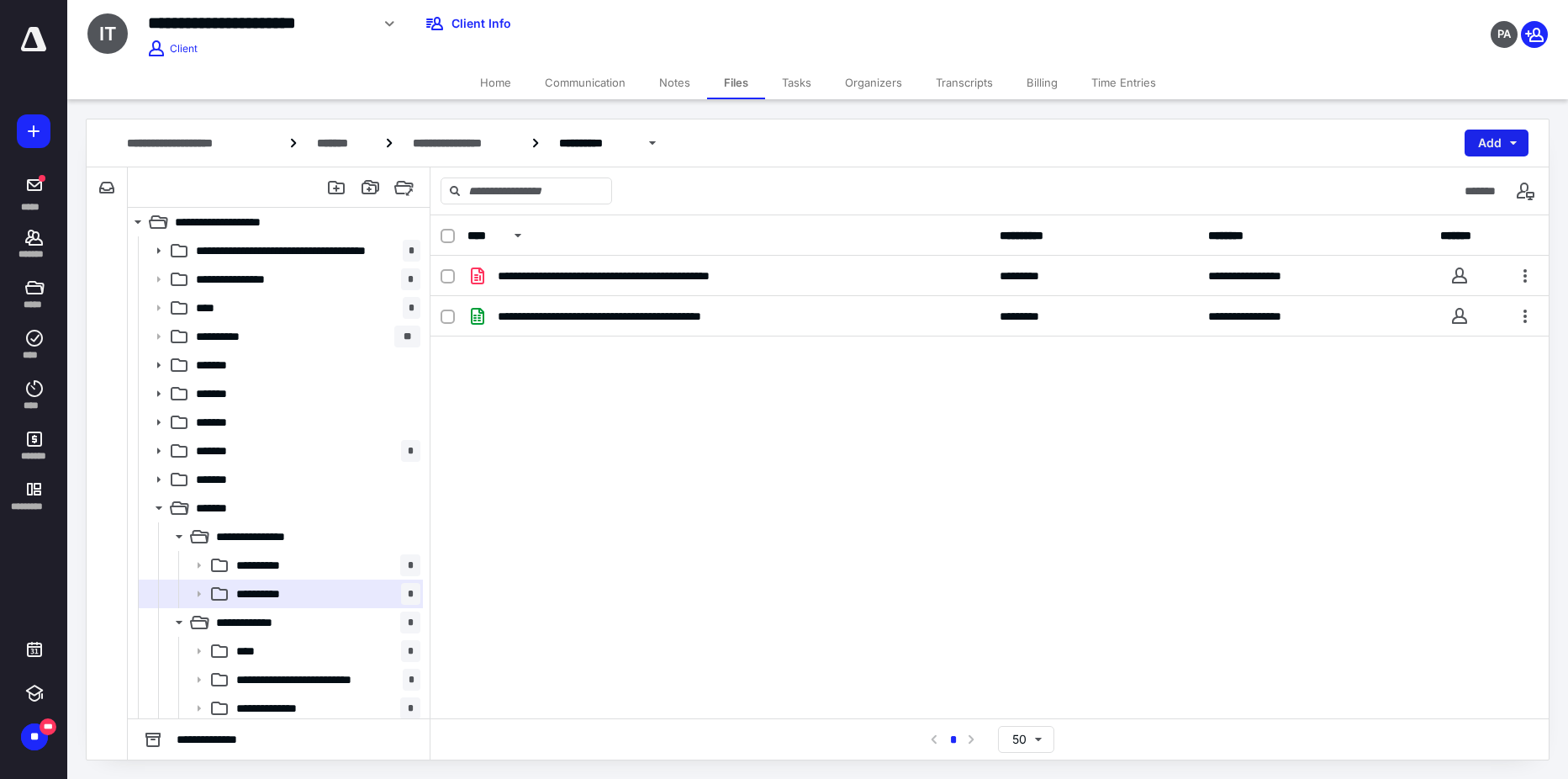 click on "Add" at bounding box center (1497, 143) 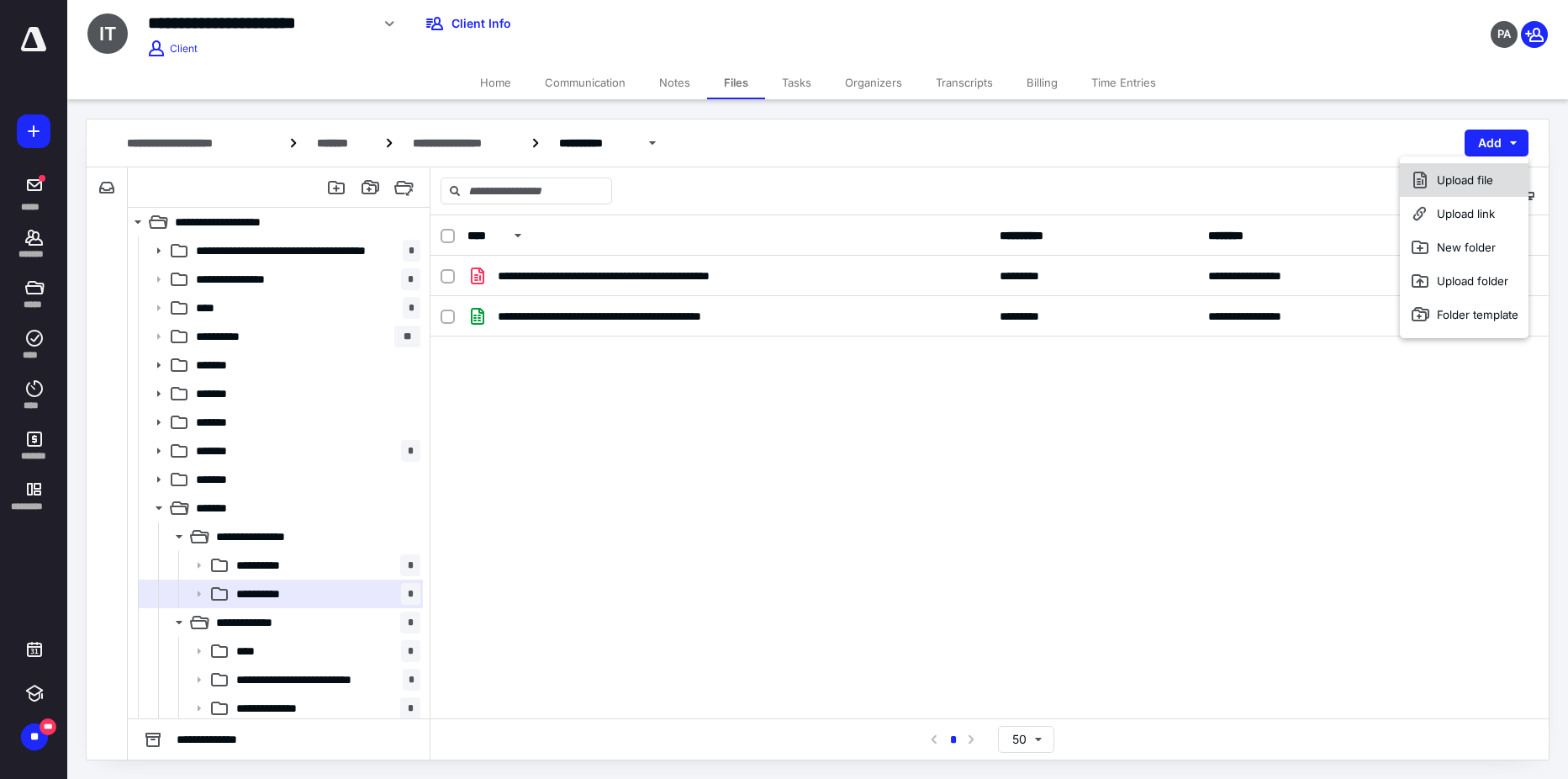 click on "Upload file" at bounding box center [1464, 180] 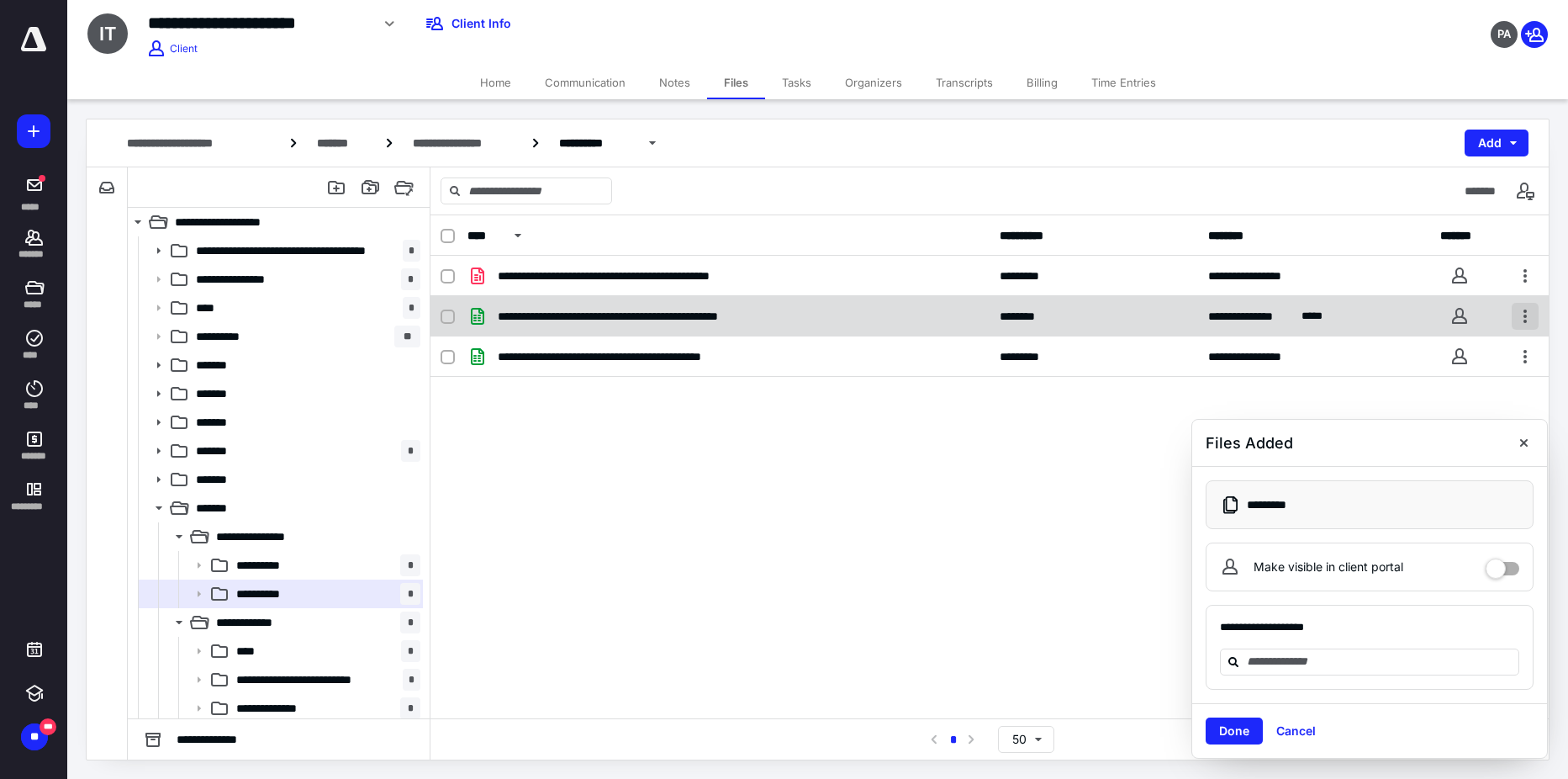 click at bounding box center (1525, 316) 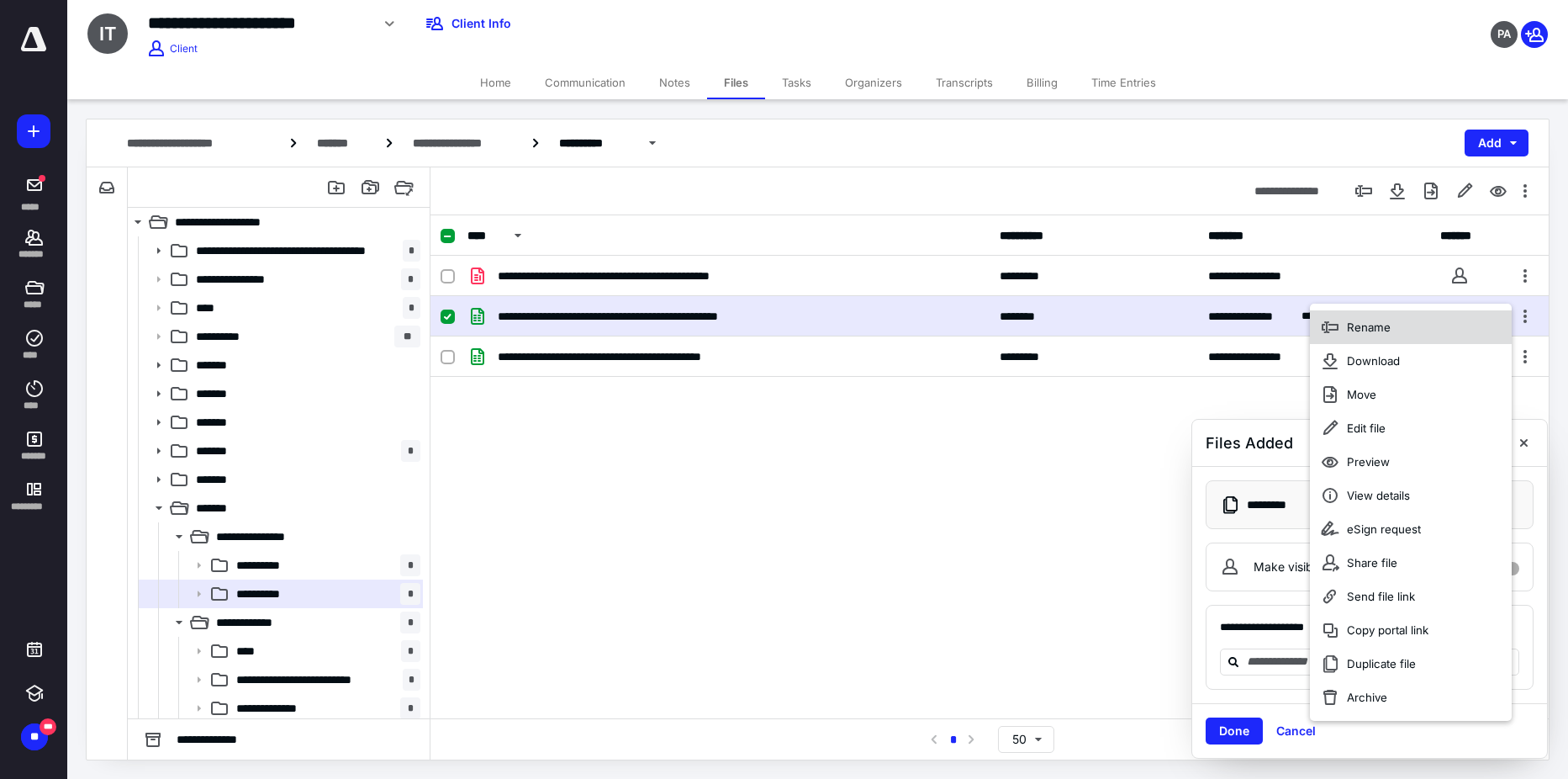click on "Rename" at bounding box center (1411, 327) 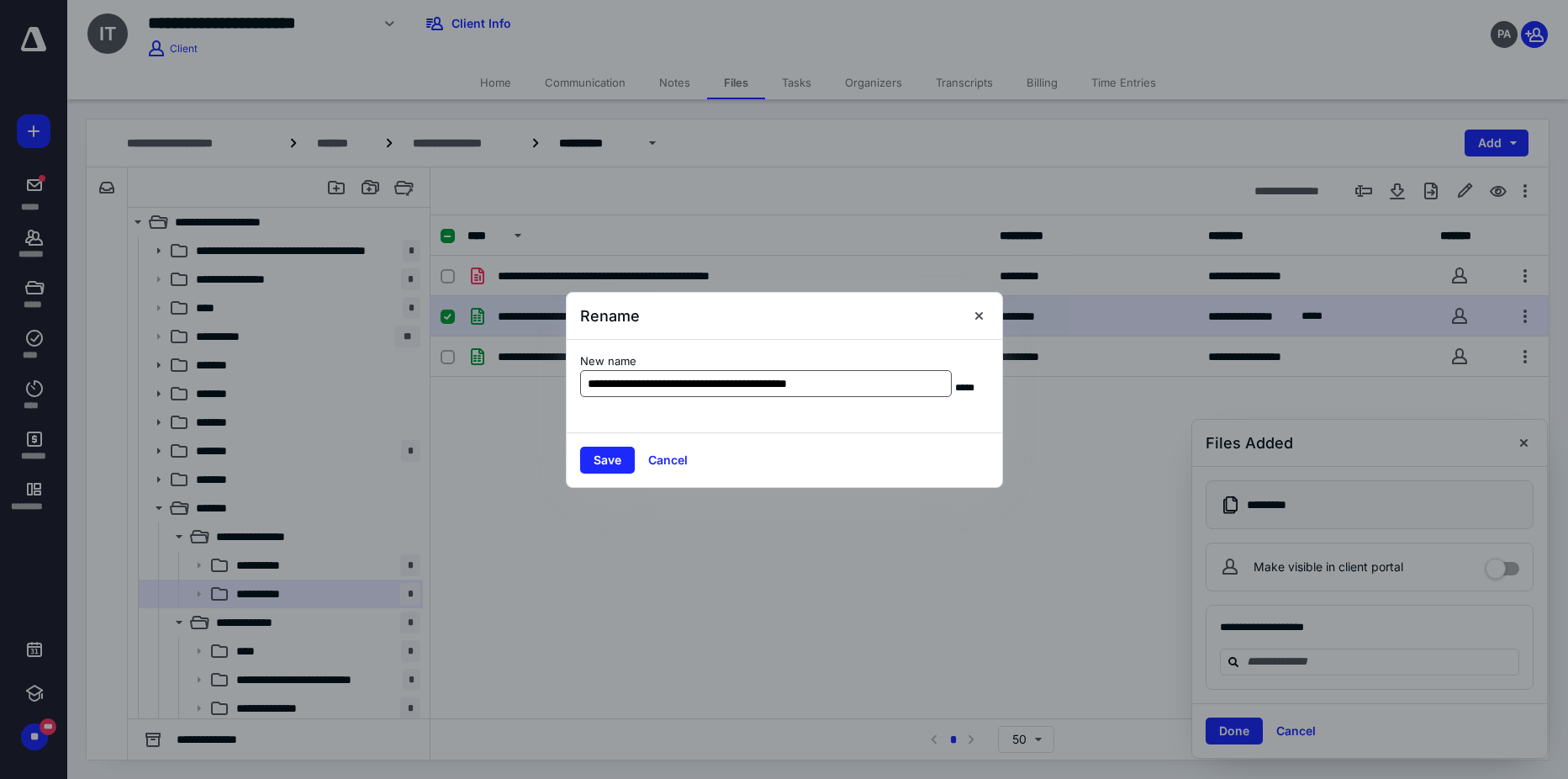 click on "**********" at bounding box center (766, 384) 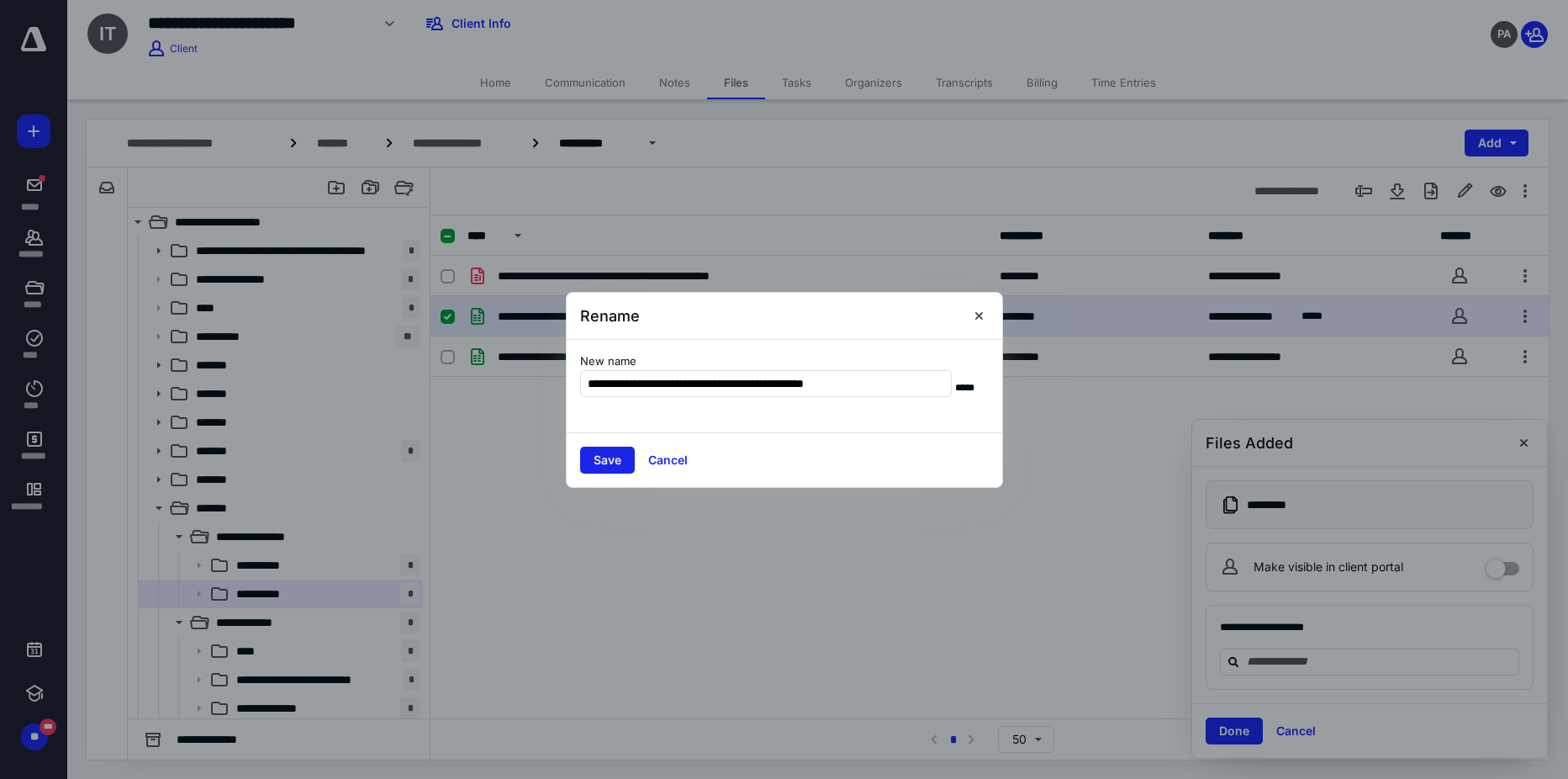 type on "**********" 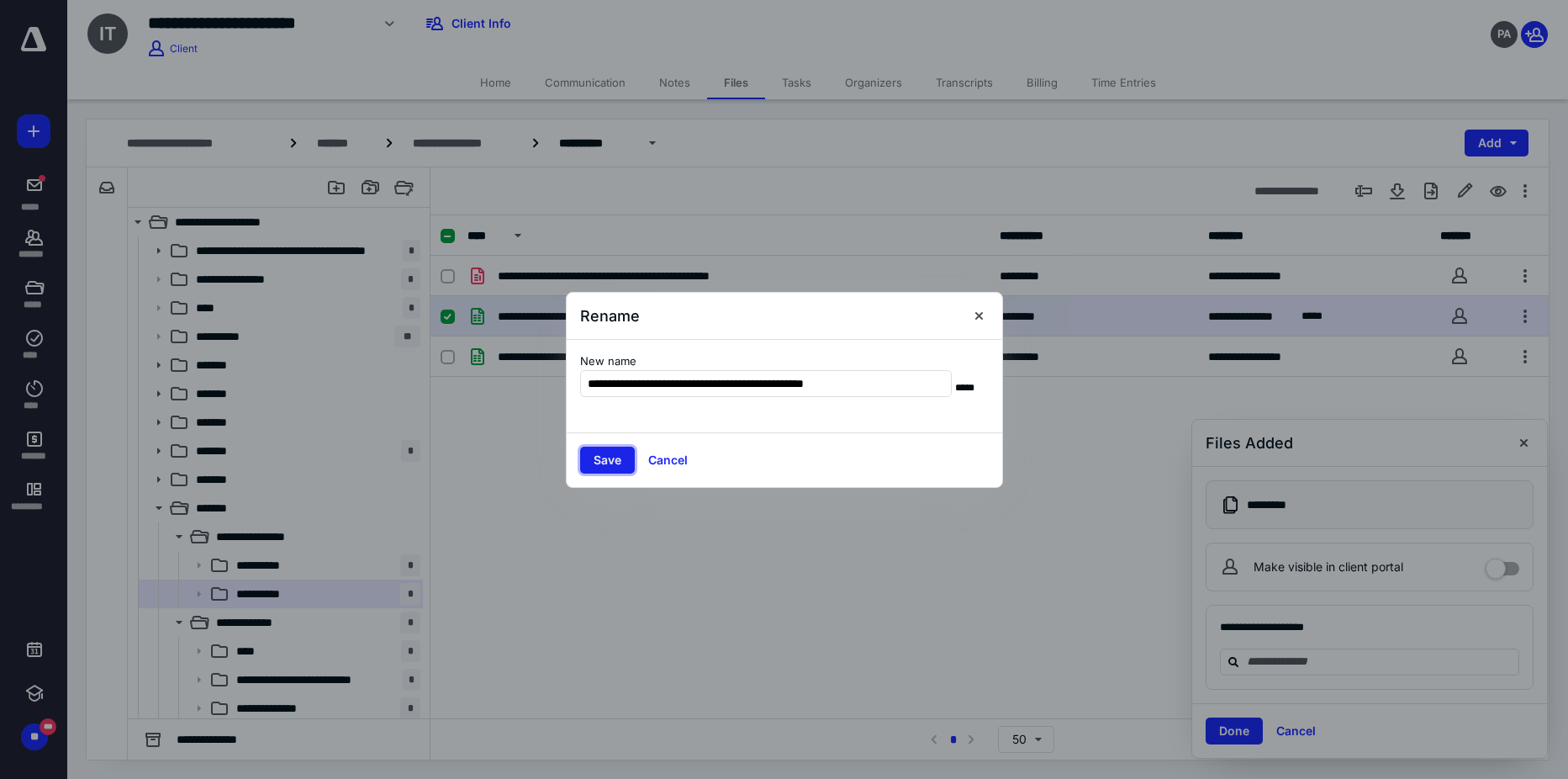 click on "Save" at bounding box center [607, 460] 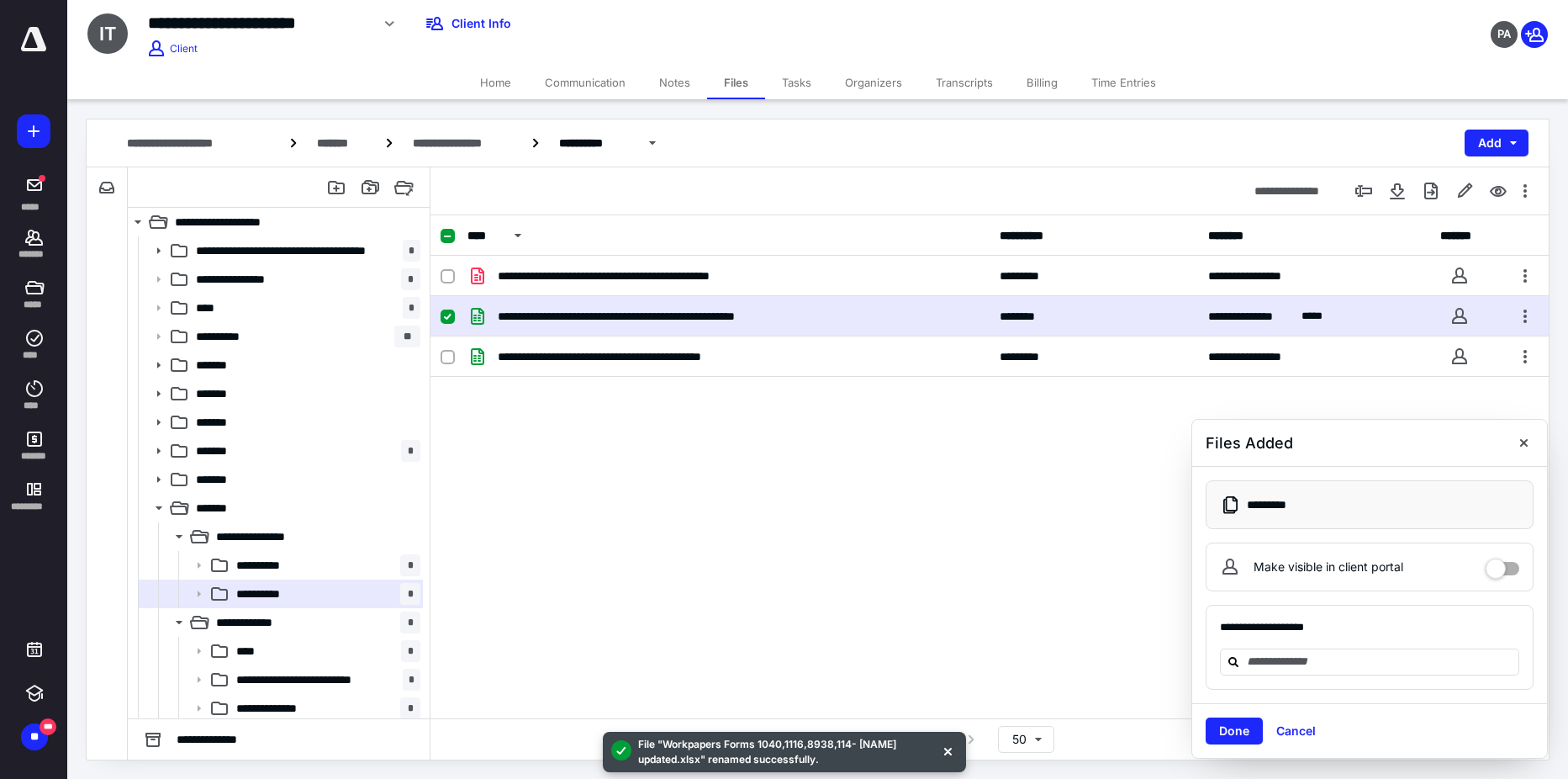 click on "Tasks" at bounding box center (796, 82) 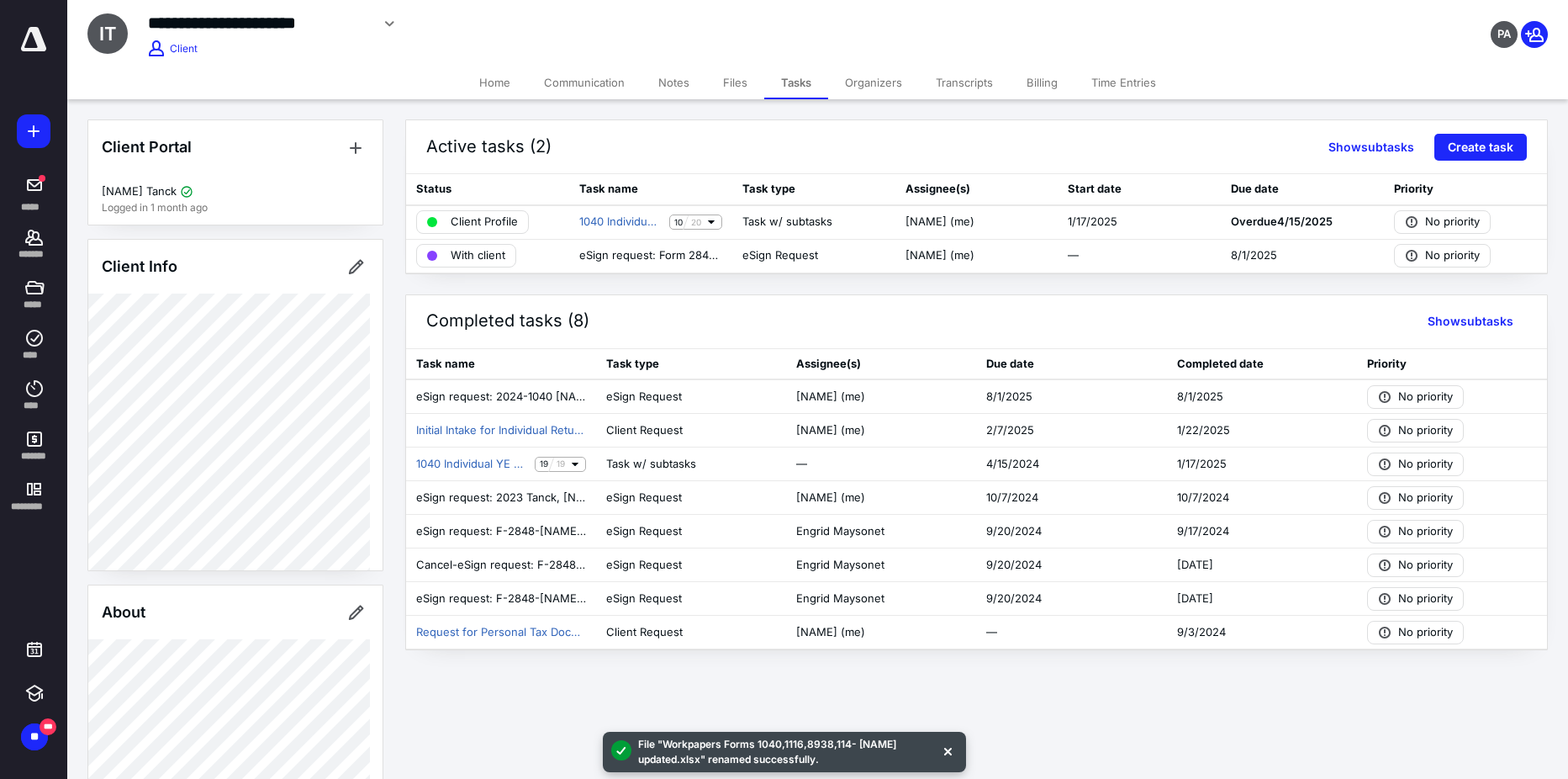 click on "Files" at bounding box center [735, 82] 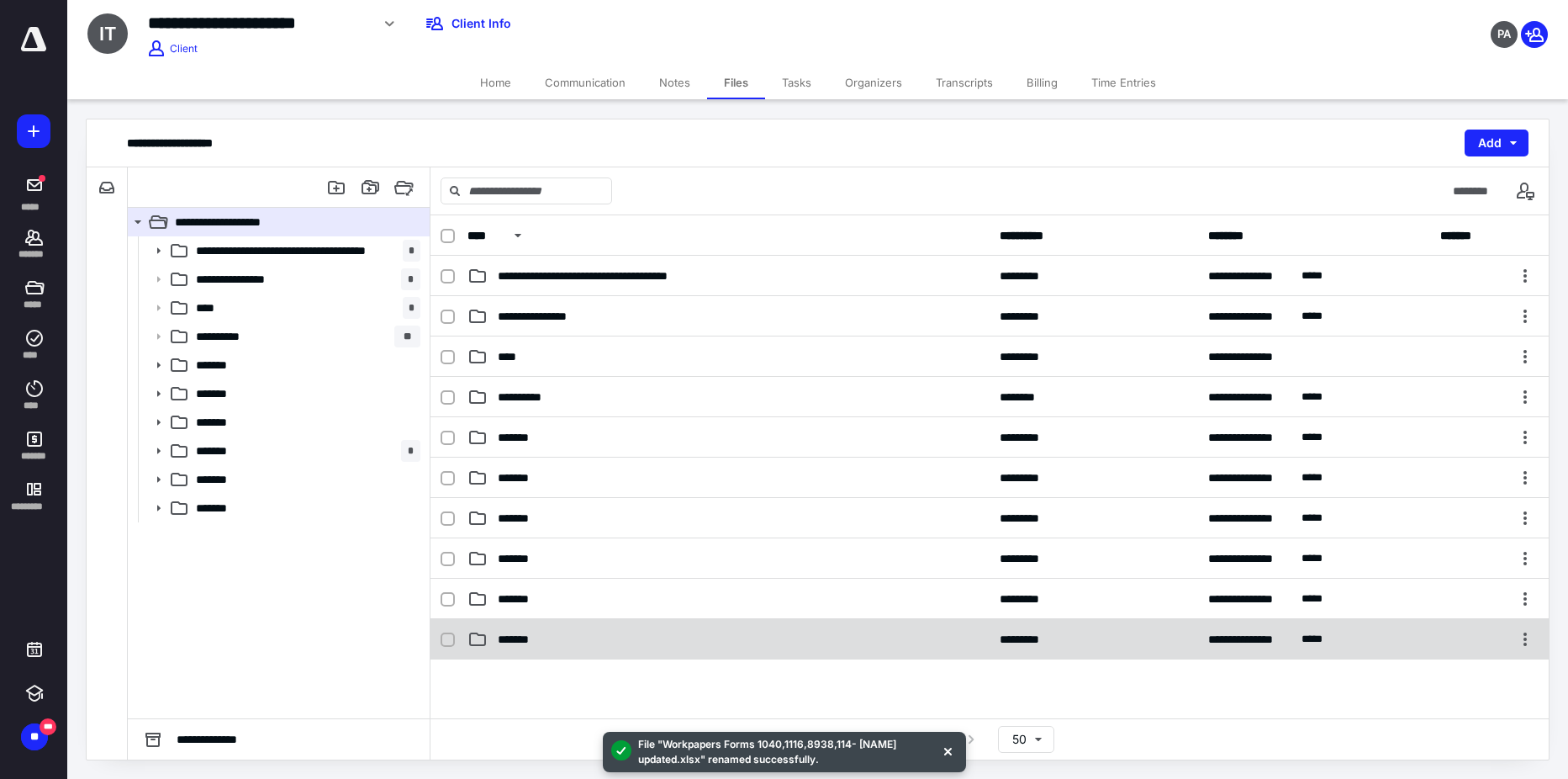 click on "*******" at bounding box center [728, 639] 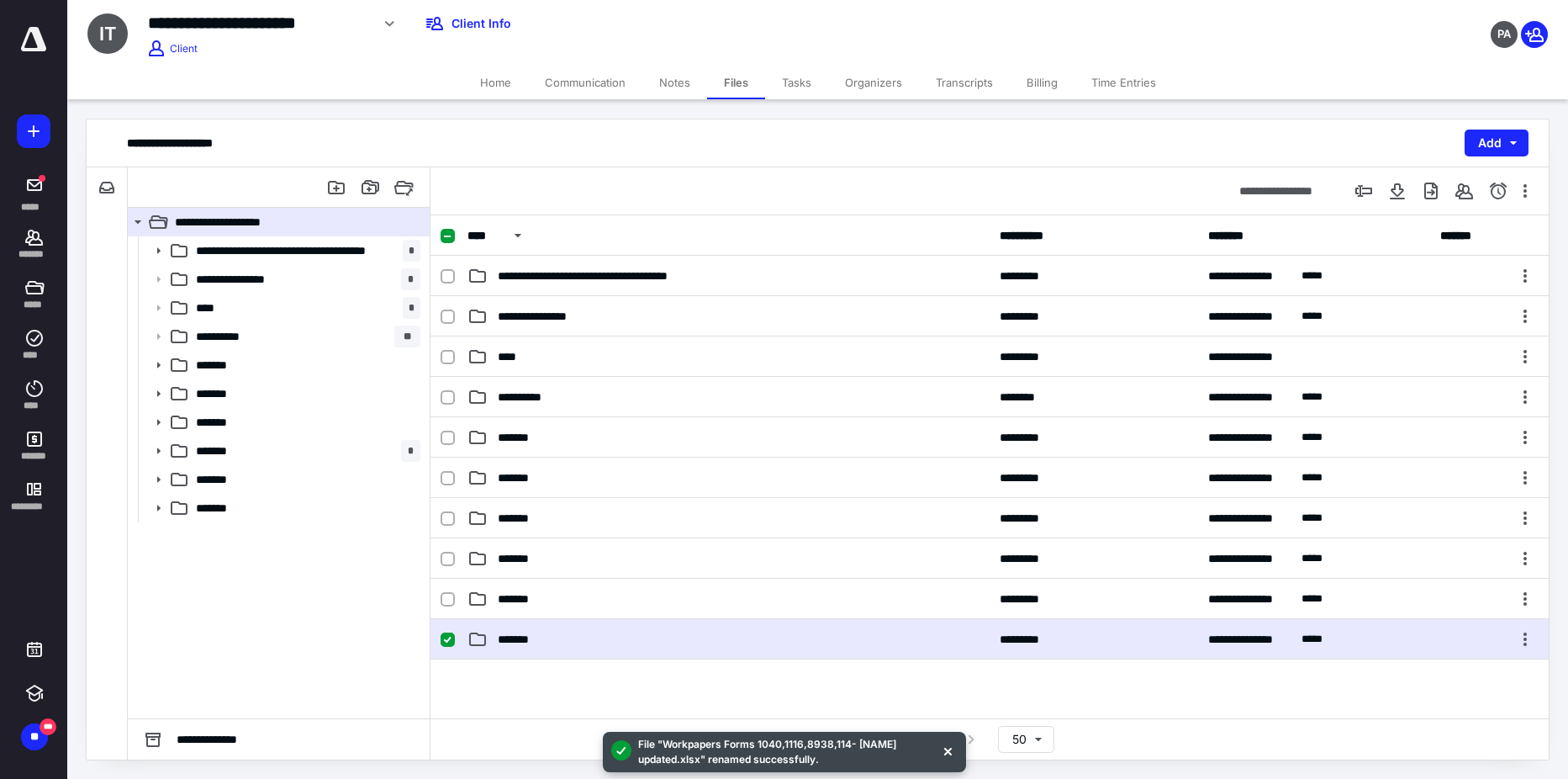 click on "*******" at bounding box center [728, 639] 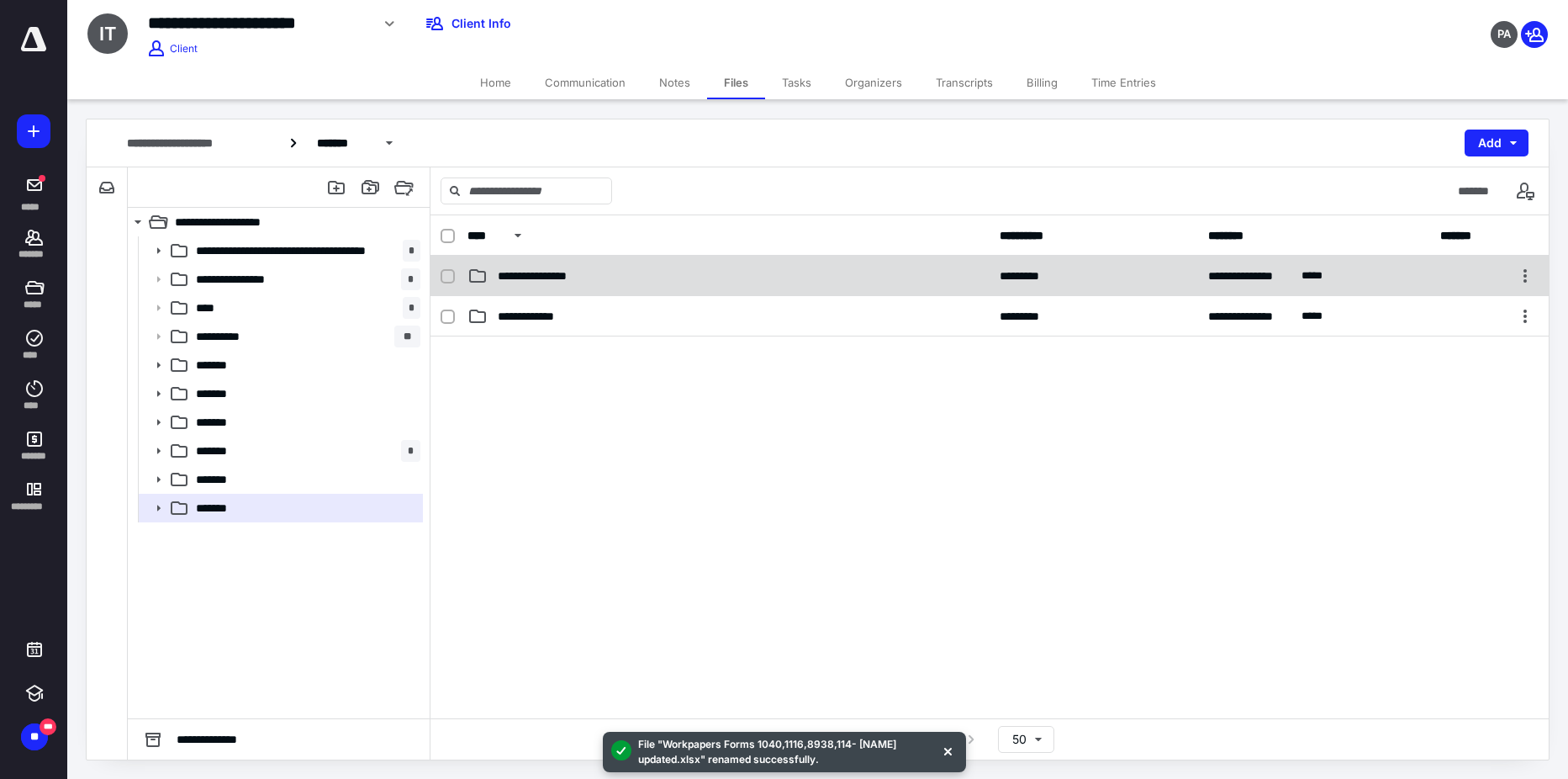 click on "**********" at bounding box center (990, 276) 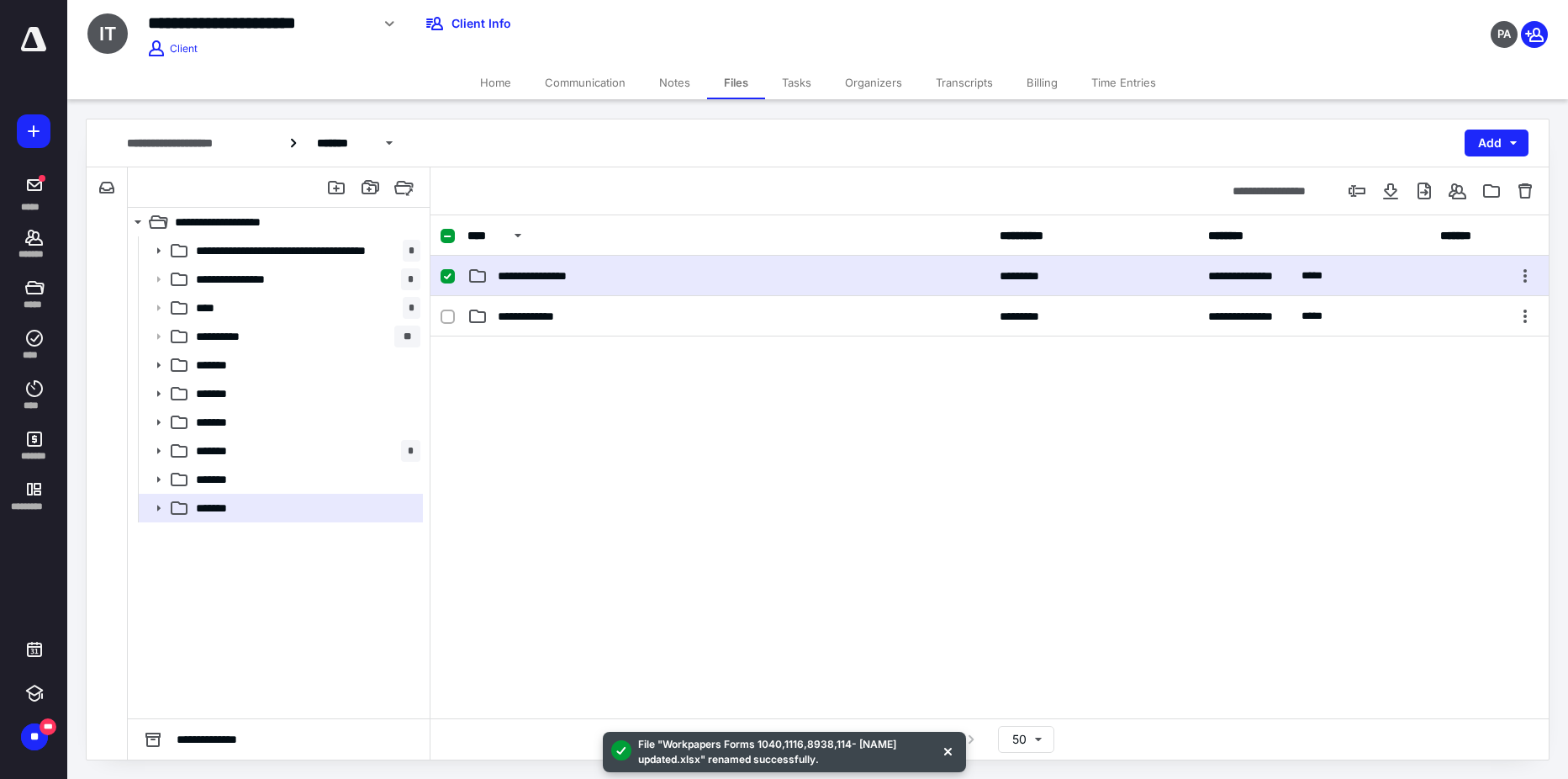 click on "**********" at bounding box center [990, 276] 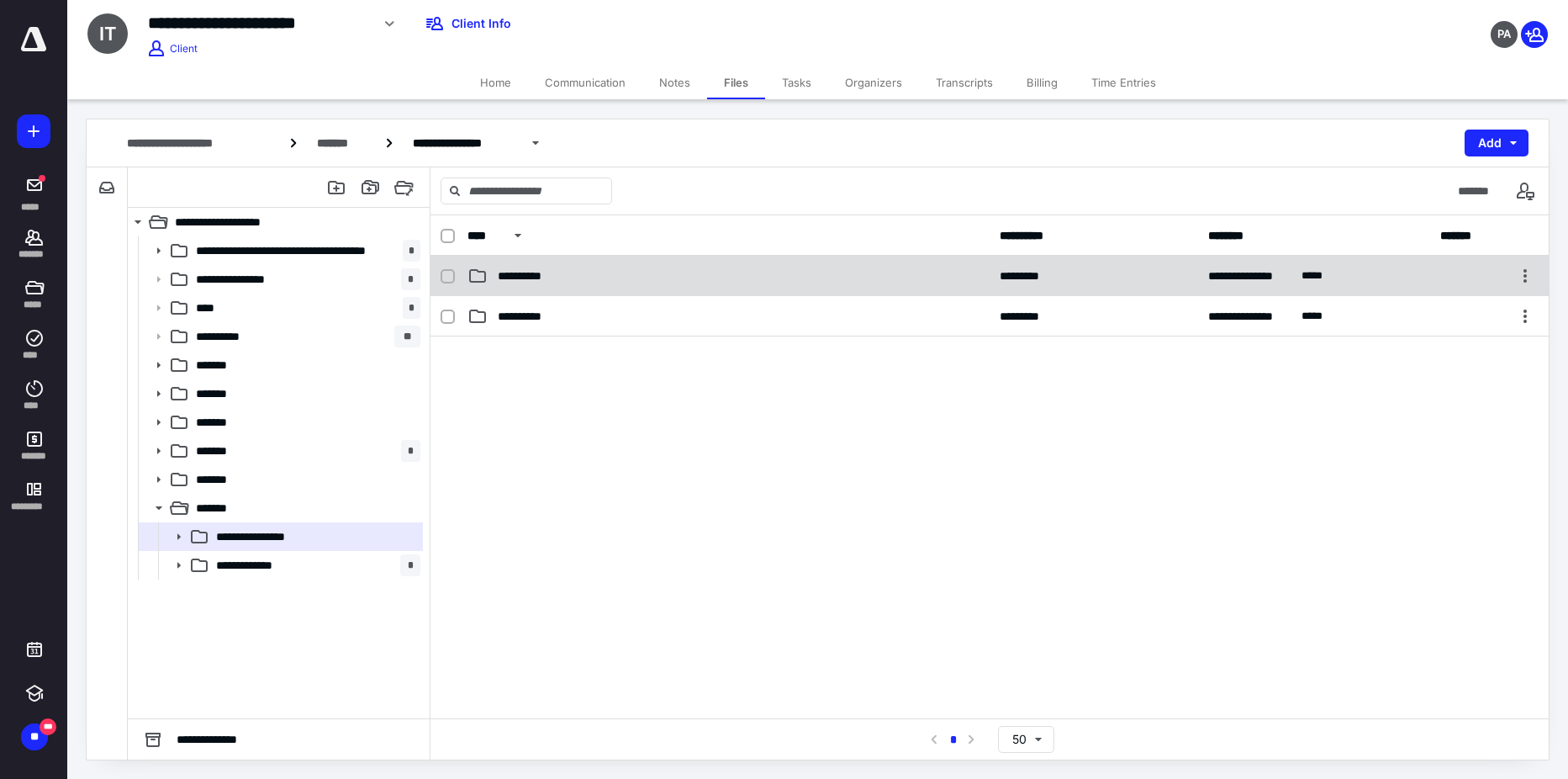 click on "**********" at bounding box center [523, 276] 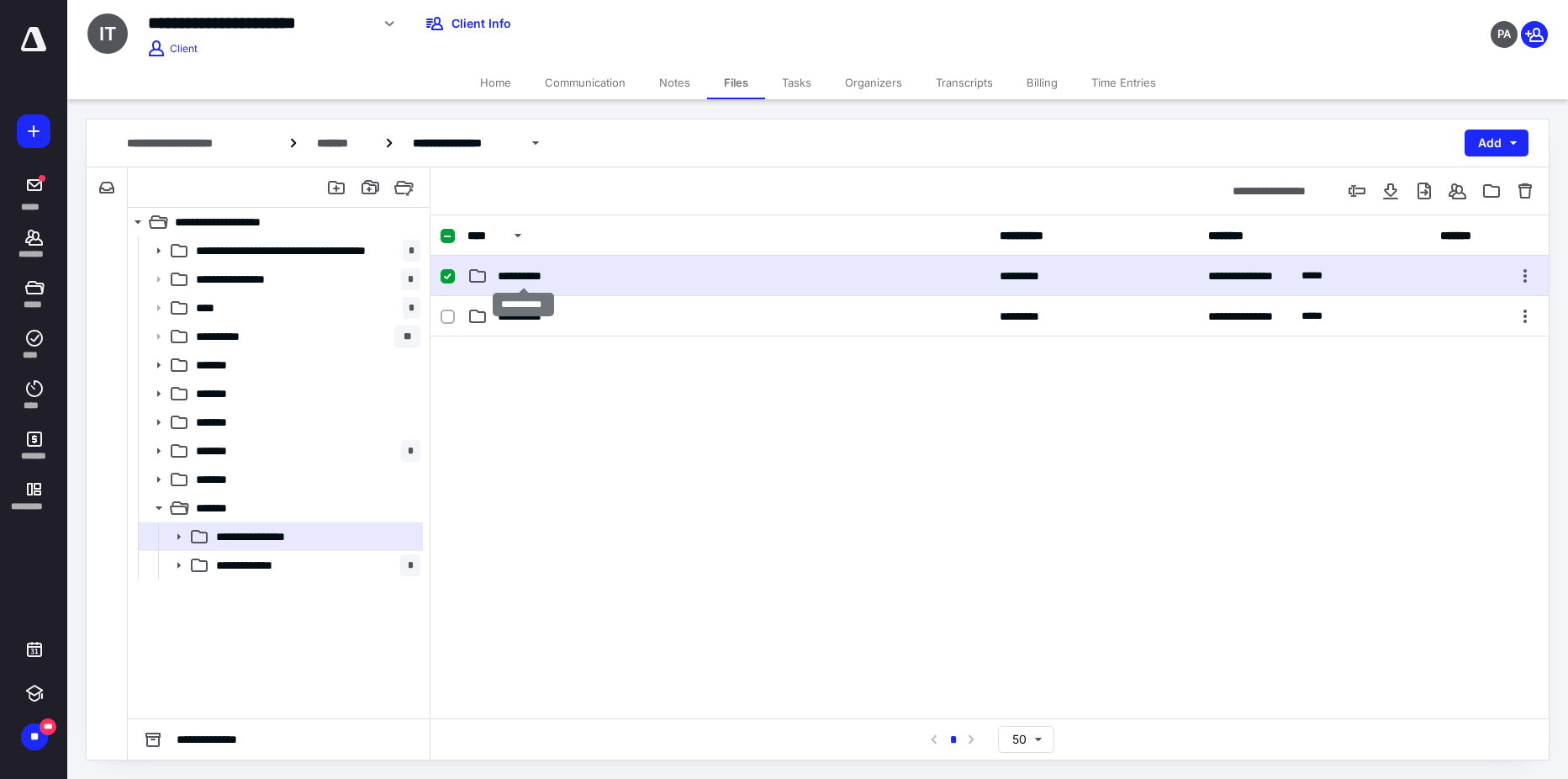click on "**********" at bounding box center [523, 276] 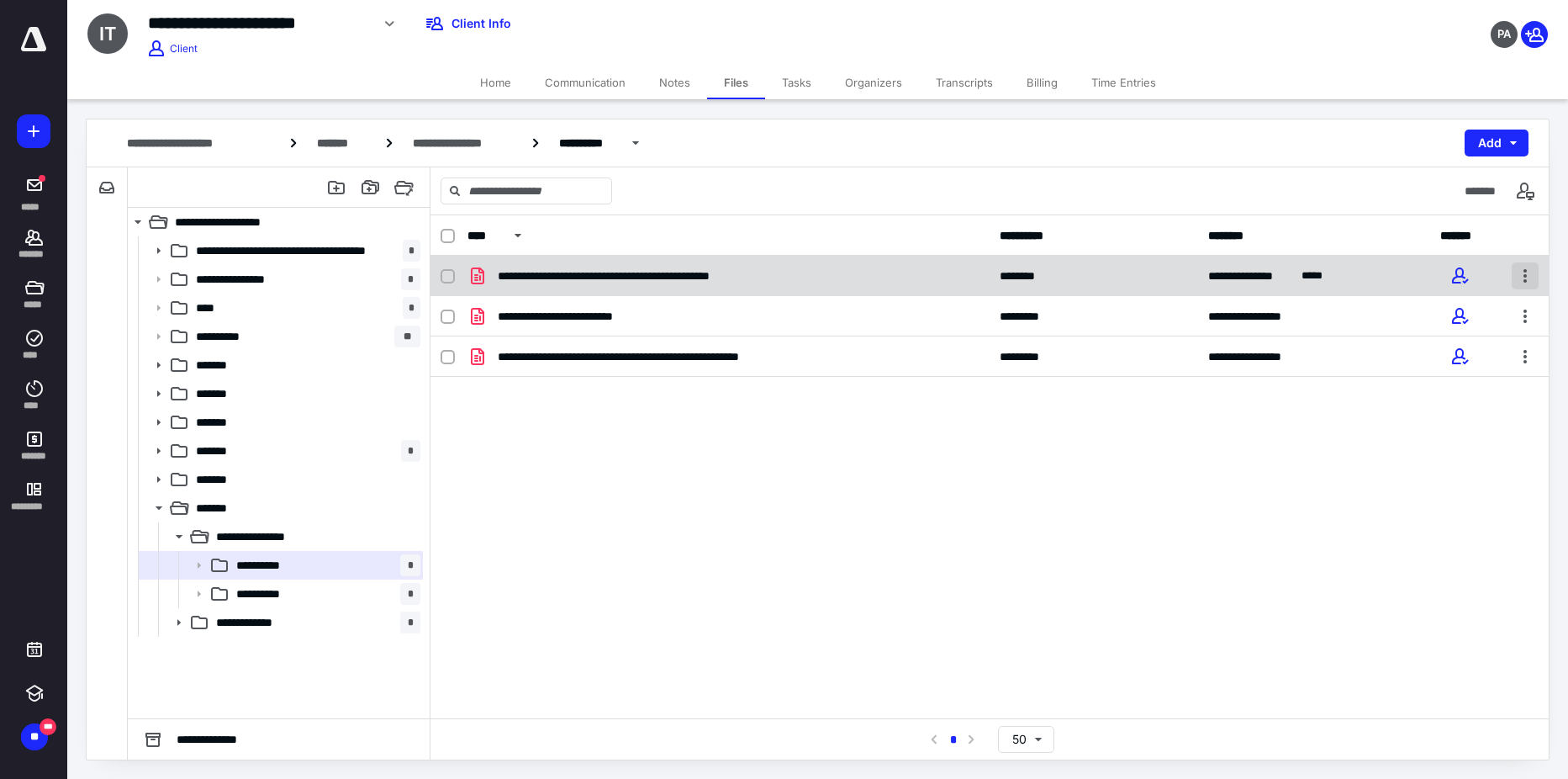 click at bounding box center [1525, 276] 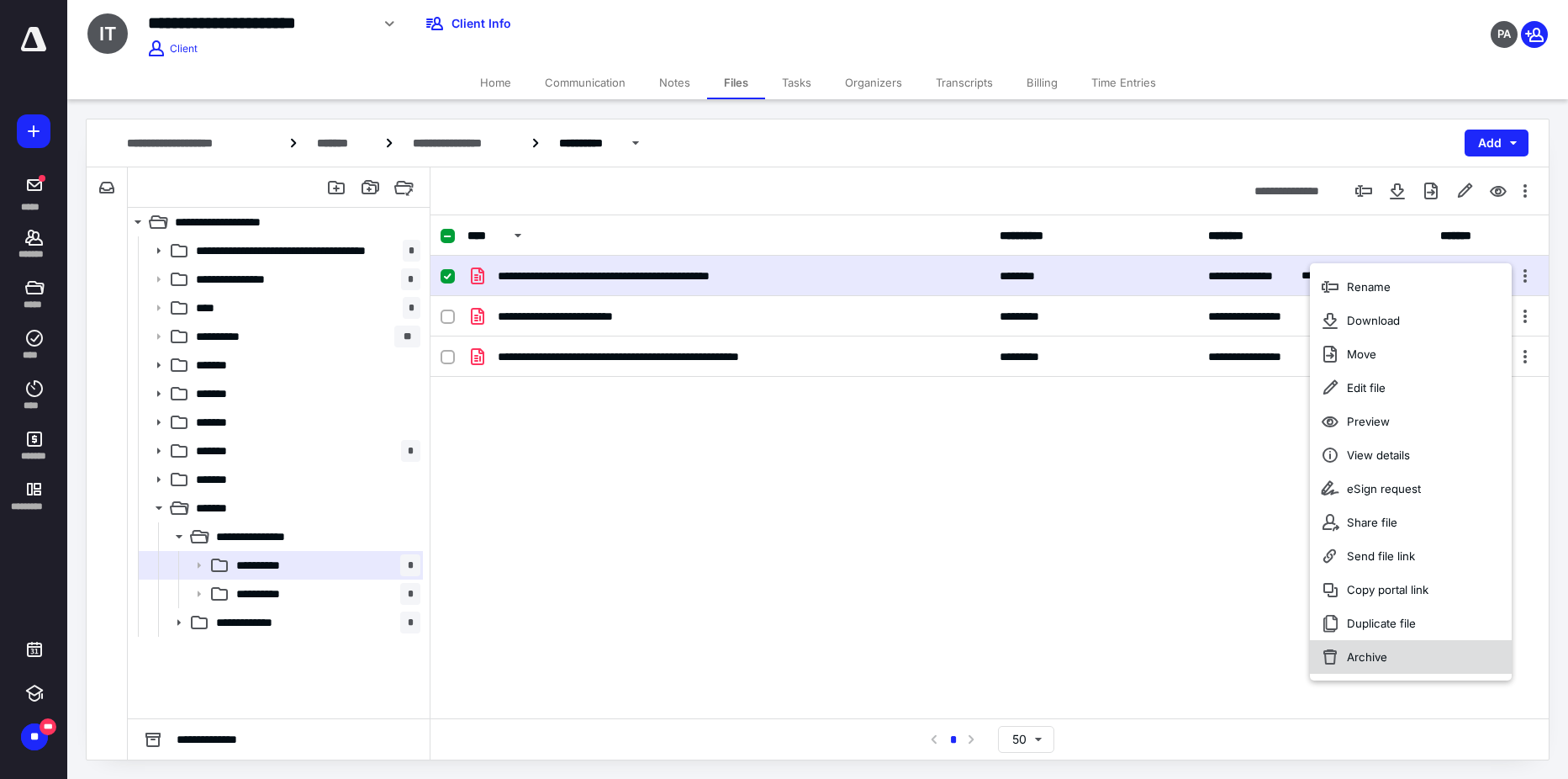 click on "Archive" at bounding box center [1411, 657] 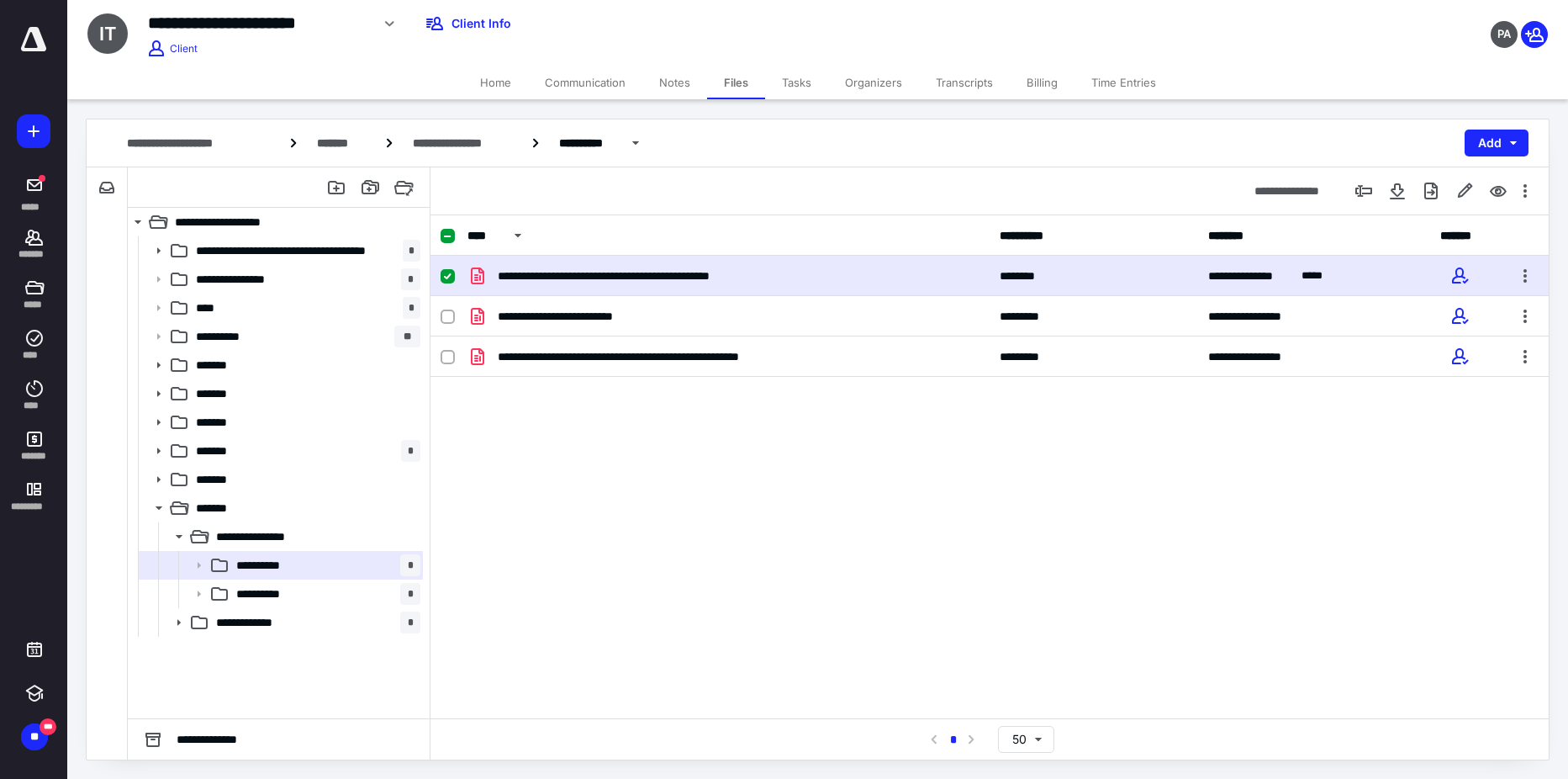 checkbox on "false" 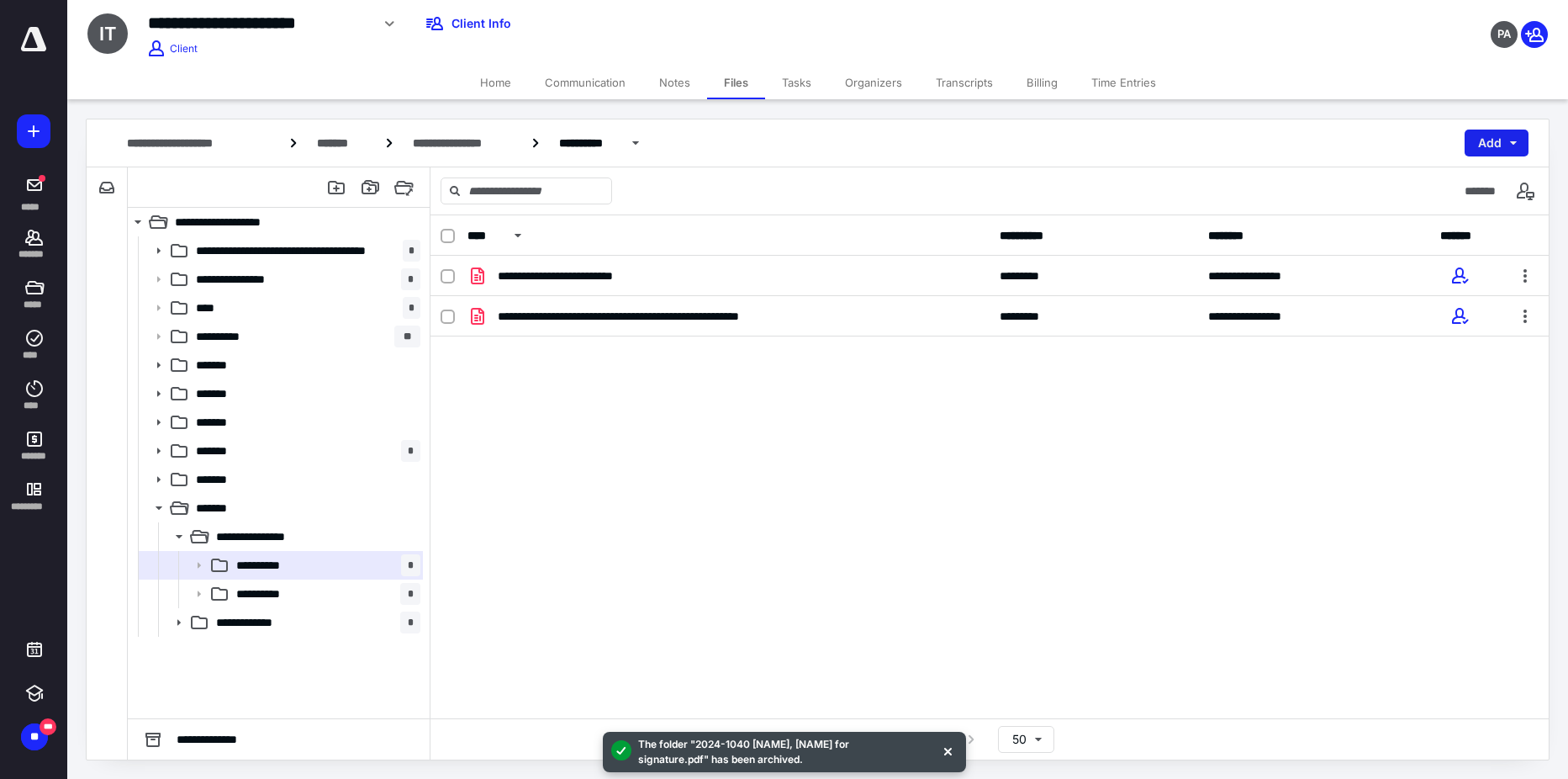 click on "Add" at bounding box center (1497, 143) 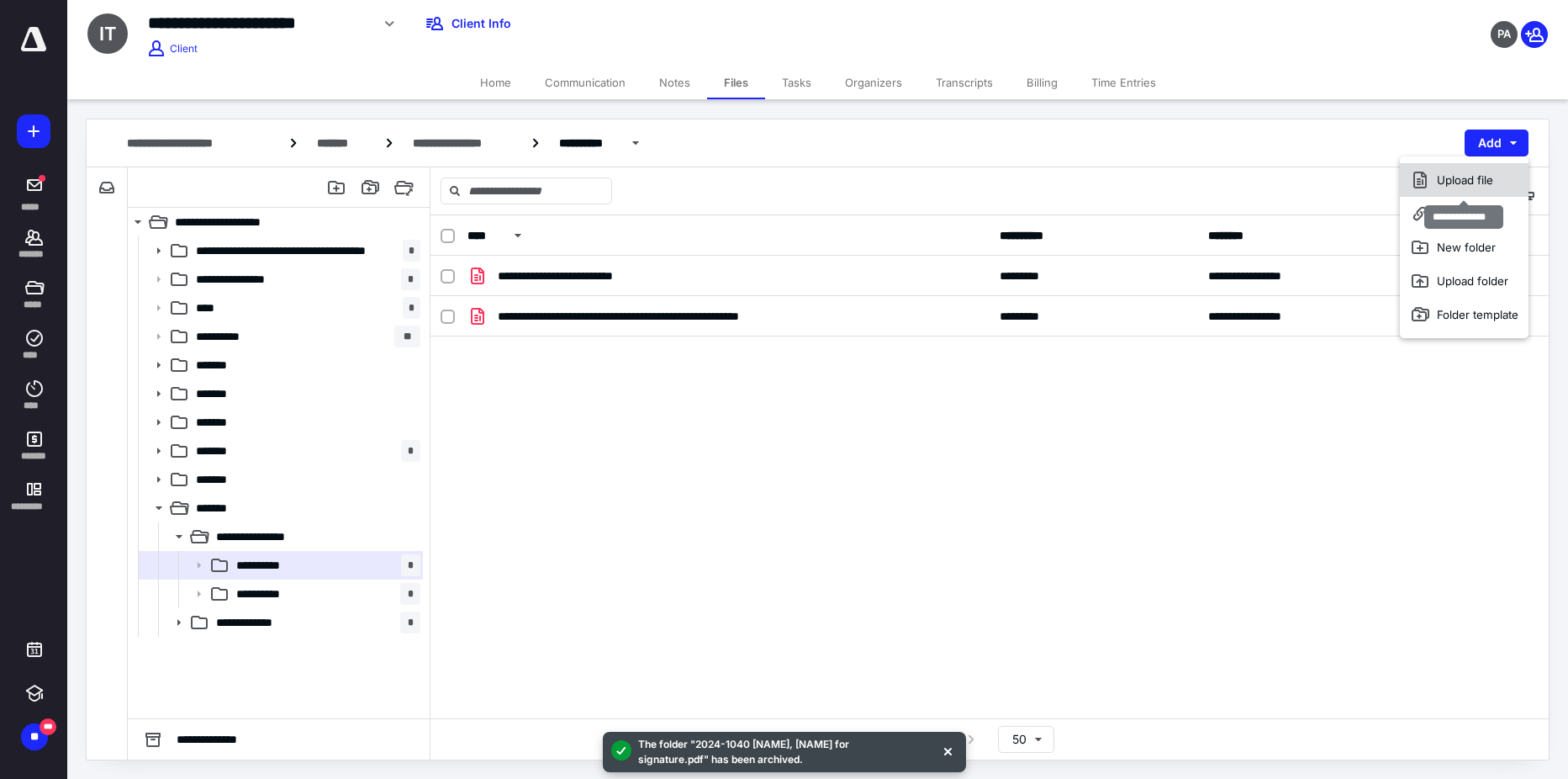 click on "Upload file" at bounding box center (1464, 180) 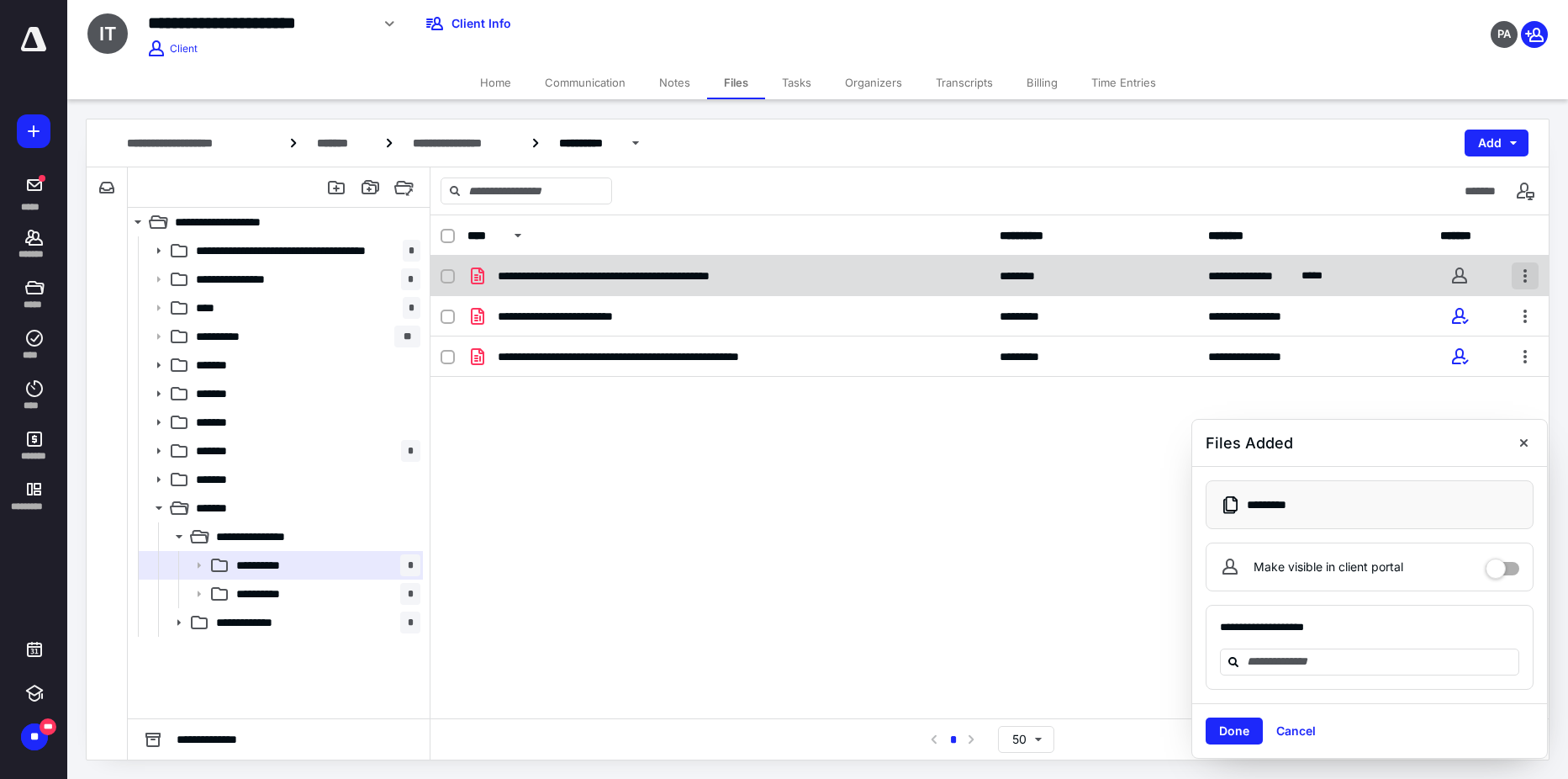 click at bounding box center [1525, 276] 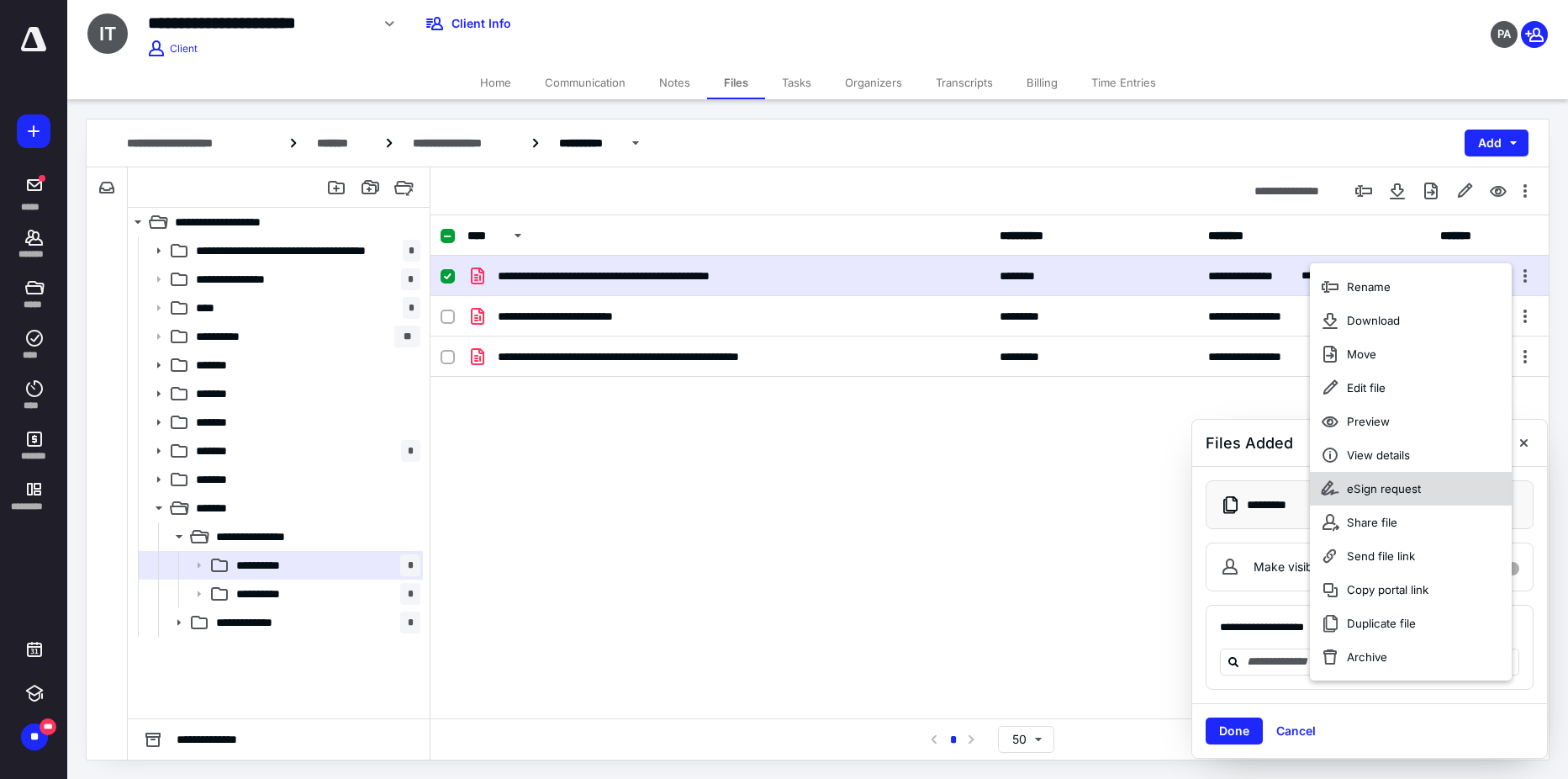 click on "eSign request" at bounding box center [1384, 489] 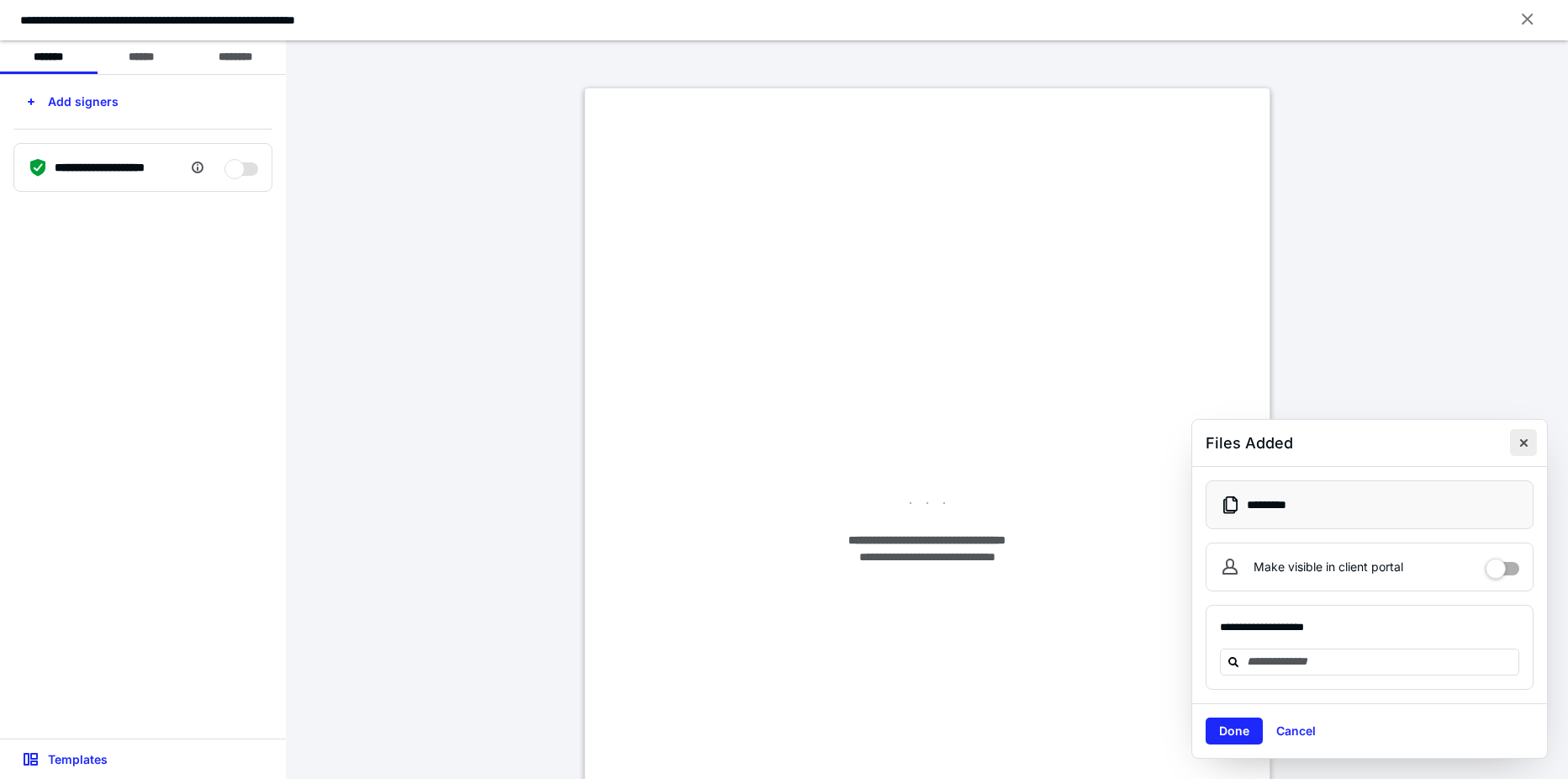 click at bounding box center [1523, 442] 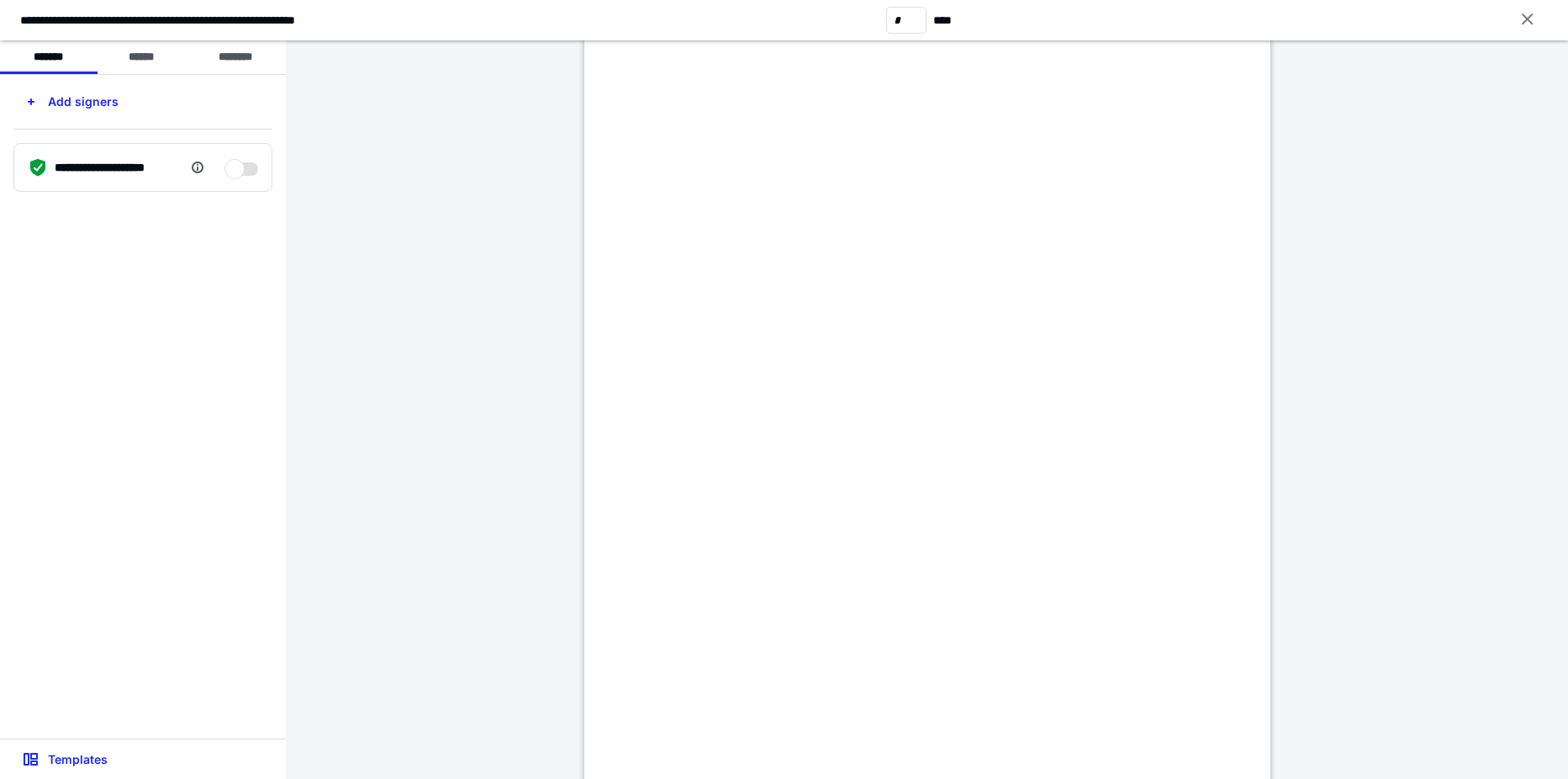 scroll, scrollTop: 84, scrollLeft: 0, axis: vertical 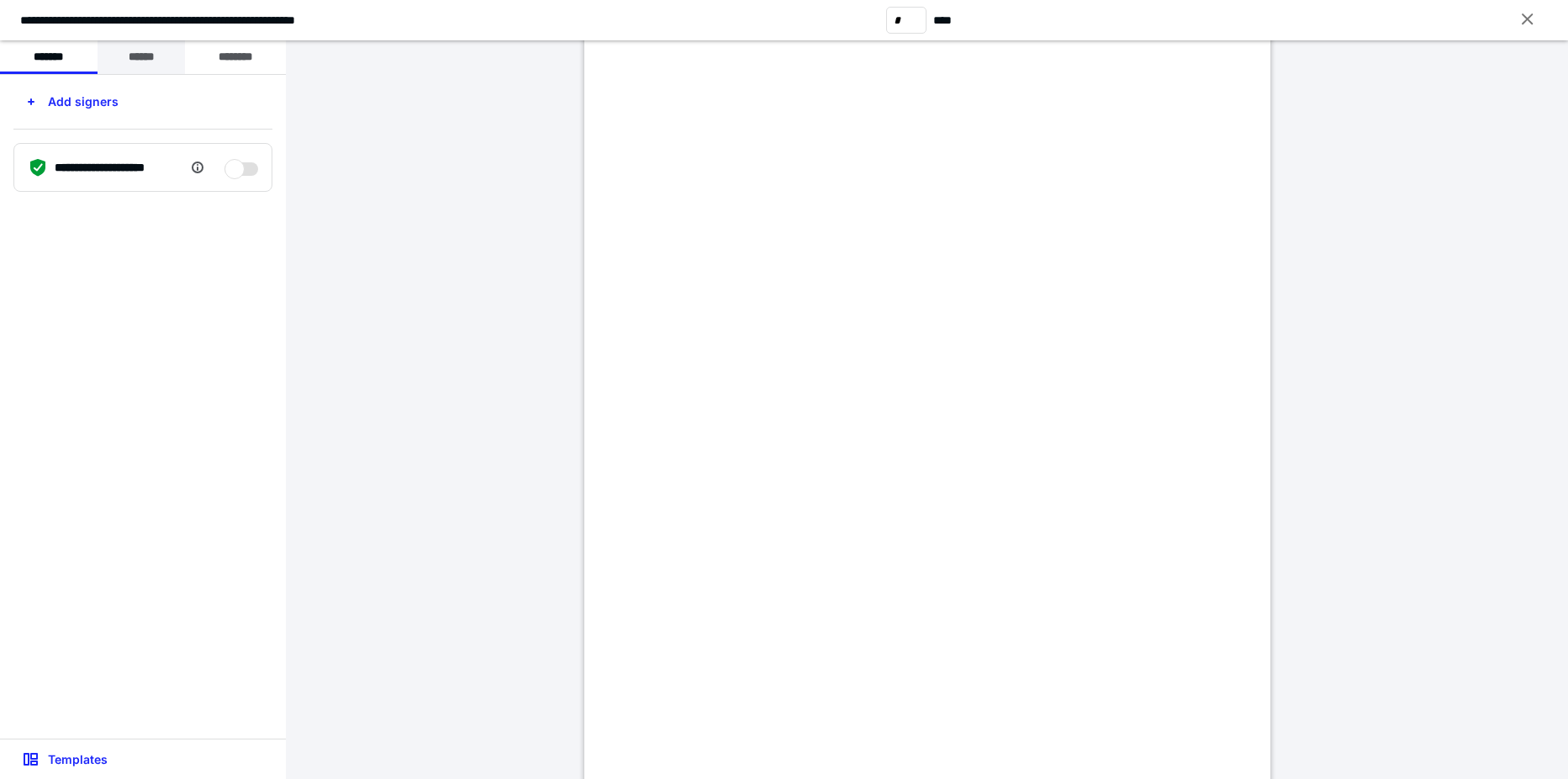 click on "******" at bounding box center [141, 57] 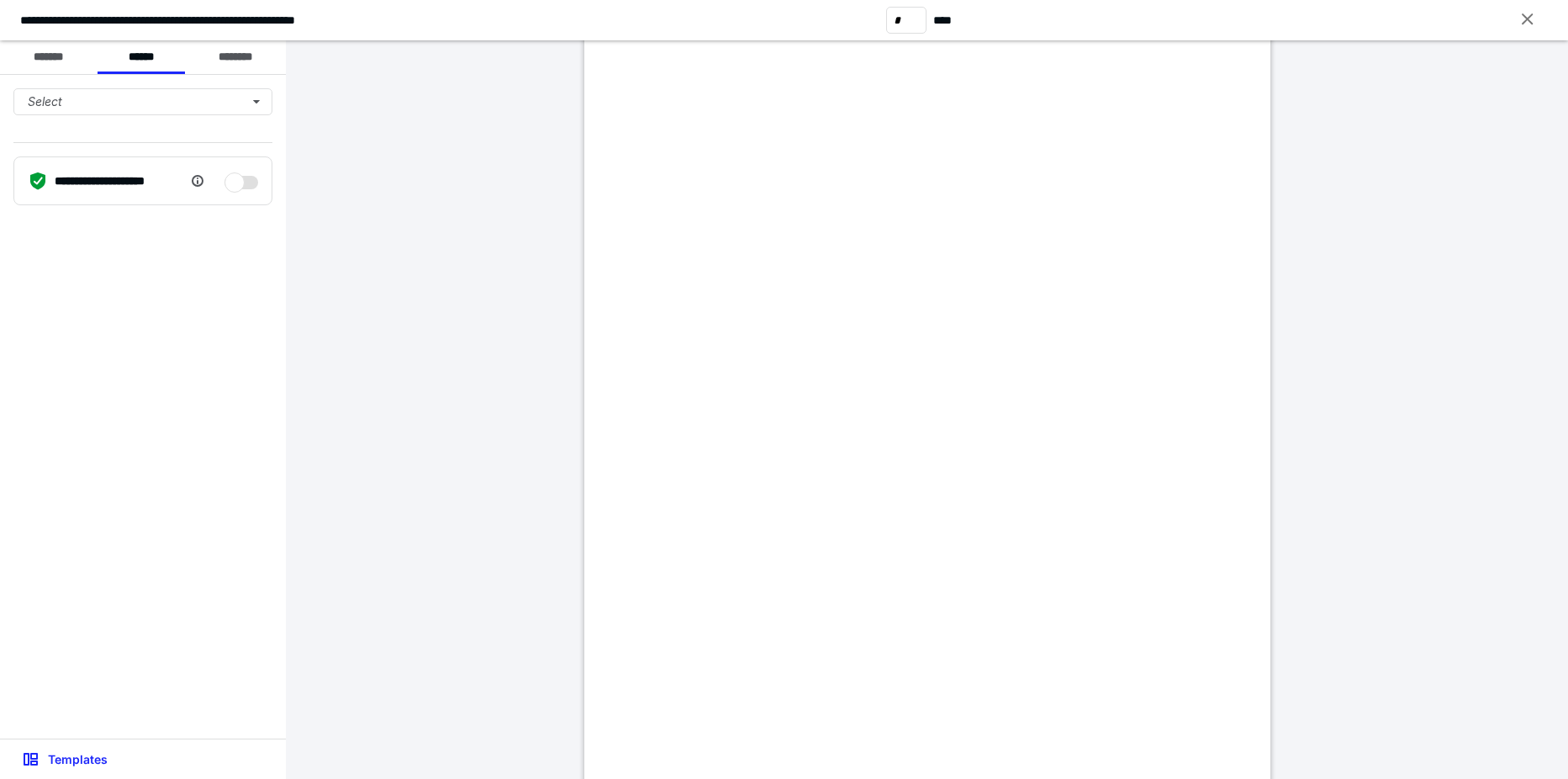 click on "Select" at bounding box center [143, 109] 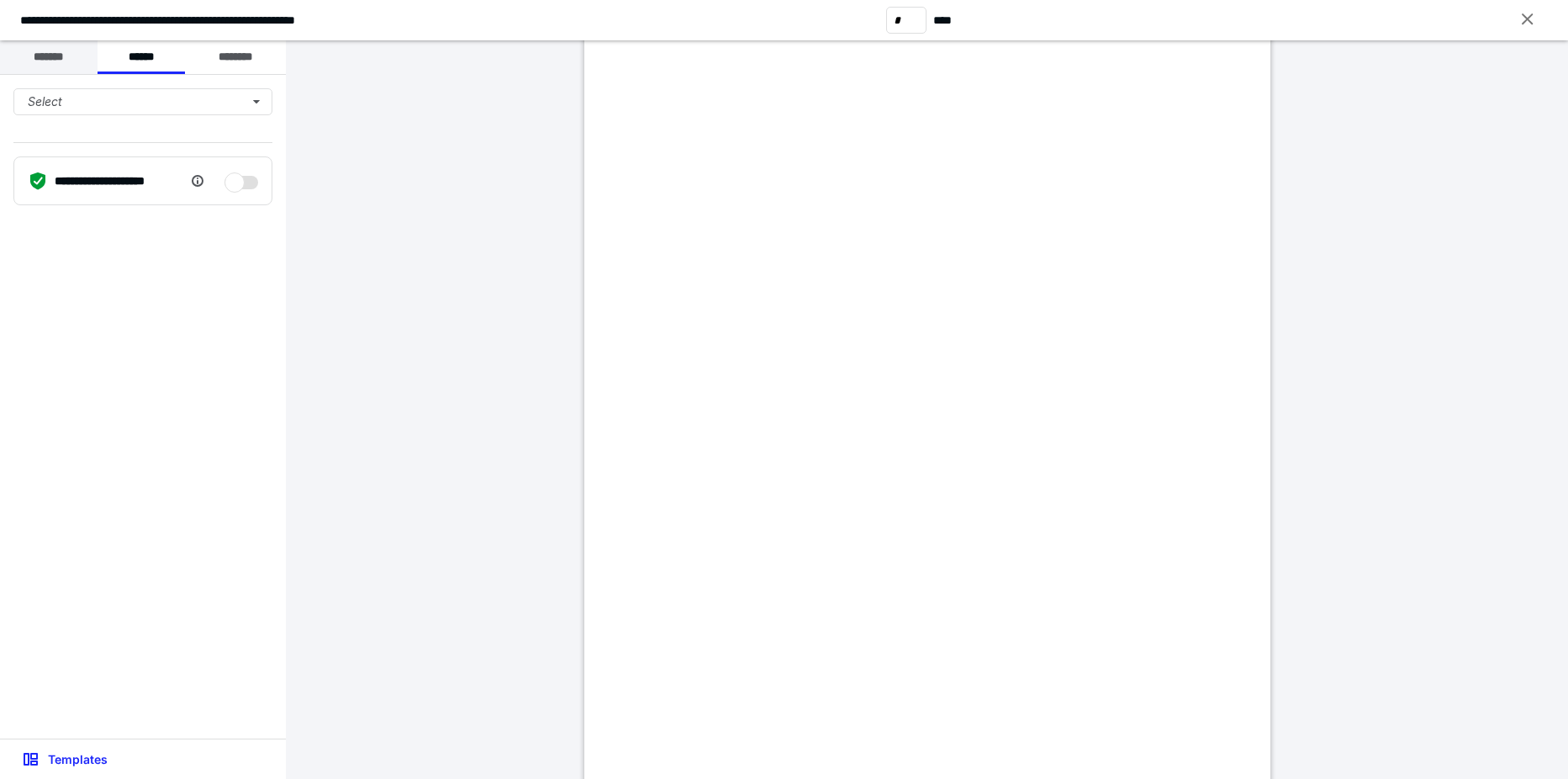 click on "*******" at bounding box center [49, 57] 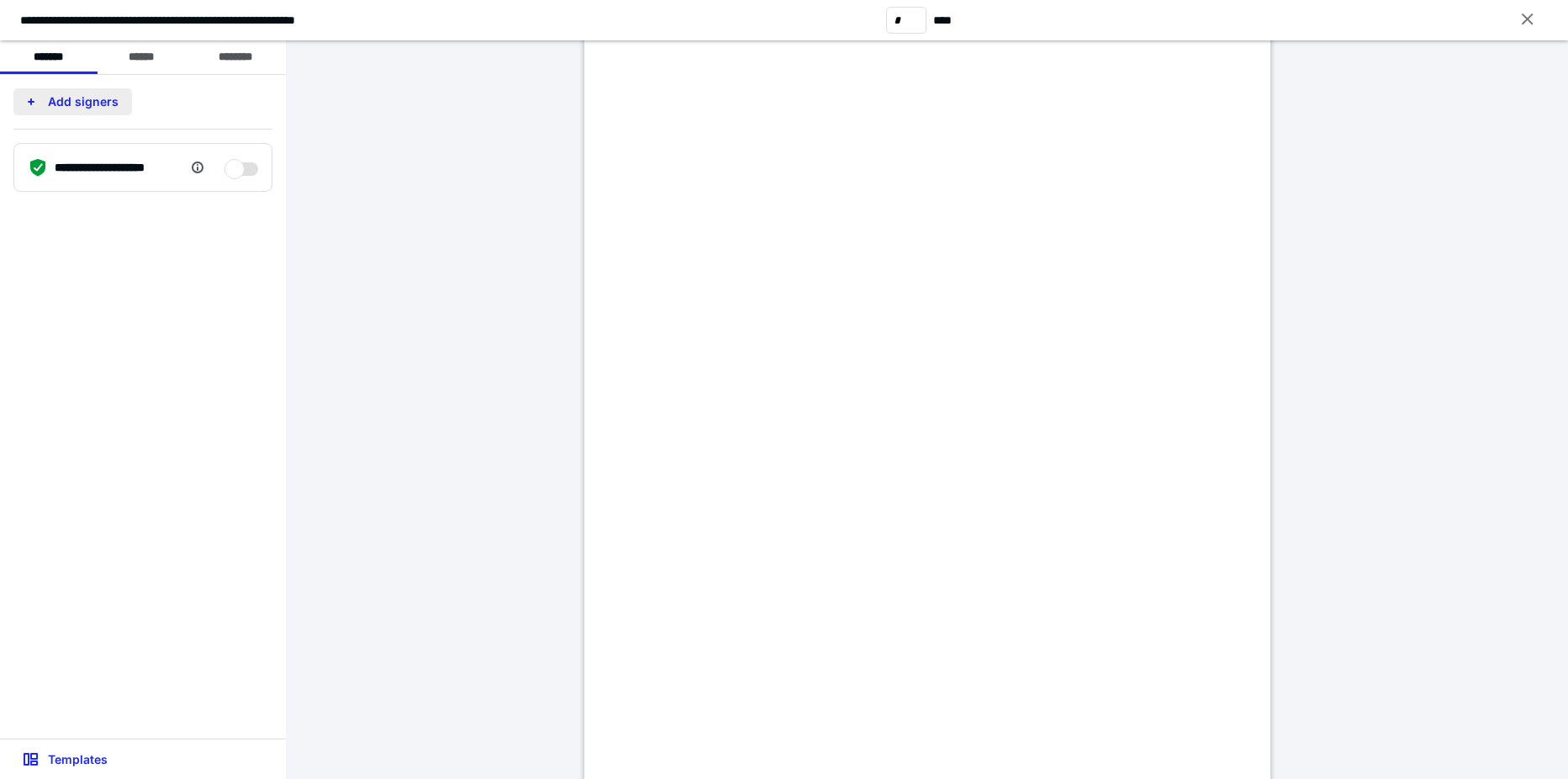 click on "Add signers" at bounding box center (72, 102) 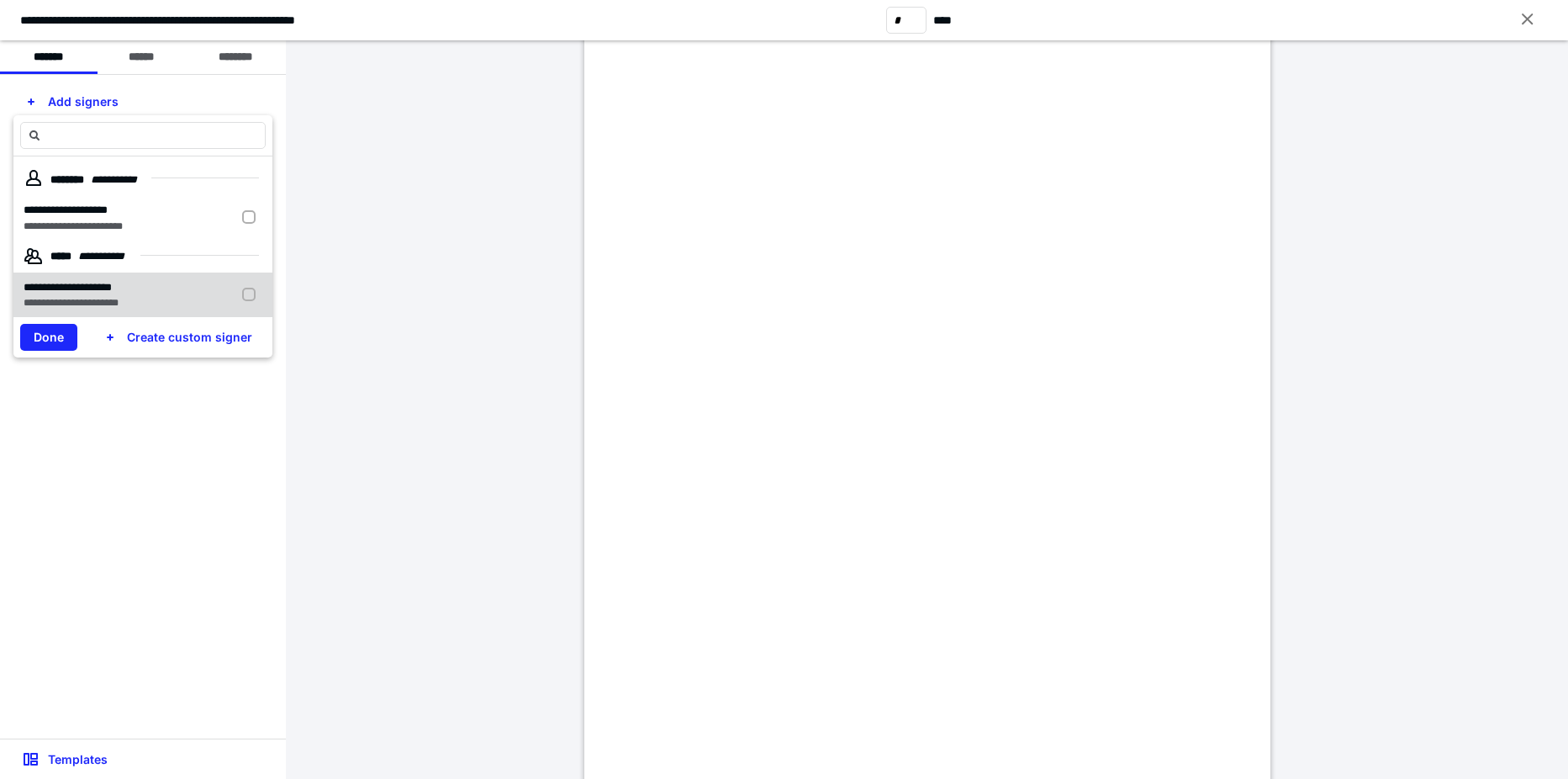 click on "**********" at bounding box center [67, 287] 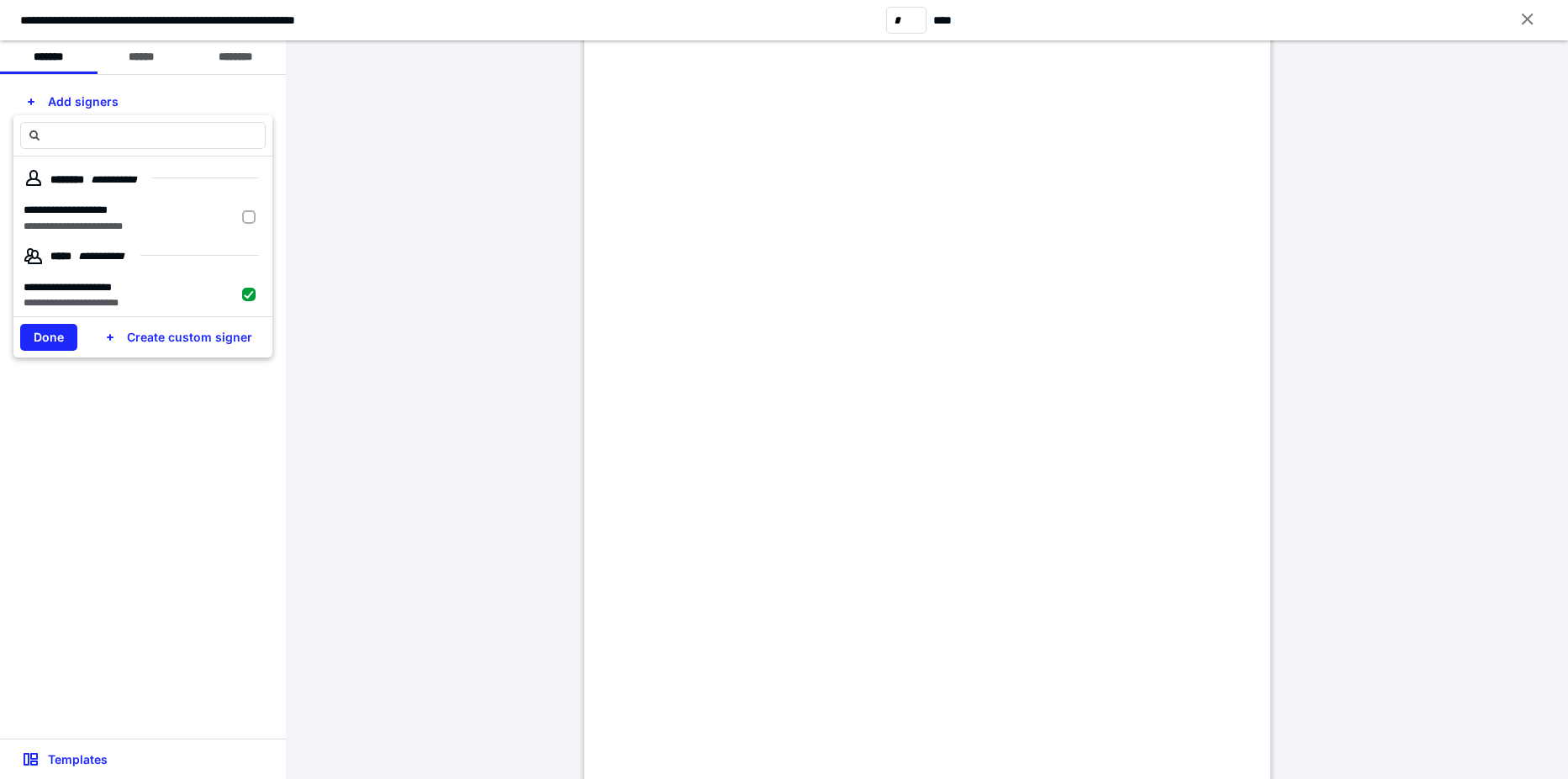 checkbox on "true" 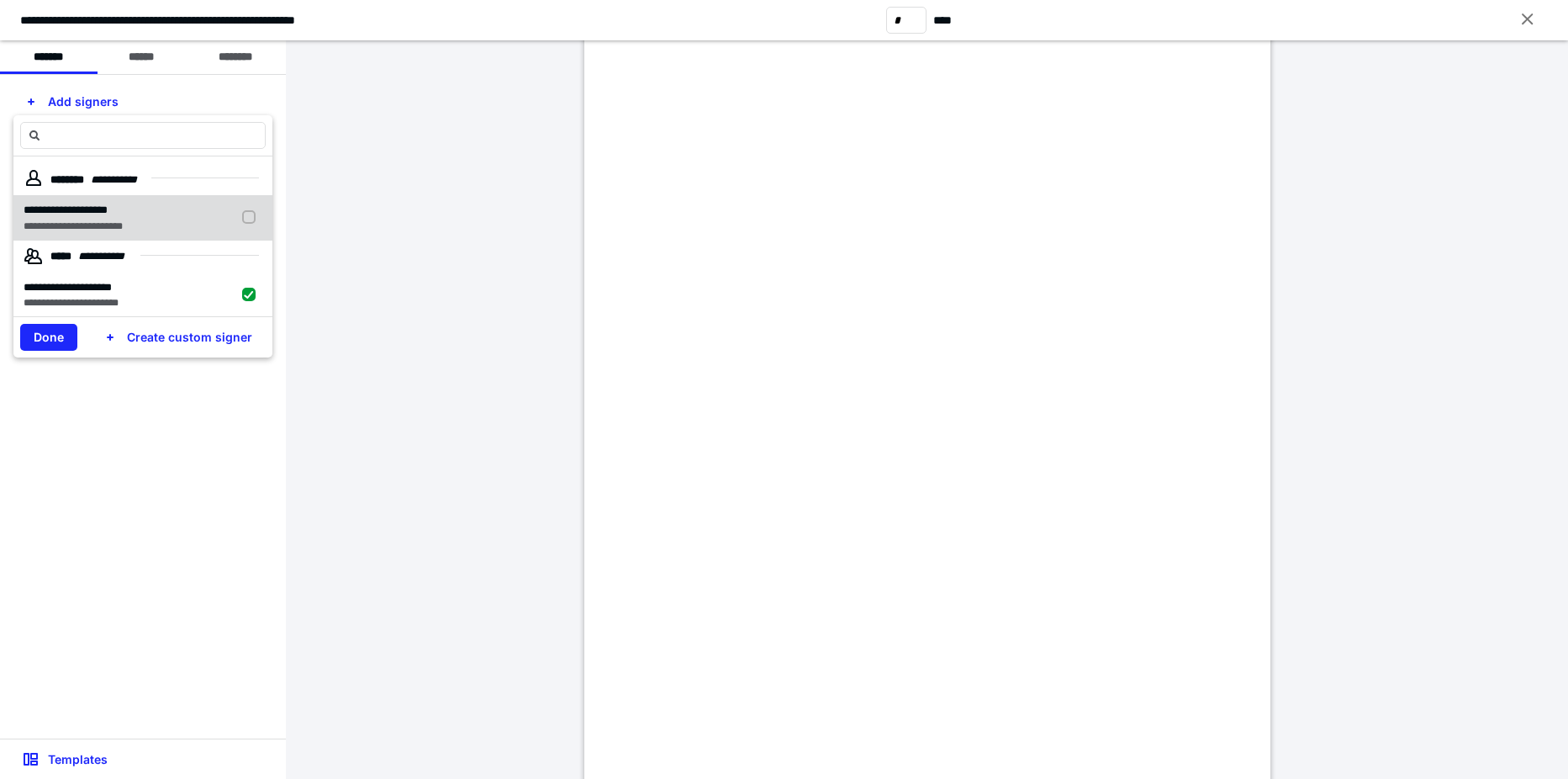 click on "**********" at bounding box center [66, 209] 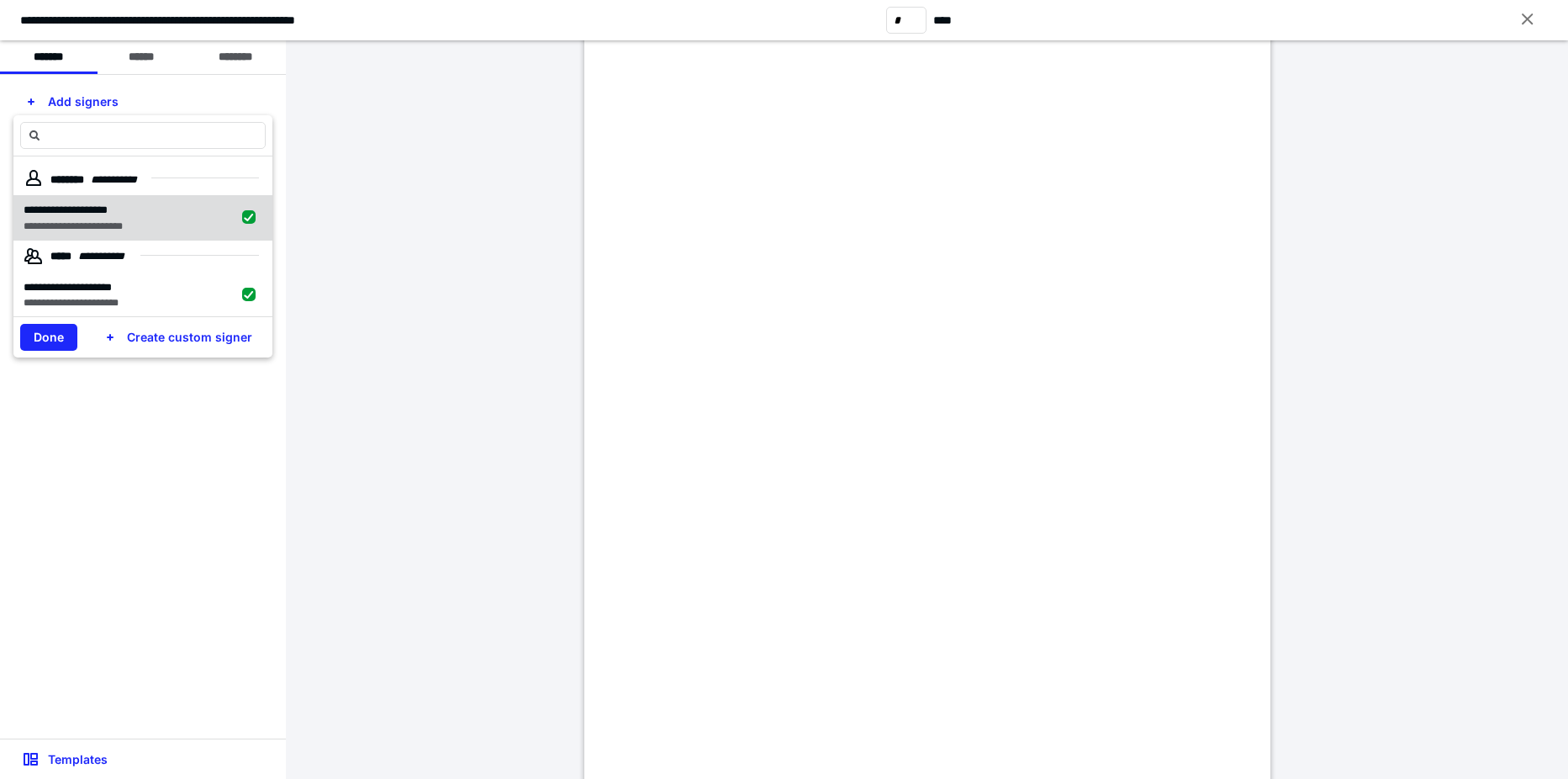 checkbox on "true" 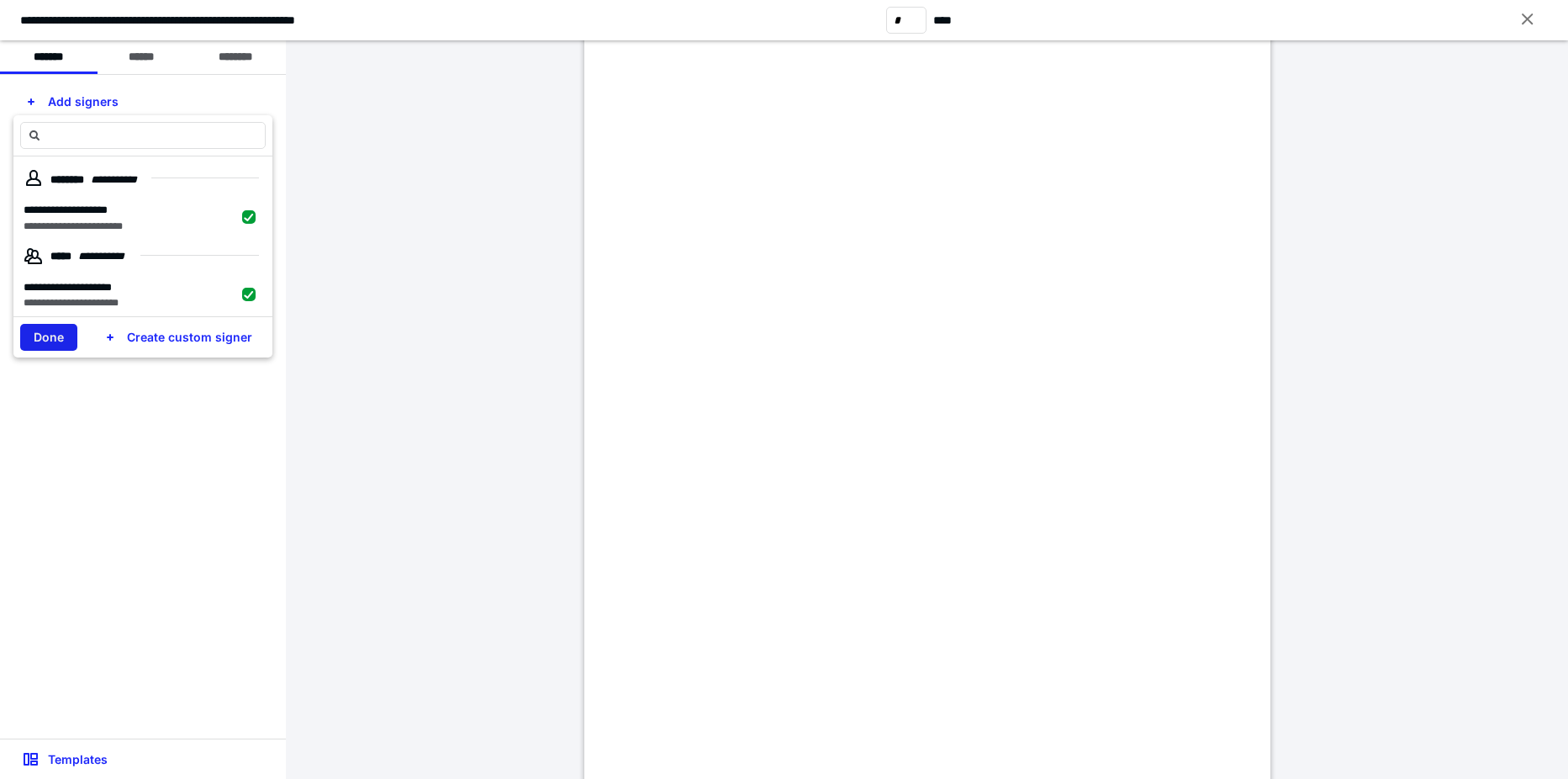click on "Done" at bounding box center [49, 337] 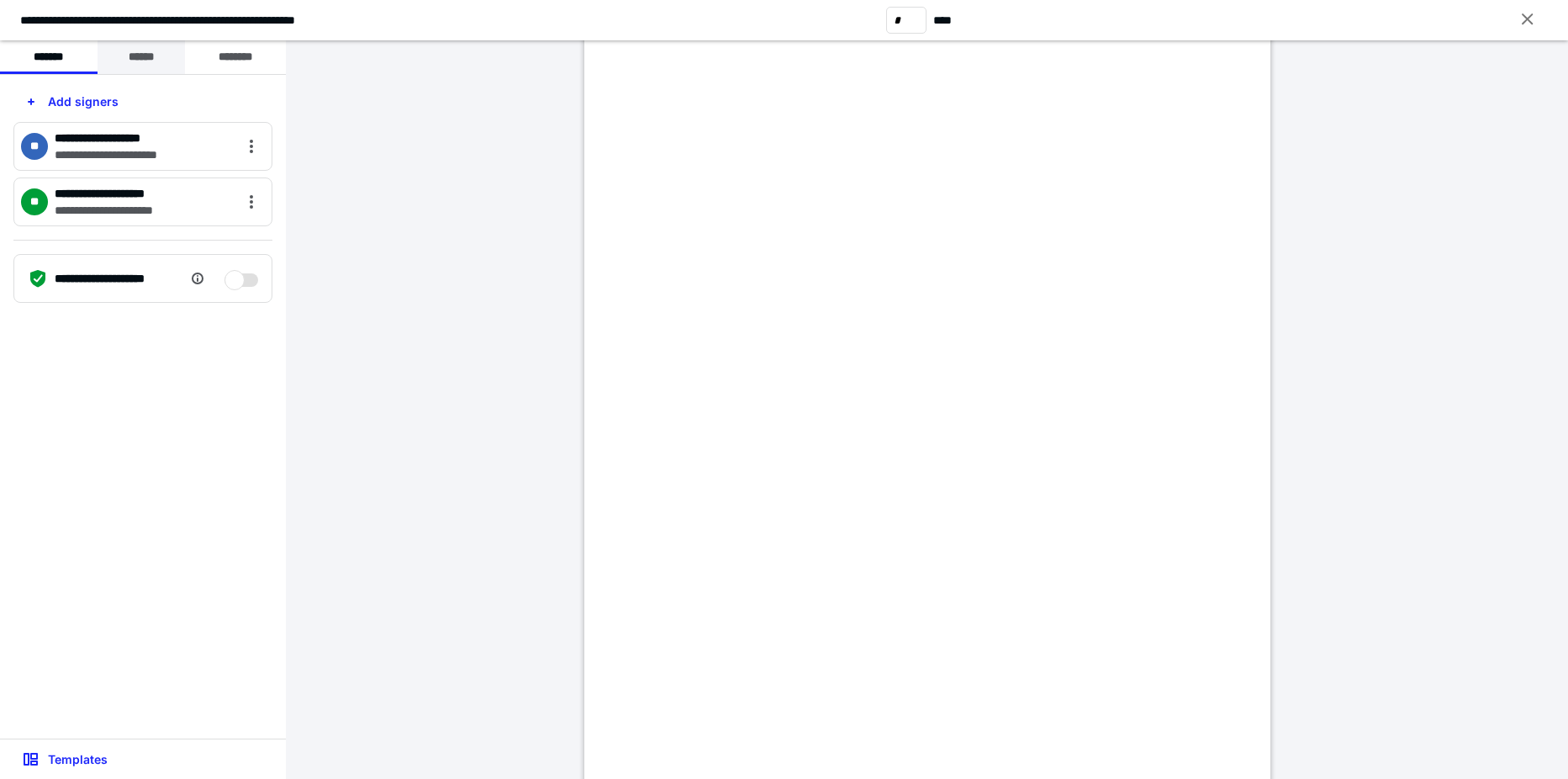 click on "******" at bounding box center [141, 57] 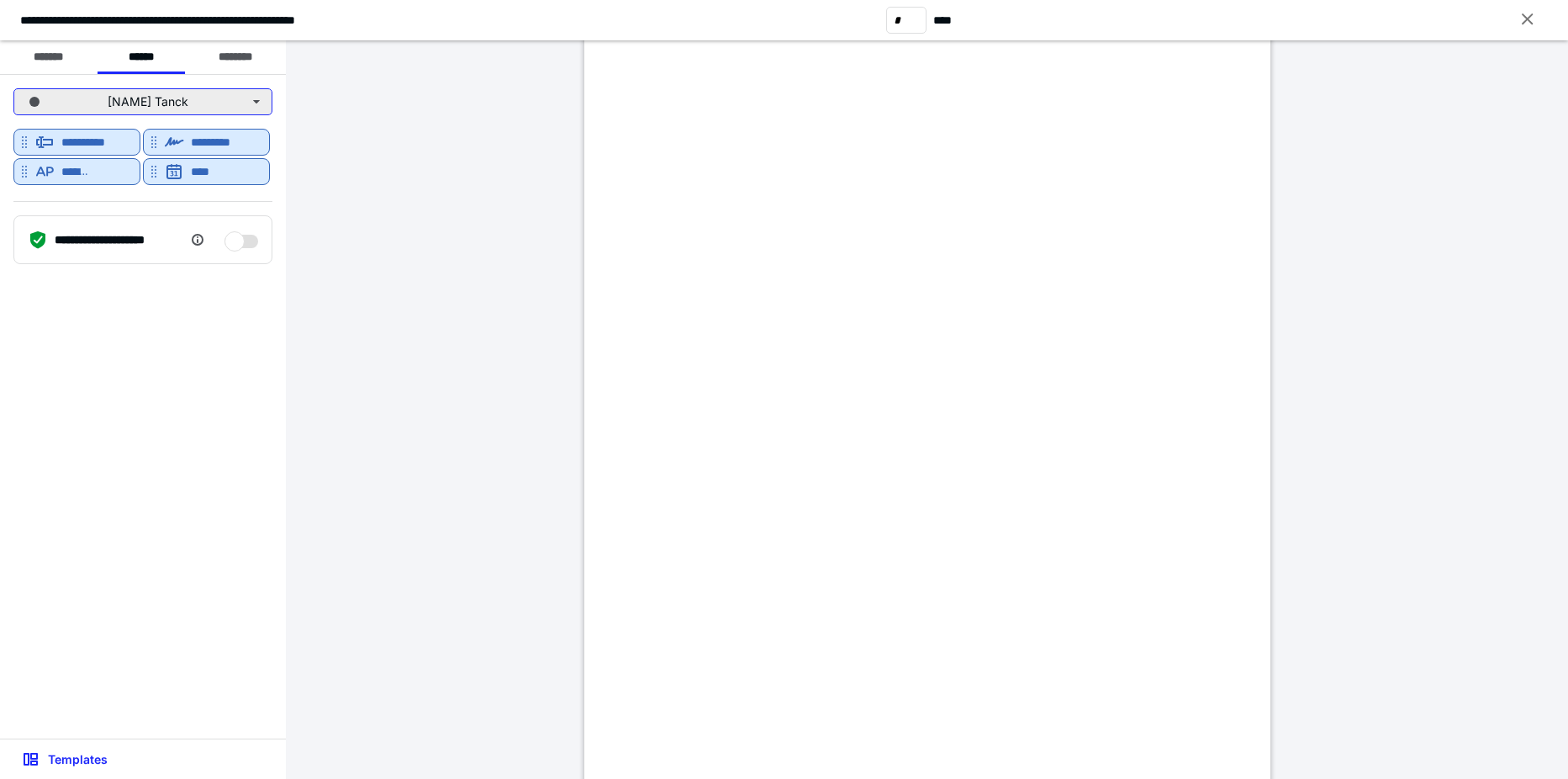 click on "[NAME] Tanck" at bounding box center [143, 102] 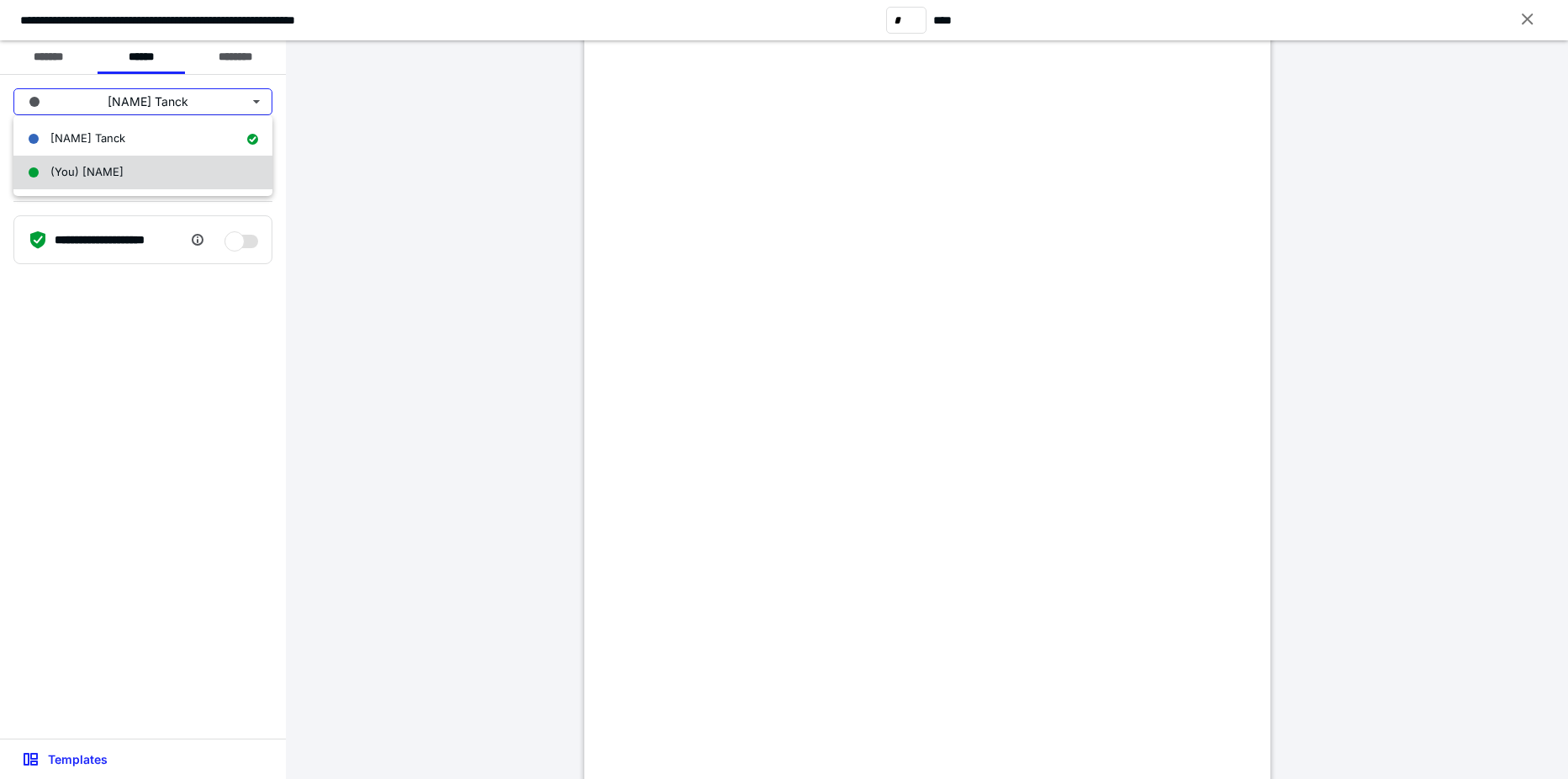 click on "(You) [NAME]" at bounding box center (87, 172) 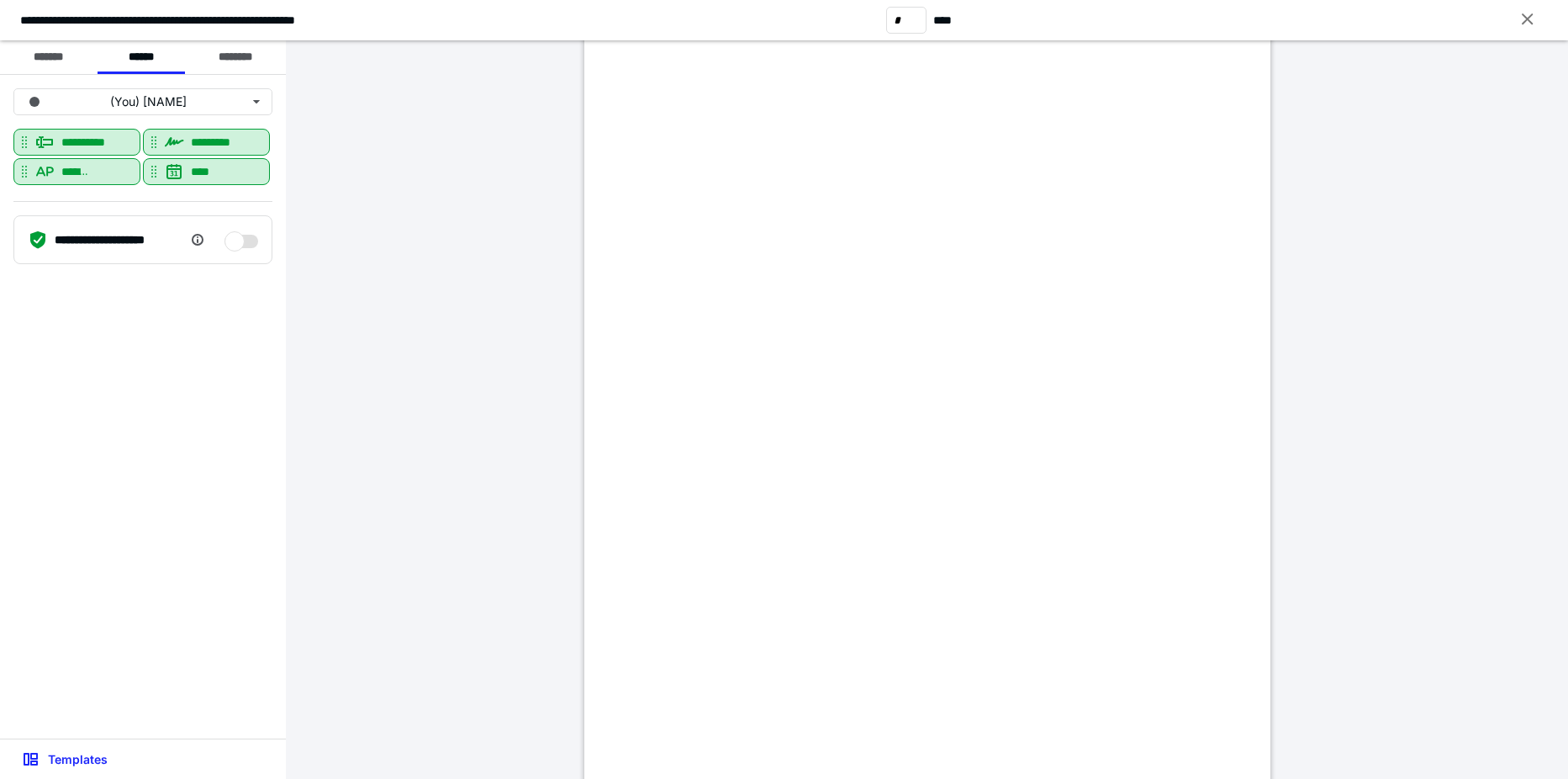 scroll, scrollTop: 2944, scrollLeft: 0, axis: vertical 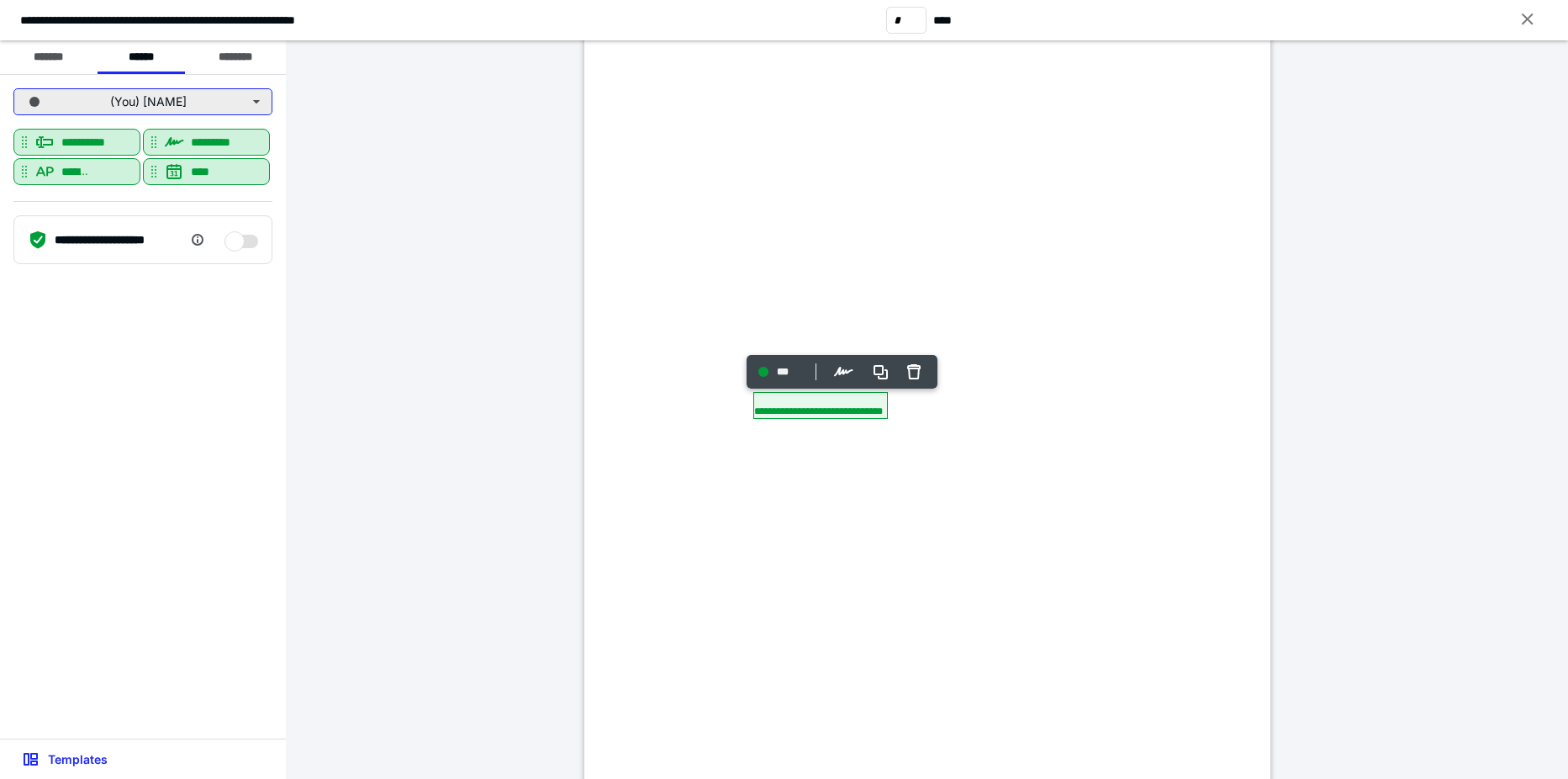 click on "(You) [NAME]" at bounding box center (143, 102) 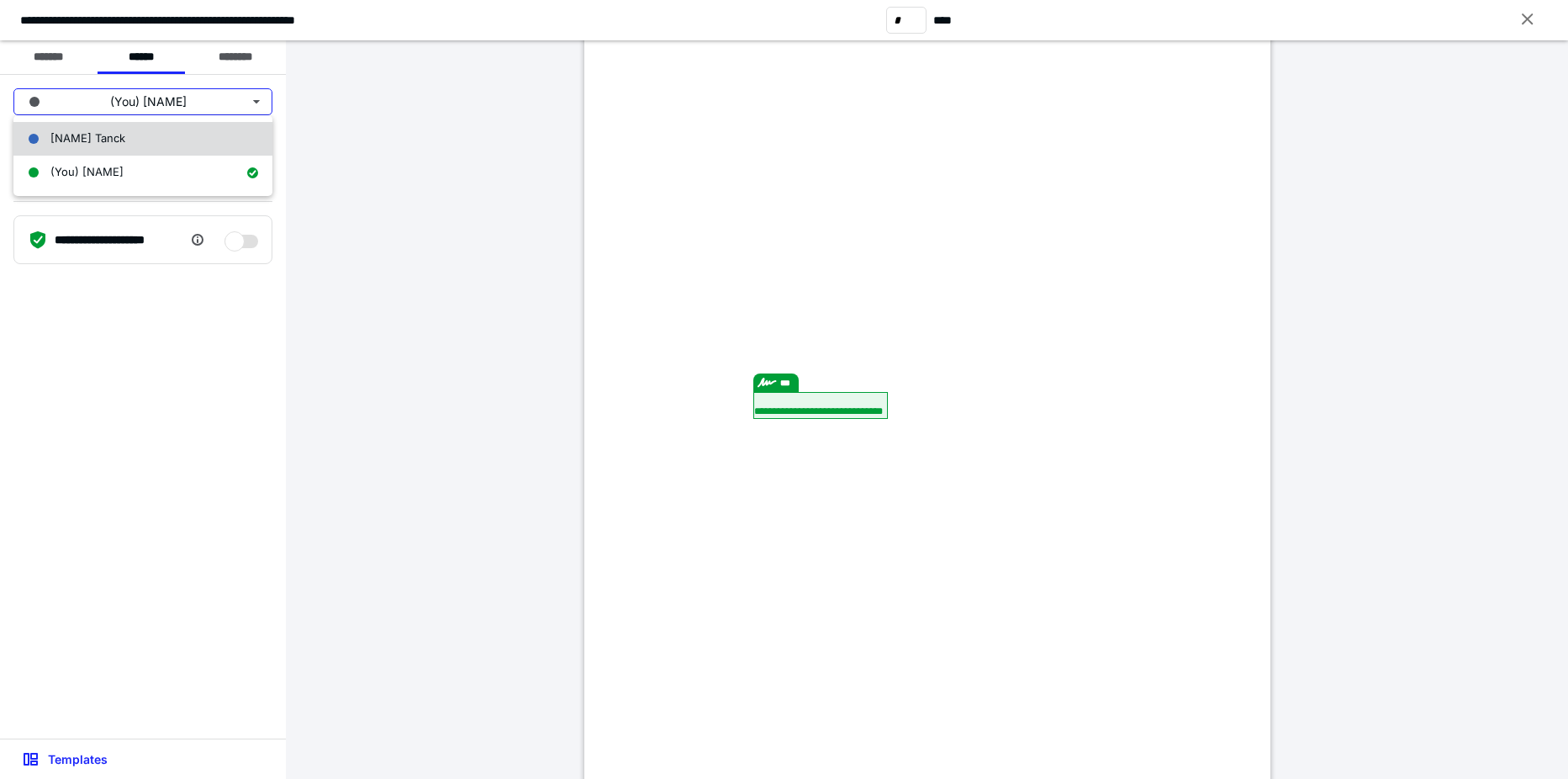 click on "[NAME] Tanck" at bounding box center (87, 138) 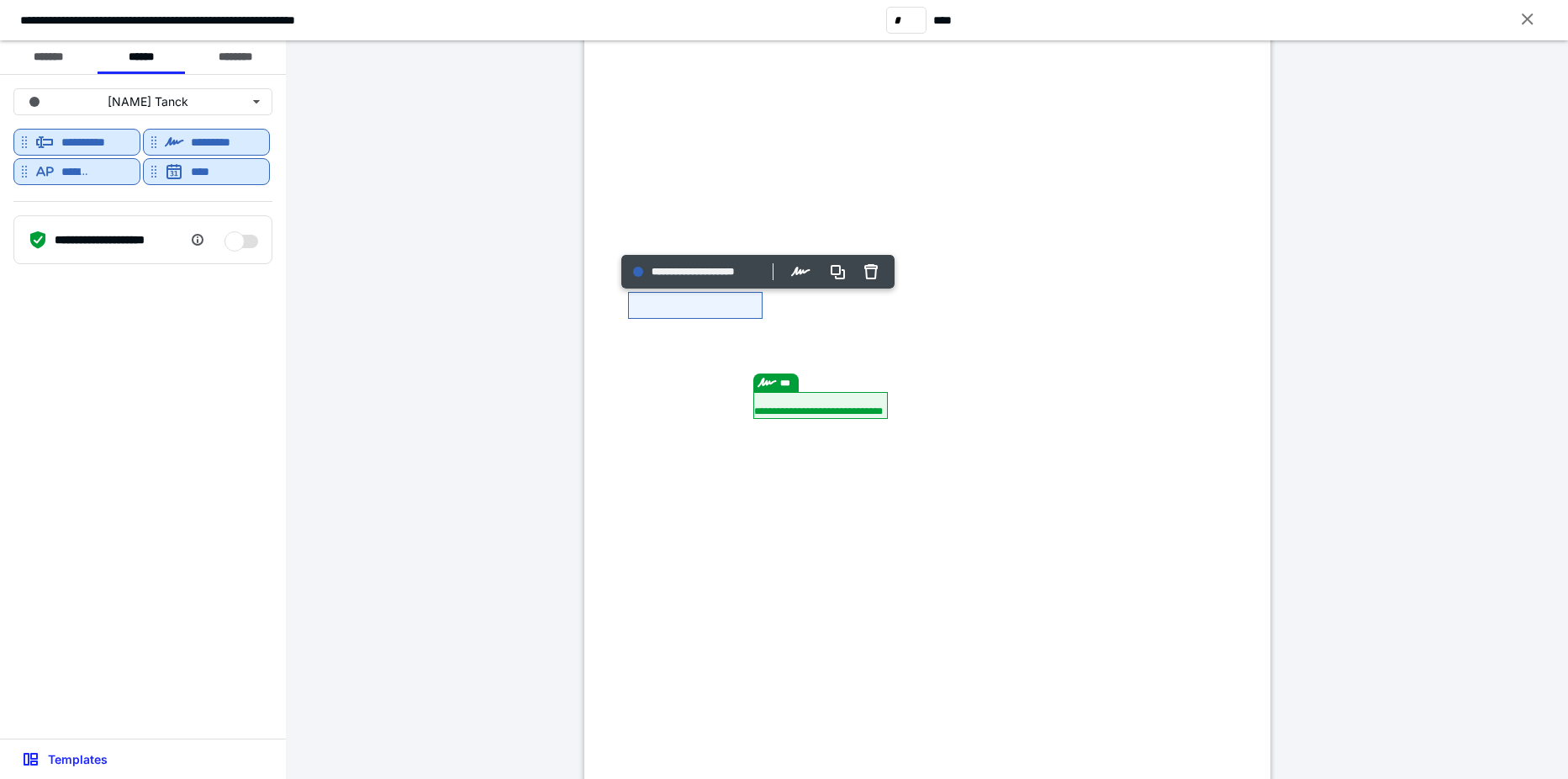 click on "**********" at bounding box center [927, 394] 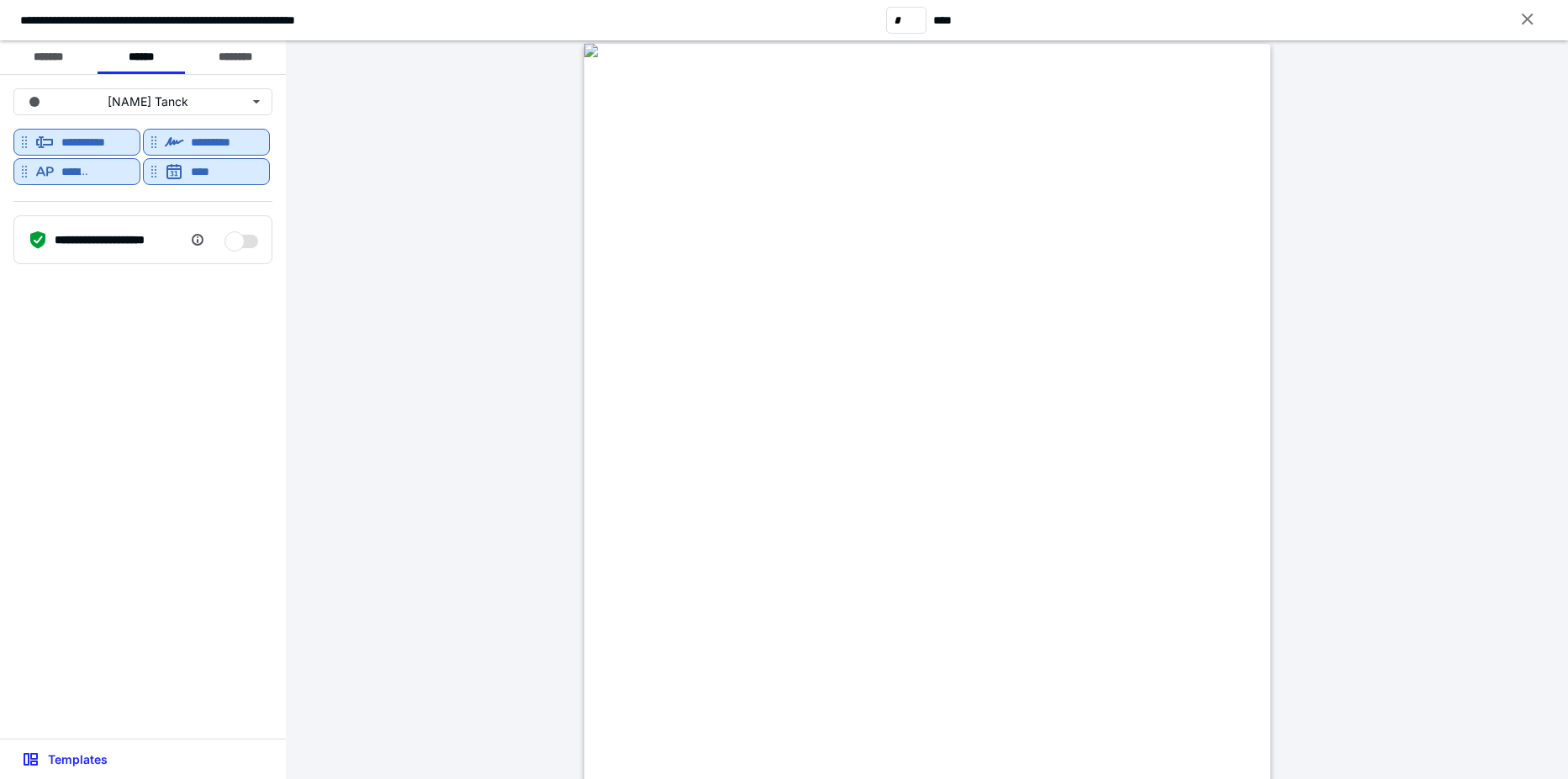 scroll, scrollTop: 3954, scrollLeft: 0, axis: vertical 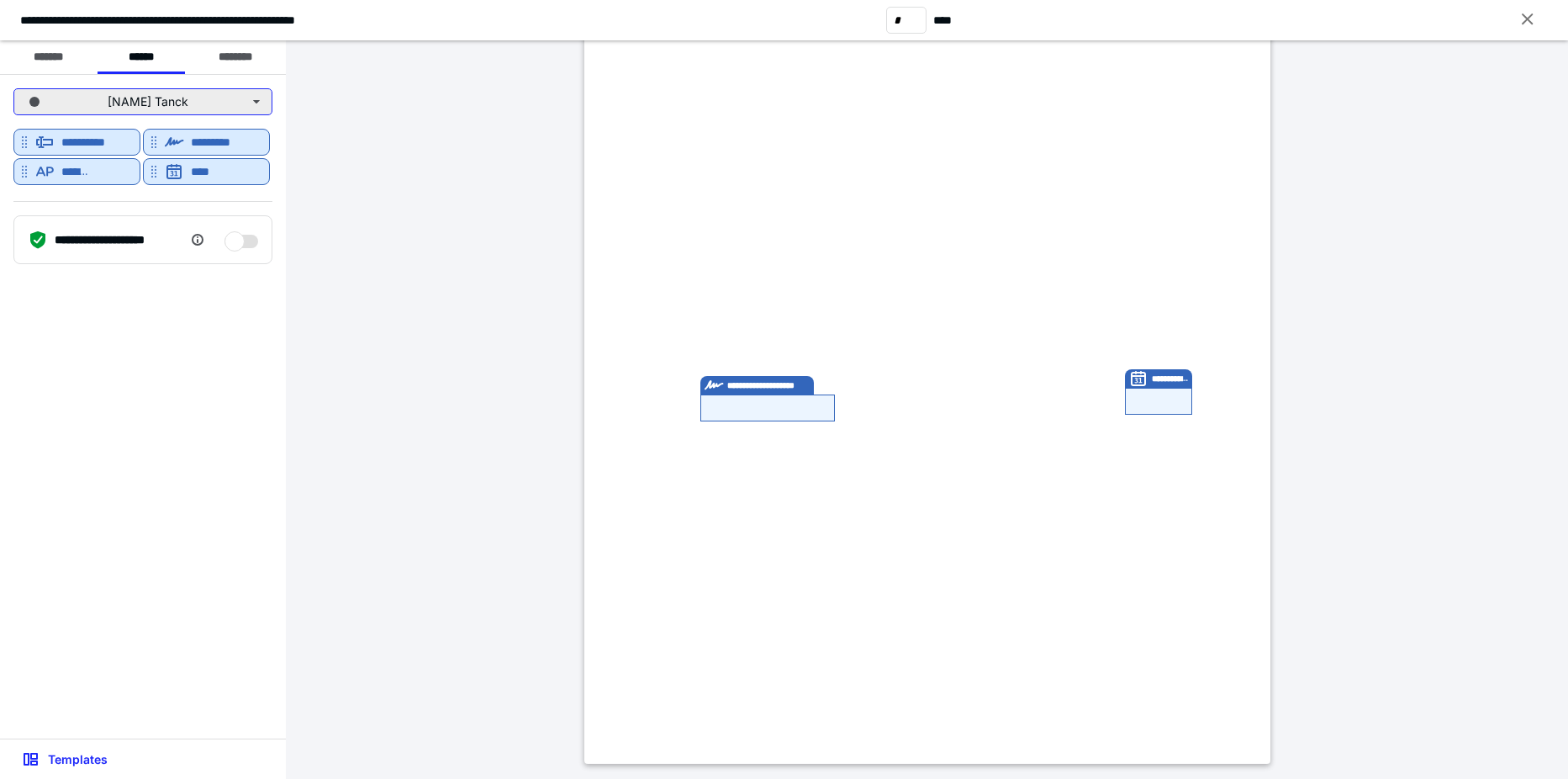 click on "[NAME] Tanck" at bounding box center [143, 102] 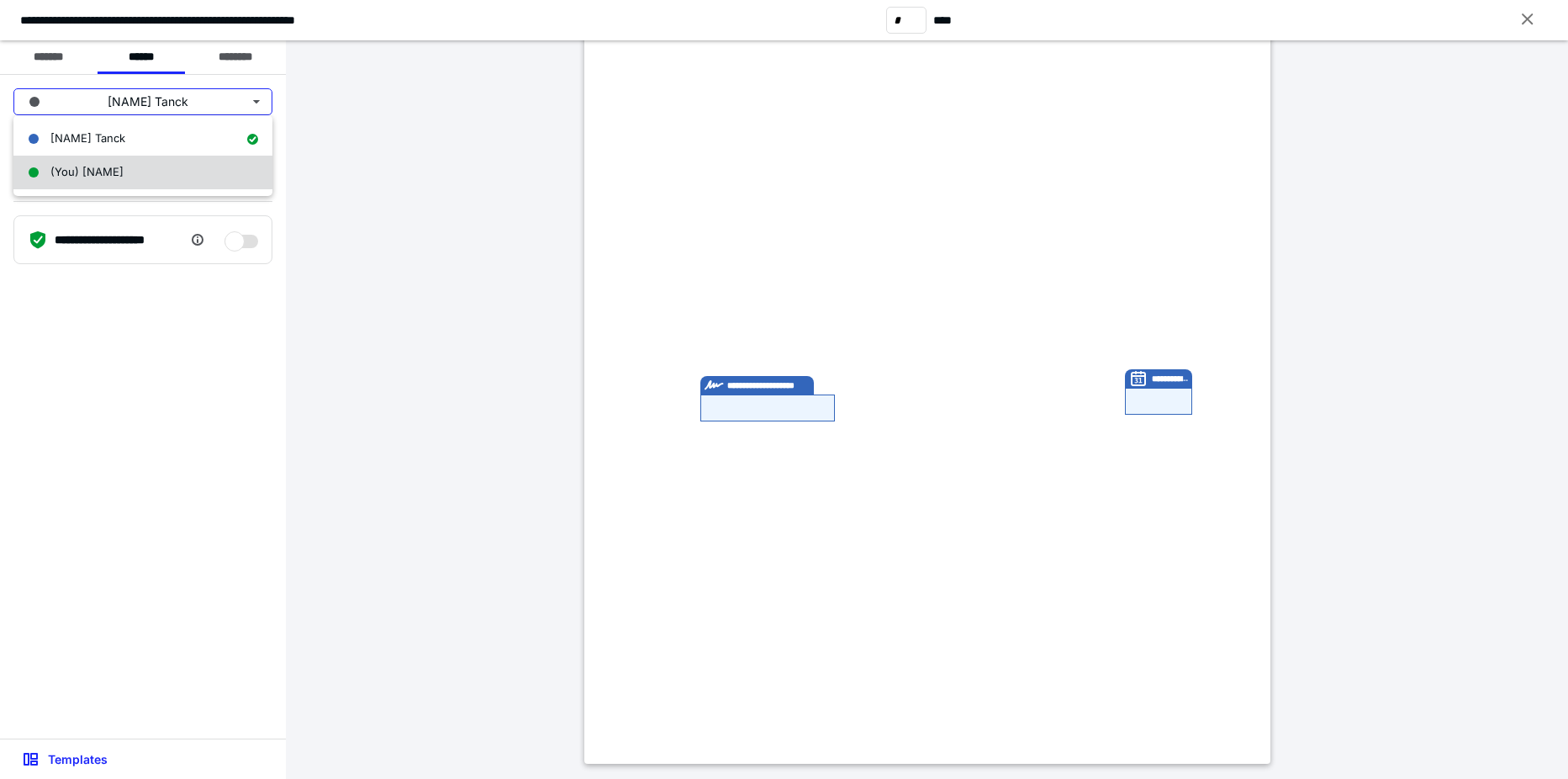 click on "(You) [NAME]" at bounding box center [87, 172] 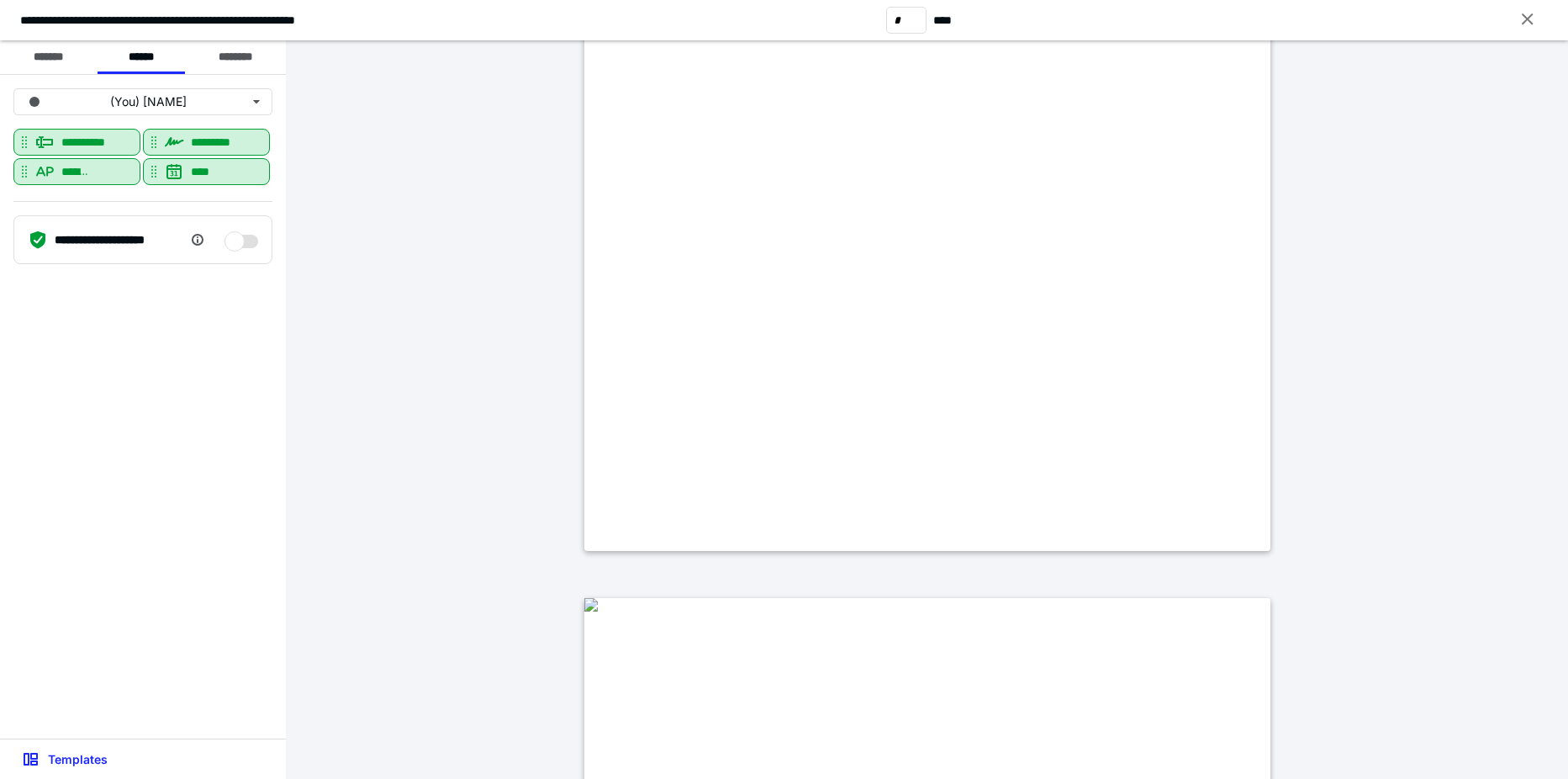 scroll, scrollTop: 6982, scrollLeft: 0, axis: vertical 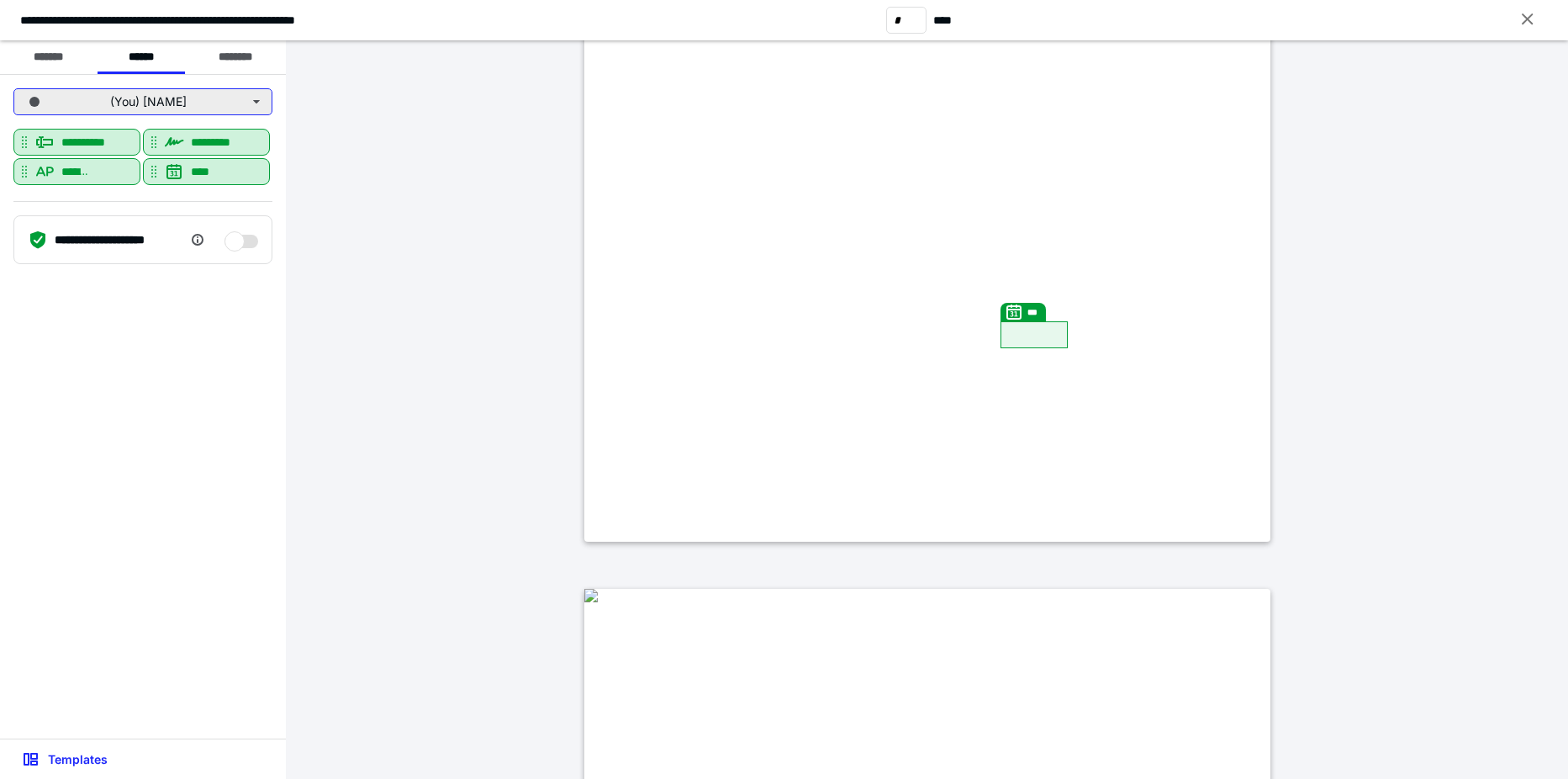 click on "(You) [NAME]" at bounding box center (143, 102) 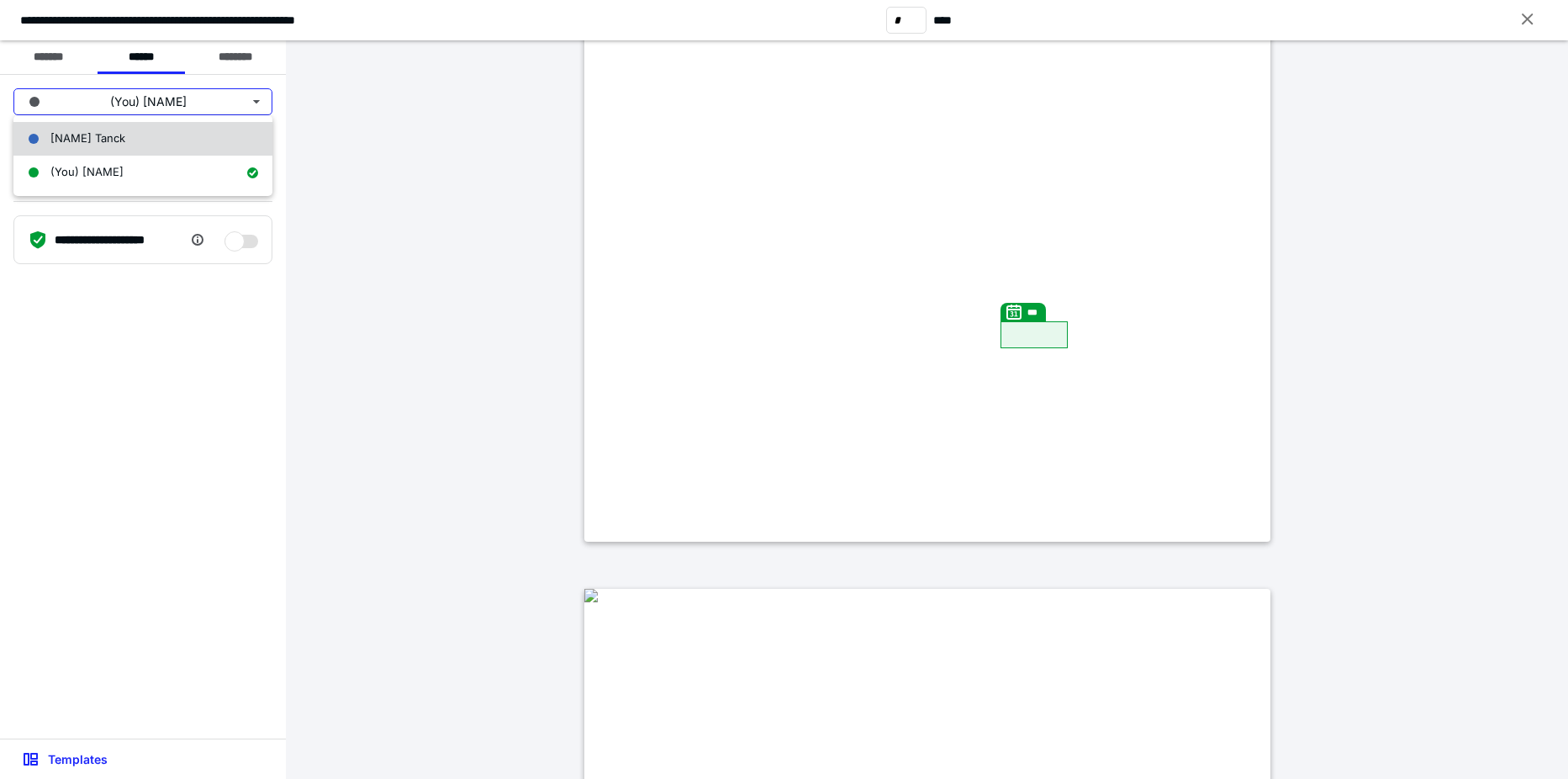 click on "[NAME] Tanck" at bounding box center (87, 138) 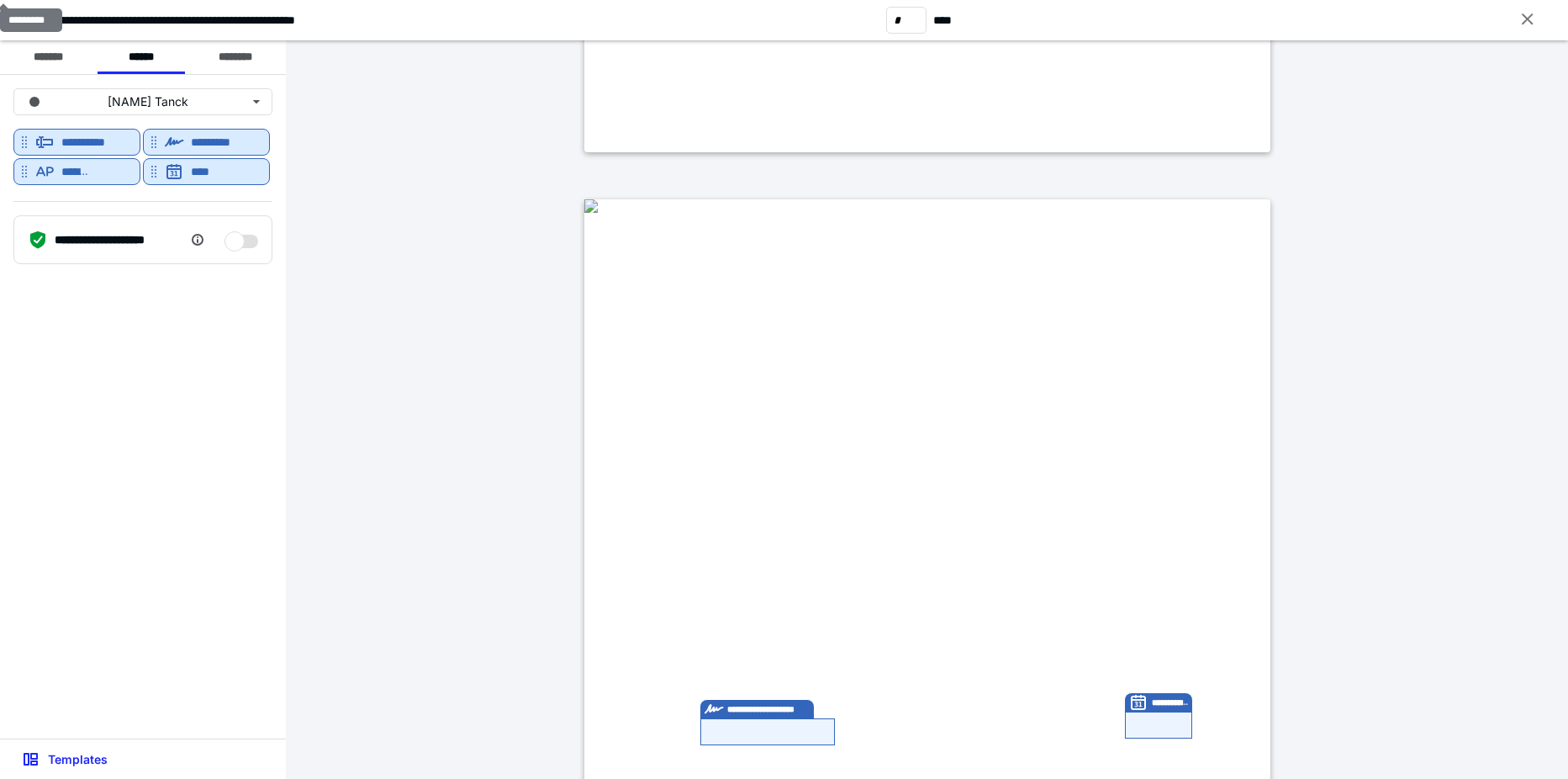 scroll, scrollTop: 3754, scrollLeft: 0, axis: vertical 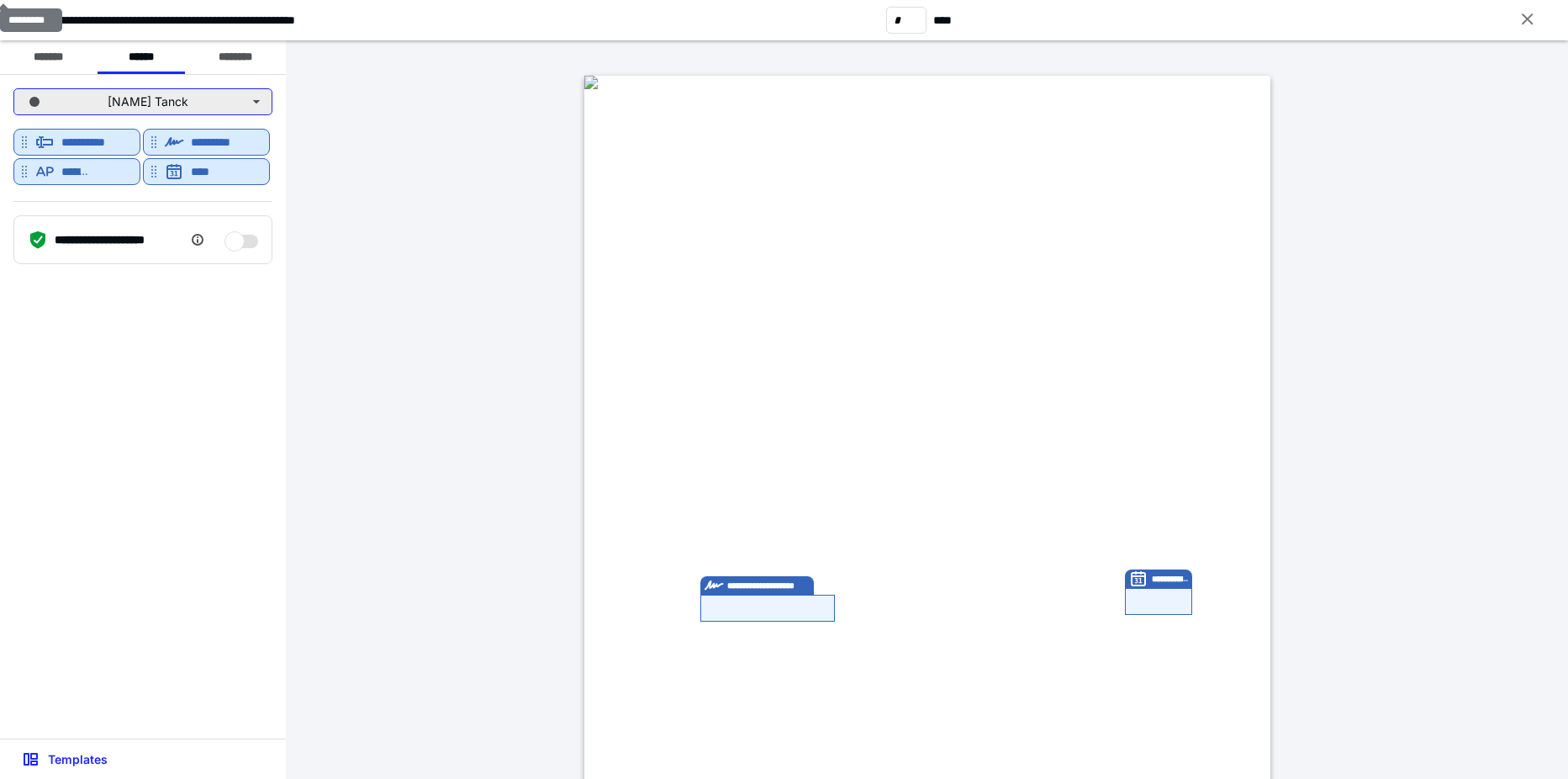 click on "[NAME] Tanck" at bounding box center [143, 102] 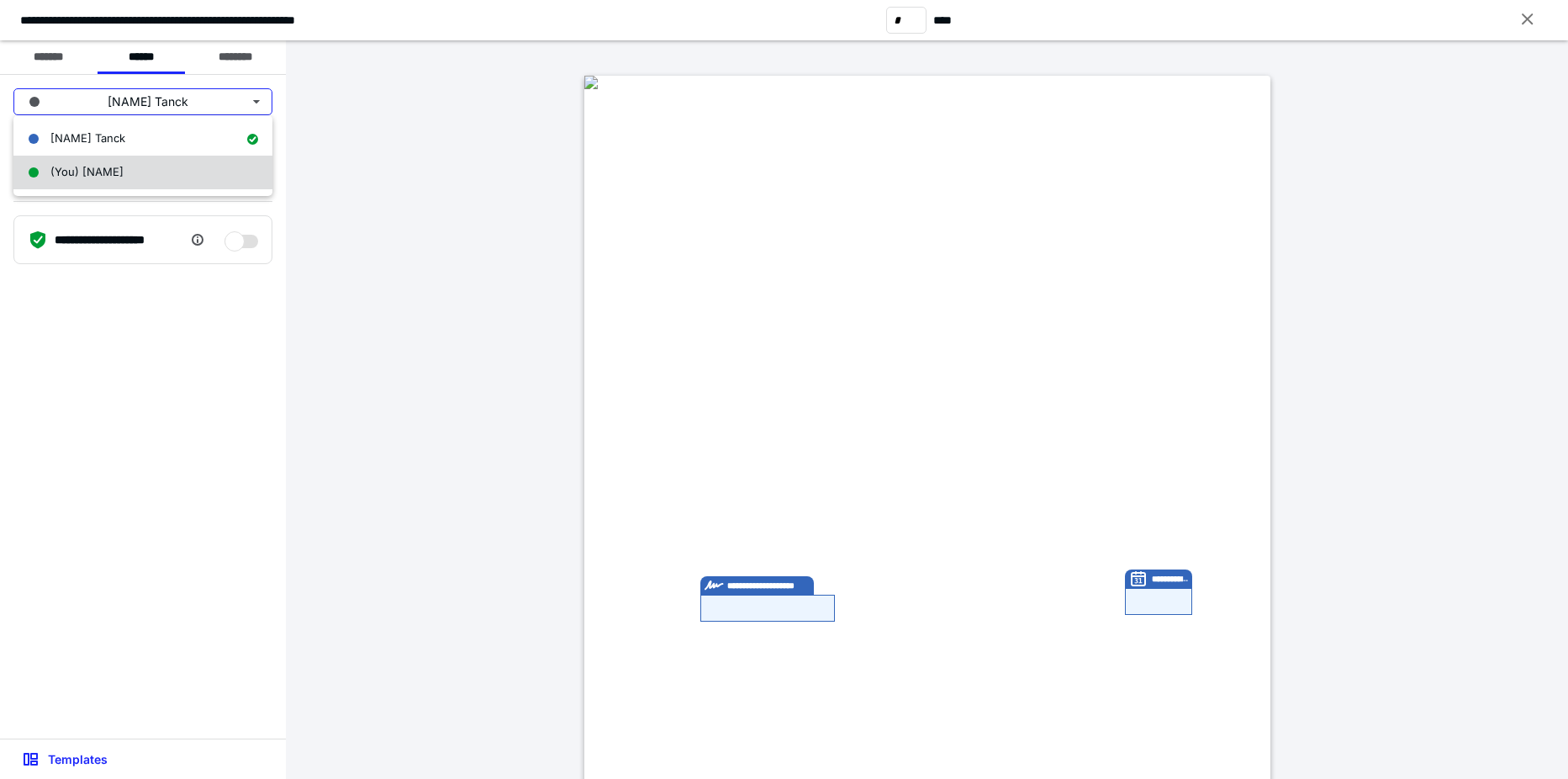 click on "(You) [NAME]" at bounding box center [143, 172] 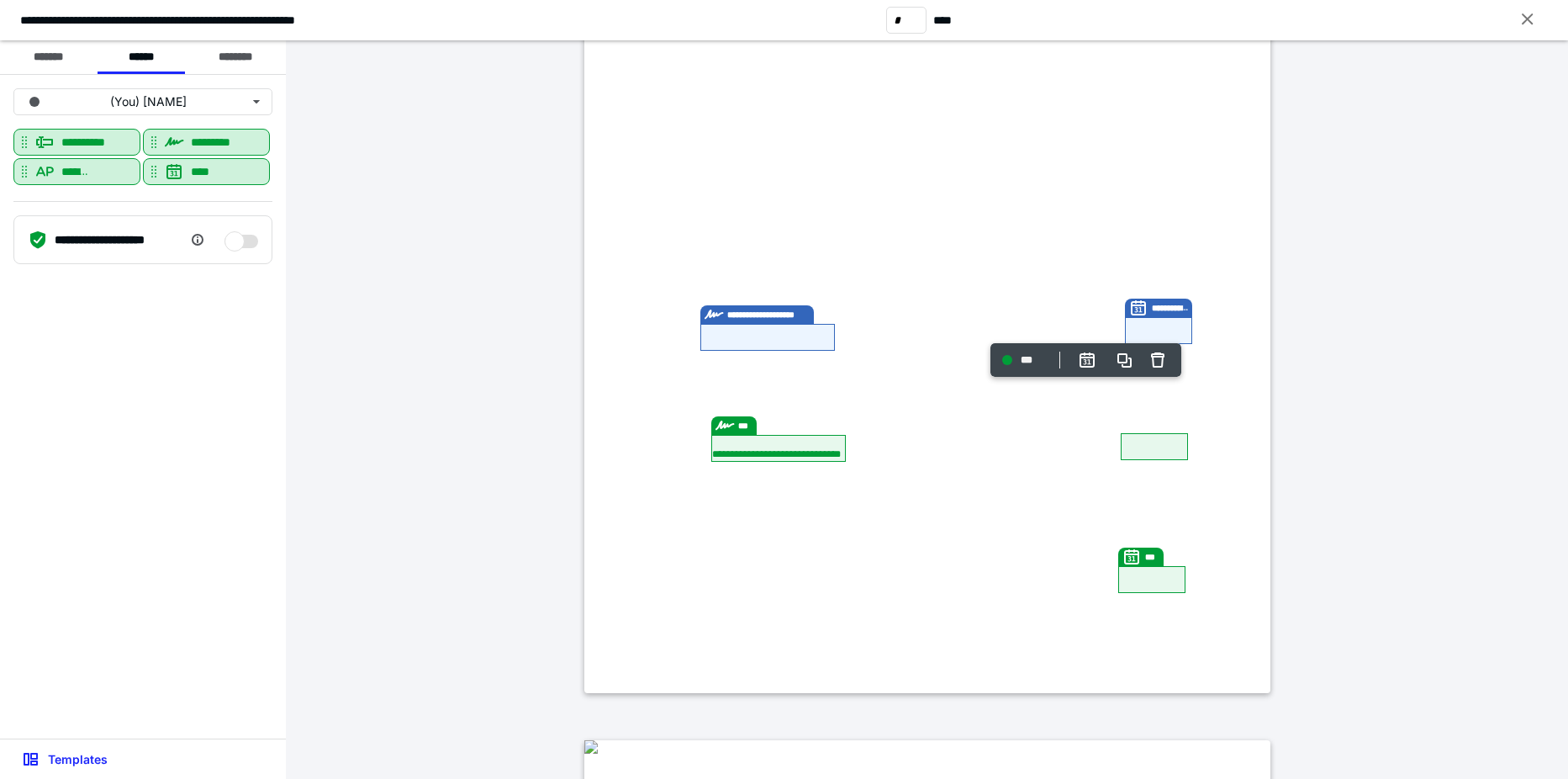 scroll, scrollTop: 4174, scrollLeft: 0, axis: vertical 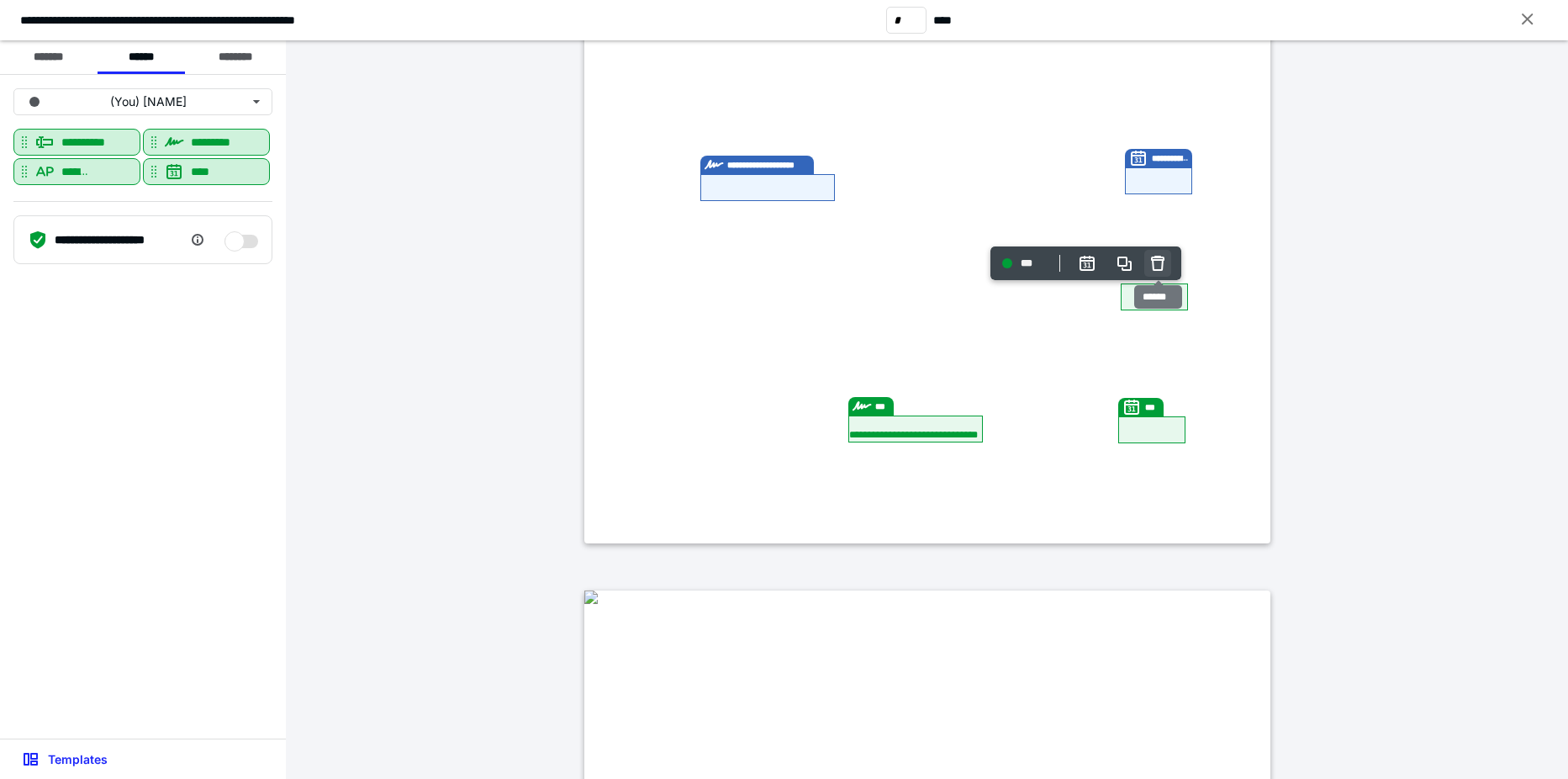 click at bounding box center (1158, 263) 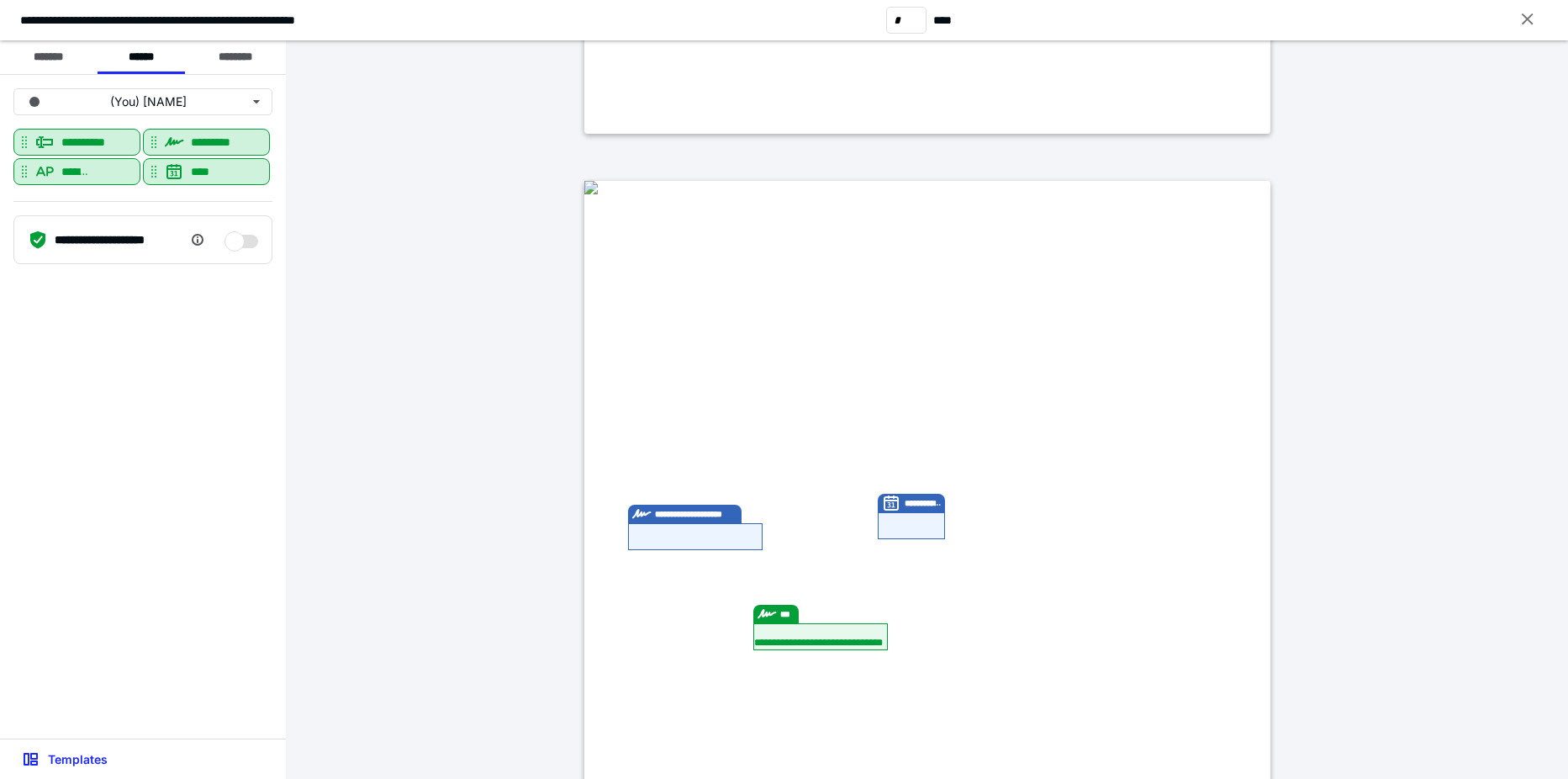 scroll, scrollTop: 2828, scrollLeft: 0, axis: vertical 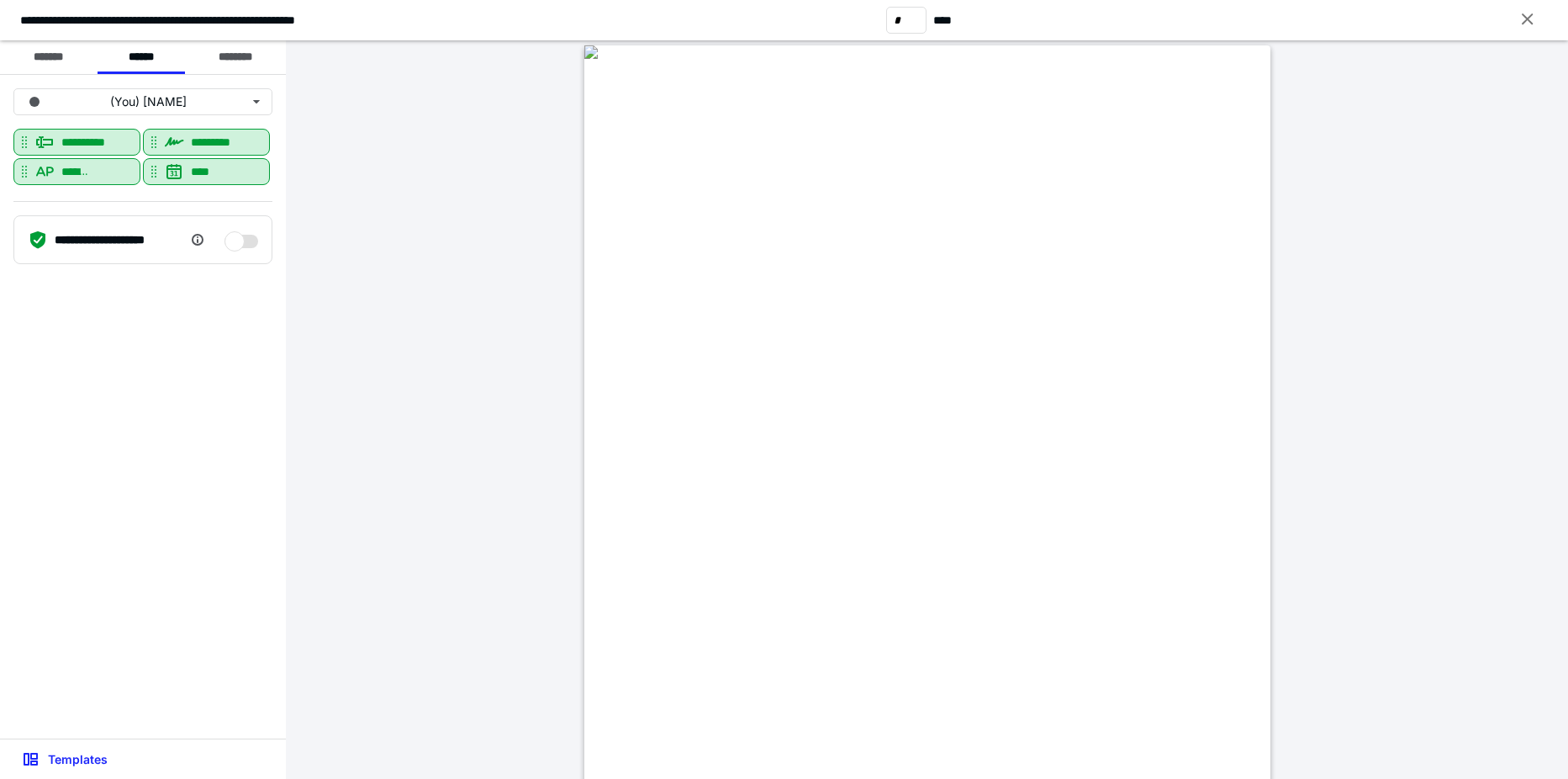 type on "*" 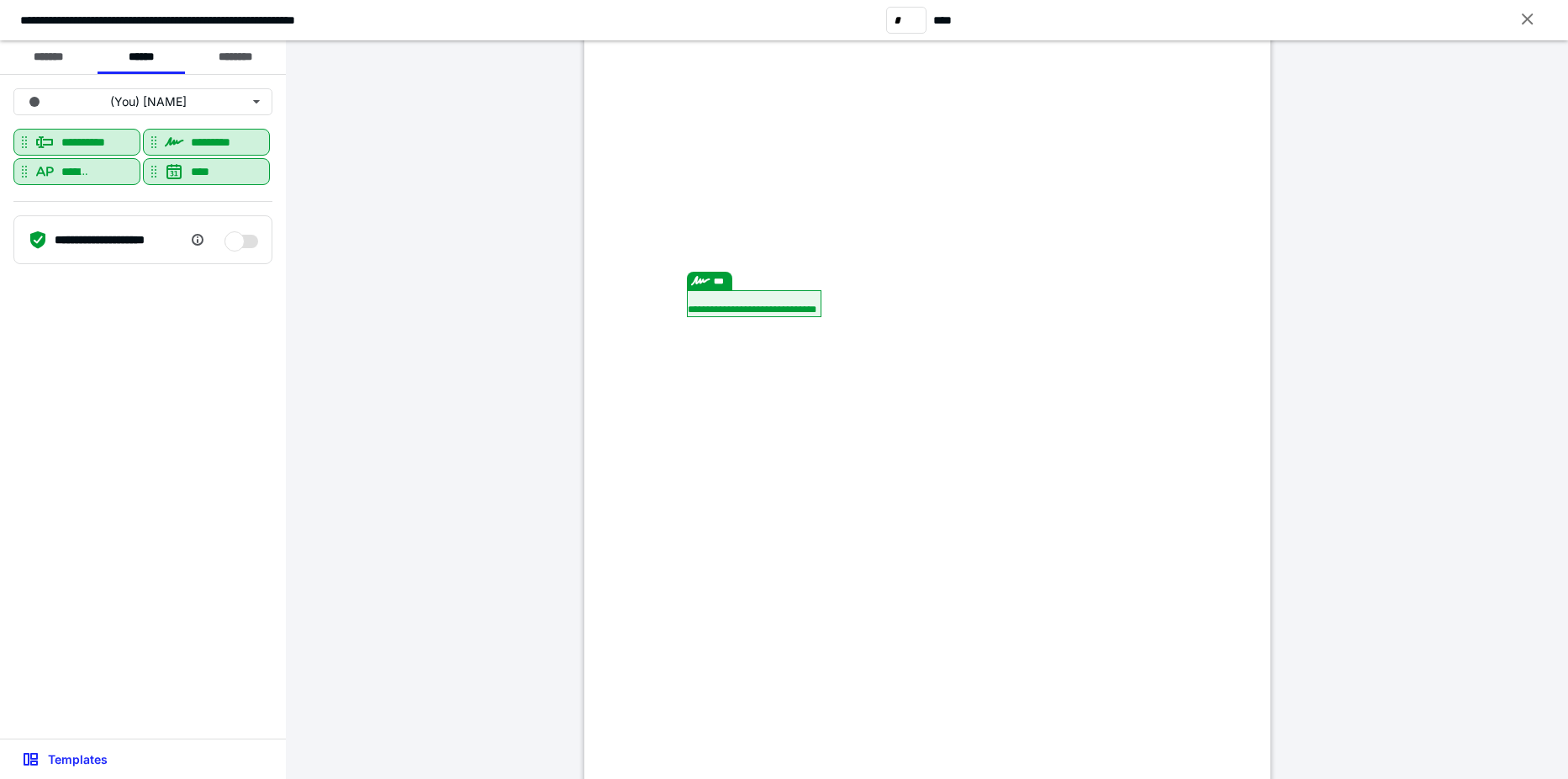 scroll, scrollTop: 0, scrollLeft: 0, axis: both 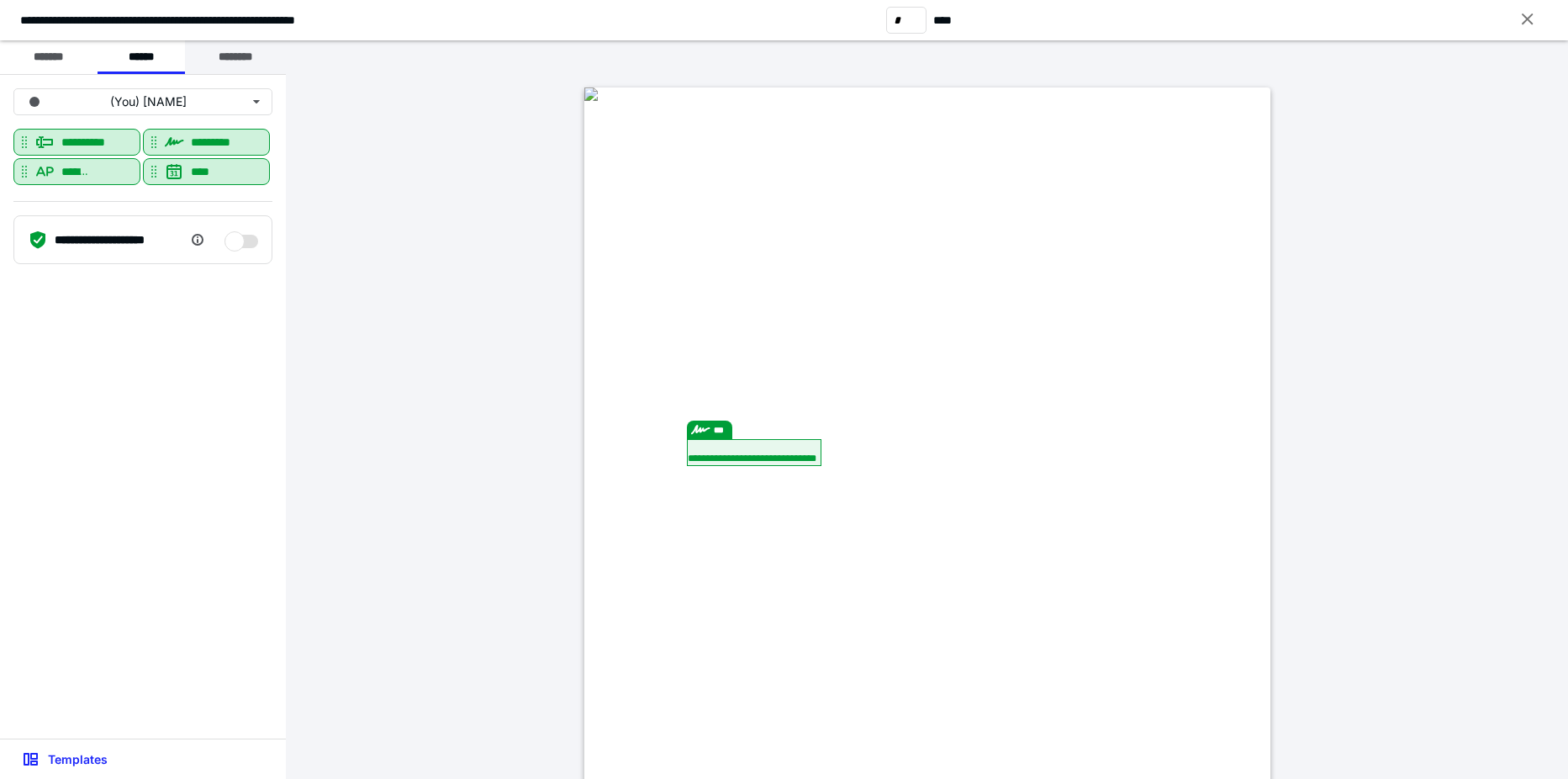 click on "********" at bounding box center [235, 57] 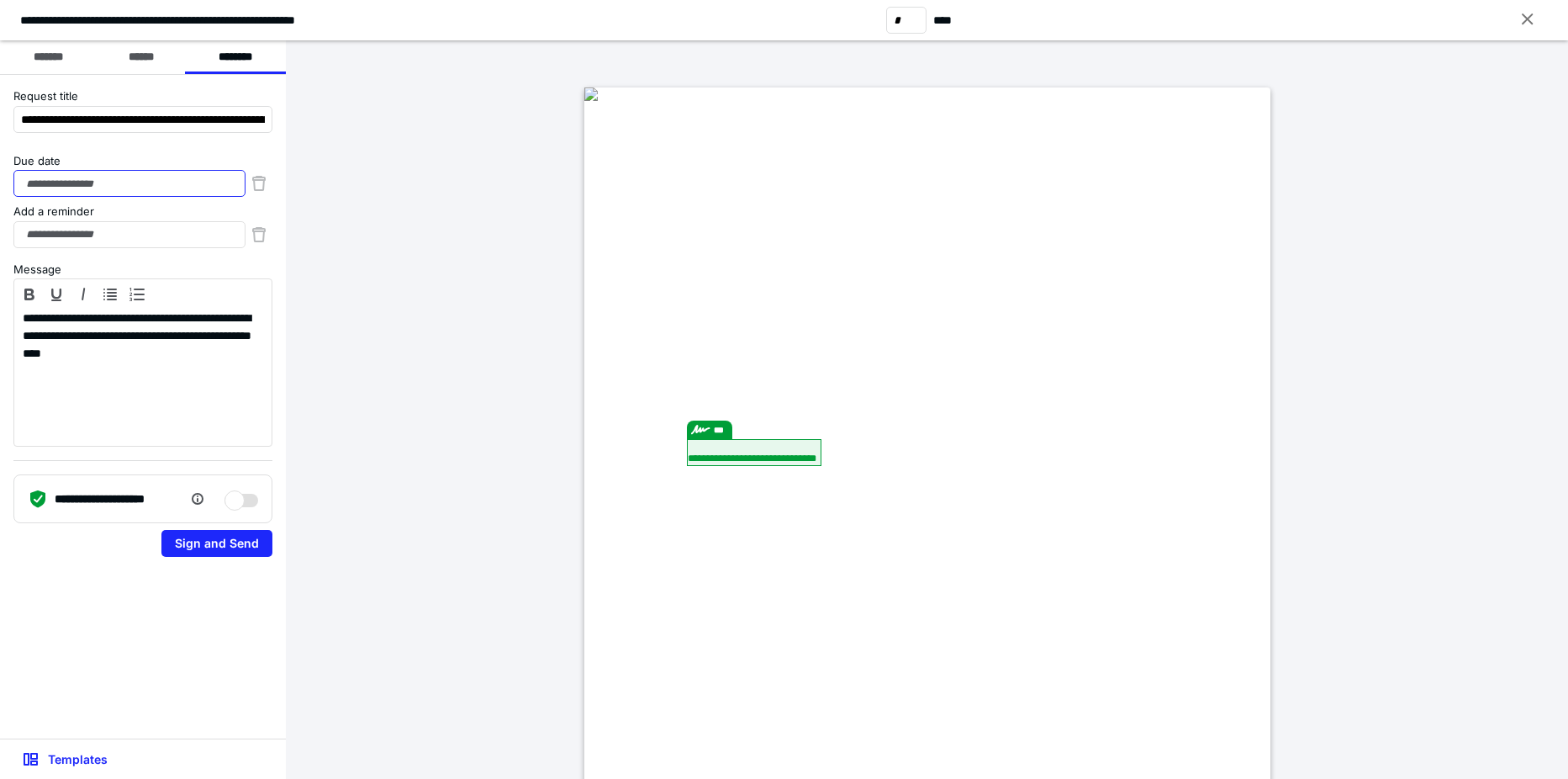 click on "Due date" at bounding box center (129, 183) 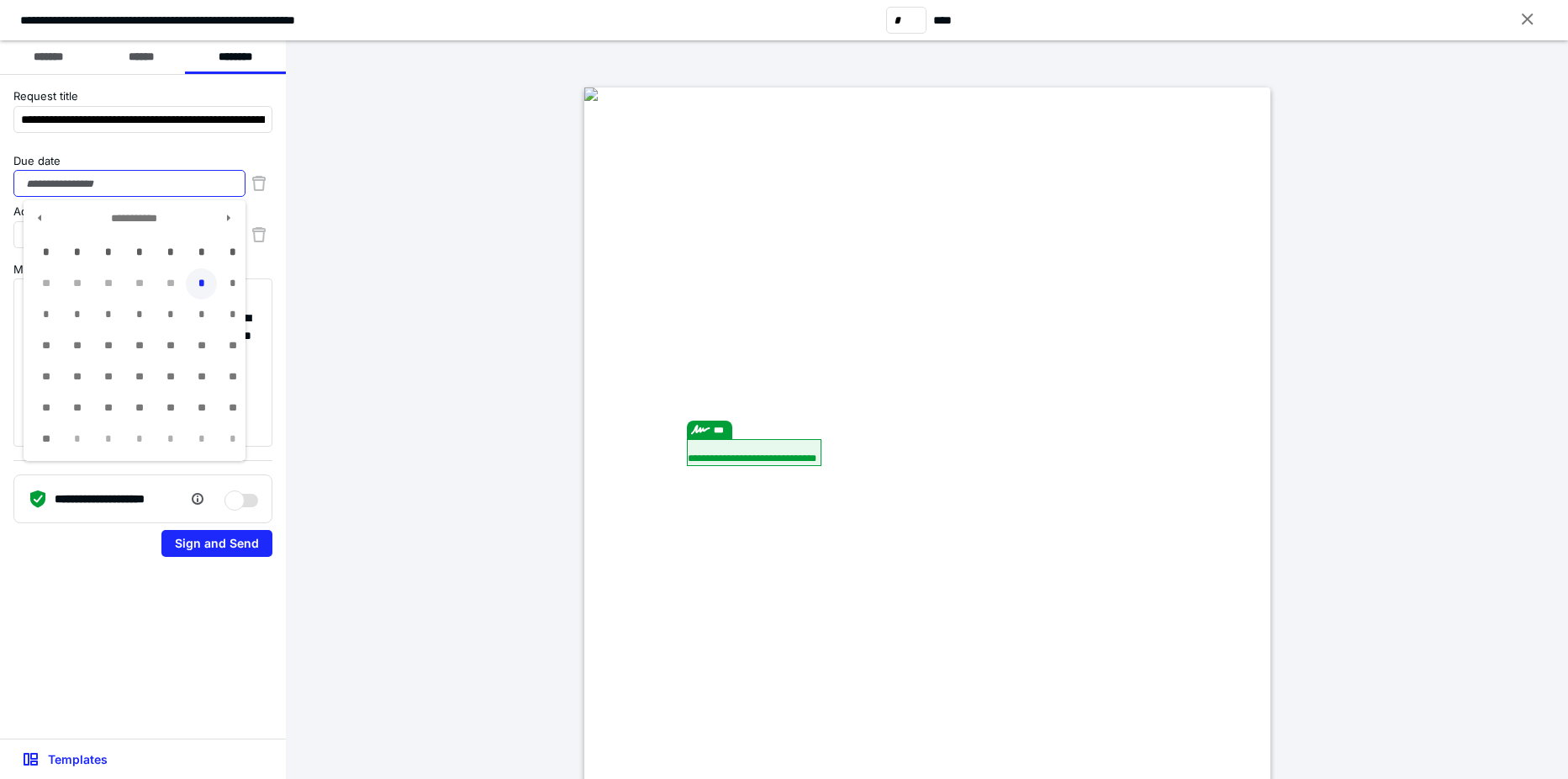 click on "*" at bounding box center (201, 284) 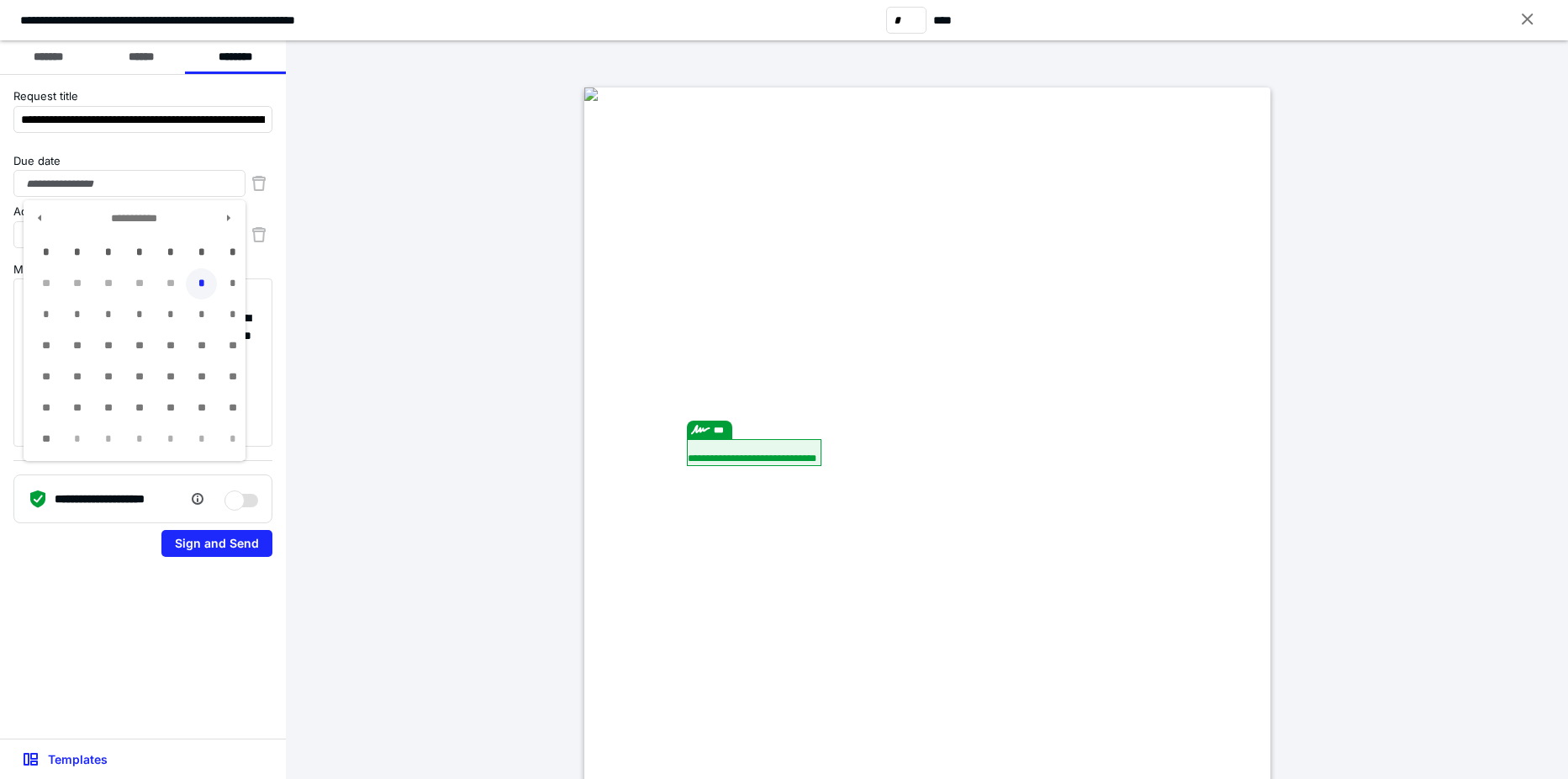 type on "**********" 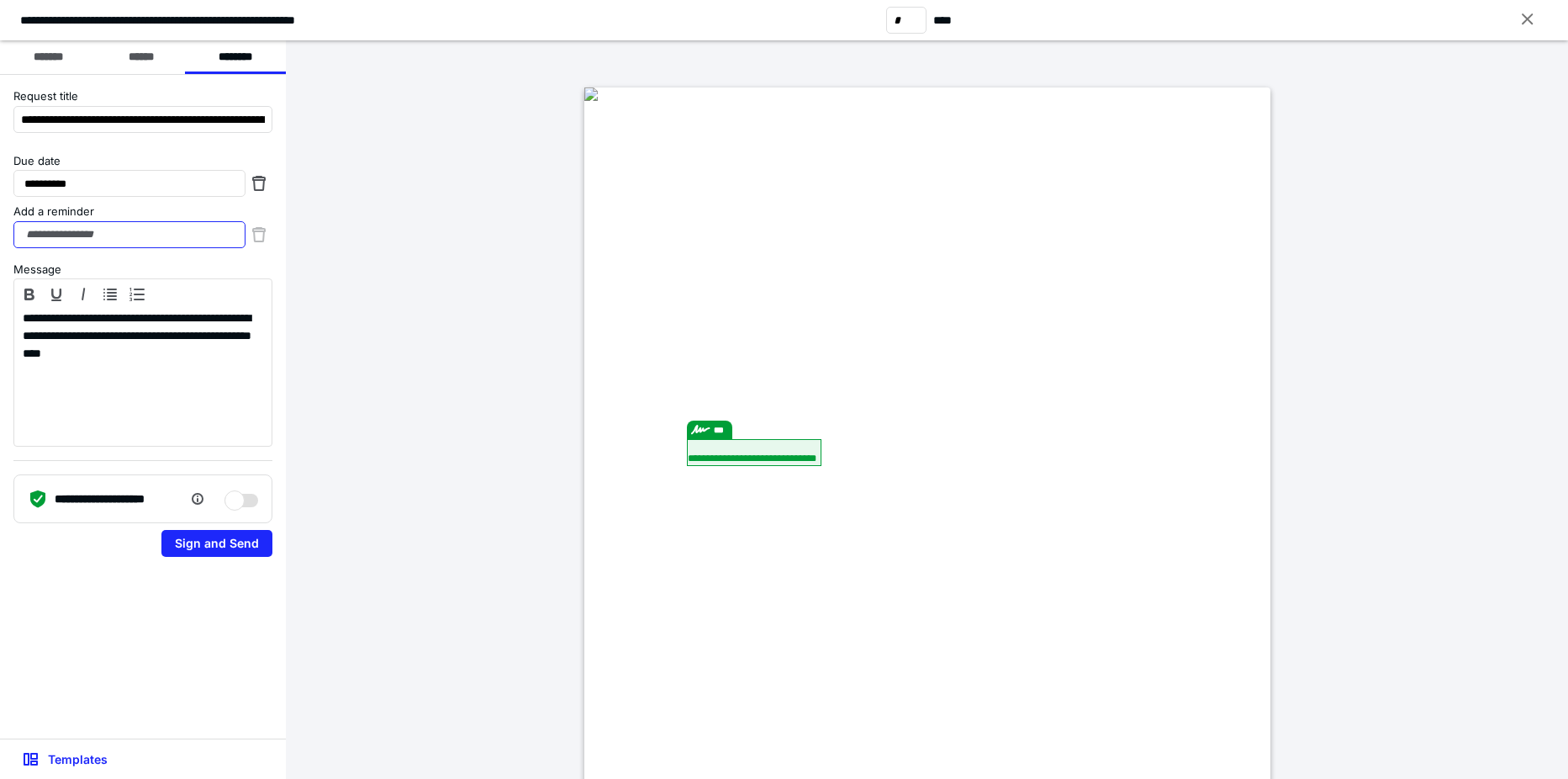 click on "Add a reminder" at bounding box center (129, 235) 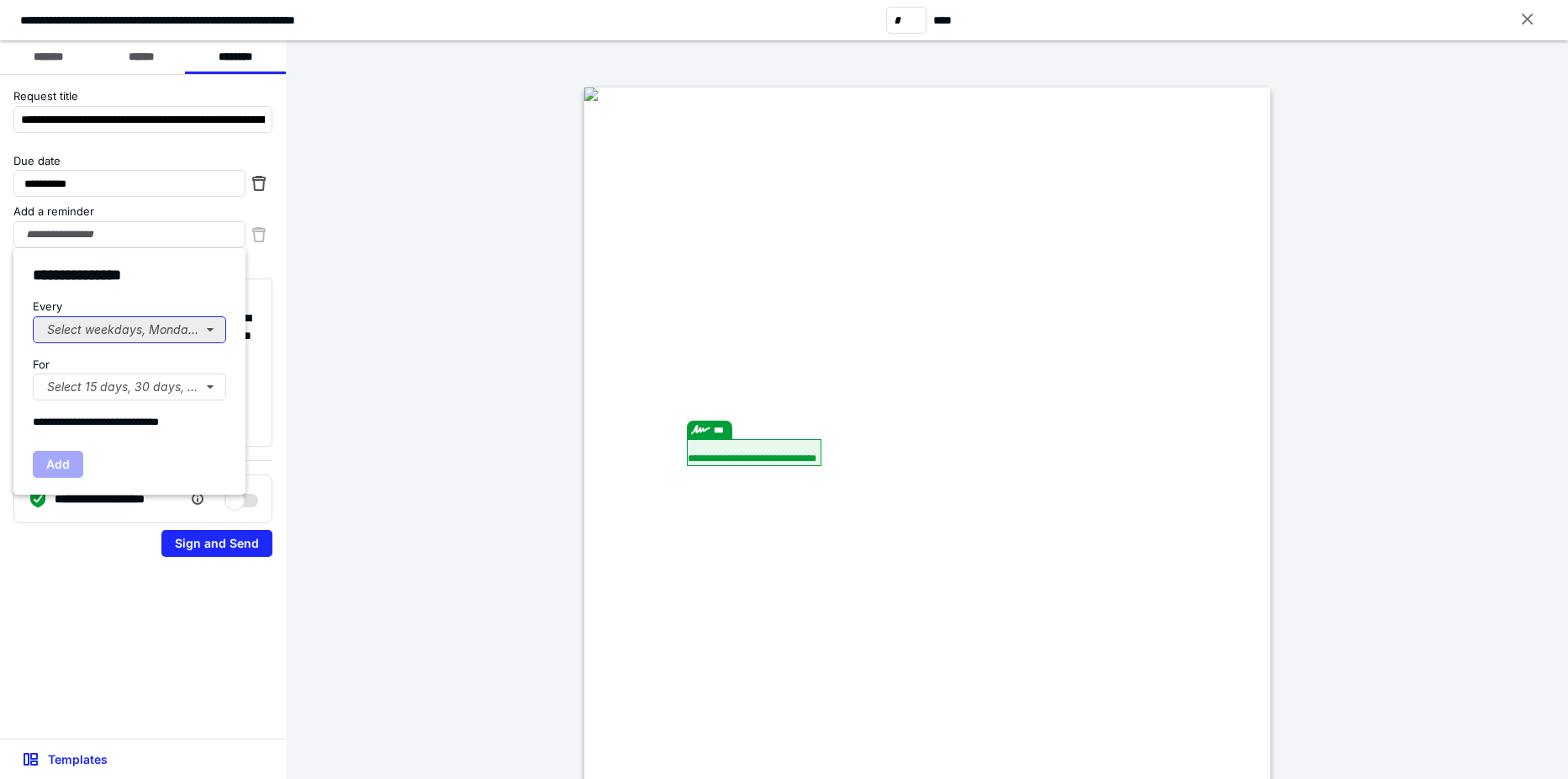 click on "Select weekdays, Mondays, or Tues..." at bounding box center [129, 330] 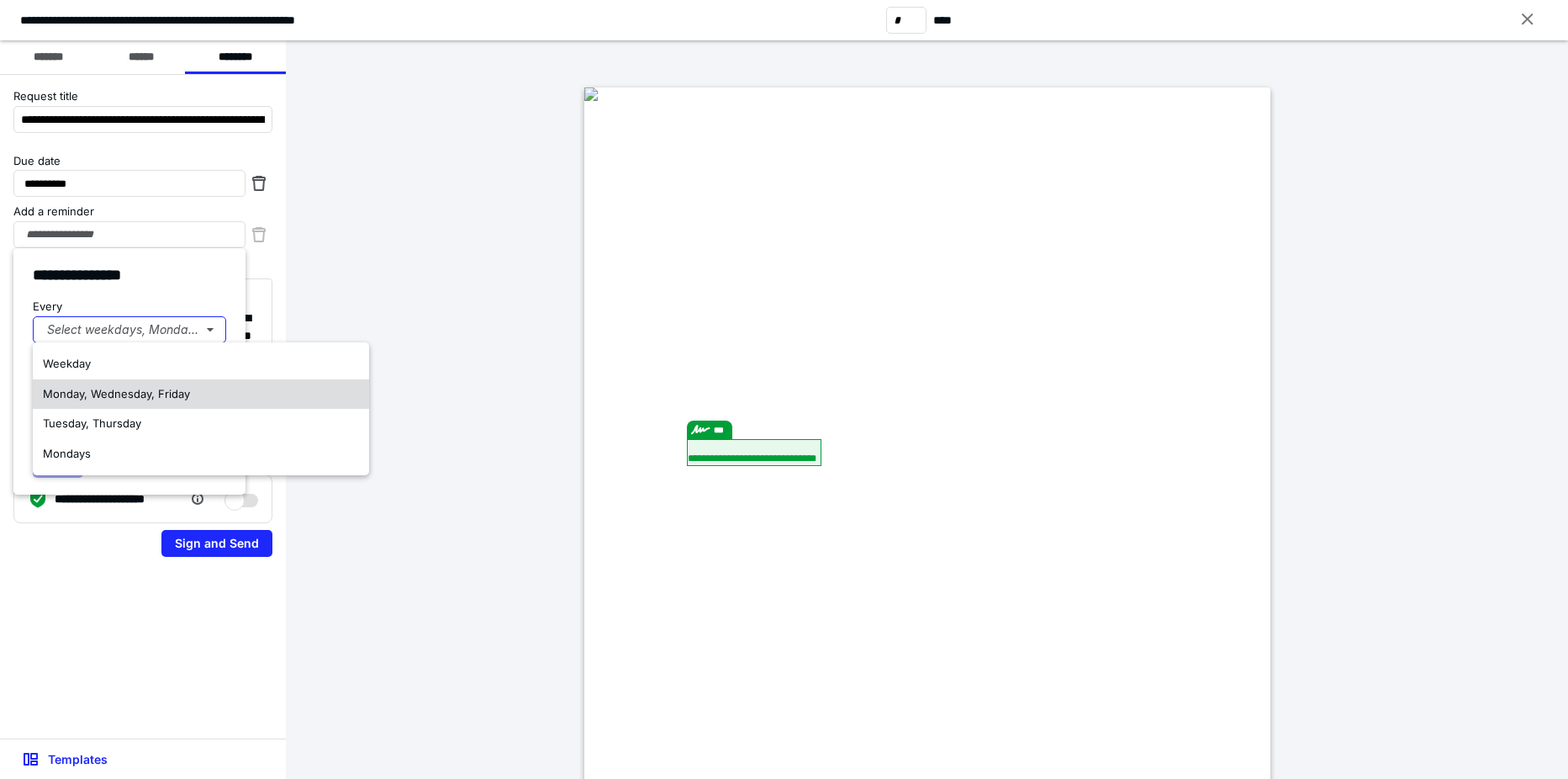 click on "Monday, Wednesday, Friday" at bounding box center [116, 394] 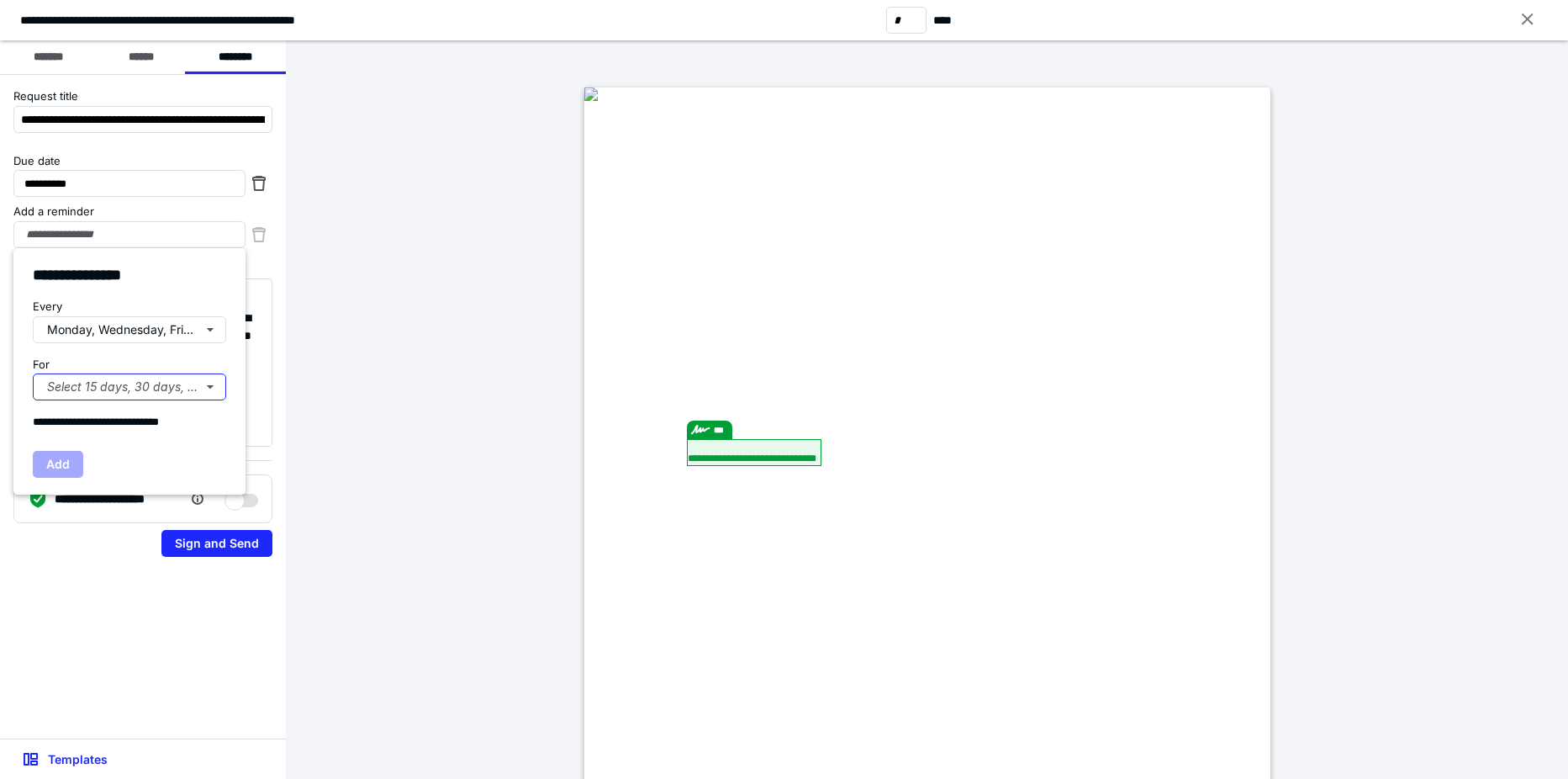 click on "Select 15 days, 30 days, or 45 days..." at bounding box center [129, 387] 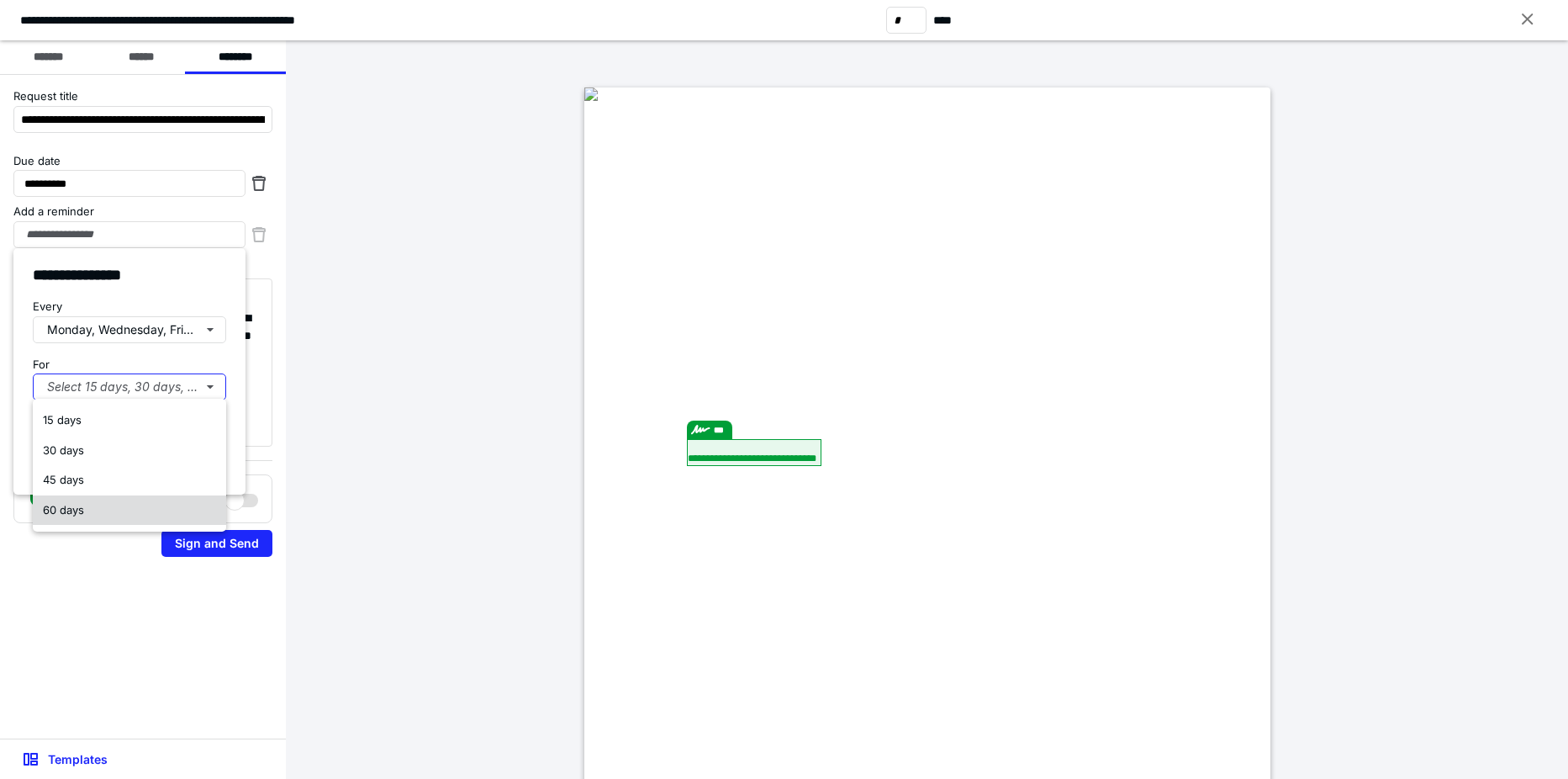 click on "60 days" at bounding box center [129, 511] 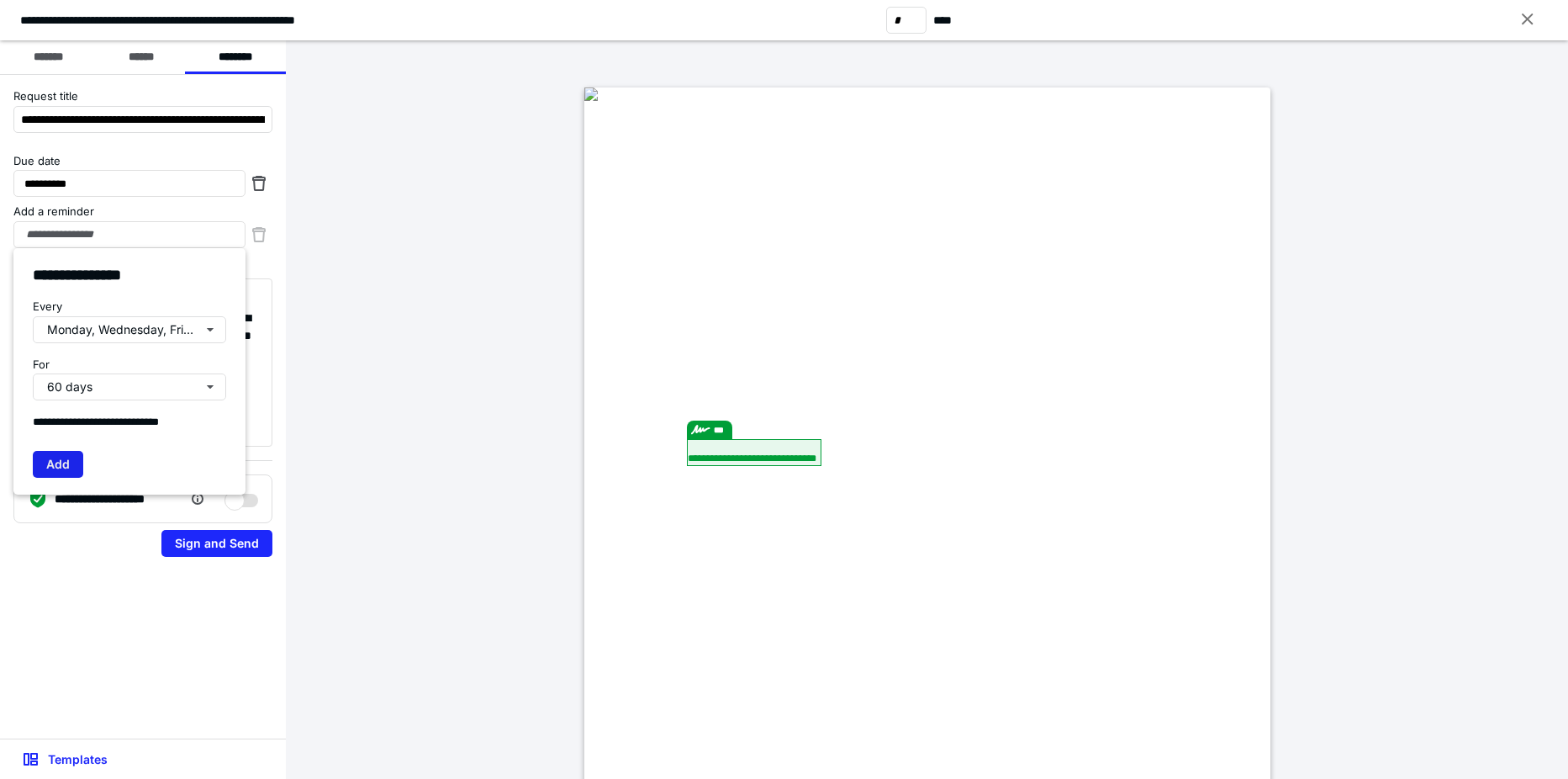 click on "Add" at bounding box center [58, 464] 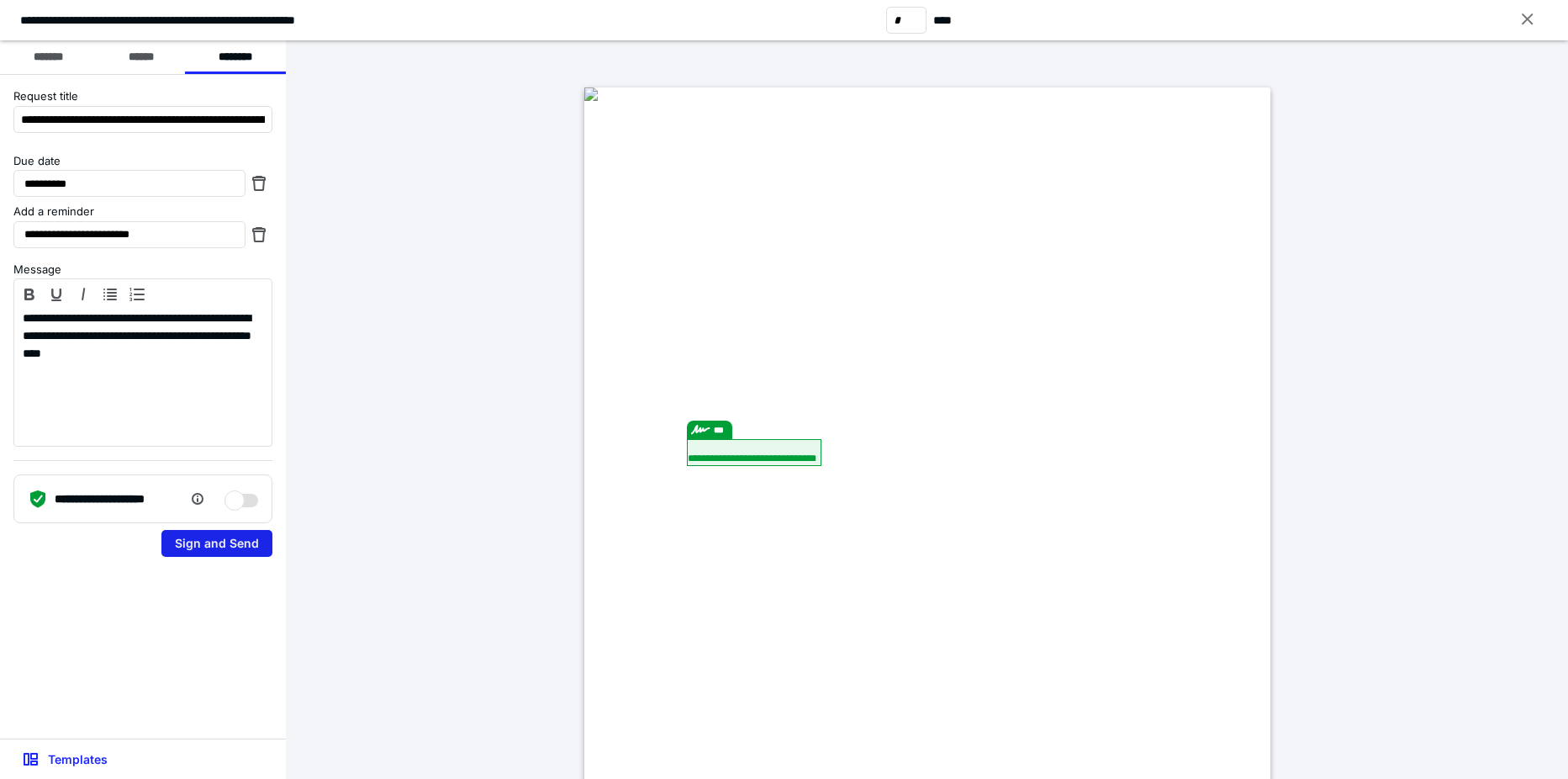 click on "Sign and Send" at bounding box center [217, 543] 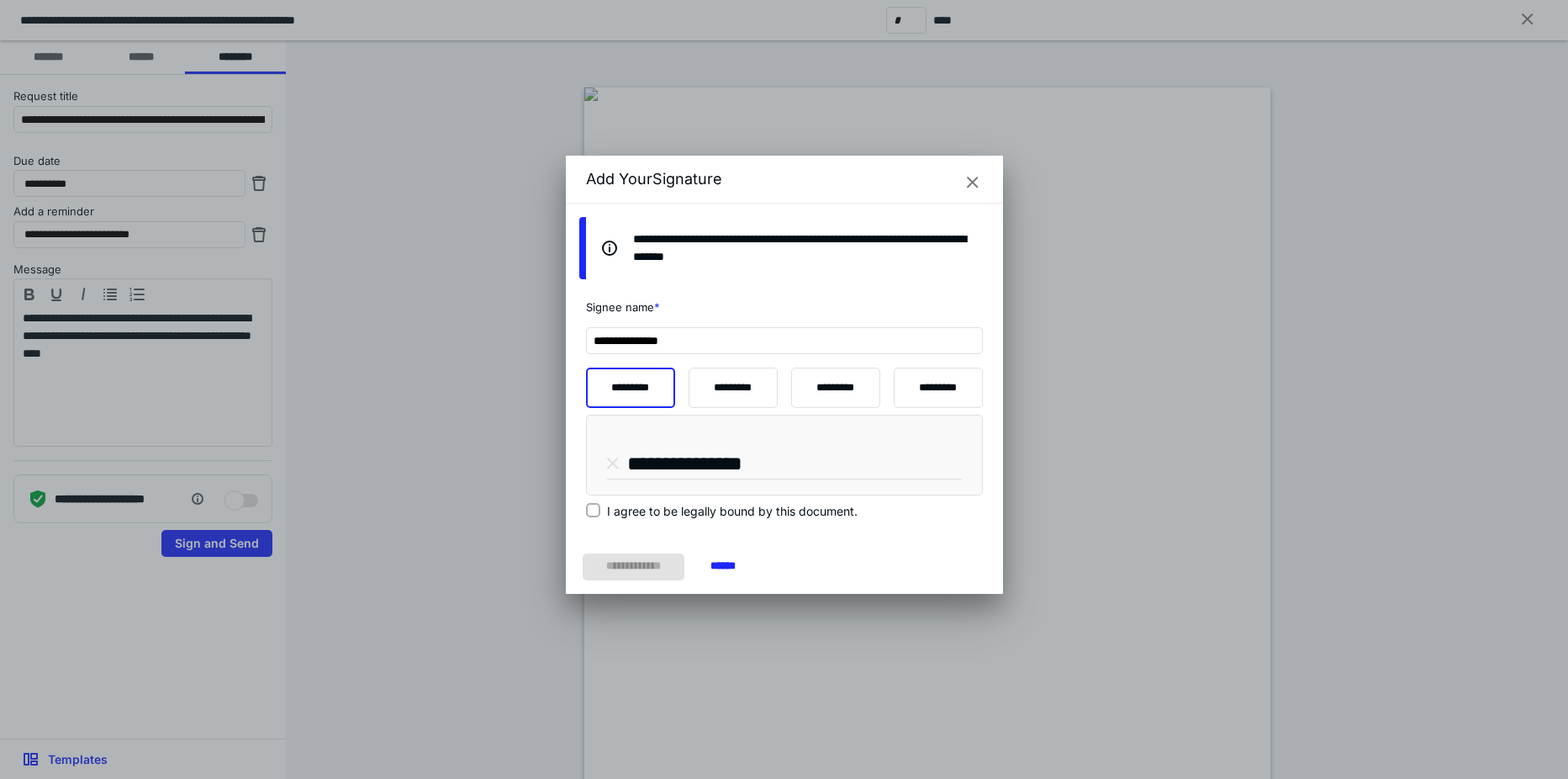 click on "I agree to be legally bound by this document." at bounding box center [593, 511] 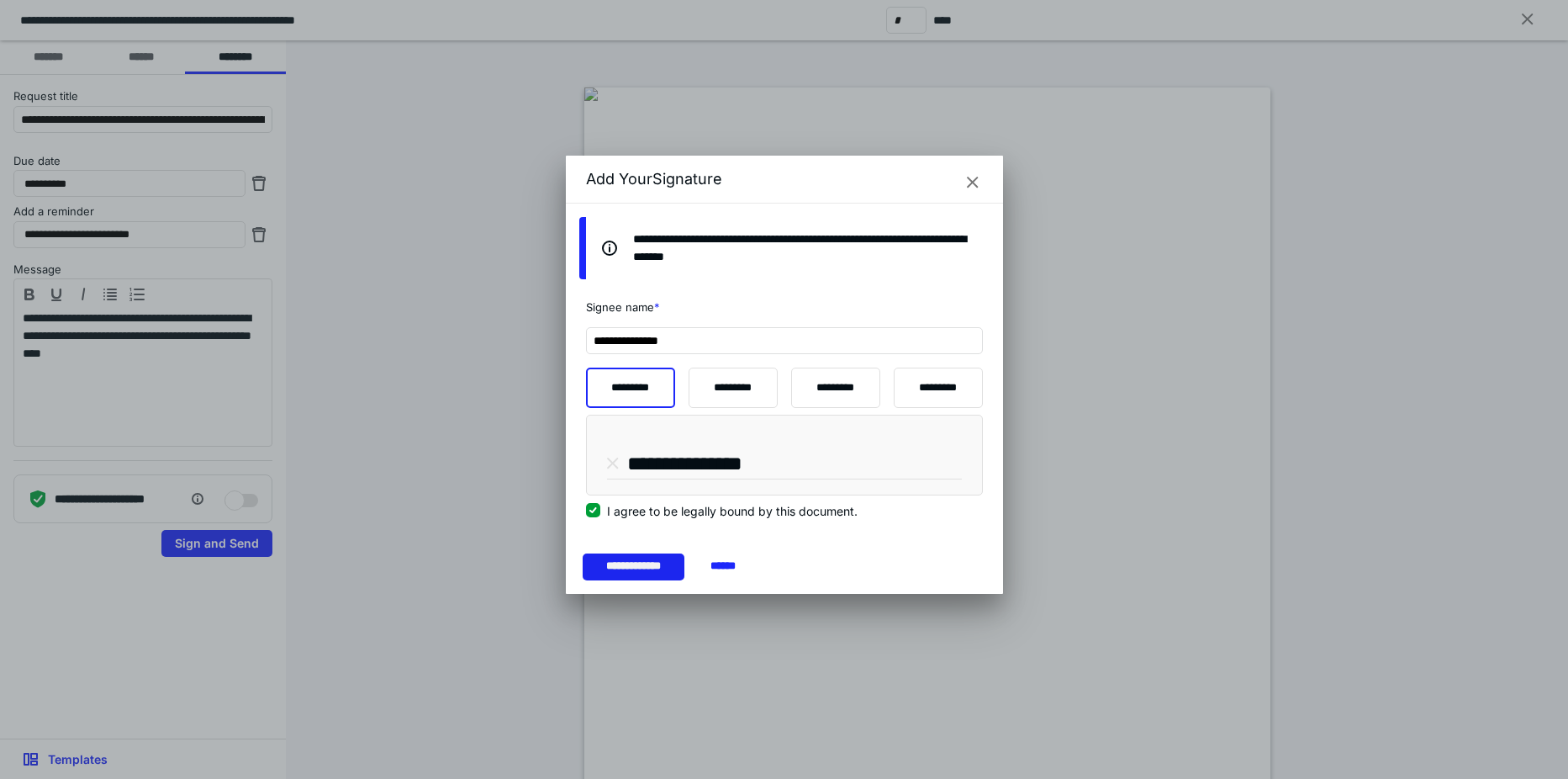 click on "**********" at bounding box center [634, 567] 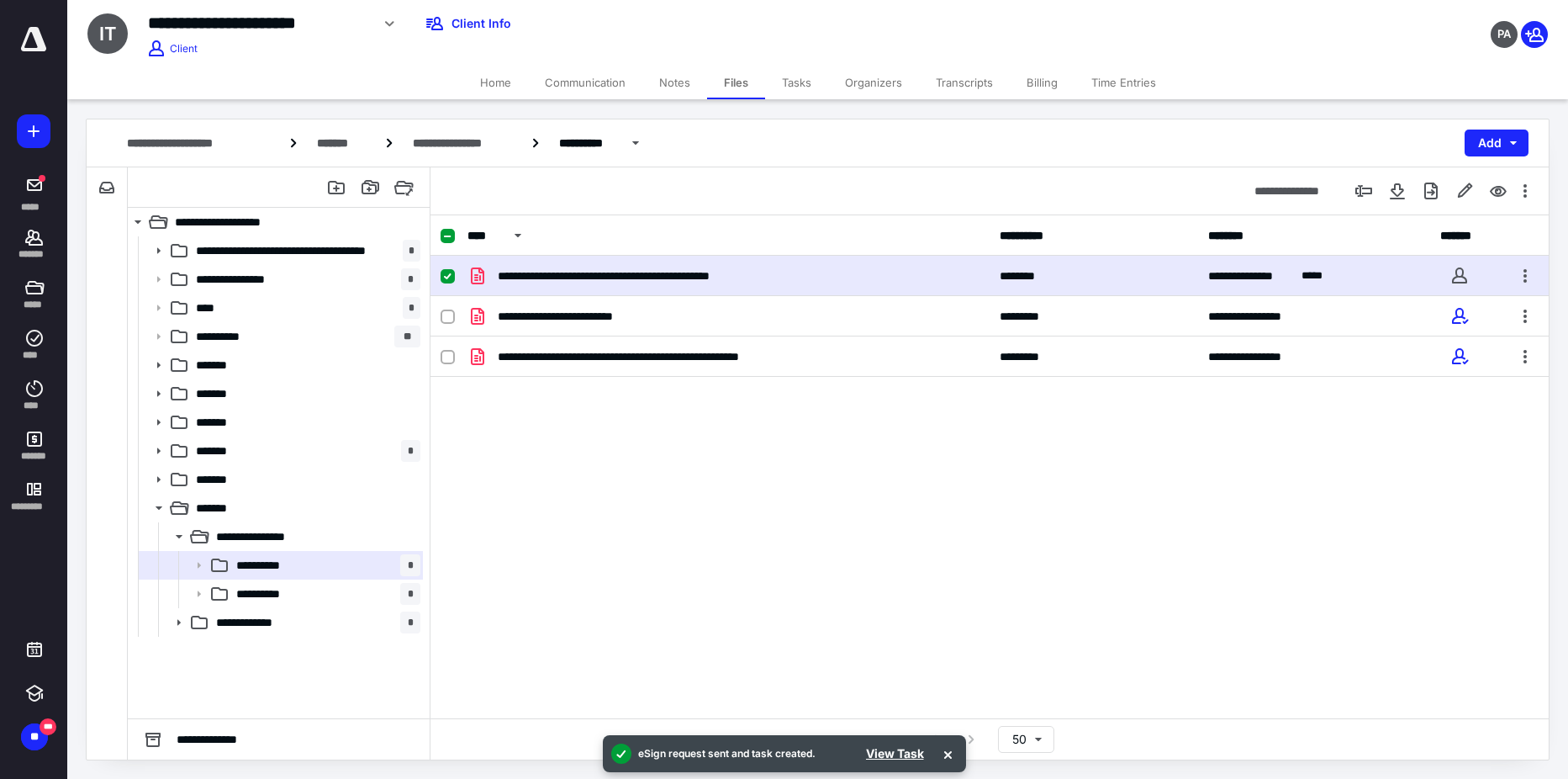 click on "Tasks" at bounding box center [796, 82] 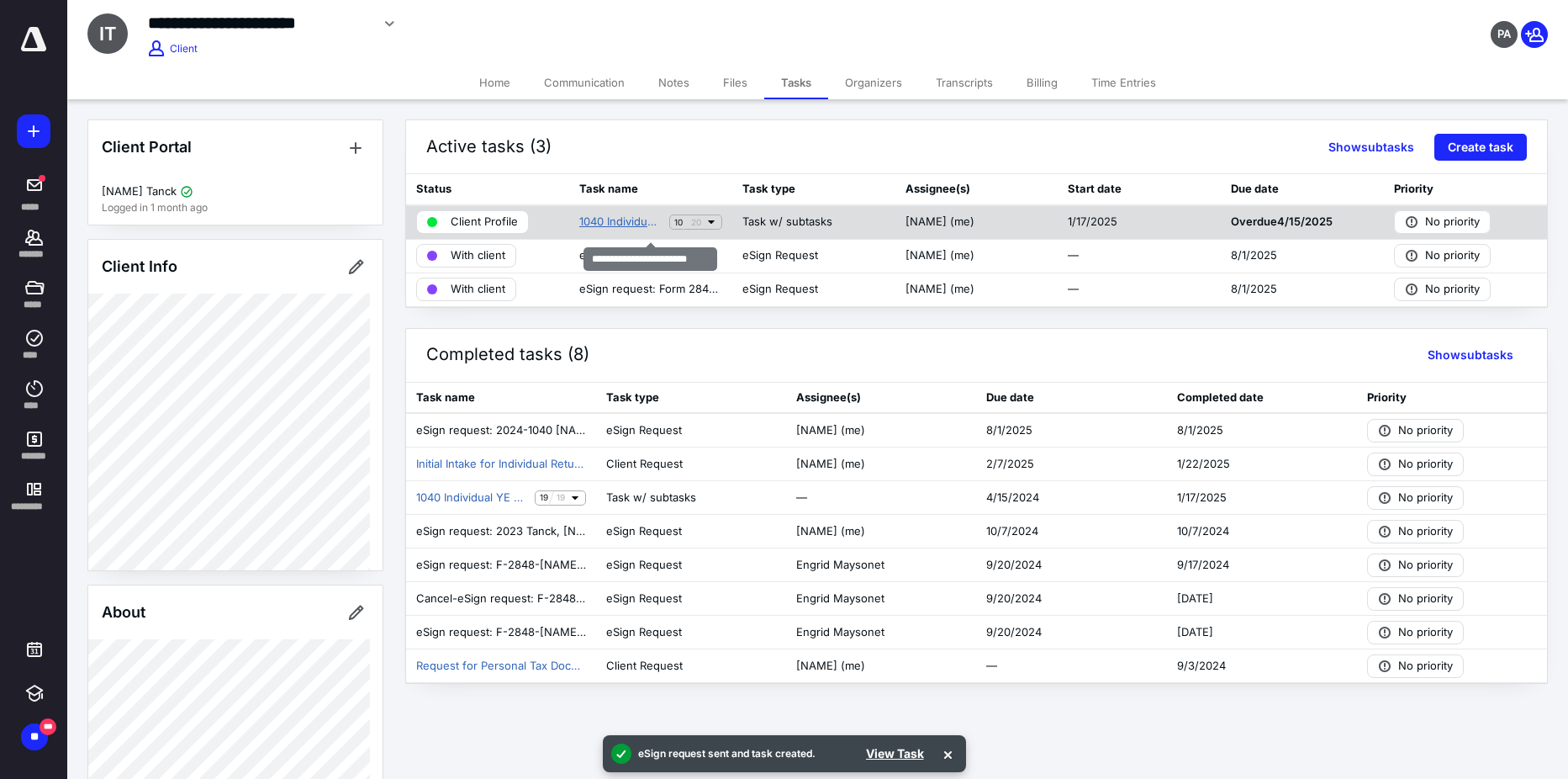 click on "1040 Individual YE 2024" at bounding box center [620, 222] 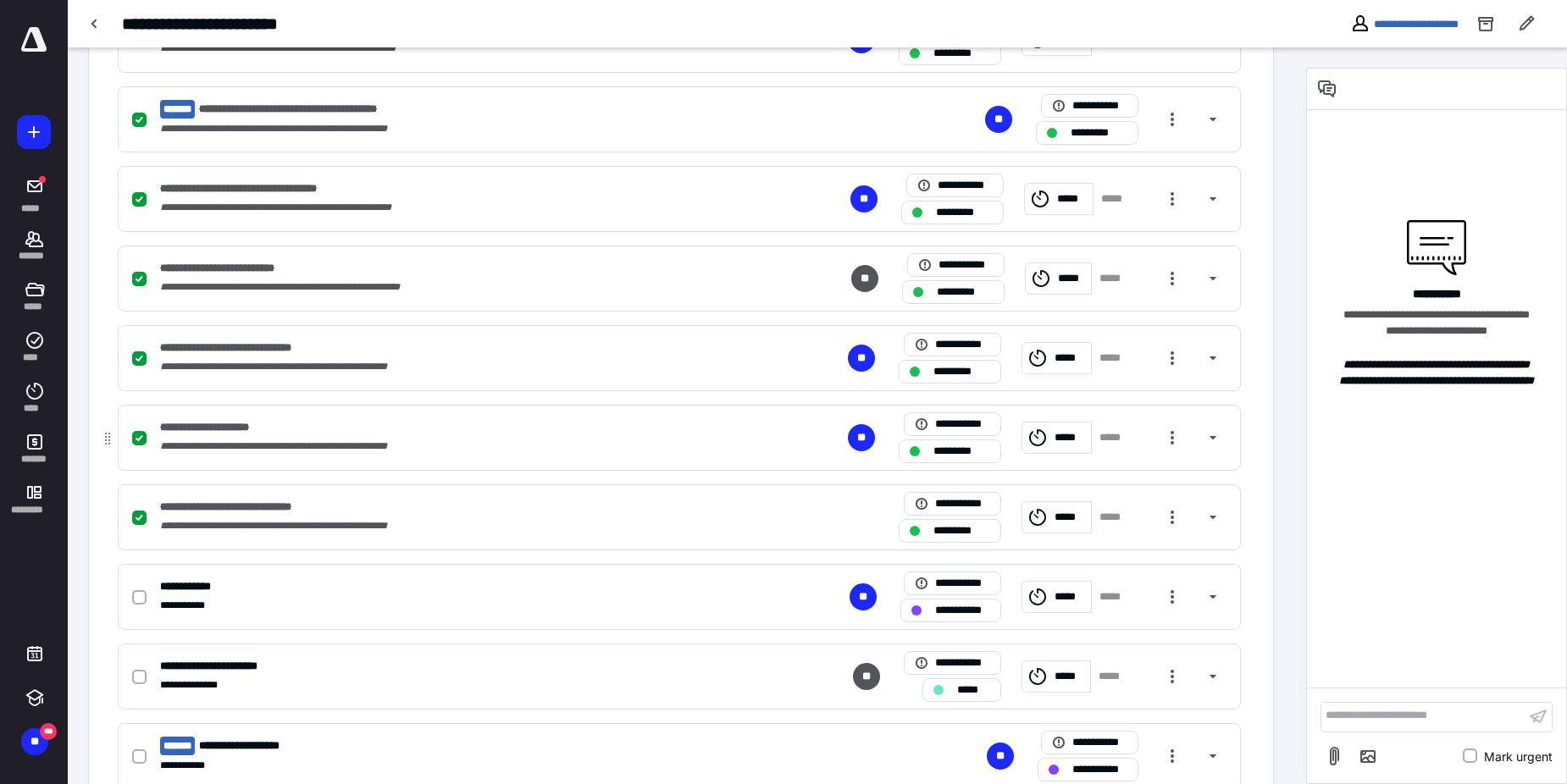 scroll, scrollTop: 762, scrollLeft: 0, axis: vertical 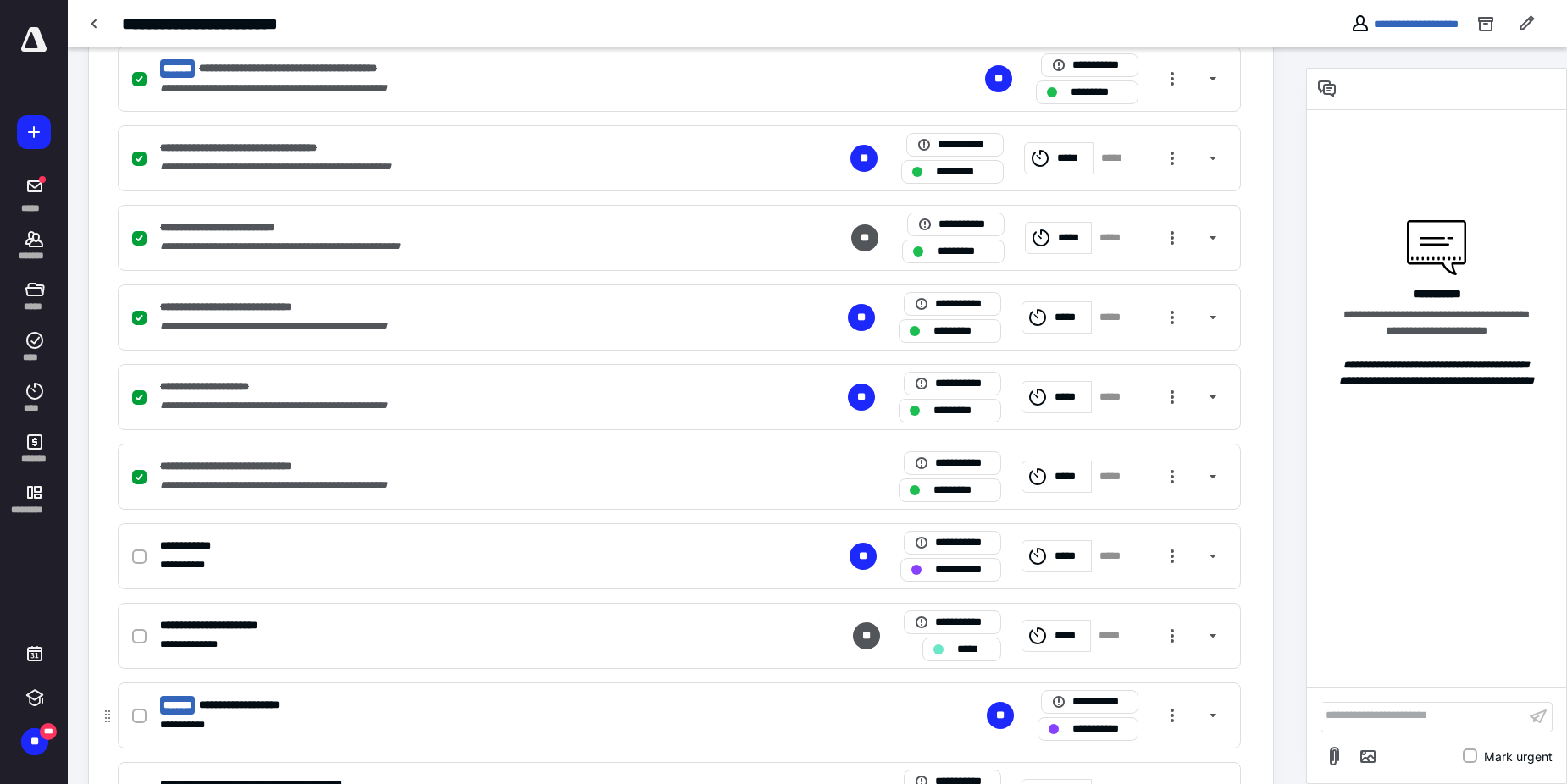 click on "**********" at bounding box center [457, 725] 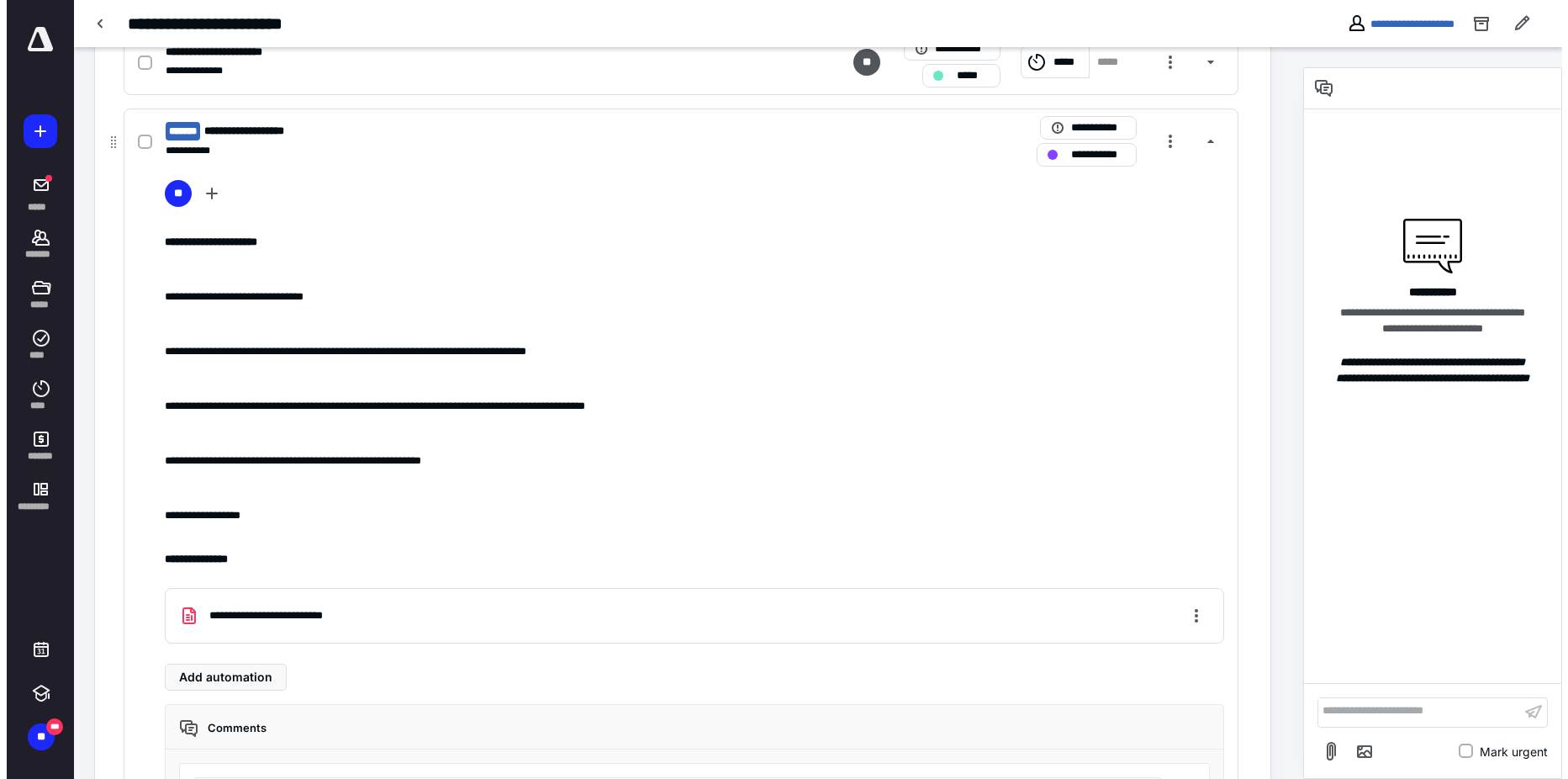 scroll, scrollTop: 1262, scrollLeft: 0, axis: vertical 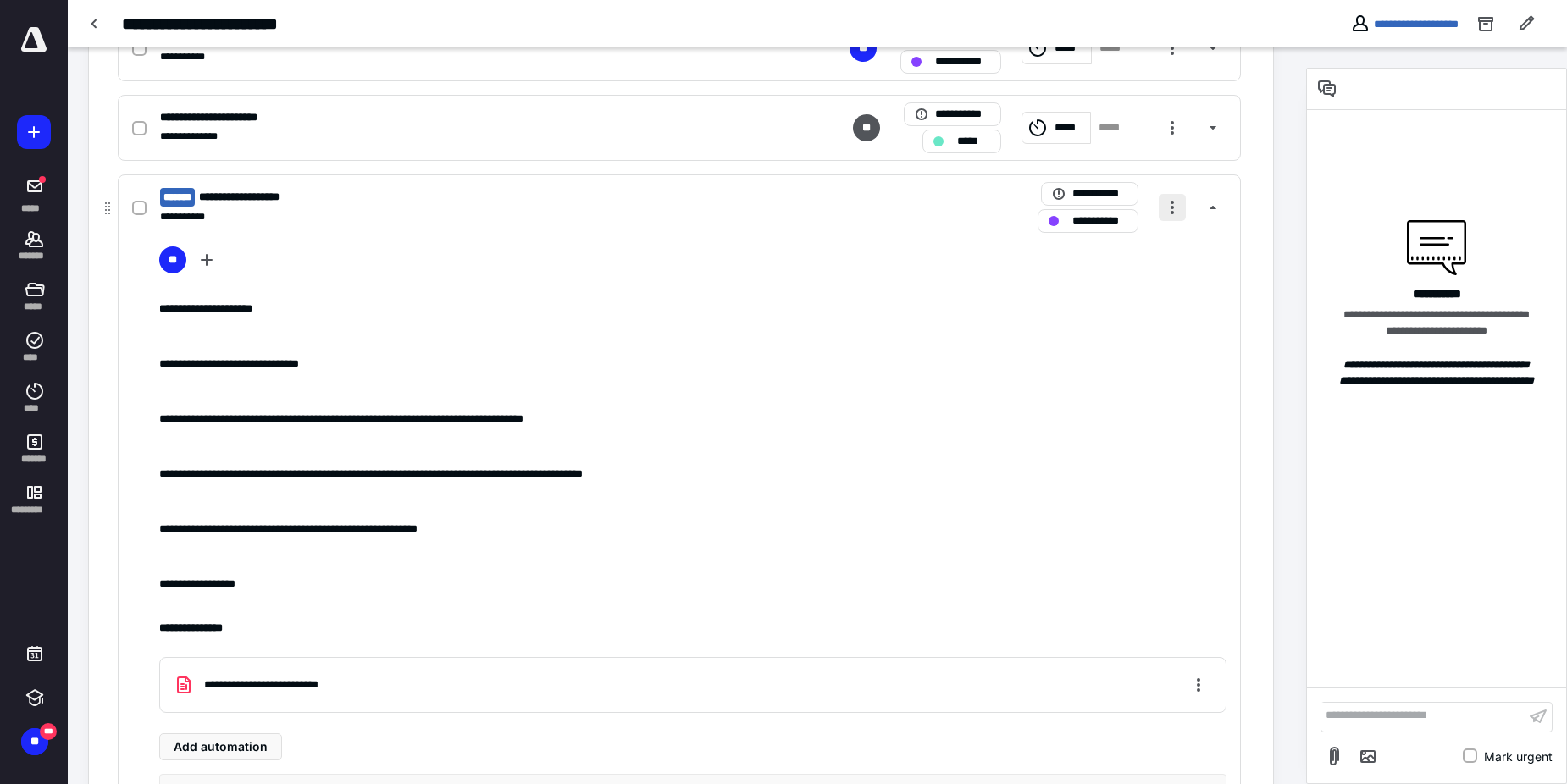 click at bounding box center (1172, 207) 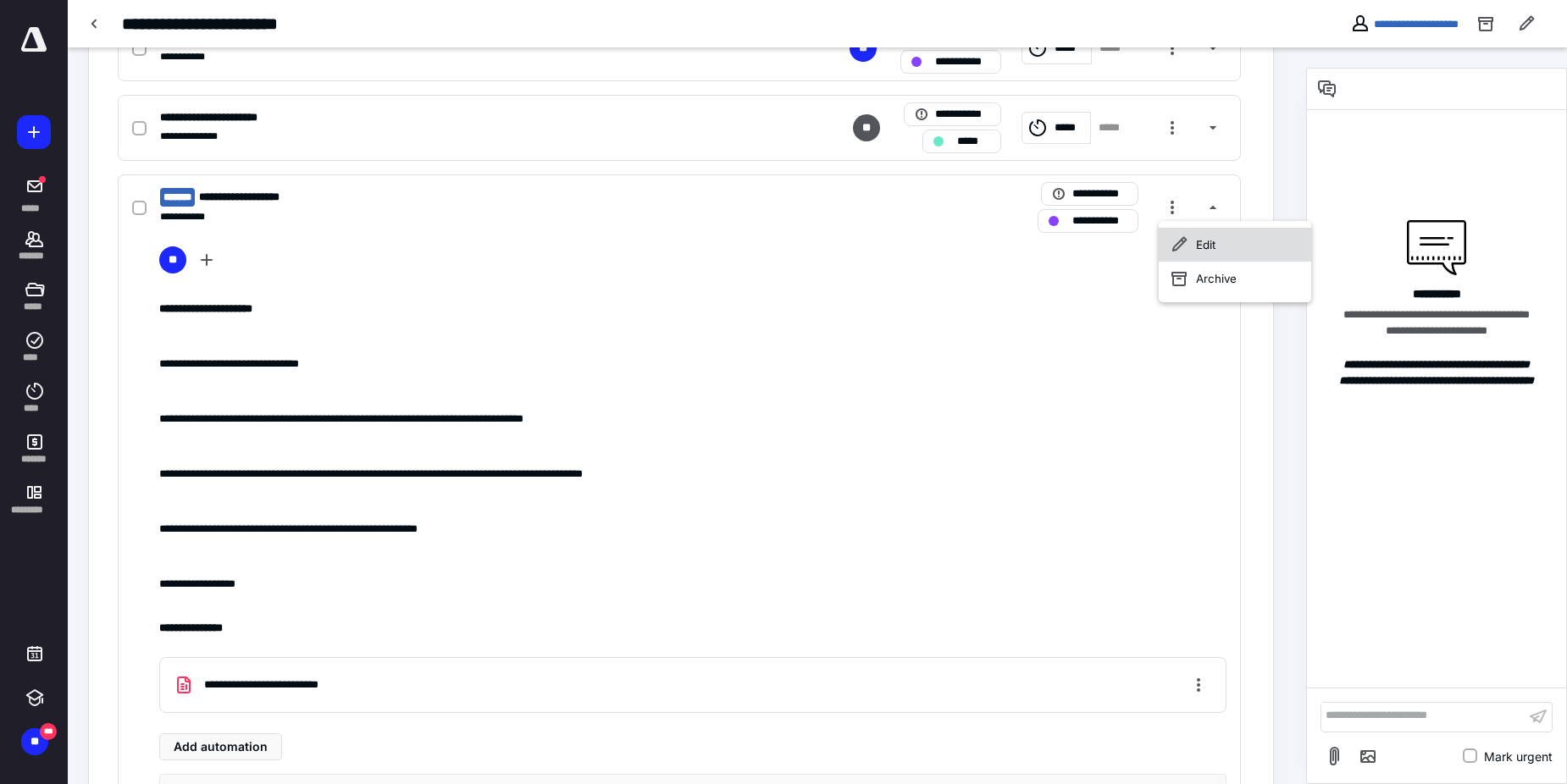 click on "Edit" at bounding box center (1235, 245) 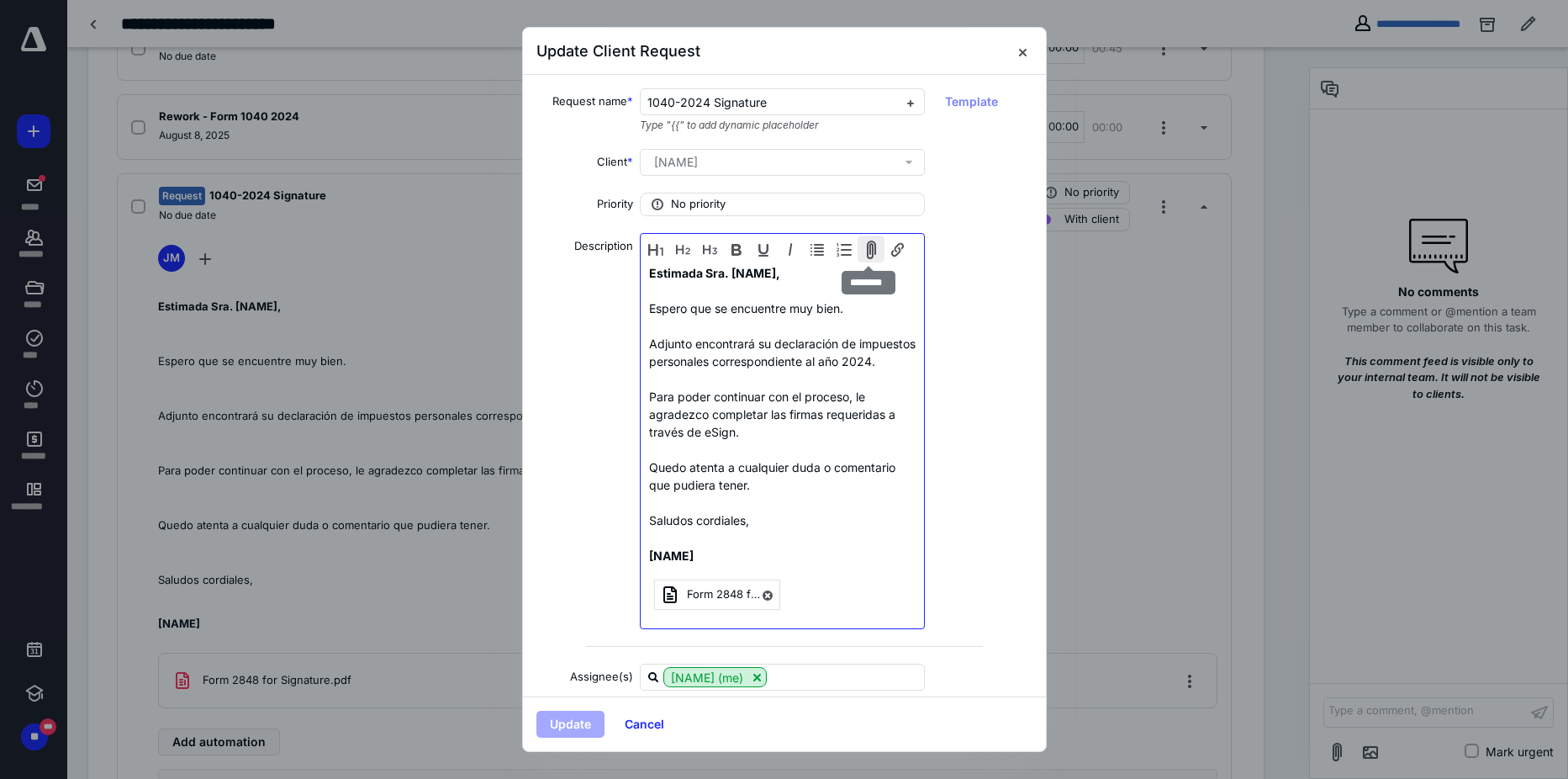 click at bounding box center (871, 249) 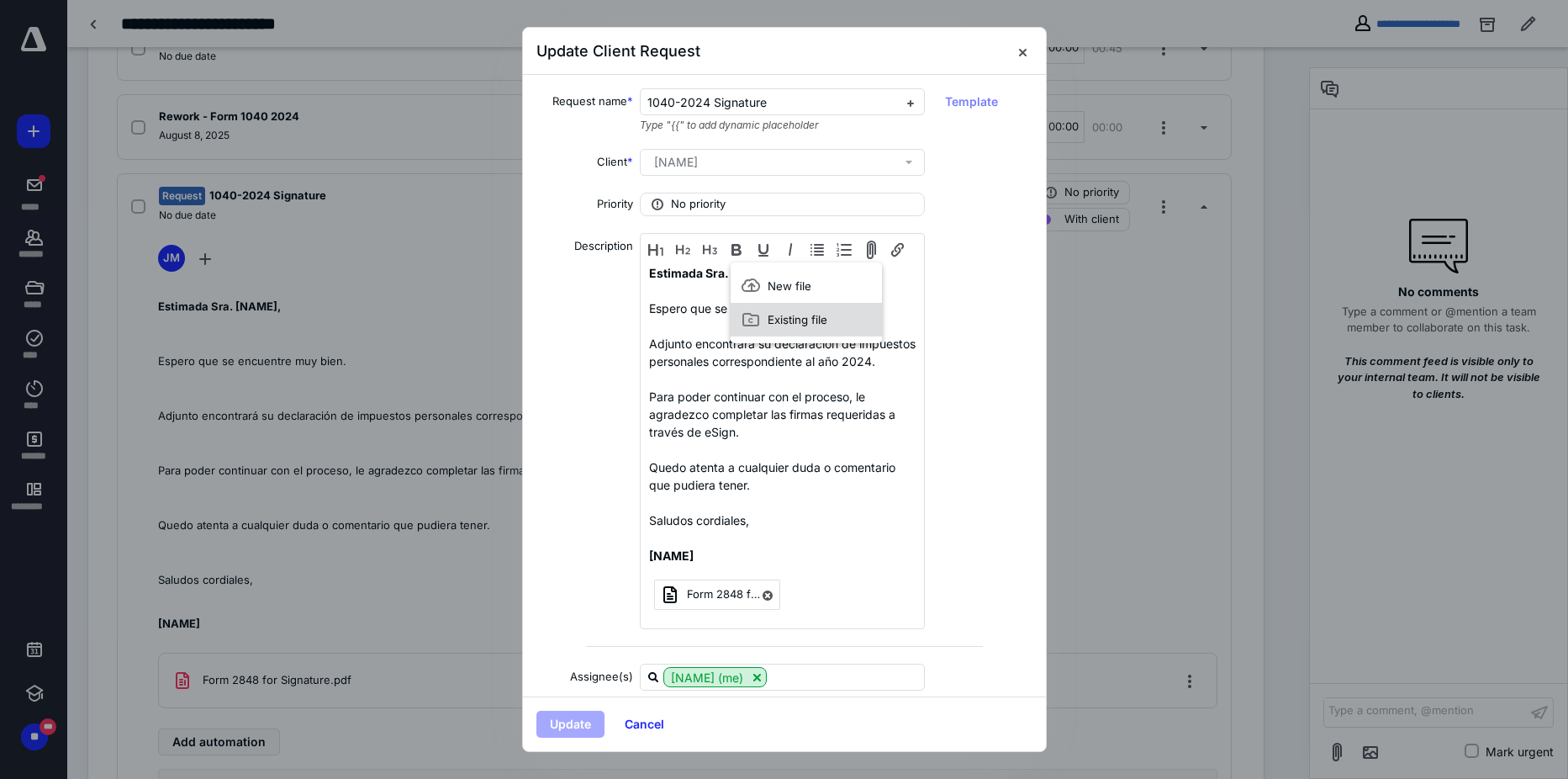 click on "Existing file" at bounding box center [806, 320] 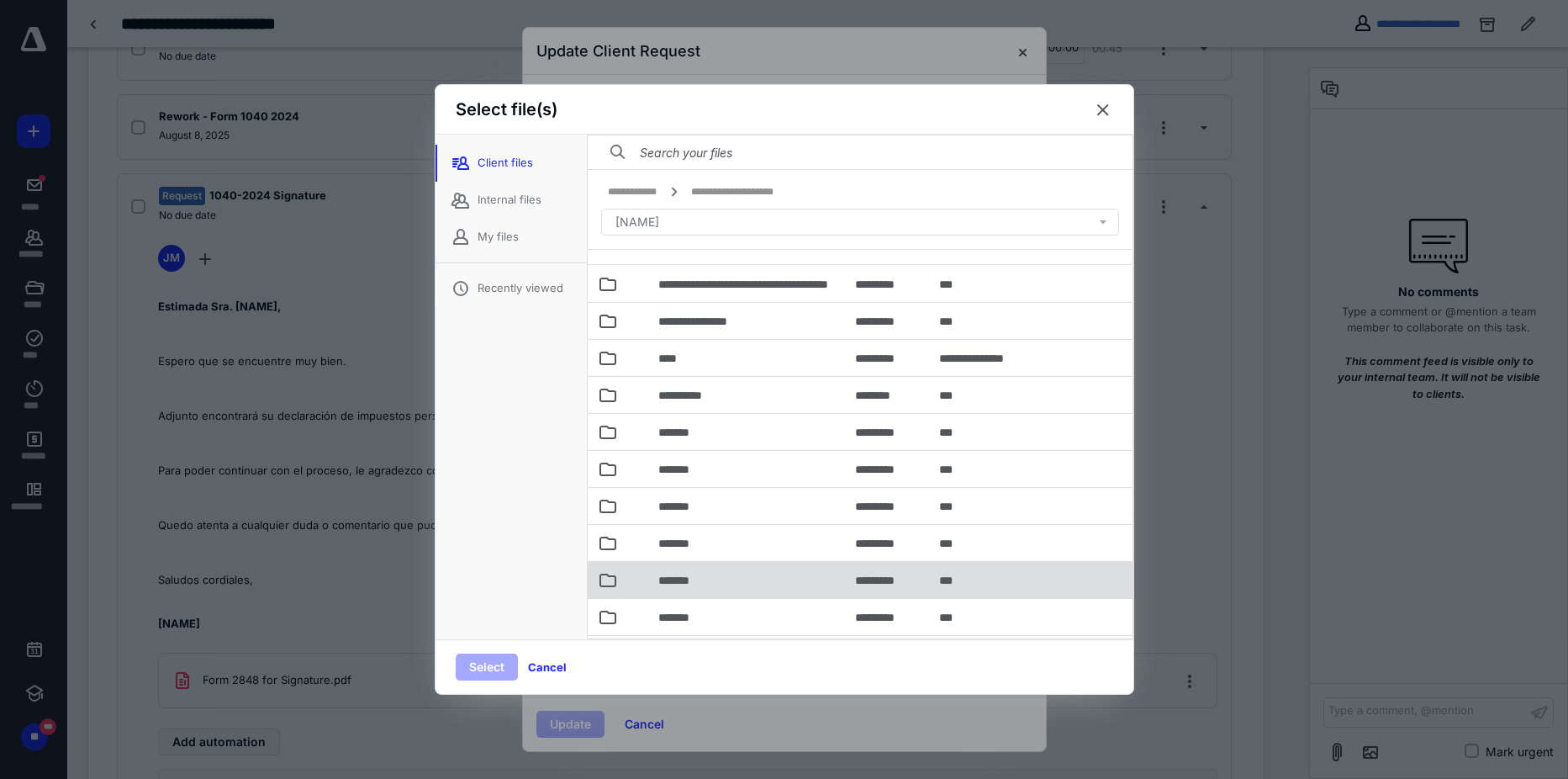 scroll, scrollTop: 48, scrollLeft: 0, axis: vertical 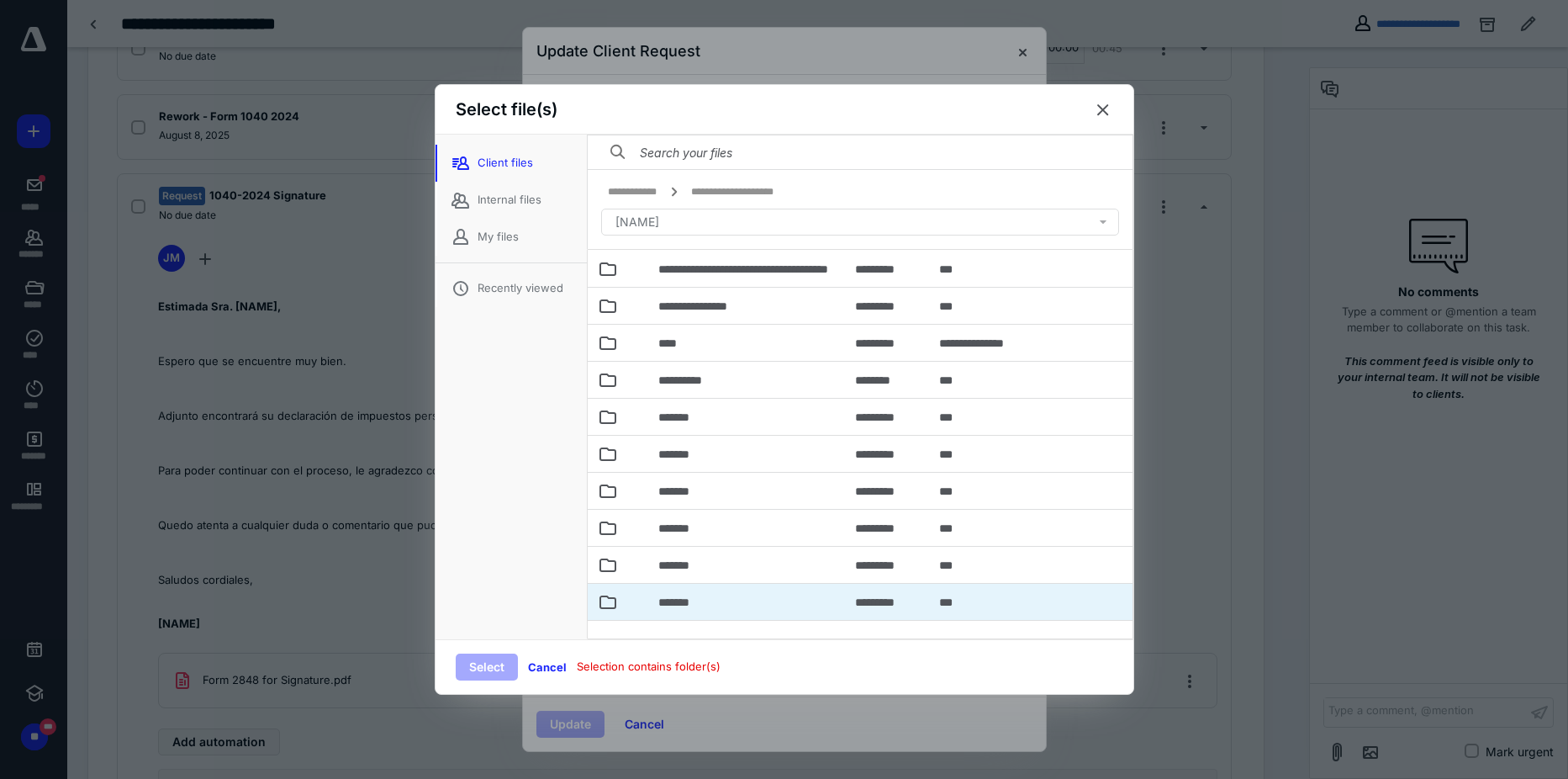 click on "*******" at bounding box center (682, 602) 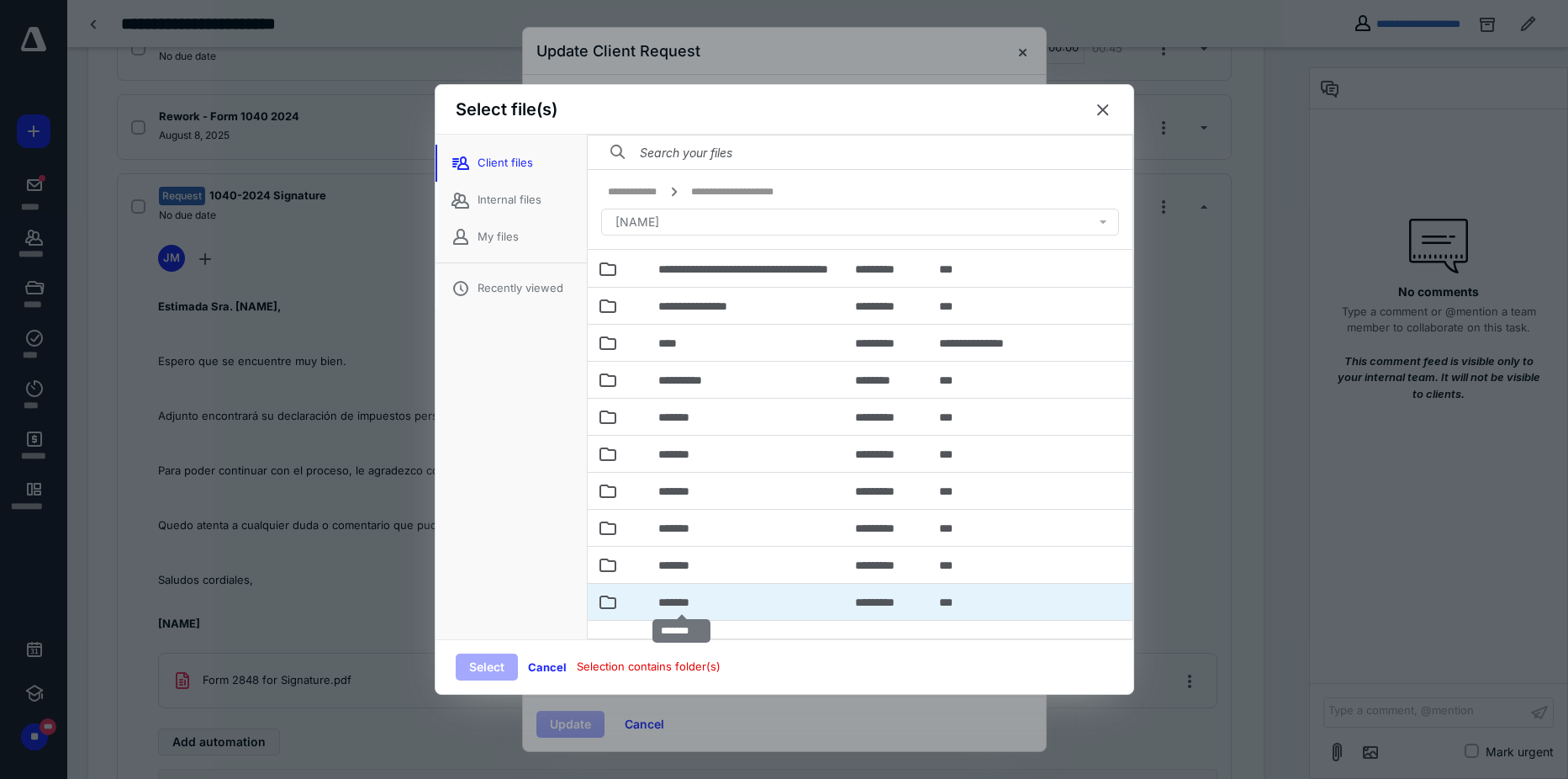 click on "*******" at bounding box center (682, 602) 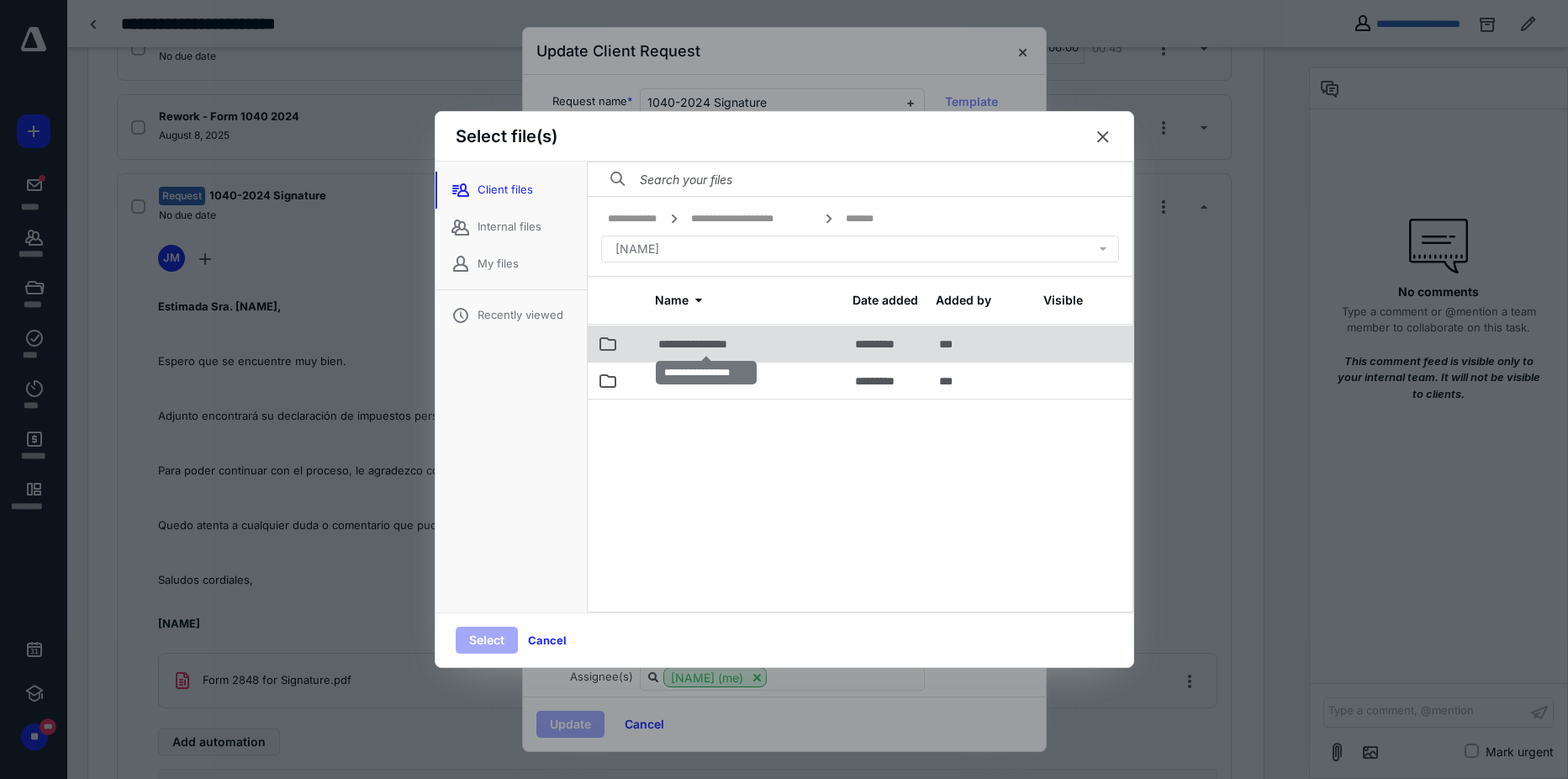 click on "**********" at bounding box center [706, 344] 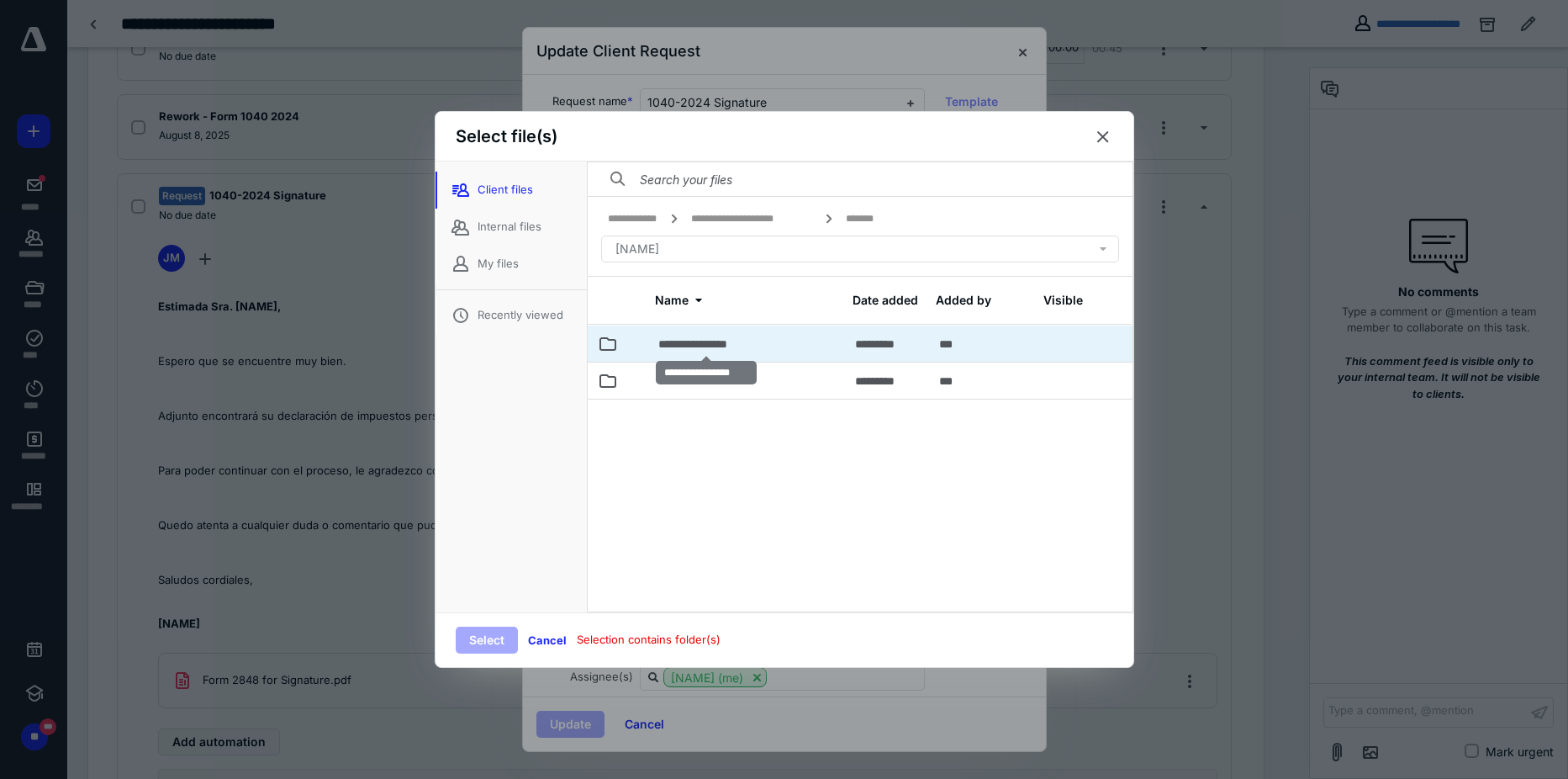 click on "**********" at bounding box center [706, 344] 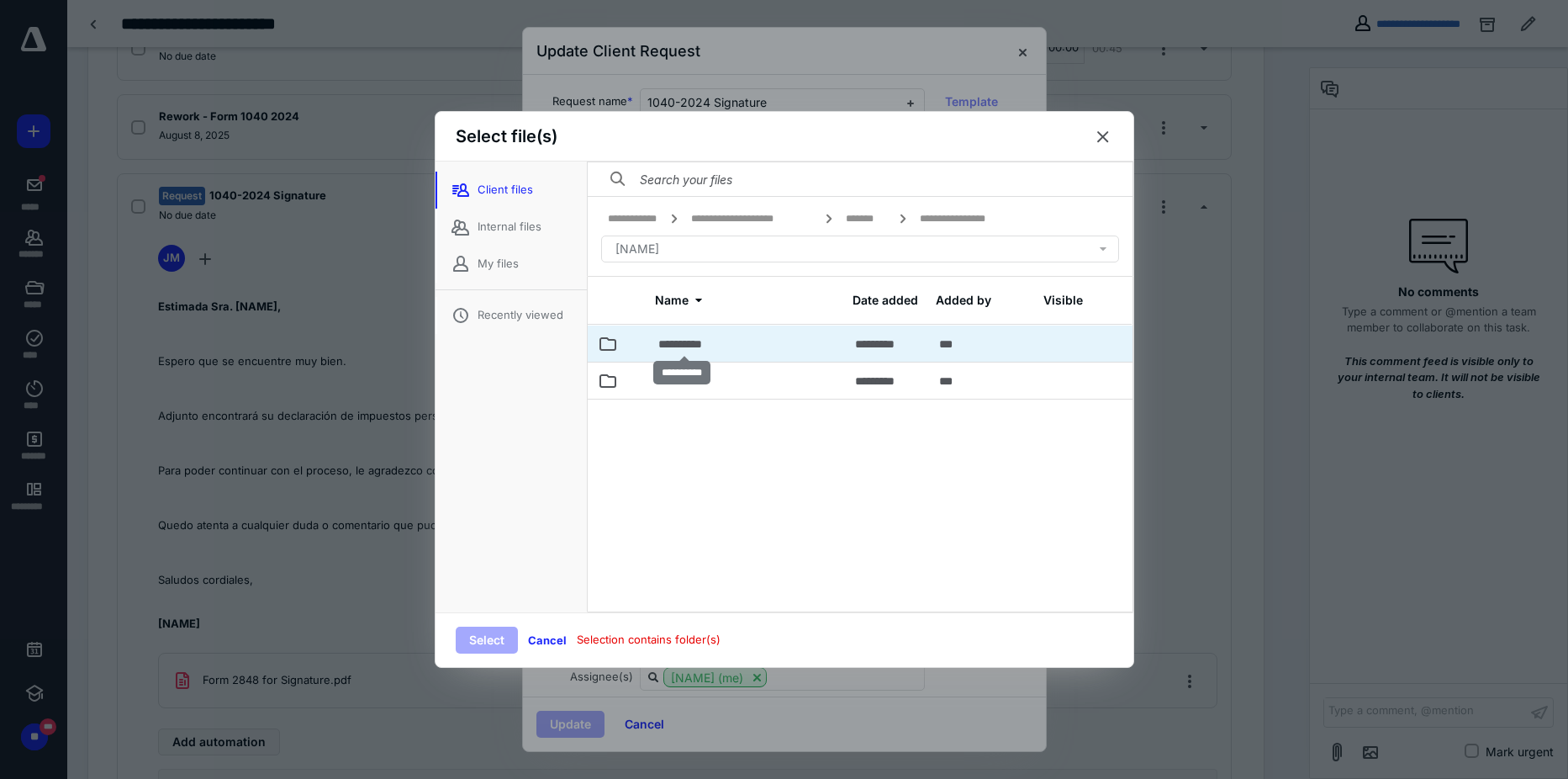 click on "**********" at bounding box center (684, 344) 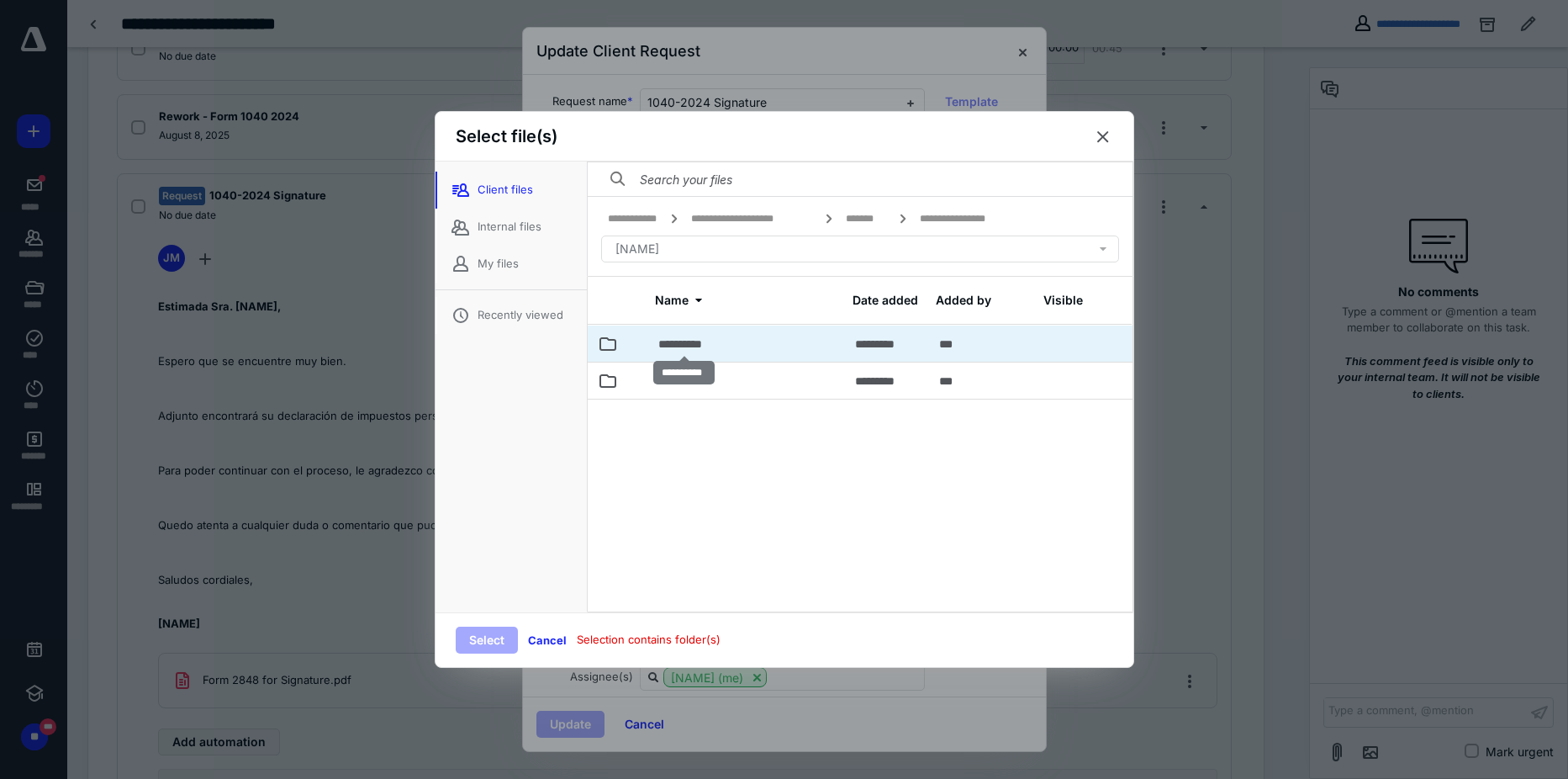 click on "**********" at bounding box center [684, 344] 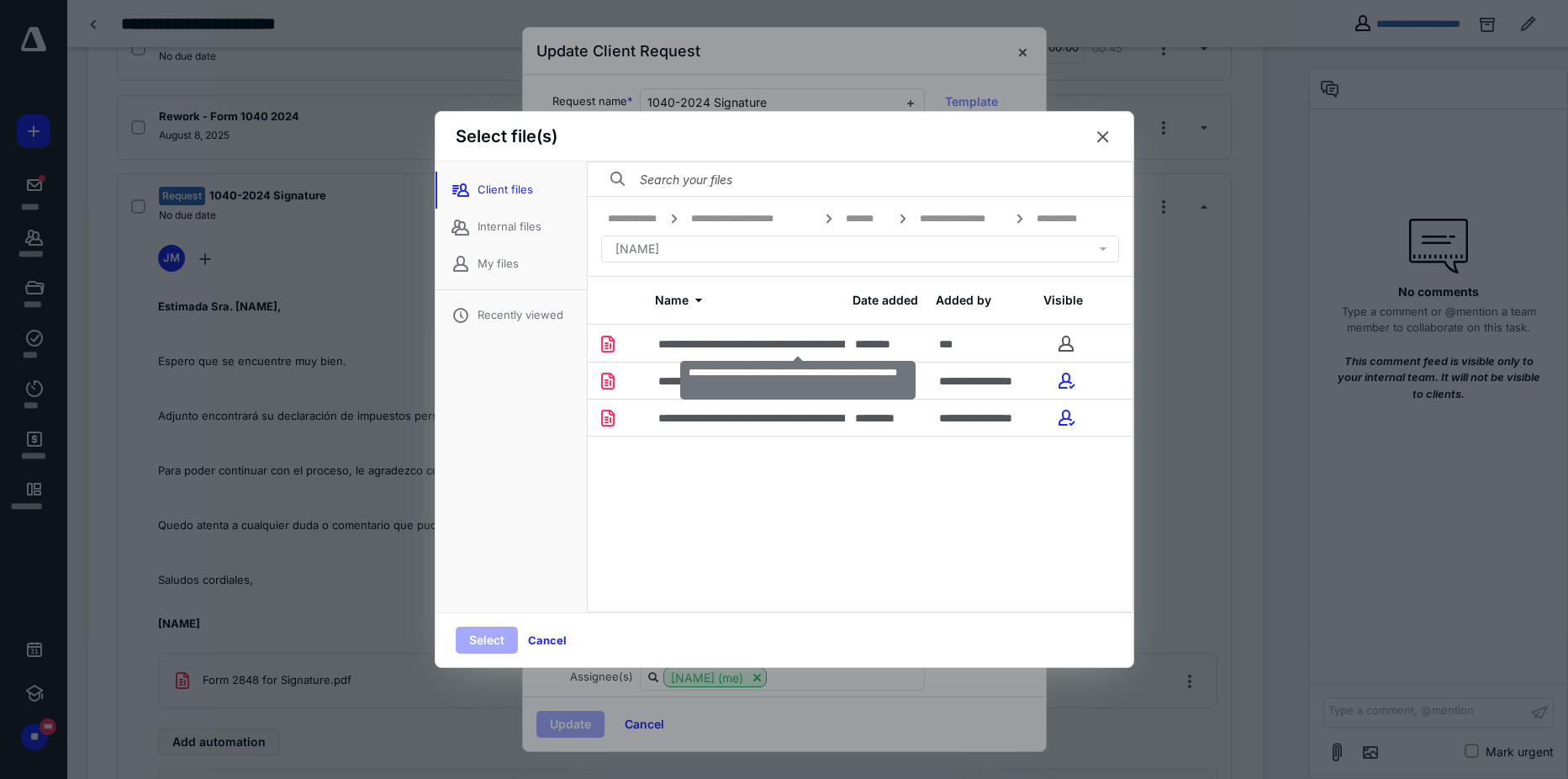 click on "**********" at bounding box center (798, 344) 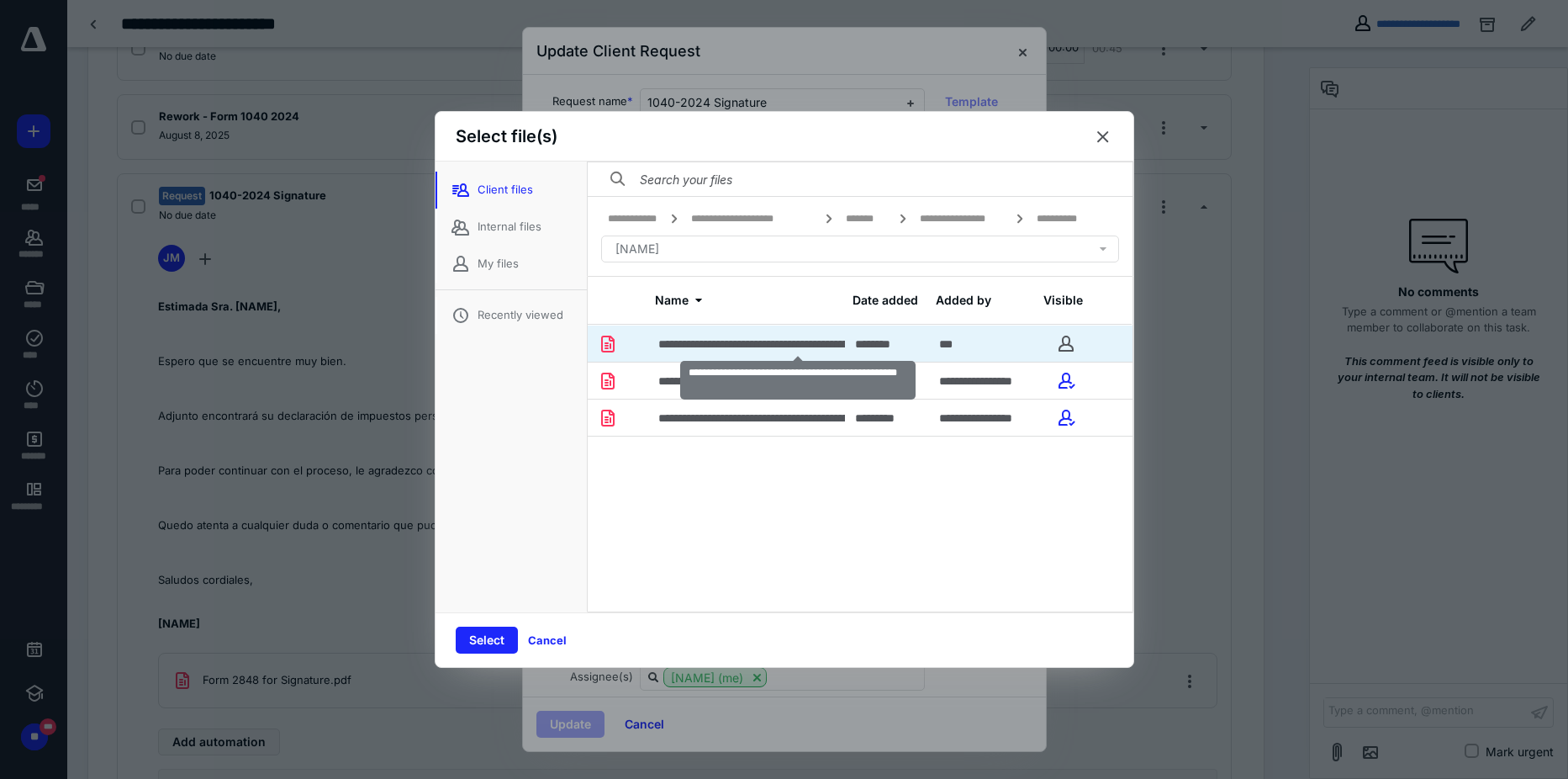 click on "**********" at bounding box center [798, 344] 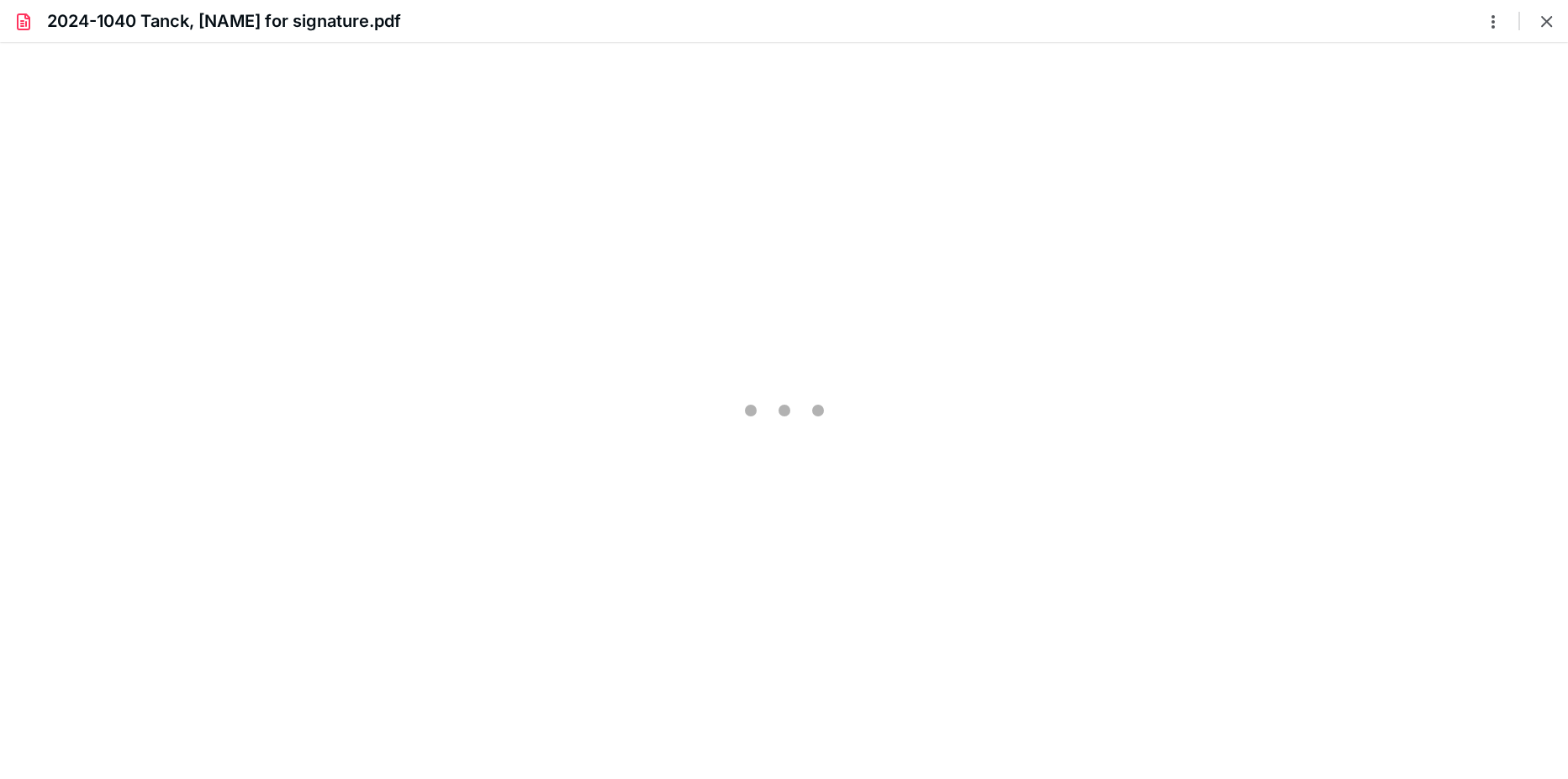 scroll, scrollTop: 0, scrollLeft: 0, axis: both 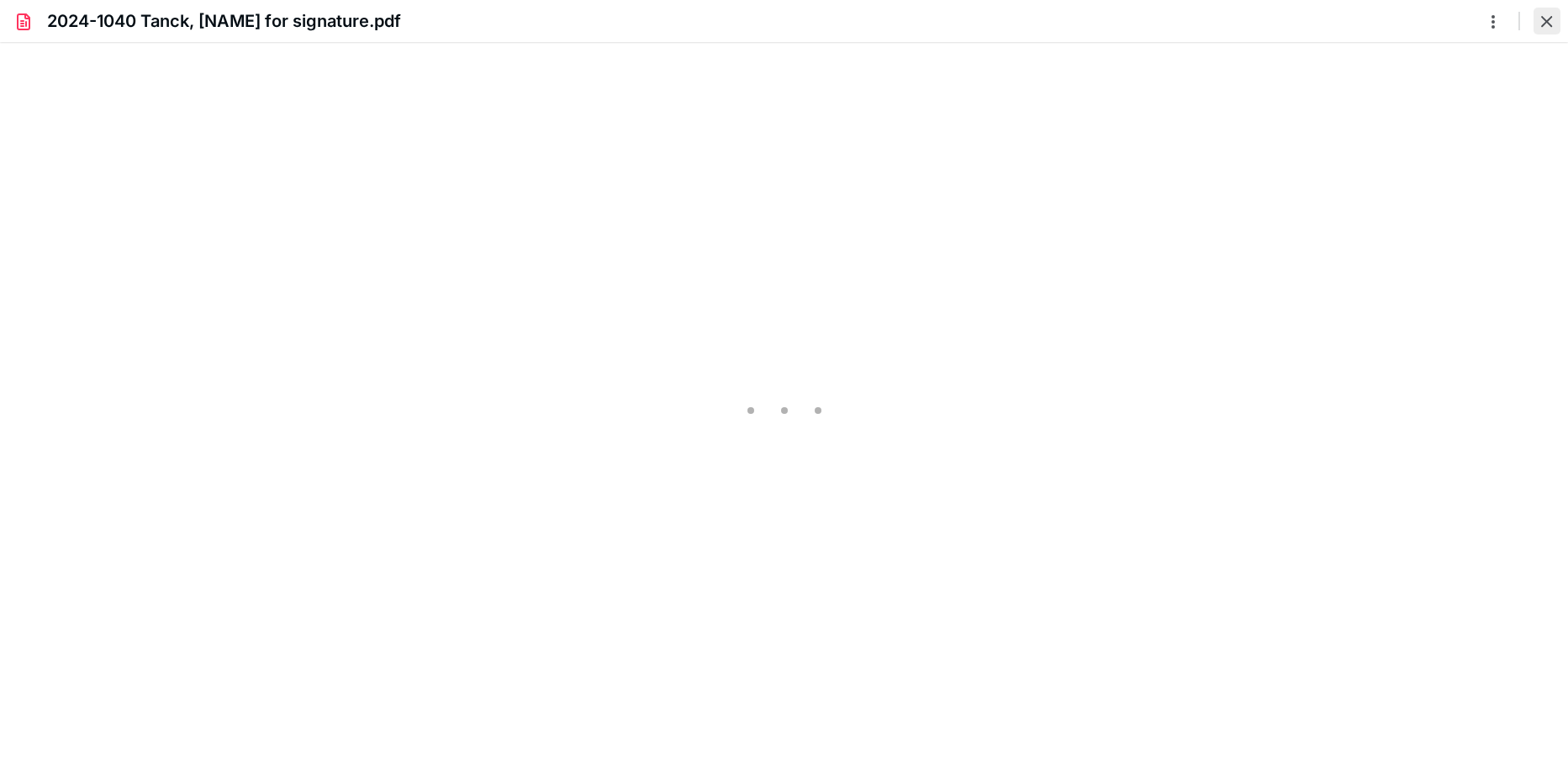 click at bounding box center (1547, 21) 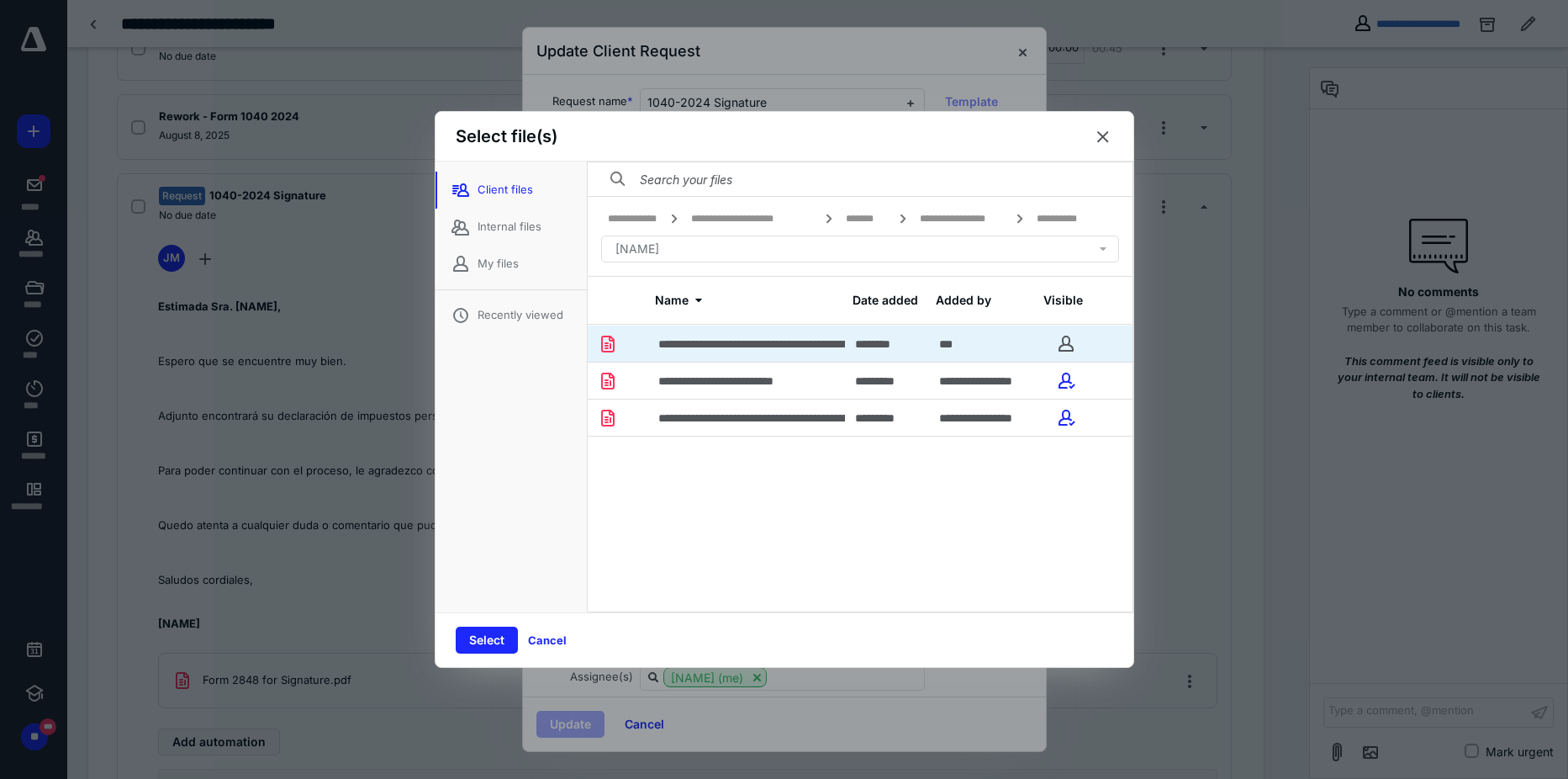 click on "********" at bounding box center [879, 344] 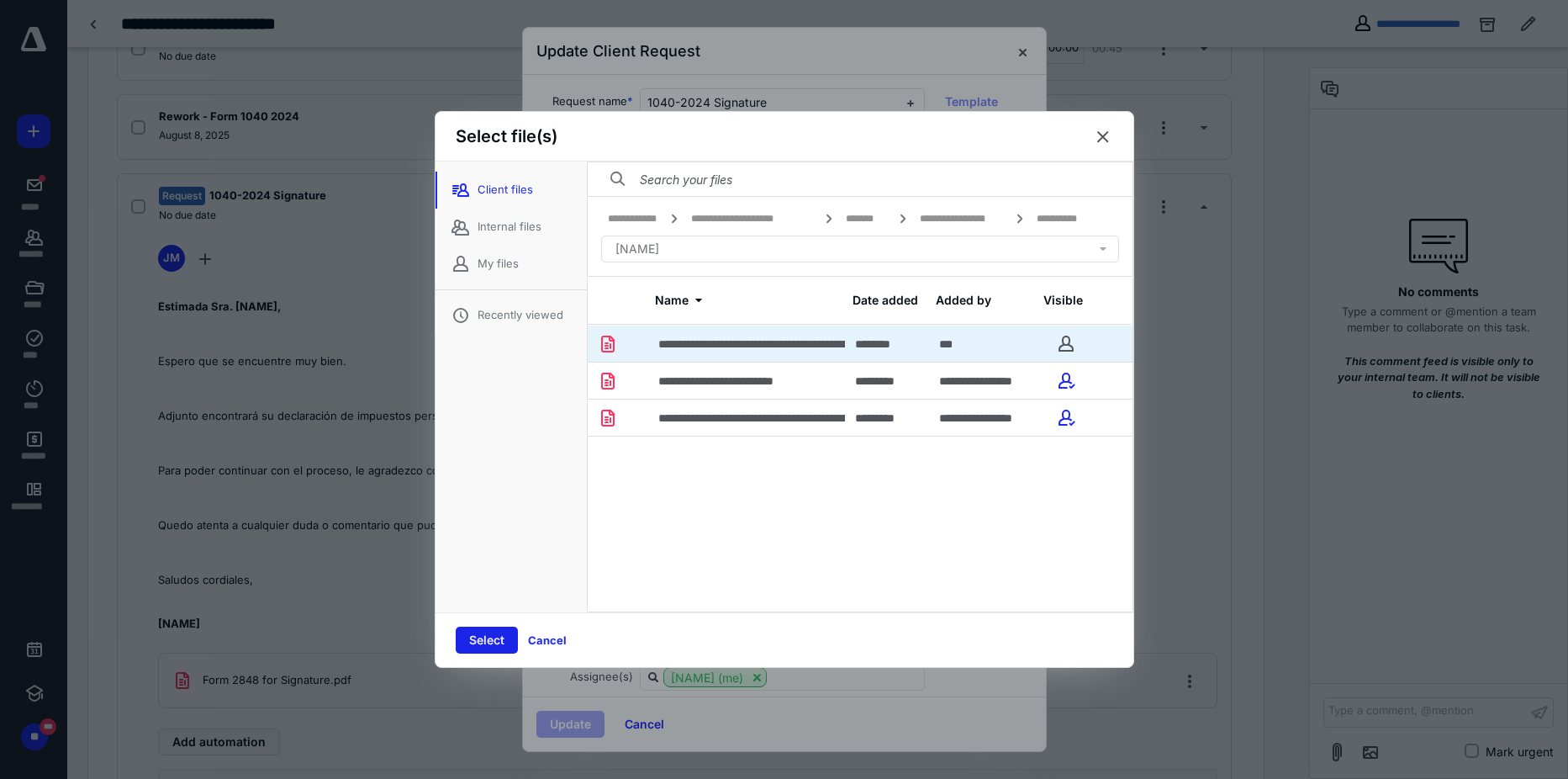 click on "Select" at bounding box center [487, 640] 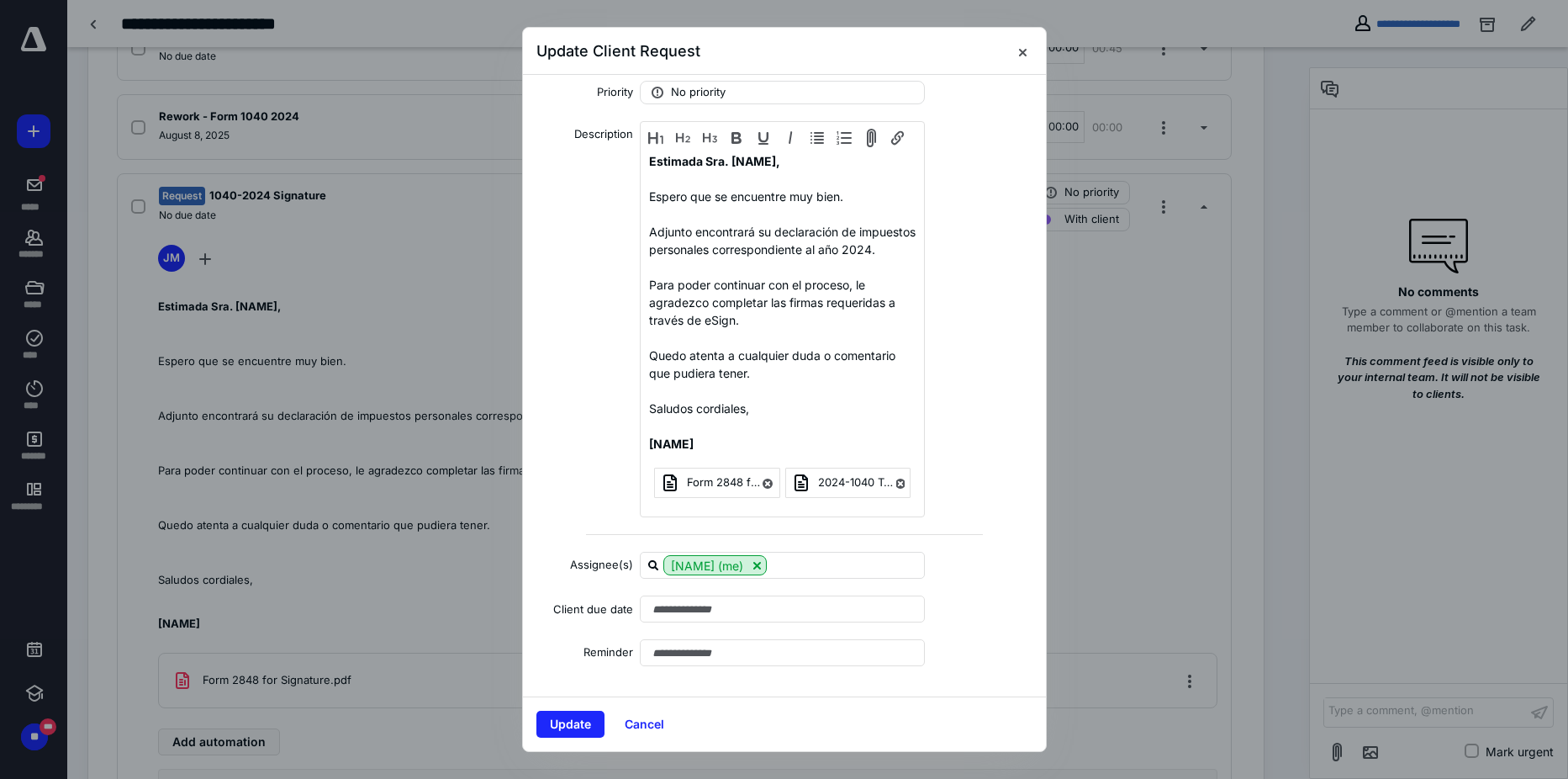 scroll, scrollTop: 130, scrollLeft: 0, axis: vertical 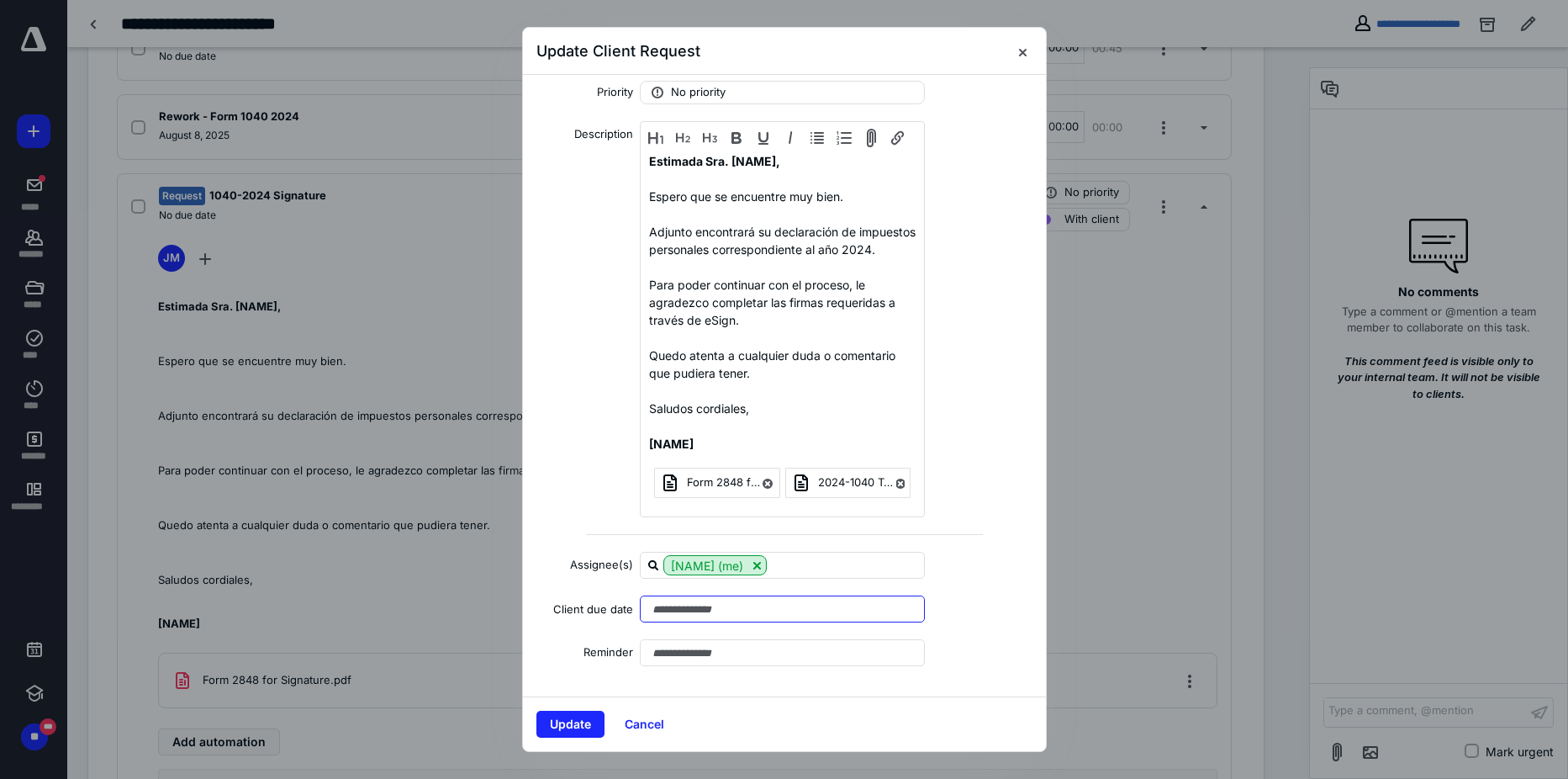 click at bounding box center [782, 609] 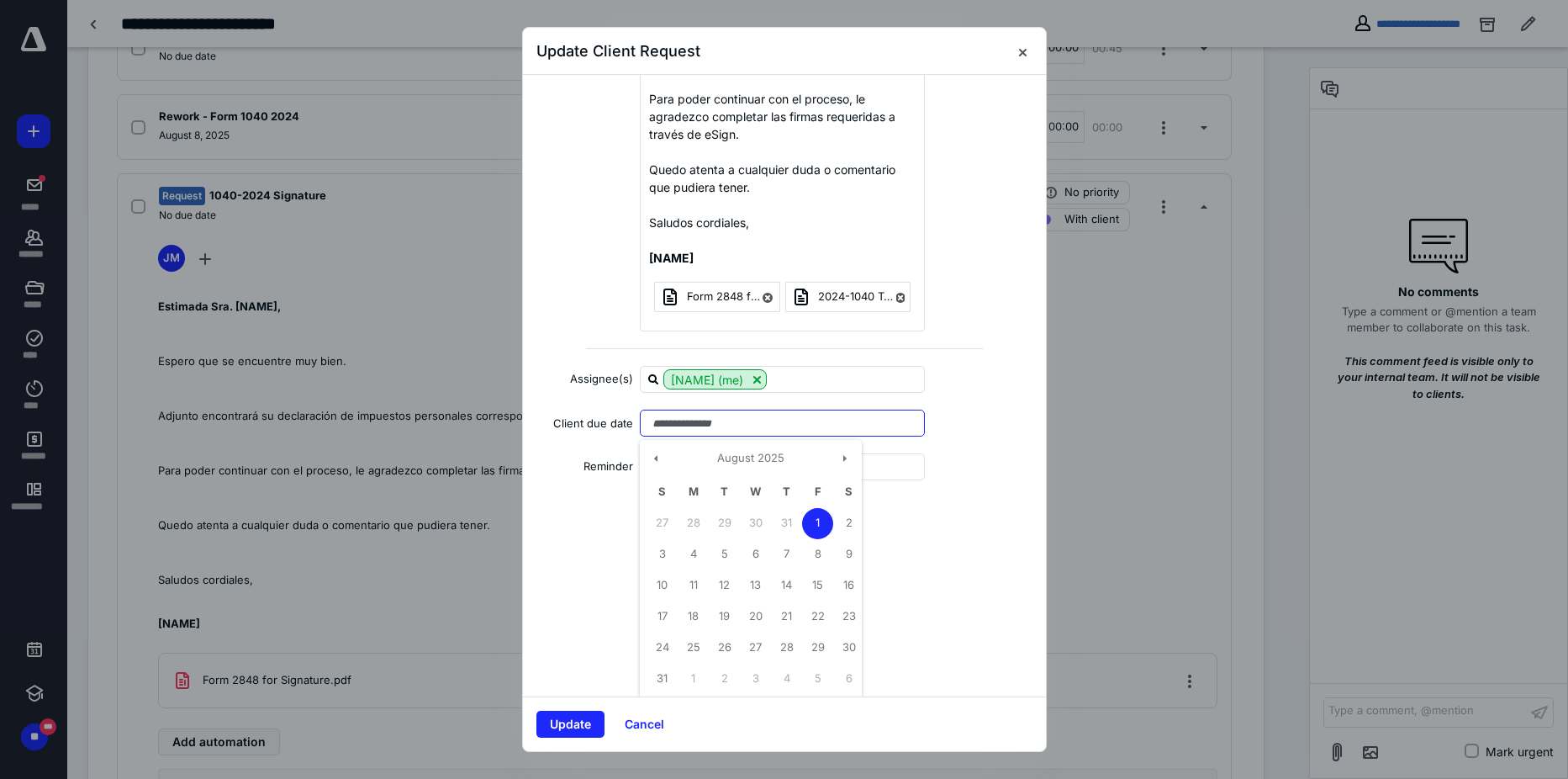 click on "1" at bounding box center (817, 523) 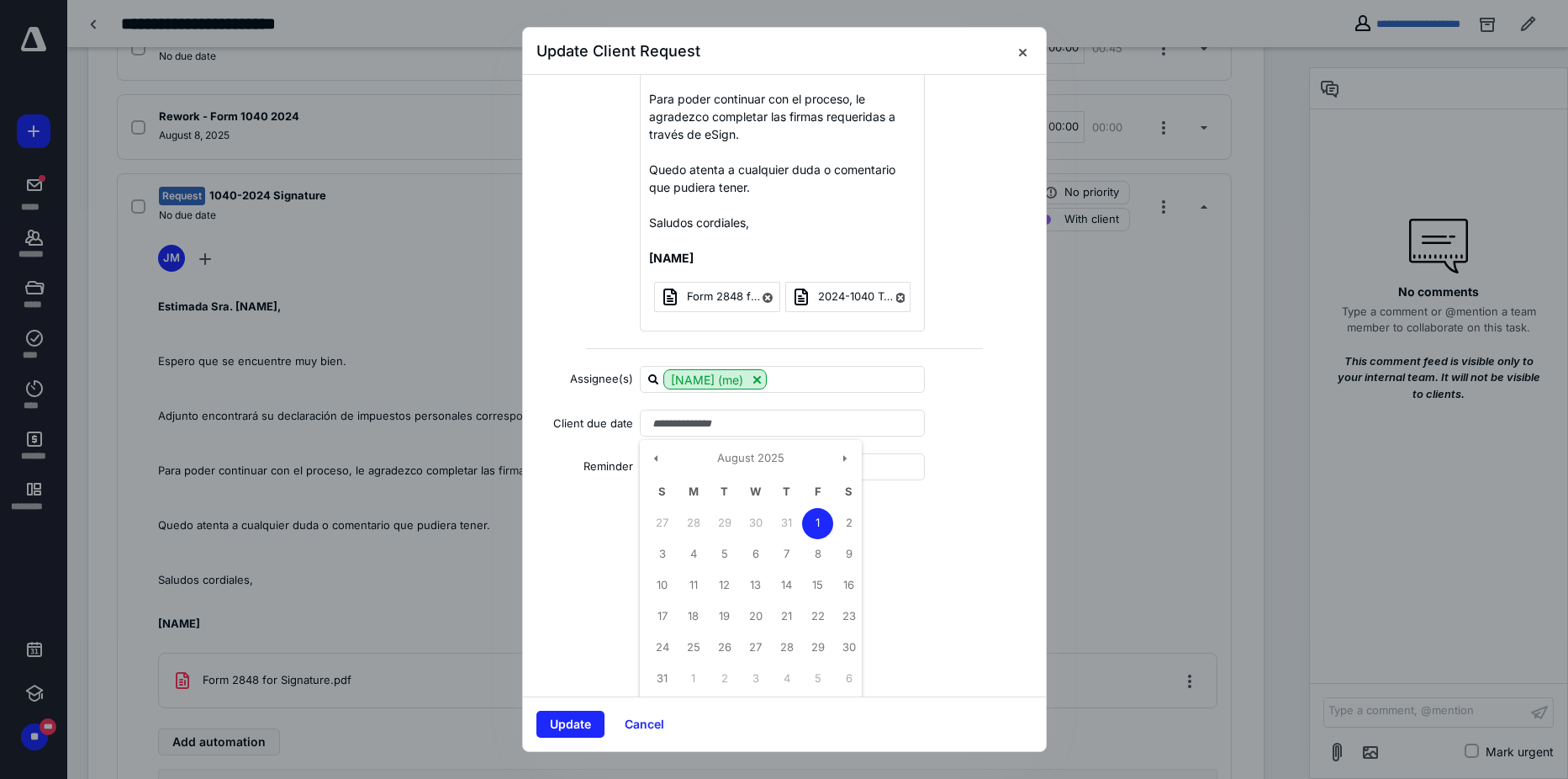 type on "**********" 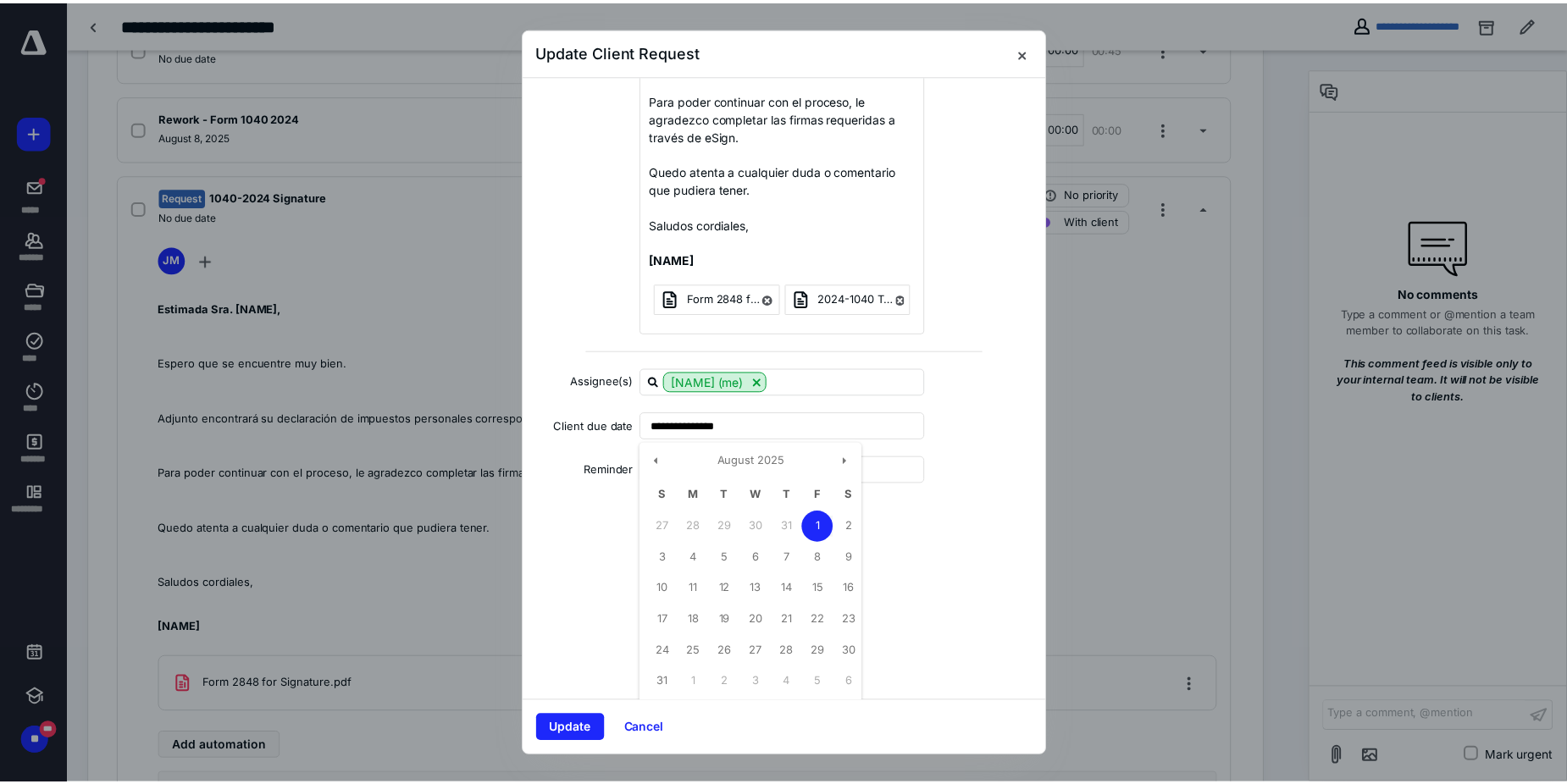 scroll, scrollTop: 130, scrollLeft: 0, axis: vertical 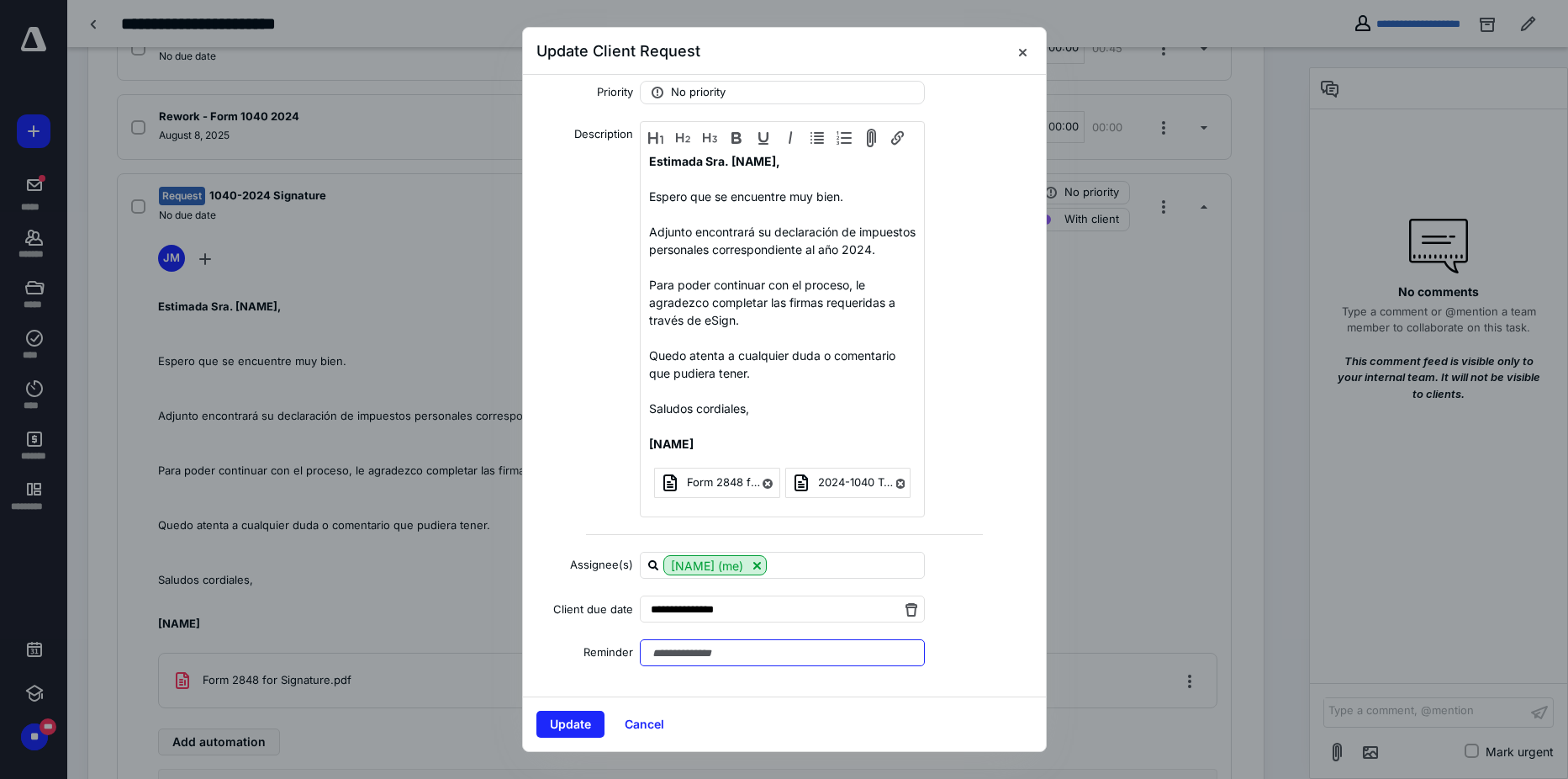 click at bounding box center [782, 653] 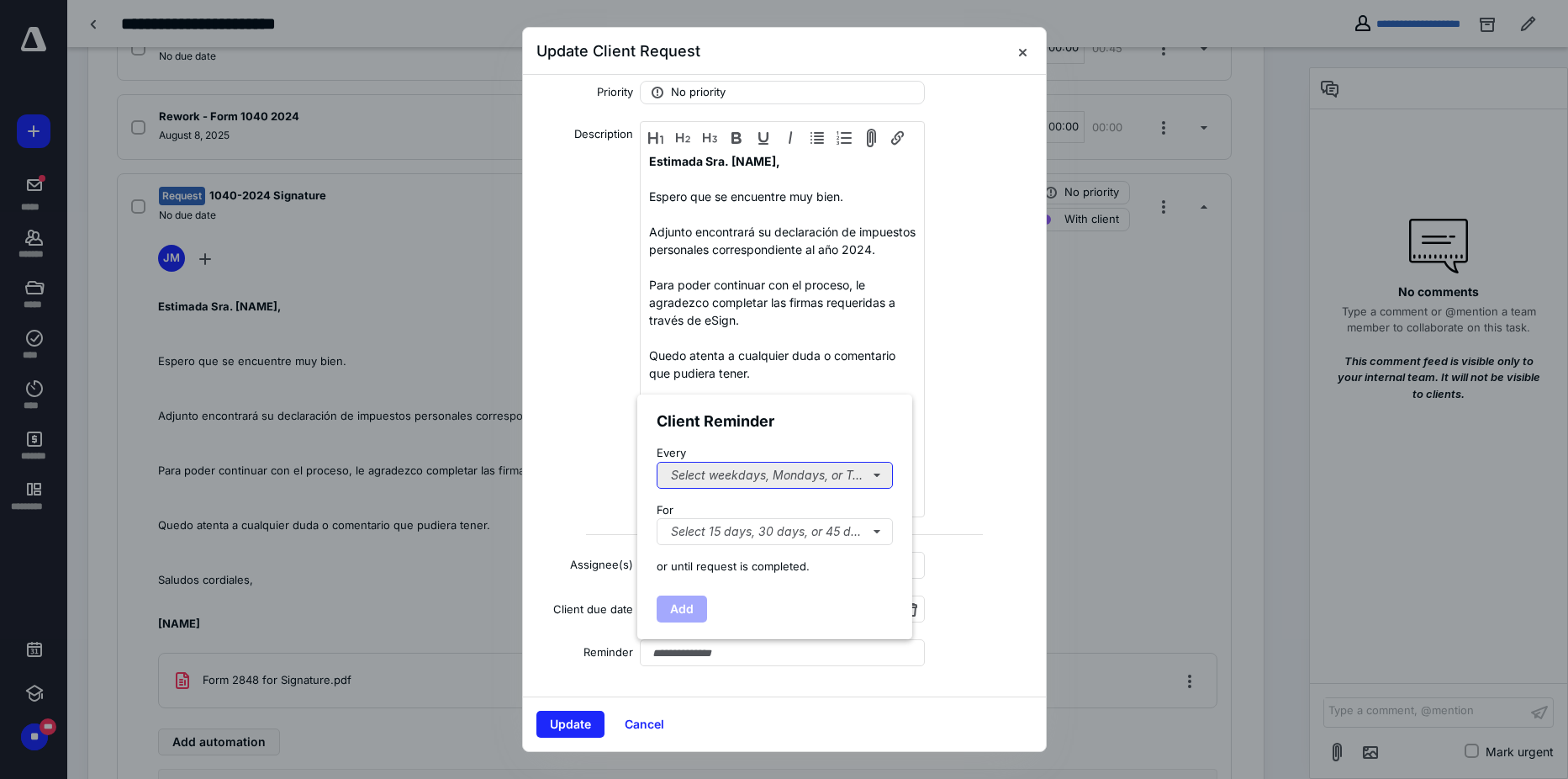 click on "Select weekdays, Mondays, or Tues..." at bounding box center (774, 475) 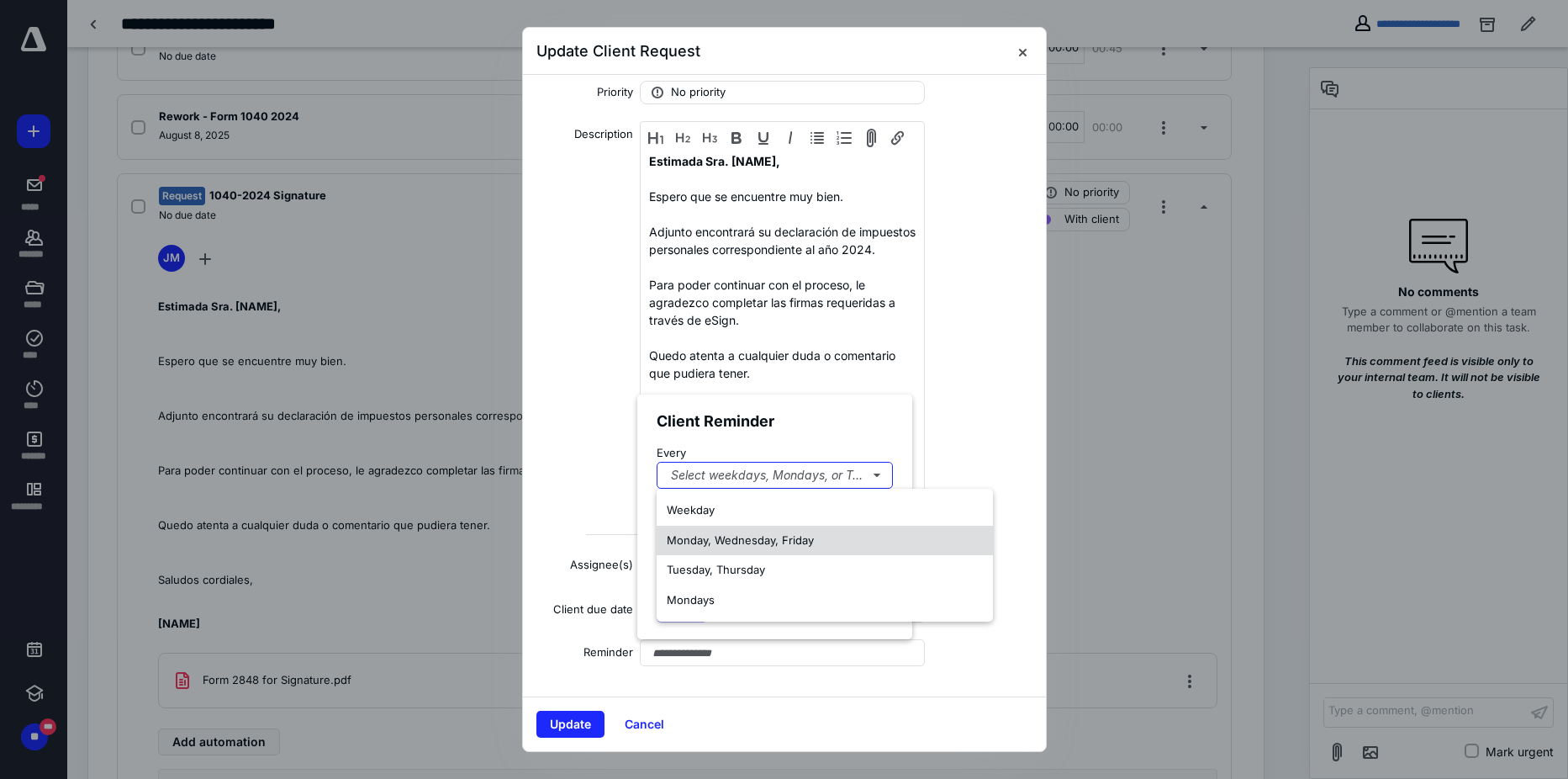 click on "Monday, Wednesday, Friday" at bounding box center (825, 541) 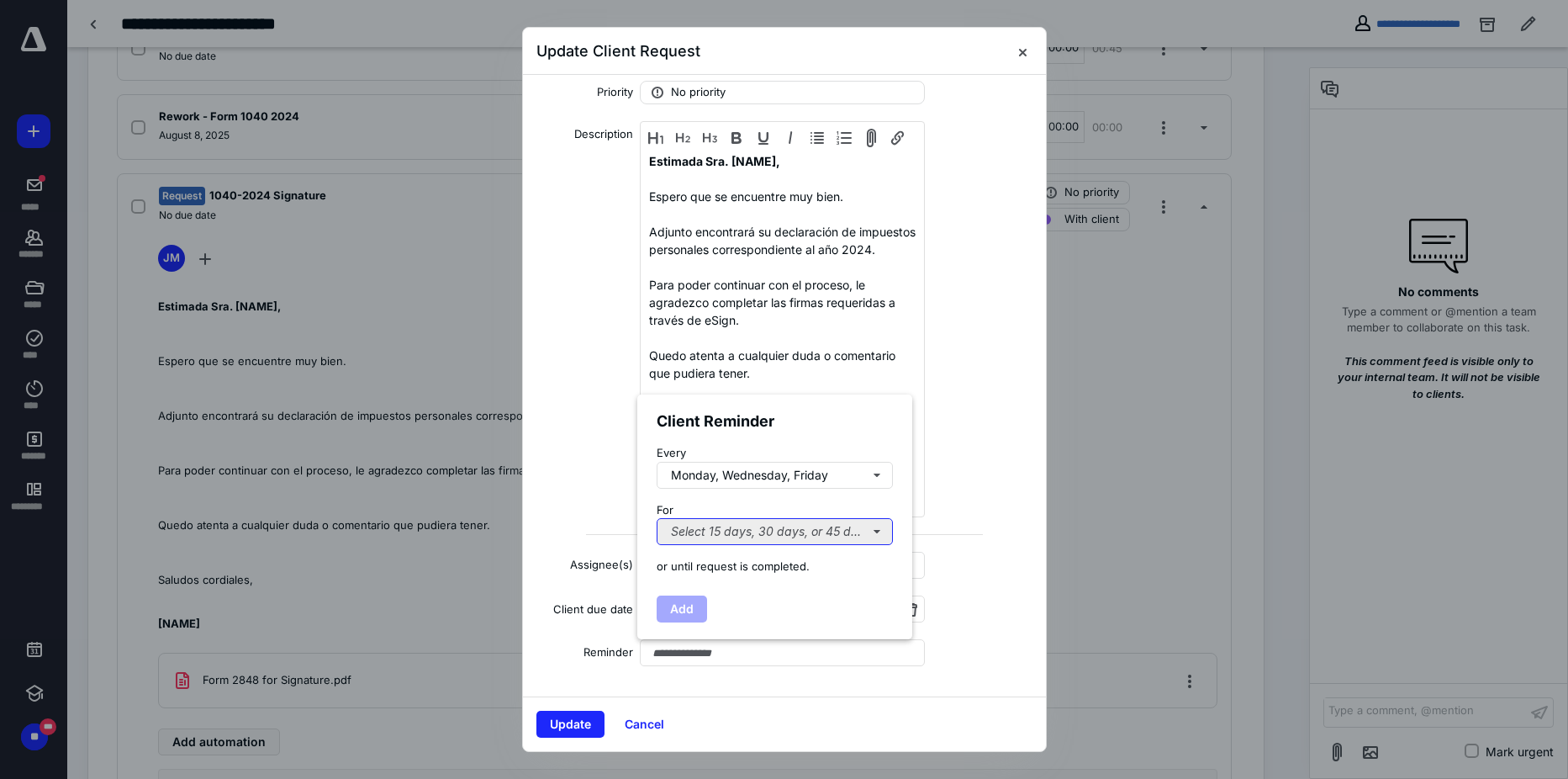 click on "Select 15 days, 30 days, or 45 days..." at bounding box center [774, 532] 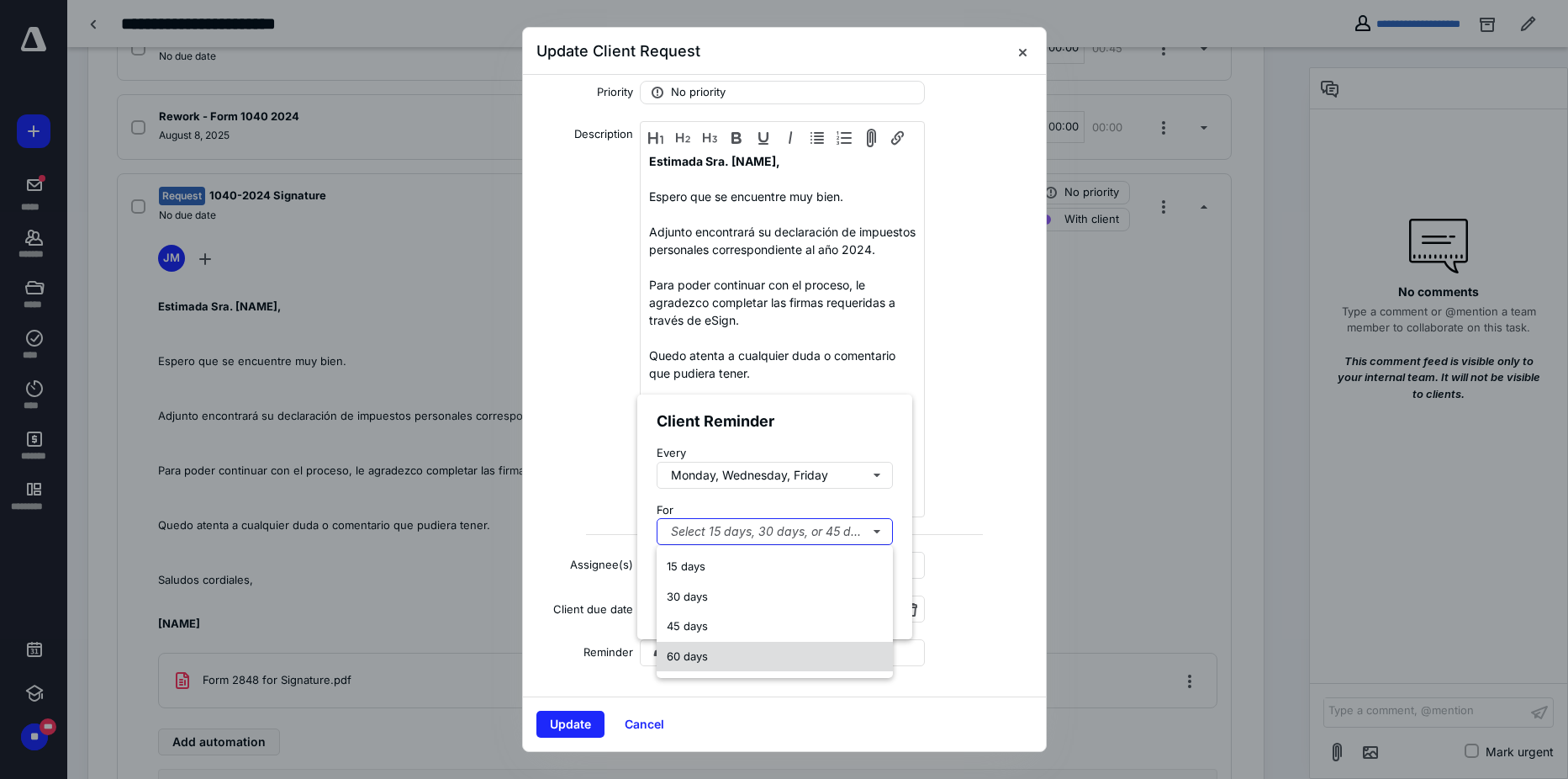click on "60 days" at bounding box center [774, 657] 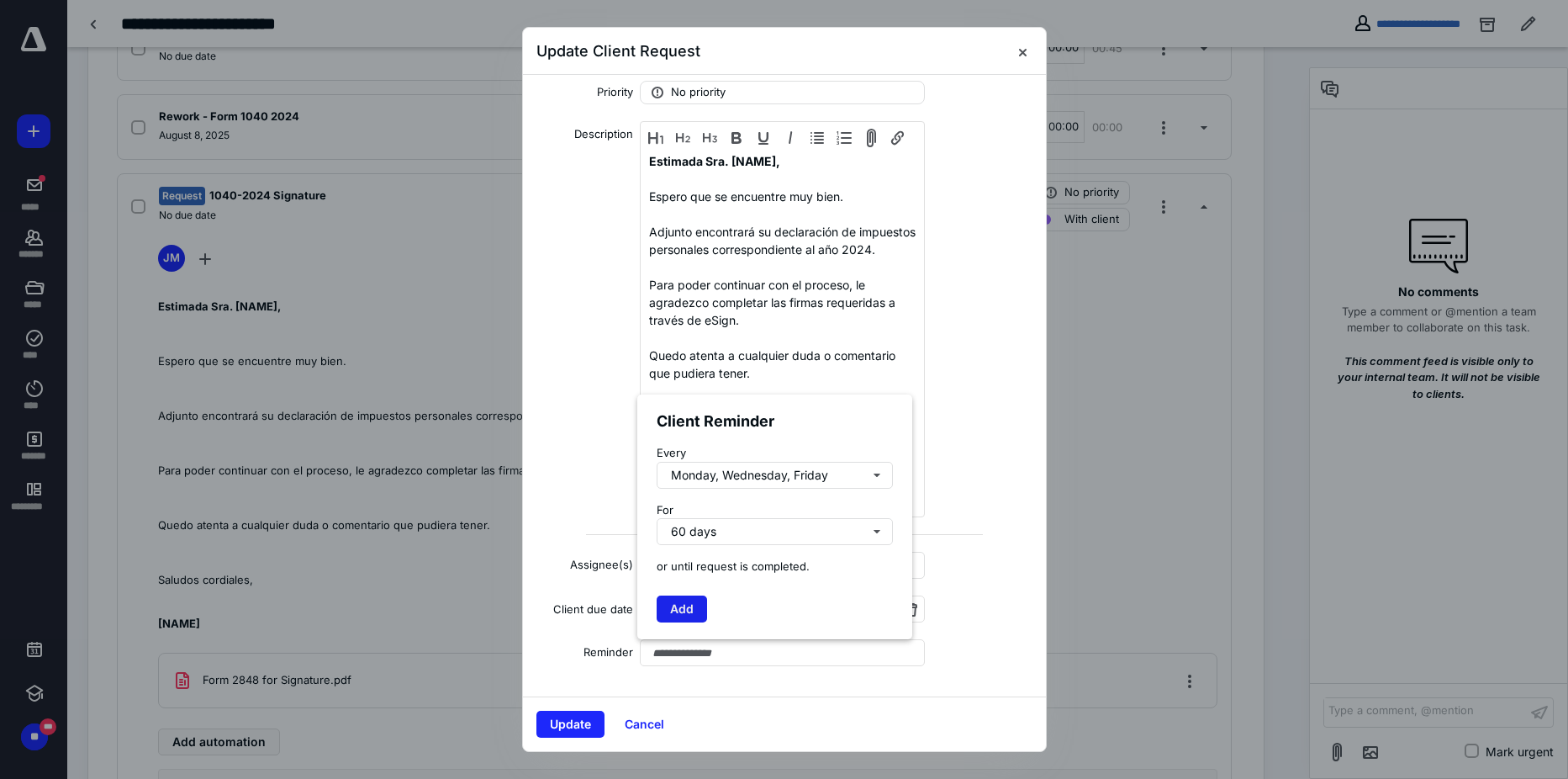click on "Add" at bounding box center [682, 609] 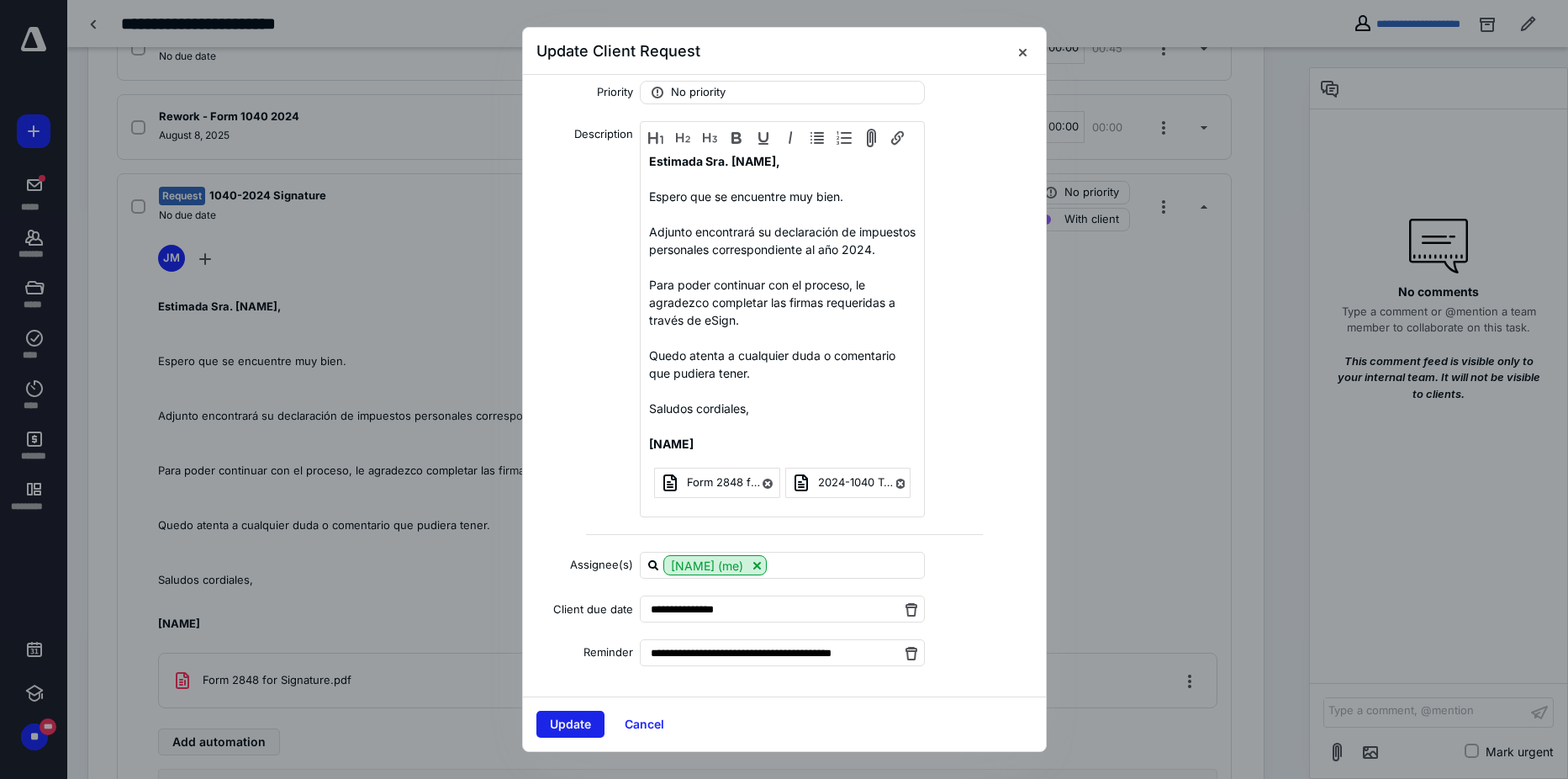 click on "Update" at bounding box center (570, 724) 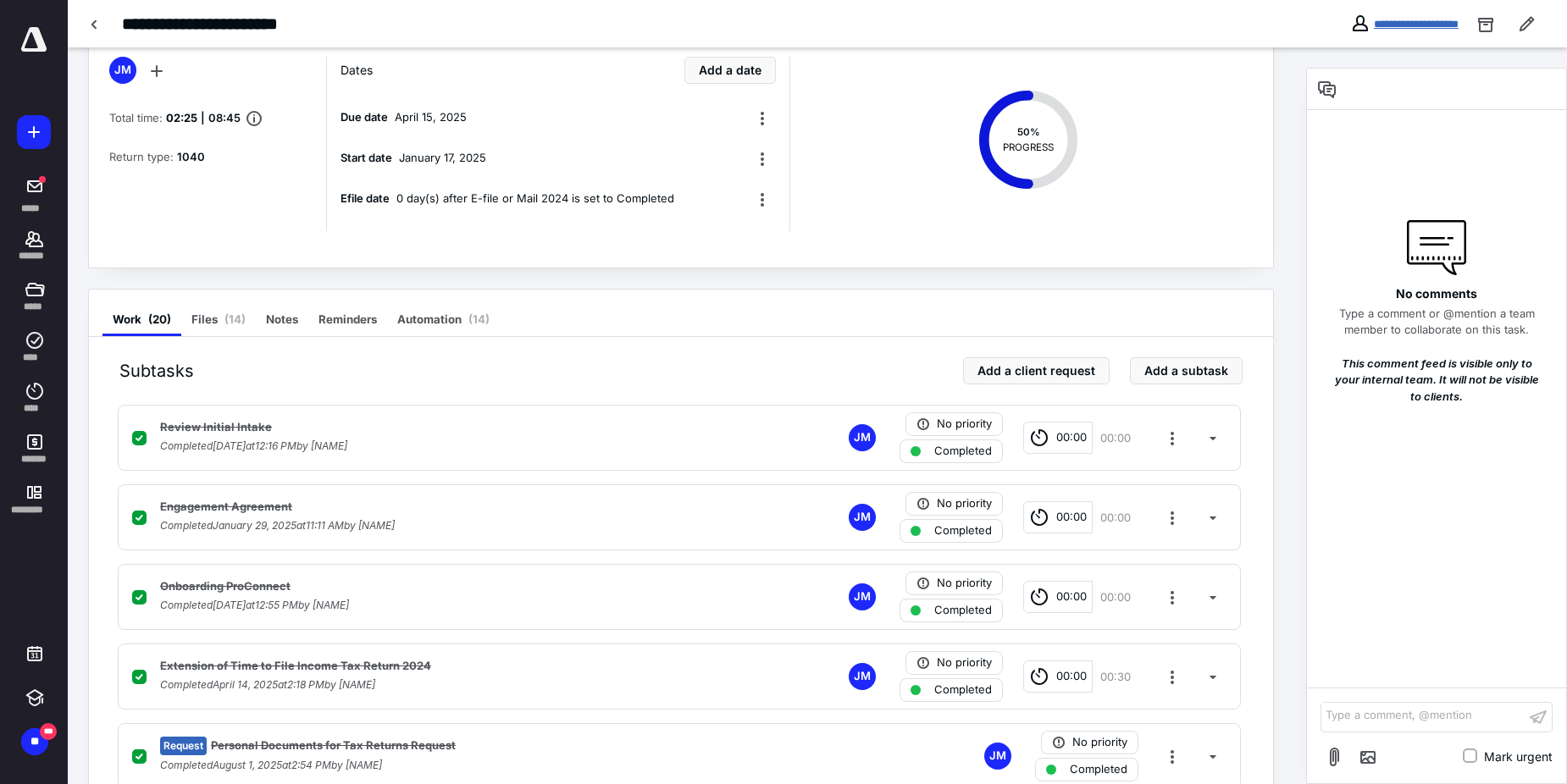 scroll, scrollTop: 0, scrollLeft: 0, axis: both 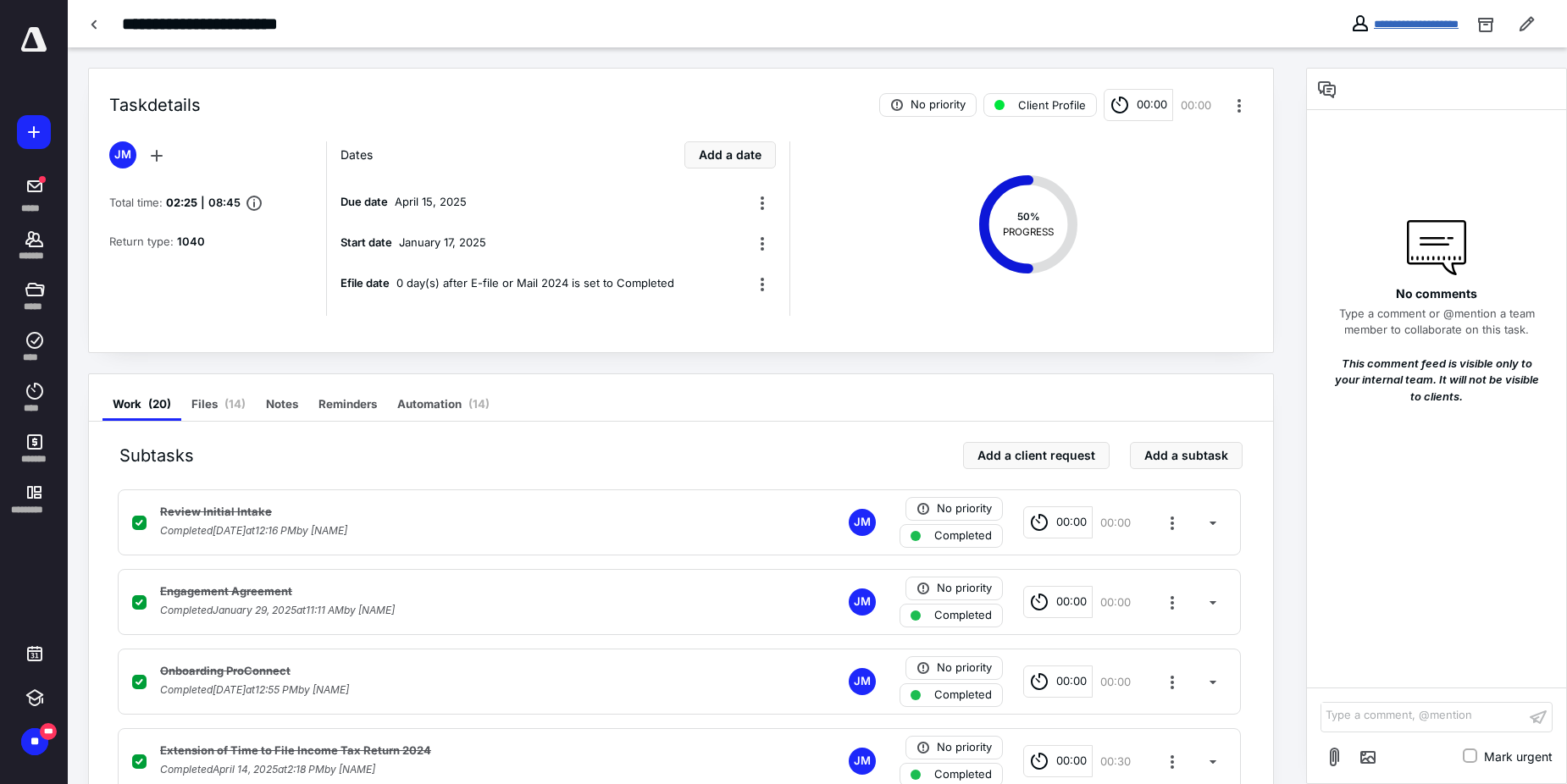 click on "**********" at bounding box center [1416, 24] 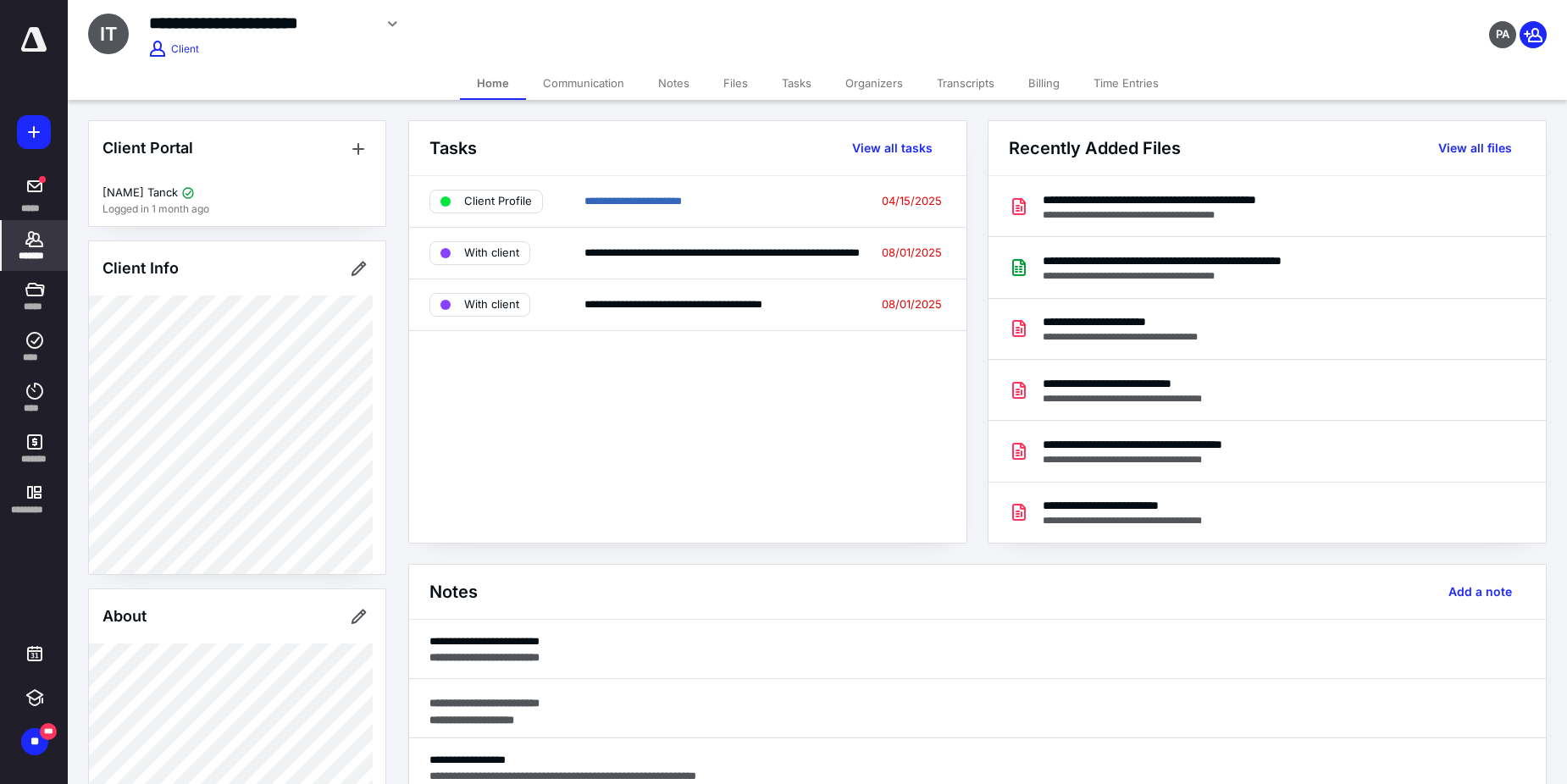 click on "Billing" at bounding box center [1044, 83] 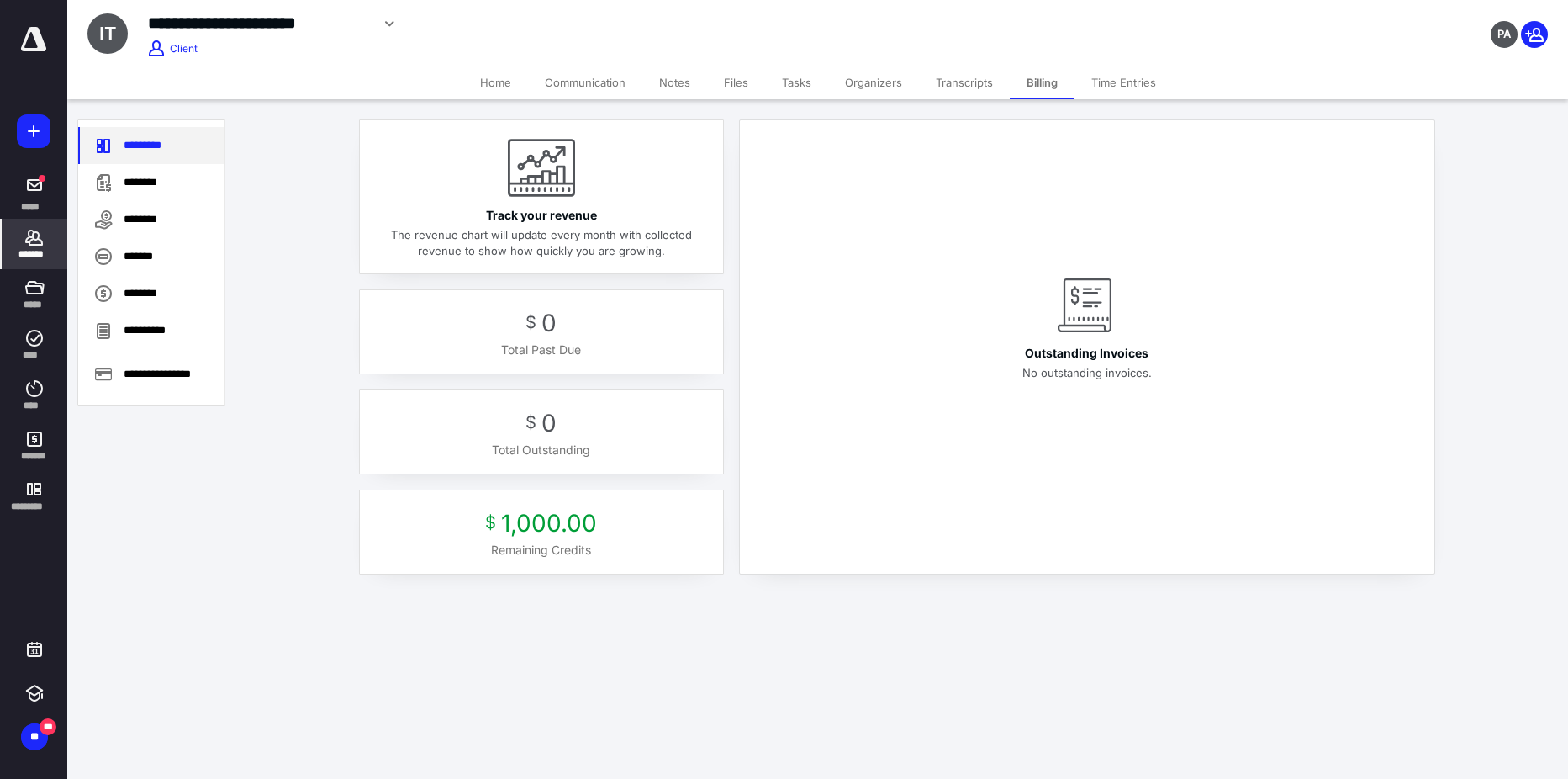 click on "*********" at bounding box center (150, 146) 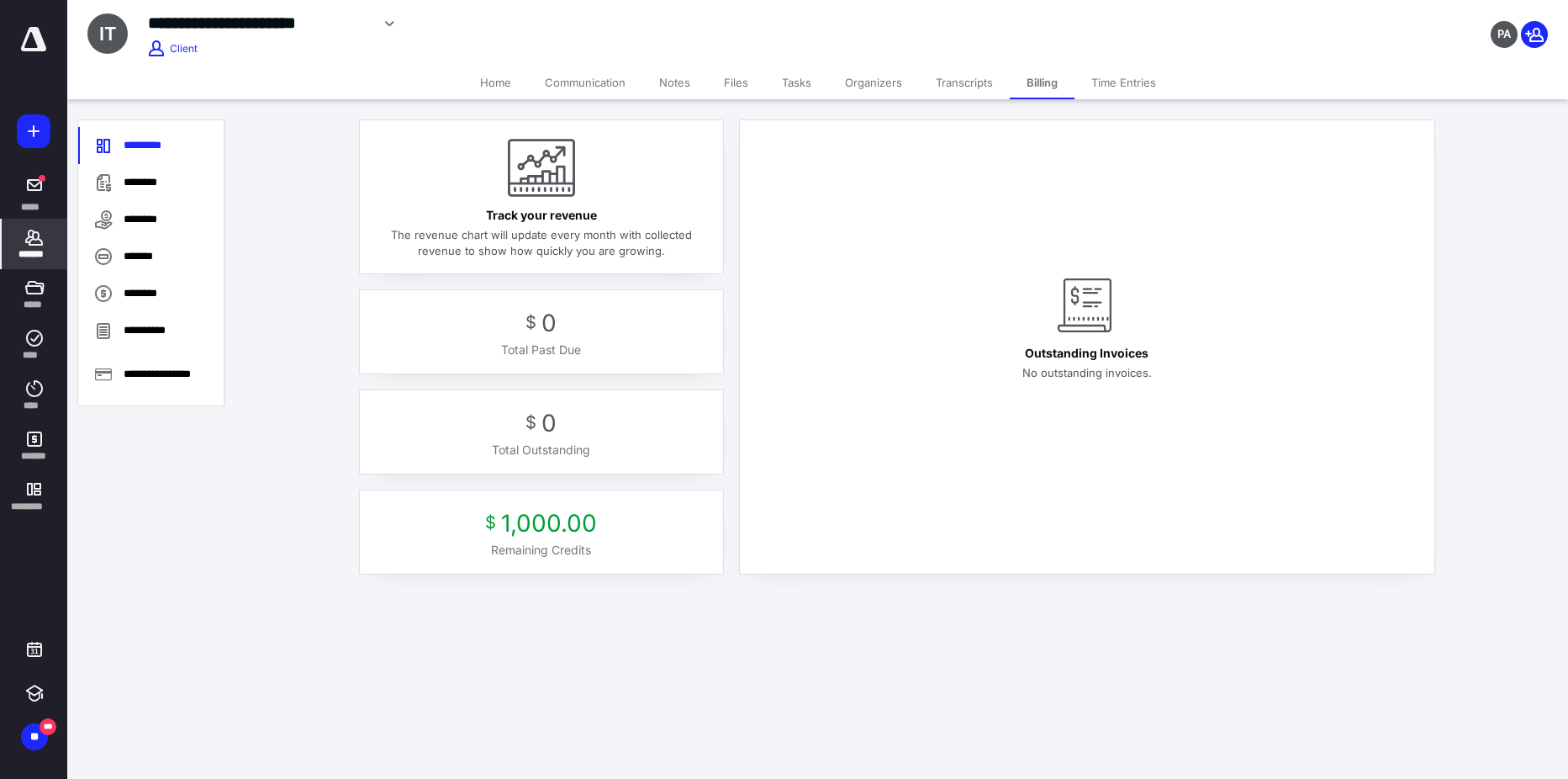click on "Files" at bounding box center [736, 82] 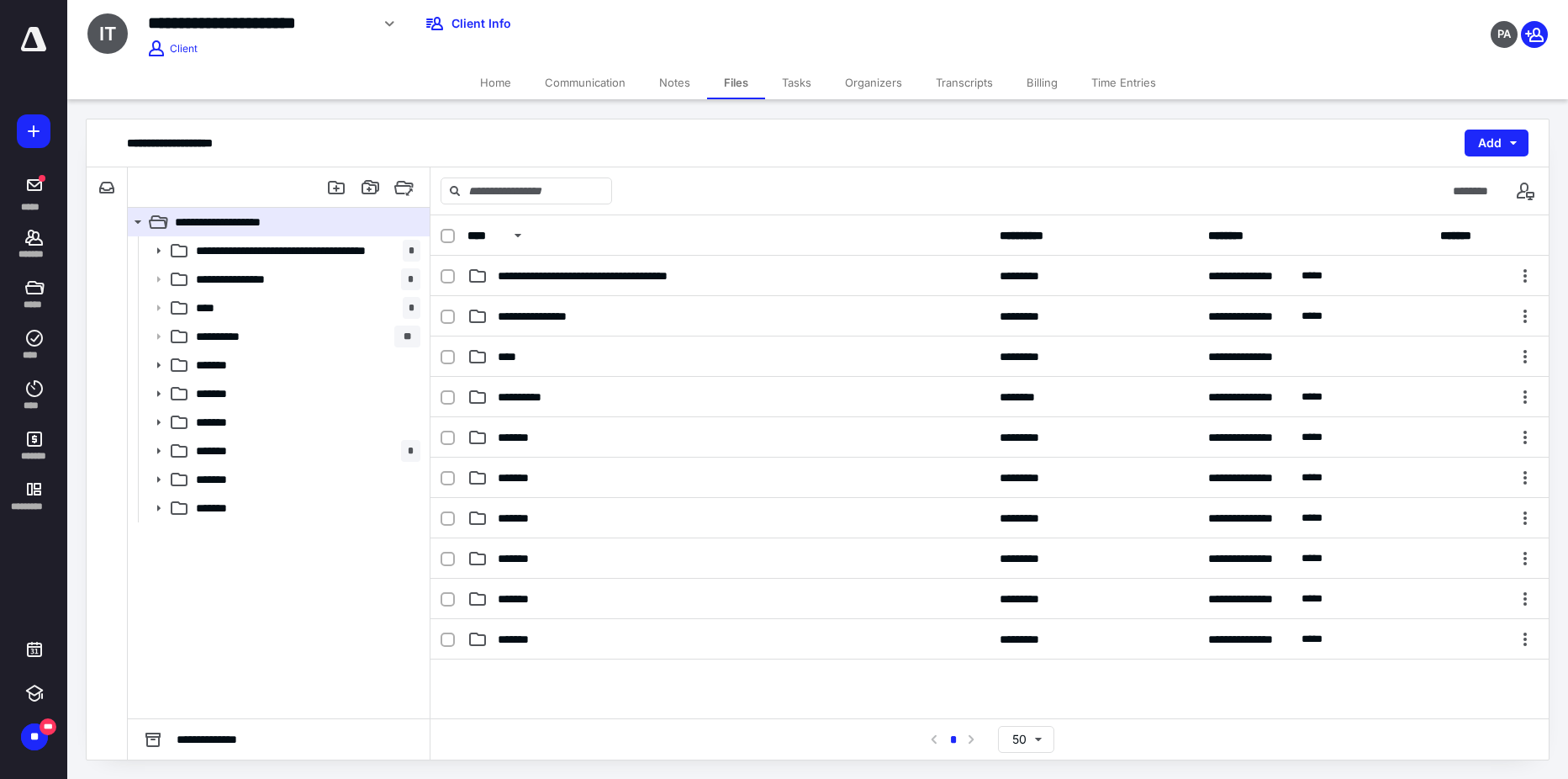 click on "Tasks" at bounding box center [796, 82] 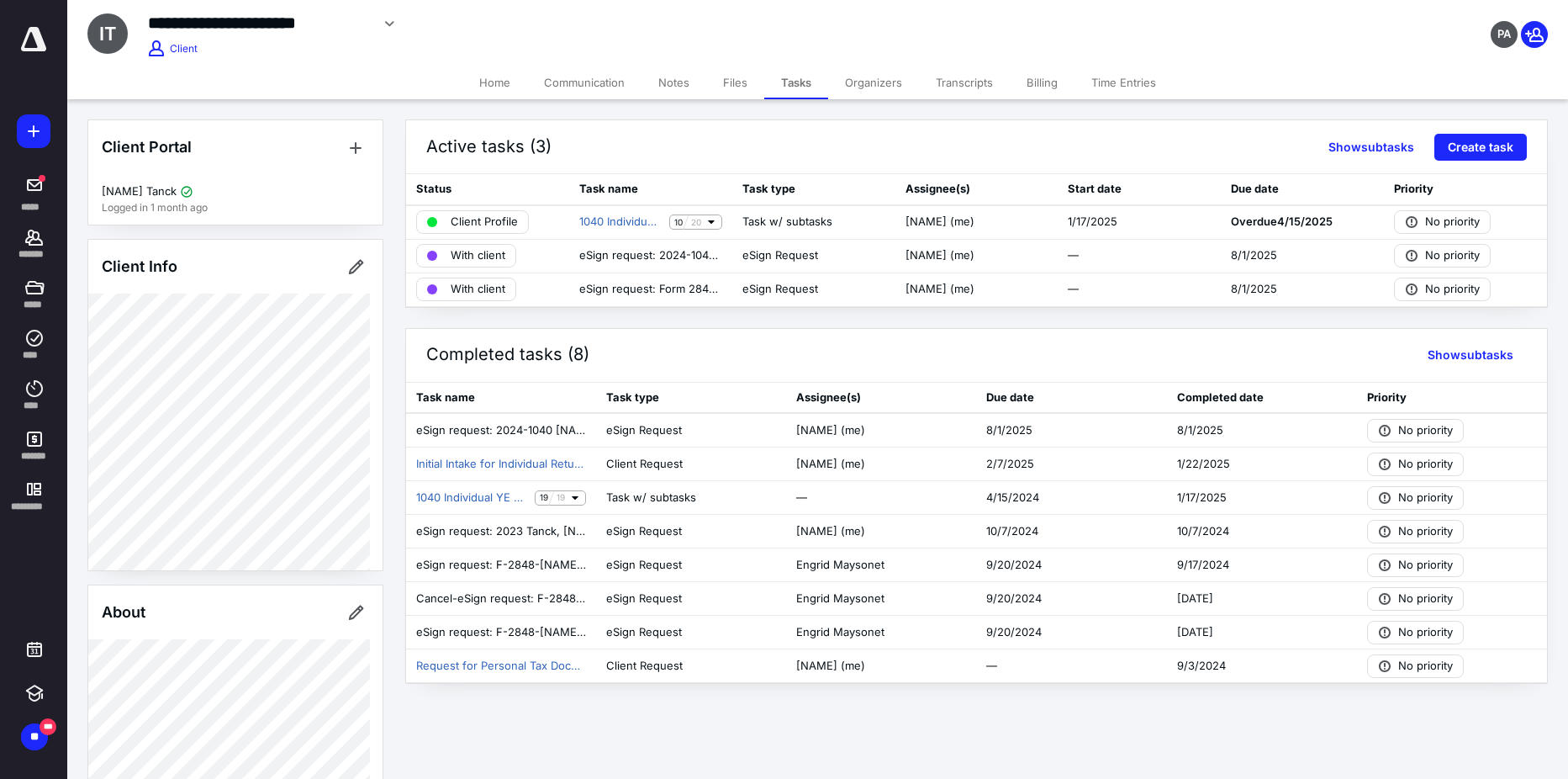 click on "Billing" at bounding box center (1042, 82) 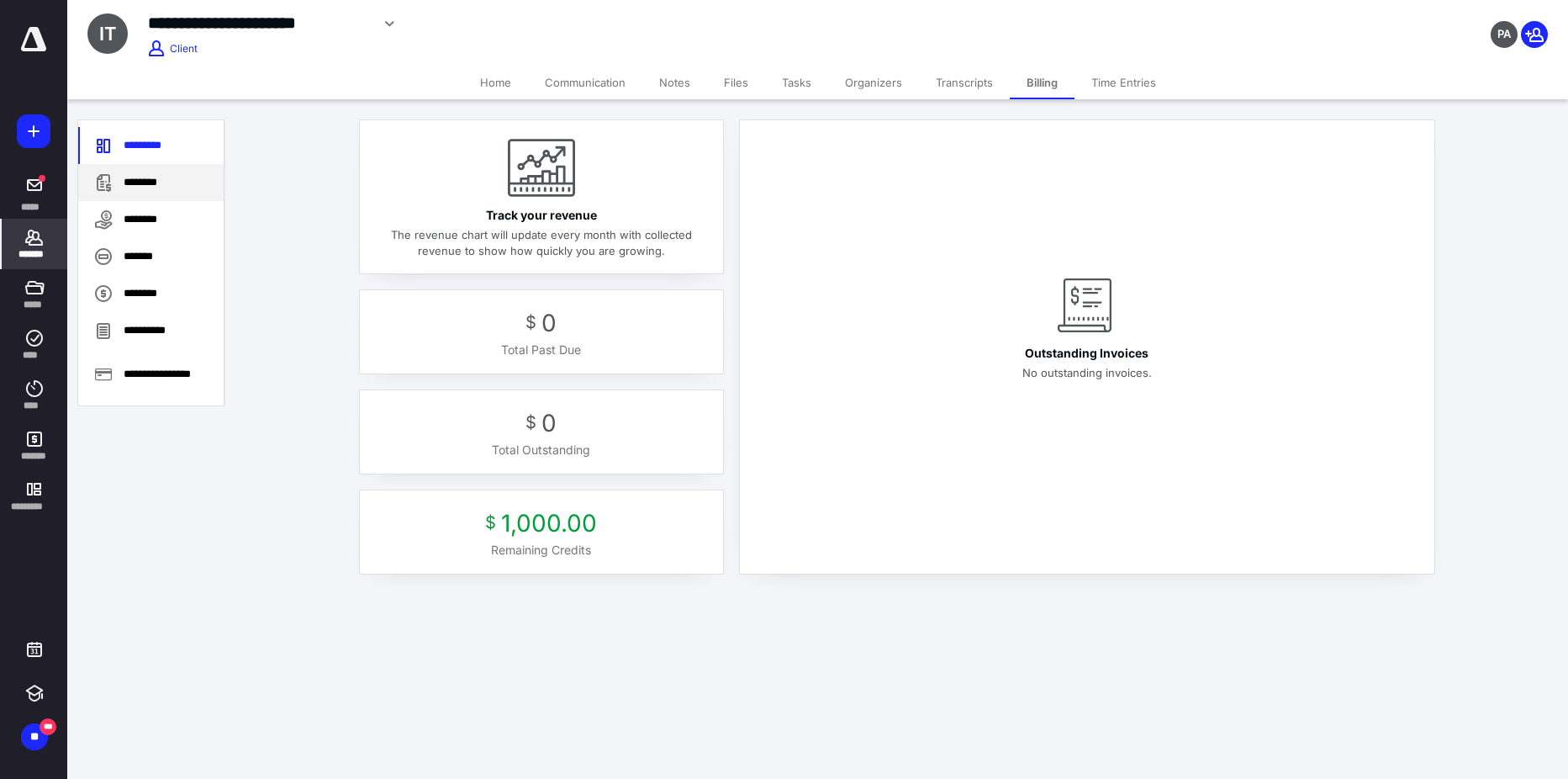 click on "********" at bounding box center (150, 183) 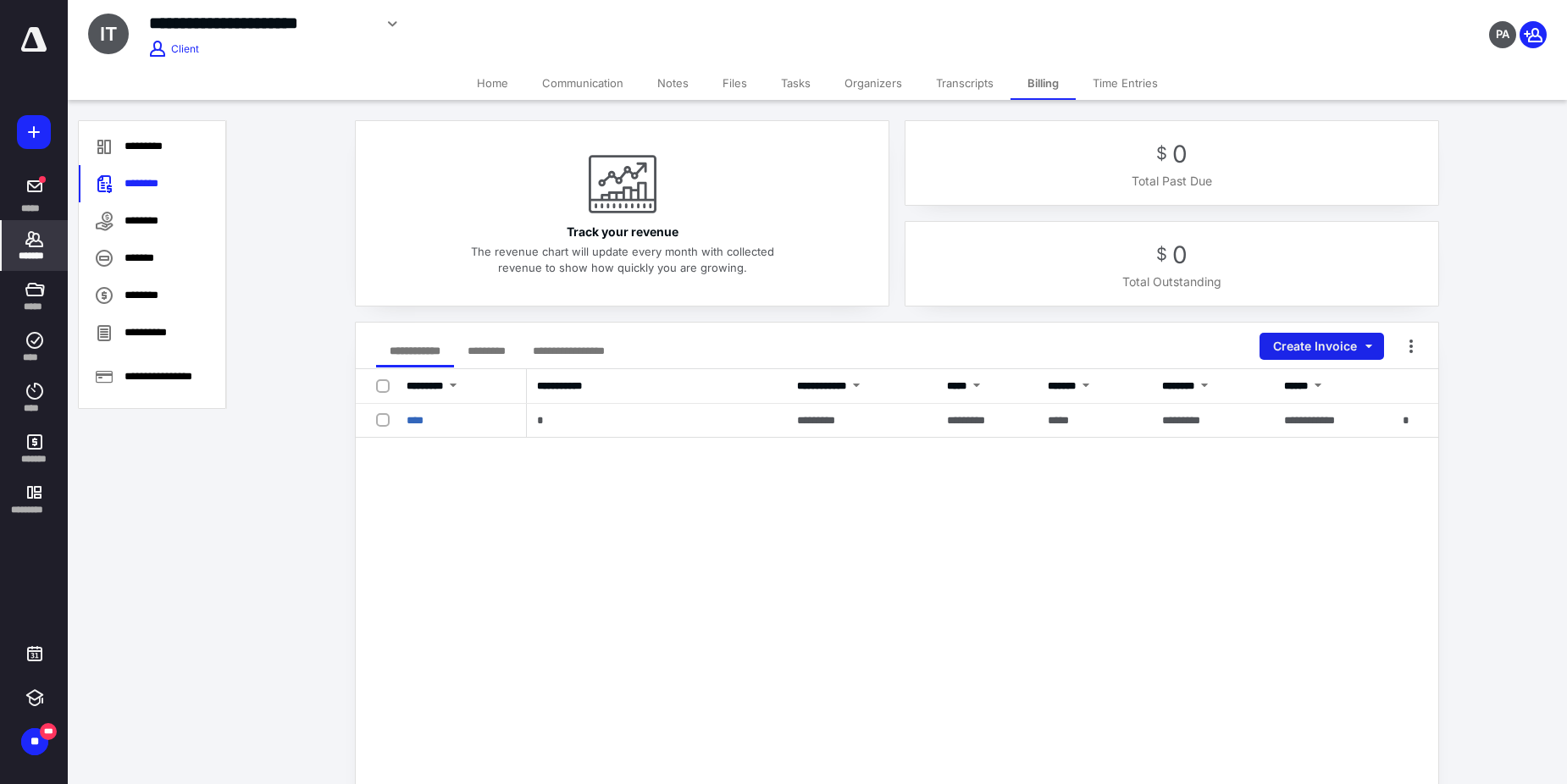click on "Create Invoice" at bounding box center (1321, 346) 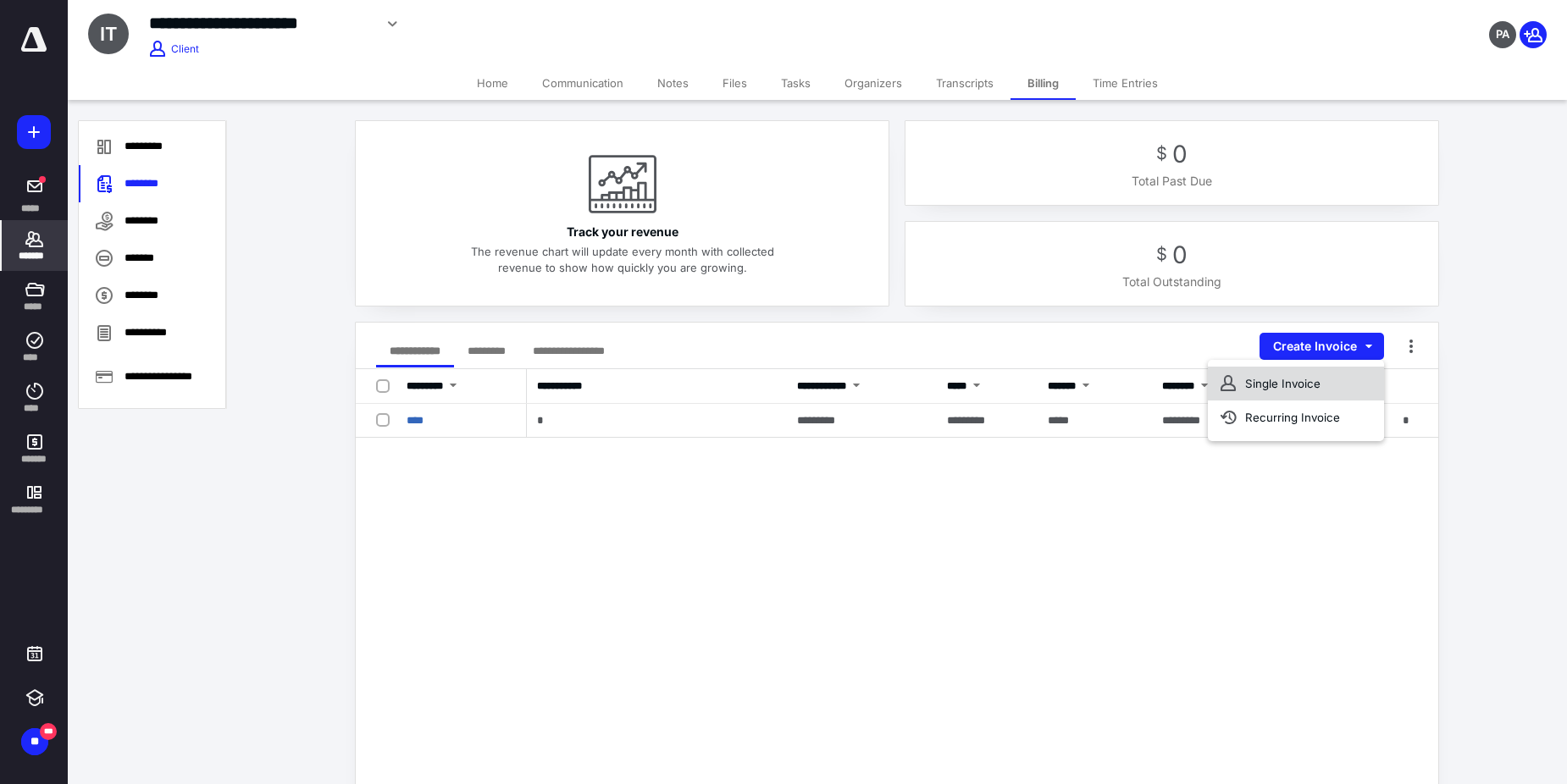 click on "Single Invoice" at bounding box center (1296, 384) 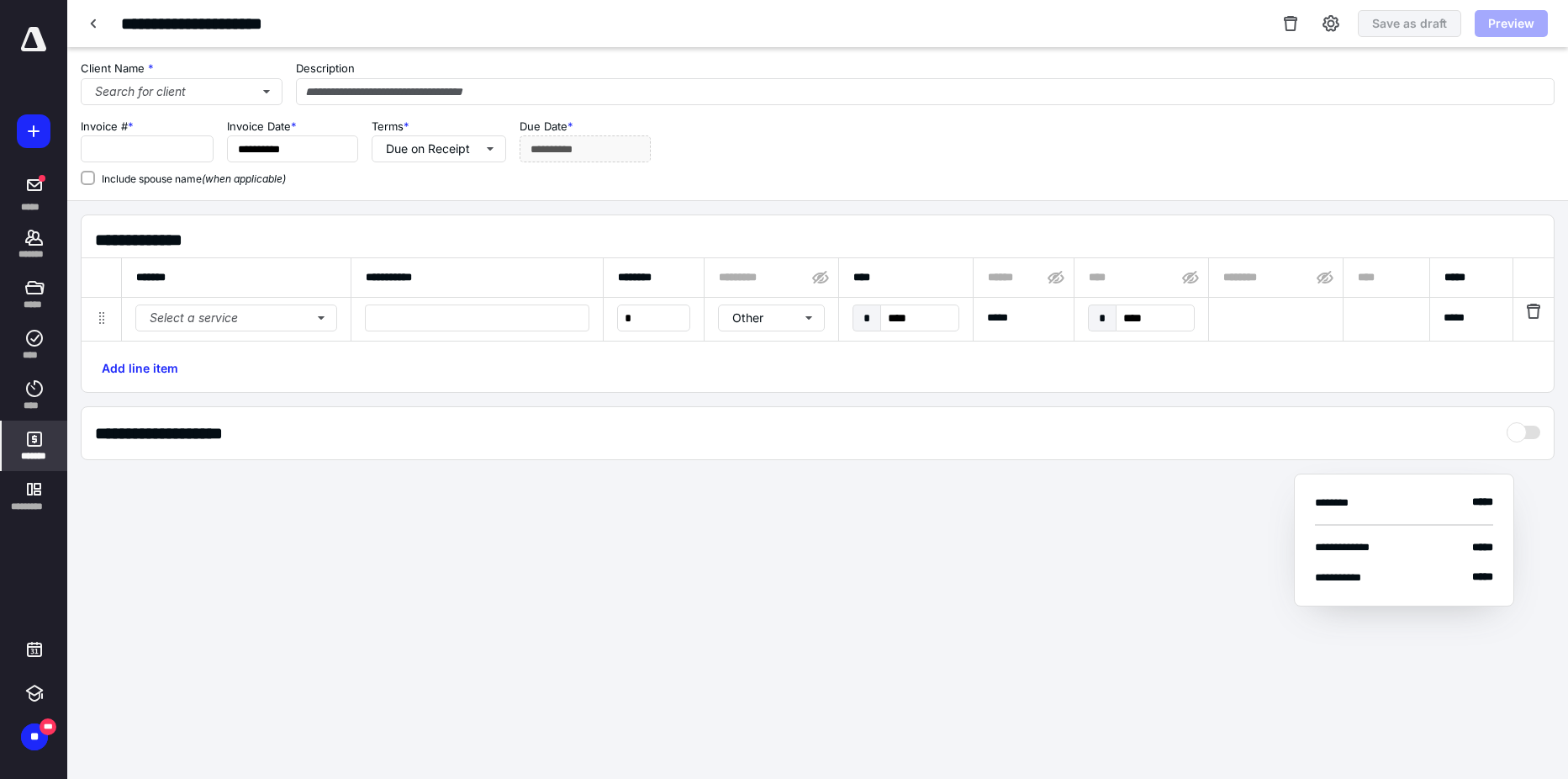 type on "****" 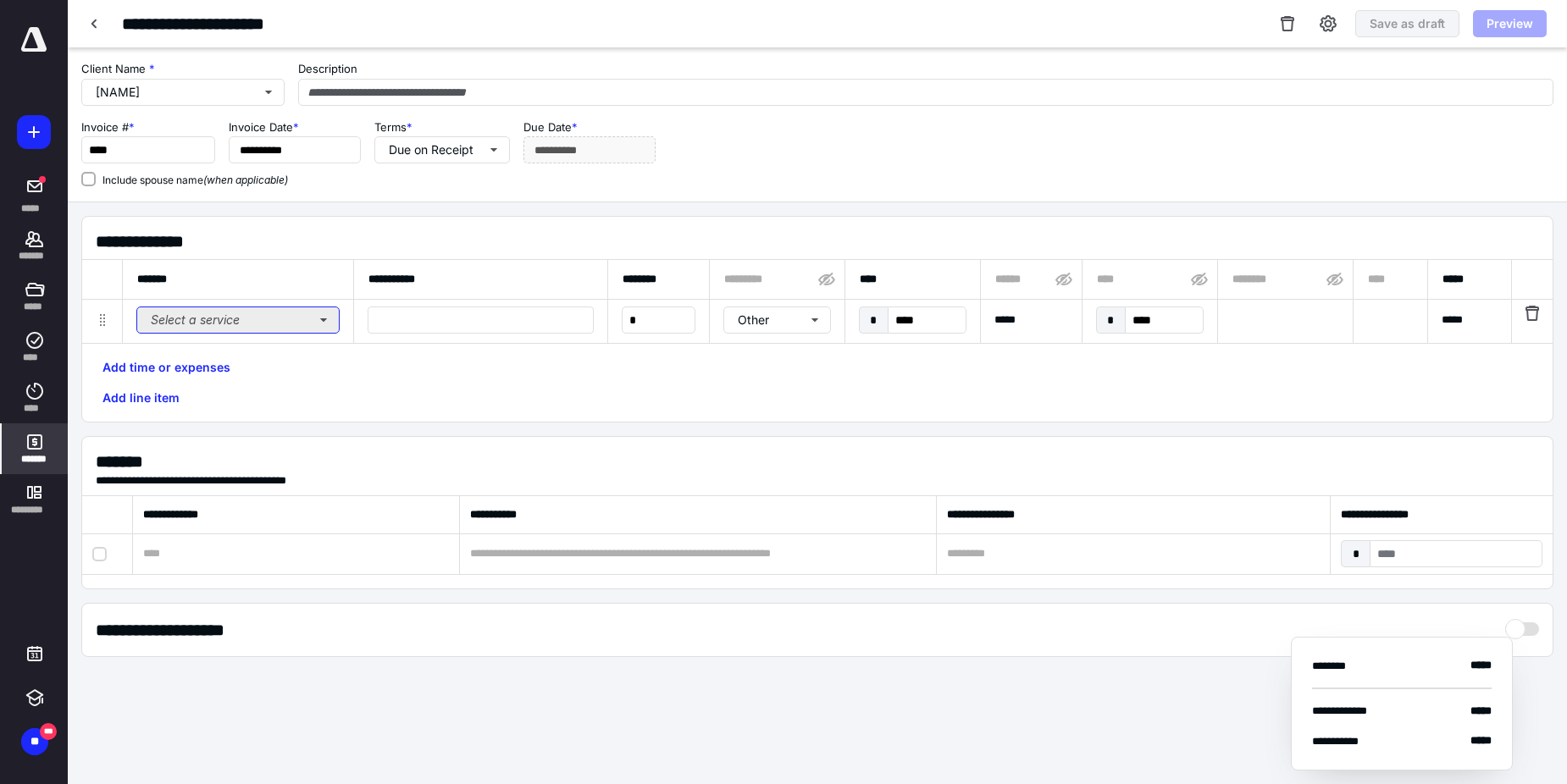 click on "Select a service" at bounding box center [238, 320] 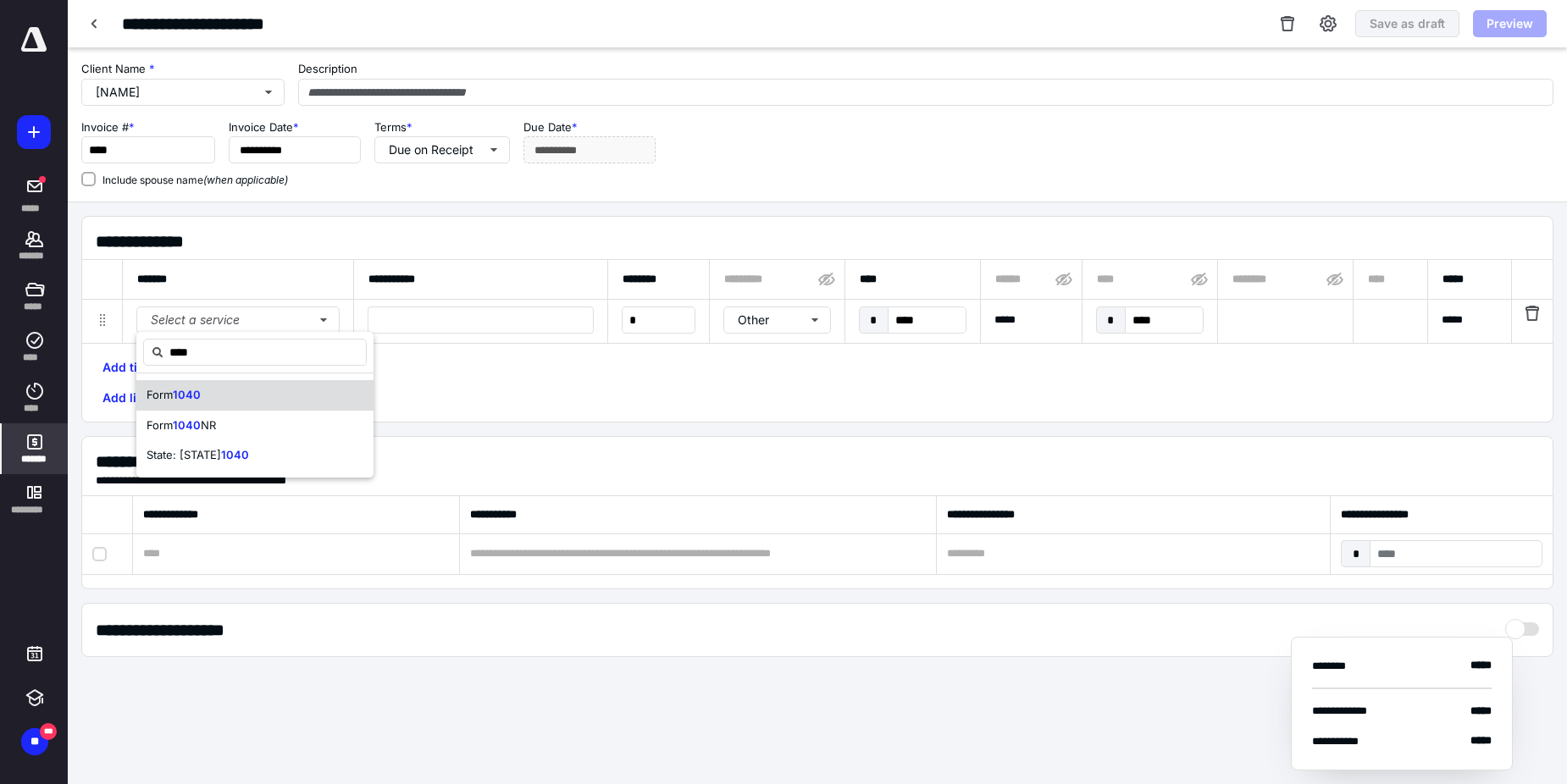 click on "Form  1040" at bounding box center (174, 395) 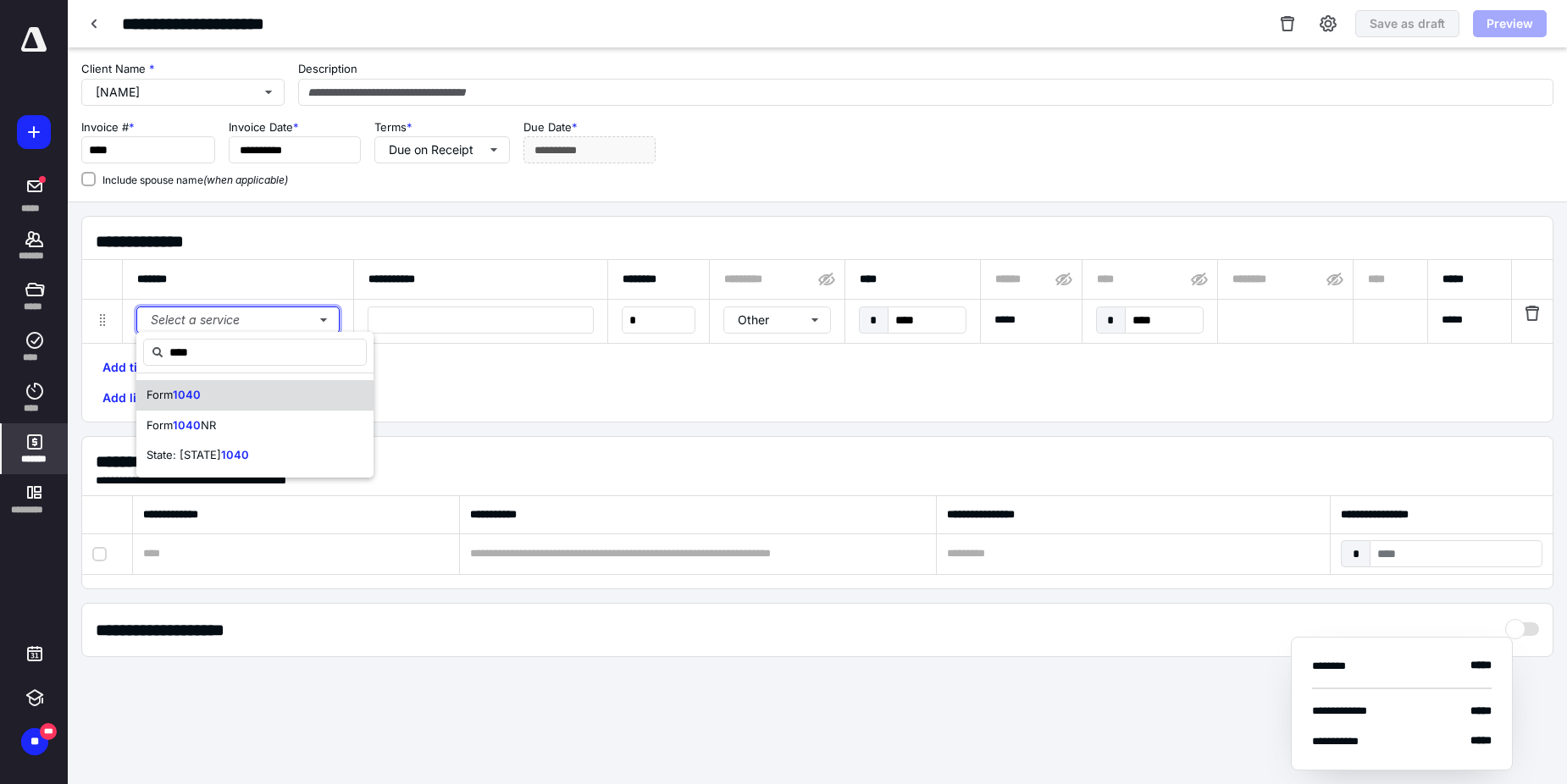 type 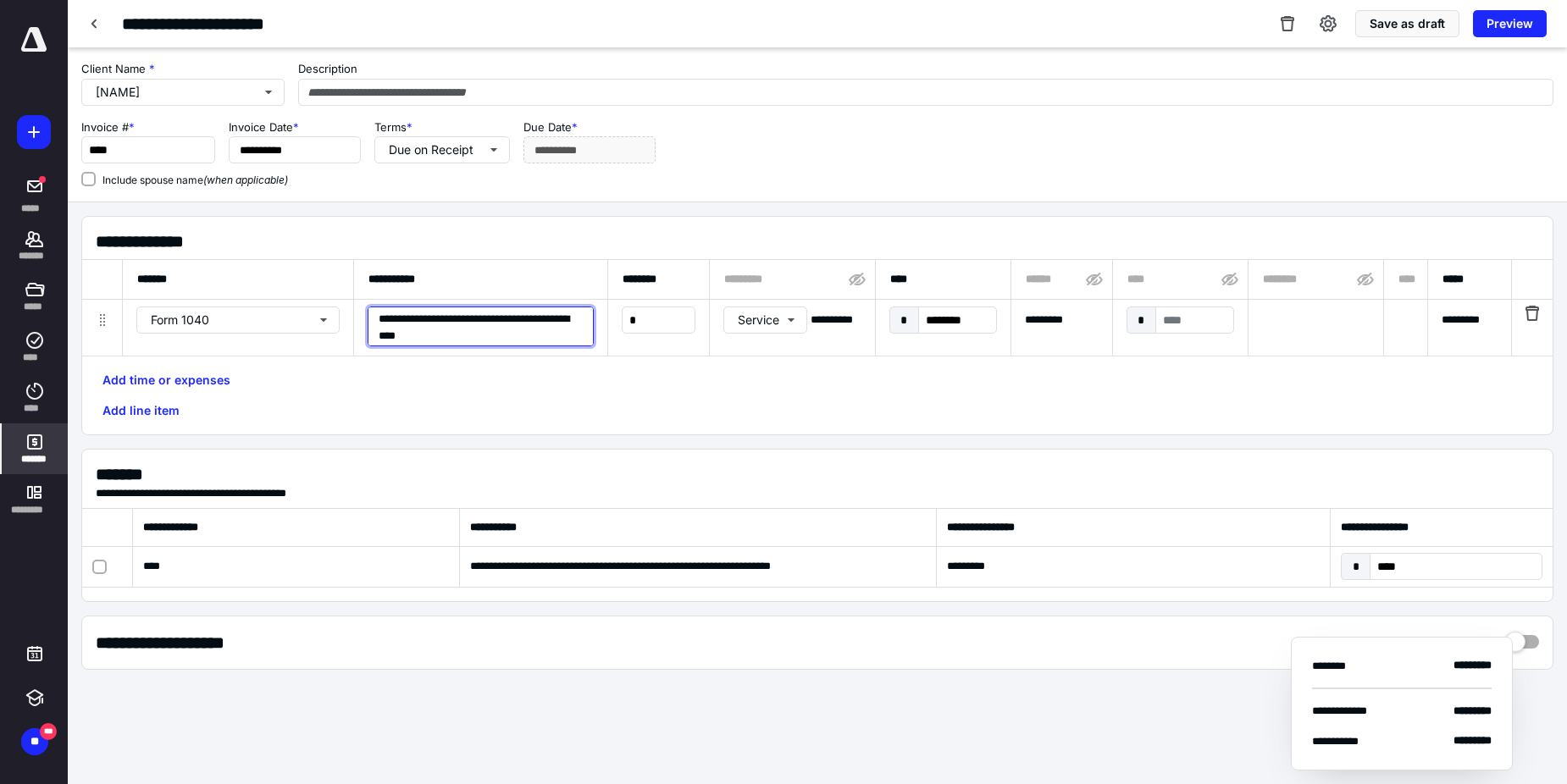 click on "**********" at bounding box center (480, 326) 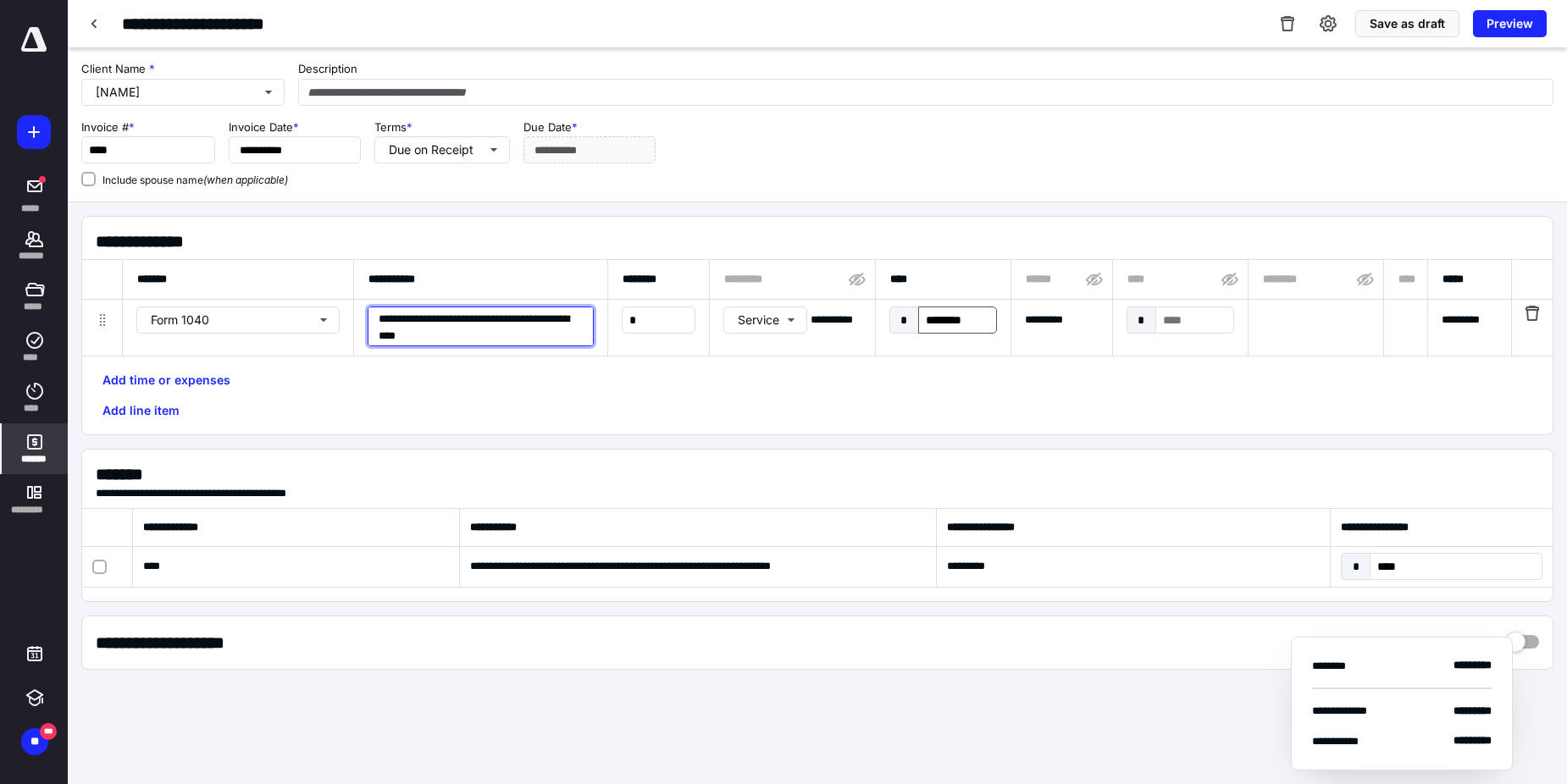 type on "**********" 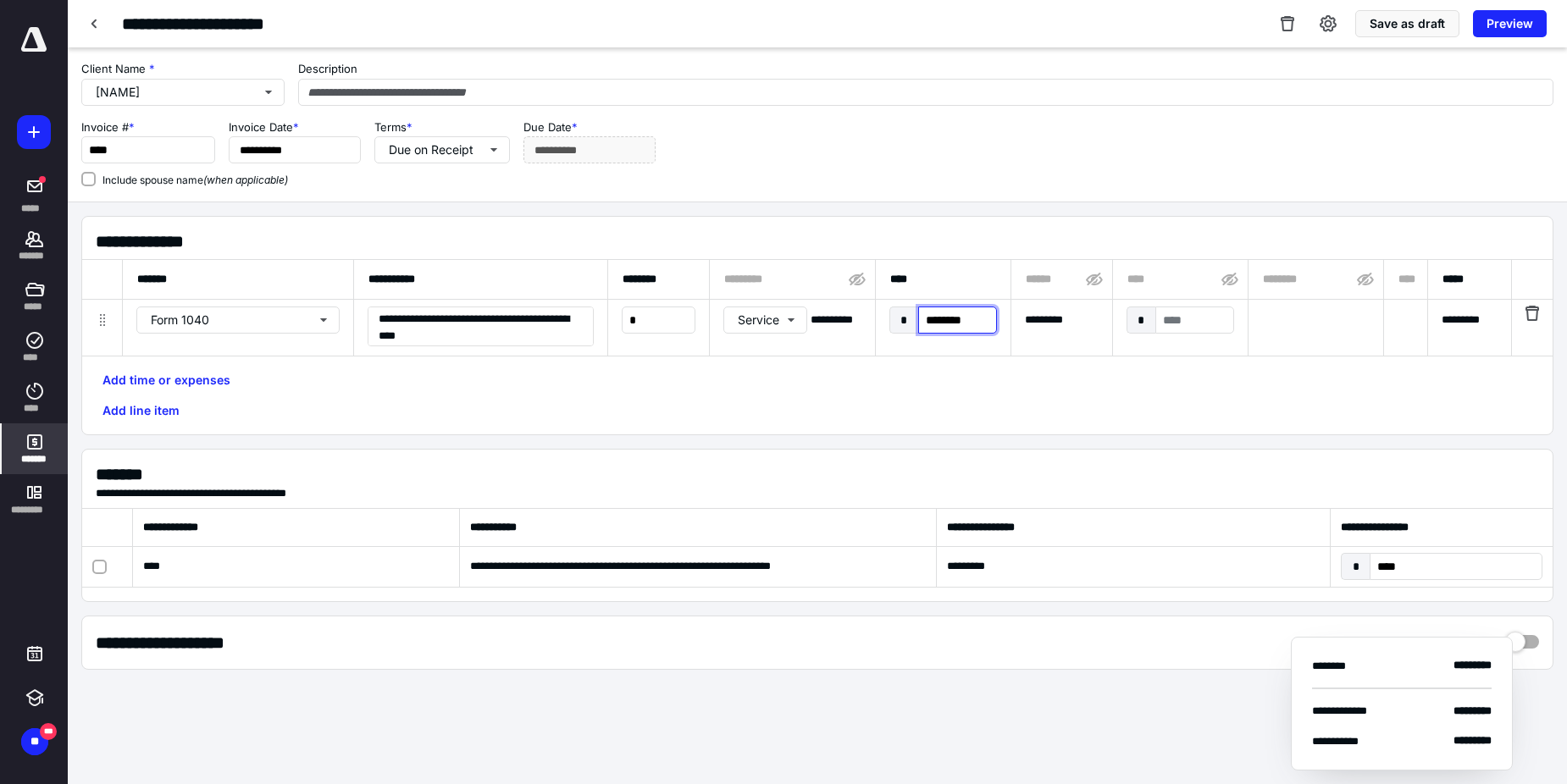 click on "********" at bounding box center (957, 320) 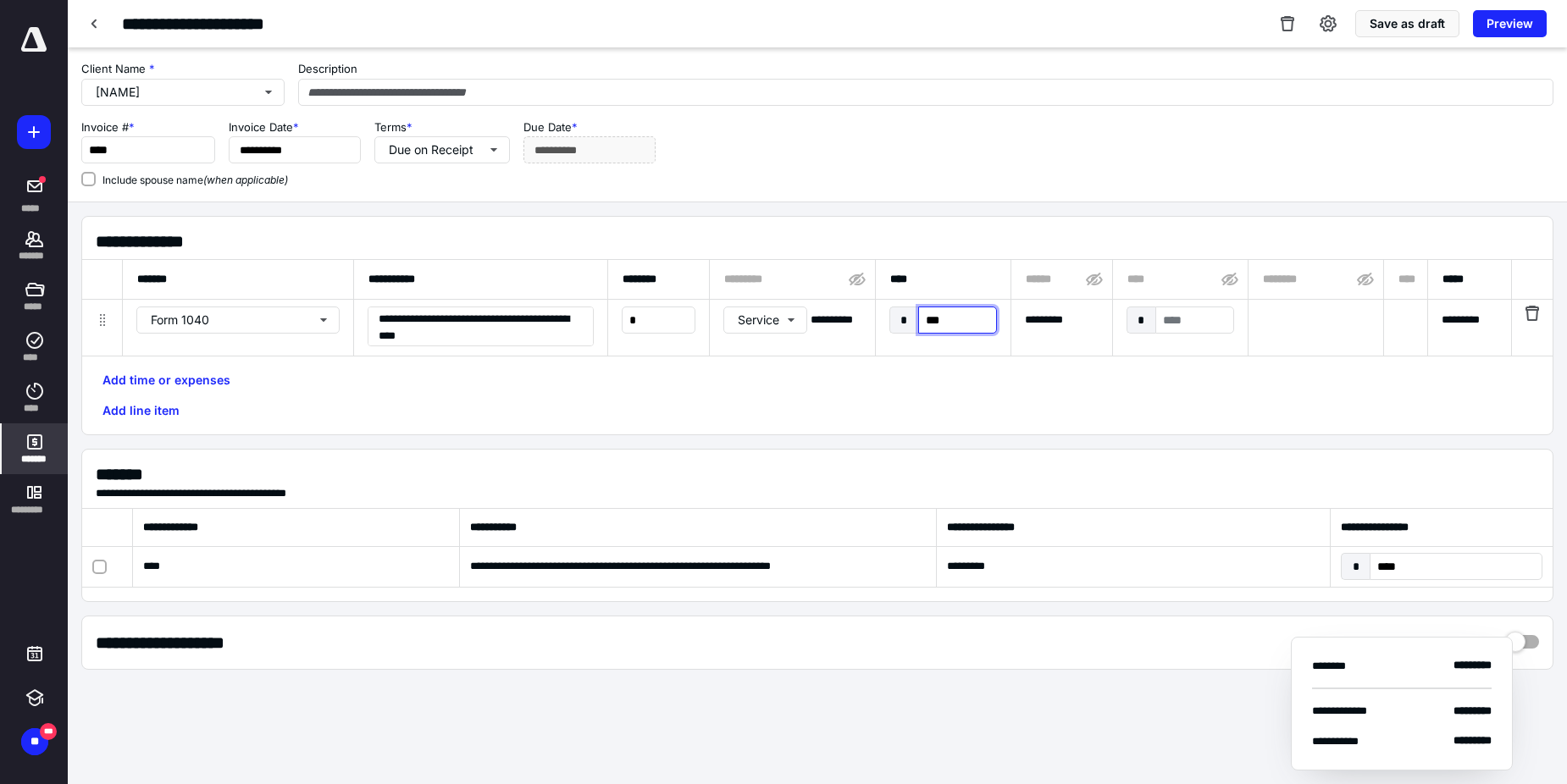 type on "****" 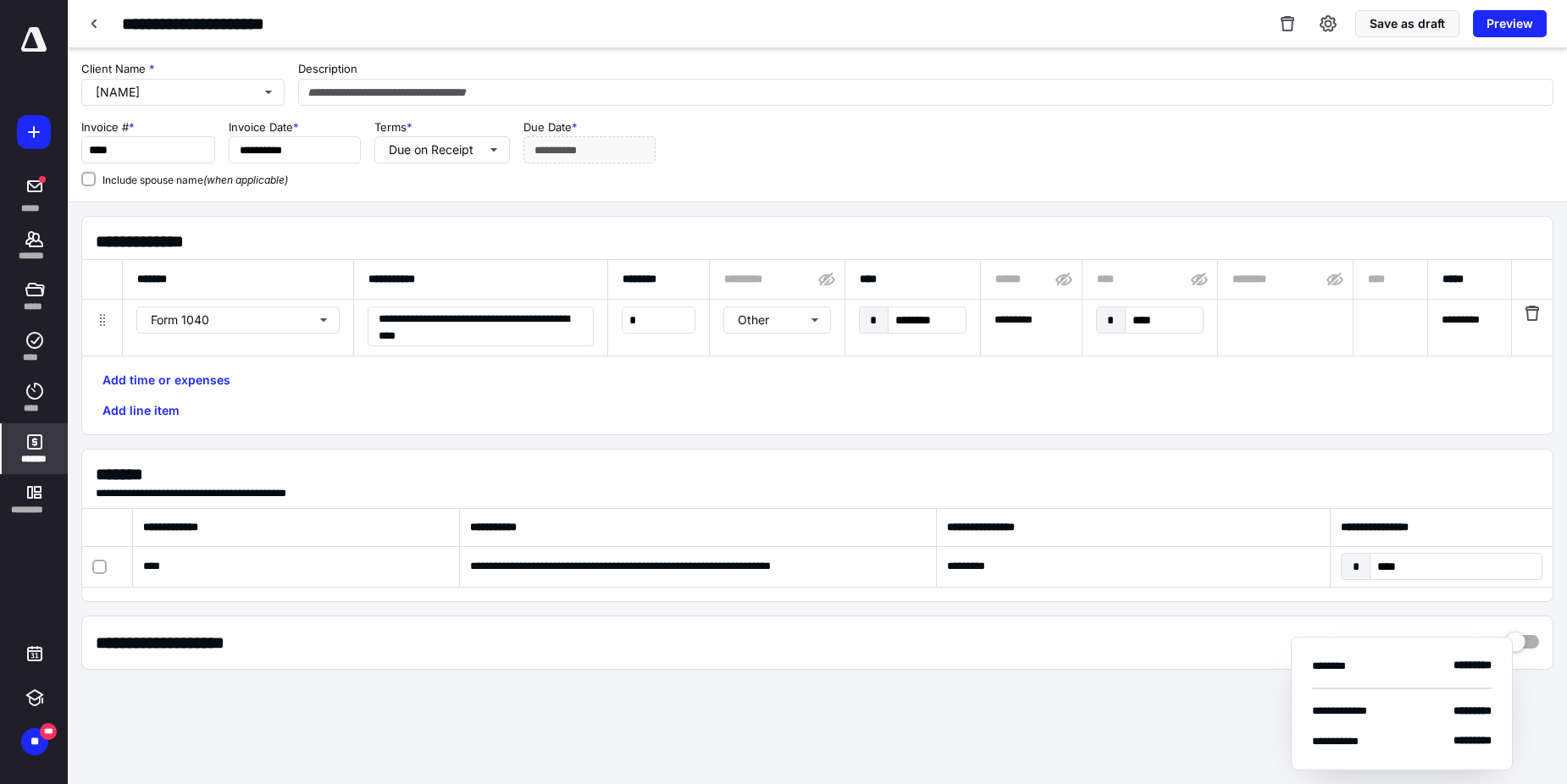 scroll, scrollTop: 0, scrollLeft: 604, axis: horizontal 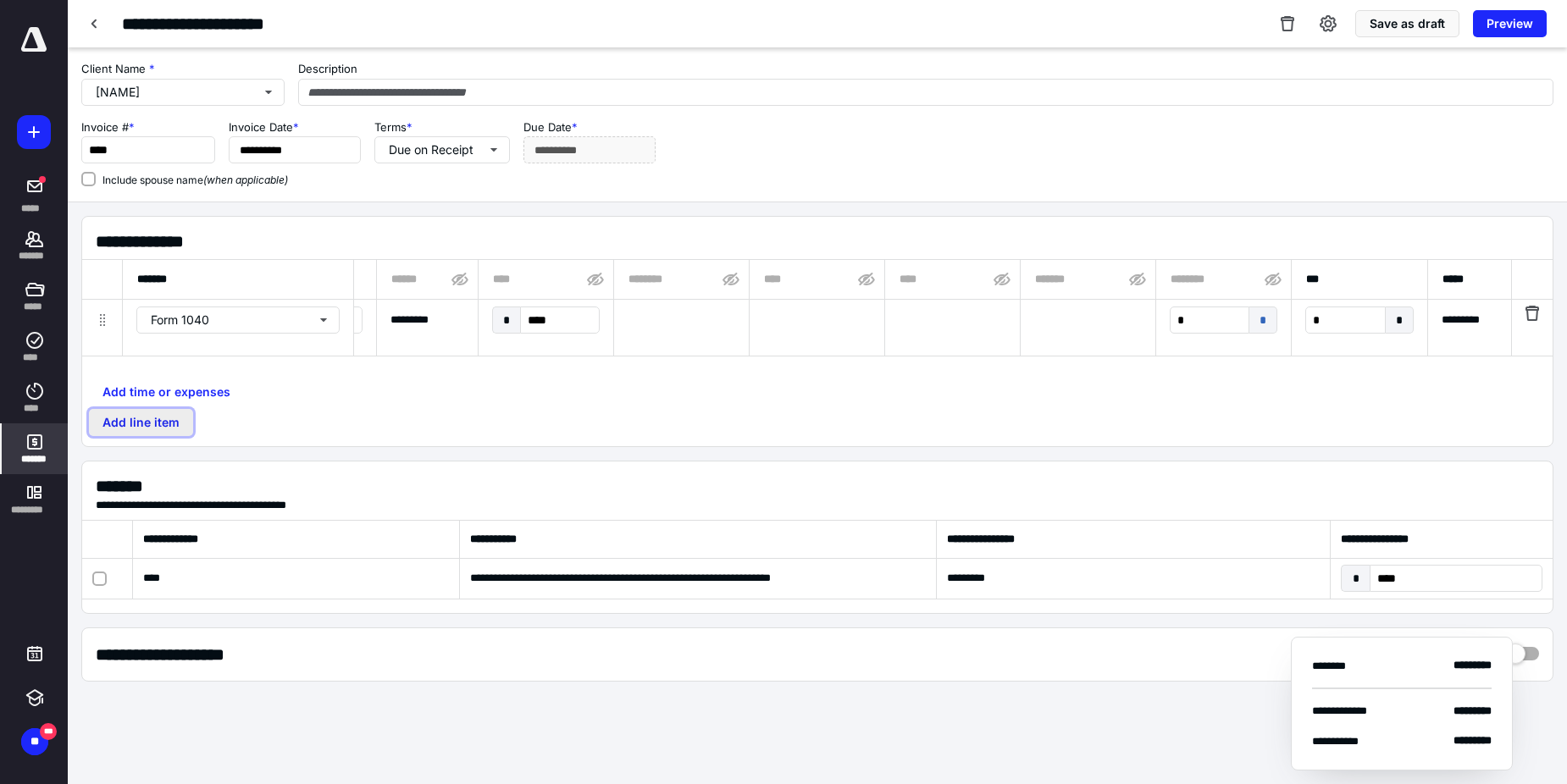 click on "Add line item" at bounding box center (141, 422) 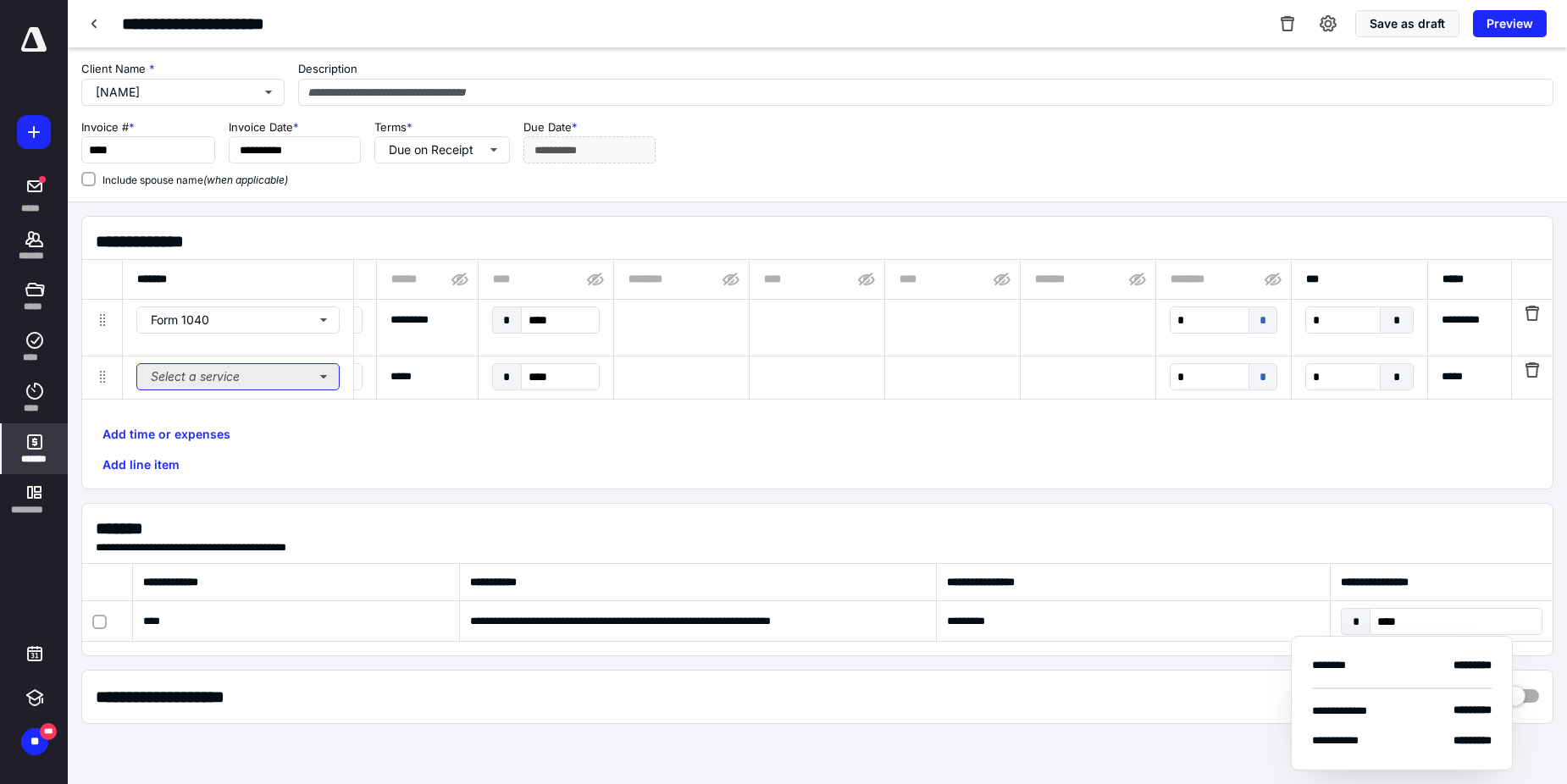 click on "Select a service" at bounding box center (238, 377) 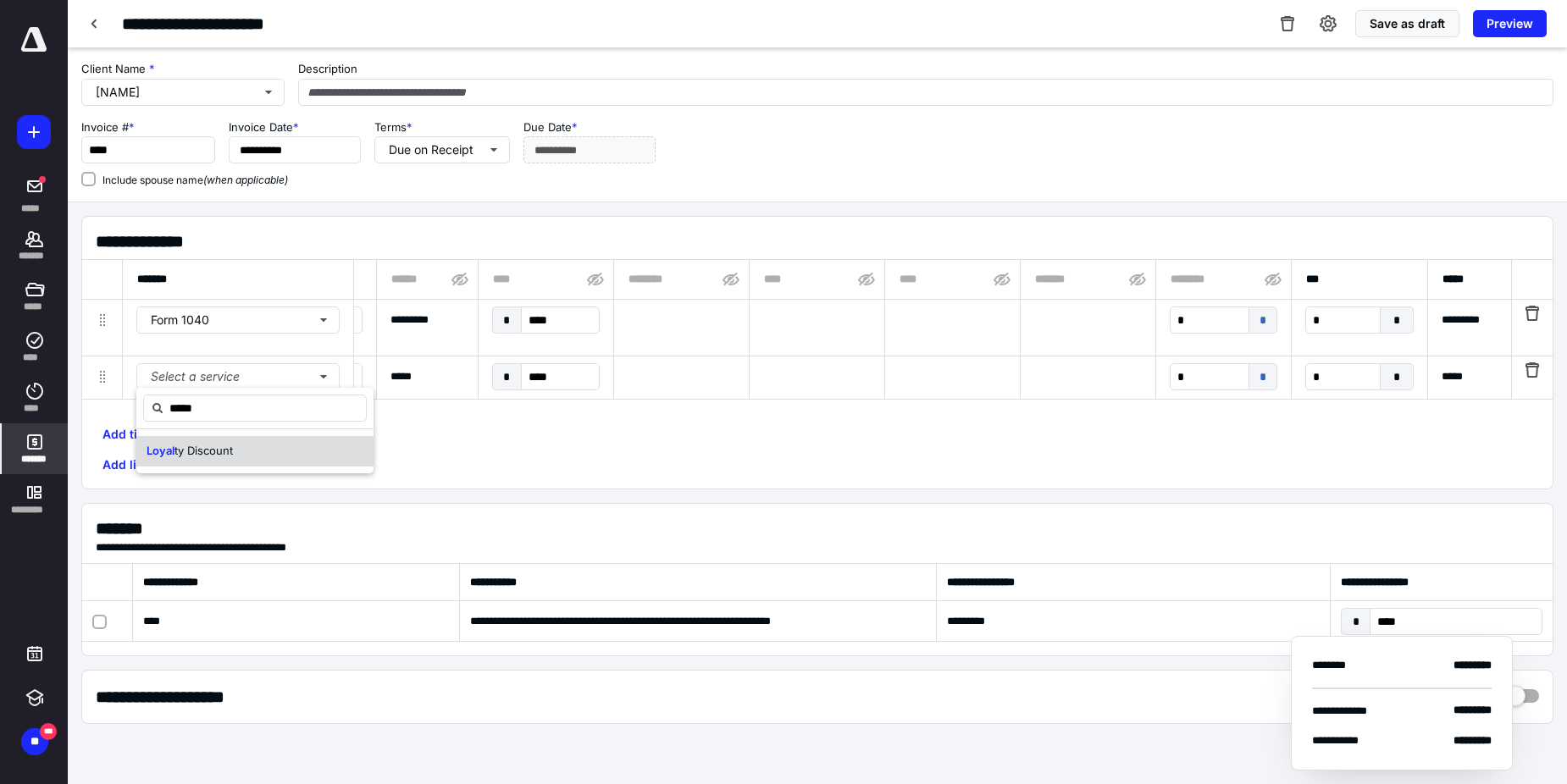 click on "ty Discount" at bounding box center (203, 450) 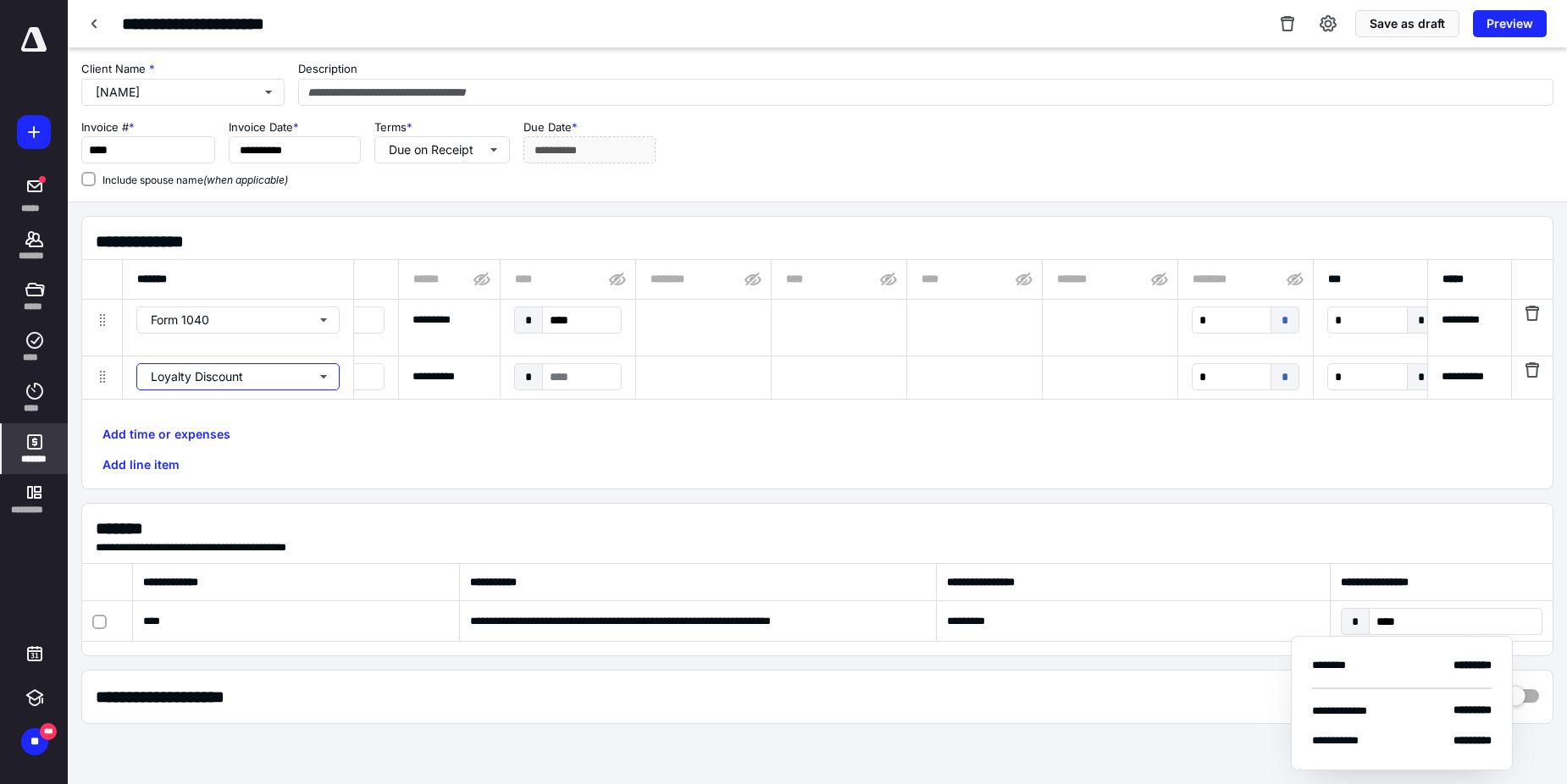 type 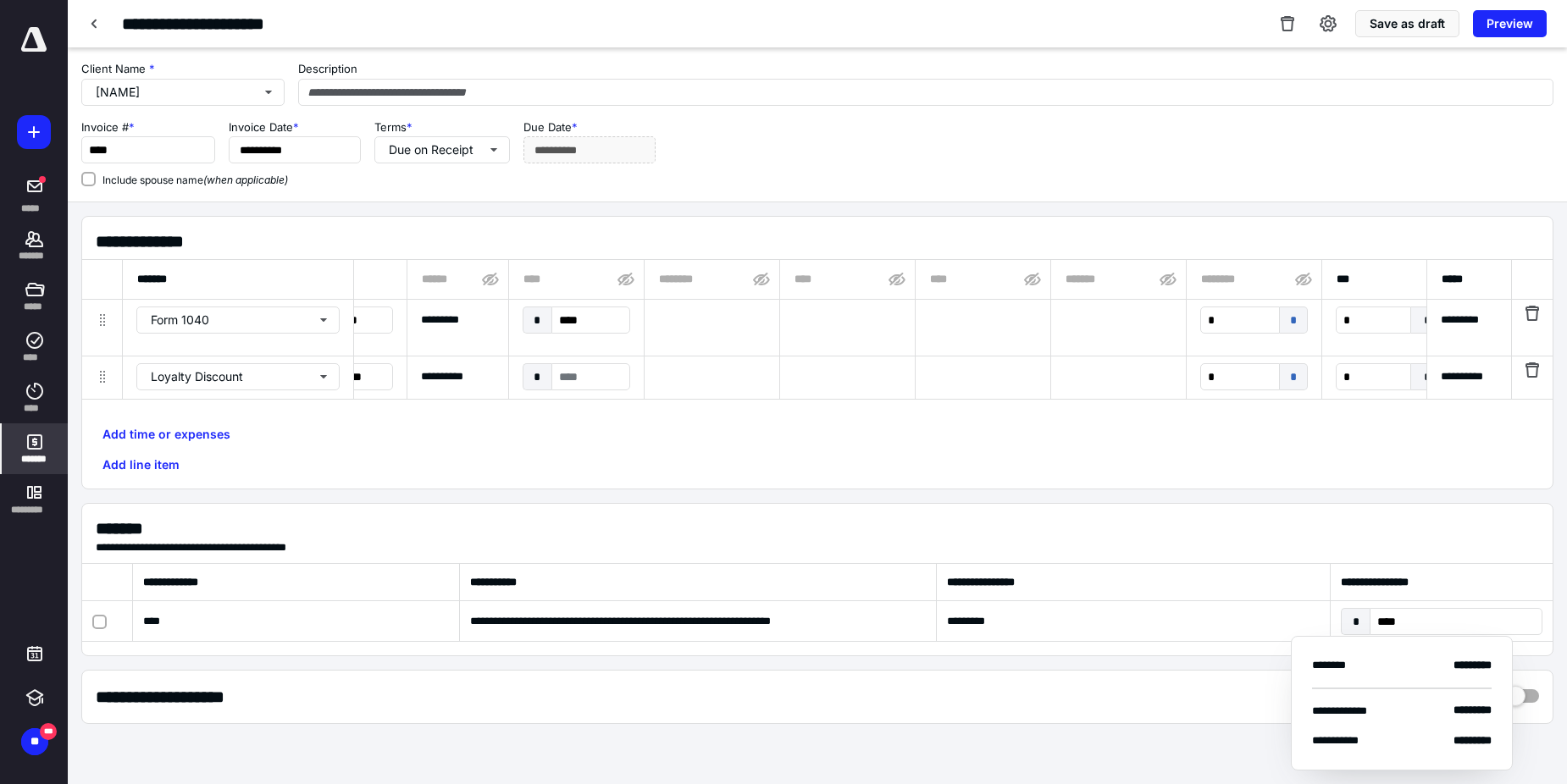 click on "**********" at bounding box center (457, 377) 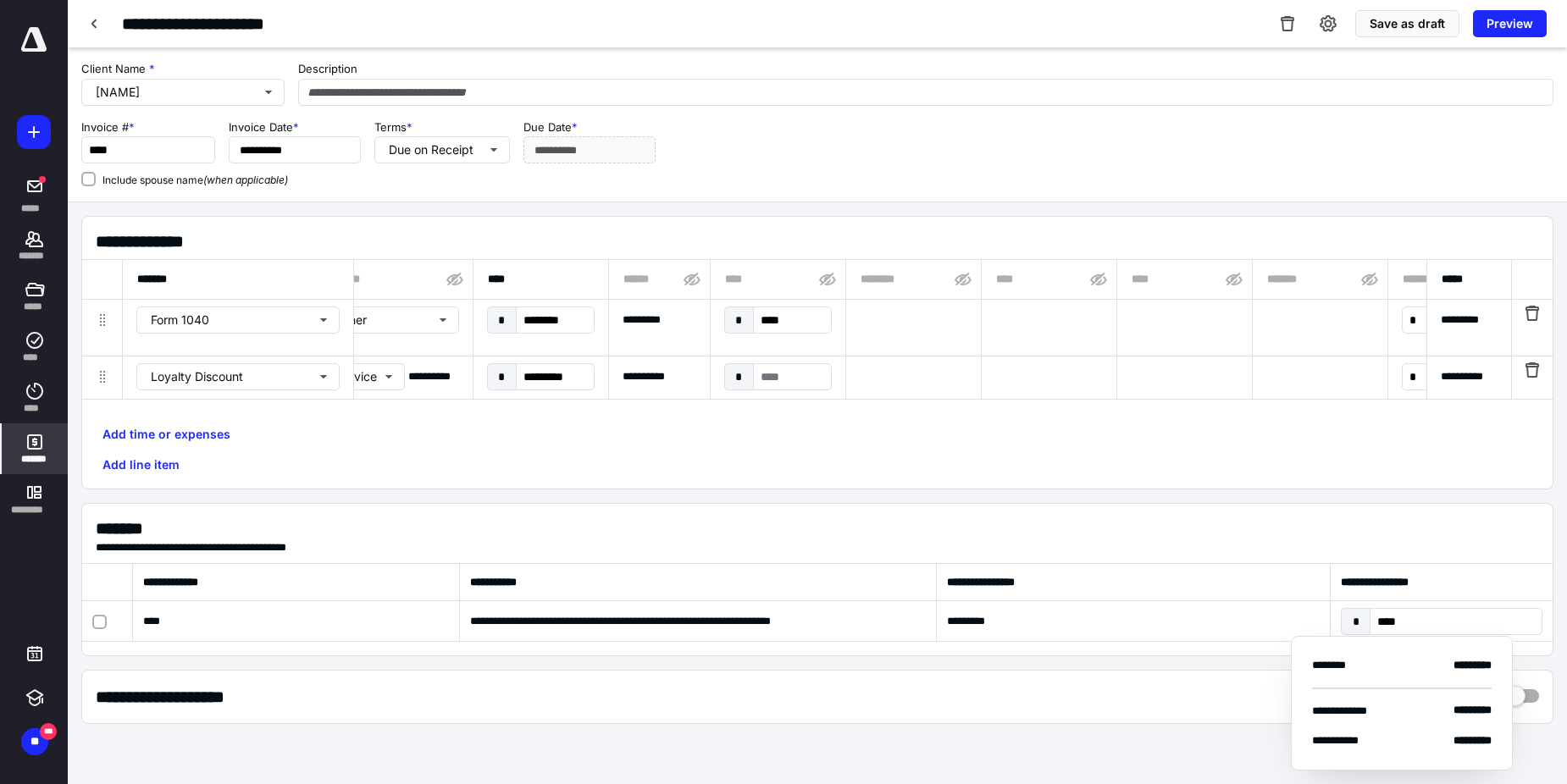 scroll, scrollTop: 0, scrollLeft: 363, axis: horizontal 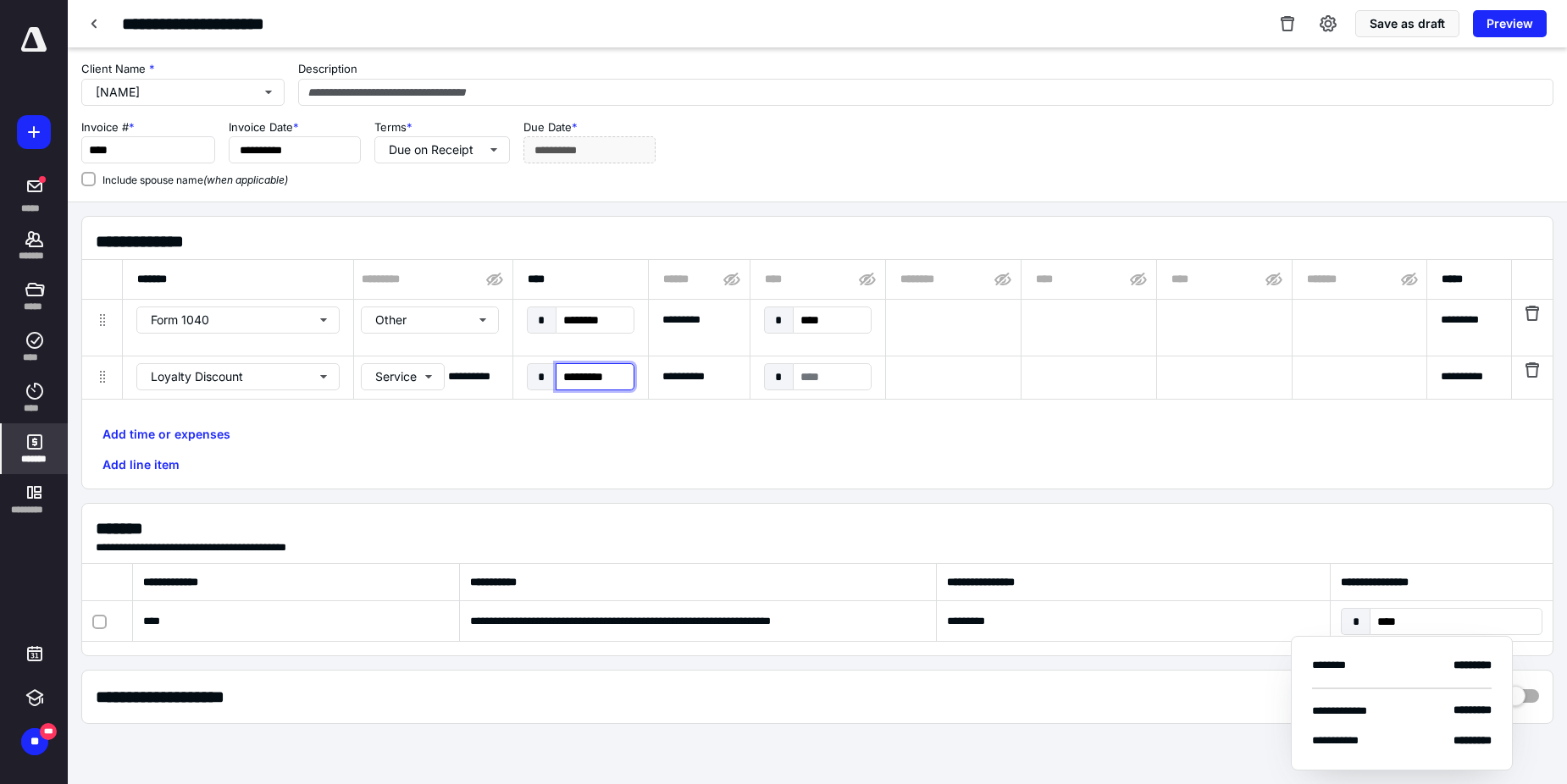 click on "*********" at bounding box center (595, 377) 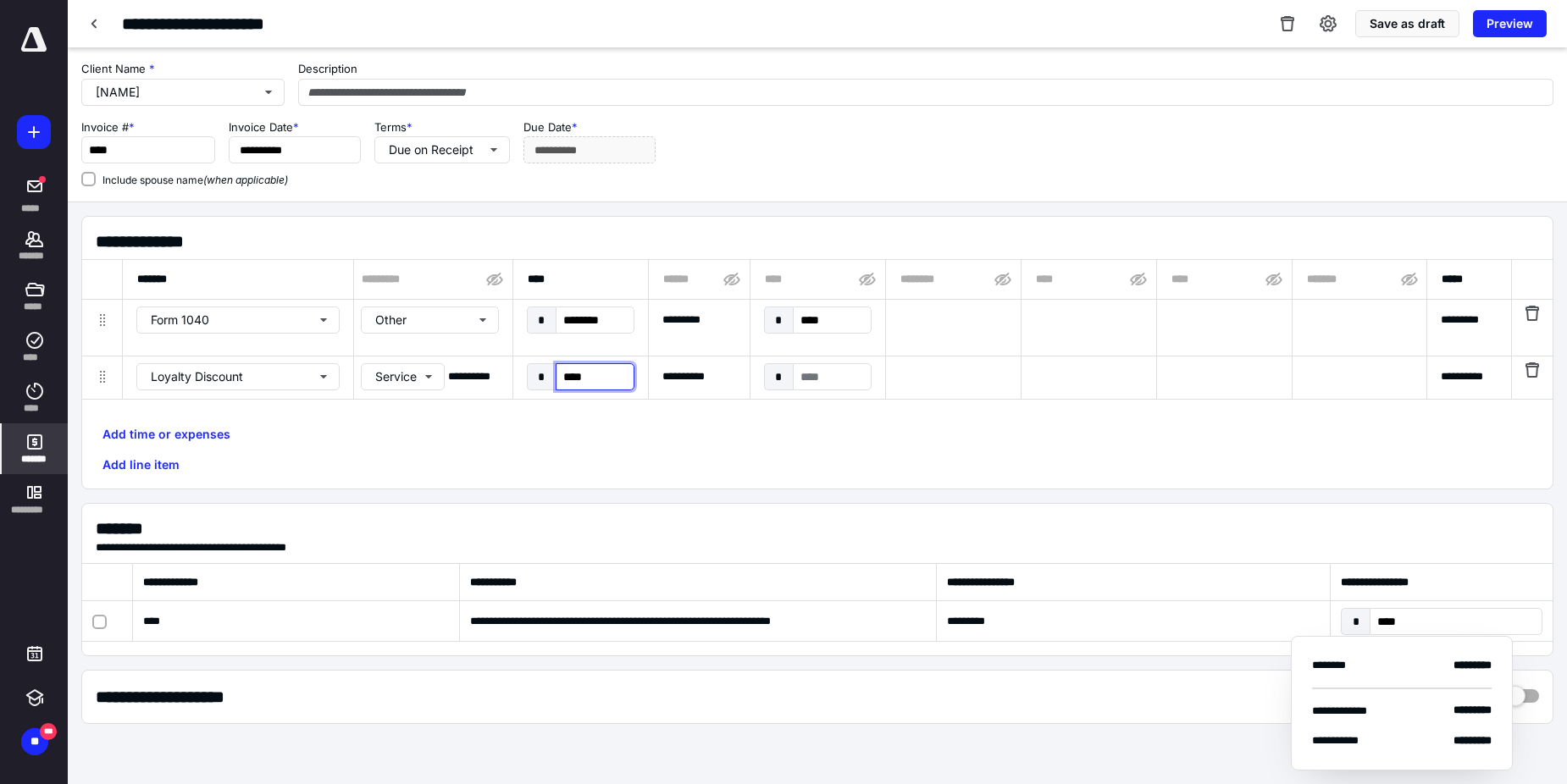 type on "*****" 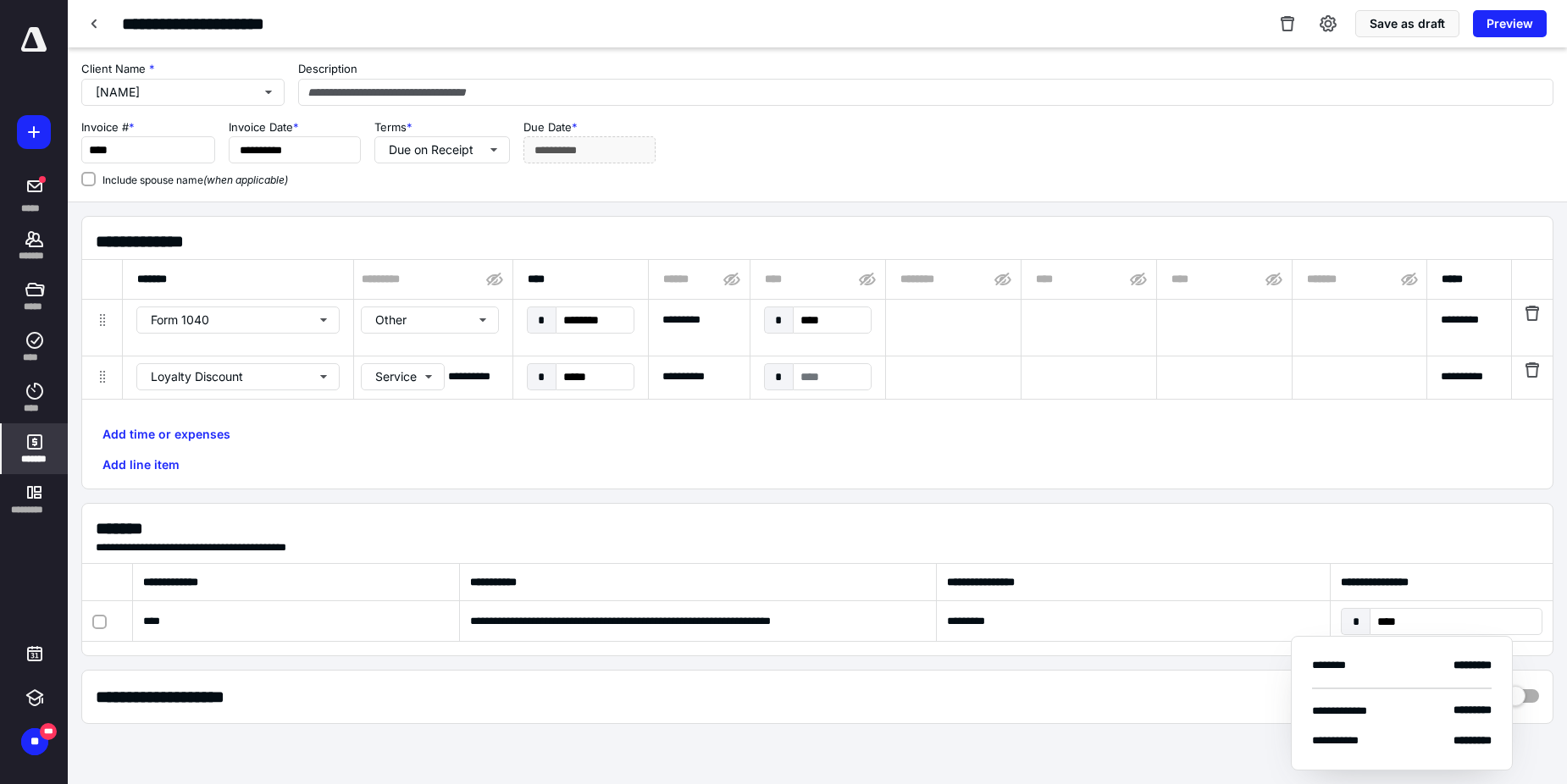 click on "Add time or expenses Add line item" at bounding box center [817, 450] 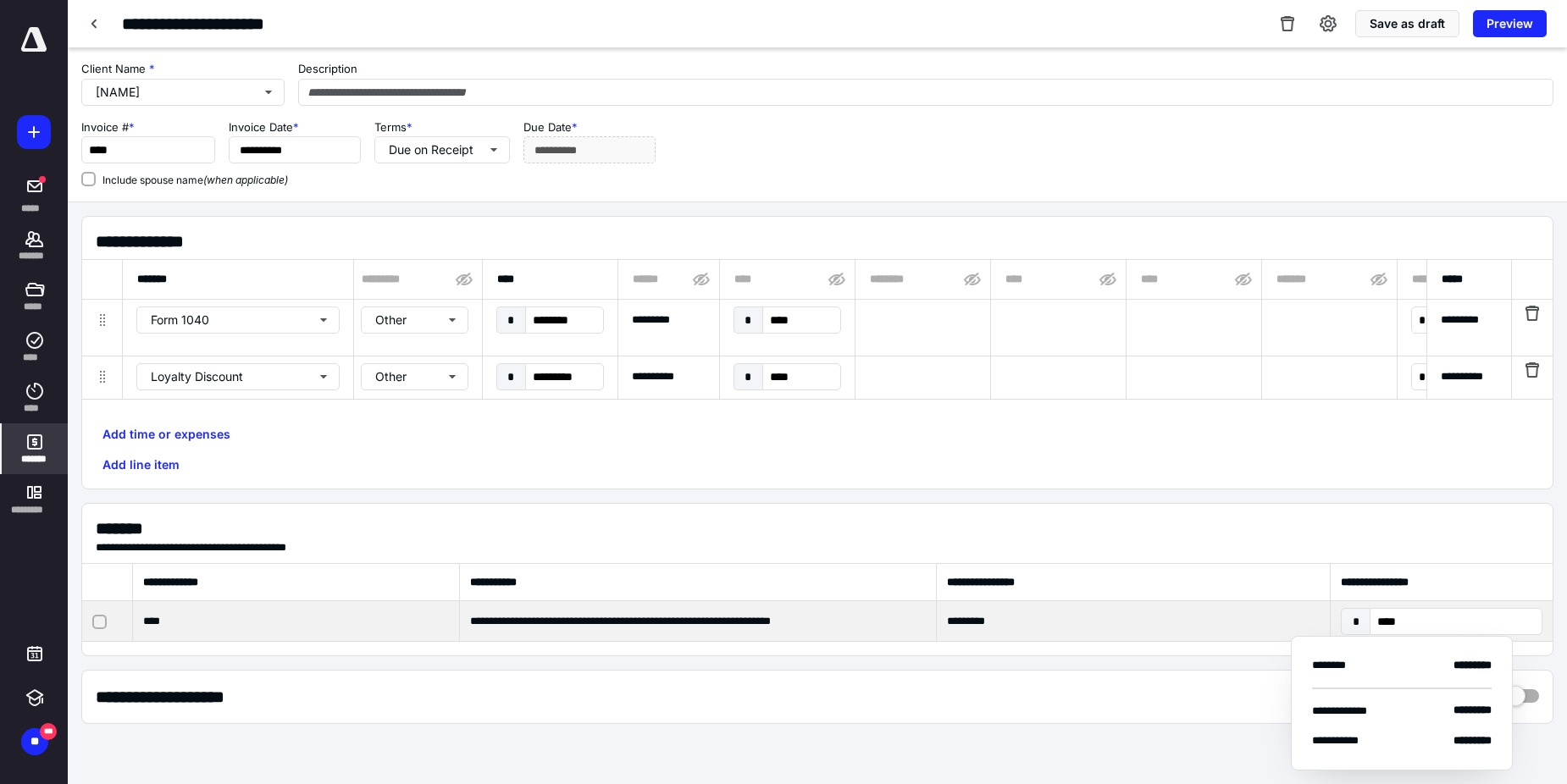 click at bounding box center [108, 621] 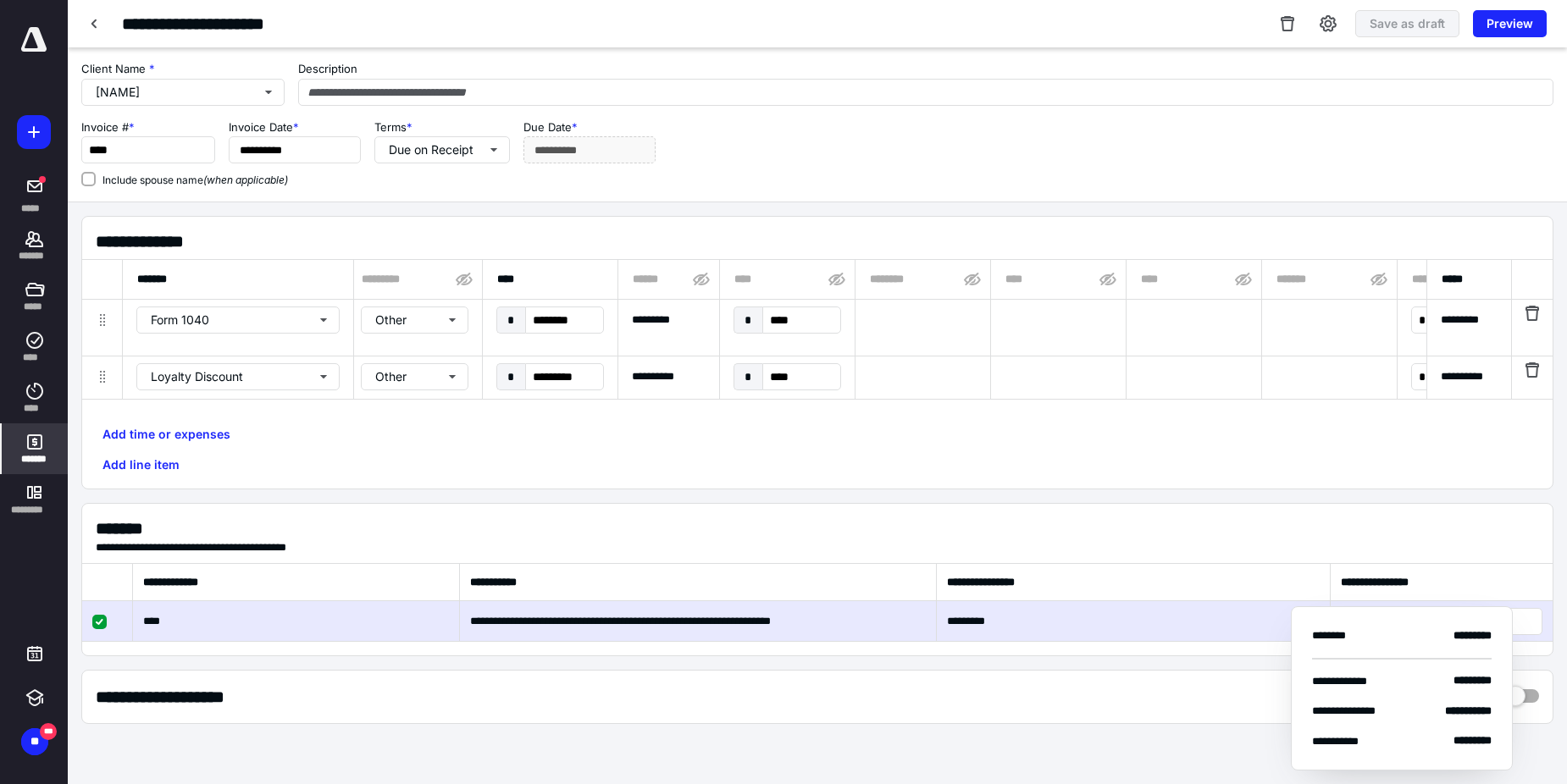 click on "**********" at bounding box center (817, 474) 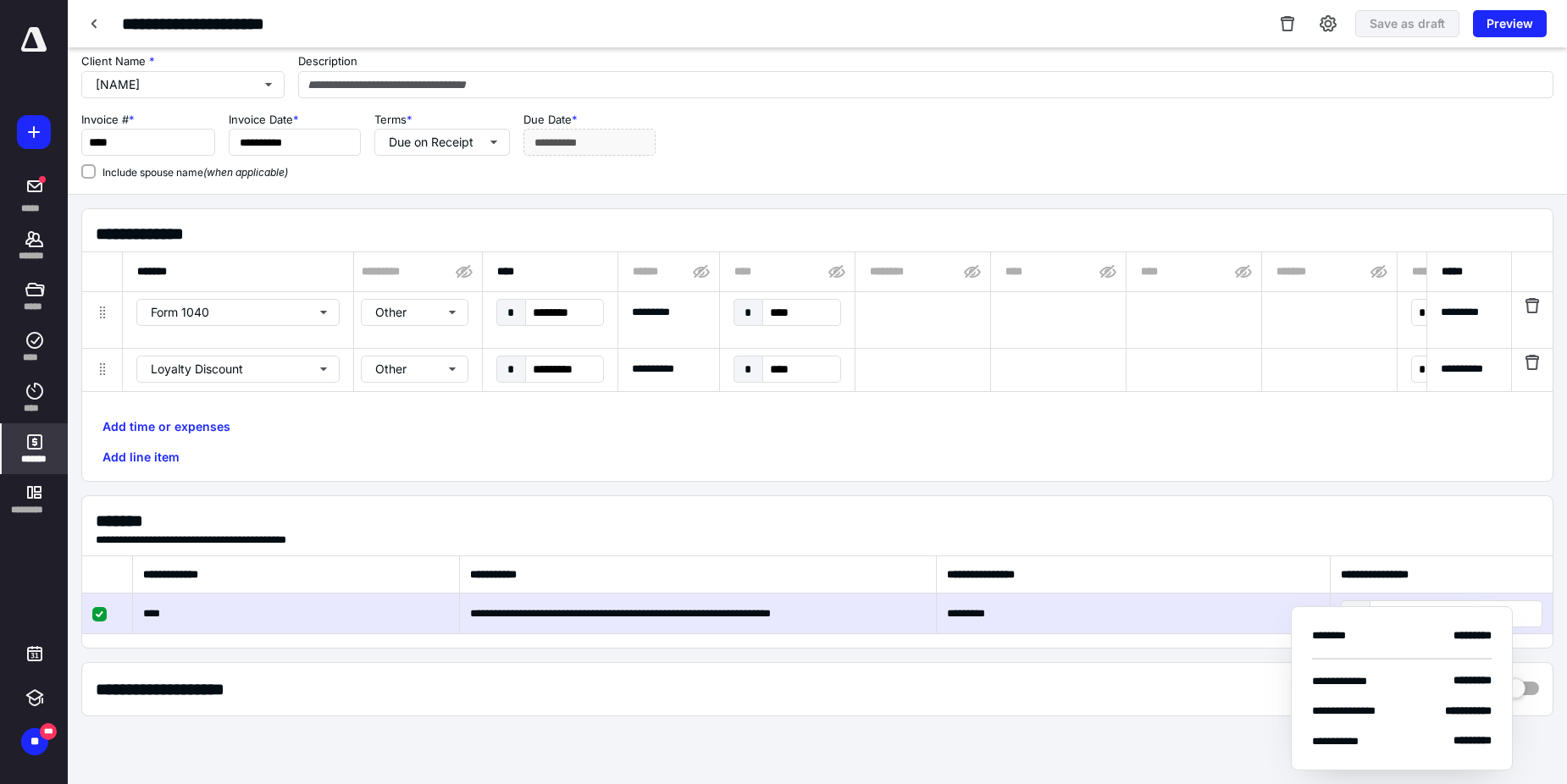 scroll, scrollTop: 0, scrollLeft: 0, axis: both 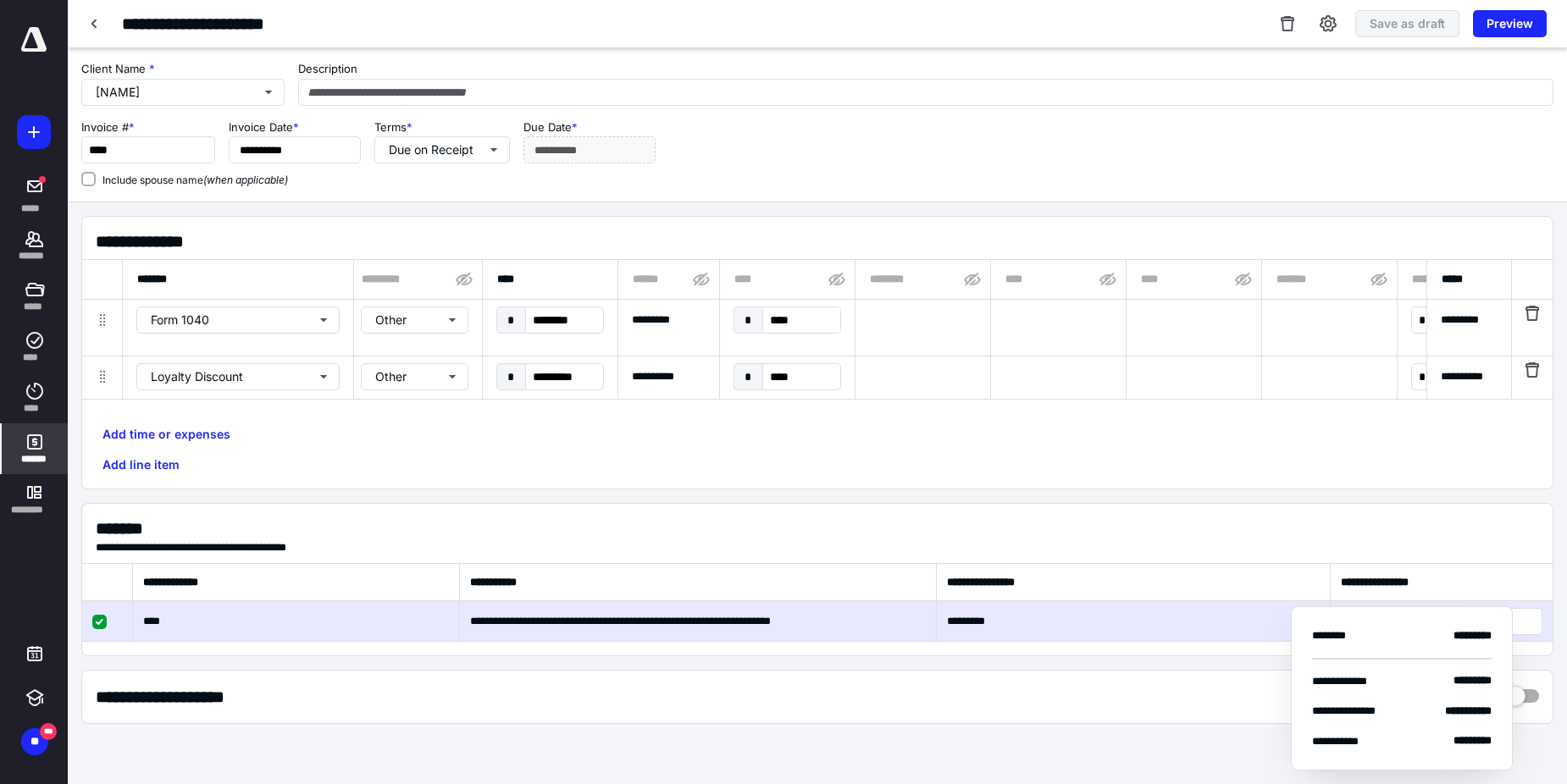 click on "*******" at bounding box center (817, 528) 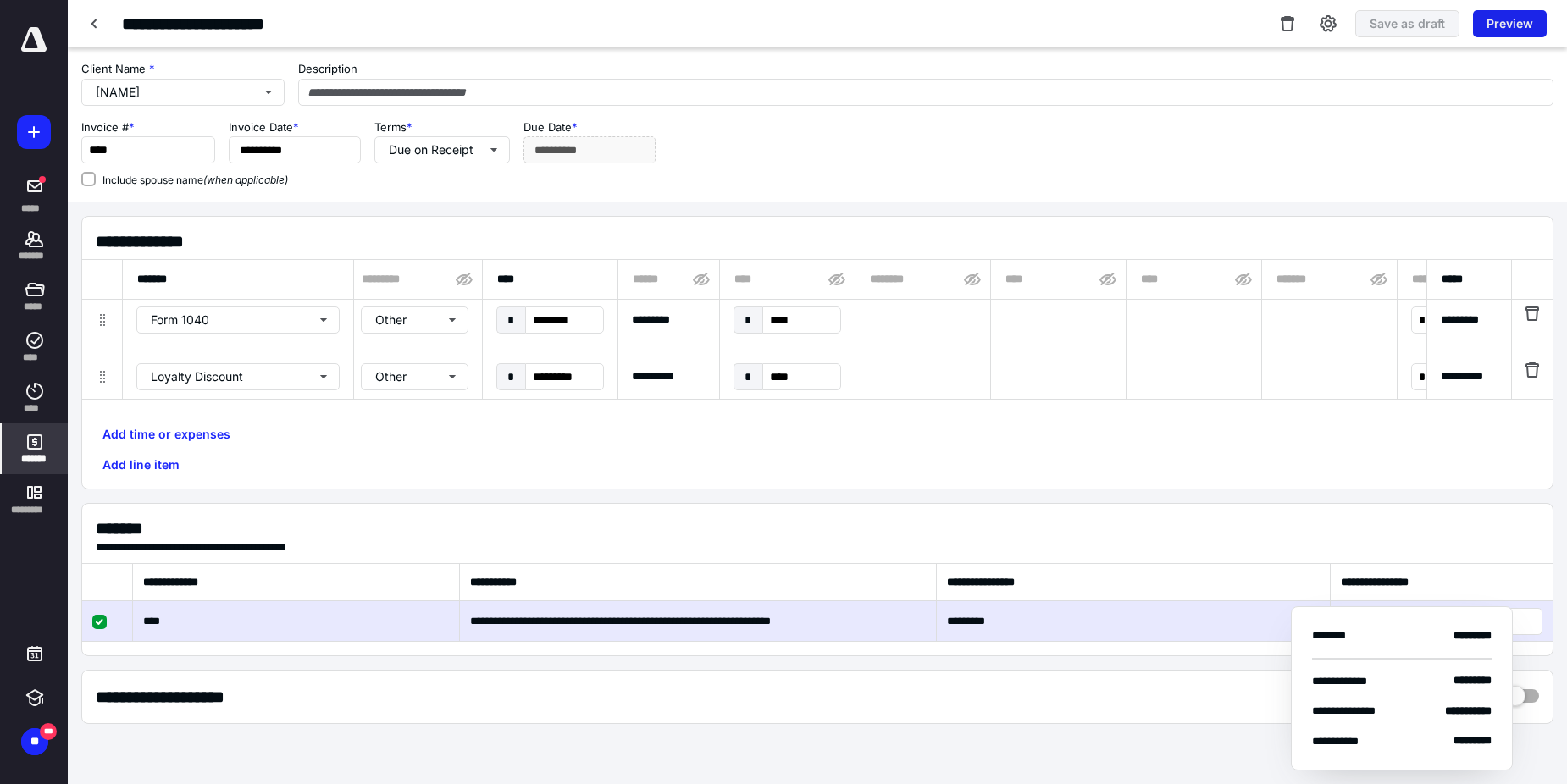 click on "Preview" at bounding box center (1509, 24) 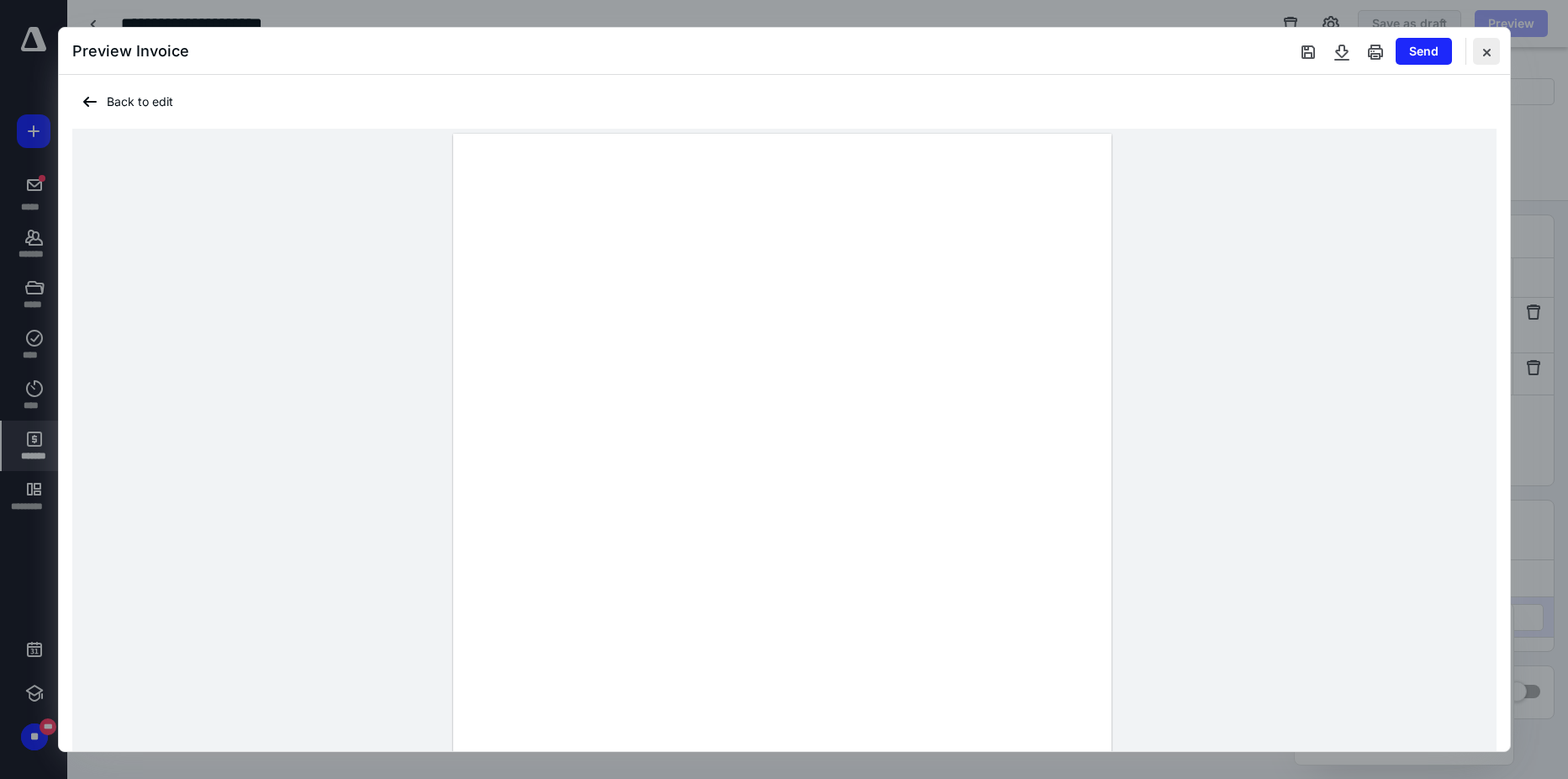 click at bounding box center [1486, 51] 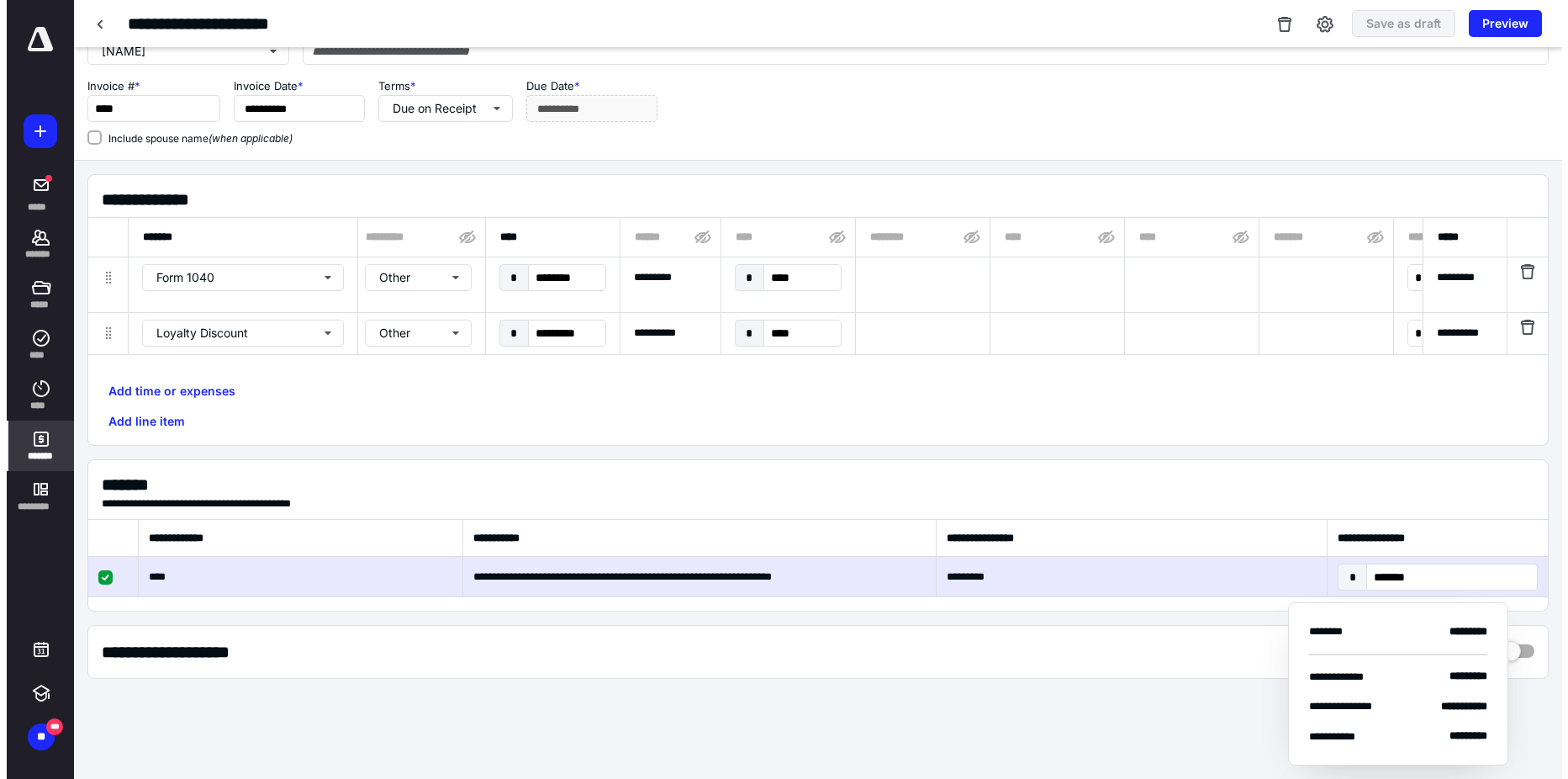 scroll, scrollTop: 0, scrollLeft: 0, axis: both 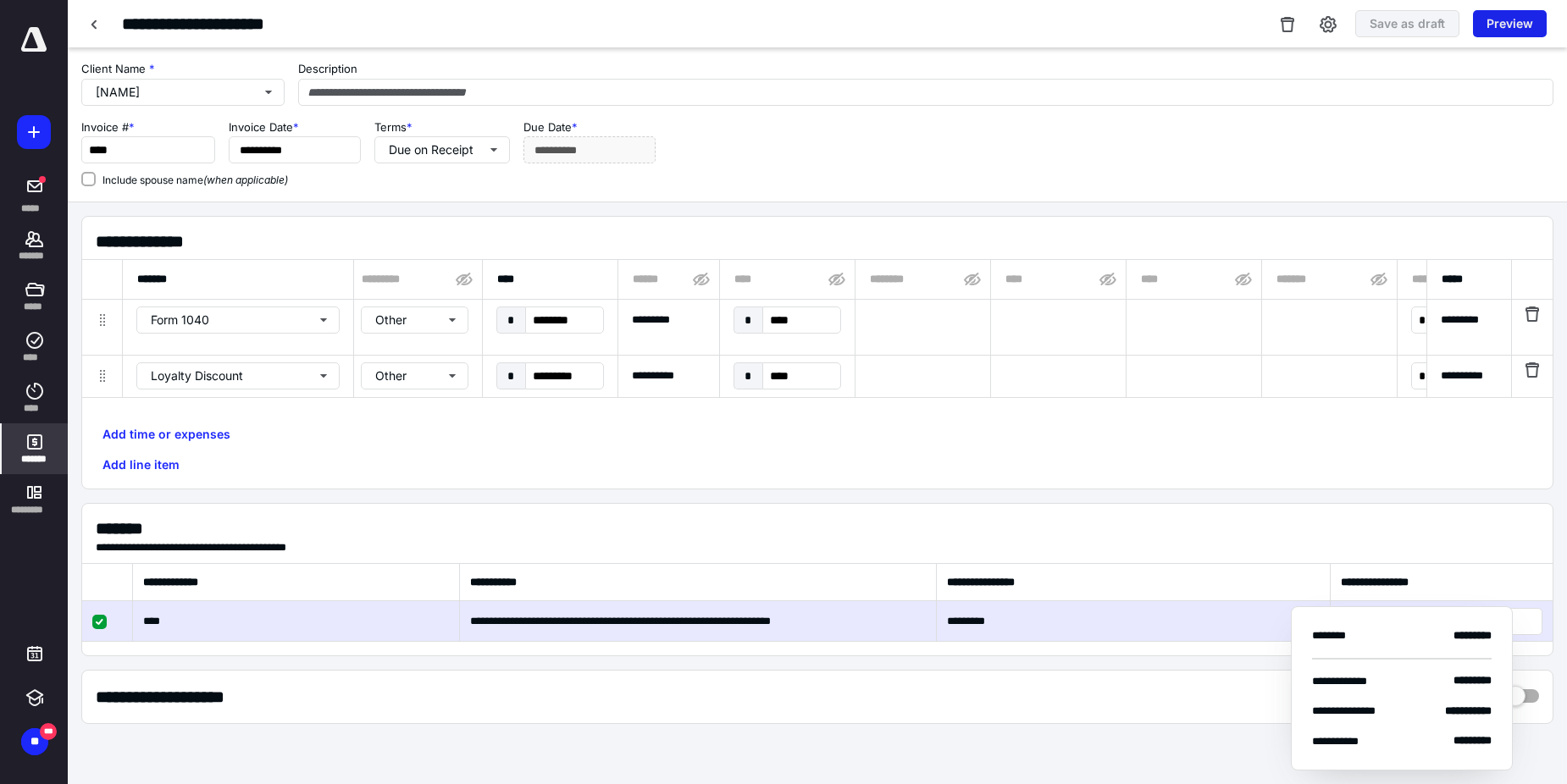 click on "Preview" at bounding box center [1509, 24] 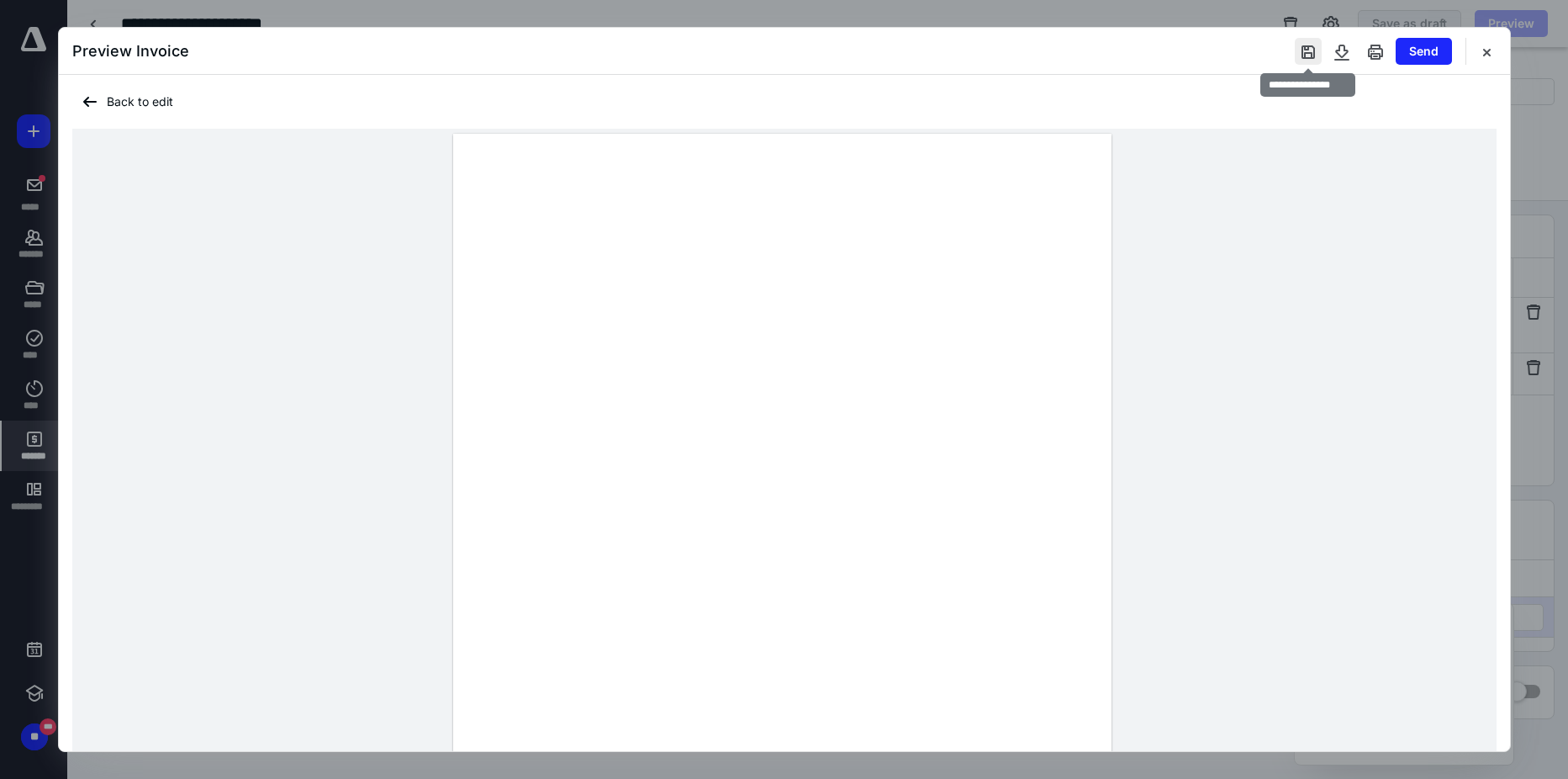 click at bounding box center (1308, 51) 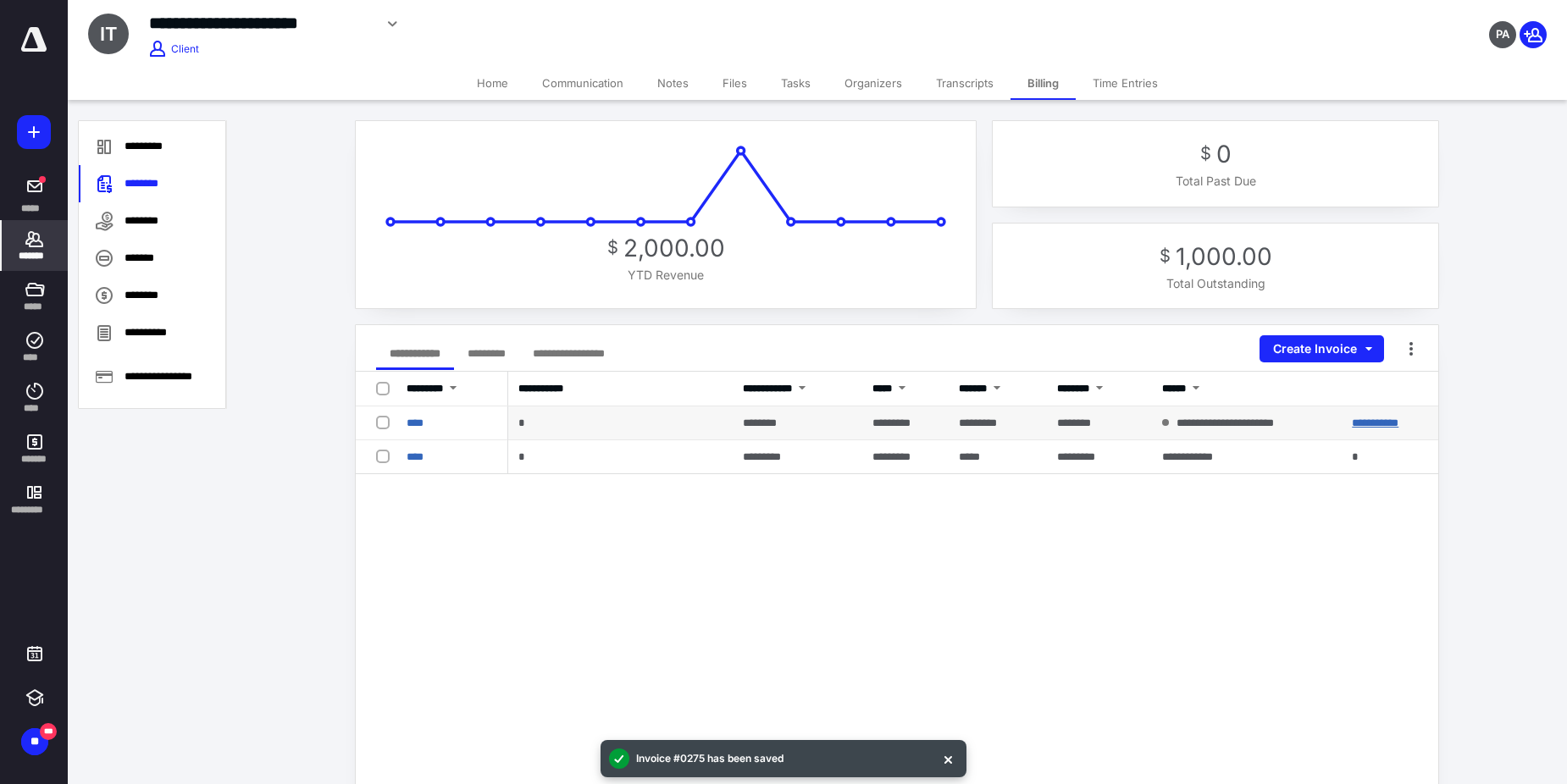 click on "**********" at bounding box center (1375, 422) 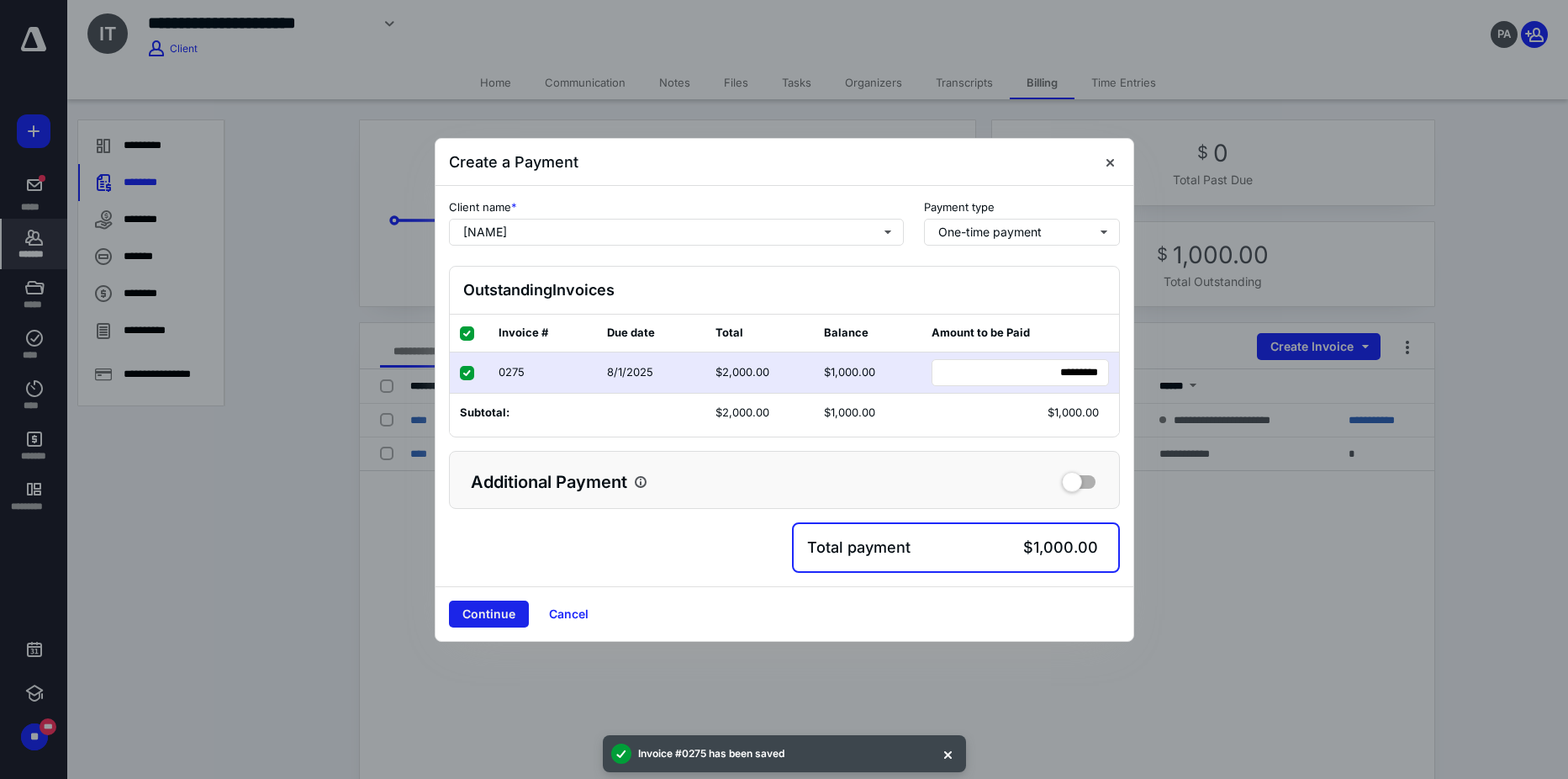 click on "Continue" at bounding box center (488, 614) 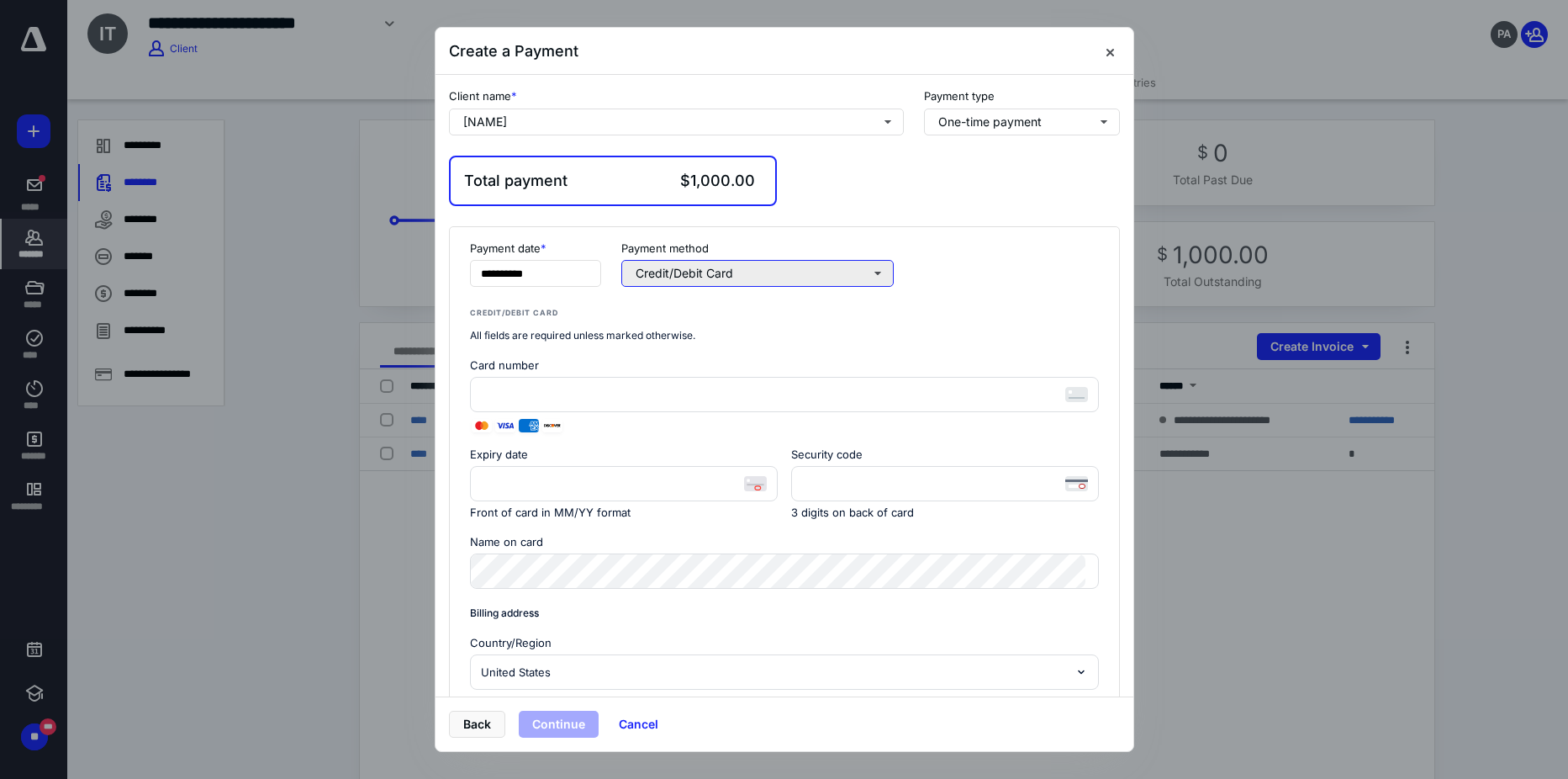 click on "Credit/Debit Card" at bounding box center (758, 273) 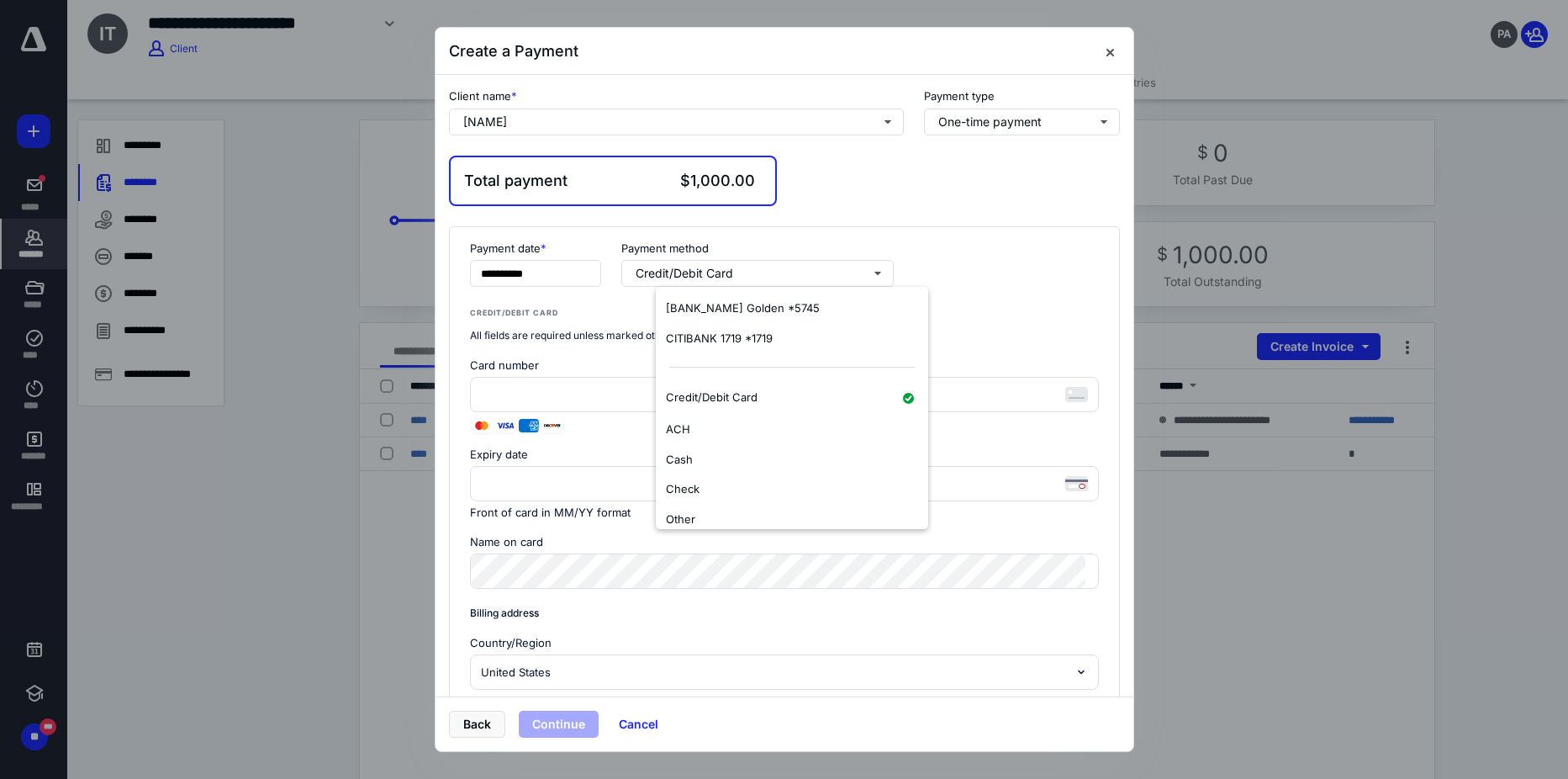 click on "Credit/debit Card" at bounding box center (784, 317) 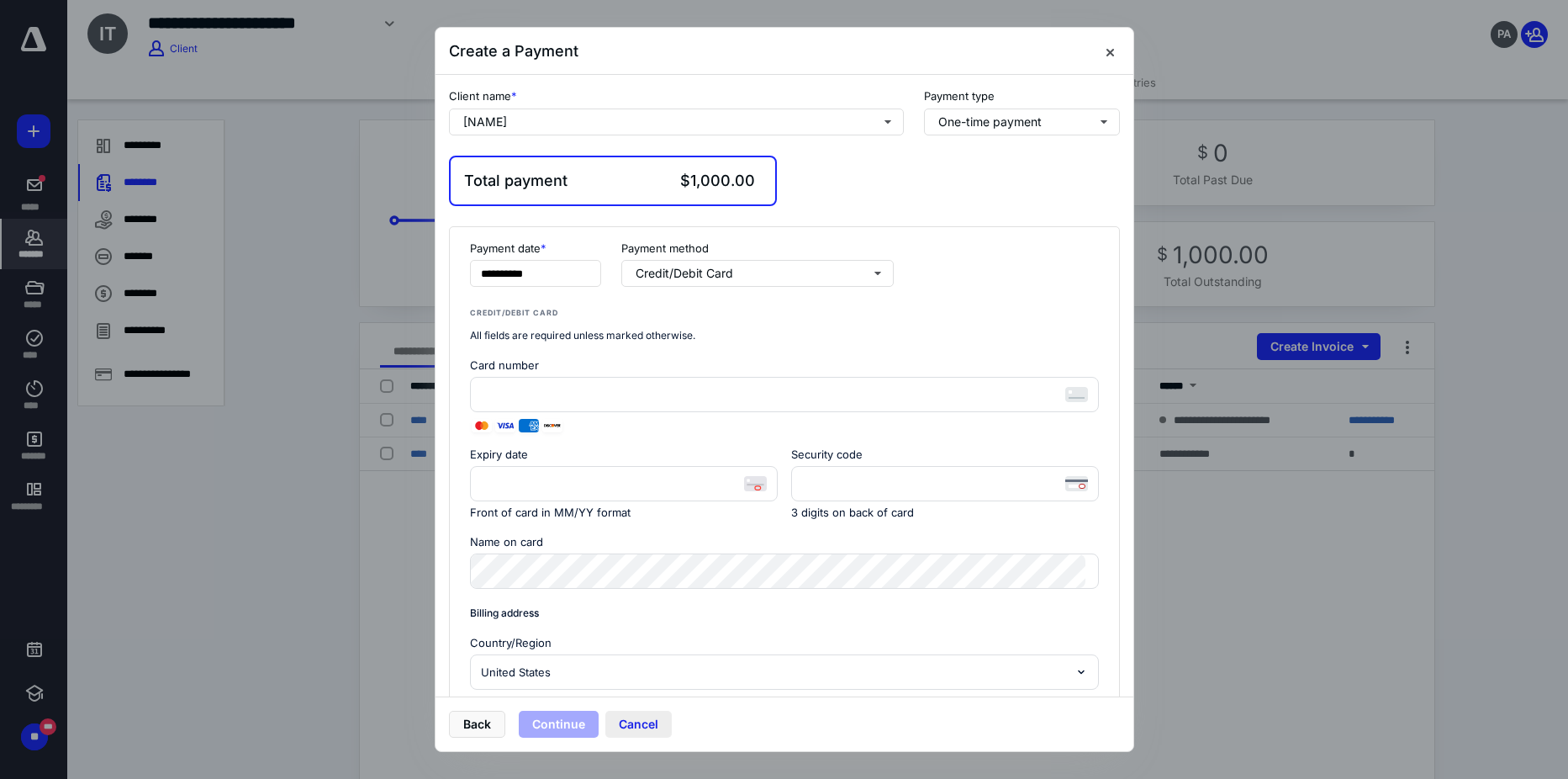 click on "Cancel" at bounding box center [638, 724] 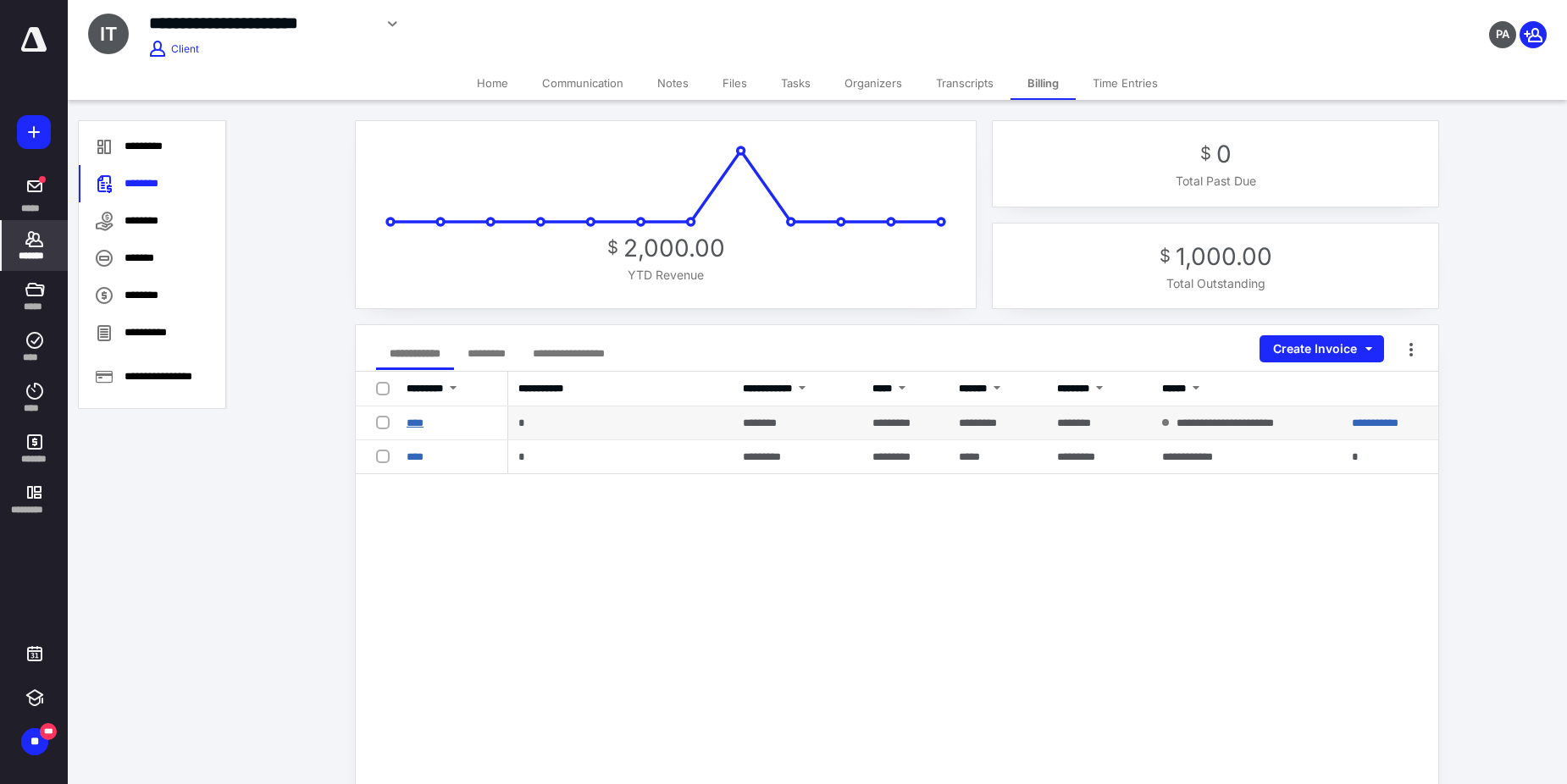 click on "****" at bounding box center [415, 422] 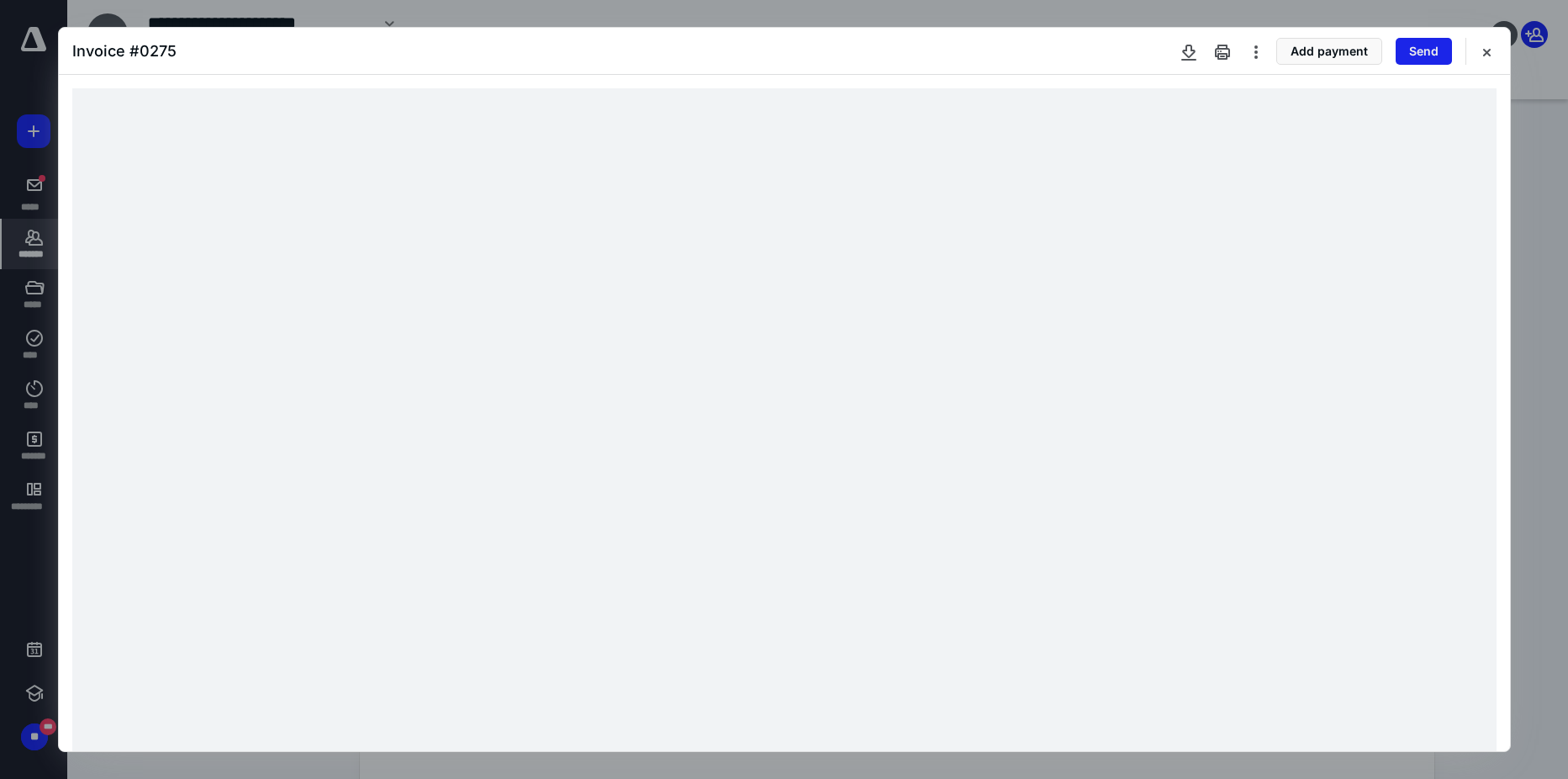 click on "Send" at bounding box center [1423, 51] 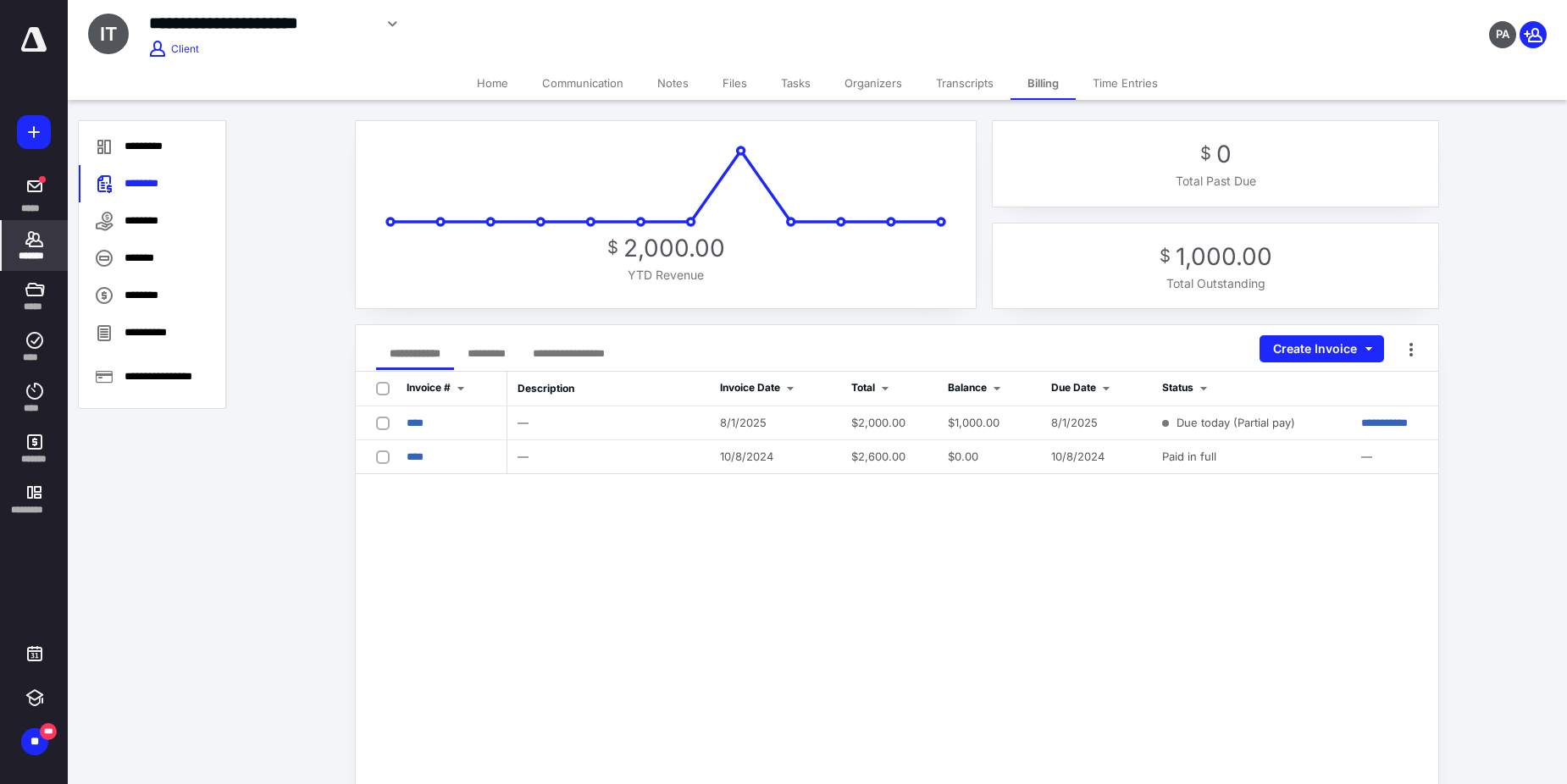 click on "Tasks" at bounding box center (795, 83) 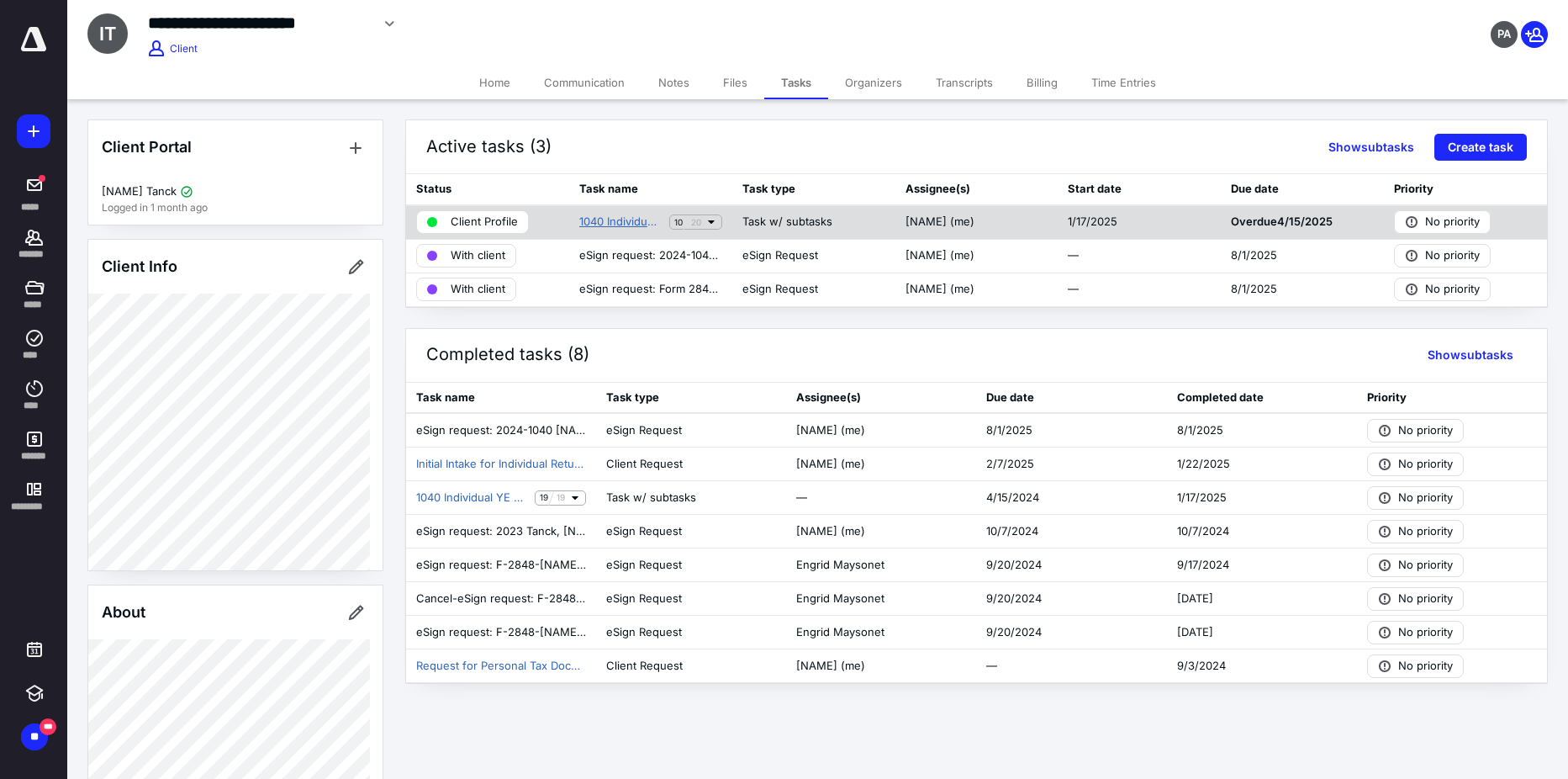 click on "1040 Individual YE 2024" at bounding box center [620, 222] 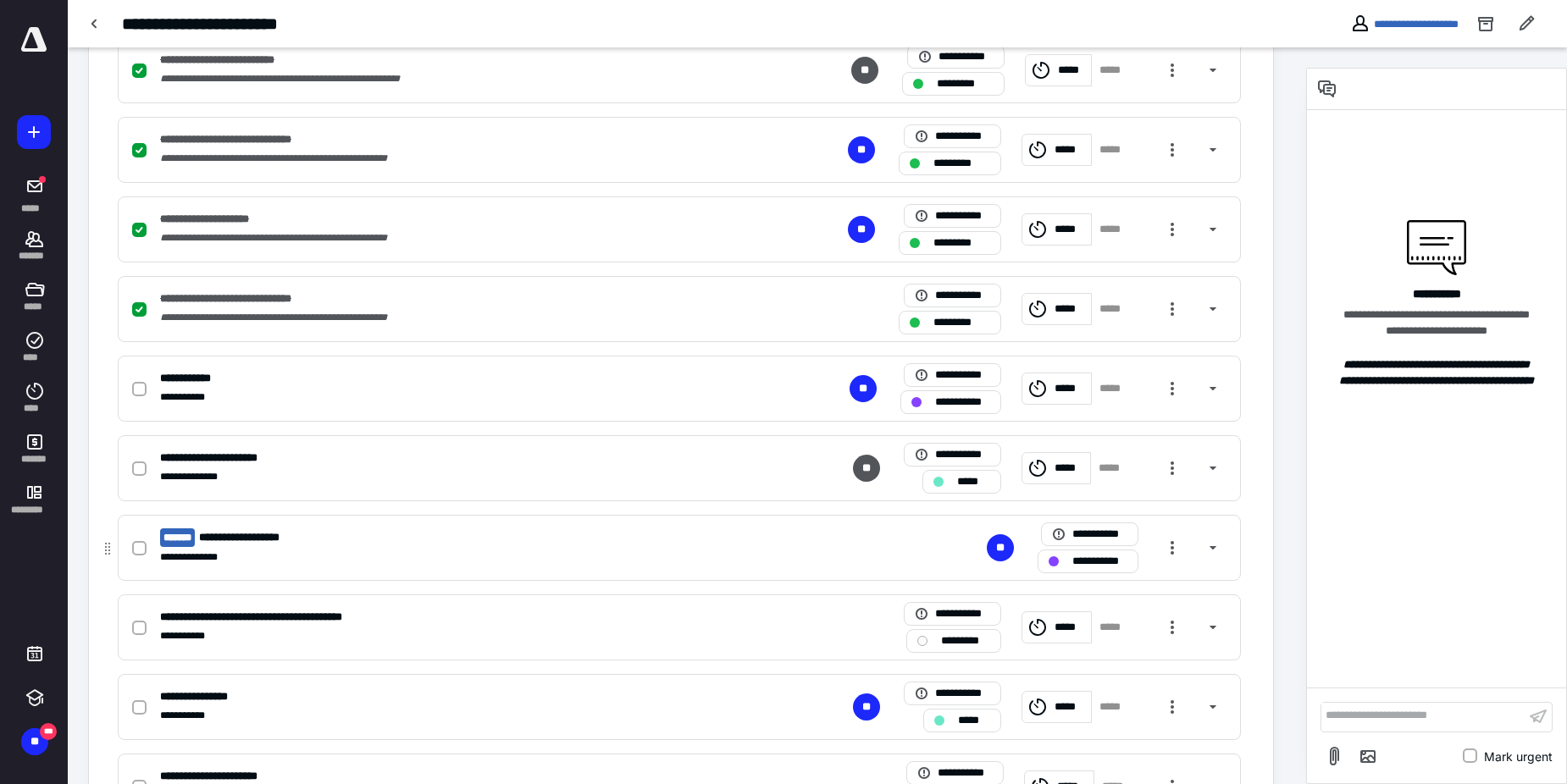 scroll, scrollTop: 931, scrollLeft: 0, axis: vertical 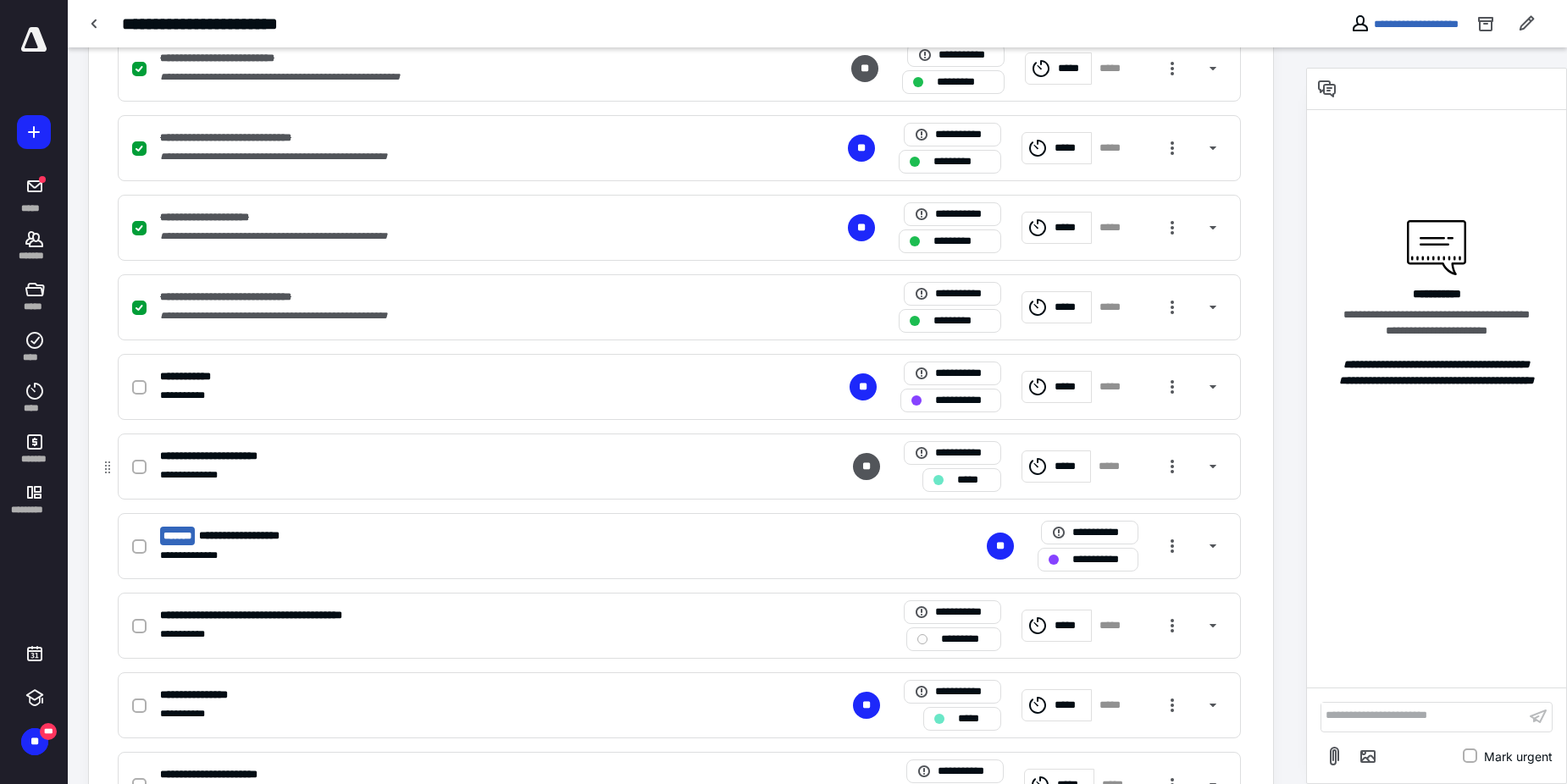 click on "**********" at bounding box center [457, 475] 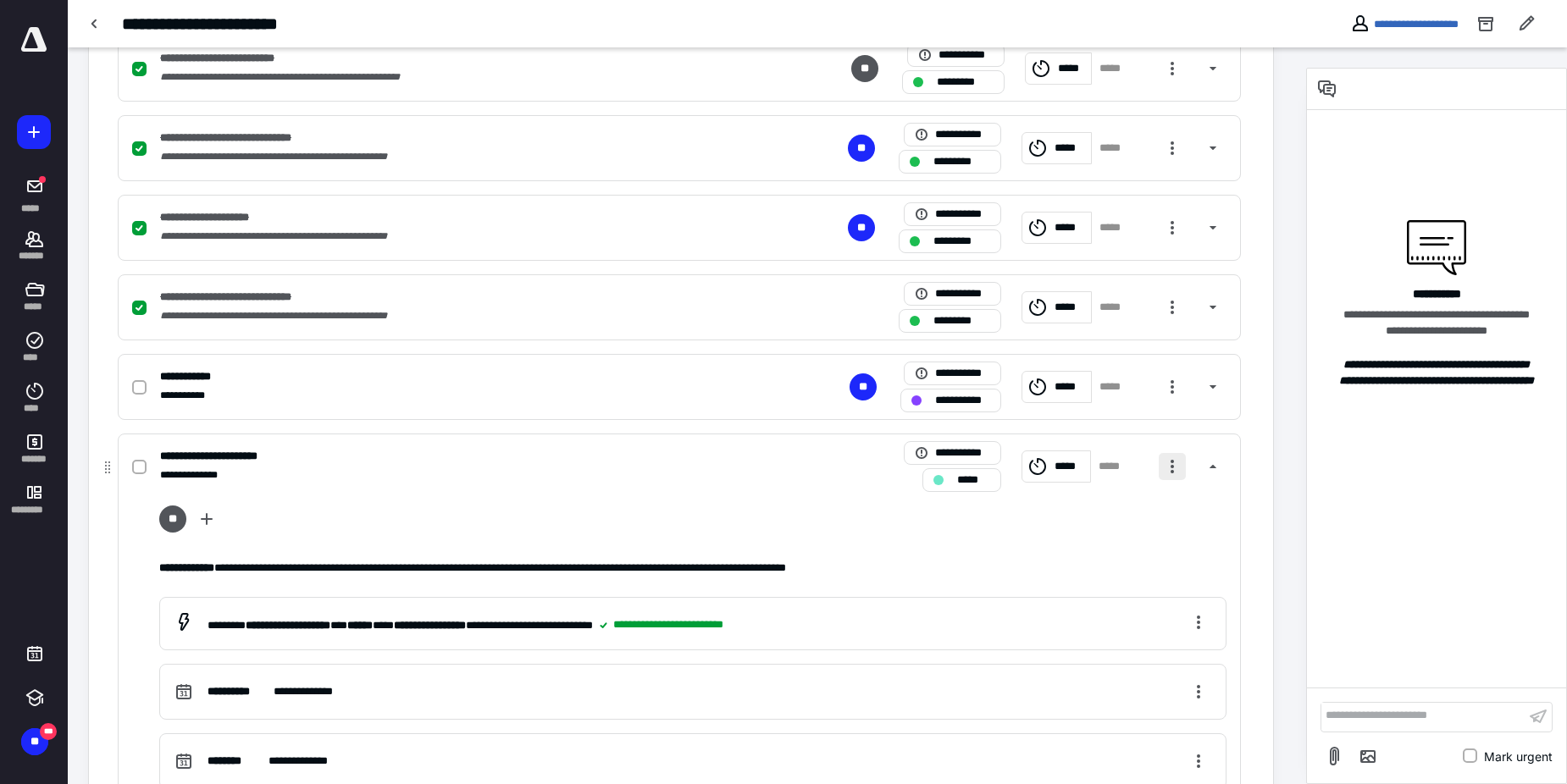 click at bounding box center (1172, 467) 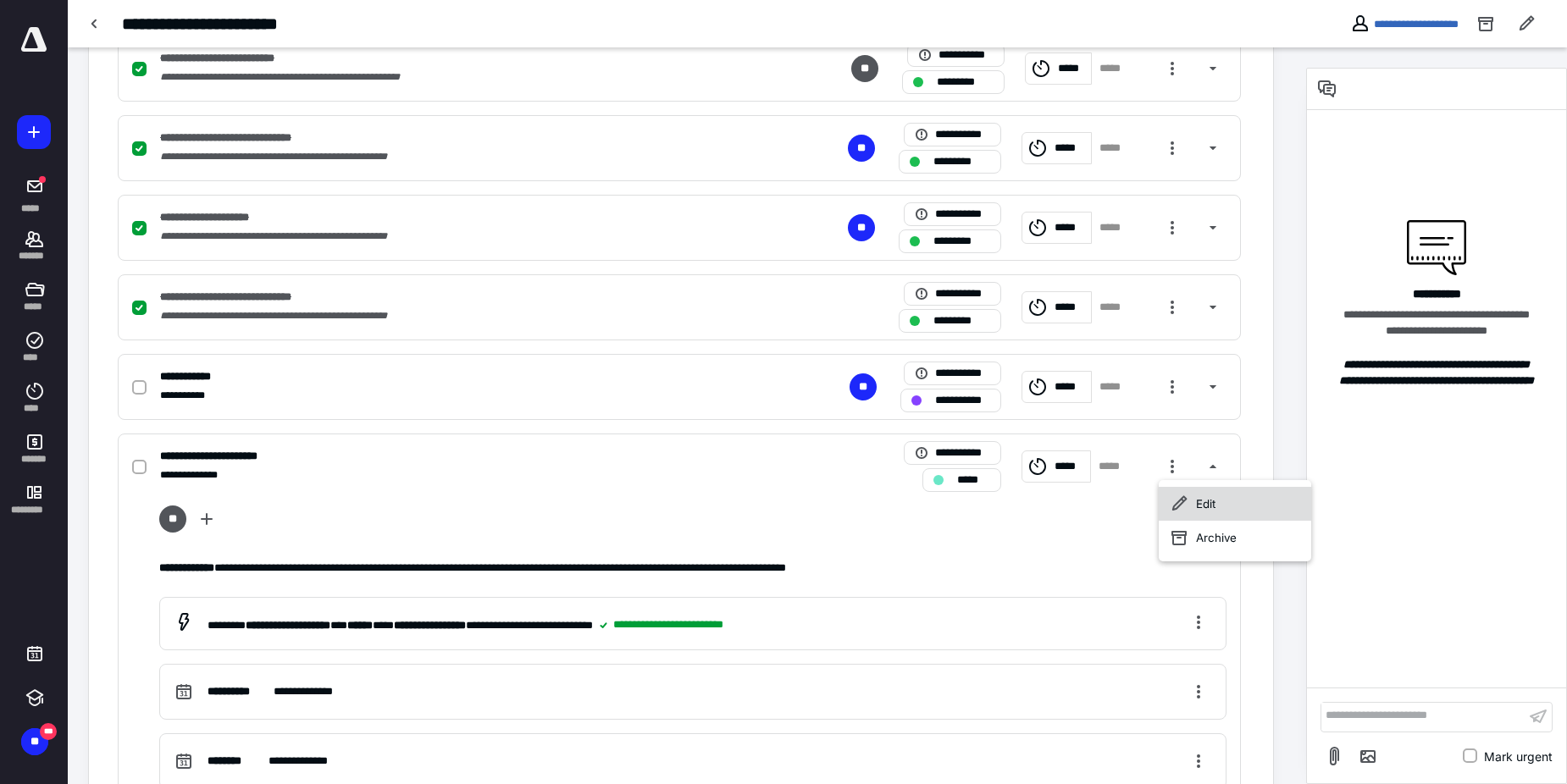 click 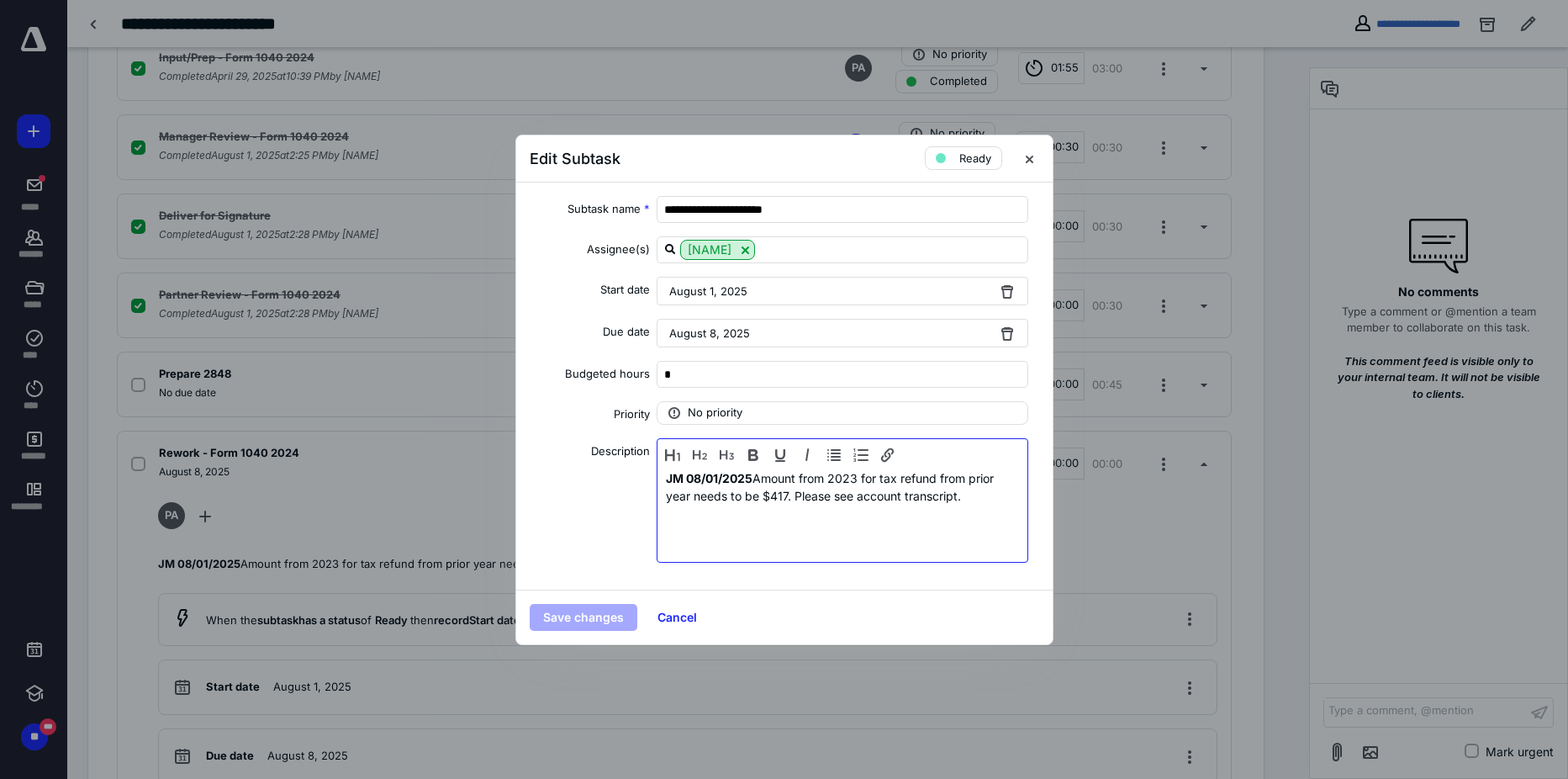 click on "JM 08/01/2025 -Can you please update the workpapers. Amount from 2023 for tax refund from prior year needs to be $417. Please see account transcript." at bounding box center (842, 513) 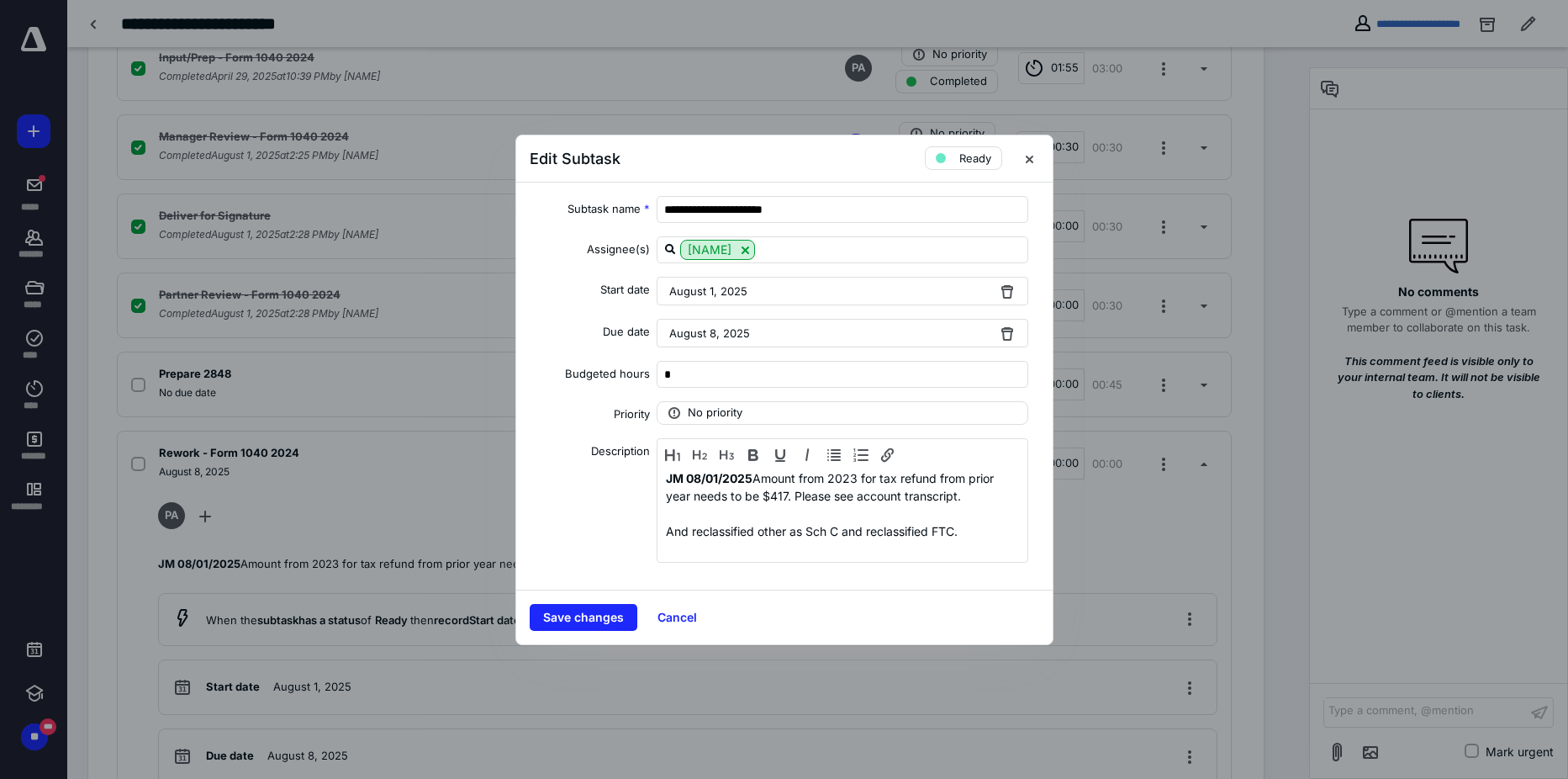 click on "Save changes Cancel" at bounding box center [784, 617] 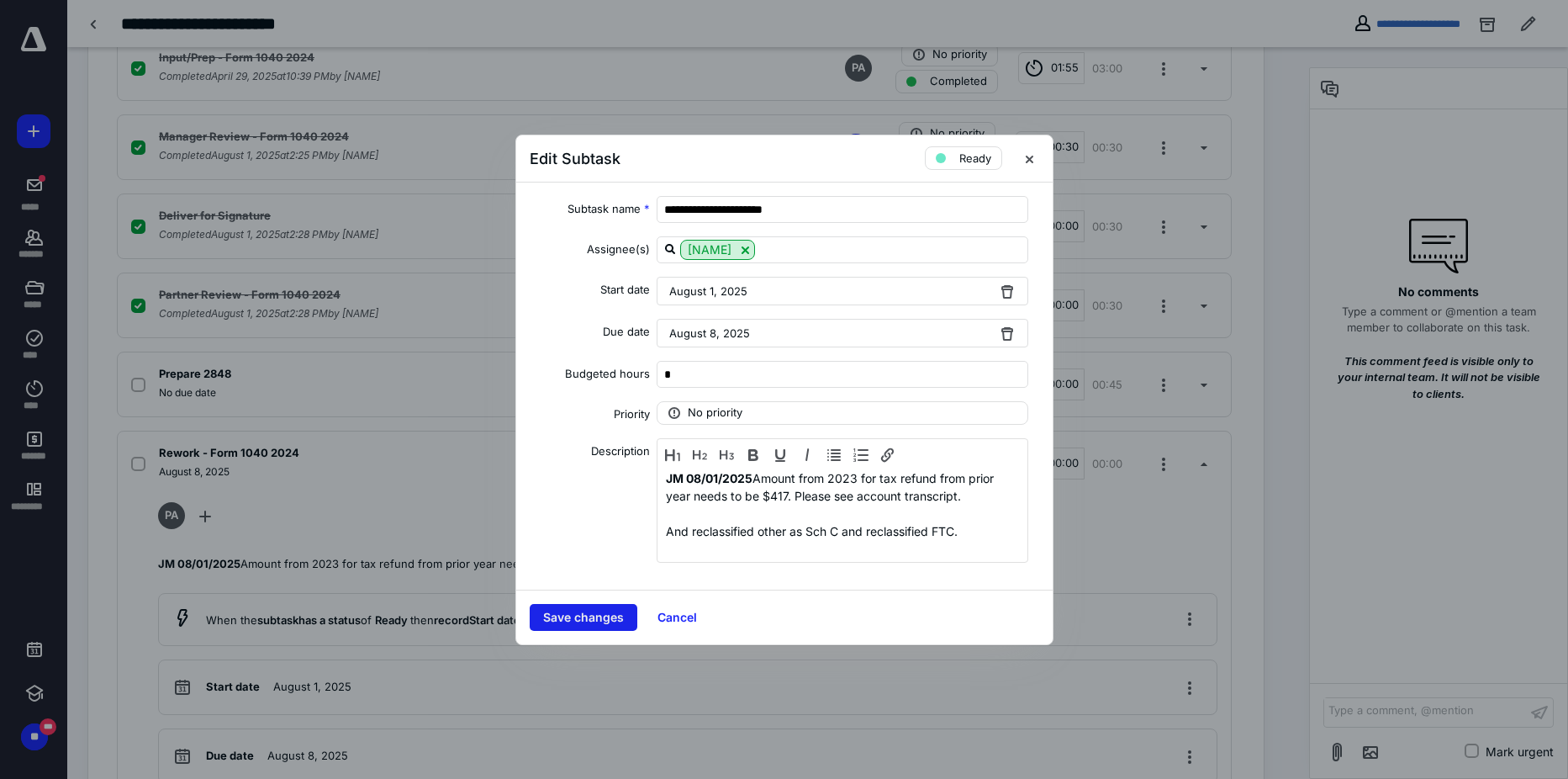 click on "Save changes" at bounding box center [583, 617] 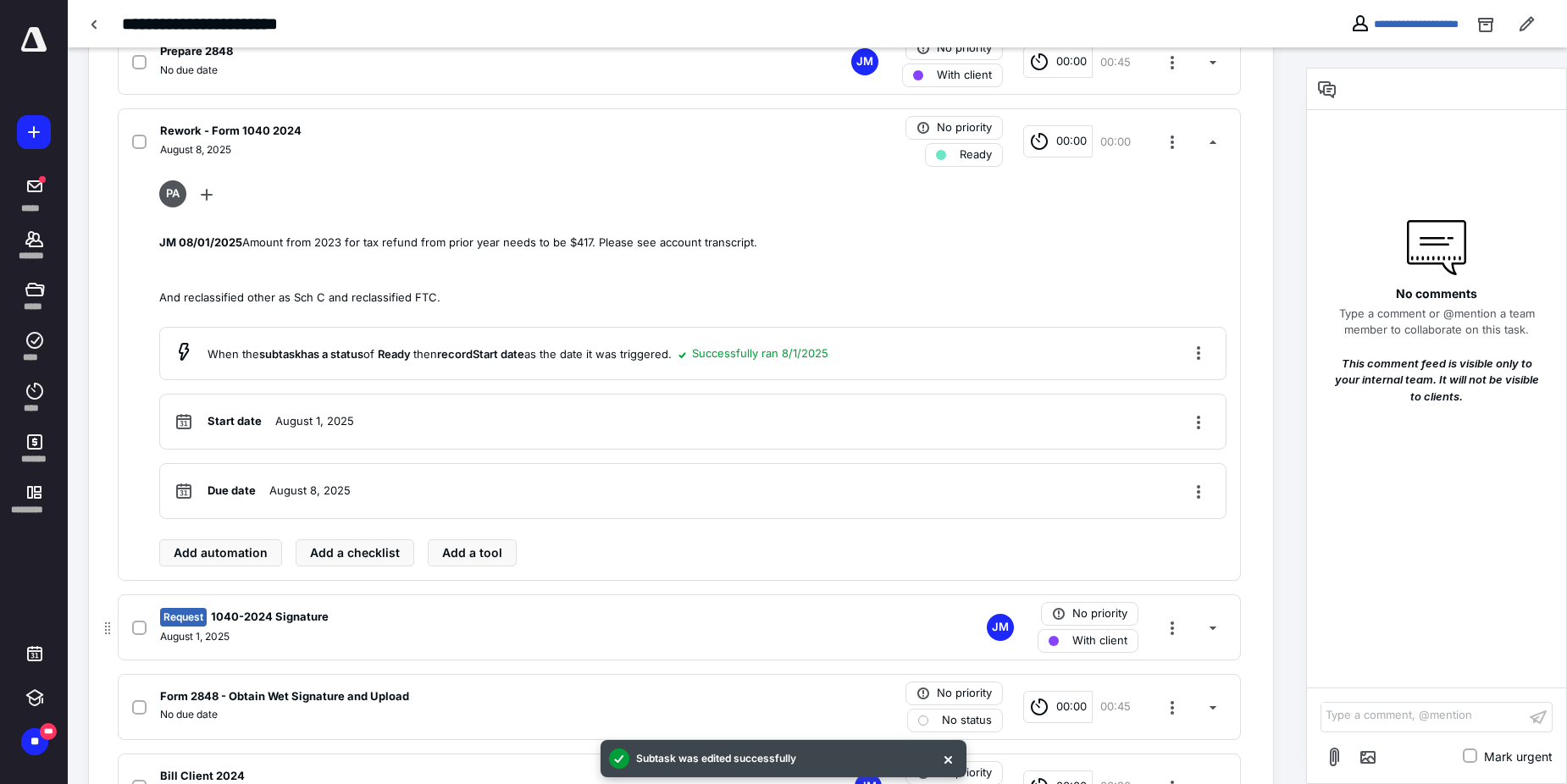 scroll, scrollTop: 1680, scrollLeft: 0, axis: vertical 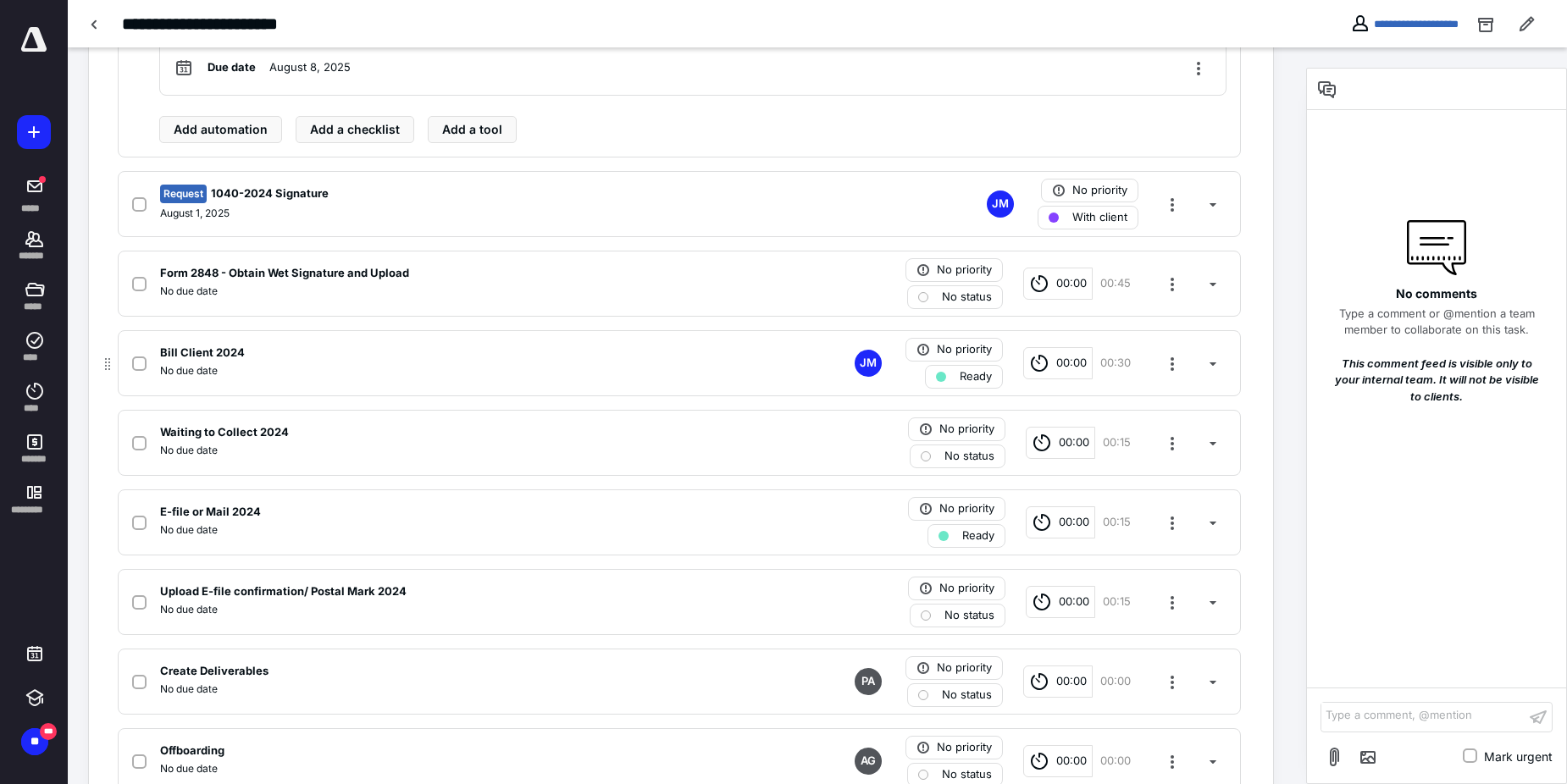 click 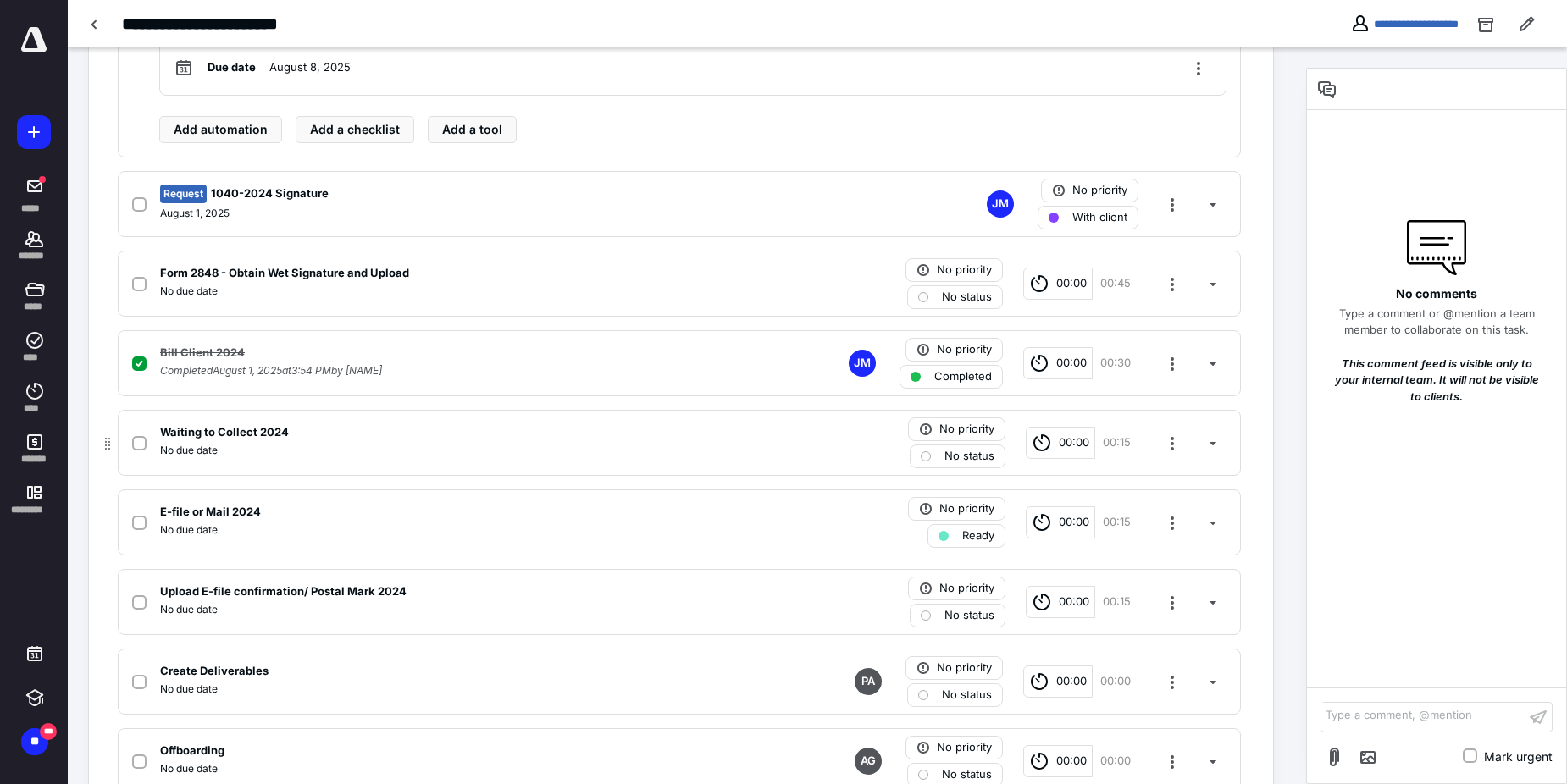 click on "No due date" at bounding box center (457, 450) 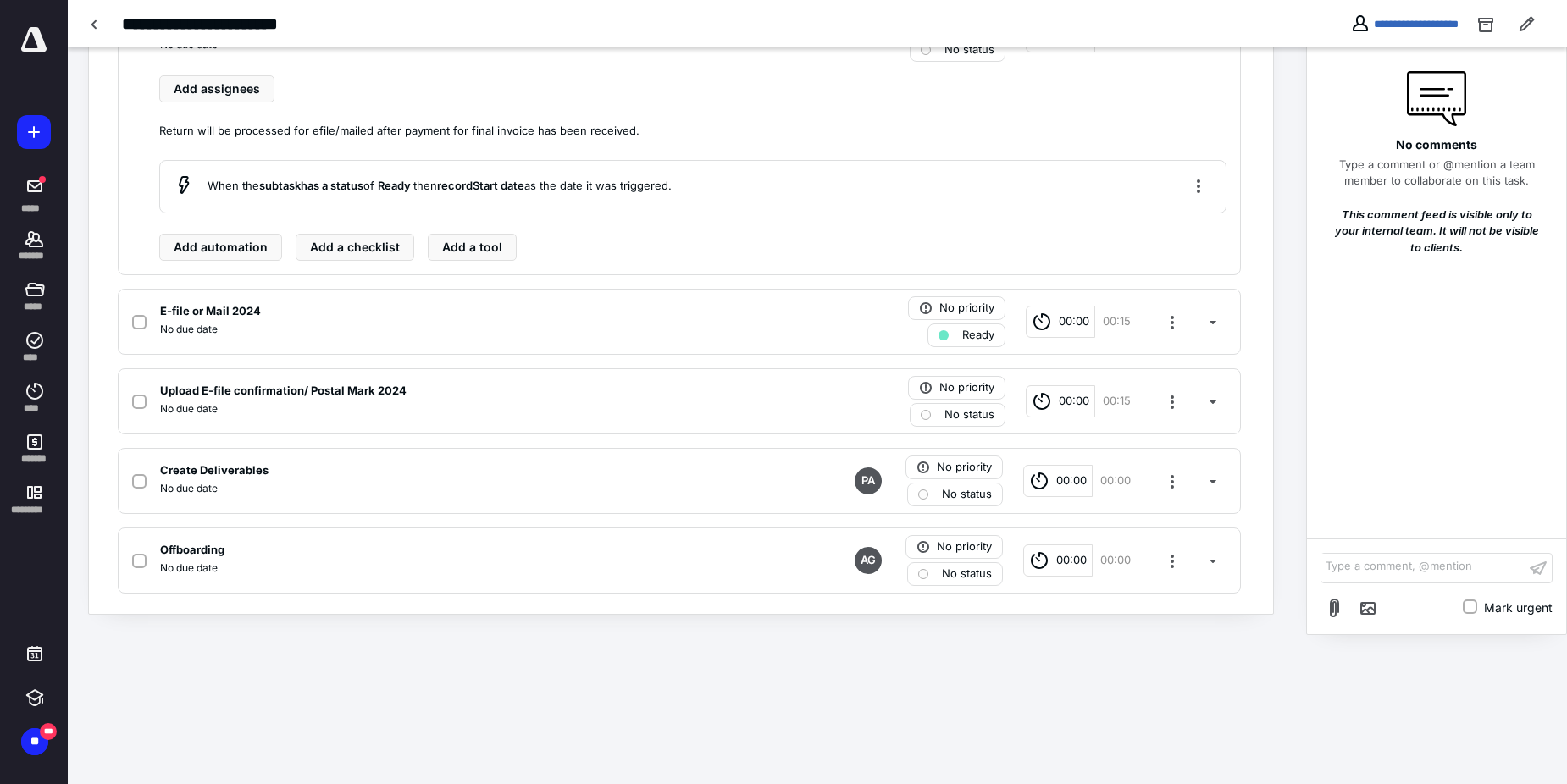 scroll, scrollTop: 1564, scrollLeft: 0, axis: vertical 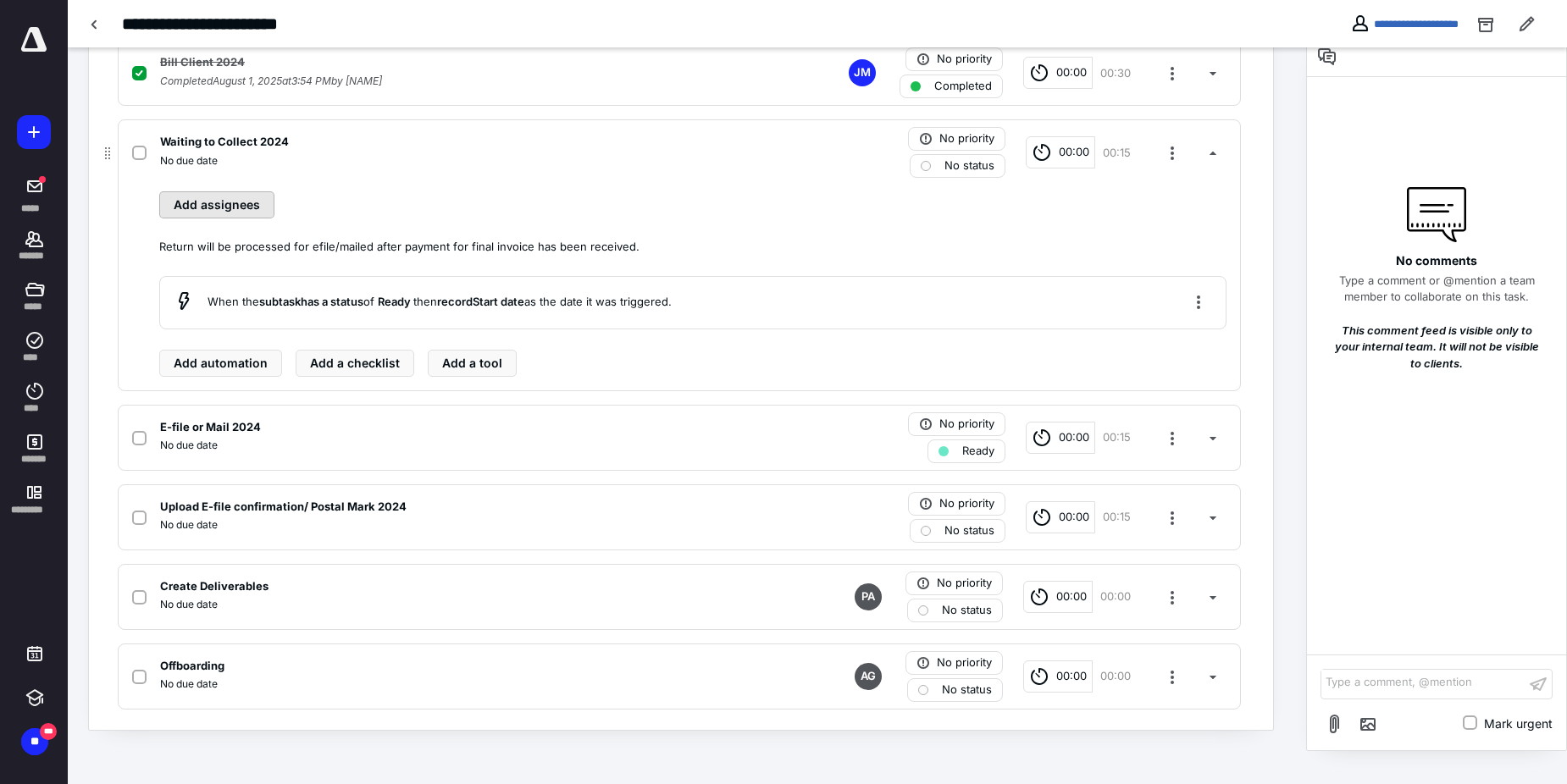 click on "Add assignees" at bounding box center [217, 205] 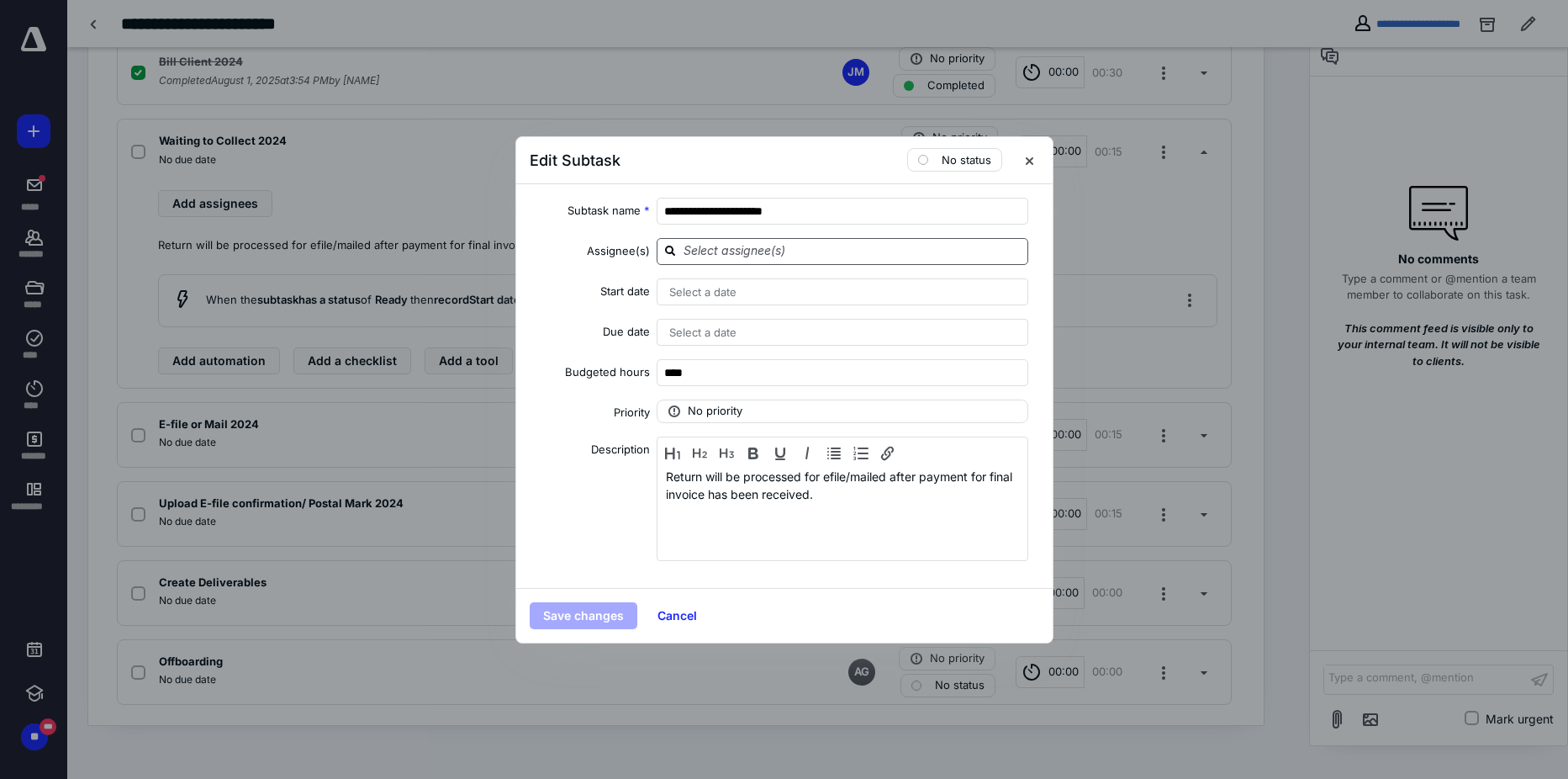 click at bounding box center (842, 252) 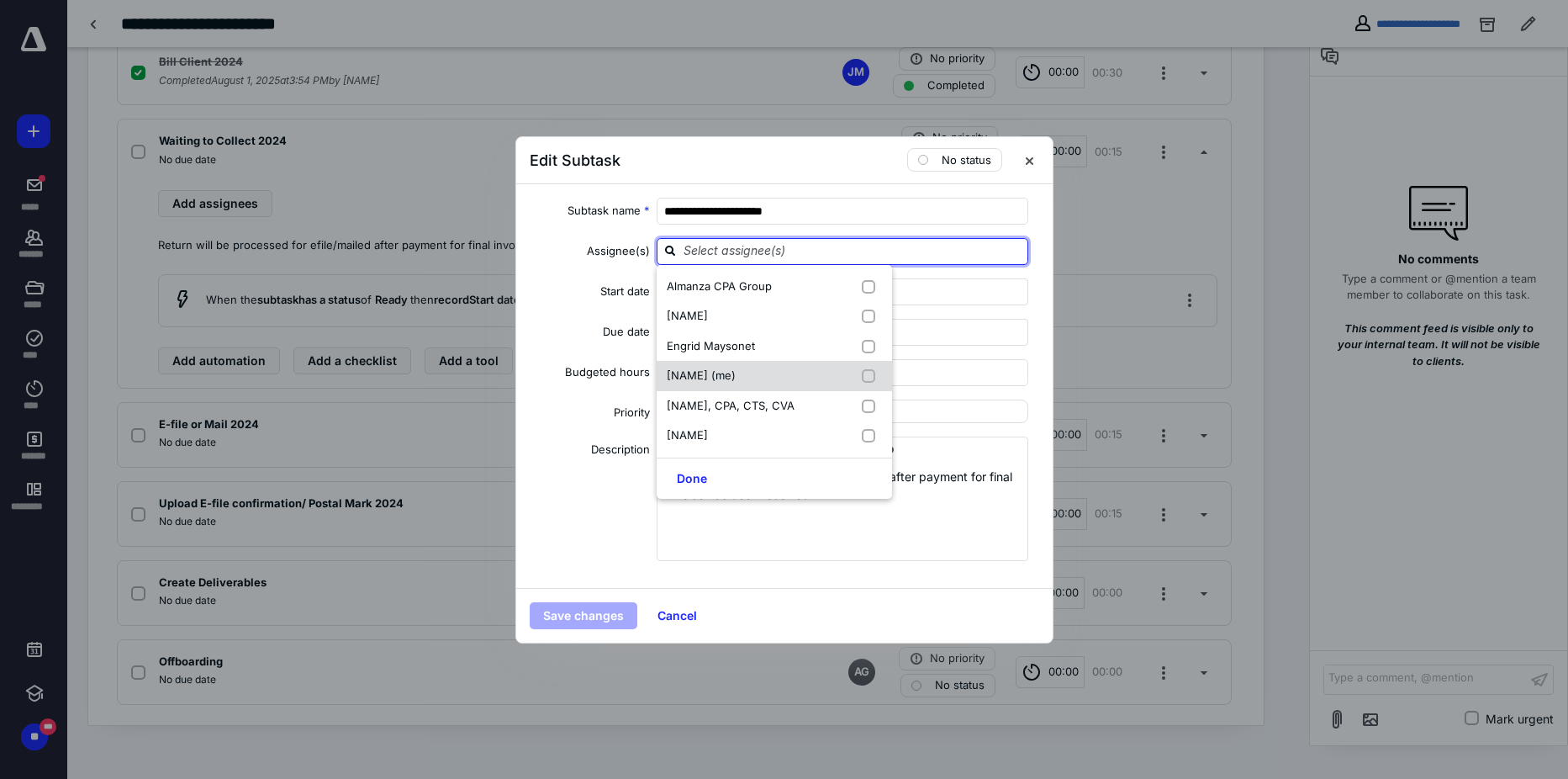 click on "[NAME] (me)" at bounding box center (701, 376) 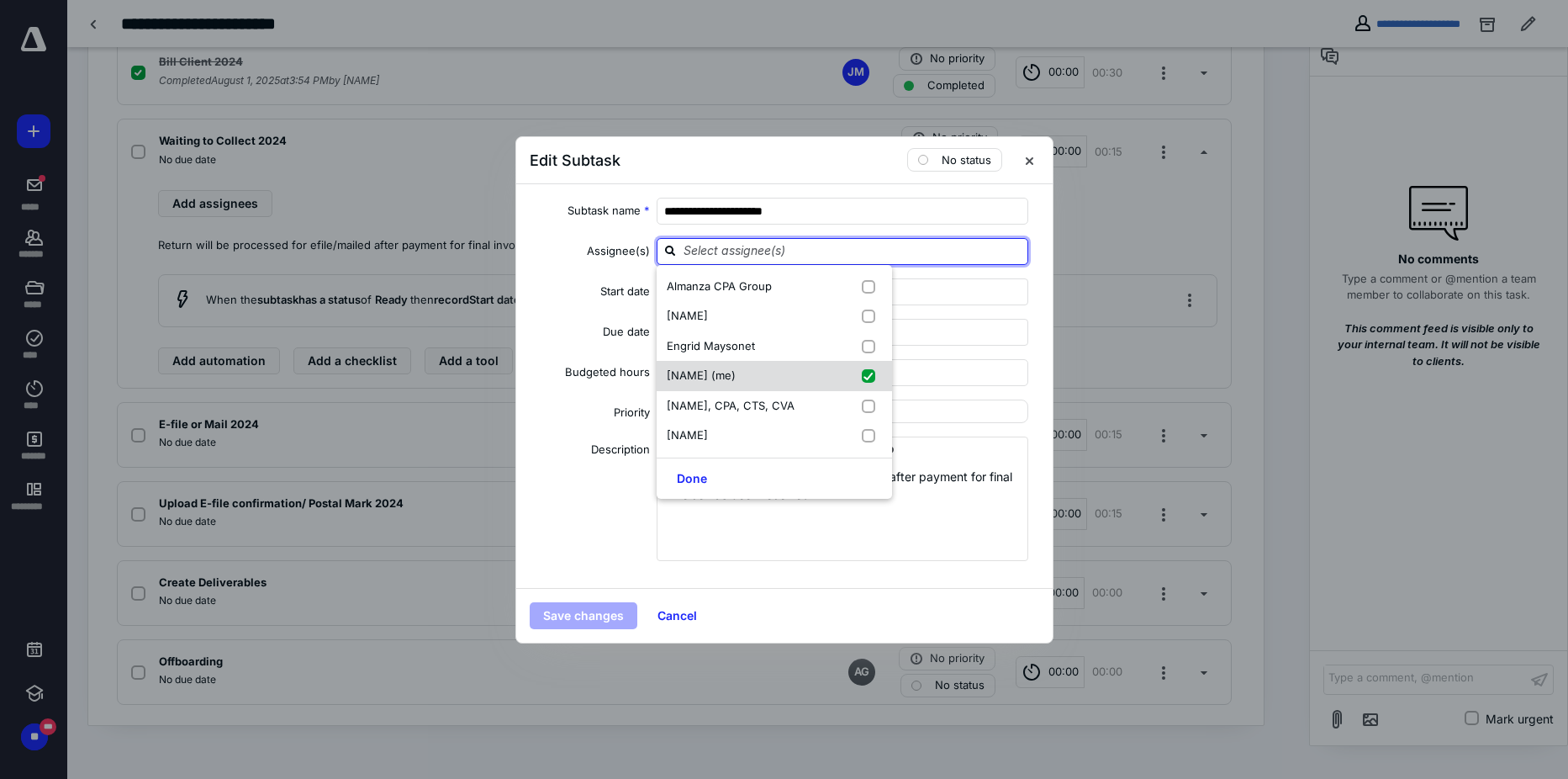 checkbox on "true" 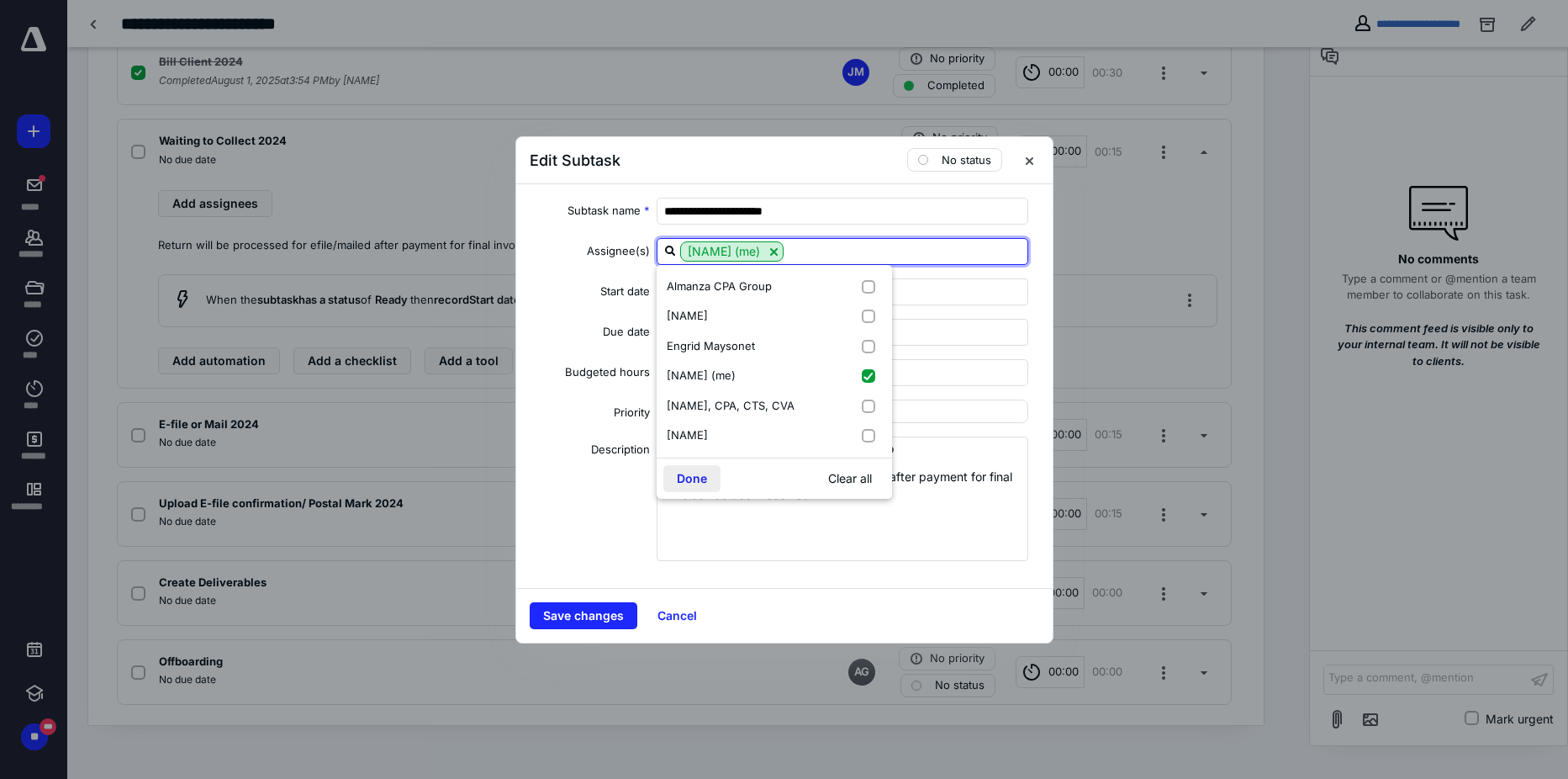 click on "Done" at bounding box center (692, 479) 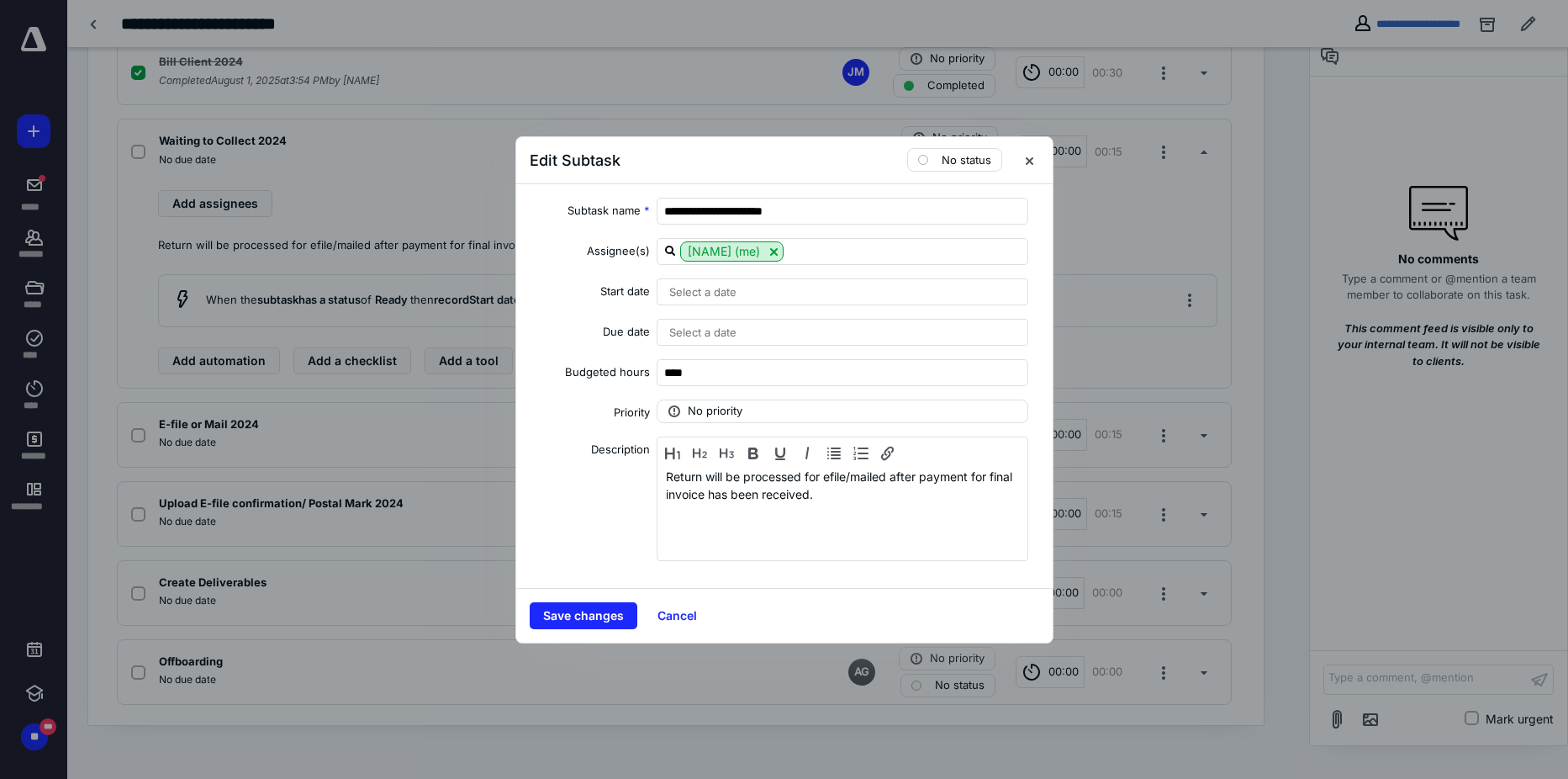 click on "Select a date" at bounding box center (842, 292) 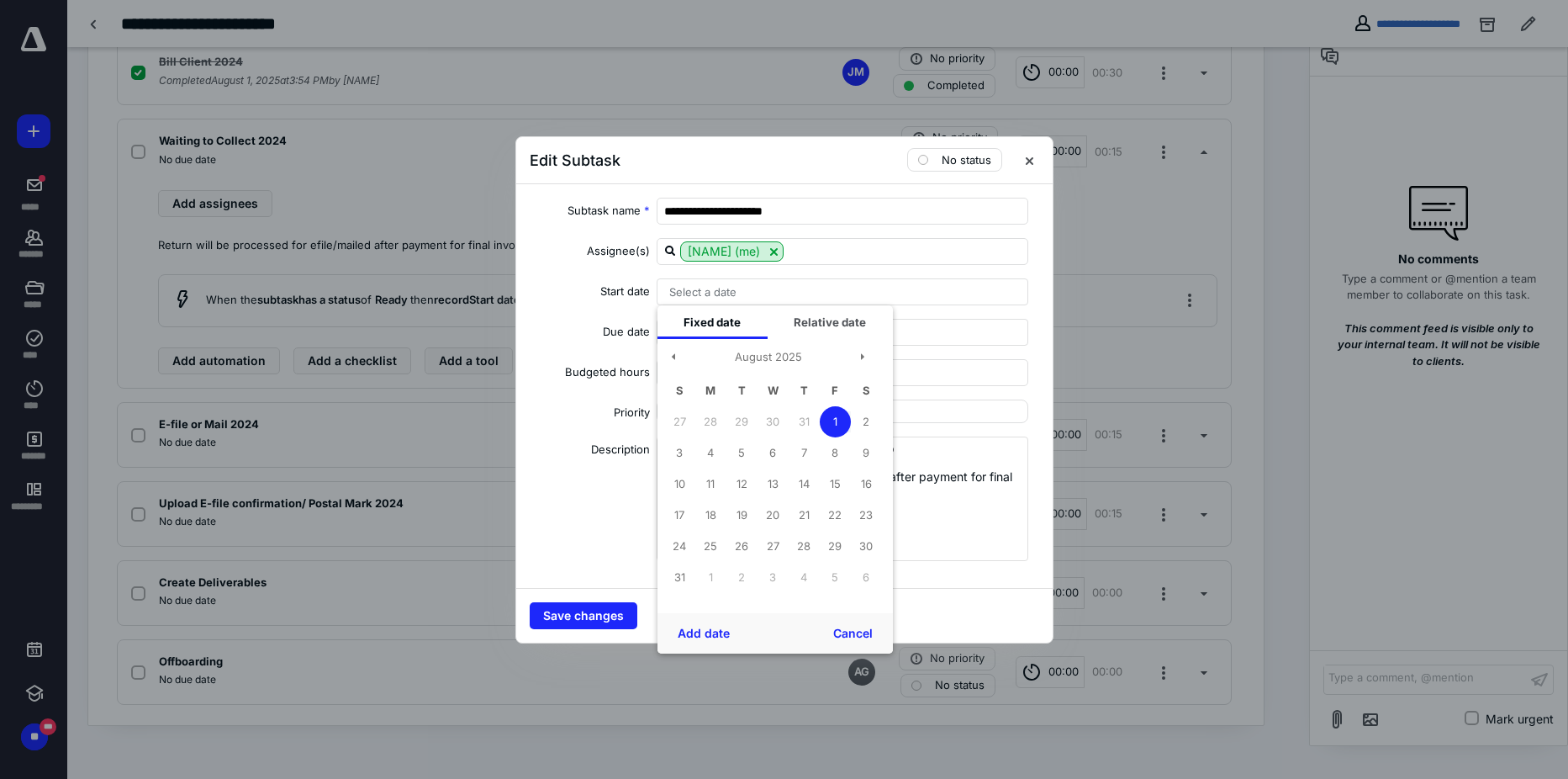 click on "1" at bounding box center [835, 421] 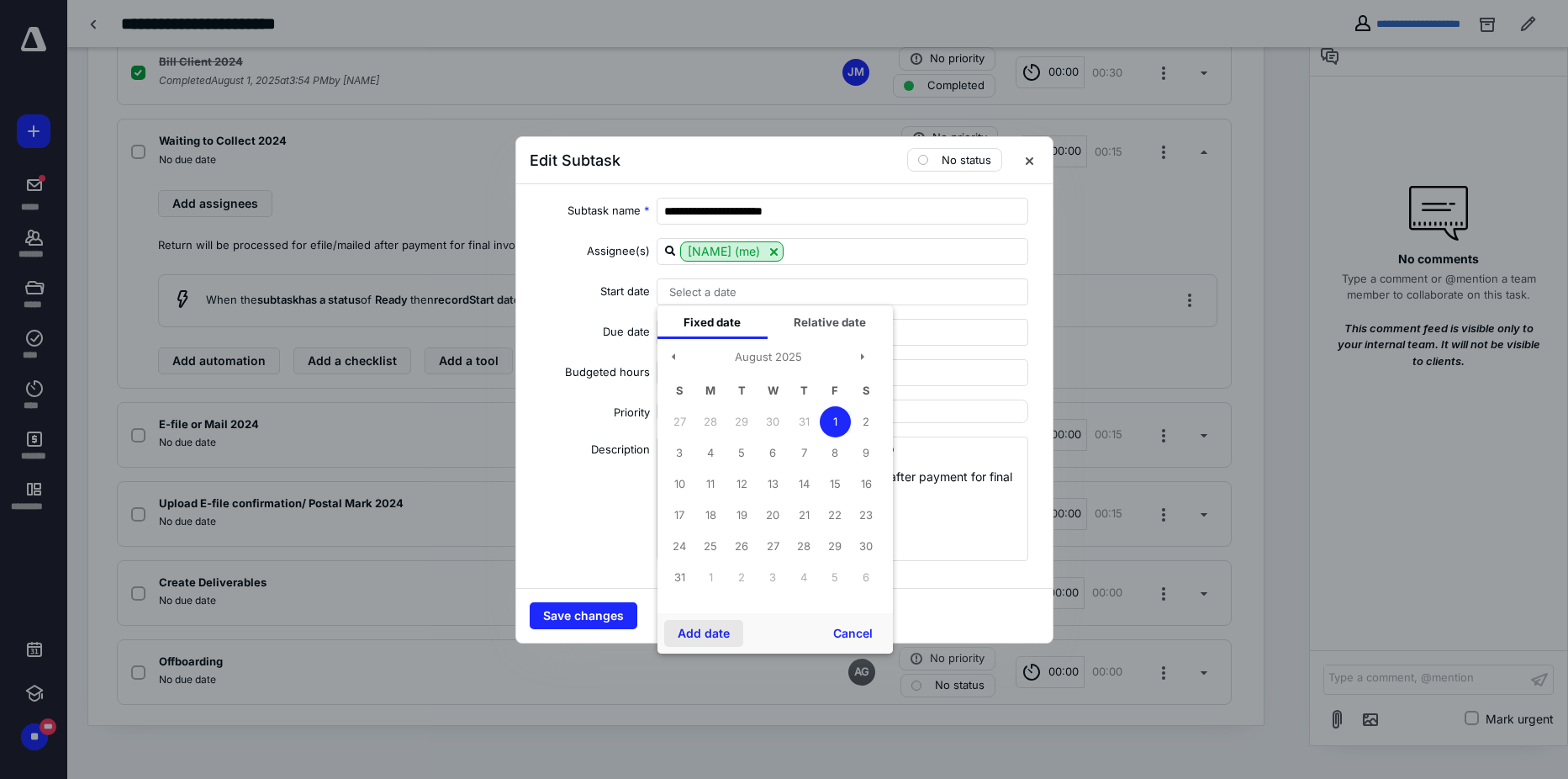 click on "Add date" at bounding box center (704, 633) 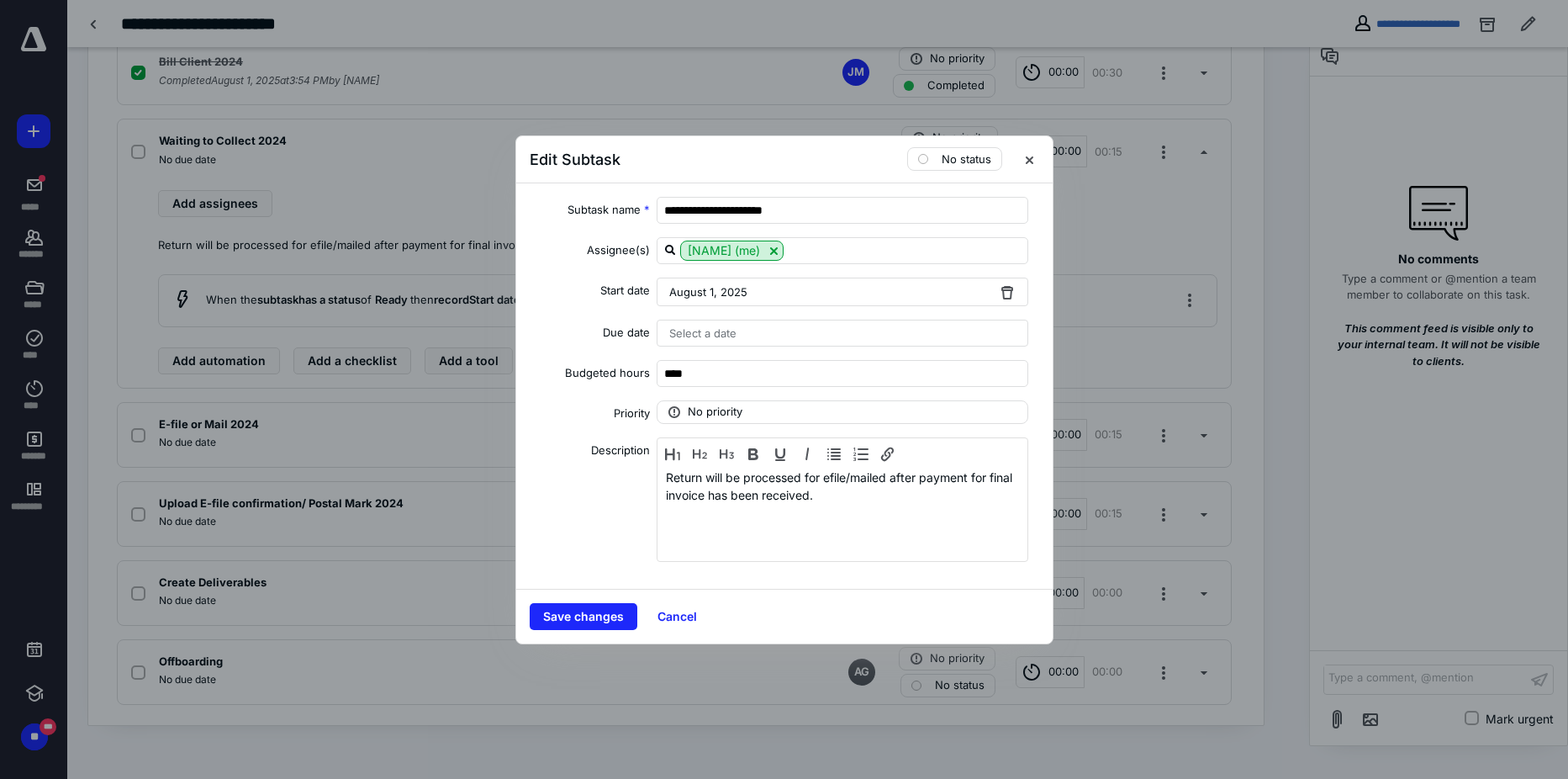click on "Select a date" at bounding box center (703, 333) 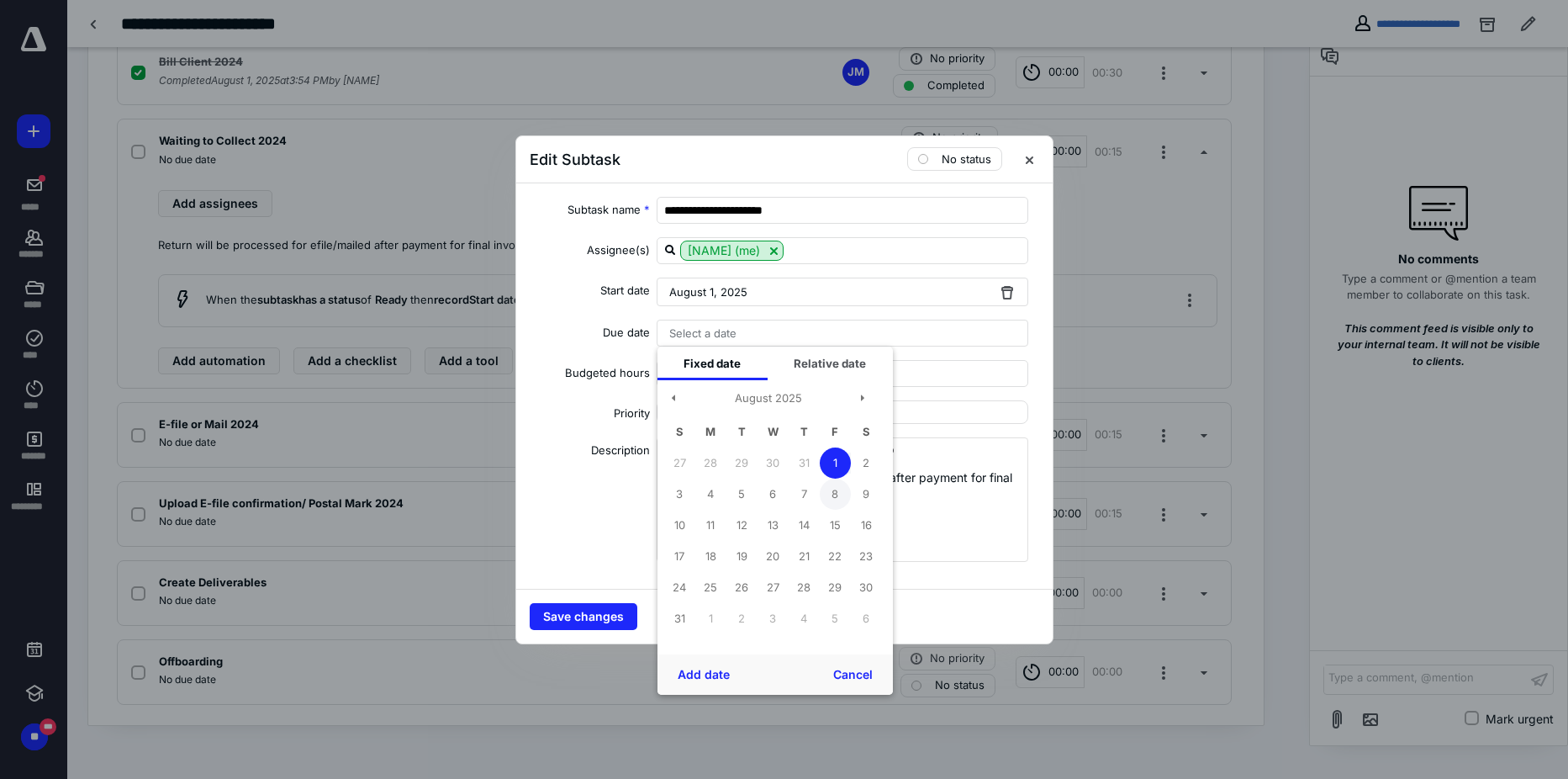 click on "8" at bounding box center (835, 494) 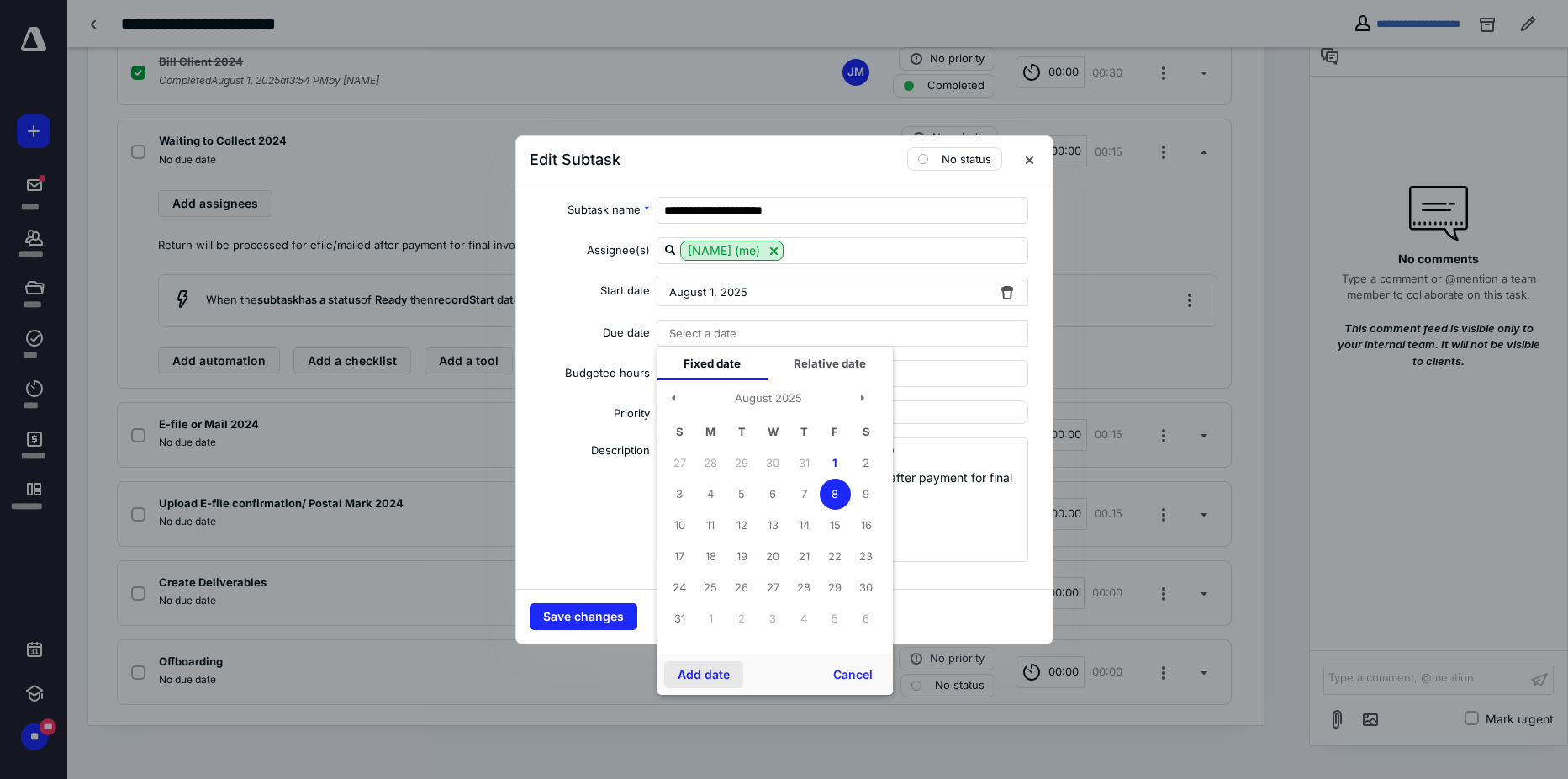 click on "Add date" at bounding box center [704, 675] 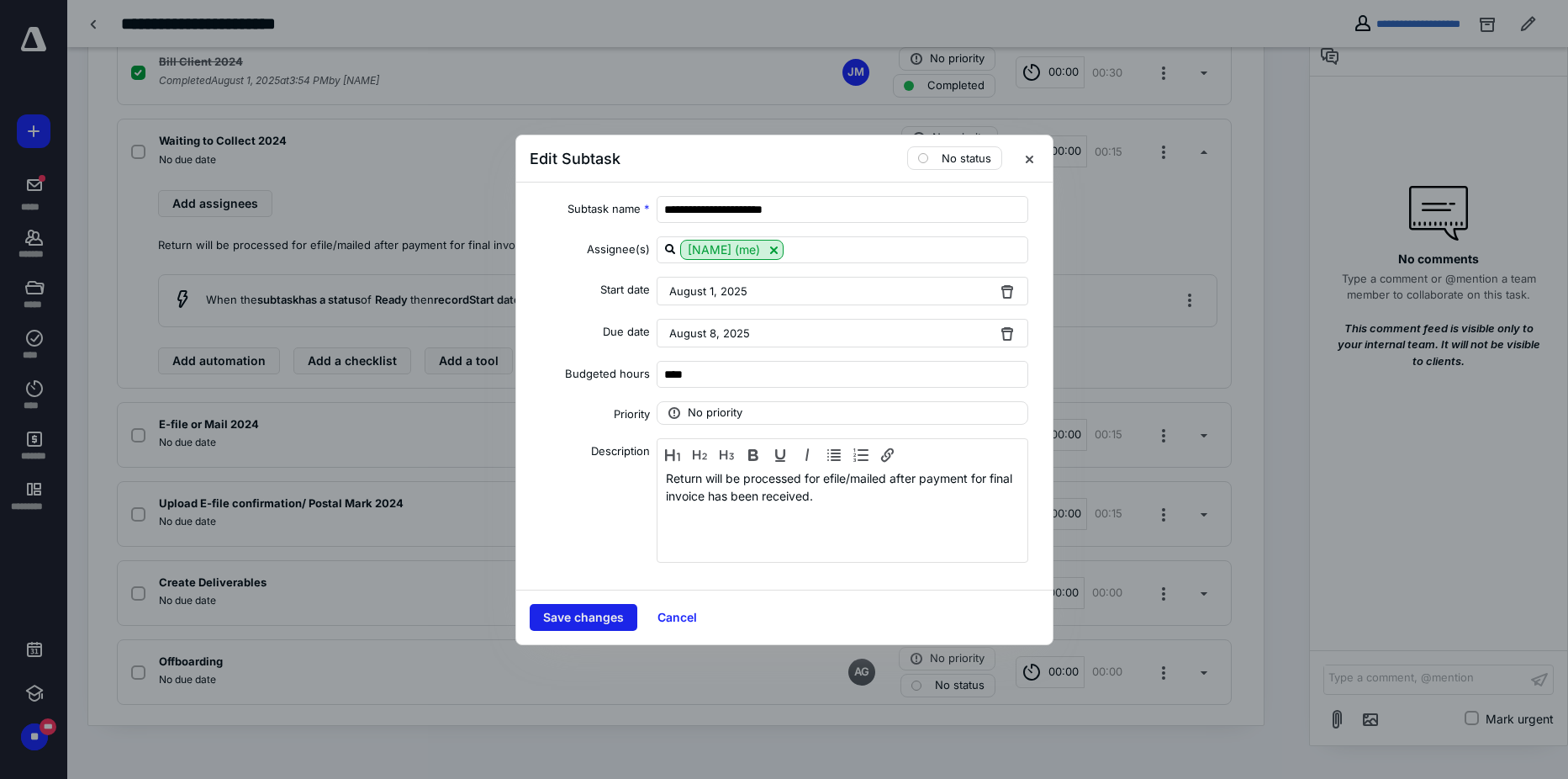 click on "Save changes" at bounding box center (583, 617) 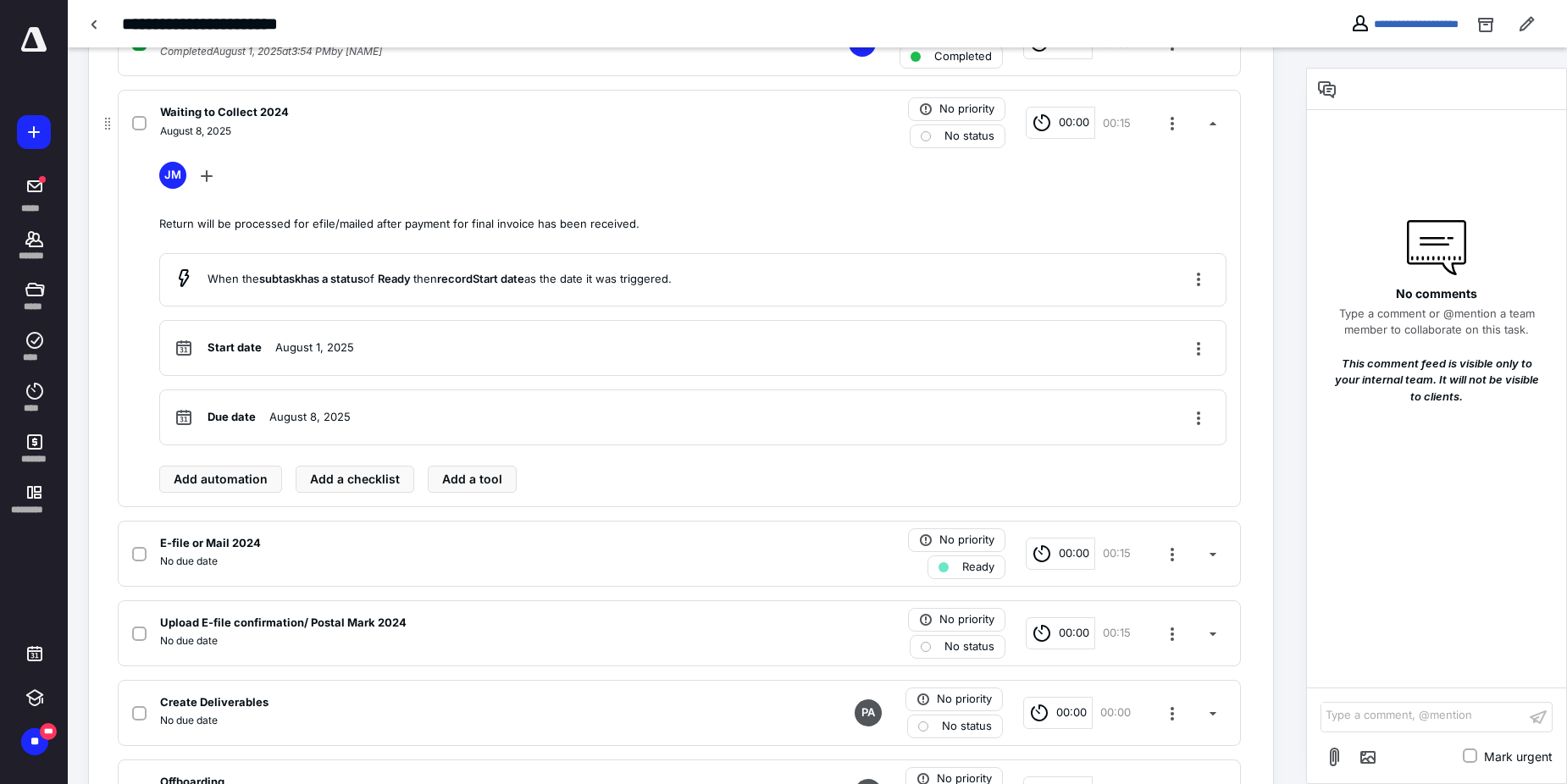 scroll, scrollTop: 1564, scrollLeft: 0, axis: vertical 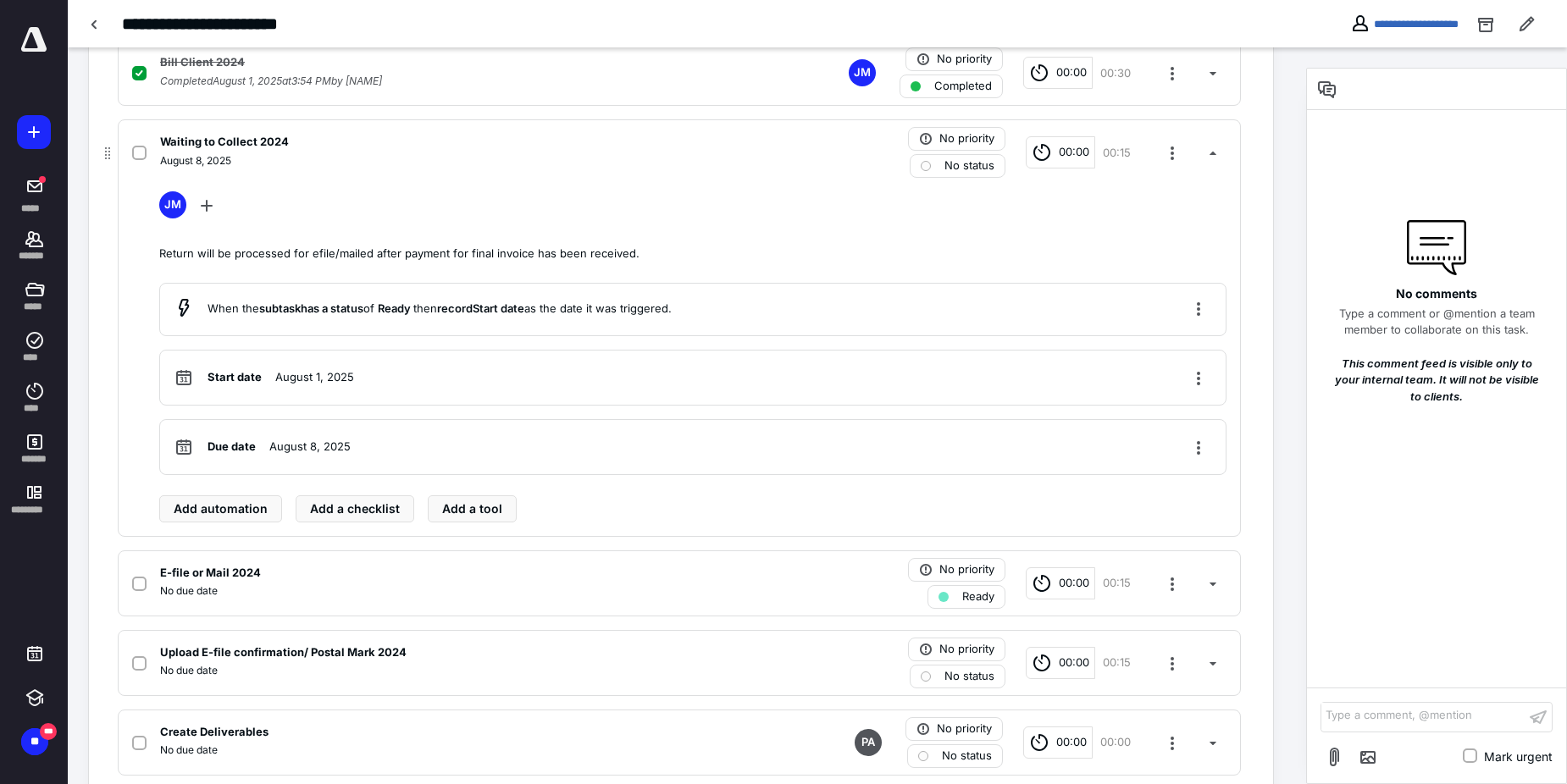 click on "No status" at bounding box center [969, 166] 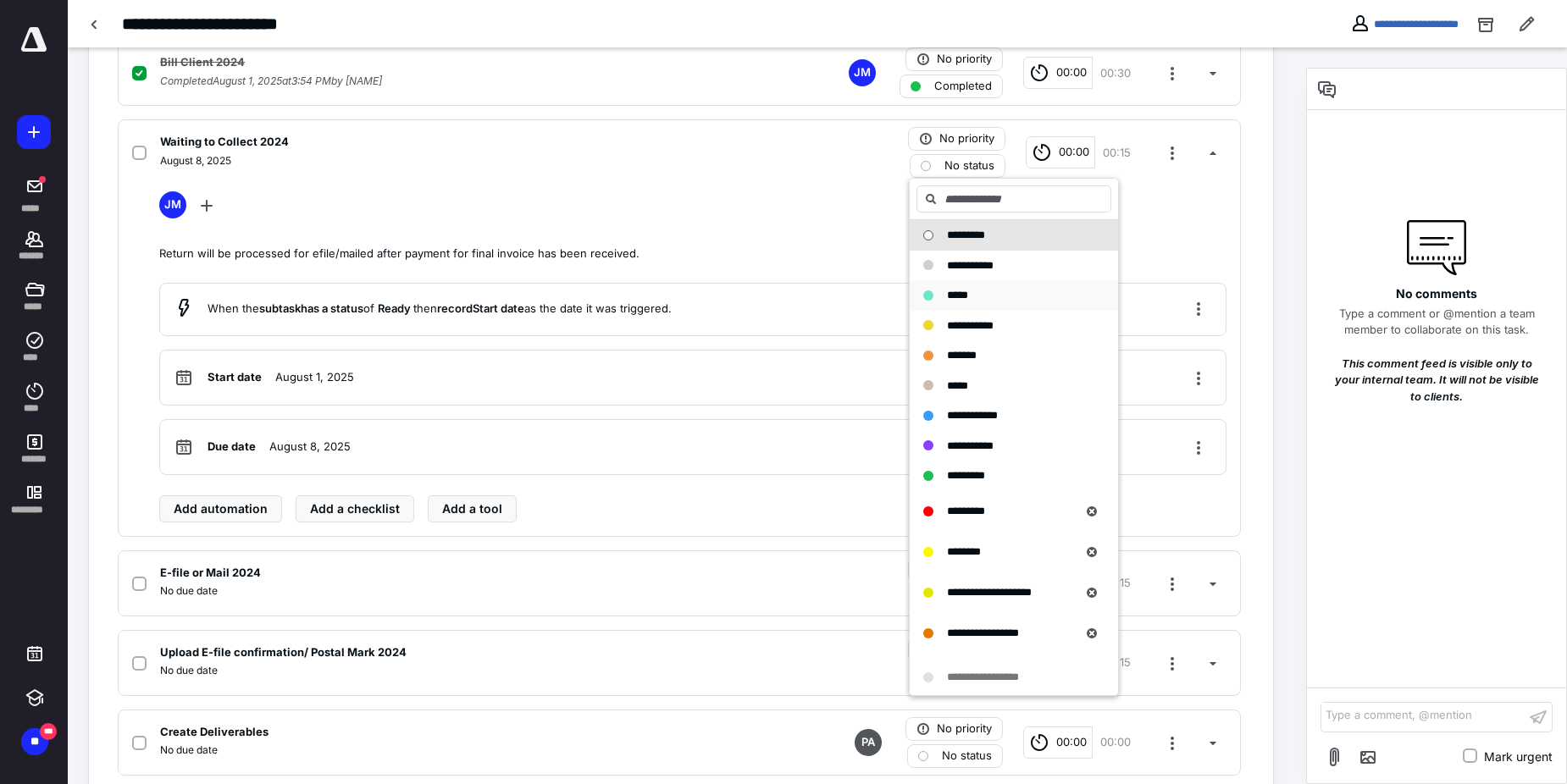 click on "*****" at bounding box center [1004, 295] 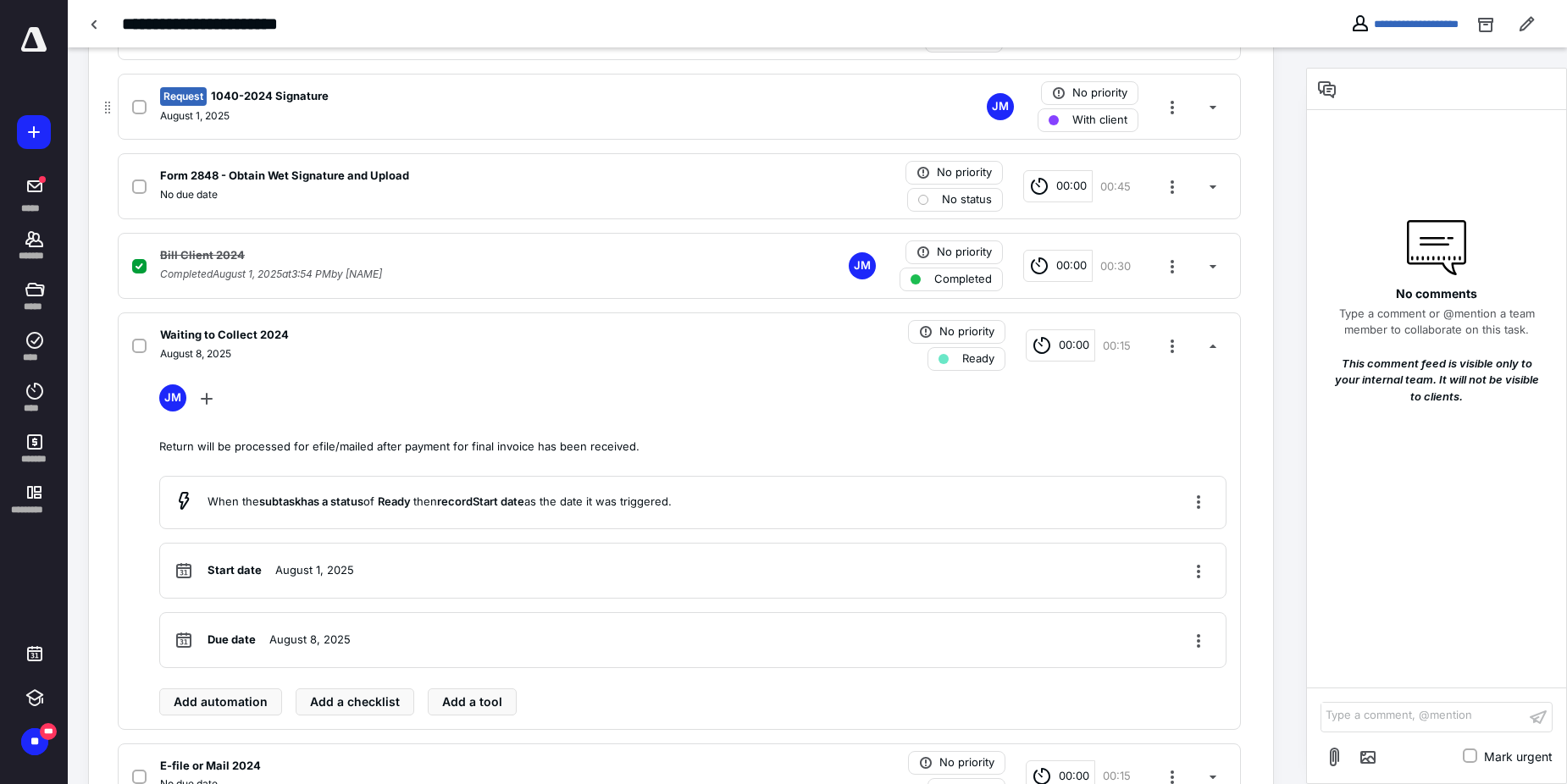 scroll, scrollTop: 1201, scrollLeft: 0, axis: vertical 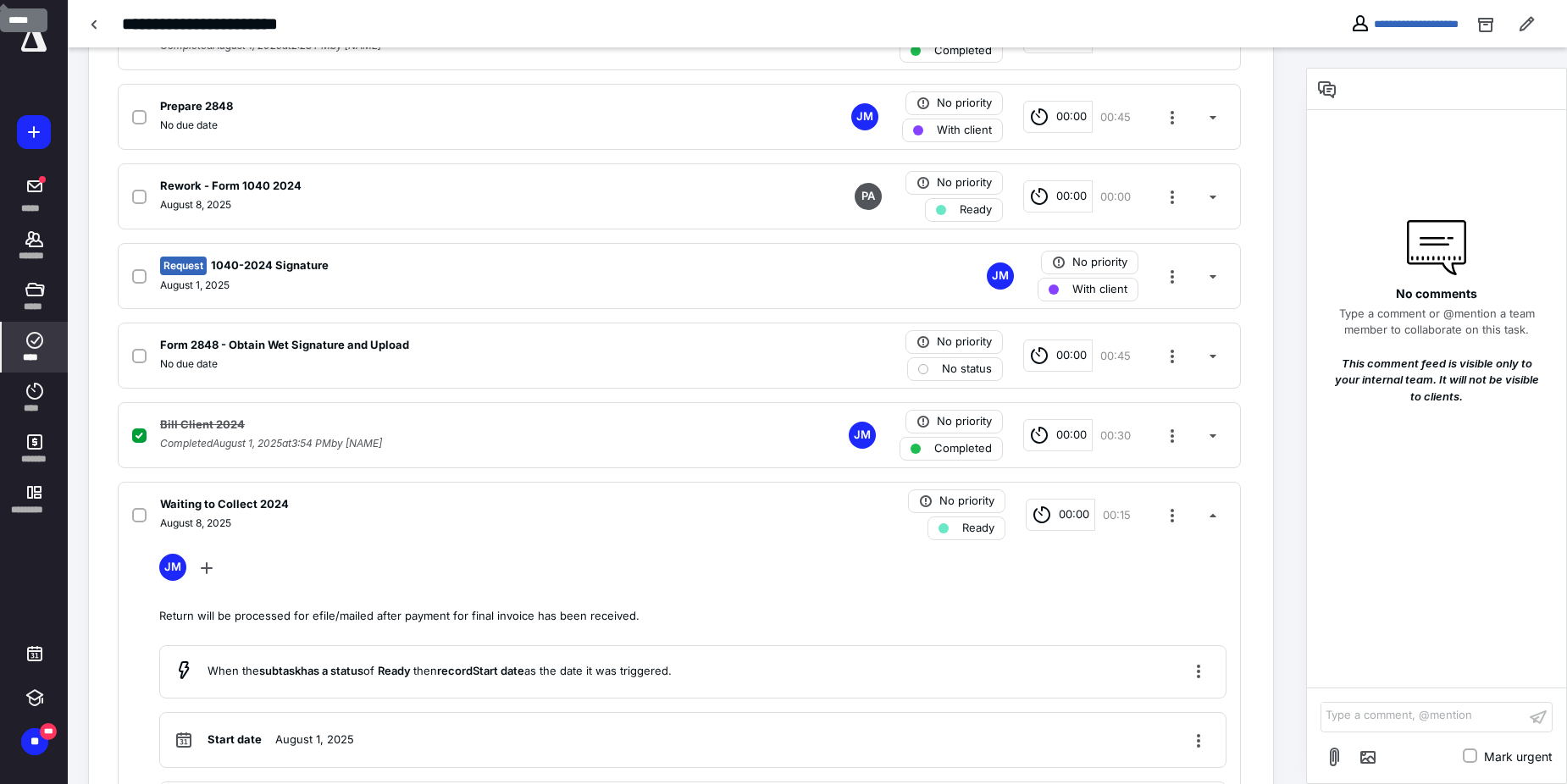 click on "****" at bounding box center [35, 347] 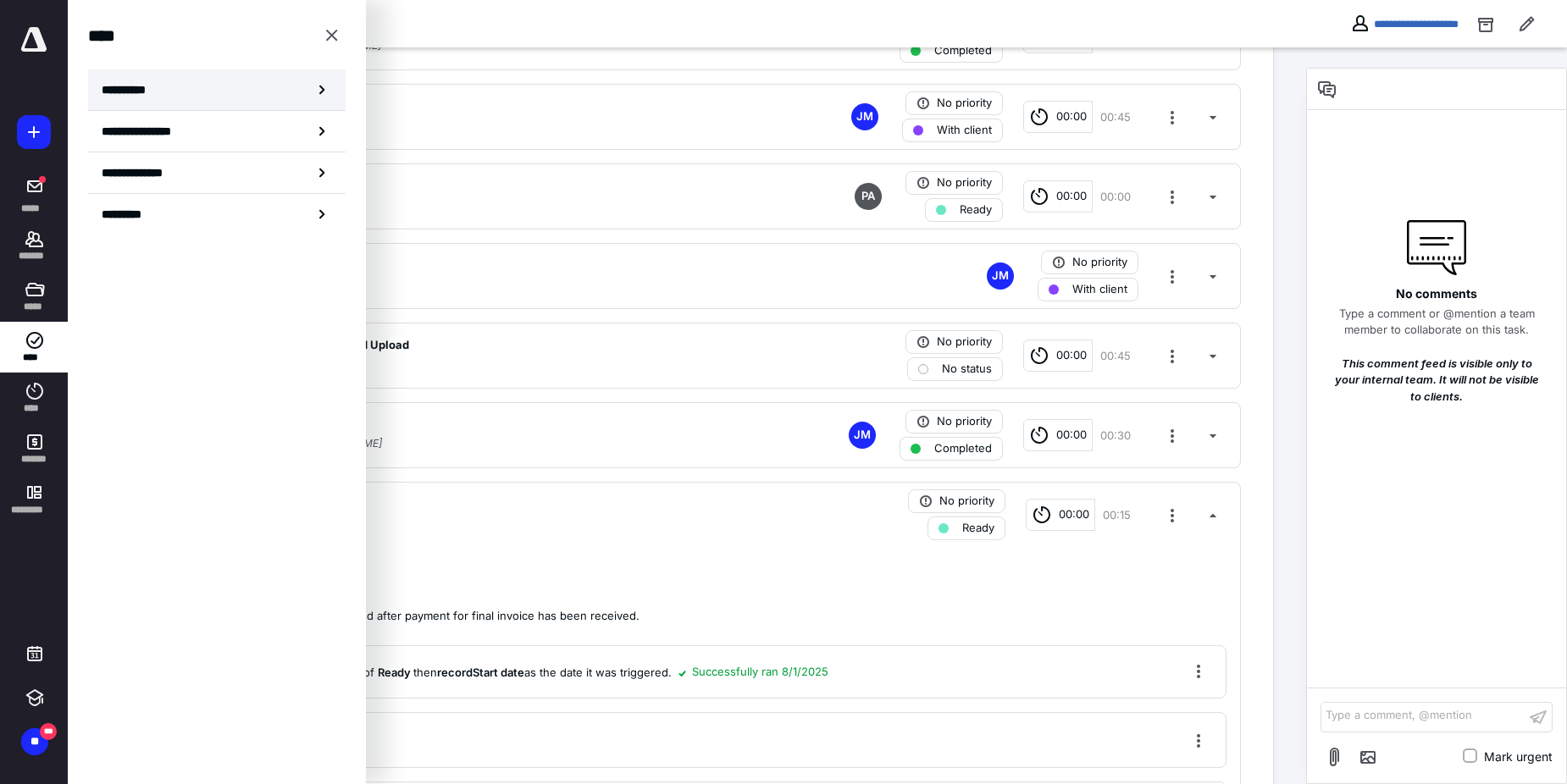click on "**********" at bounding box center [130, 90] 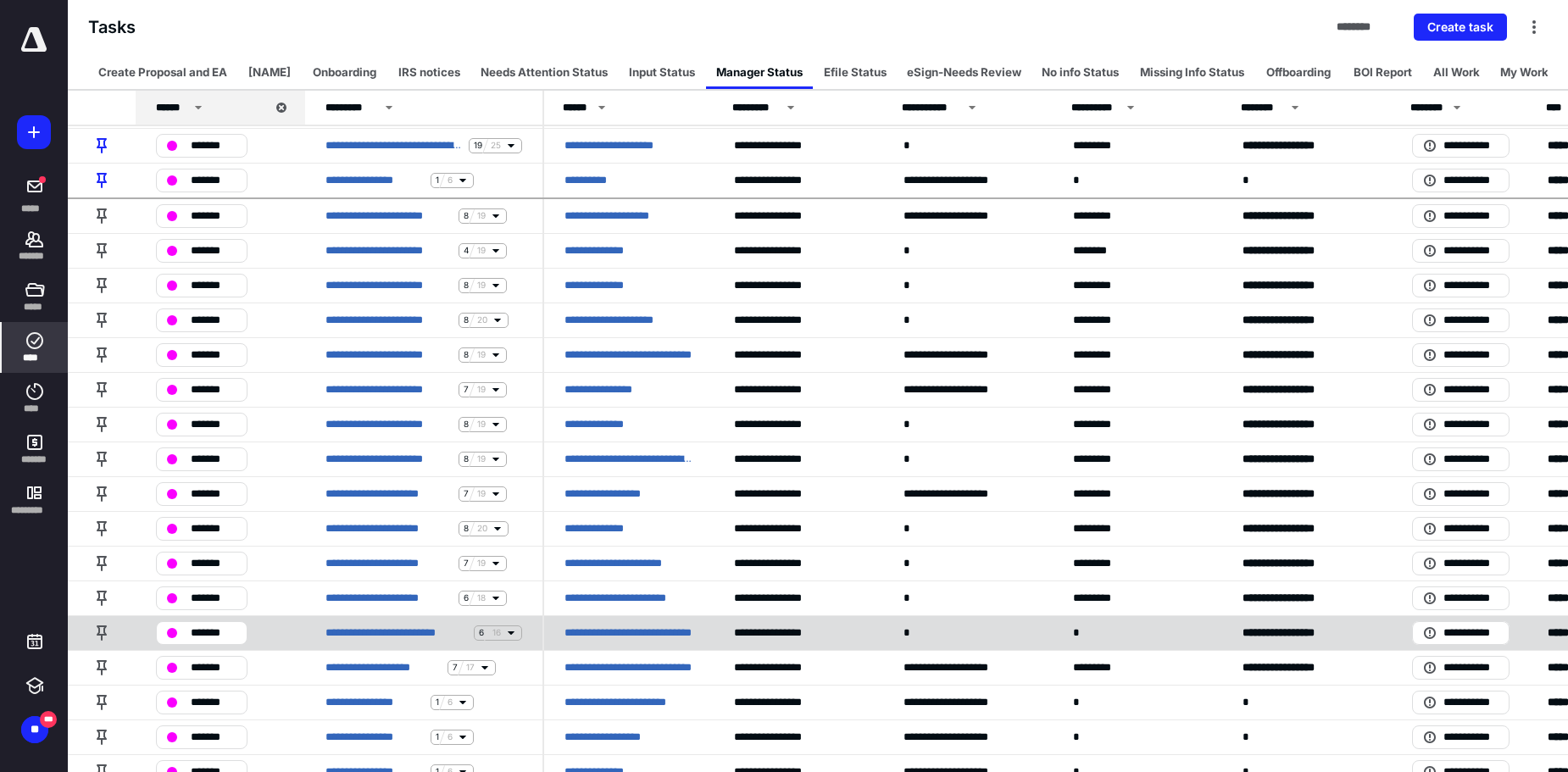 scroll, scrollTop: 0, scrollLeft: 0, axis: both 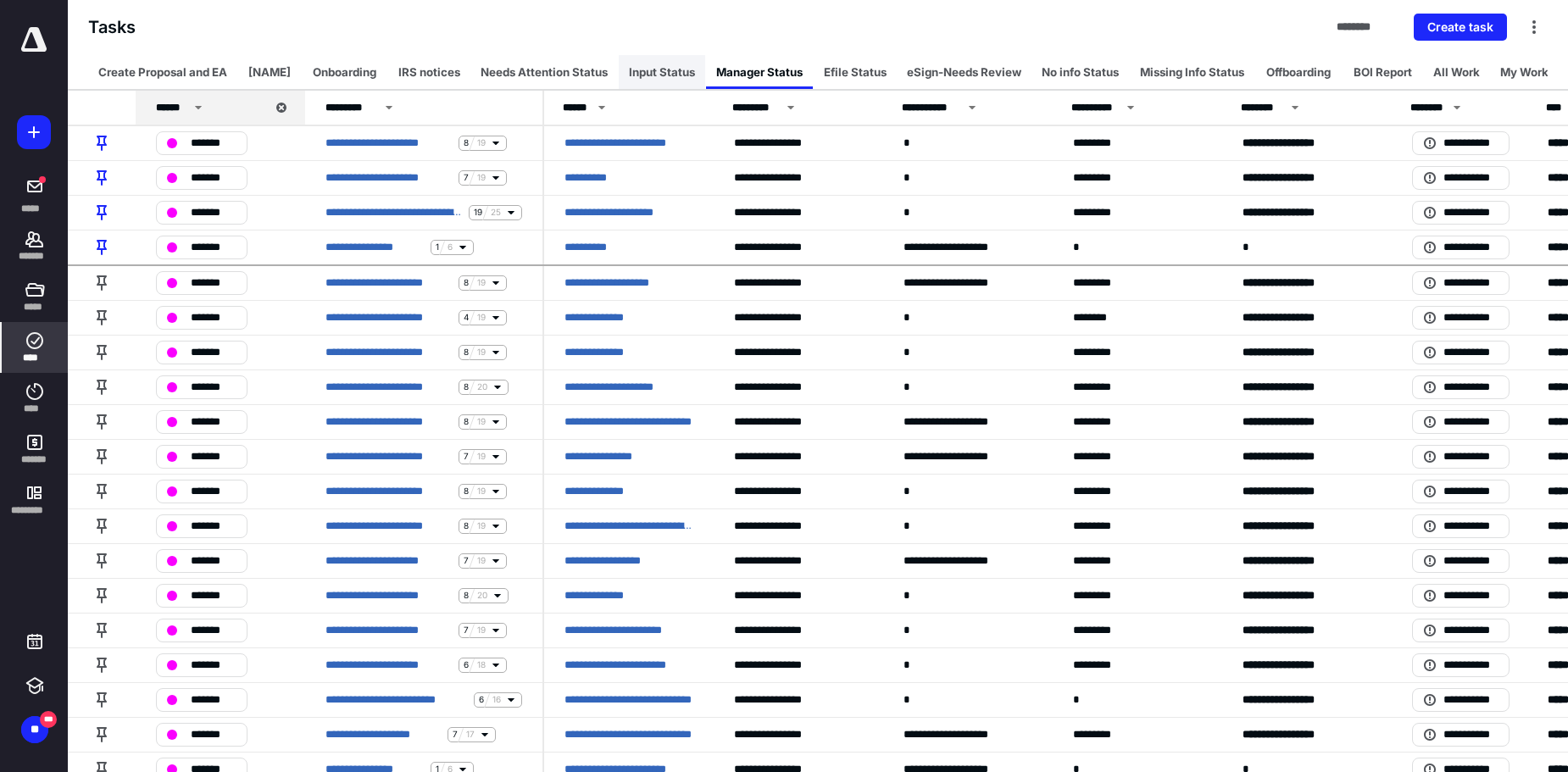 click on "Input Status" at bounding box center [662, 72] 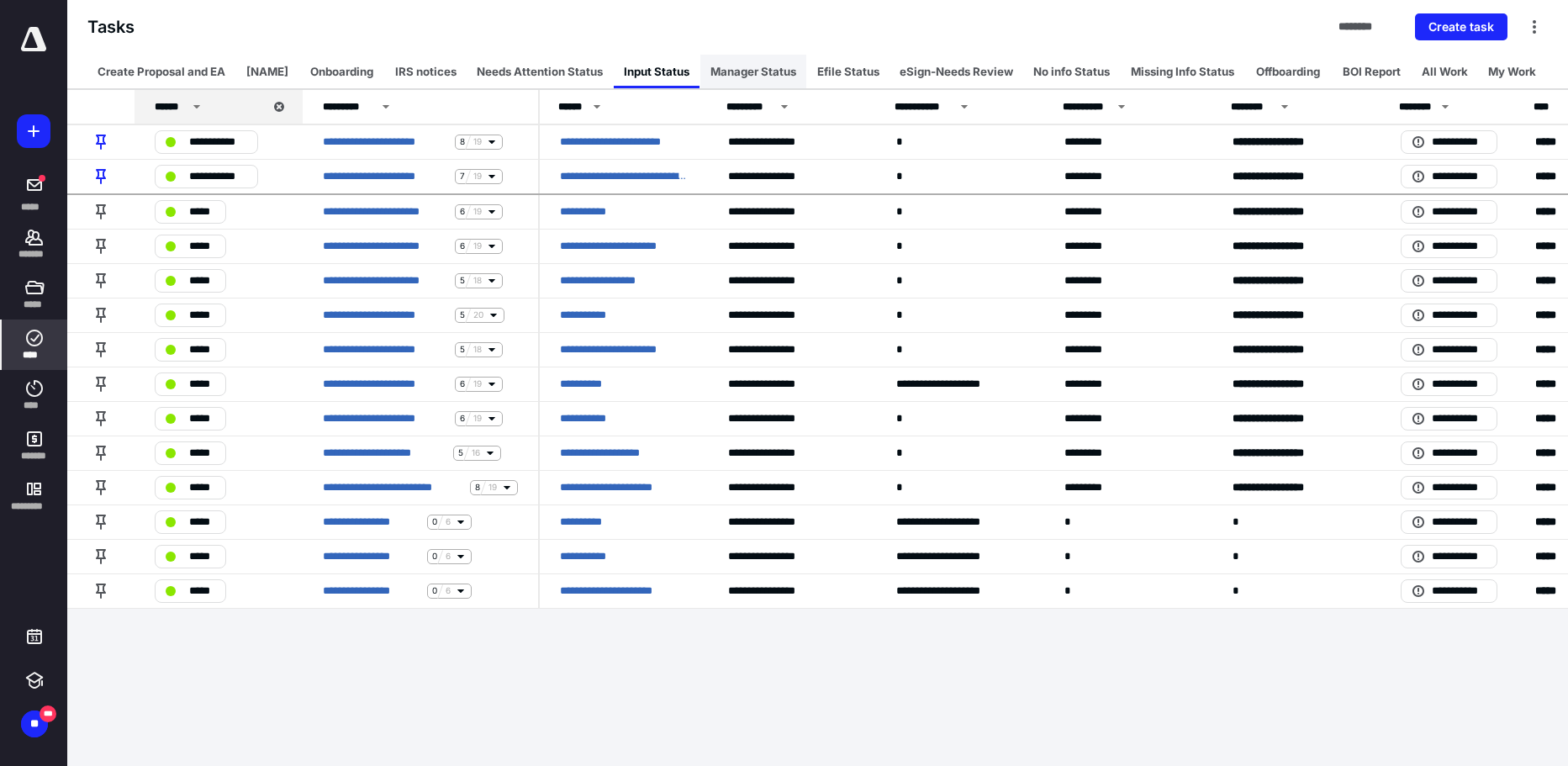 click on "Manager Status" at bounding box center (753, 71) 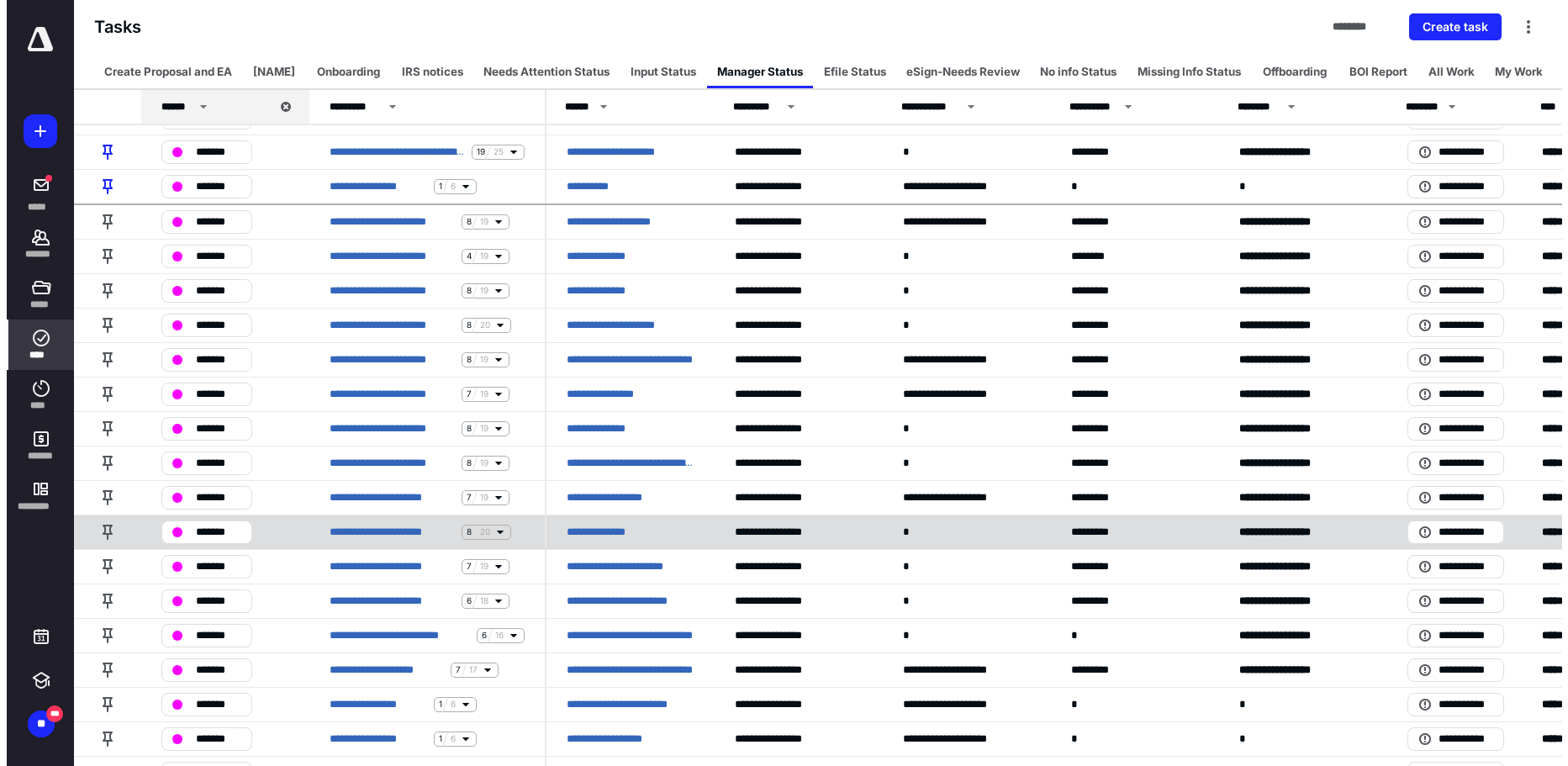 scroll, scrollTop: 0, scrollLeft: 0, axis: both 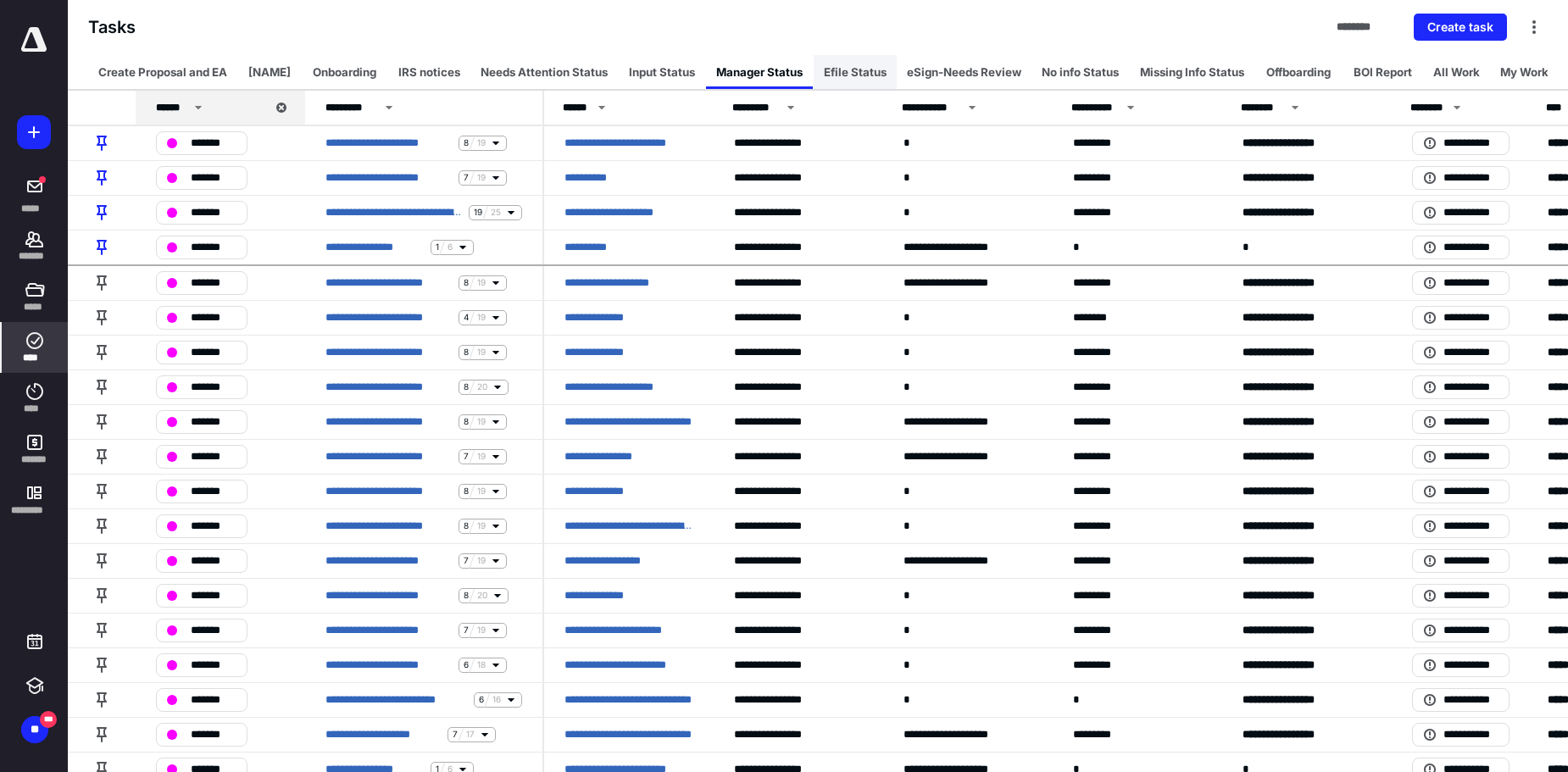 click on "Efile Status" at bounding box center (855, 72) 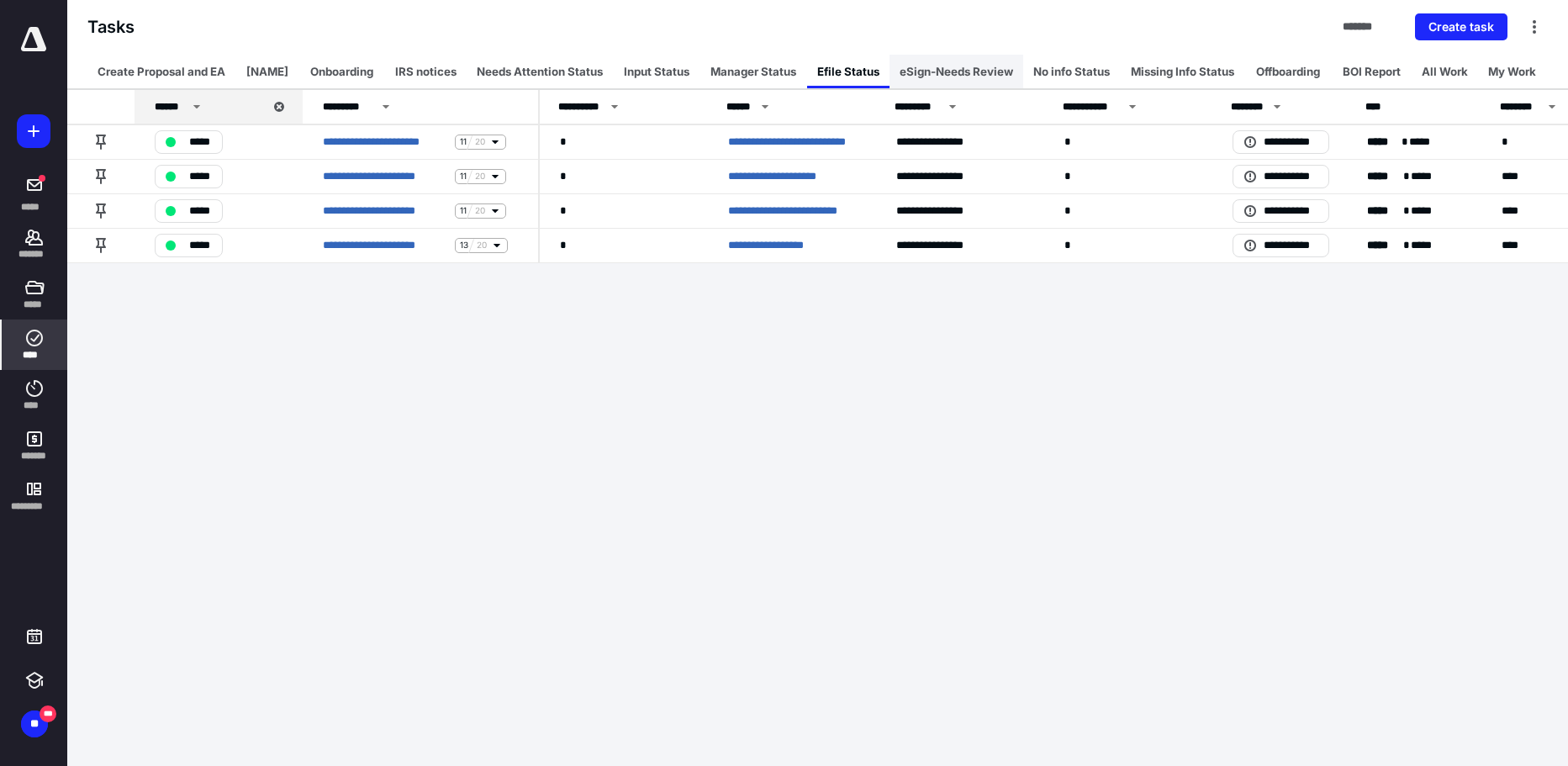 click on "eSign-Needs Review" at bounding box center [956, 71] 